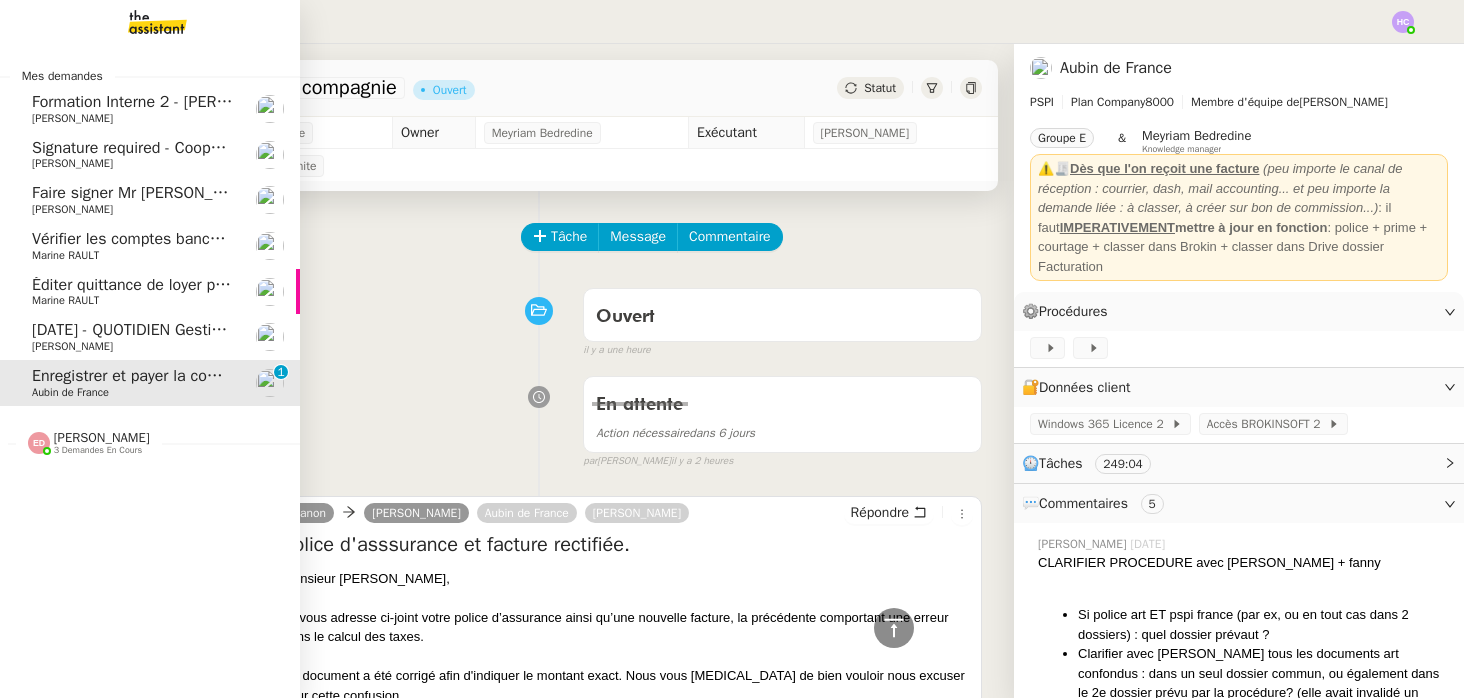 scroll, scrollTop: 0, scrollLeft: 0, axis: both 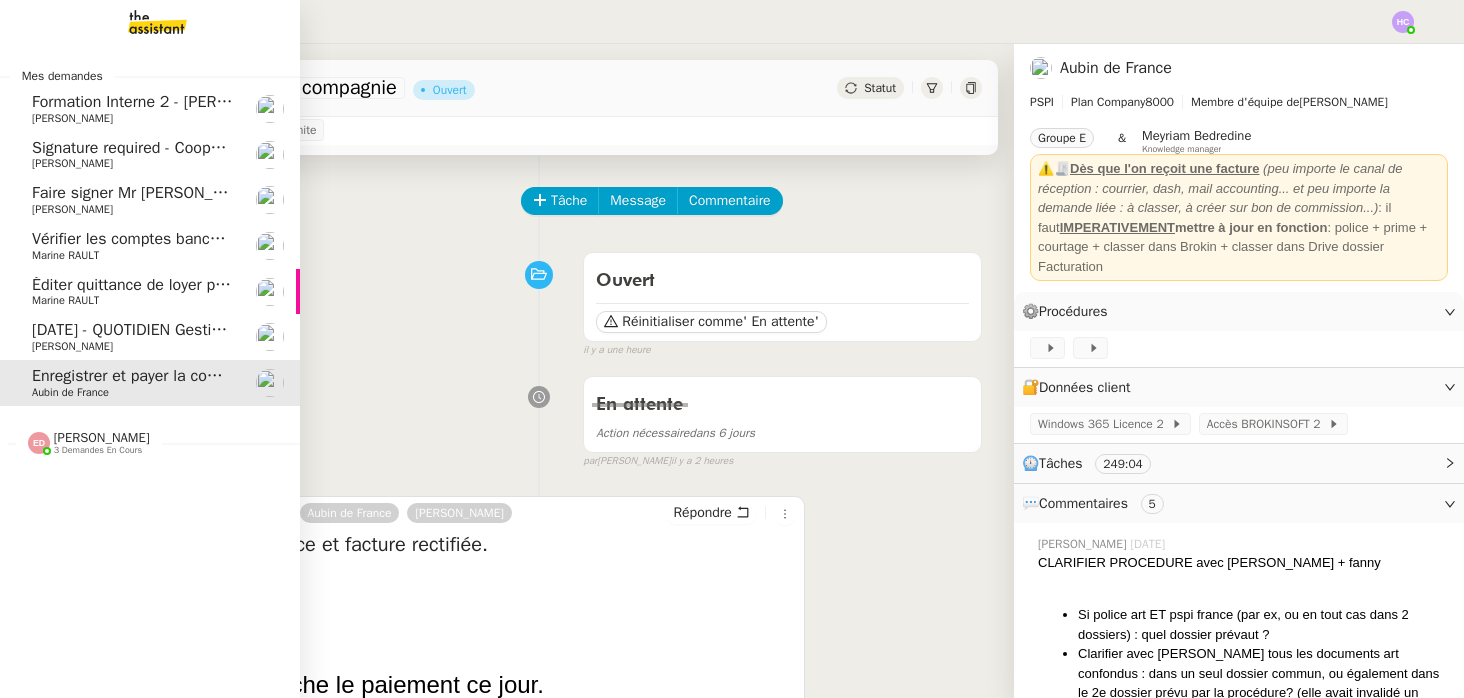 click on "[DATE] - QUOTIDIEN Gestion boite mail Accounting" 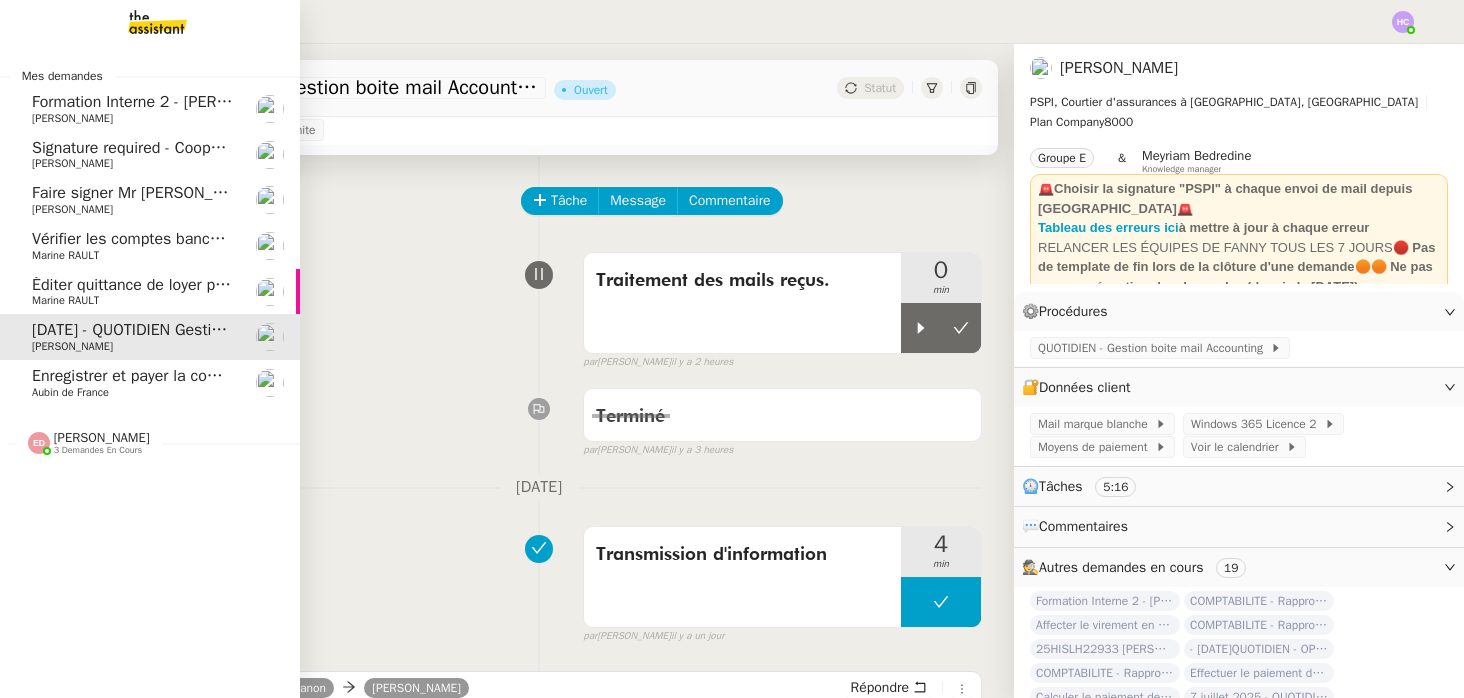 click on "Éditer quittance de loyer pour [DATE]" 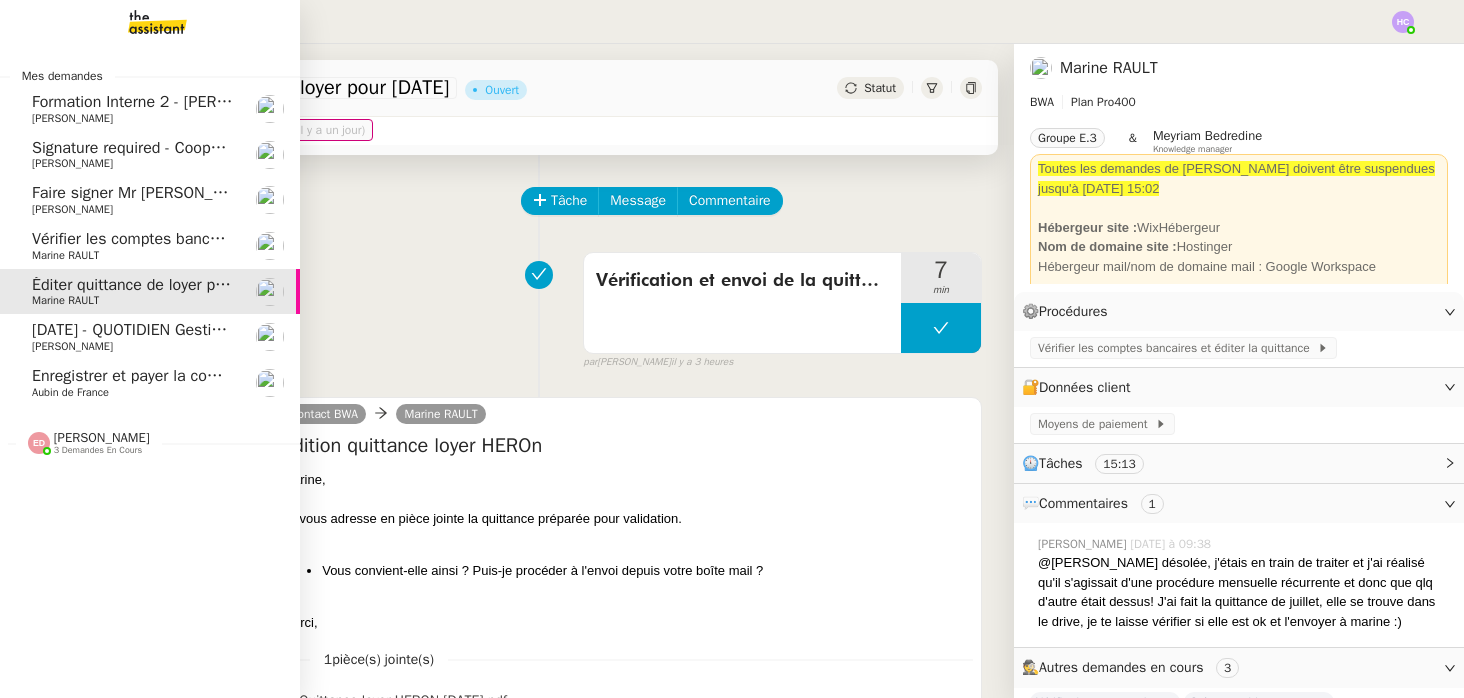 click on "Vérifier les comptes bancaires et éditer la quittance   - 1 juillet 2025" 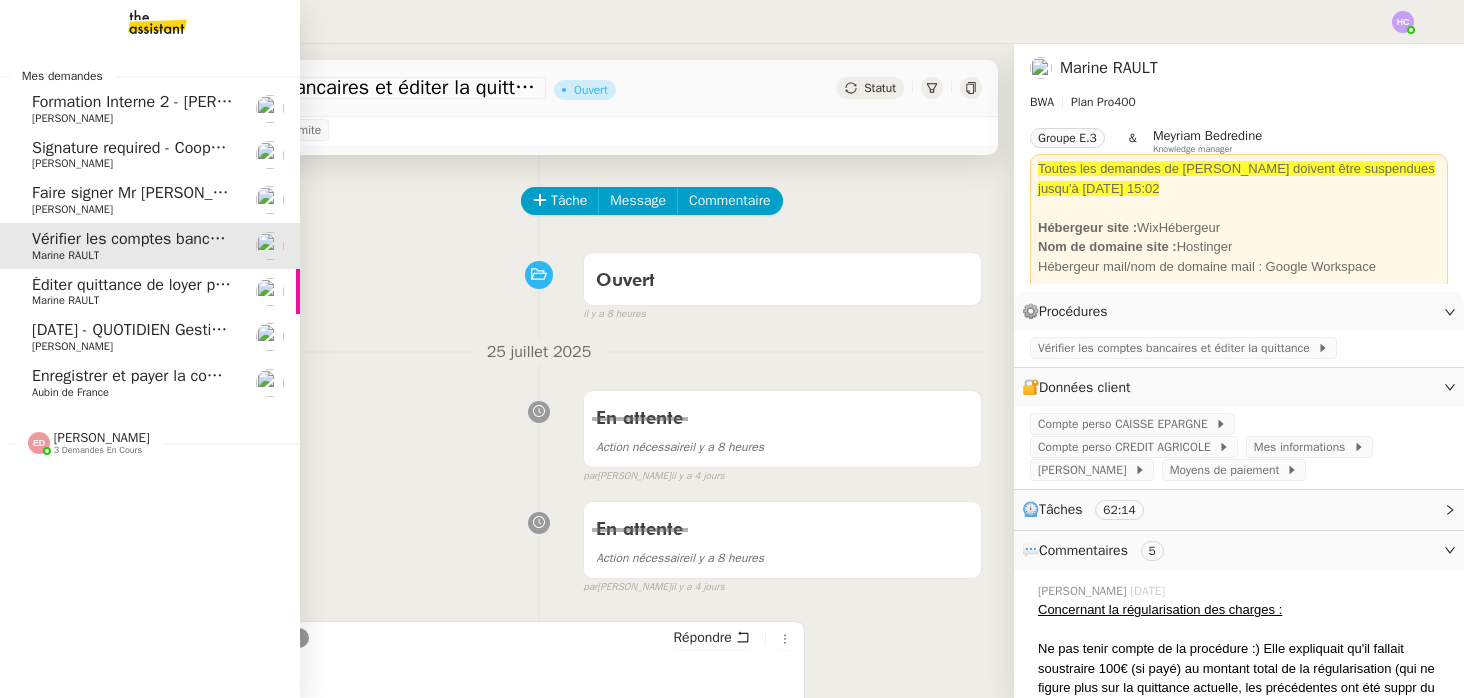 click on "Éditer quittance de loyer pour juillet 2025" 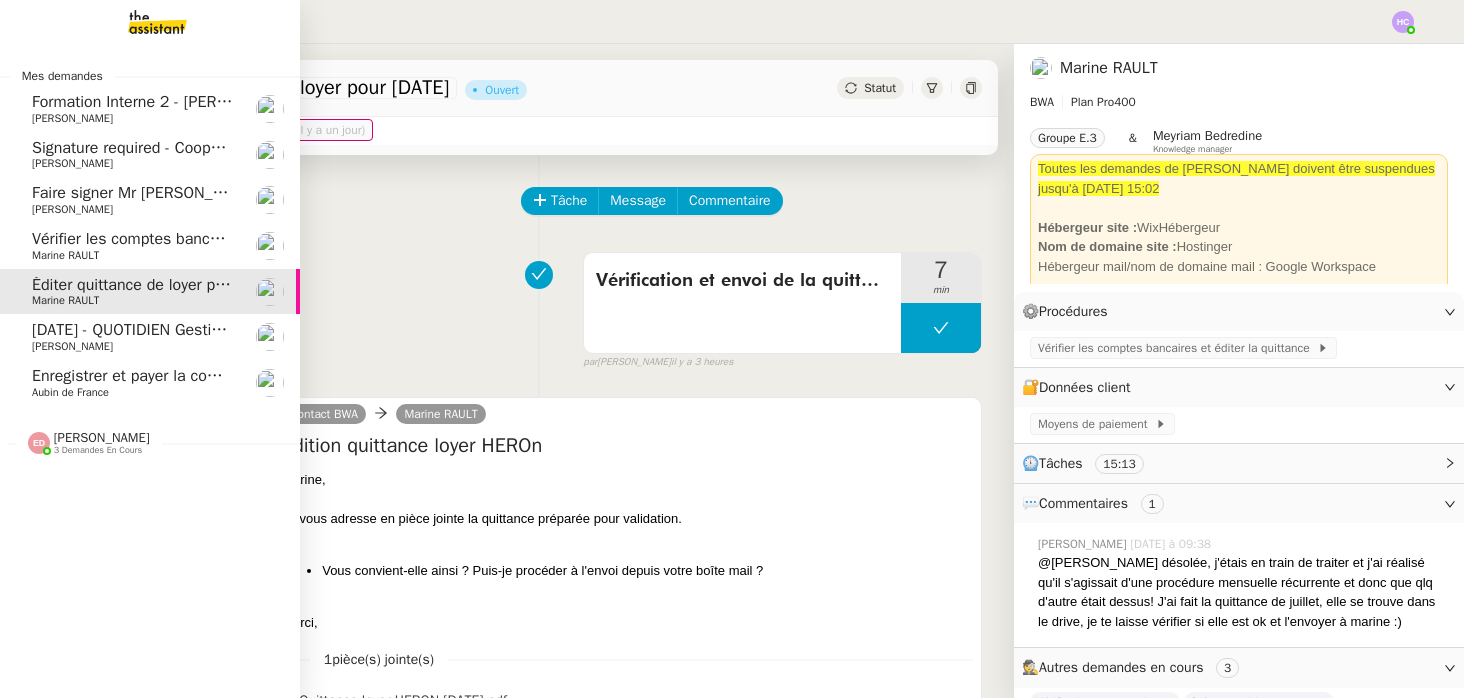 click on "Marine RAULT" 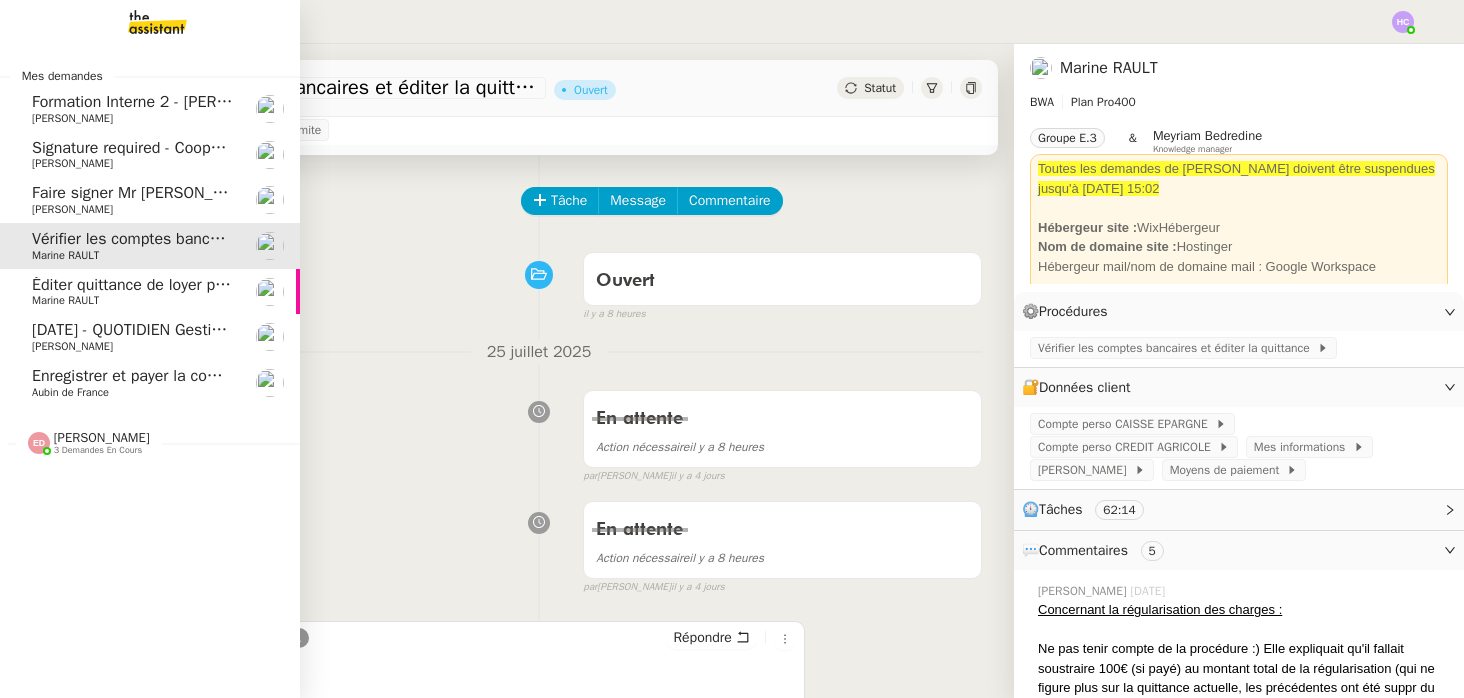 click on "Marine RAULT" 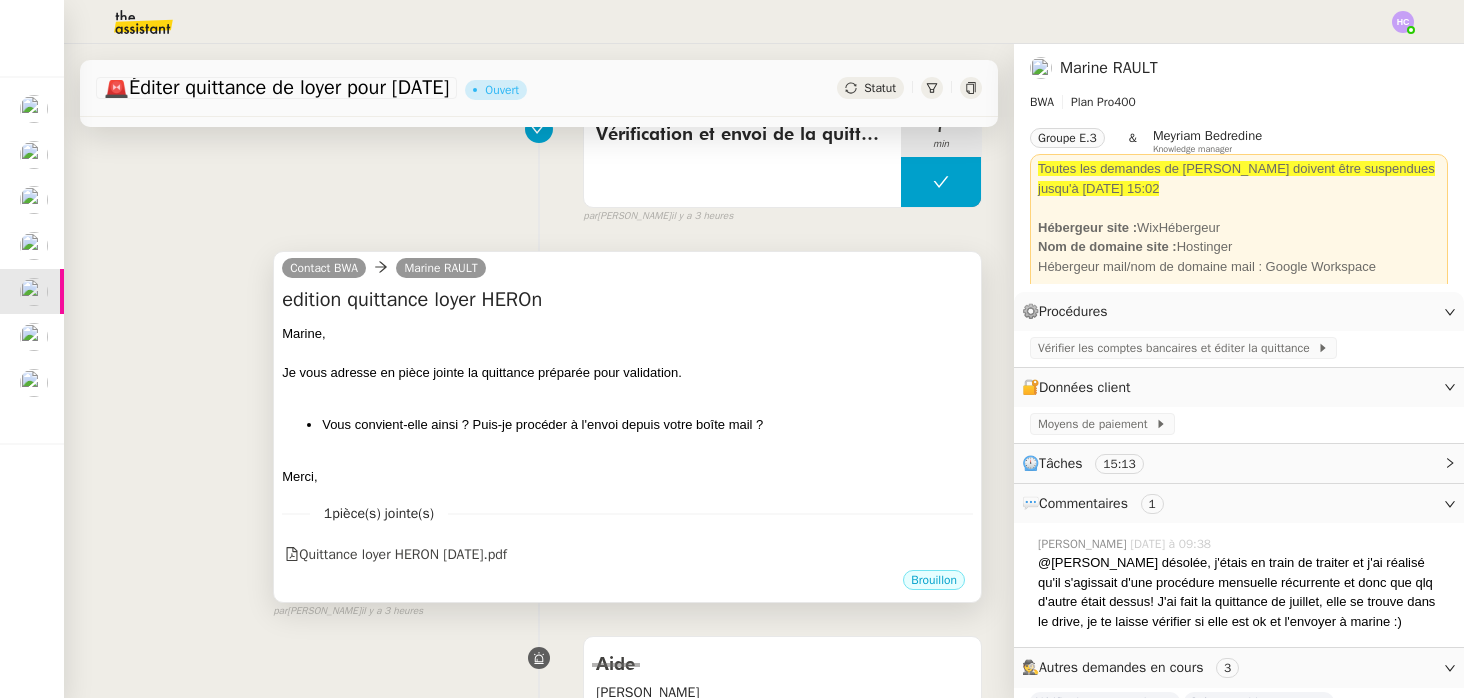 scroll, scrollTop: 188, scrollLeft: 0, axis: vertical 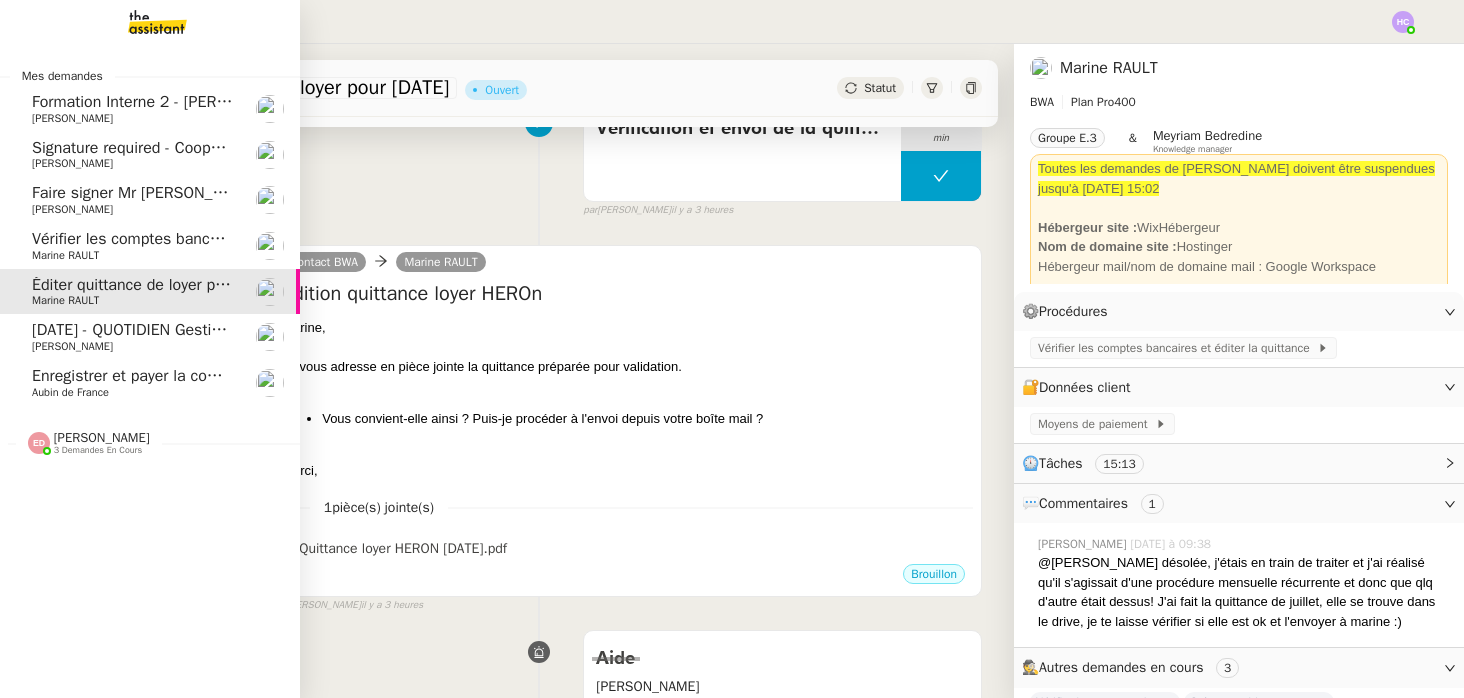 click on "Faire signer Mr Chotard et Mr Tropia" 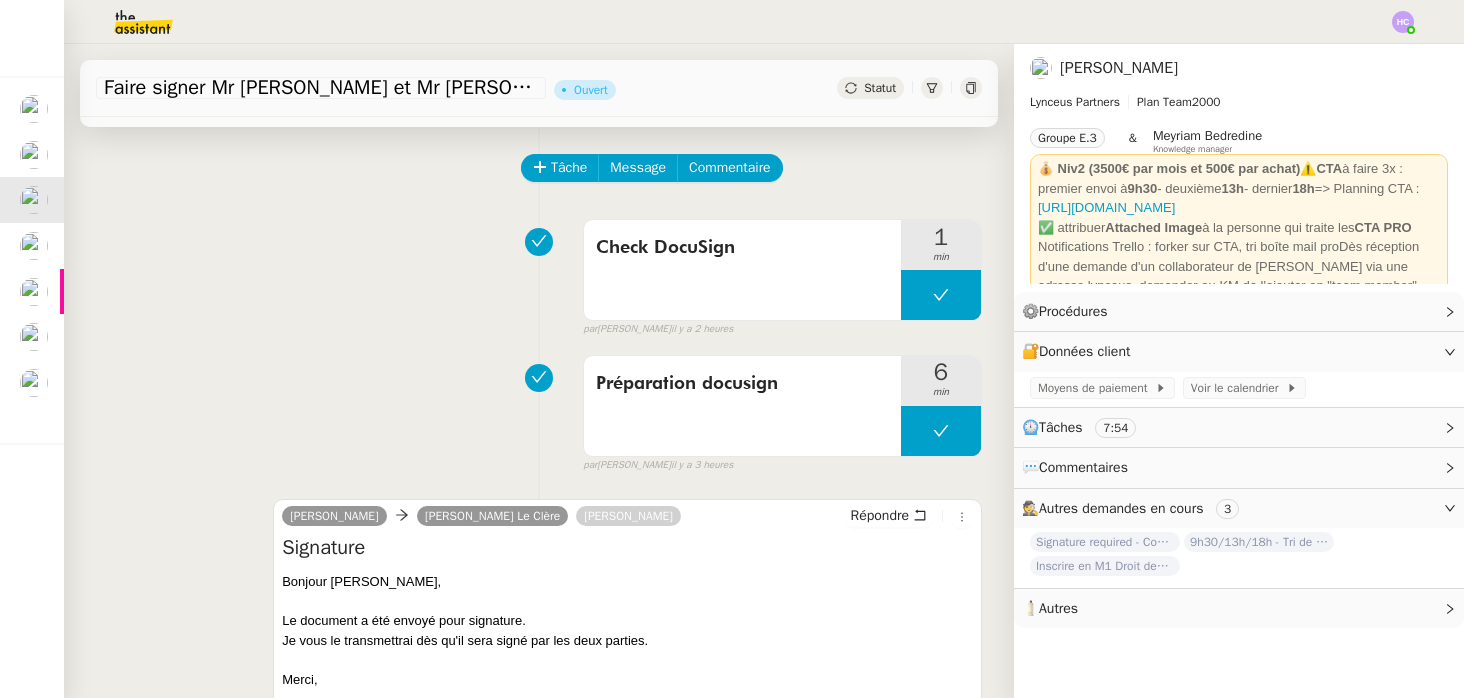 scroll, scrollTop: 0, scrollLeft: 0, axis: both 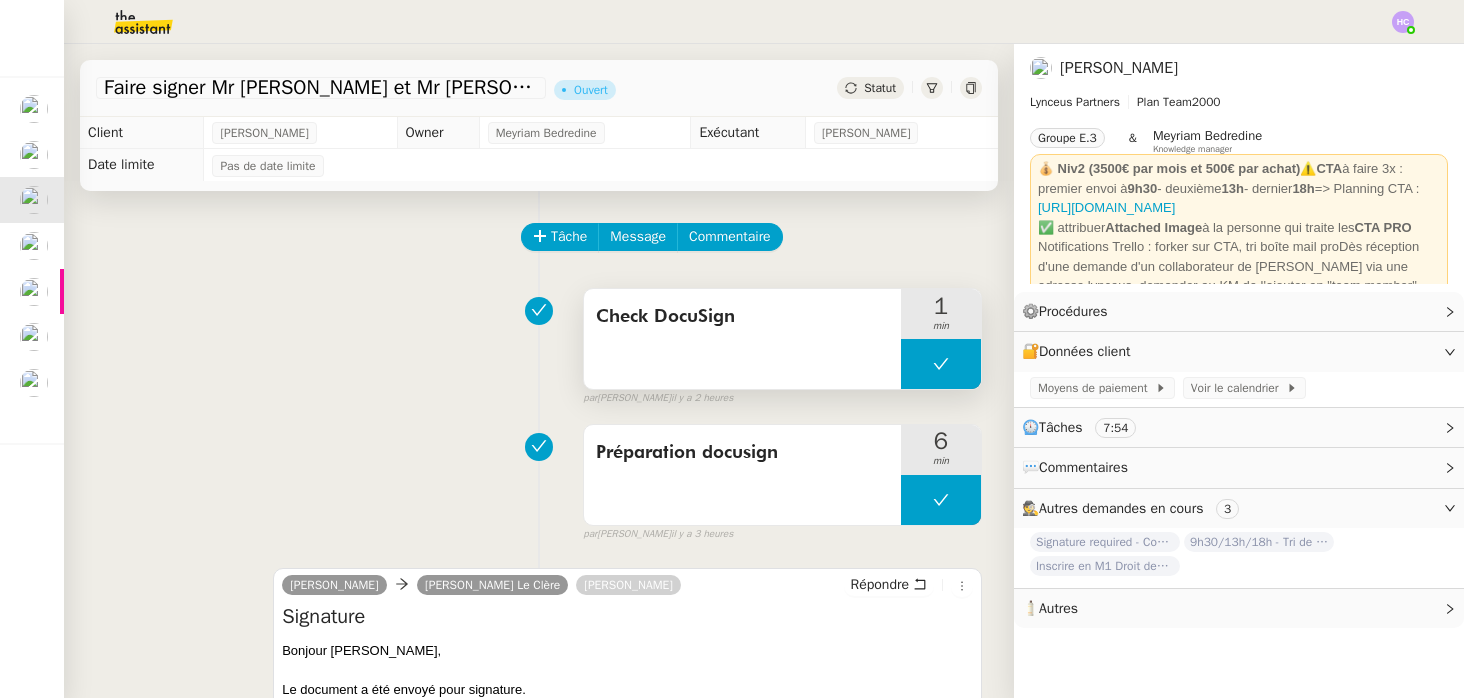 click 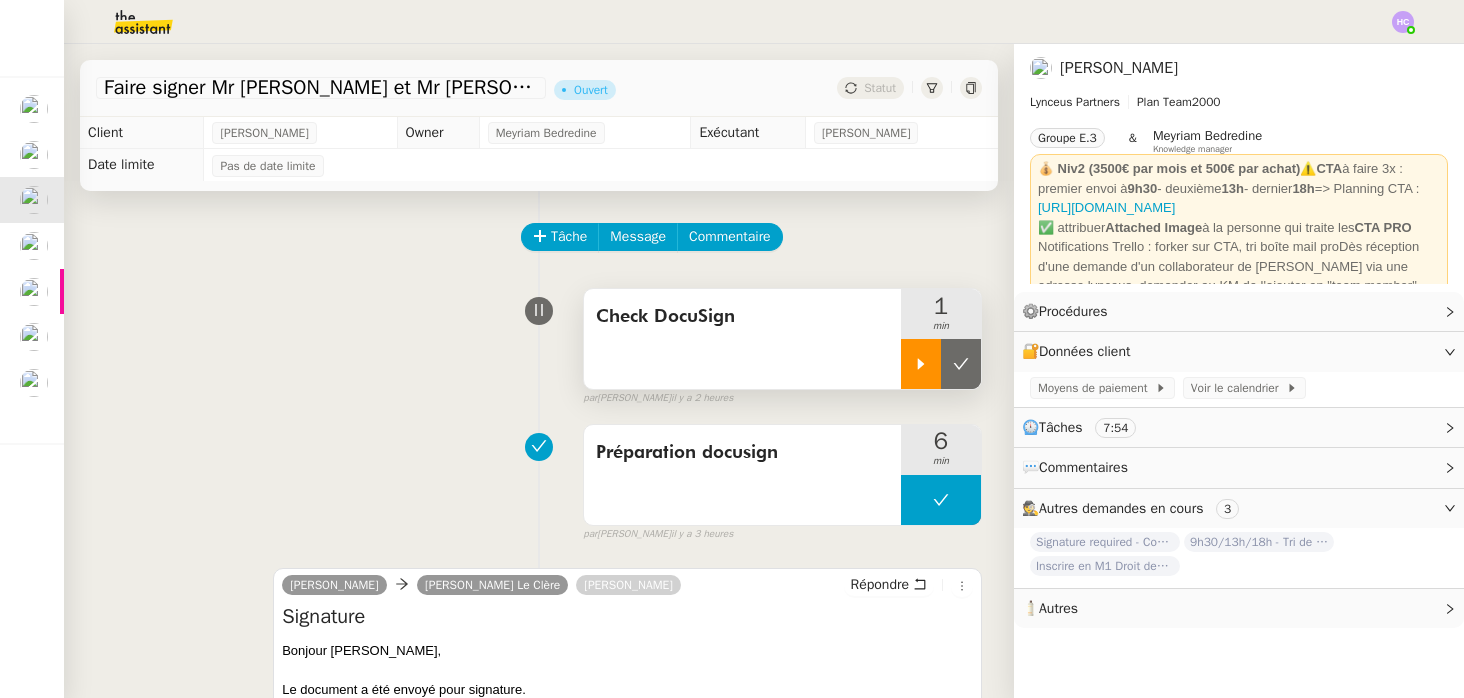 click at bounding box center [921, 364] 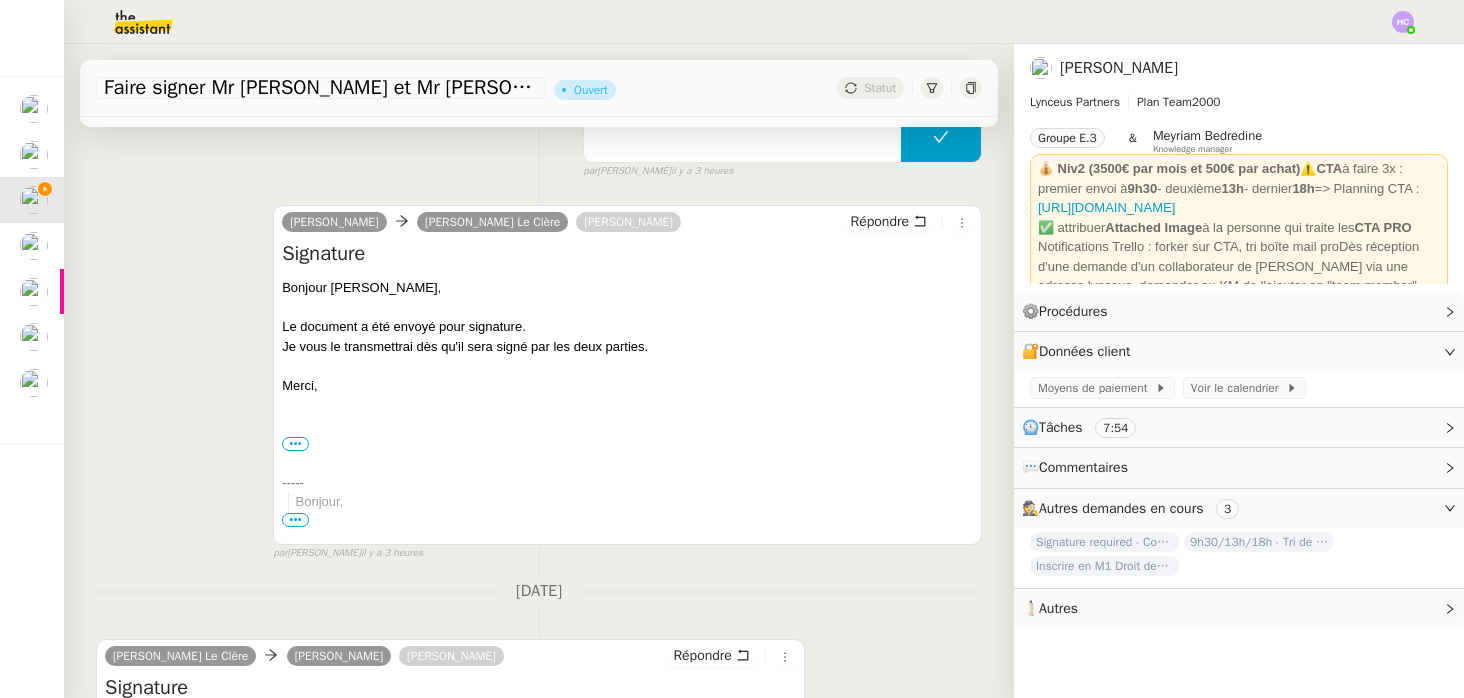 scroll, scrollTop: 366, scrollLeft: 0, axis: vertical 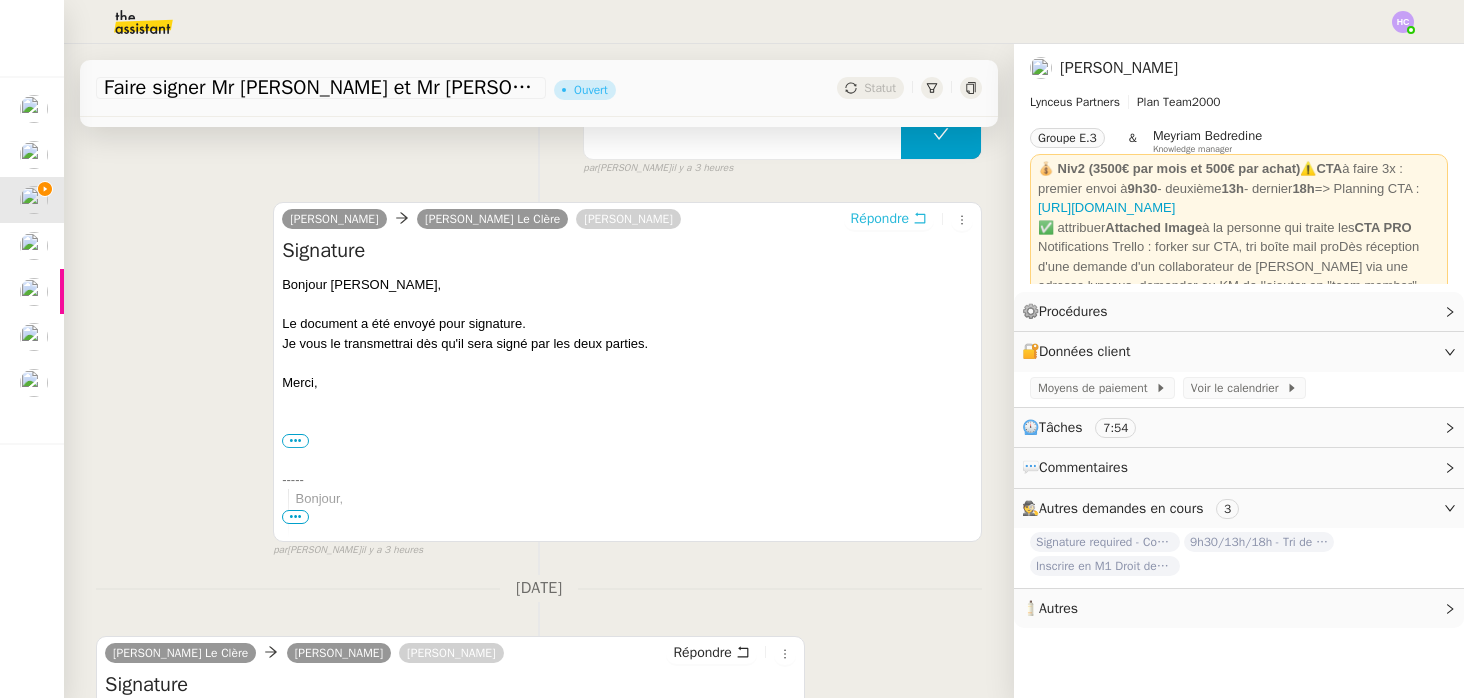 click on "Répondre" at bounding box center [880, 219] 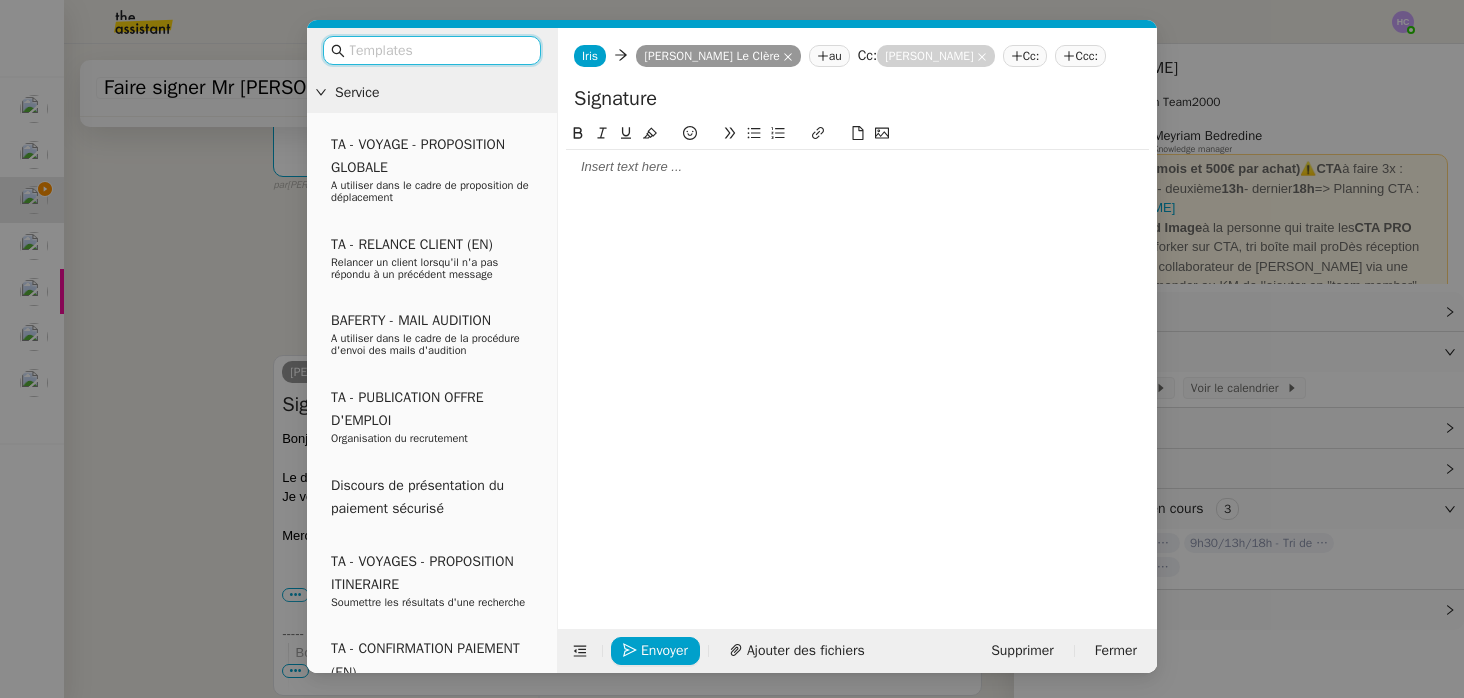 scroll, scrollTop: 518, scrollLeft: 0, axis: vertical 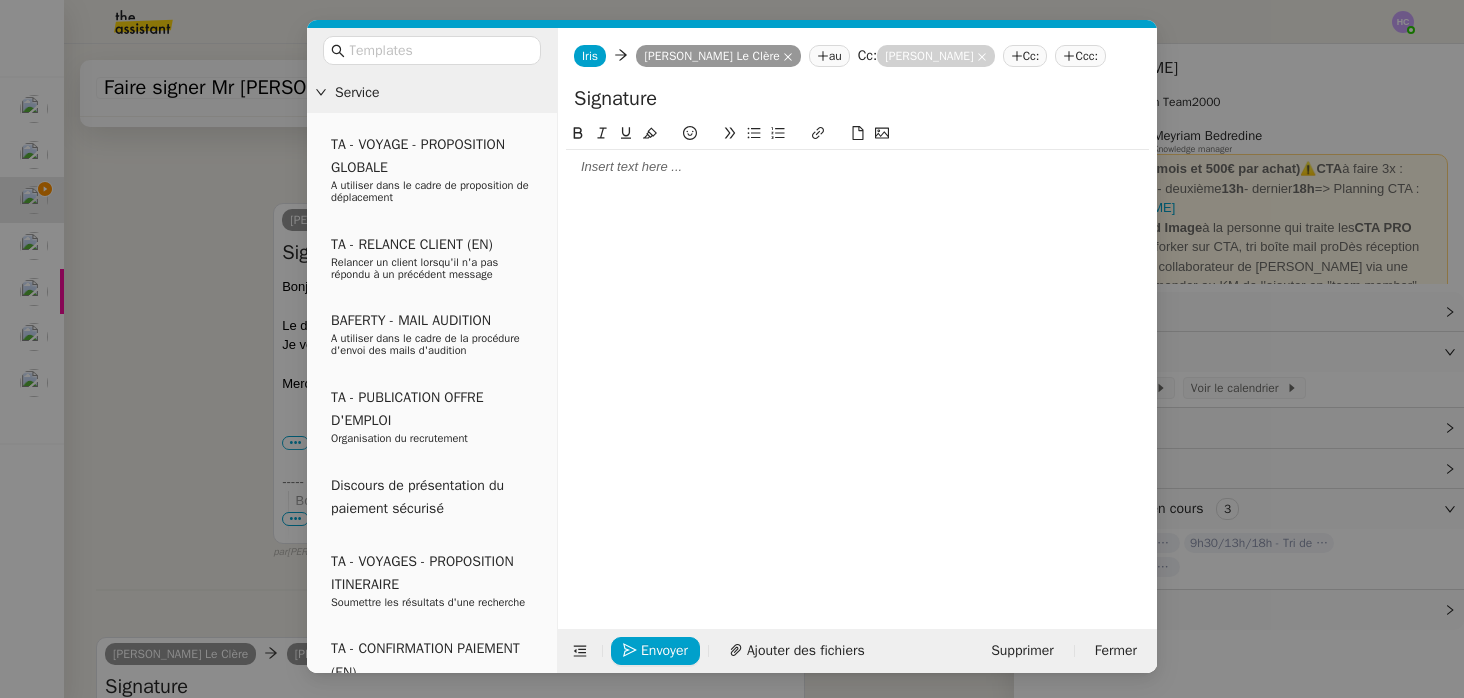 click 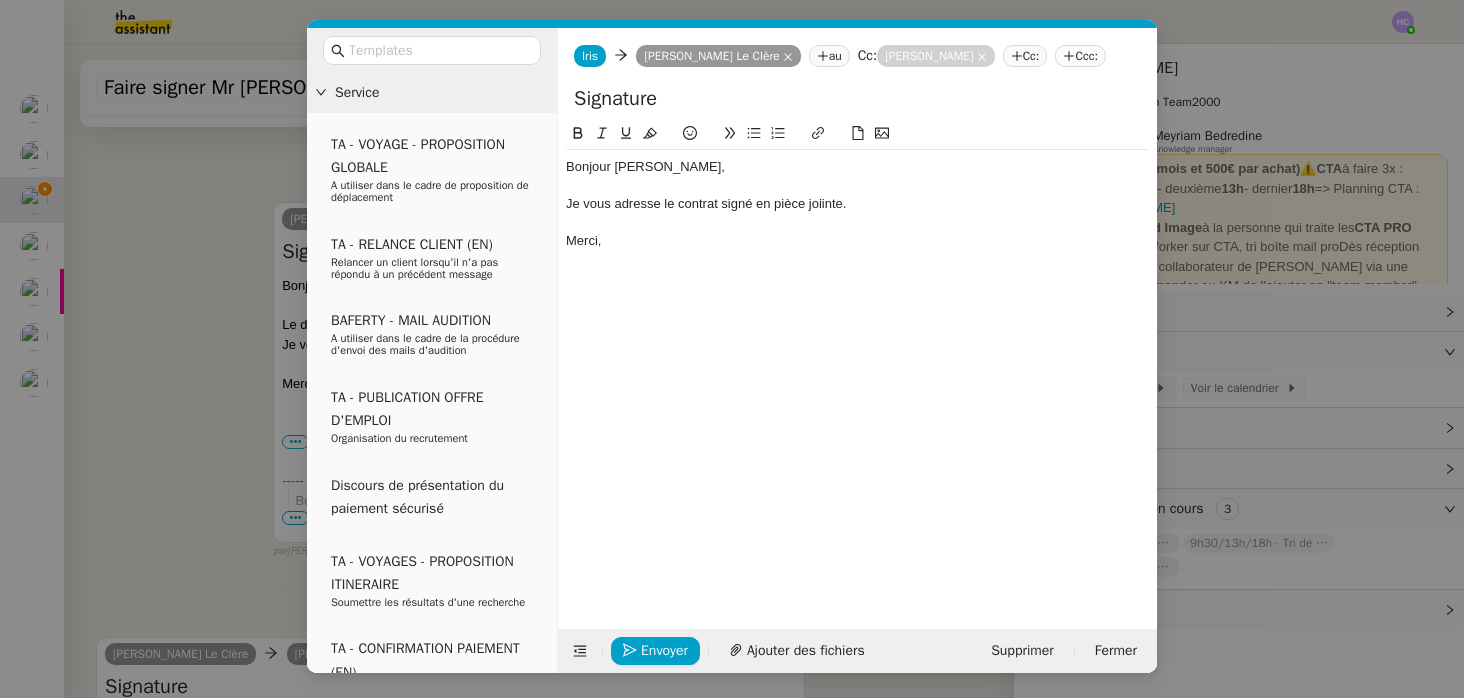 scroll, scrollTop: 616, scrollLeft: 0, axis: vertical 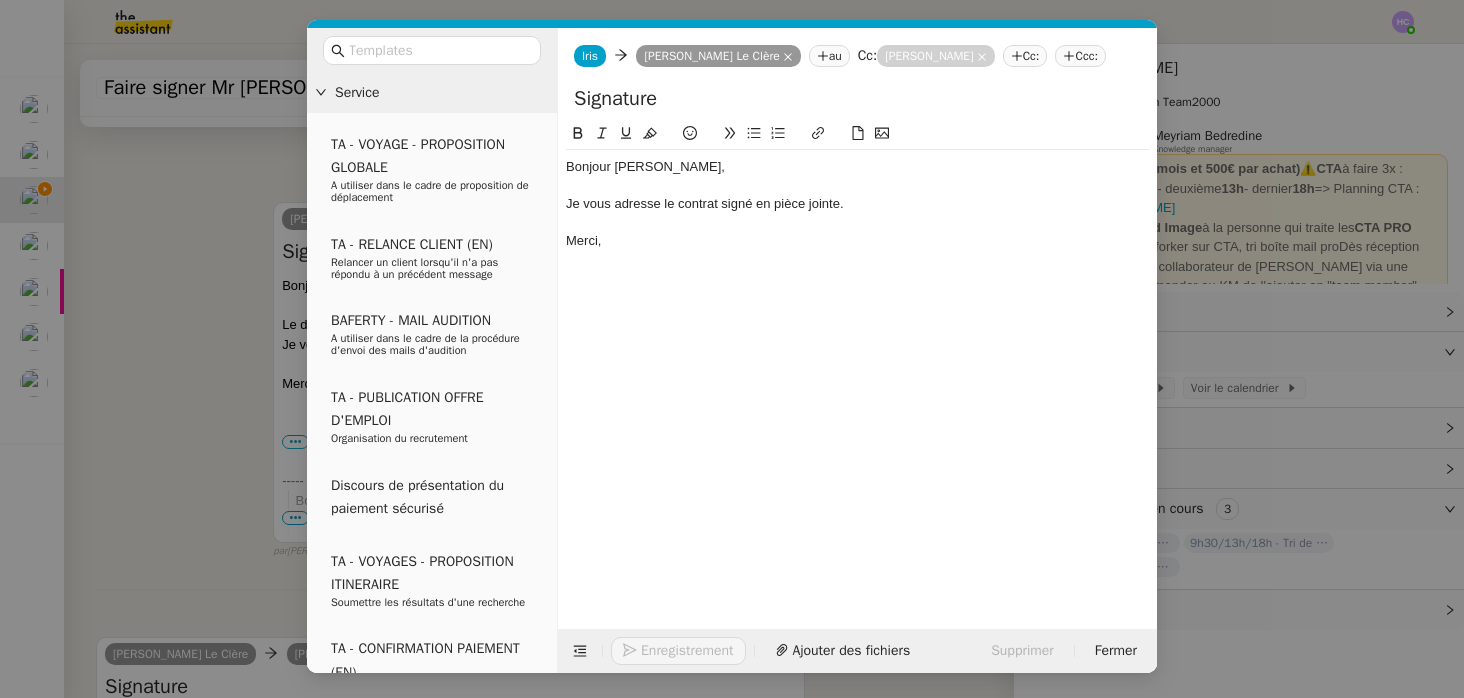 click on "Cc:" 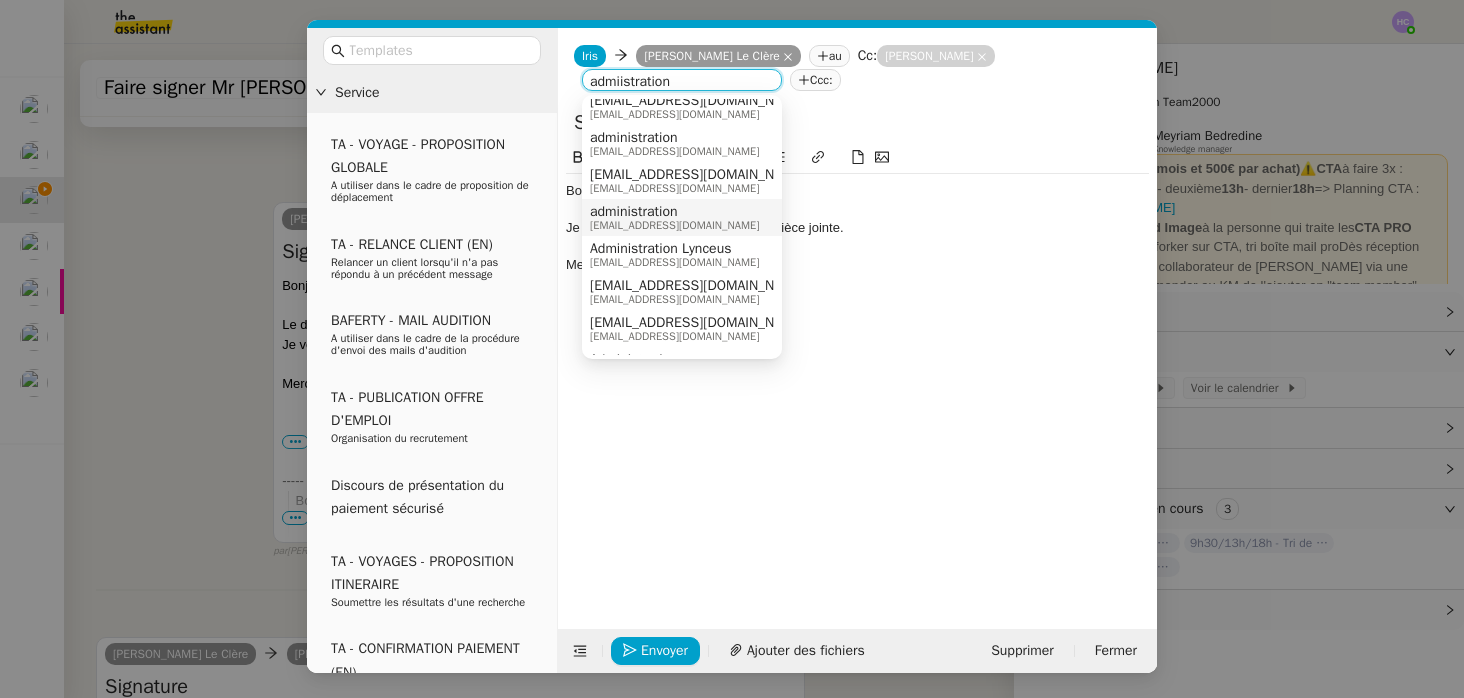scroll, scrollTop: 269, scrollLeft: 0, axis: vertical 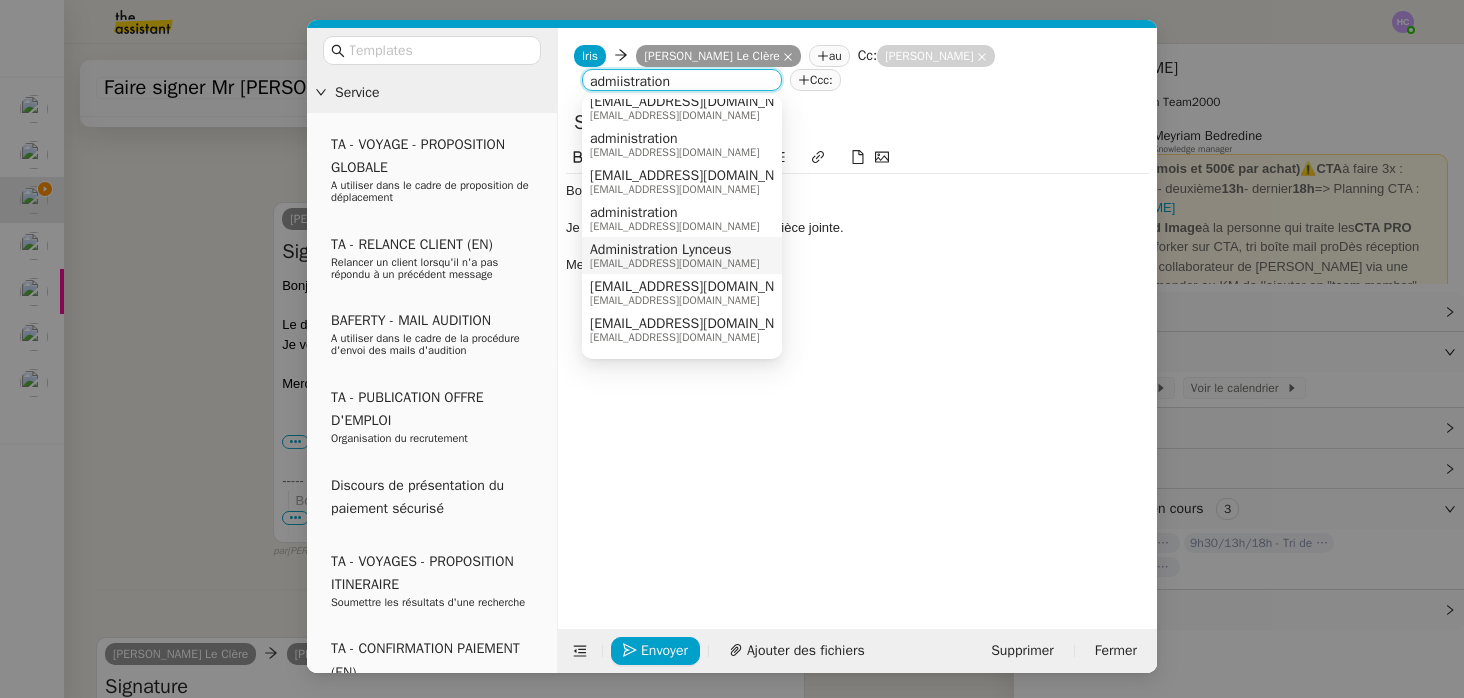 type on "admiistration" 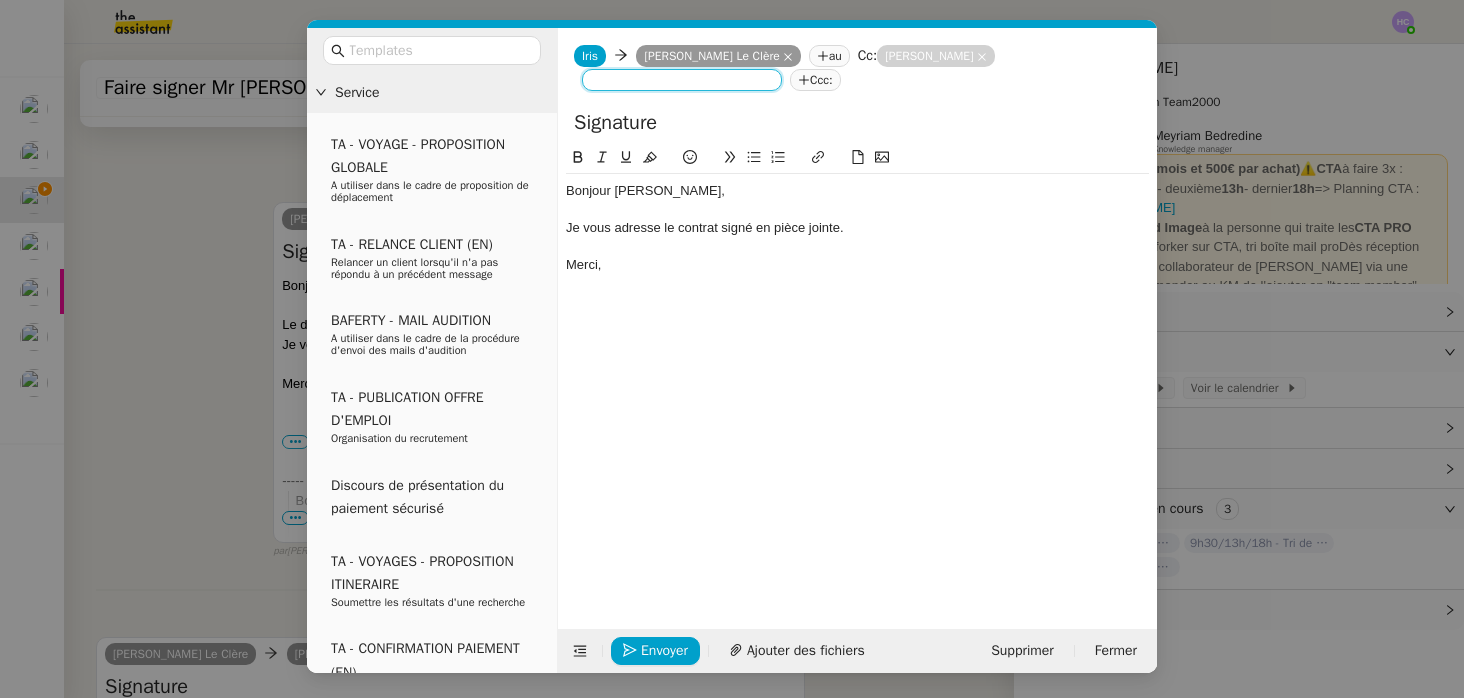 scroll, scrollTop: 0, scrollLeft: 0, axis: both 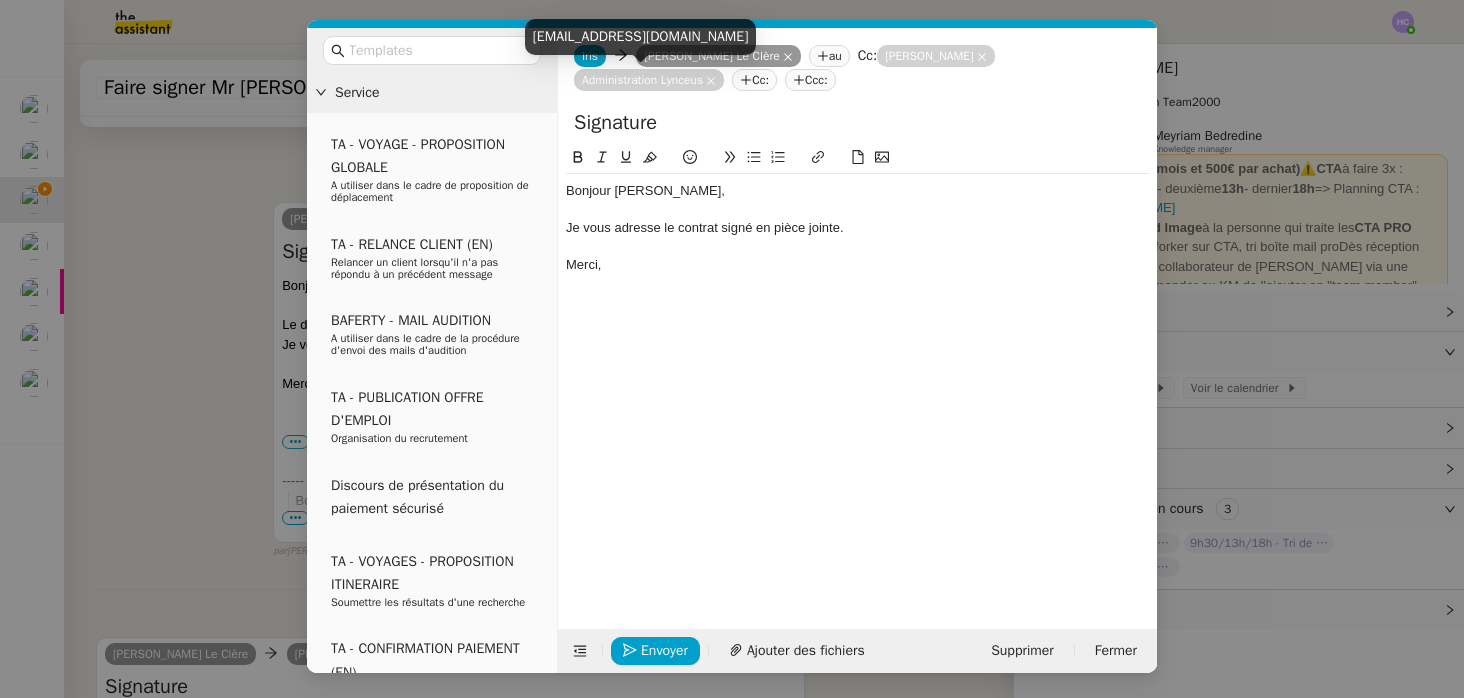 click on "Administration Lynceus" 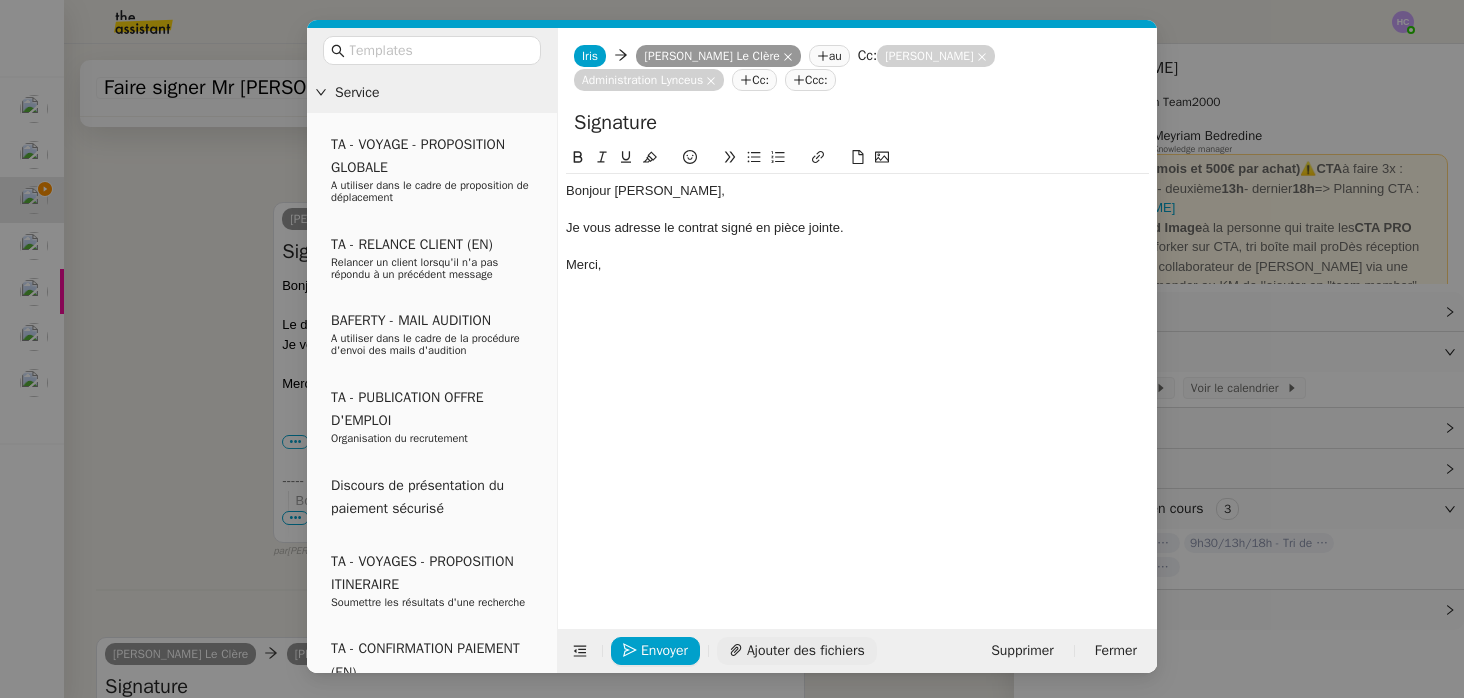 click on "Ajouter des fichiers" 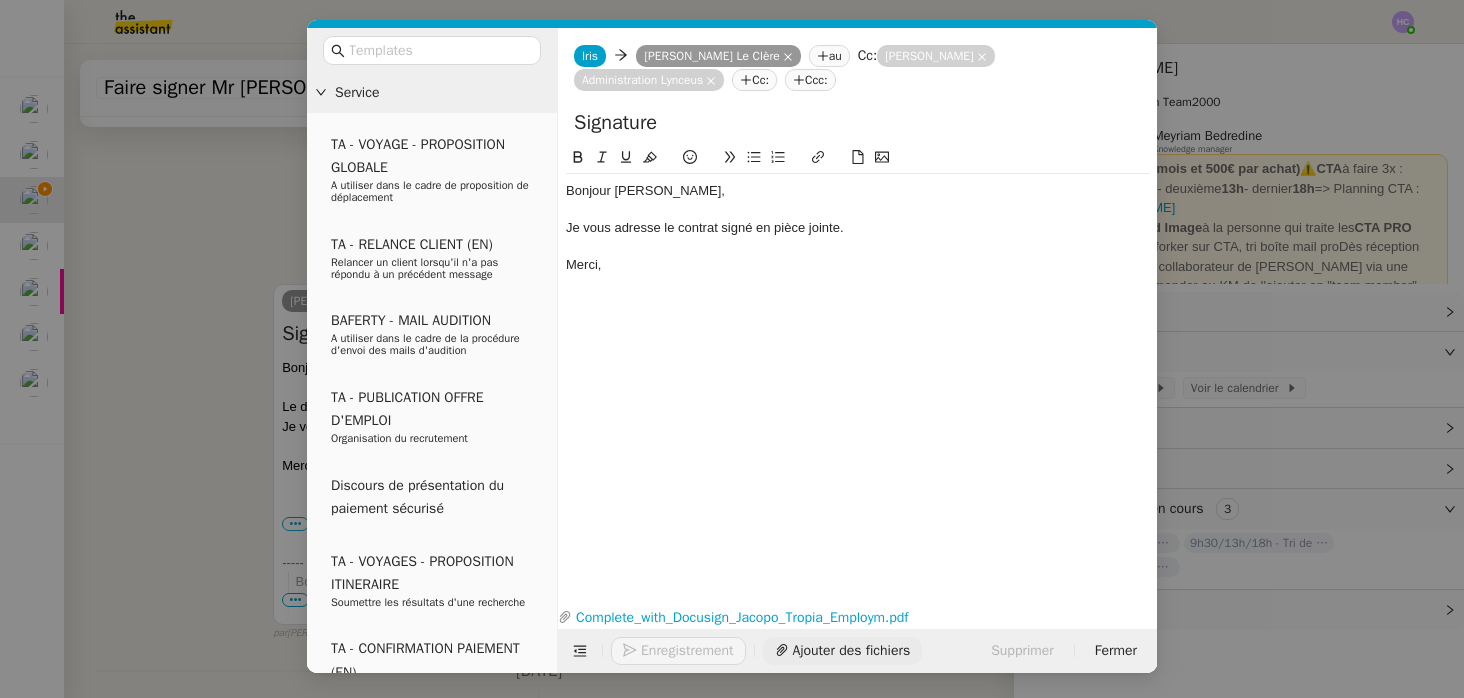 scroll, scrollTop: 697, scrollLeft: 0, axis: vertical 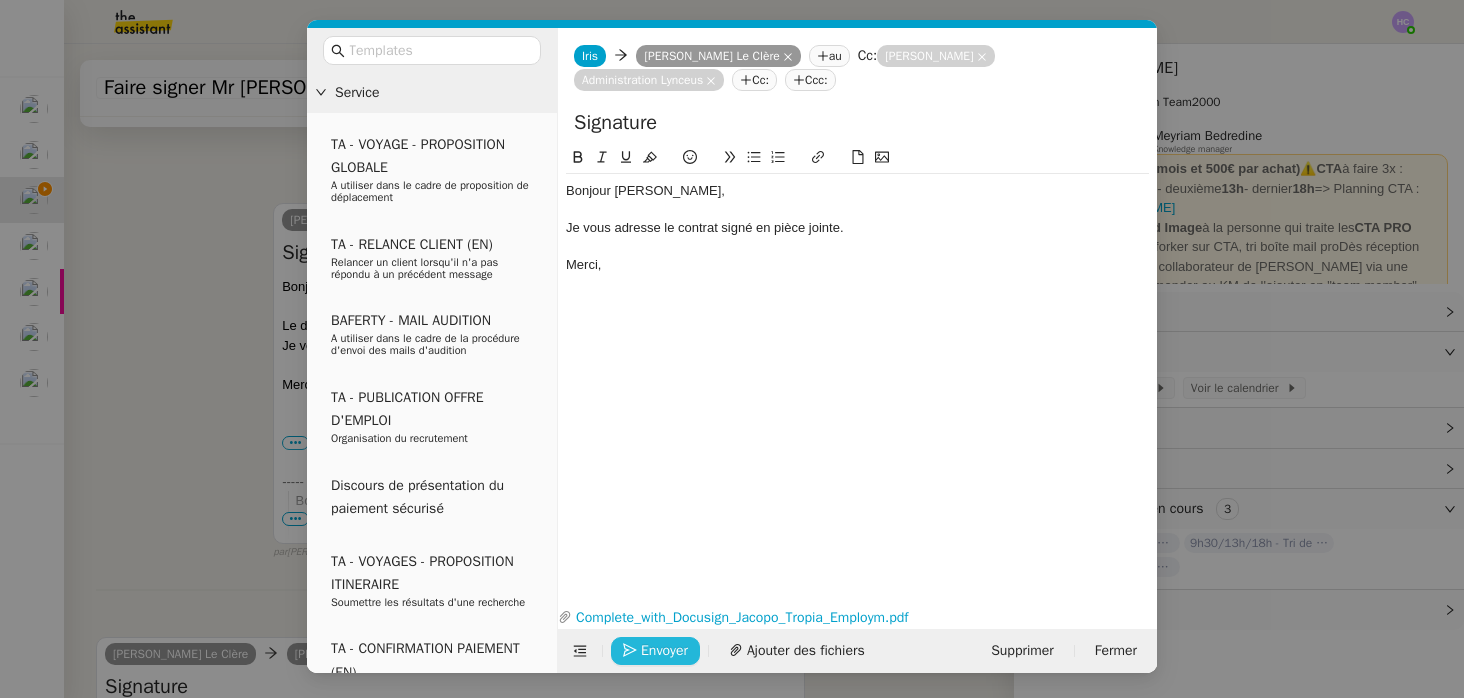 click on "Envoyer" 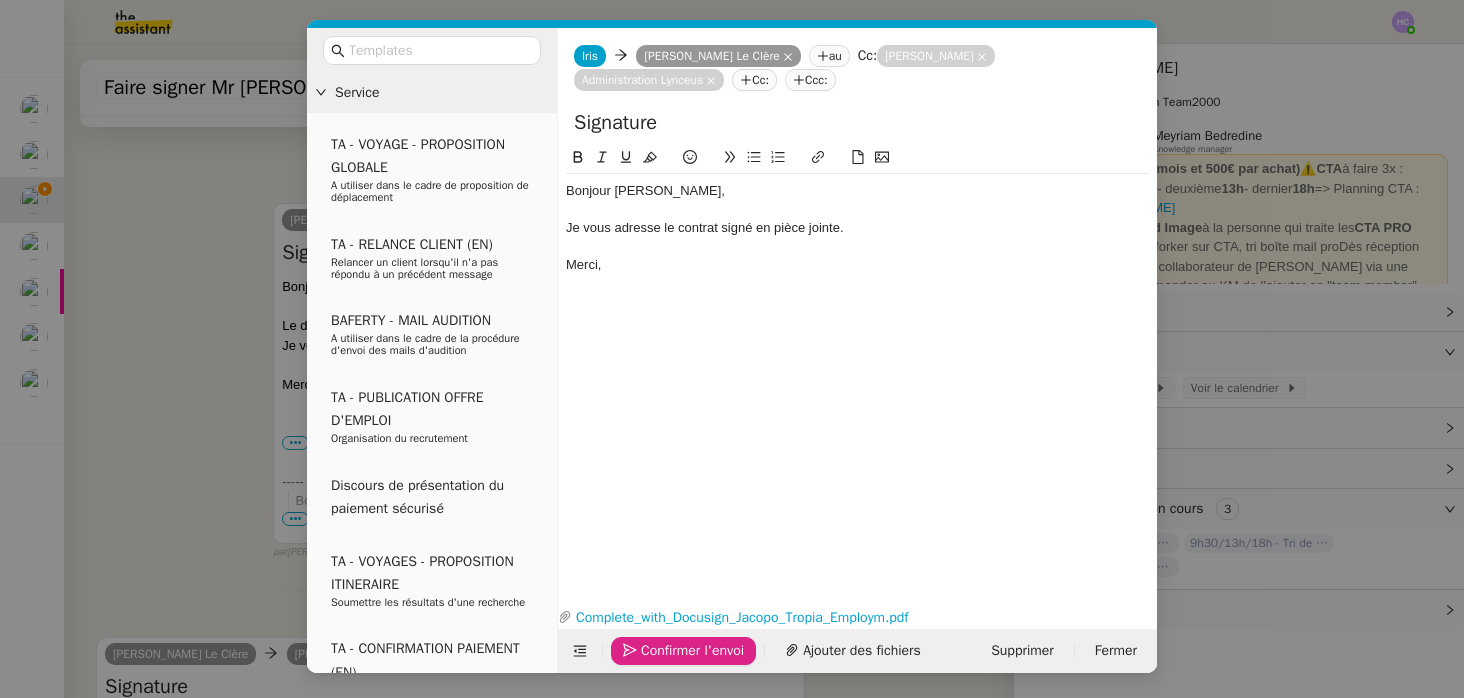 click on "Confirmer l'envoi" 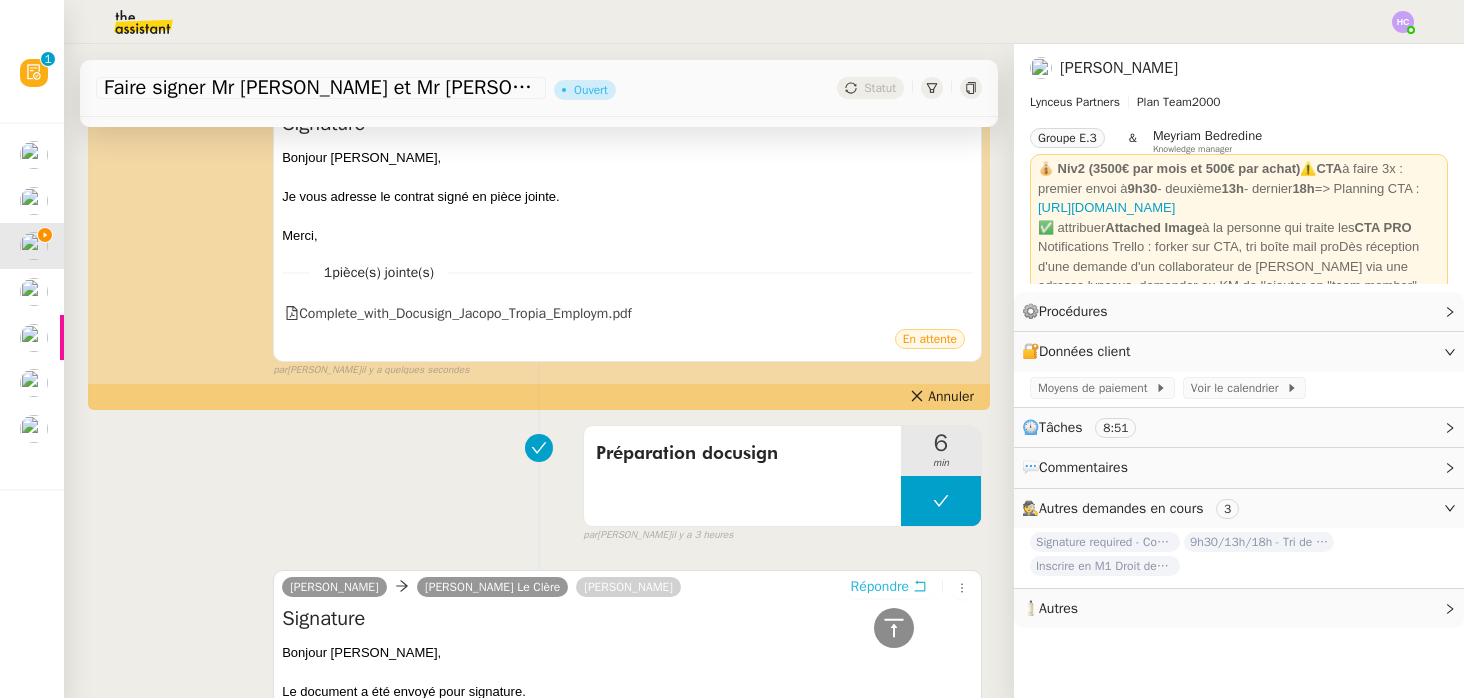 scroll, scrollTop: 0, scrollLeft: 0, axis: both 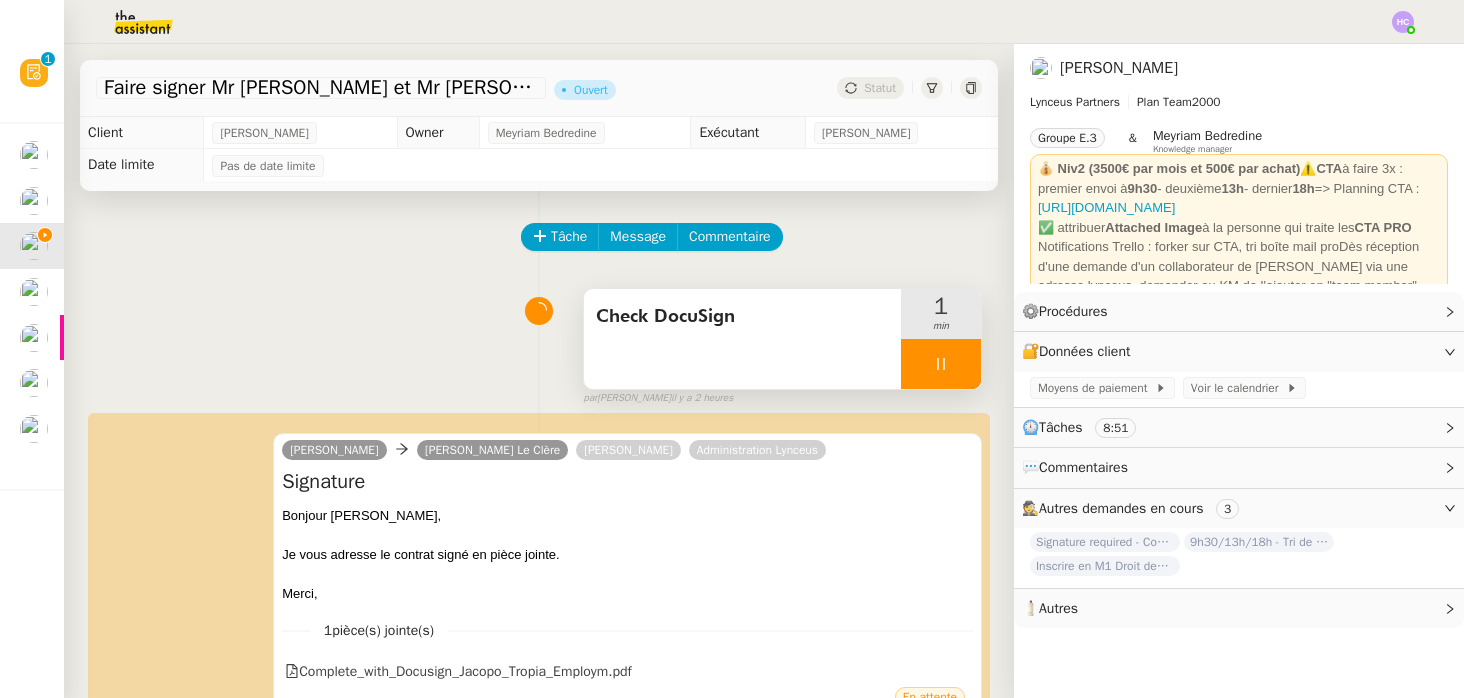 click 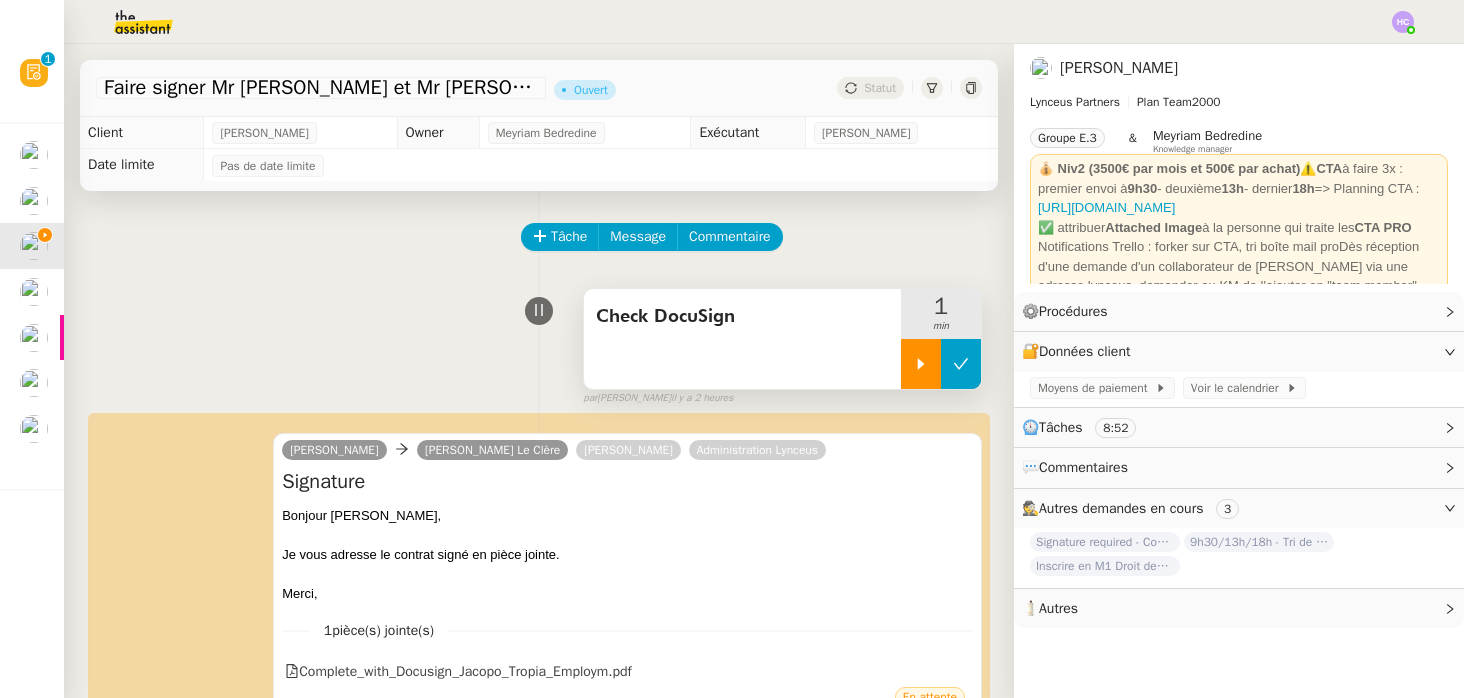 click 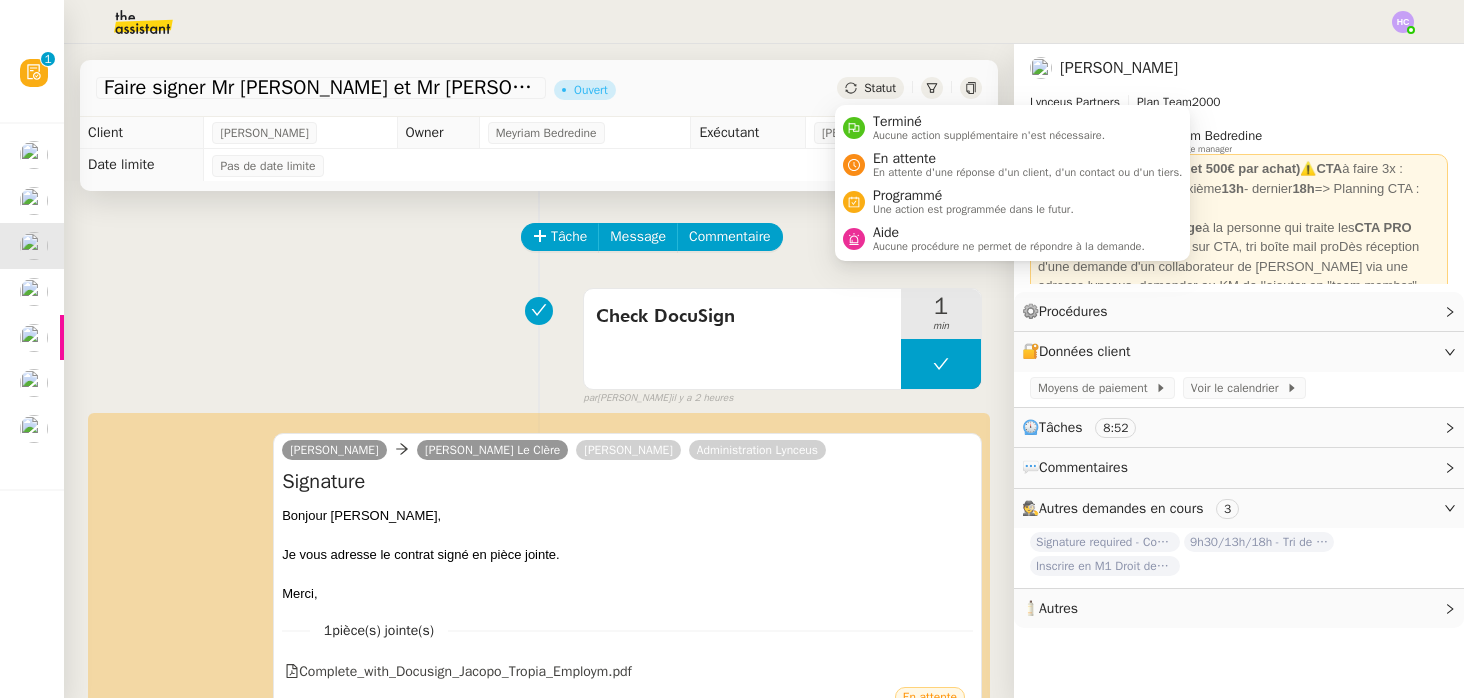 click on "Statut" 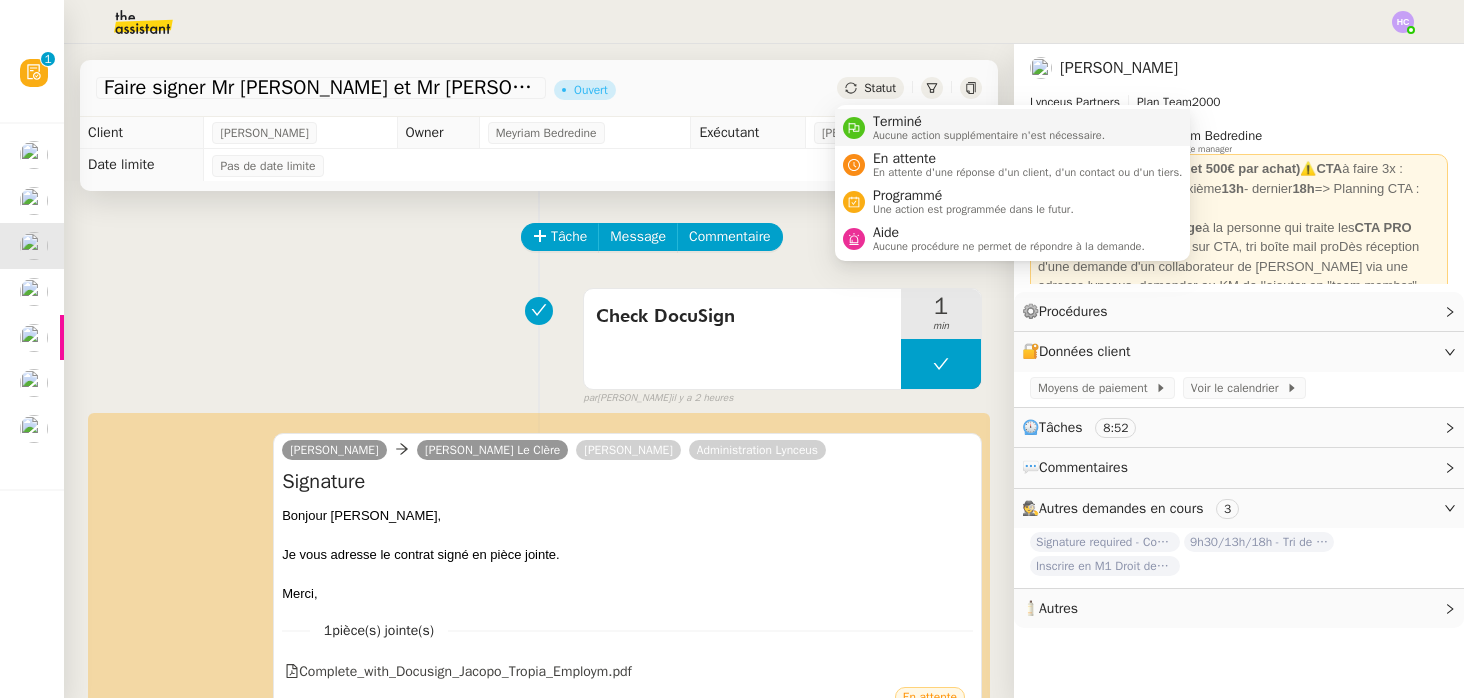 click on "Terminé" at bounding box center (989, 122) 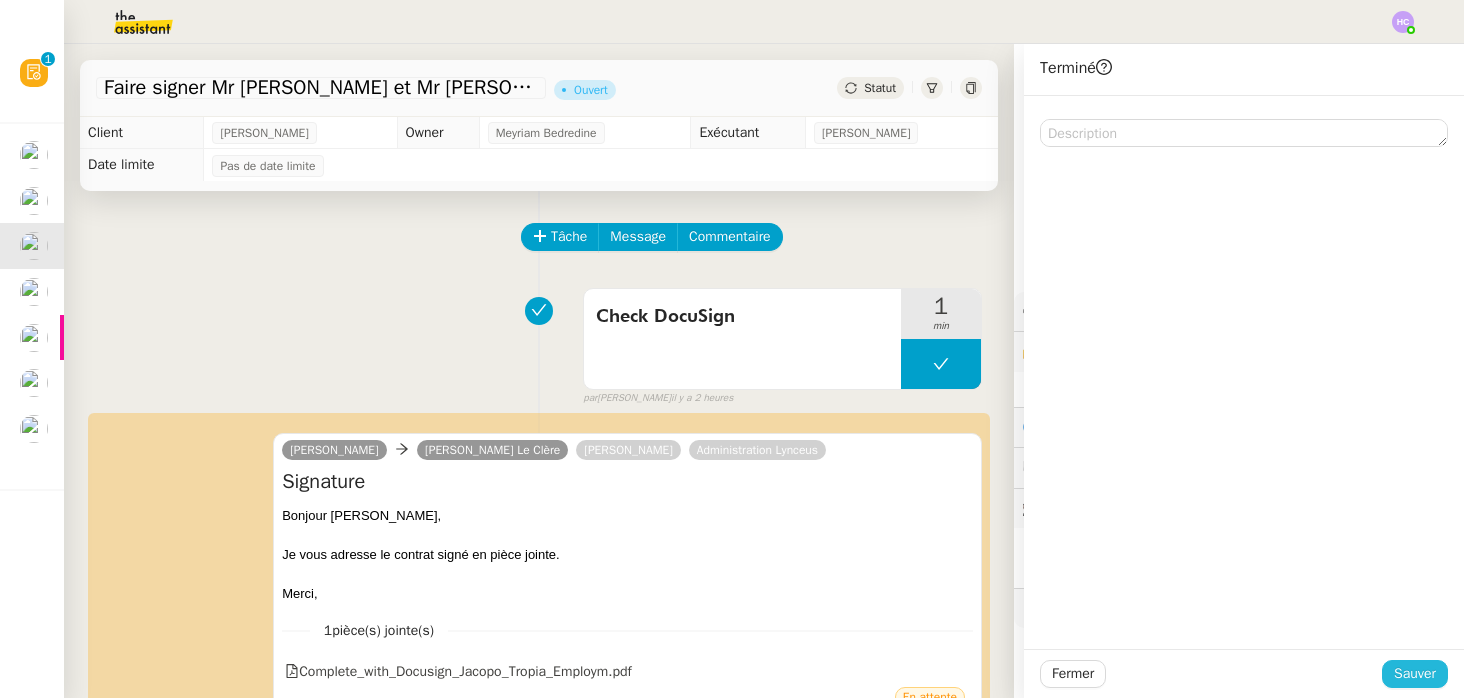 click on "Sauver" 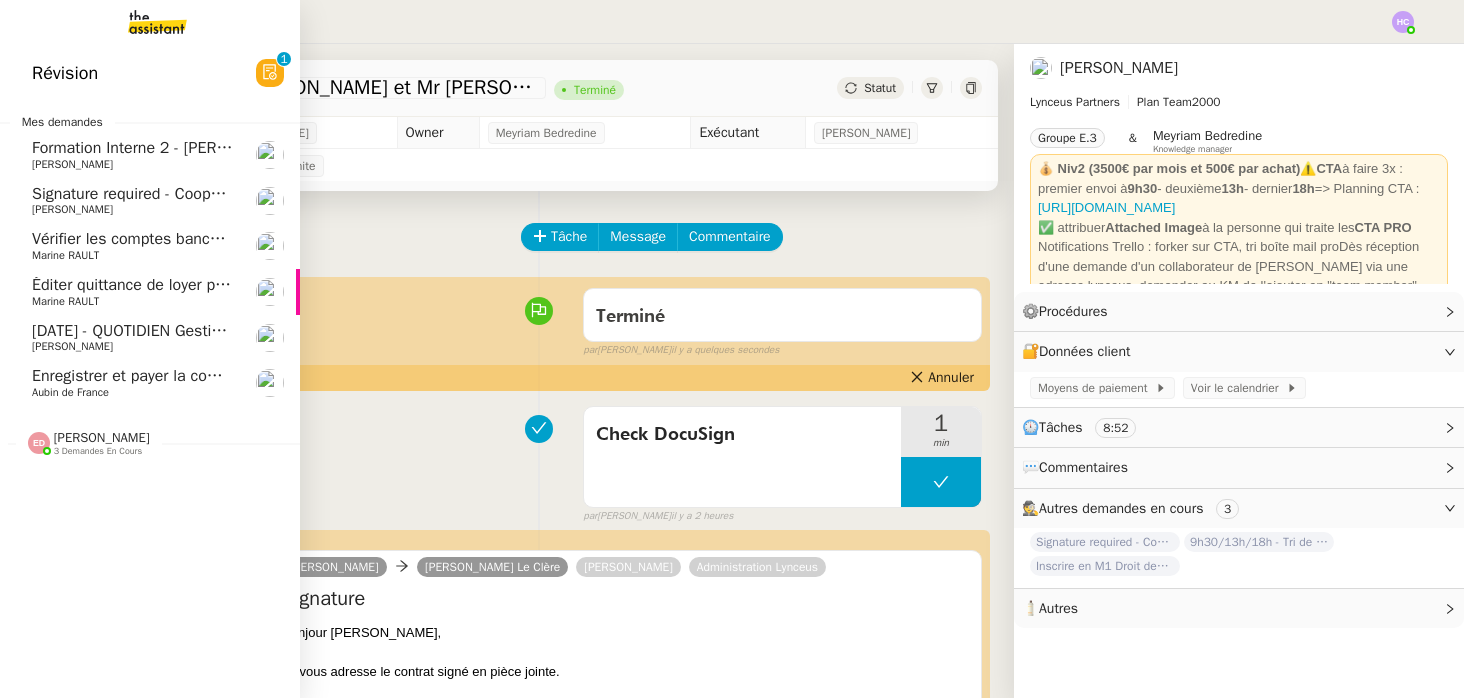 click on "[PERSON_NAME]" 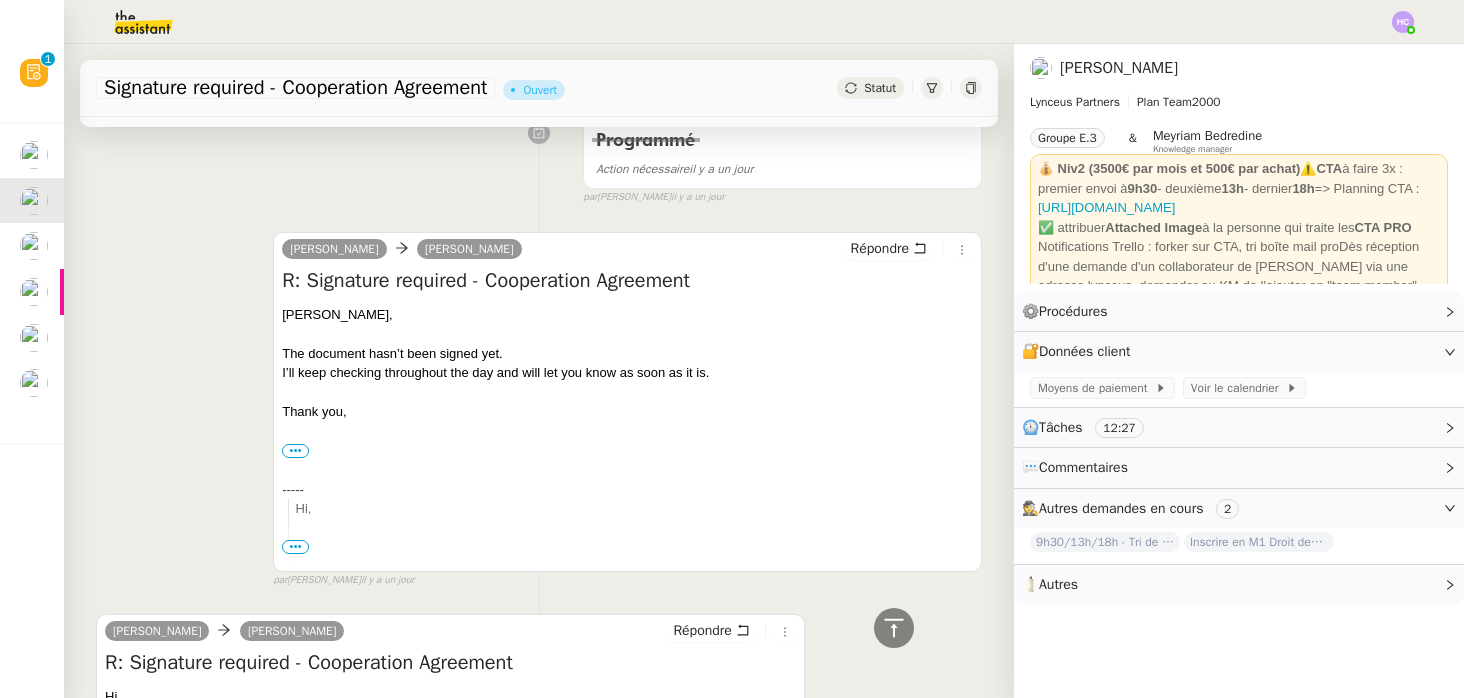 scroll, scrollTop: 210, scrollLeft: 0, axis: vertical 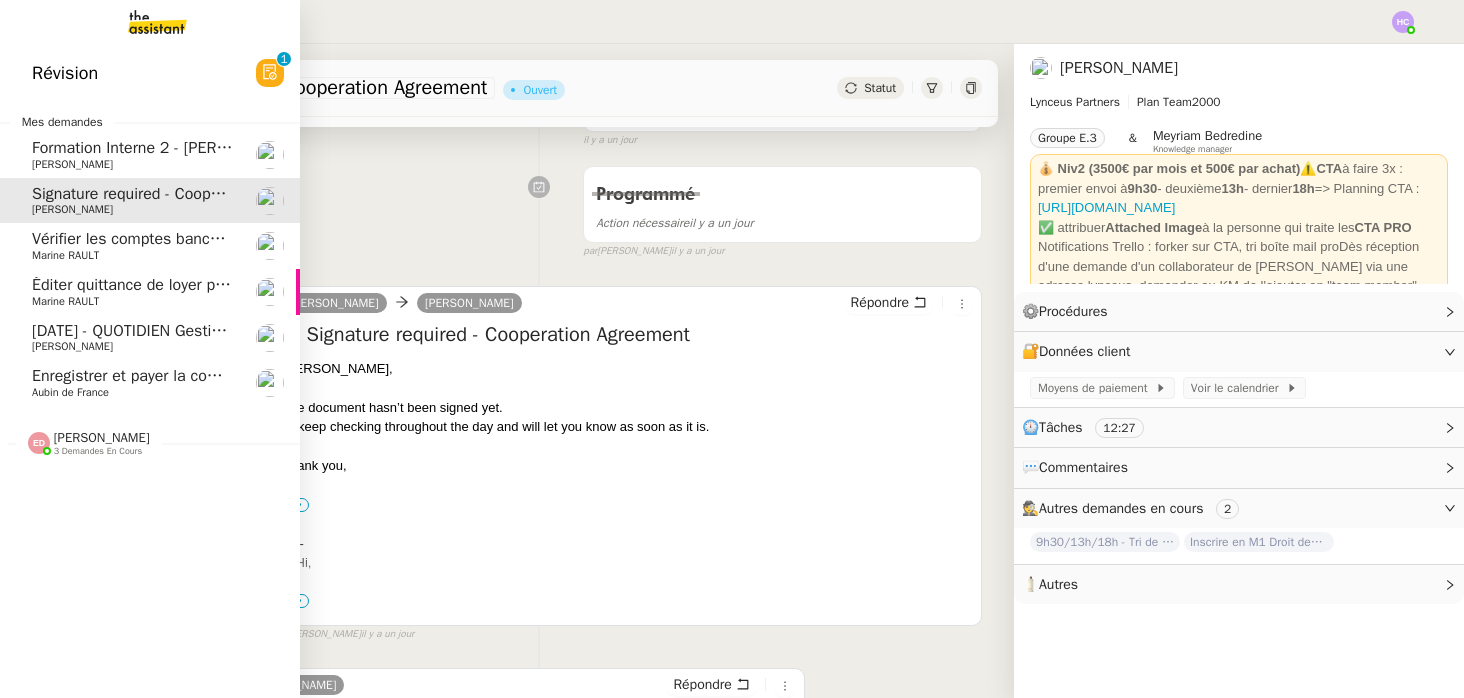 click on "Enregistrer et payer la compagnie" 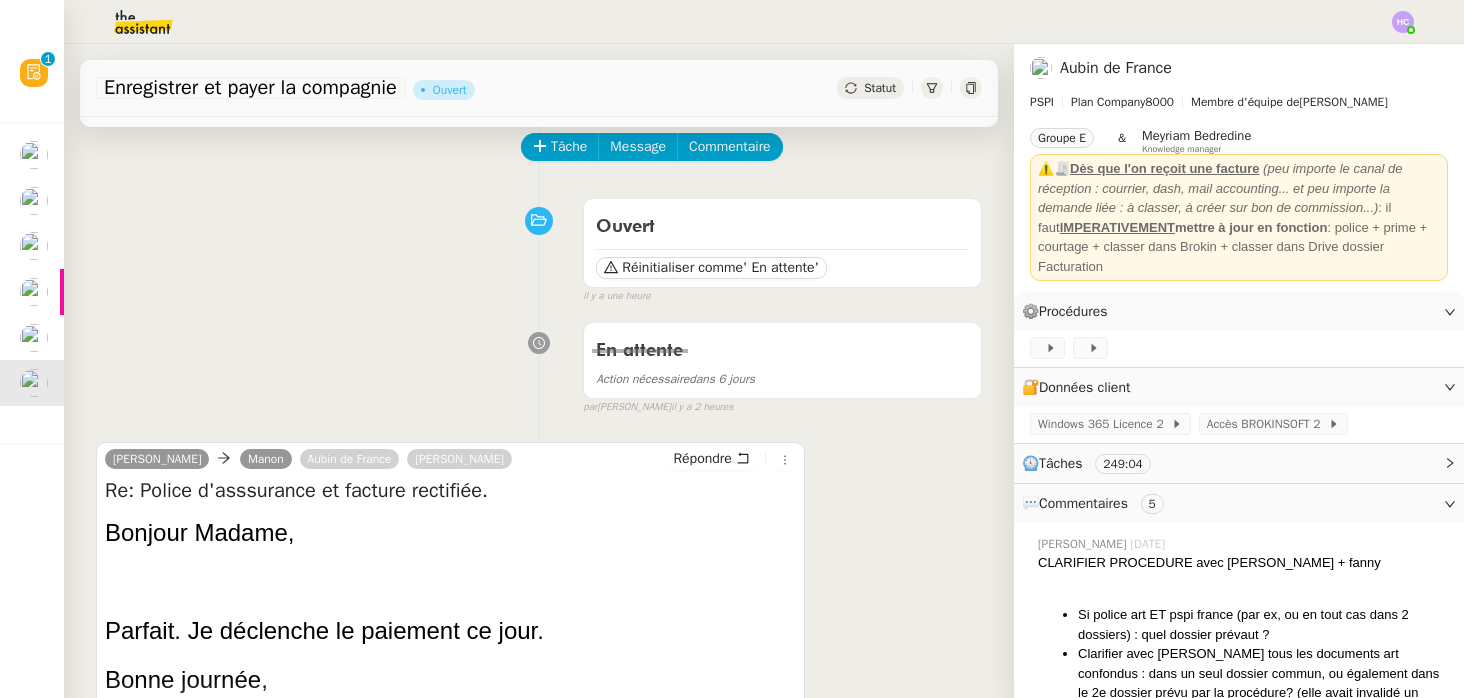 scroll, scrollTop: 0, scrollLeft: 0, axis: both 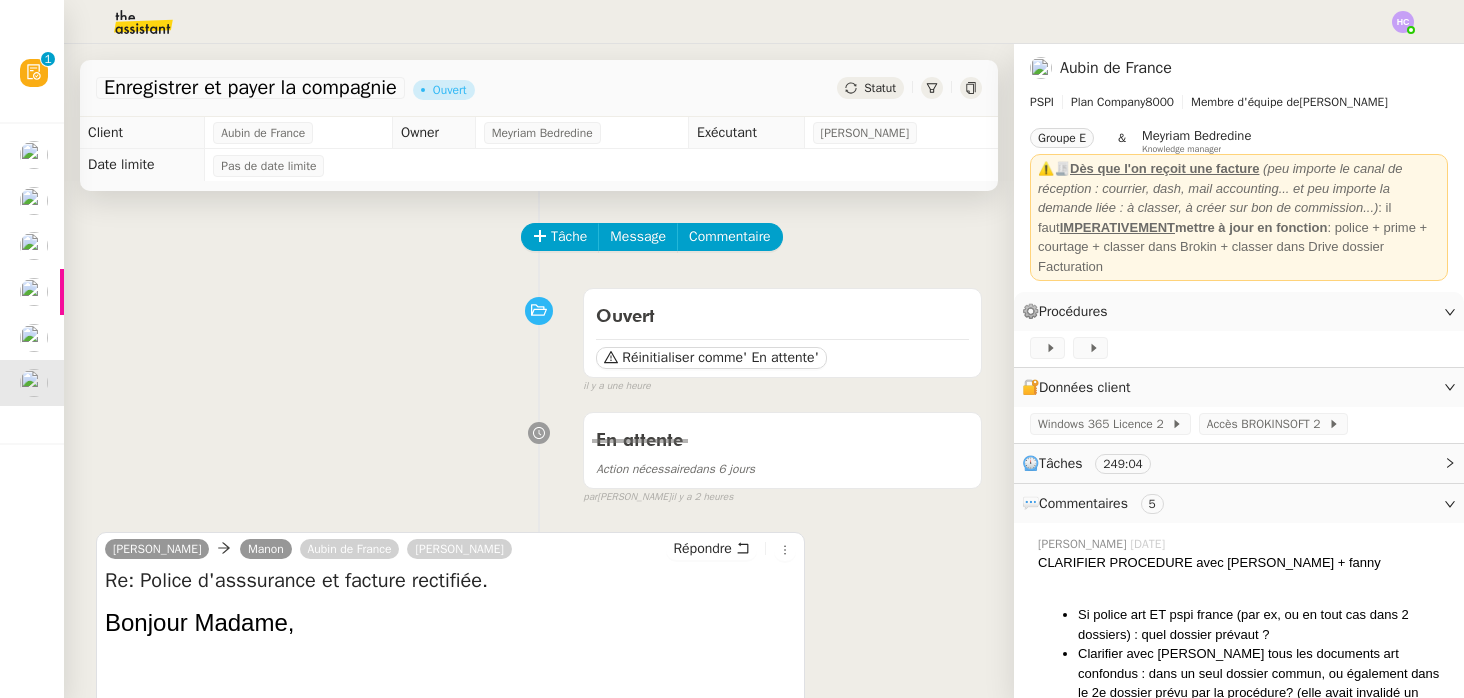 click on "Statut" 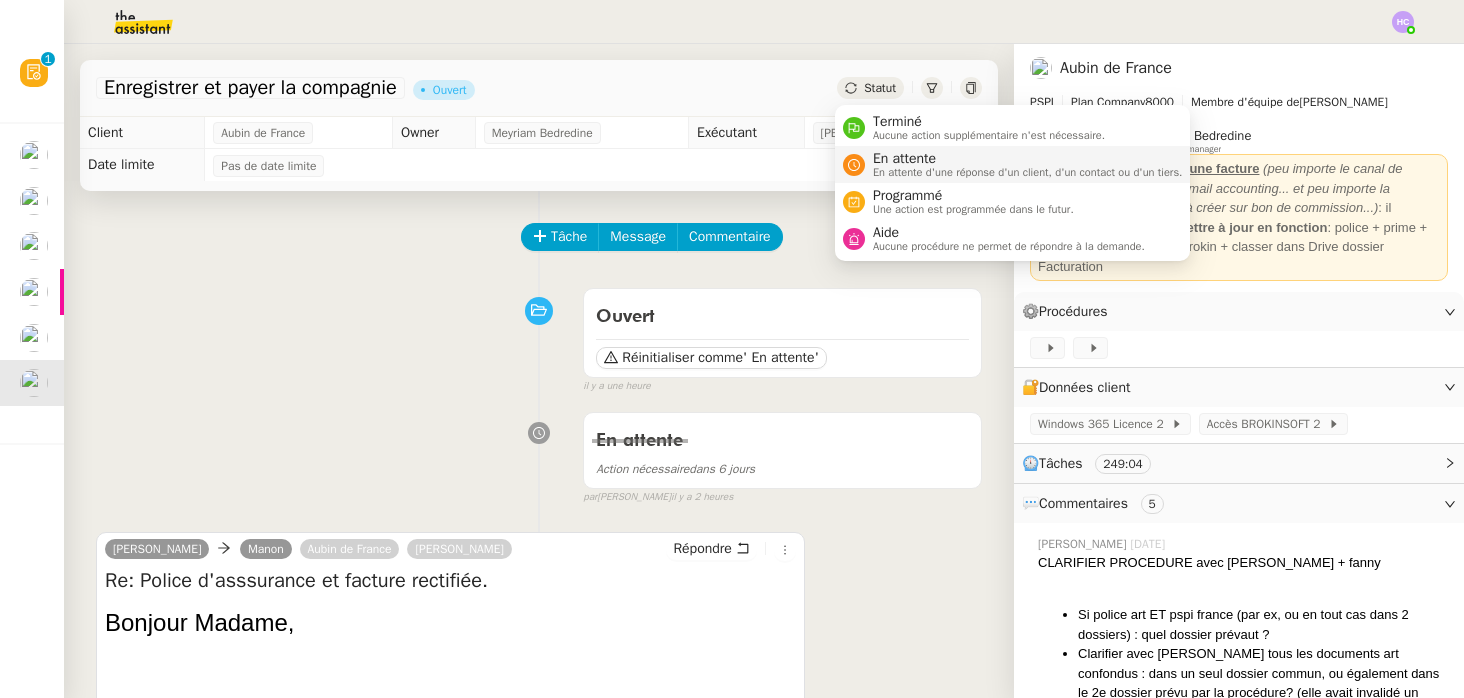 click on "En attente d'une réponse d'un client, d'un contact ou d'un tiers." at bounding box center [1028, 172] 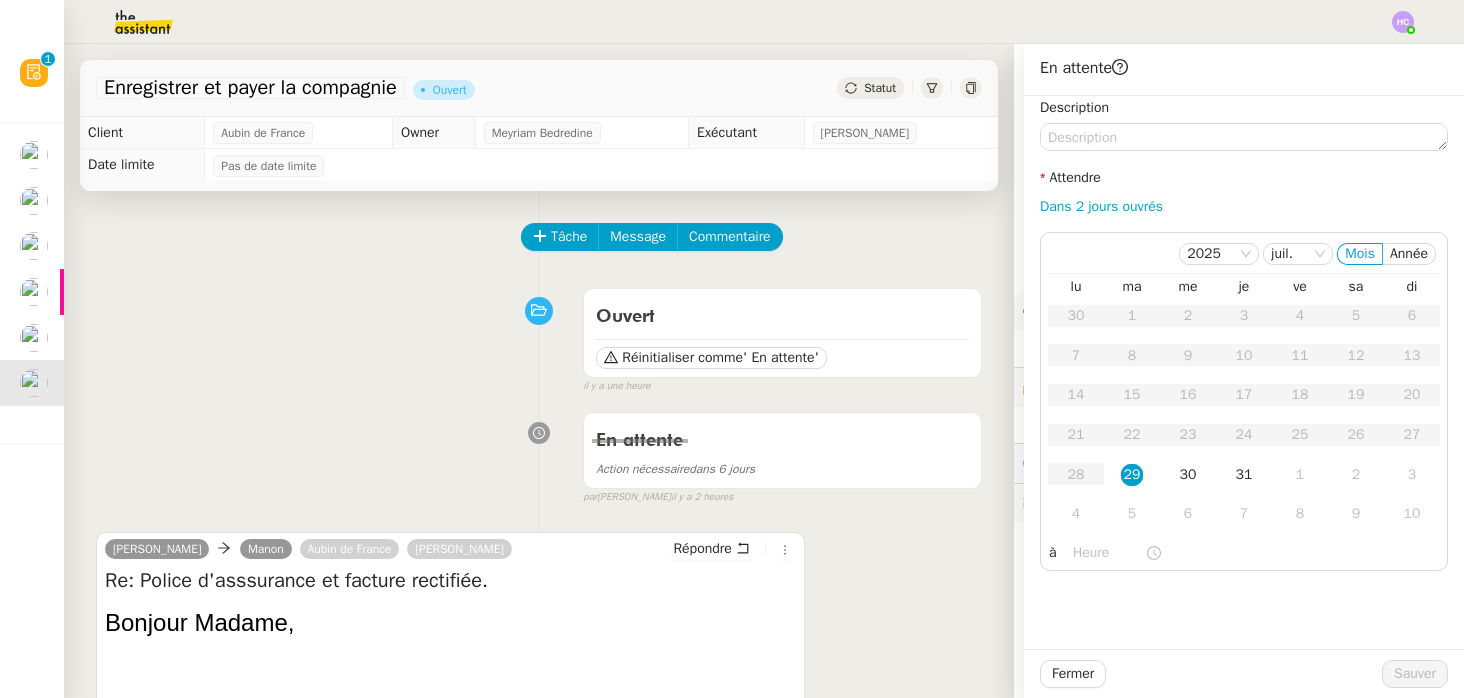 click on "Ouvert Réinitialiser comme  ' En attente'  false il y a une heure" at bounding box center (539, 337) 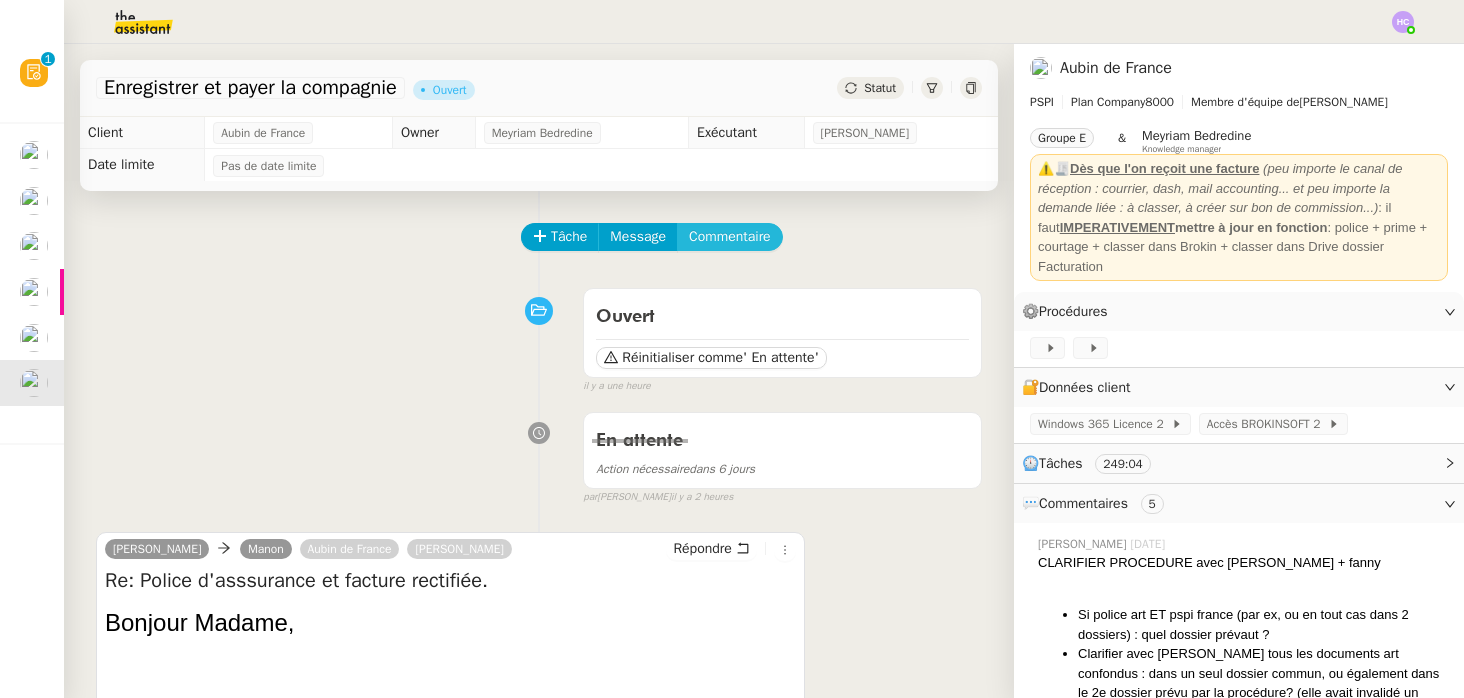 click on "Commentaire" 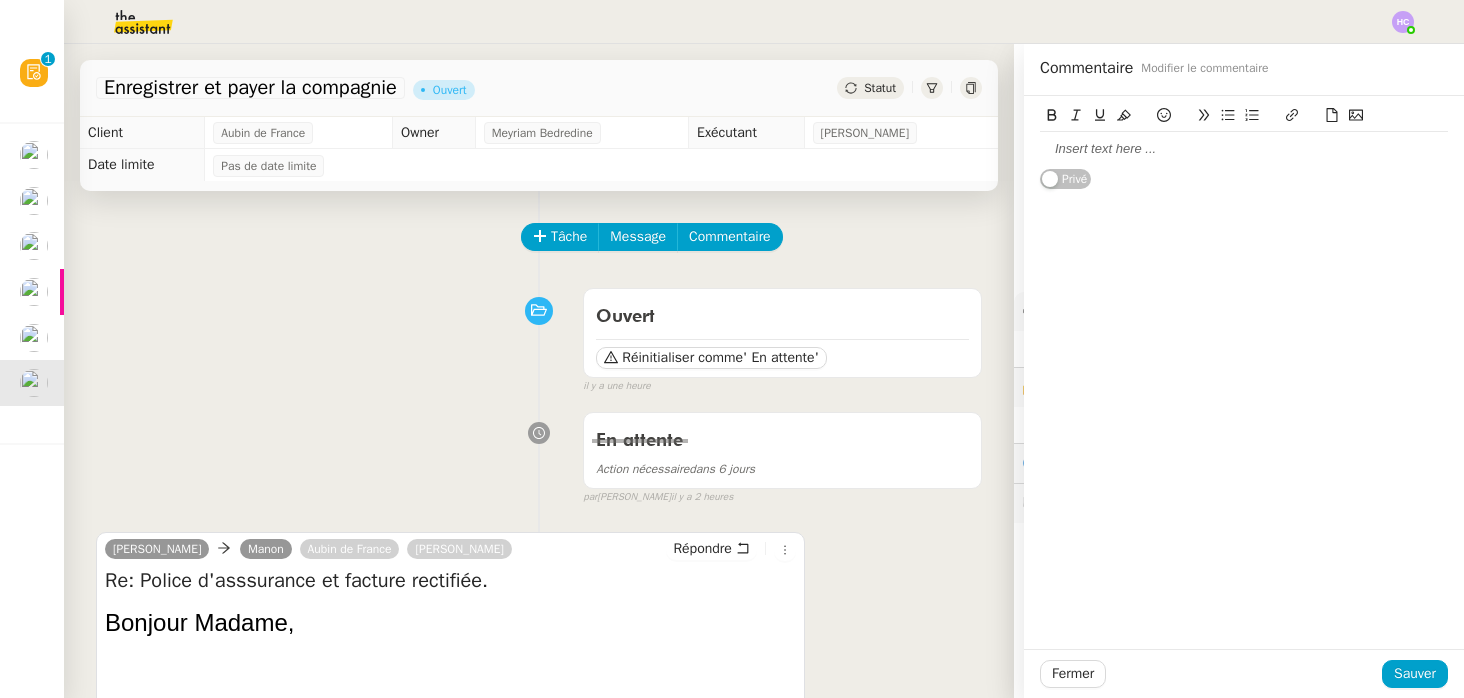 type 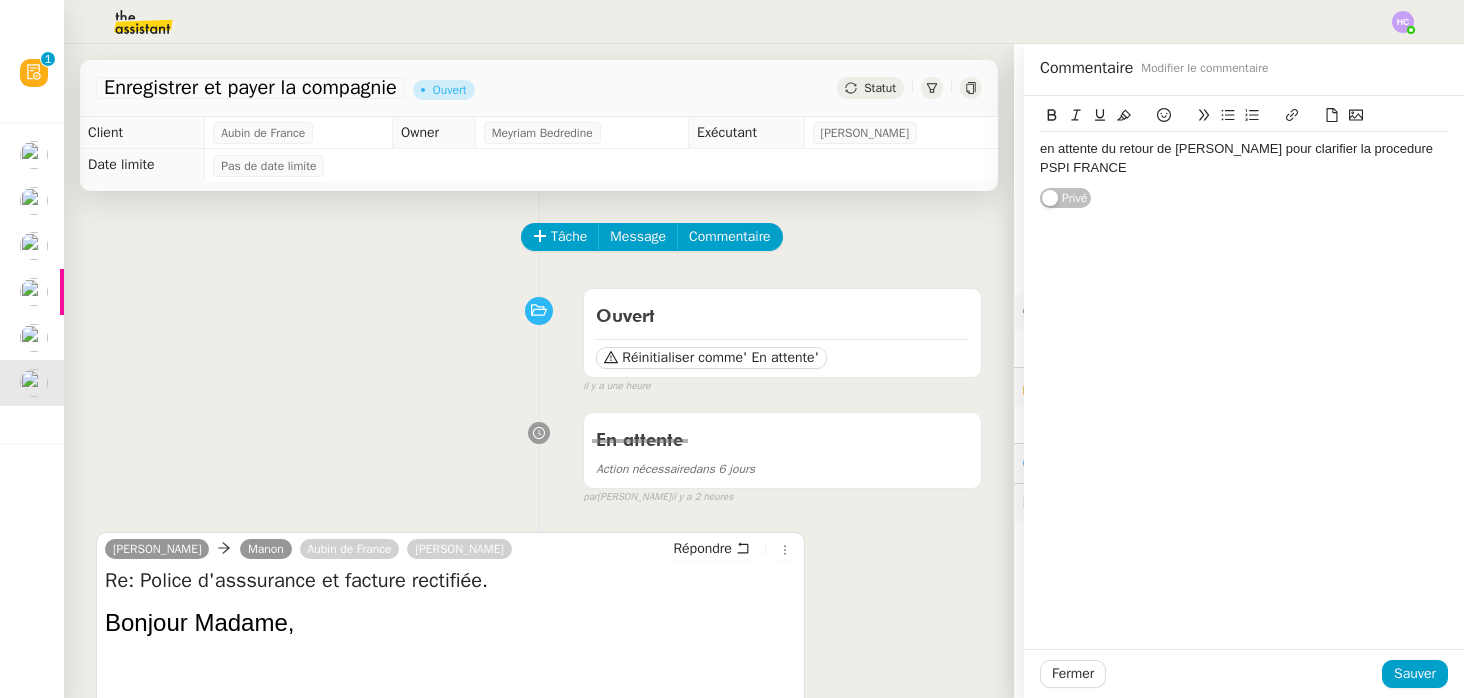click on "en attente du retour de Pierrick pour clarifier la procedure PSPI FRANCE" 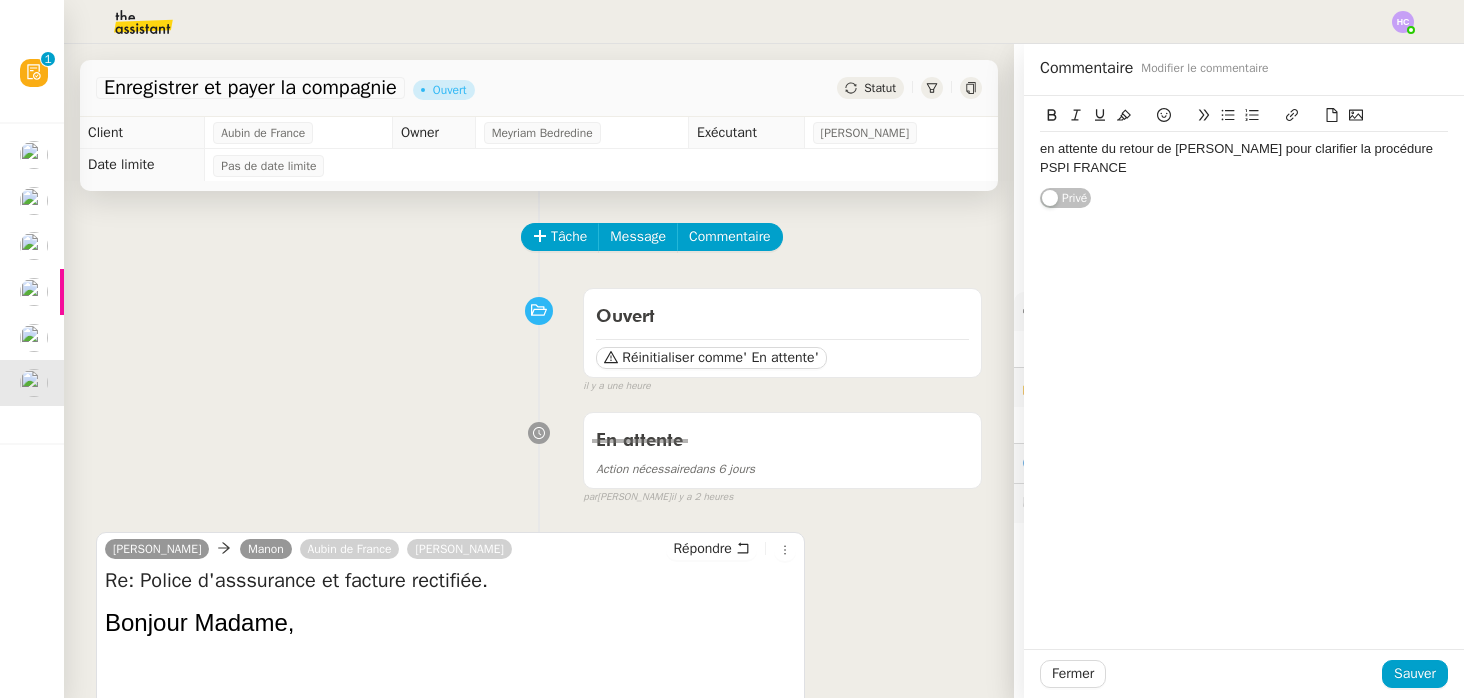 click on "en attente du retour de Pierrick pour clarifier la procédure PSPI FRANCE" 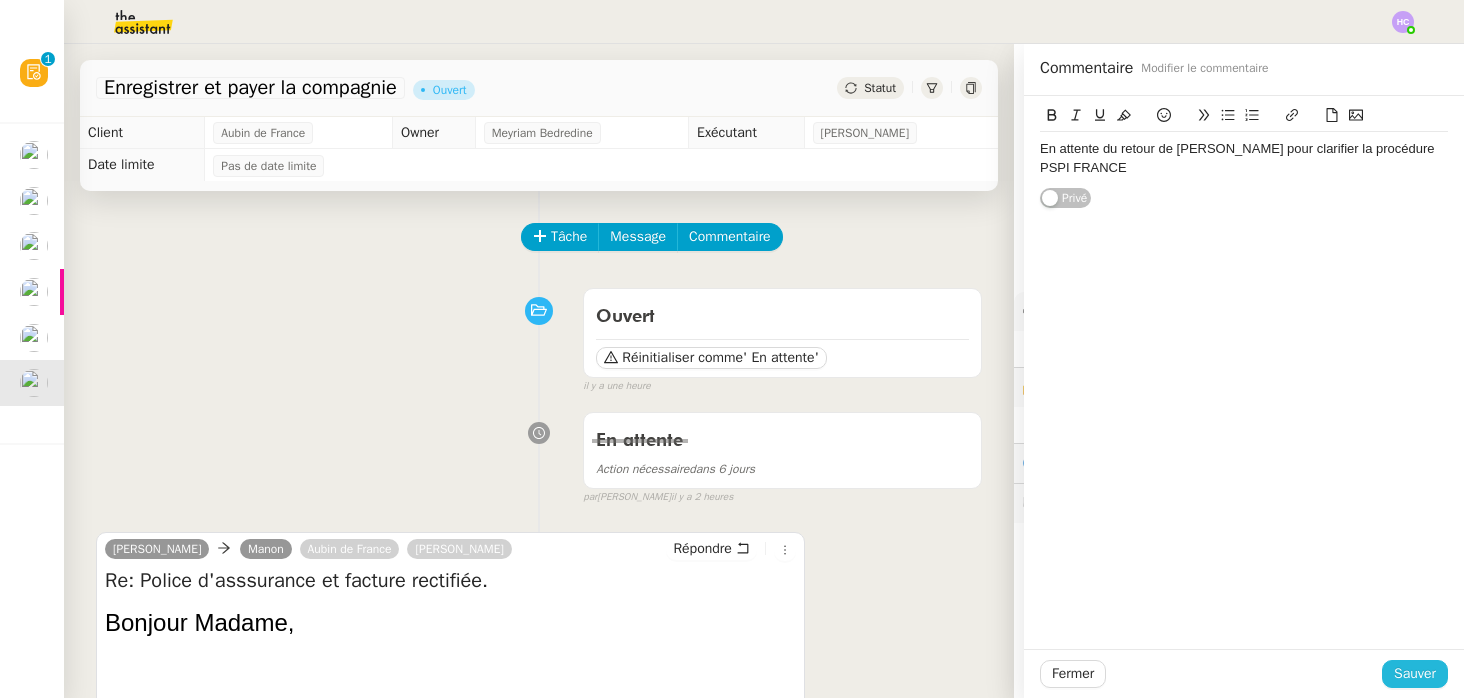 click on "Sauver" 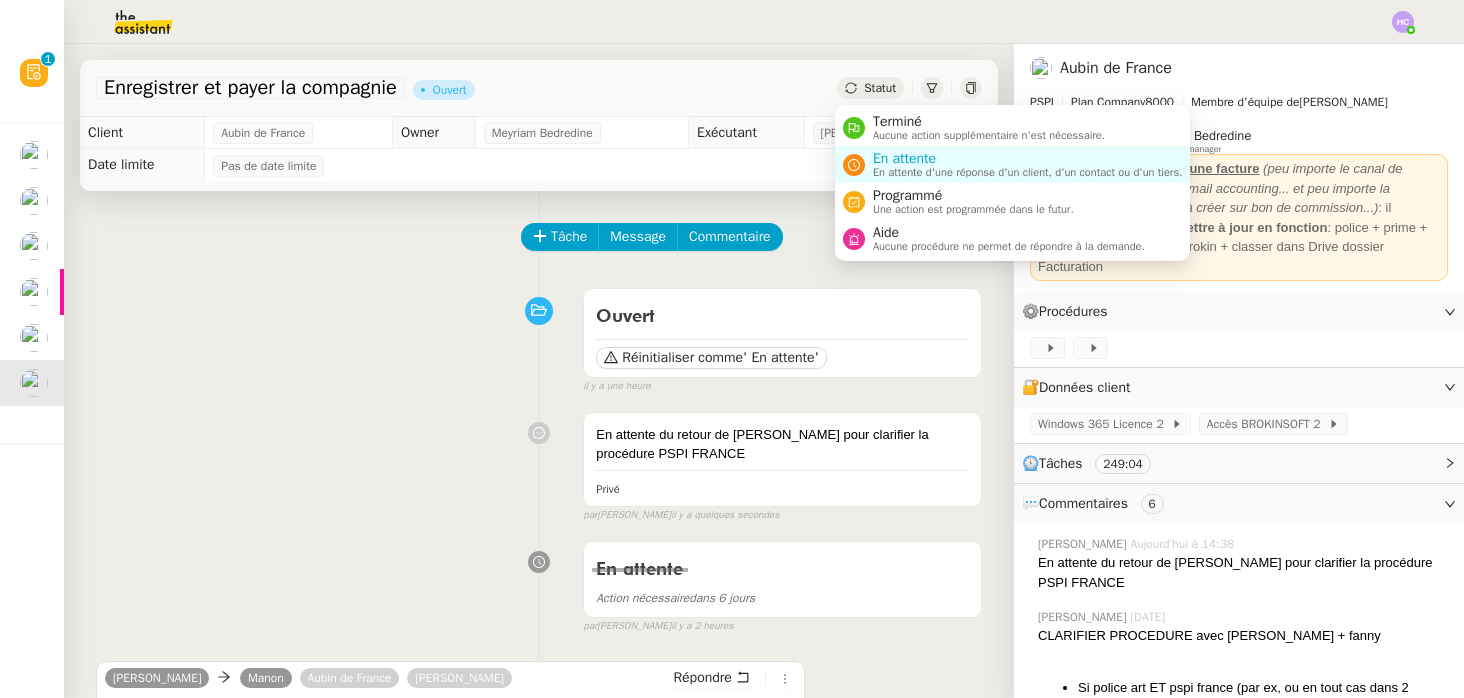 click on "Statut" 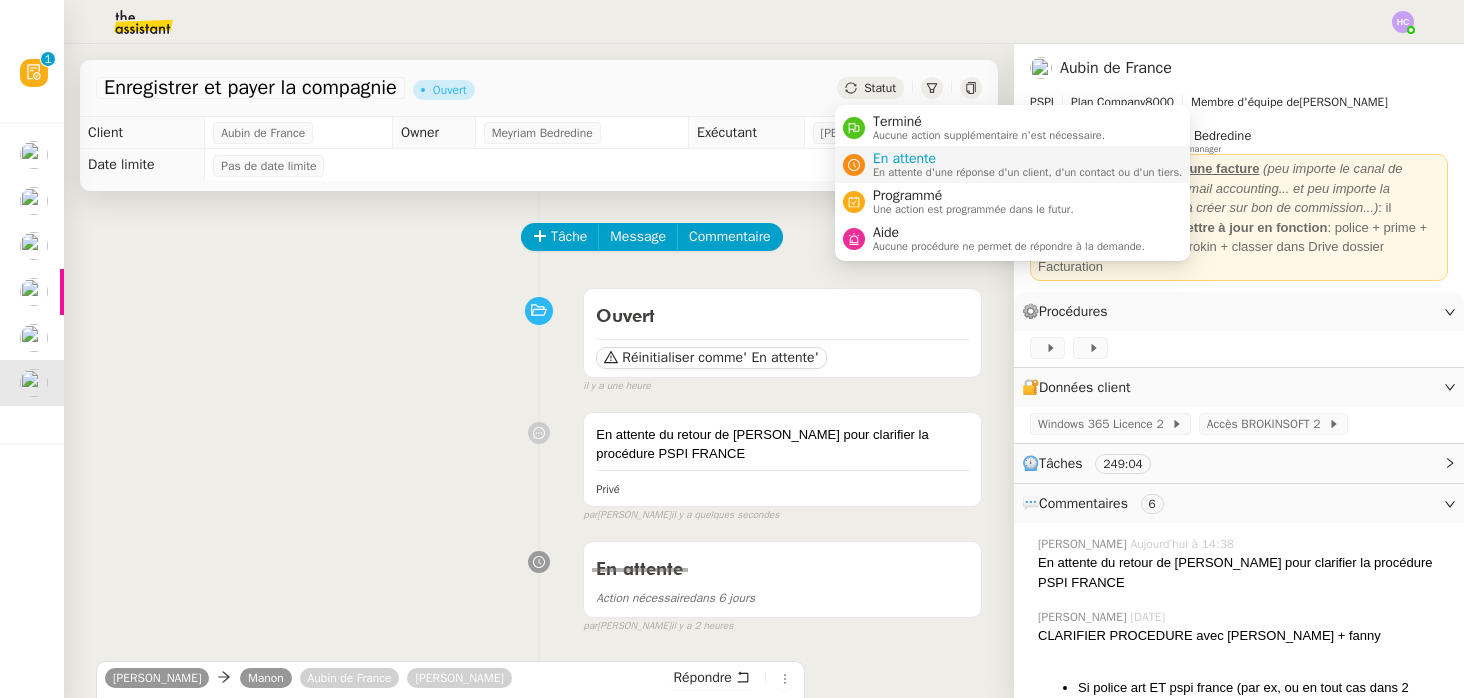 click at bounding box center (854, 165) 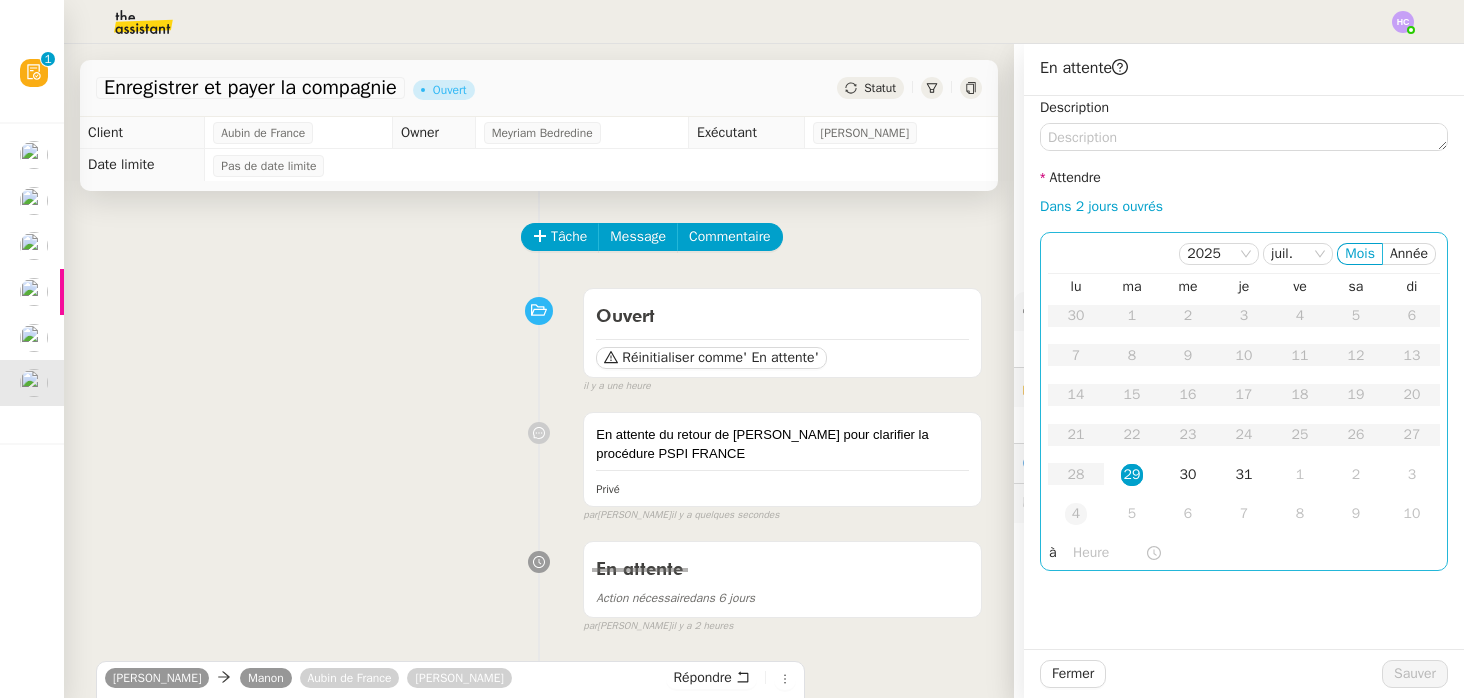 click on "4" 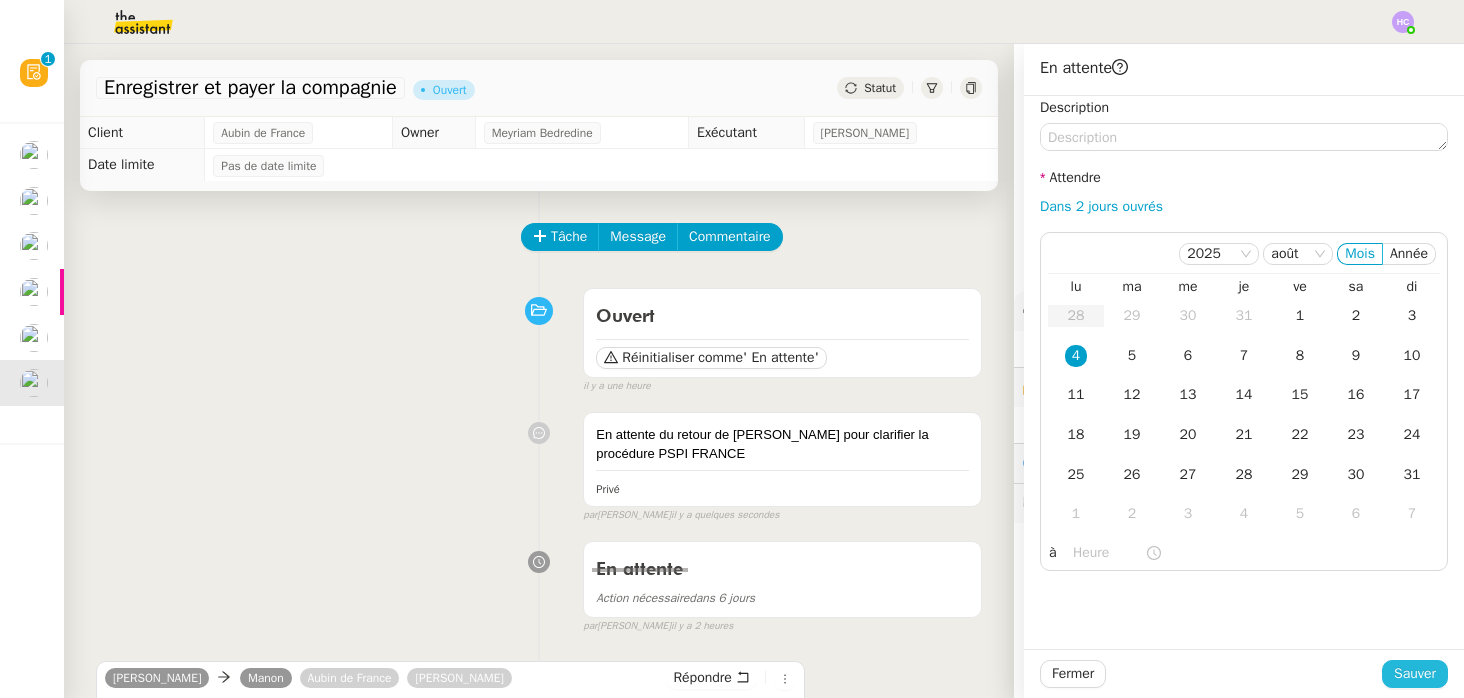 click on "Sauver" 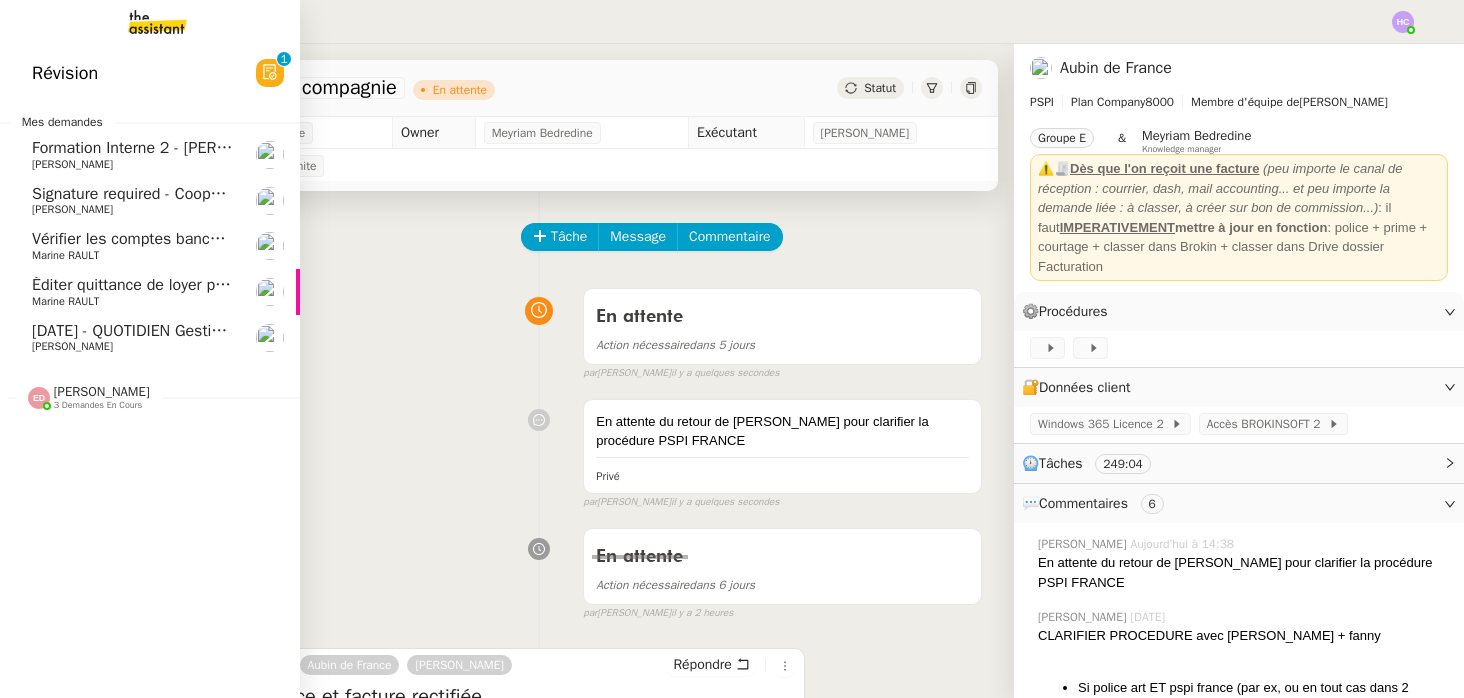 click on "[DATE] - QUOTIDIEN Gestion boite mail Accounting" 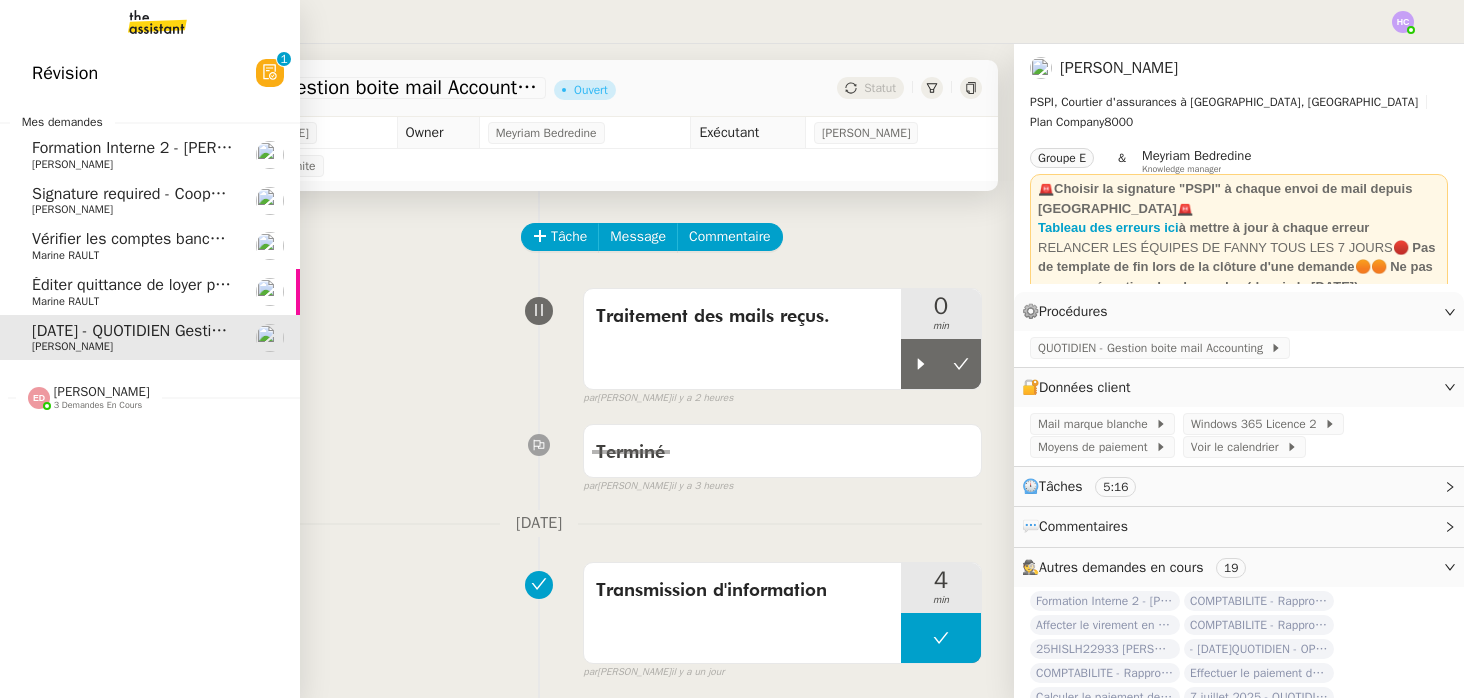 click on "Éditer quittance de loyer pour juillet 2025" 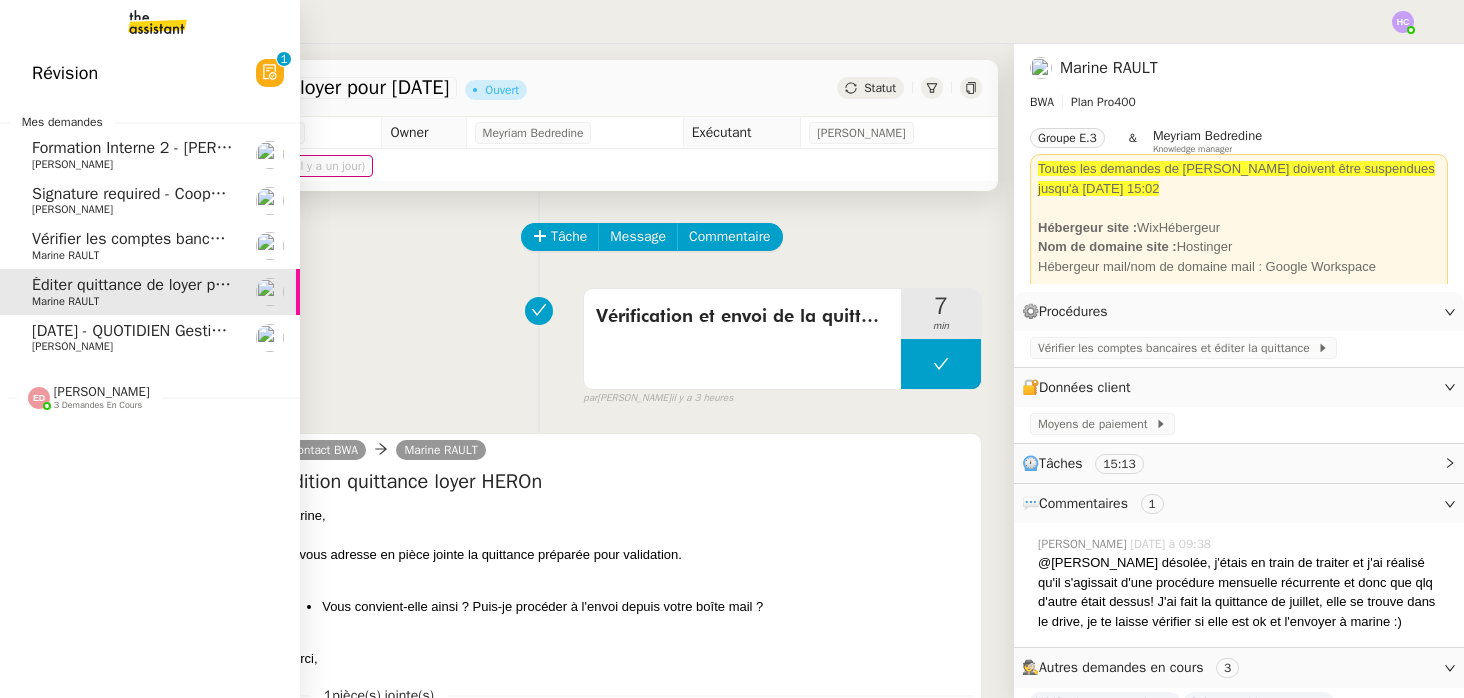 click on "Vérifier les comptes bancaires et éditer la quittance   - 1 juillet 2025" 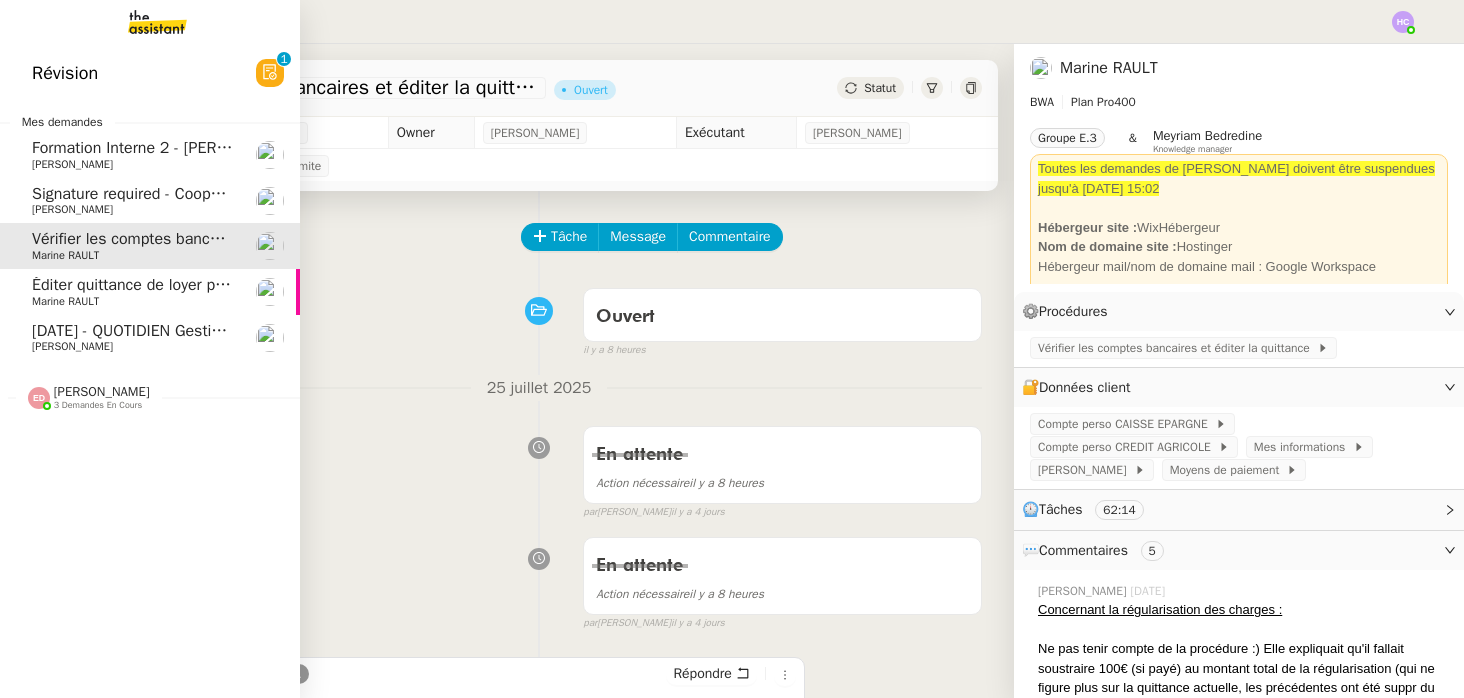 click on "Signature required - Cooperation Agreement" 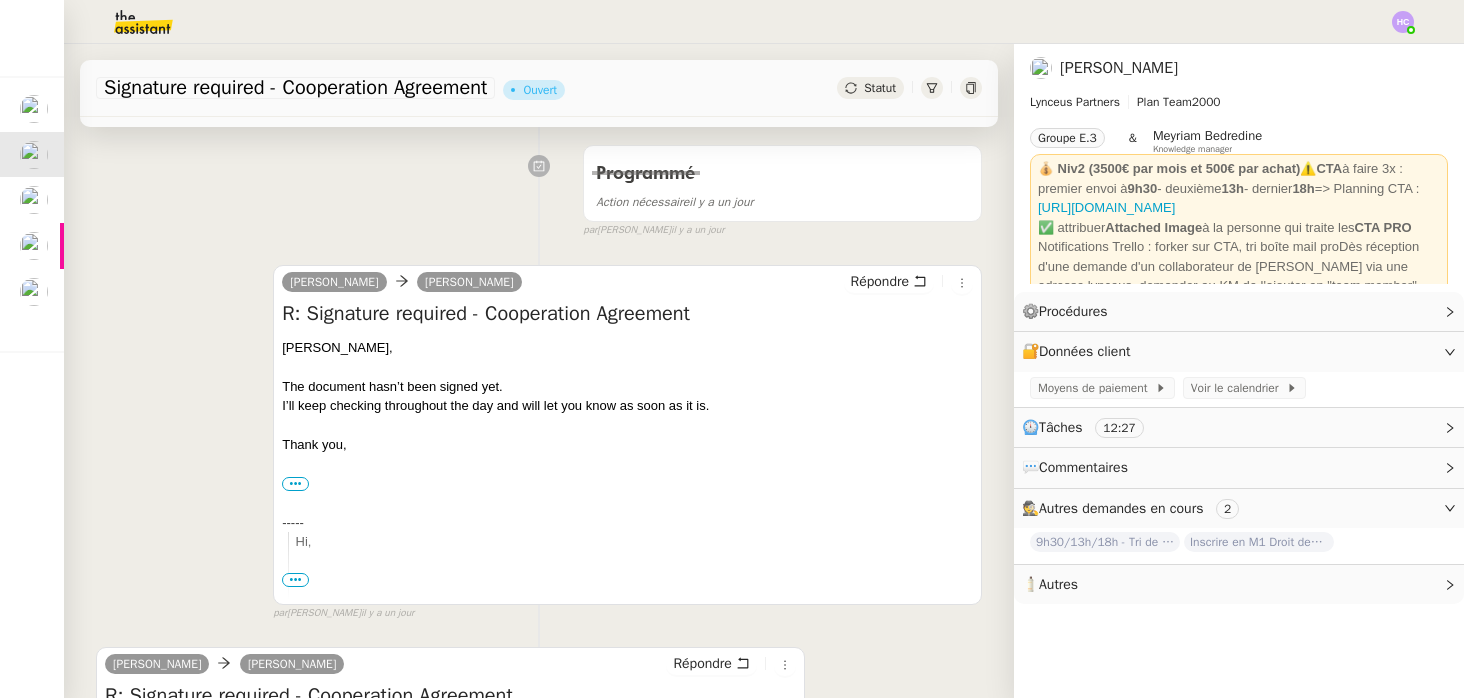 scroll, scrollTop: 0, scrollLeft: 0, axis: both 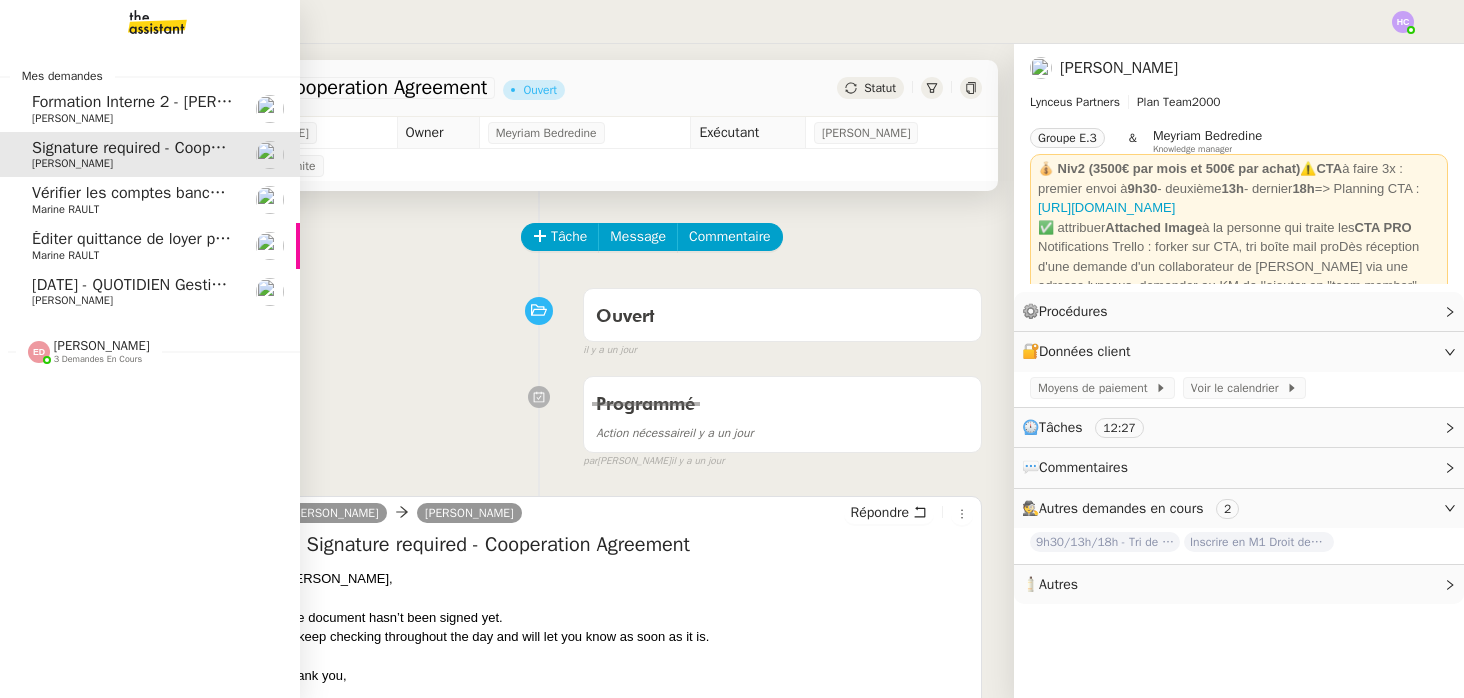 click on "Marine RAULT" 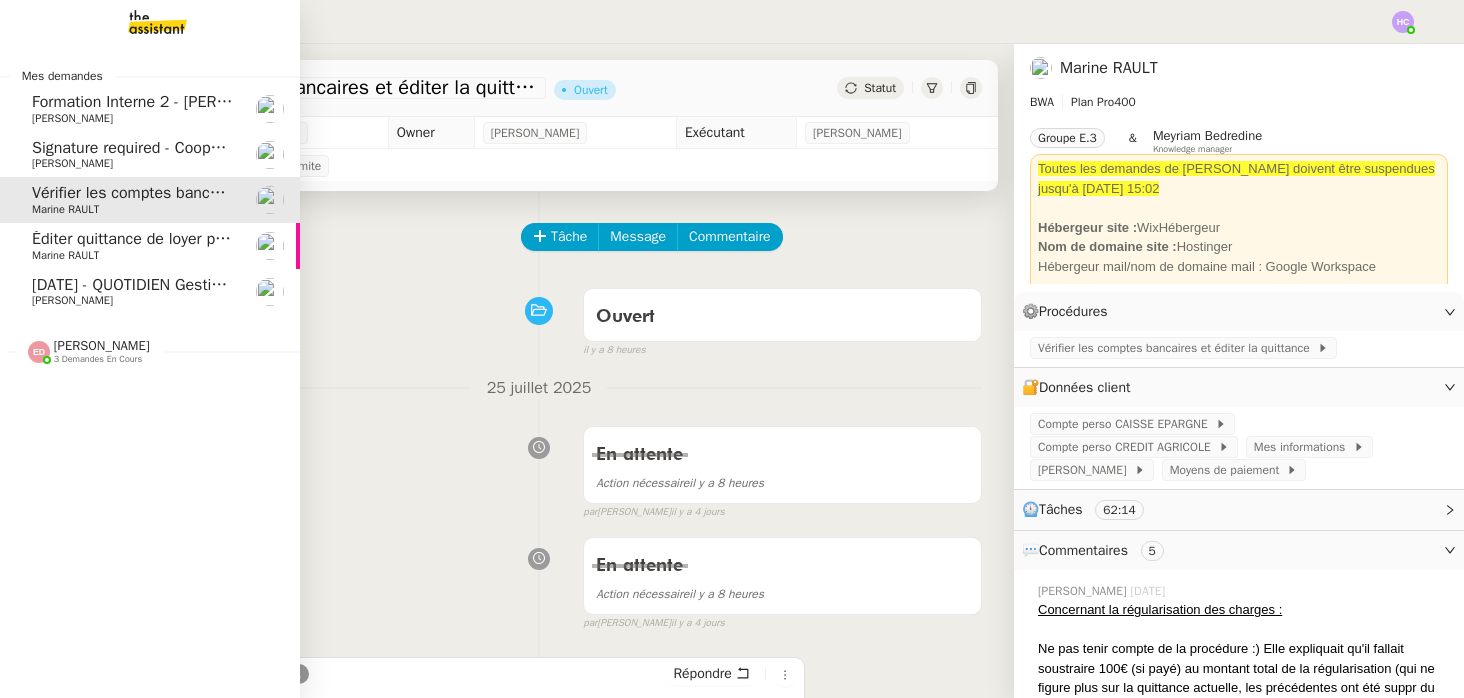 click on "Éditer quittance de loyer pour juillet 2025" 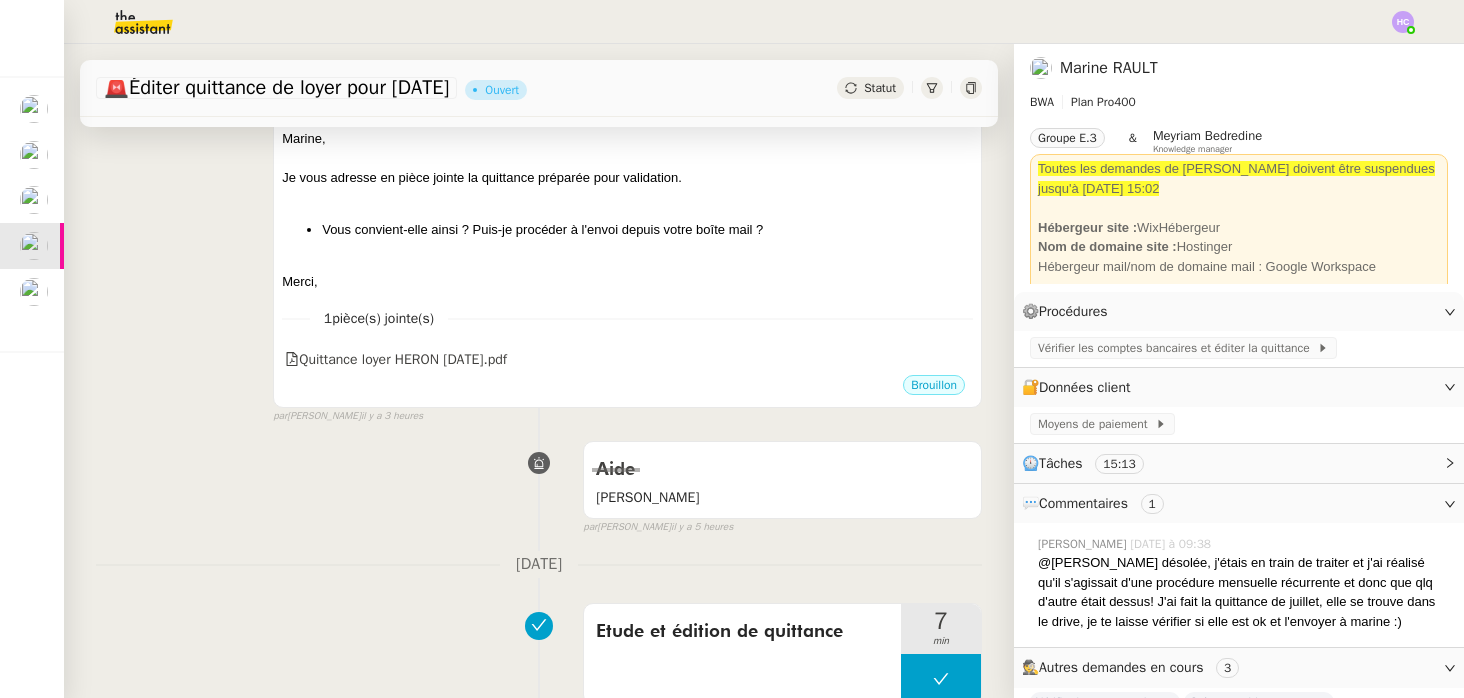 scroll, scrollTop: 510, scrollLeft: 0, axis: vertical 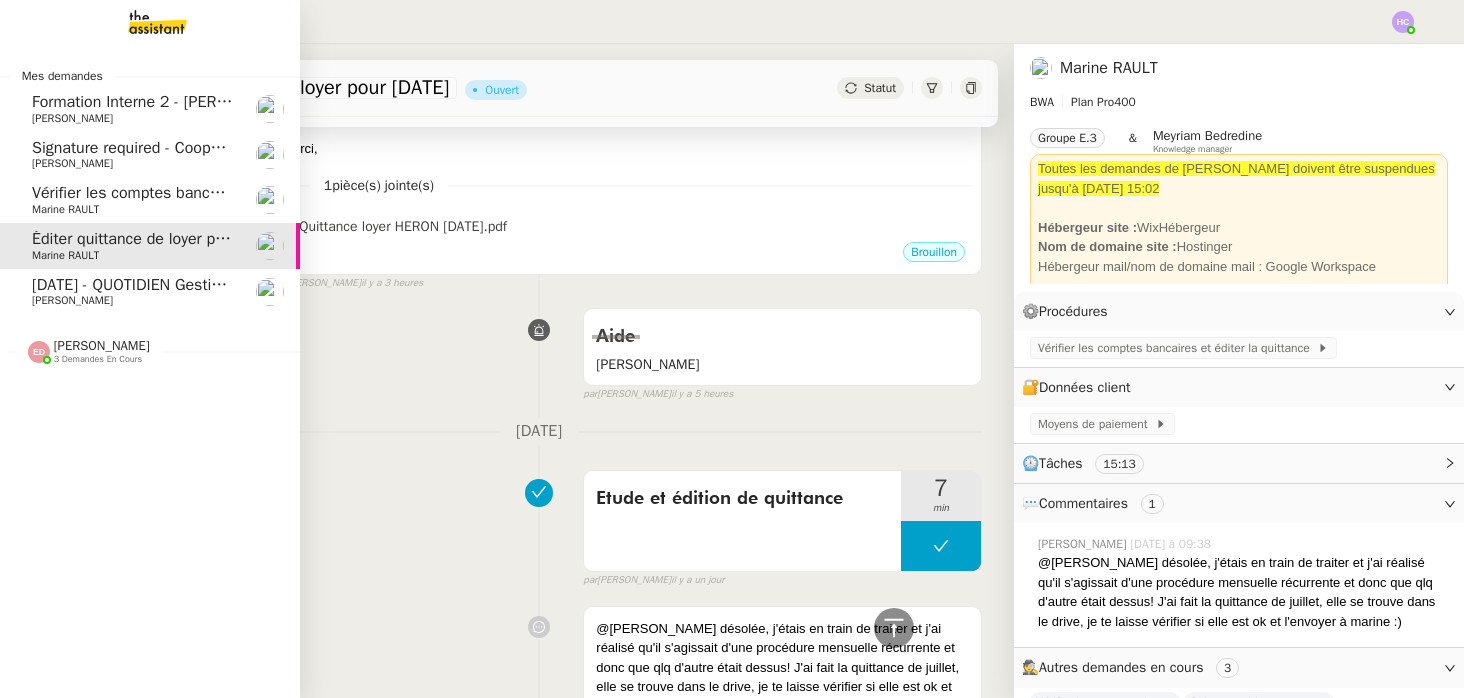 click on "Marine RAULT" 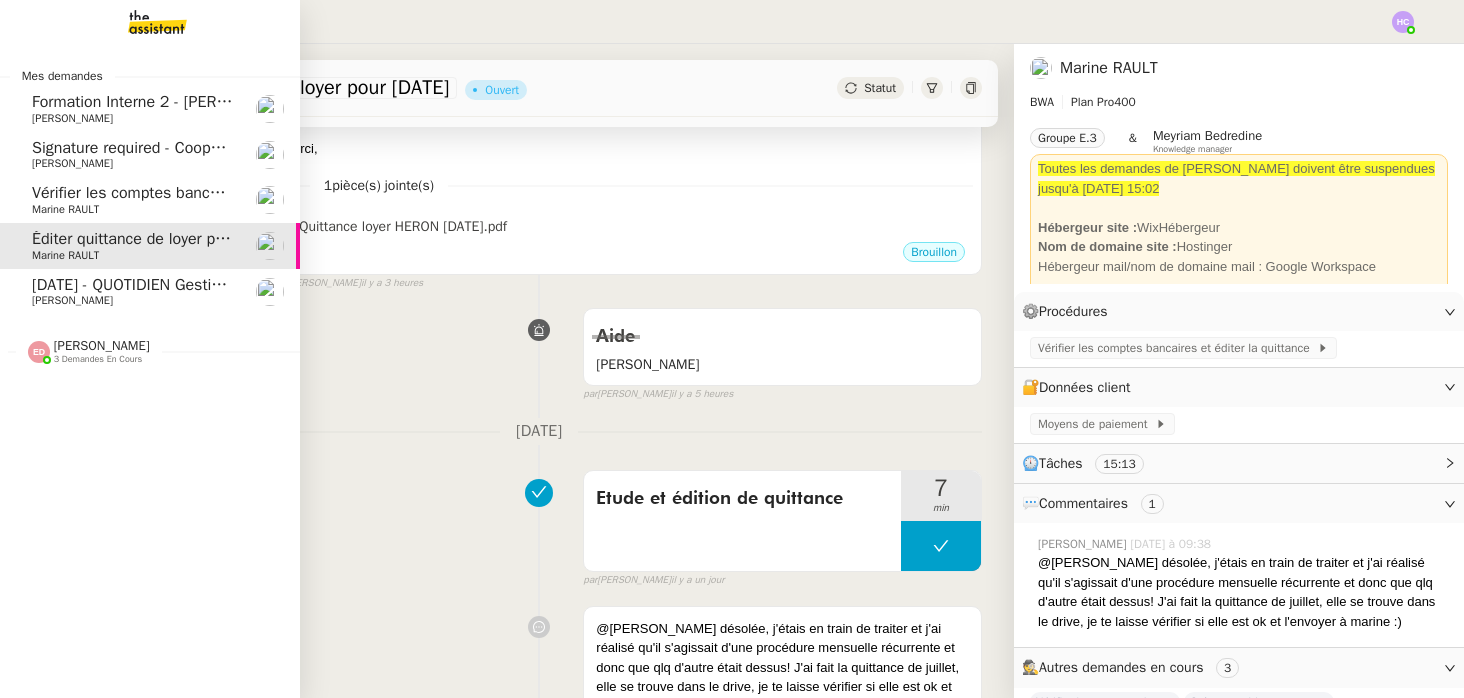 scroll, scrollTop: 366, scrollLeft: 0, axis: vertical 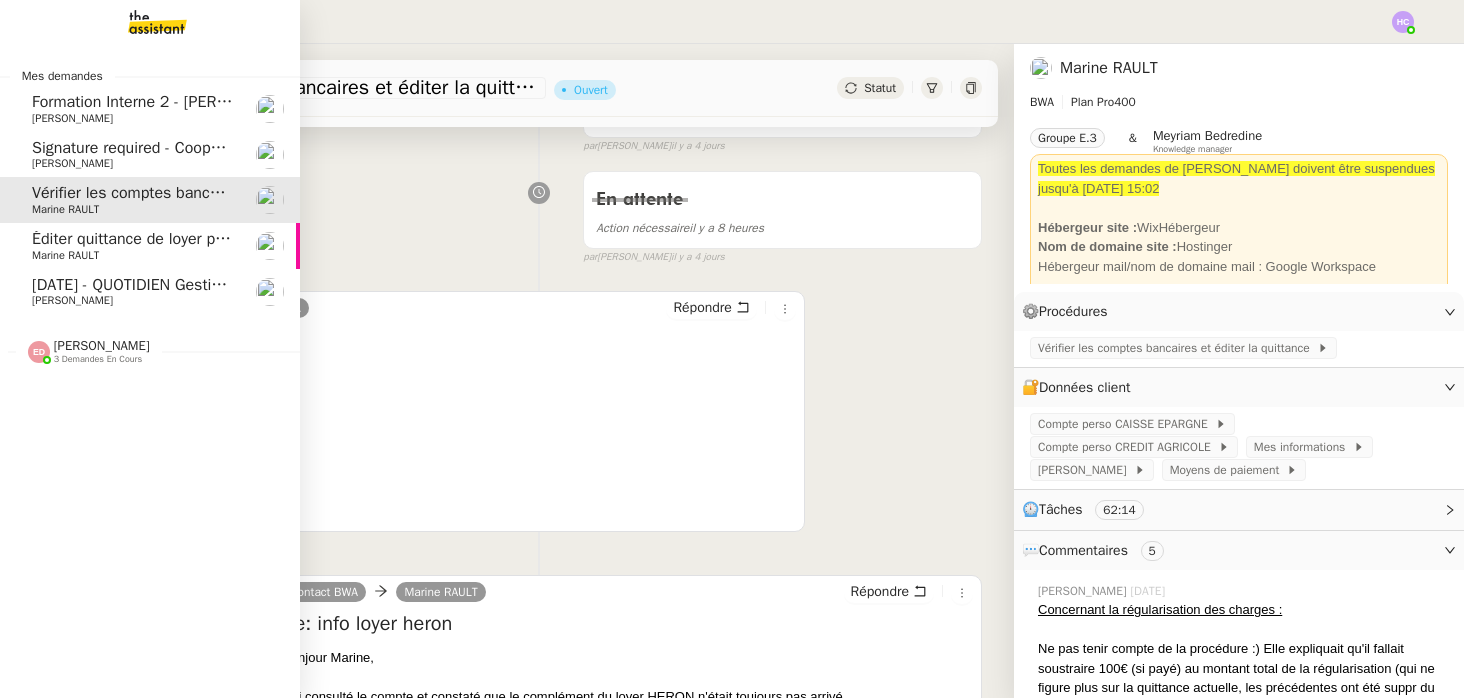 click on "Éditer quittance de loyer pour juillet 2025" 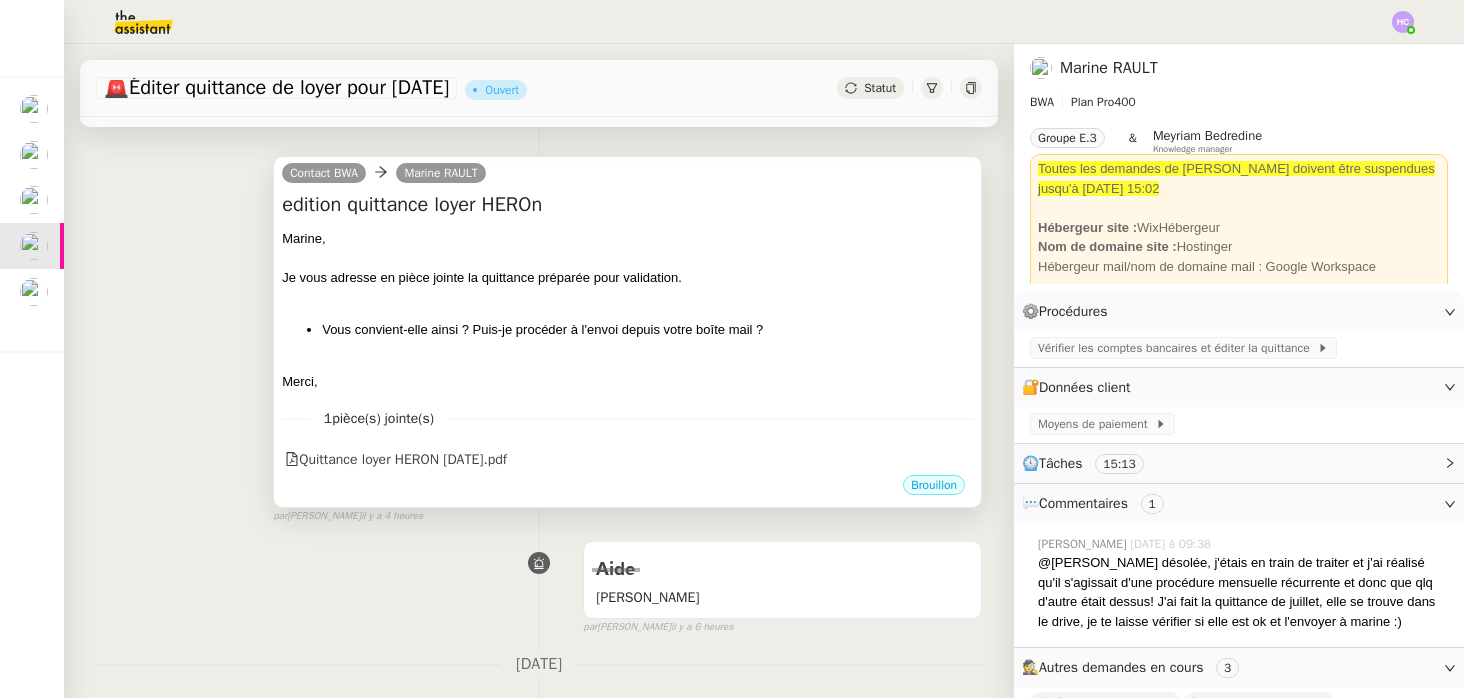 scroll, scrollTop: 0, scrollLeft: 0, axis: both 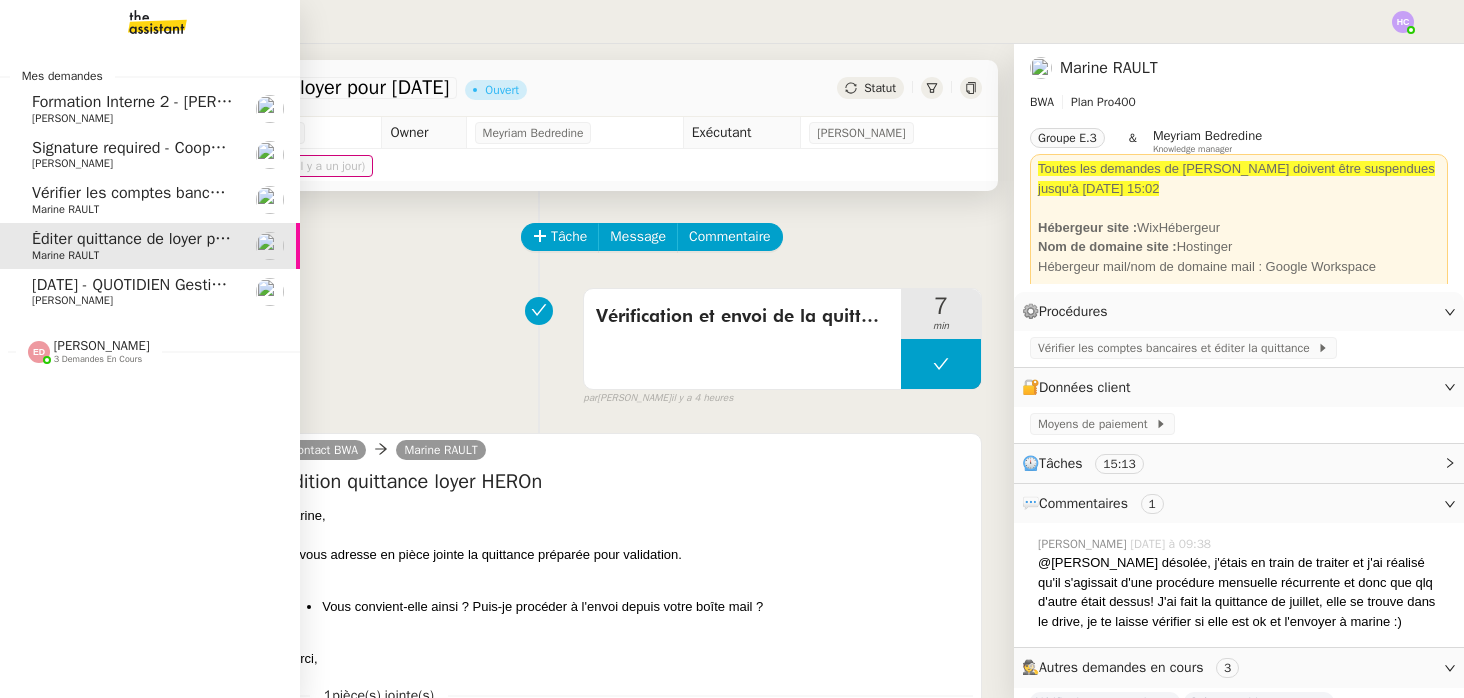 click on "[DATE] - QUOTIDIEN Gestion boite mail Accounting" 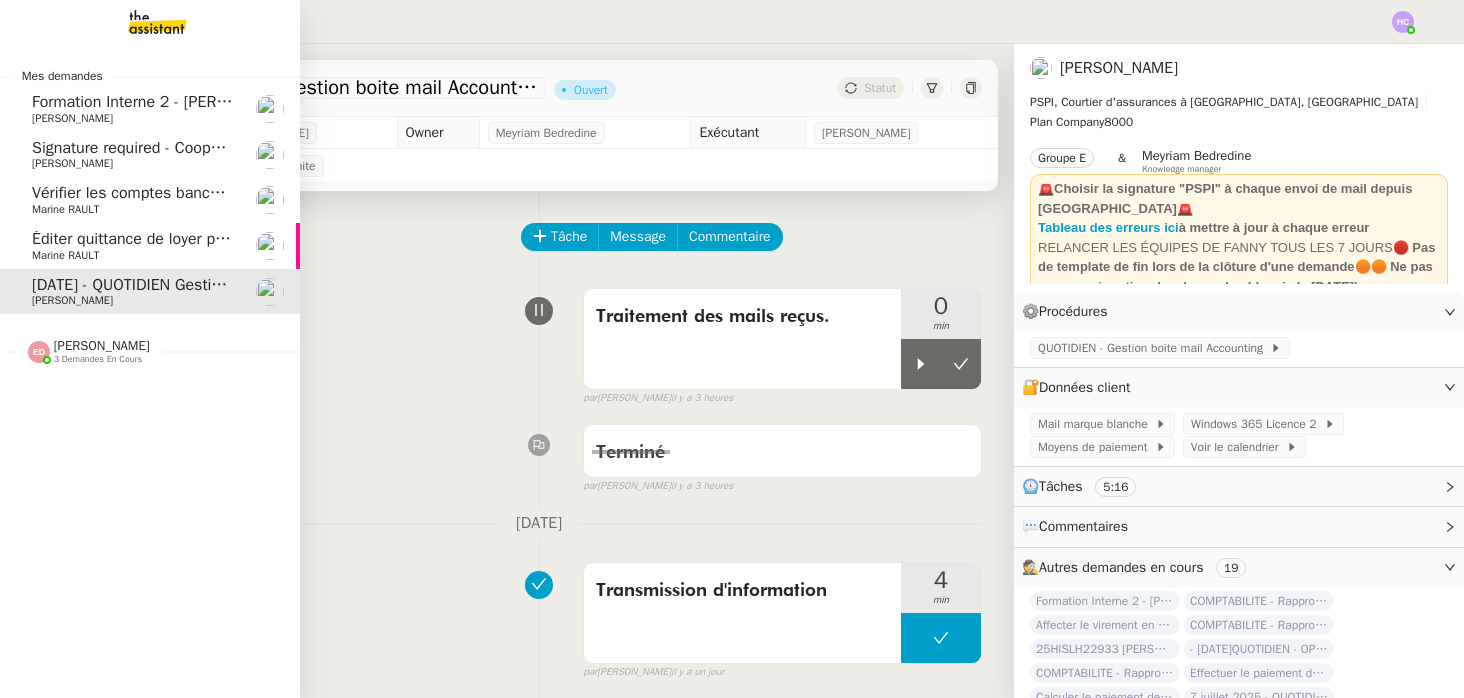 click on "3 demandes en cours" 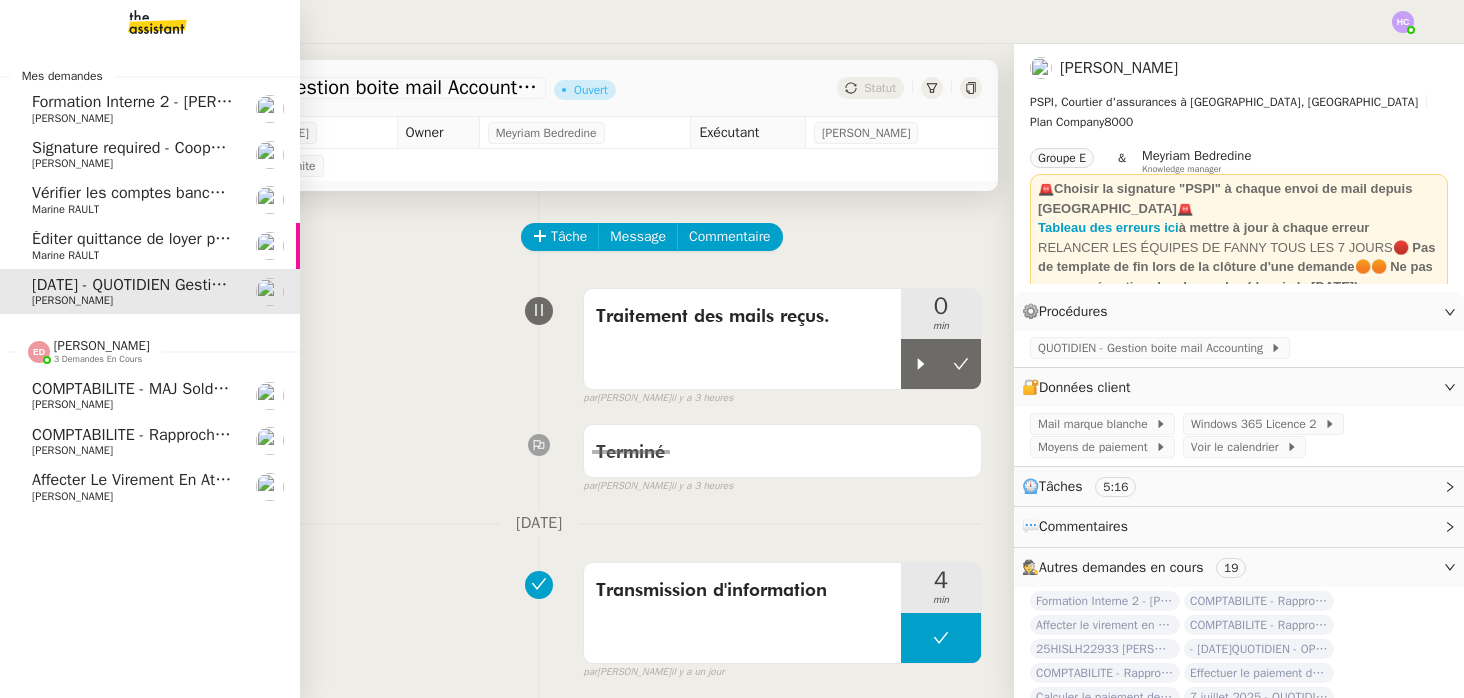click on "3 demandes en cours" 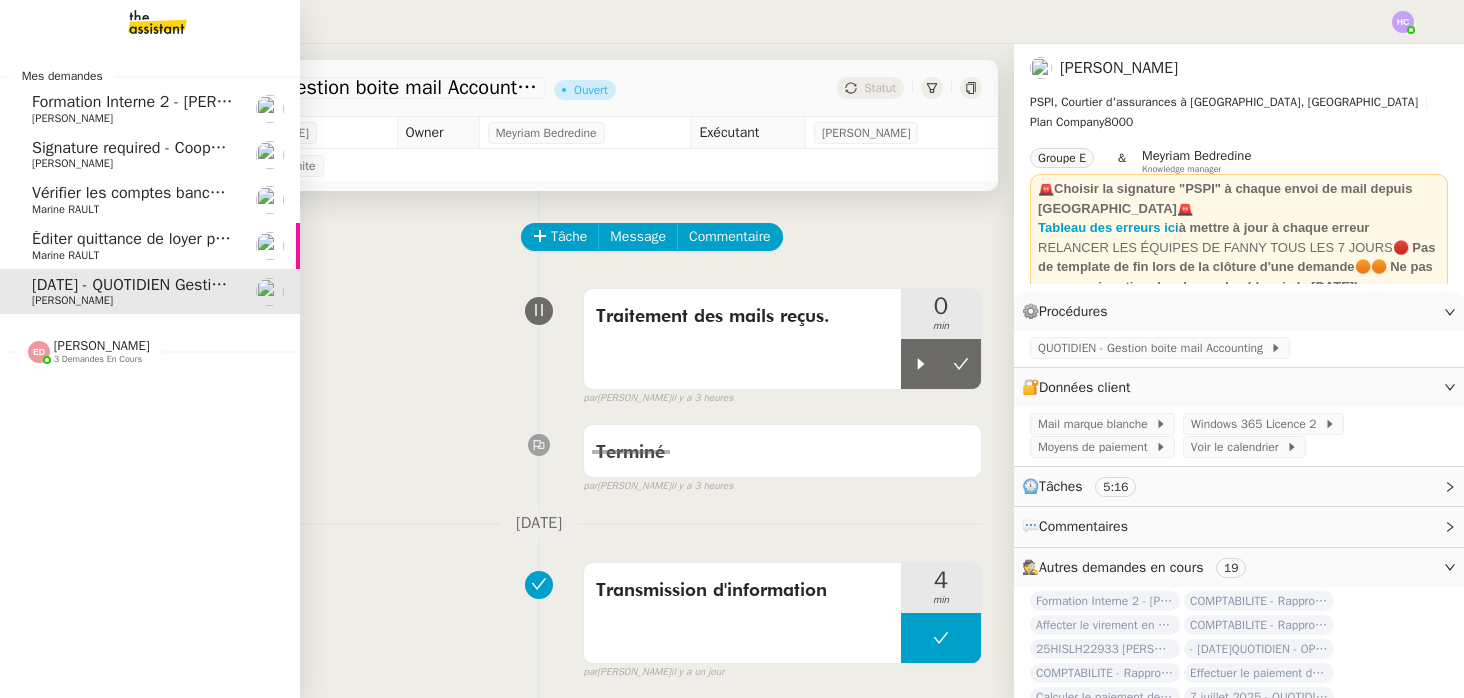 click on "Vérifier les comptes bancaires et éditer la quittance   - 1 juillet 2025" 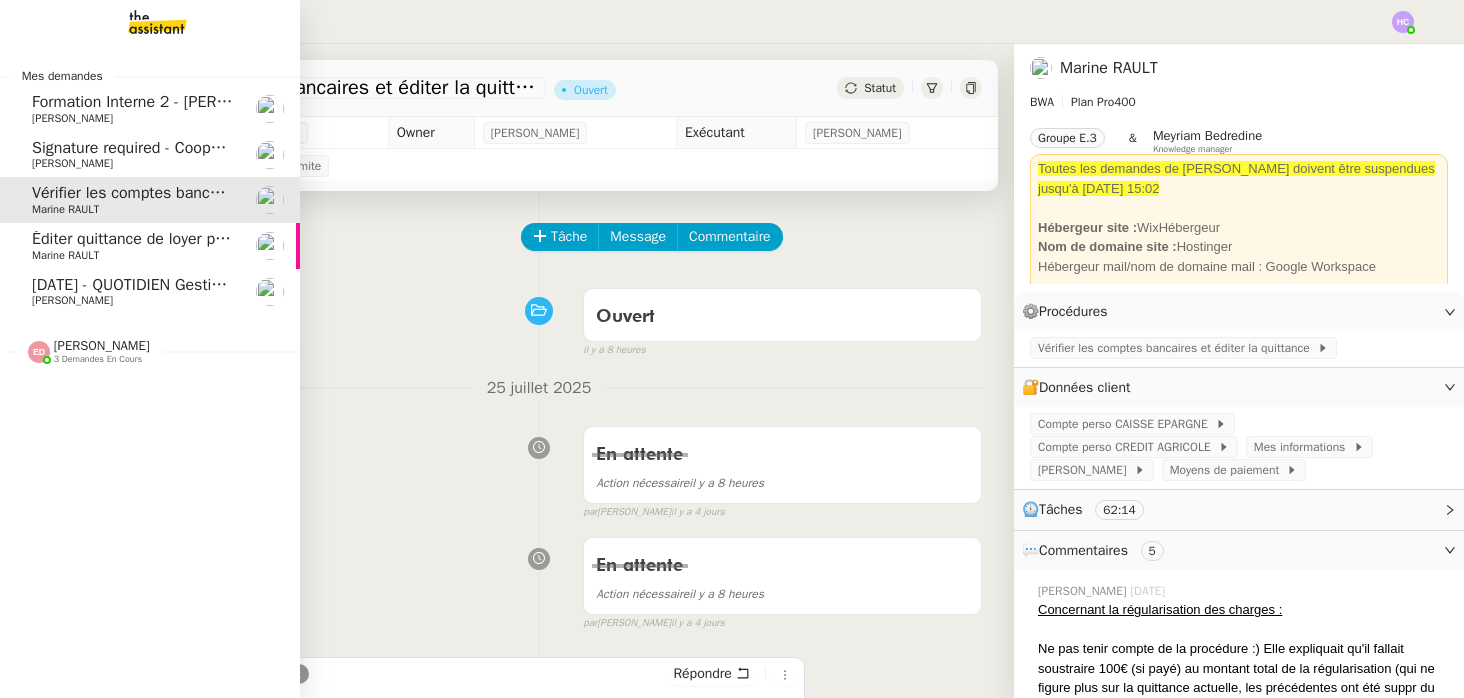 click on "Éditer quittance de loyer pour juillet 2025" 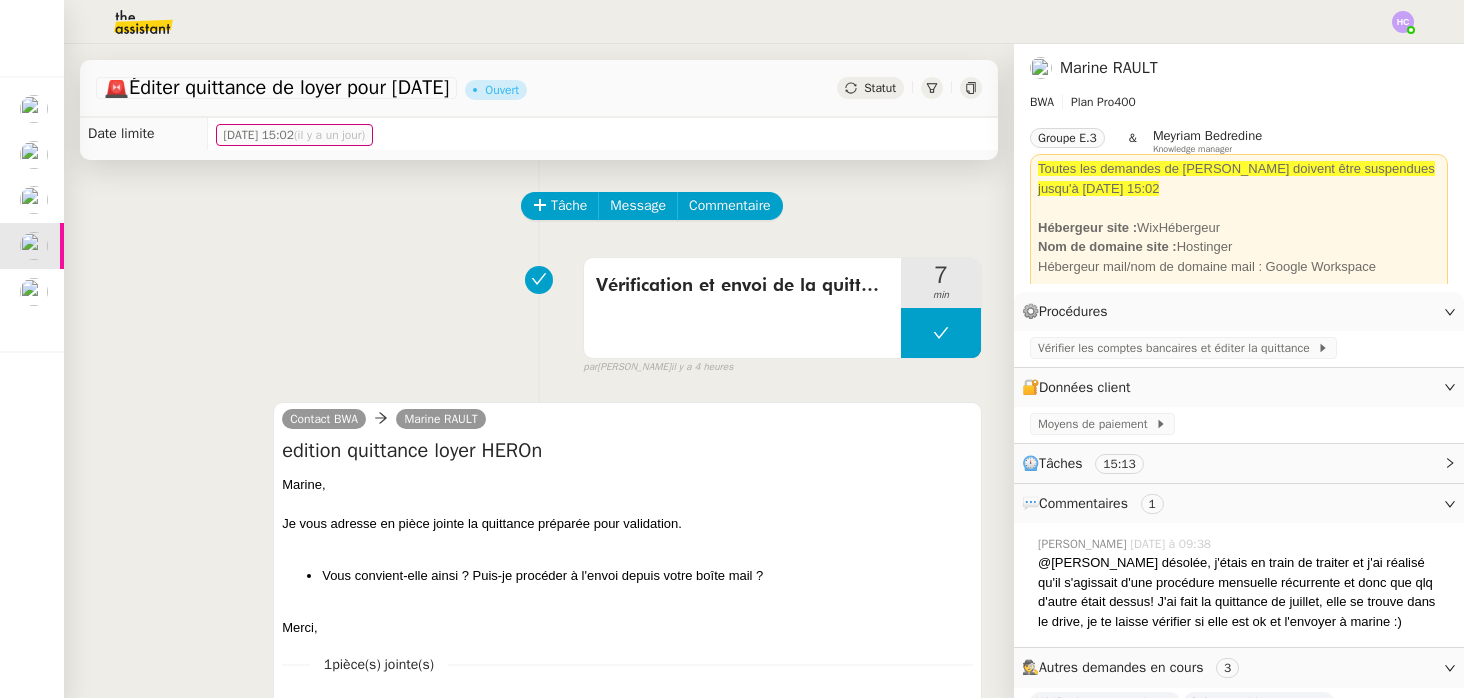 scroll, scrollTop: 0, scrollLeft: 0, axis: both 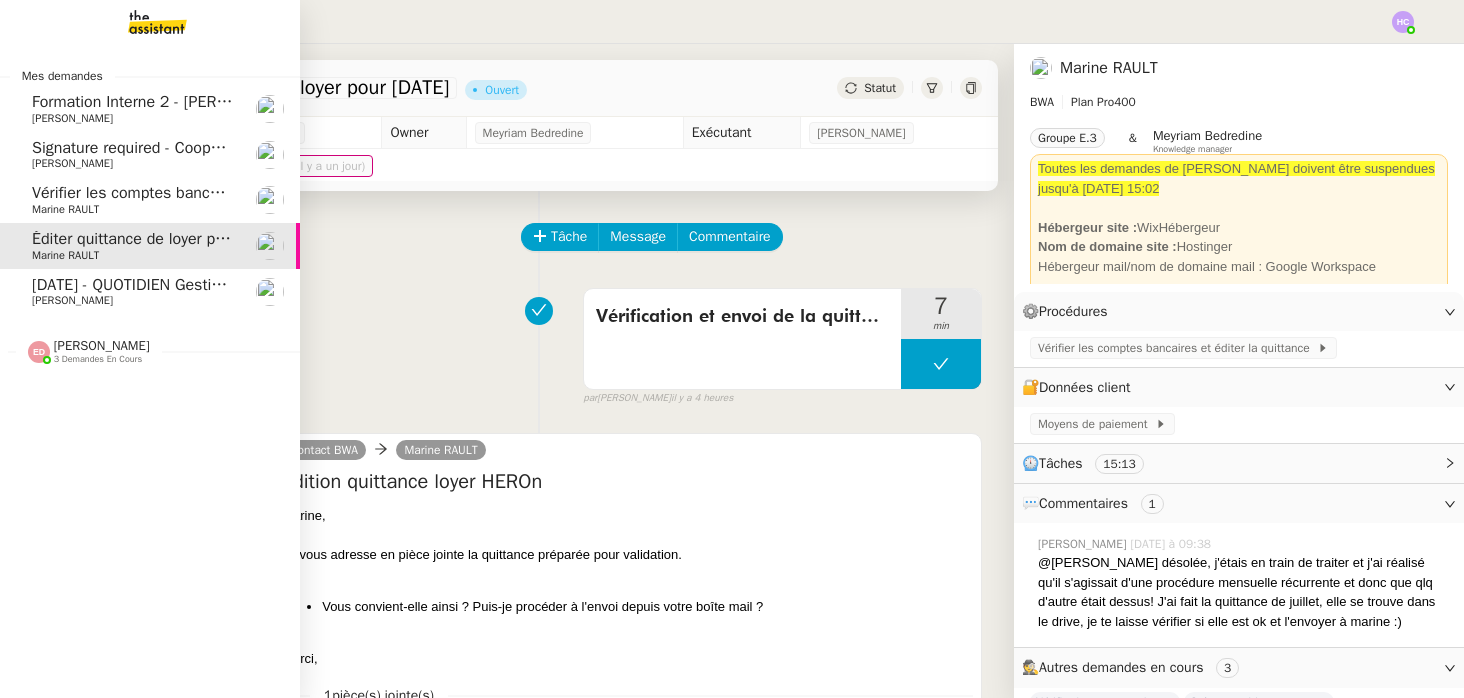 click on "Vérifier les comptes bancaires et éditer la quittance   - 1 juillet 2025" 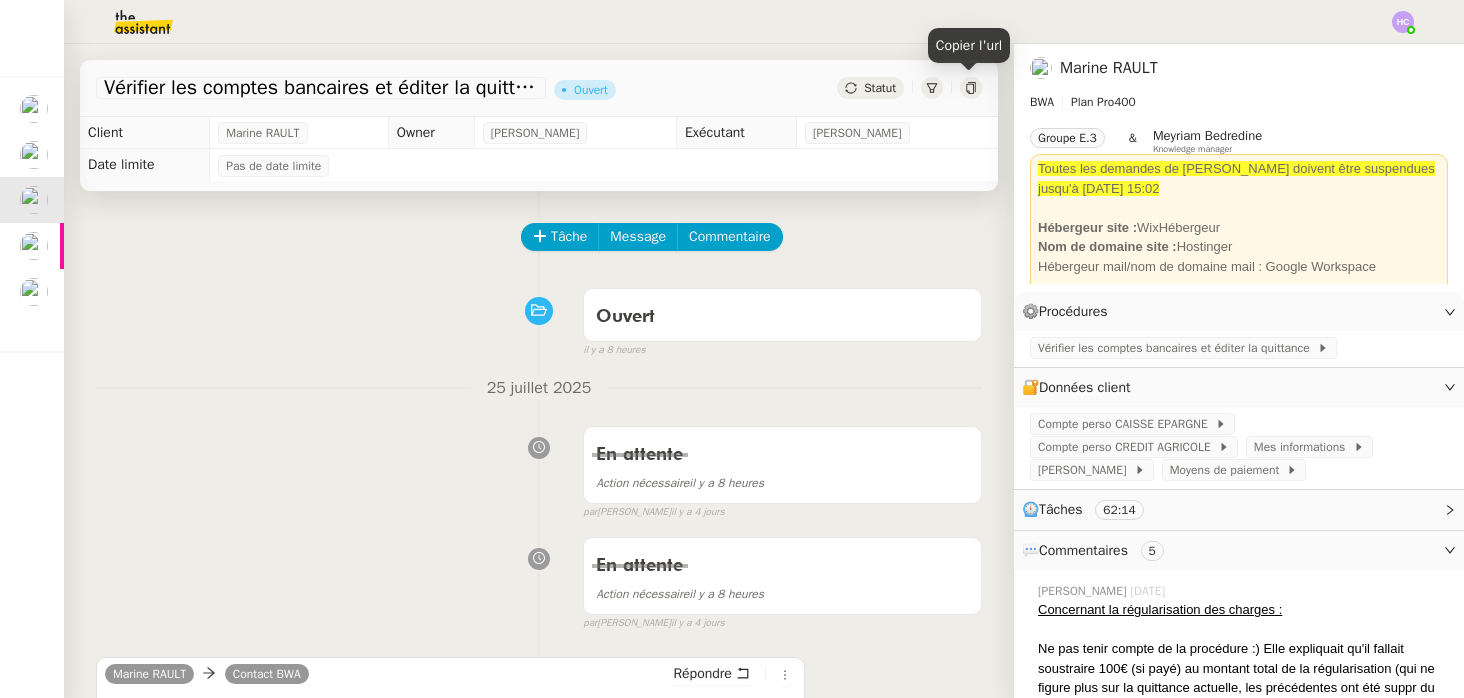 click 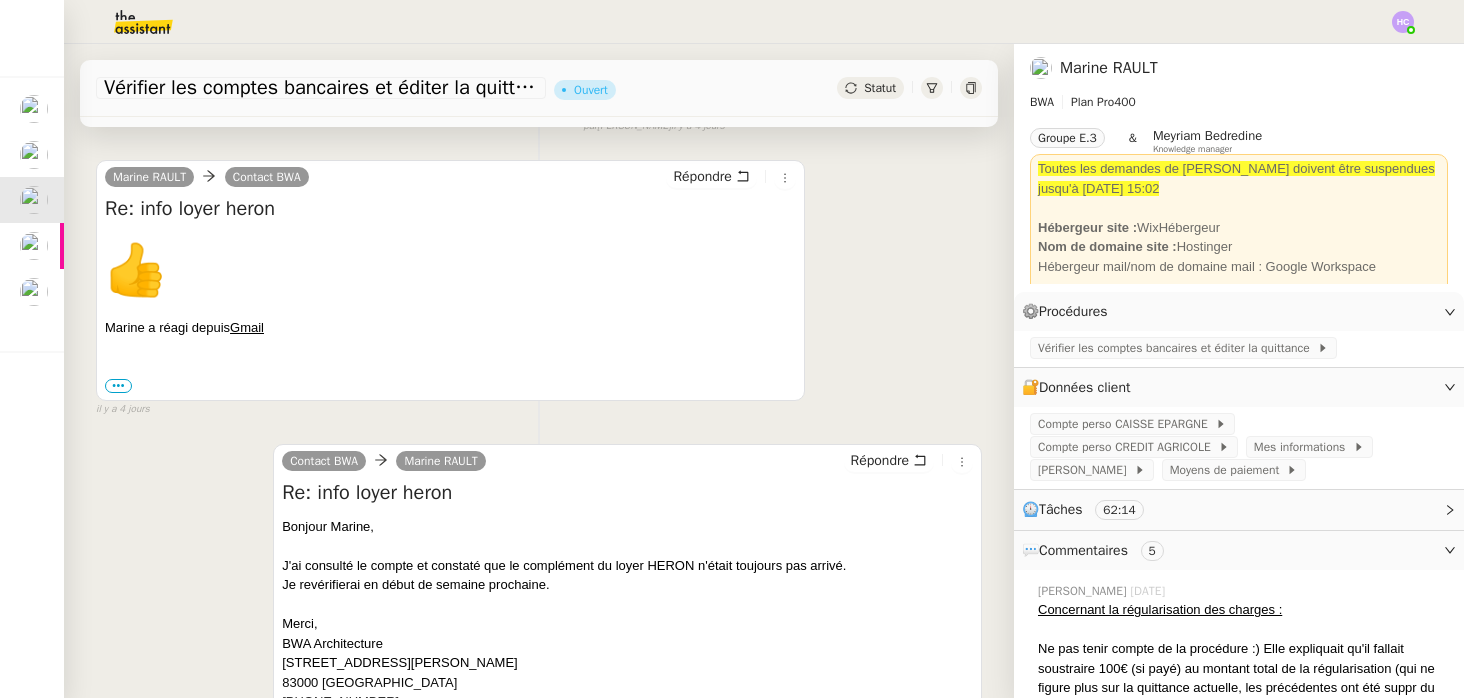 scroll, scrollTop: 585, scrollLeft: 0, axis: vertical 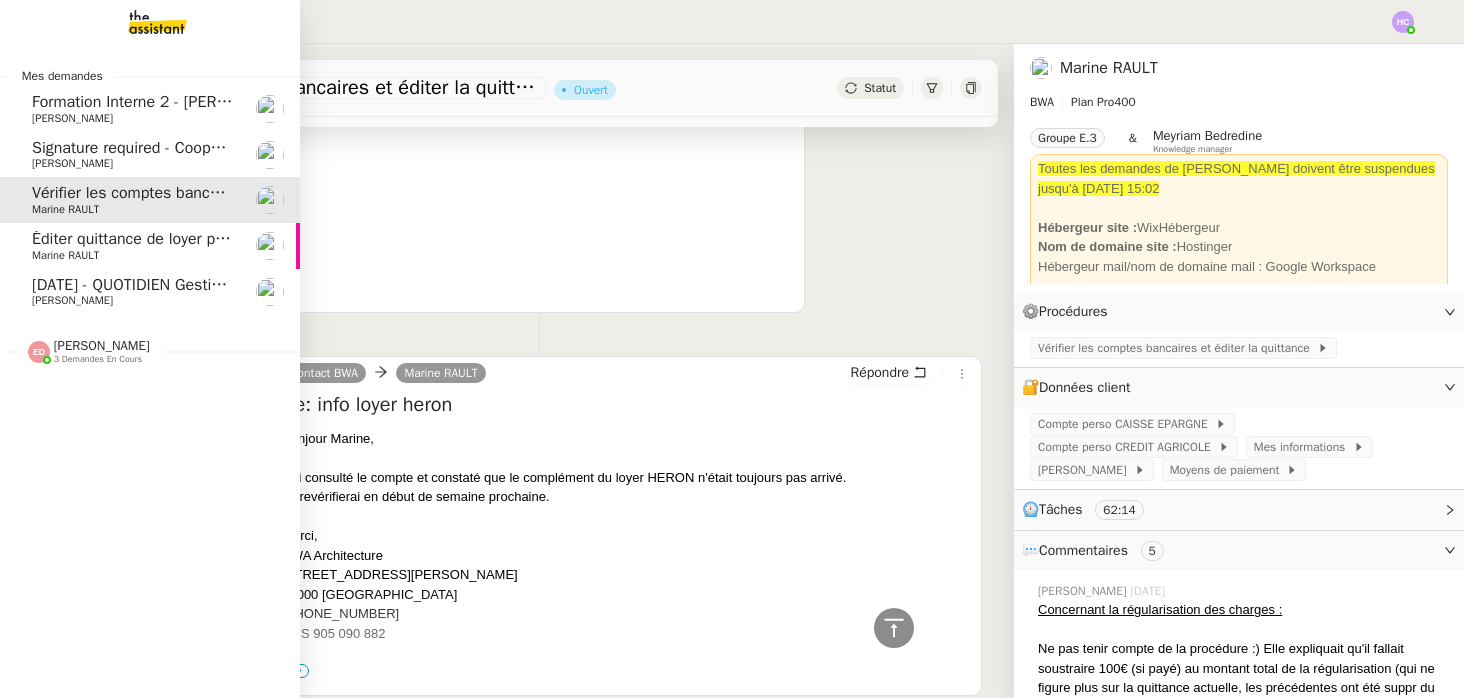 click on "Marine RAULT" 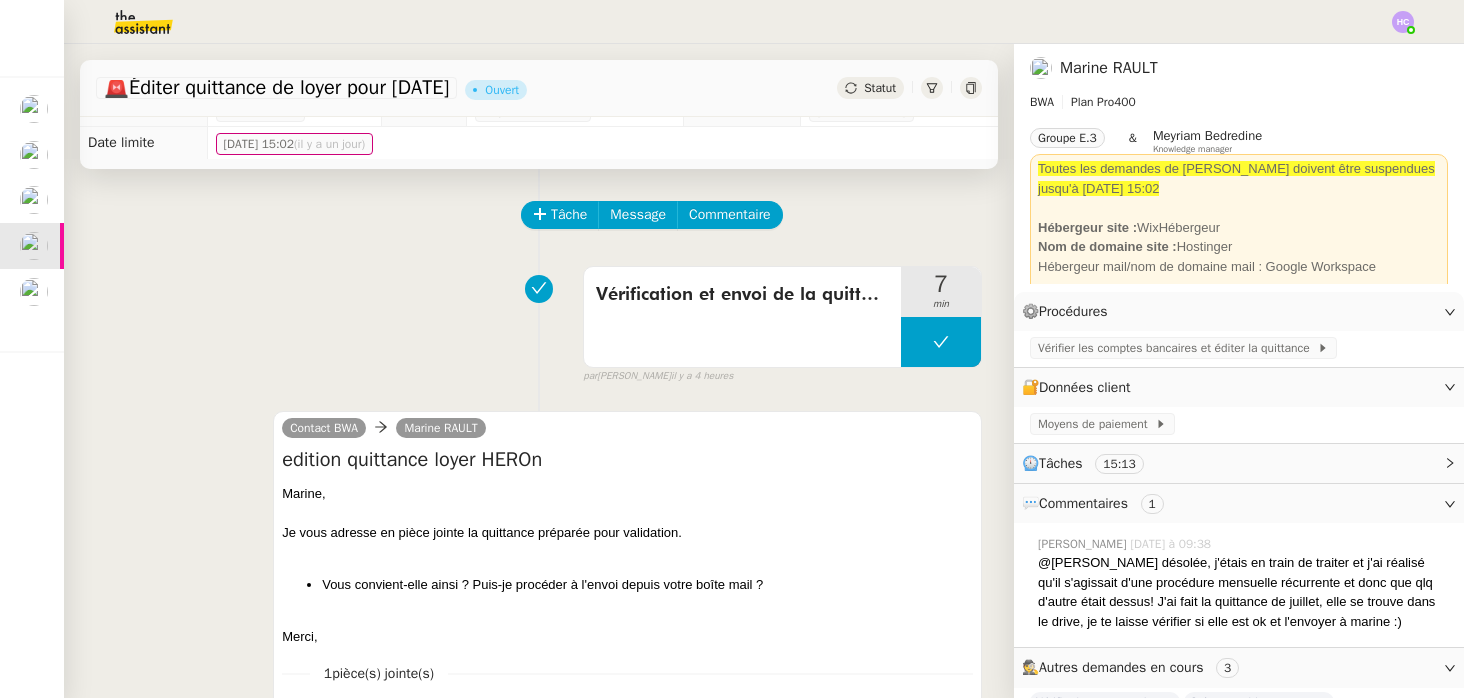 scroll, scrollTop: 24, scrollLeft: 0, axis: vertical 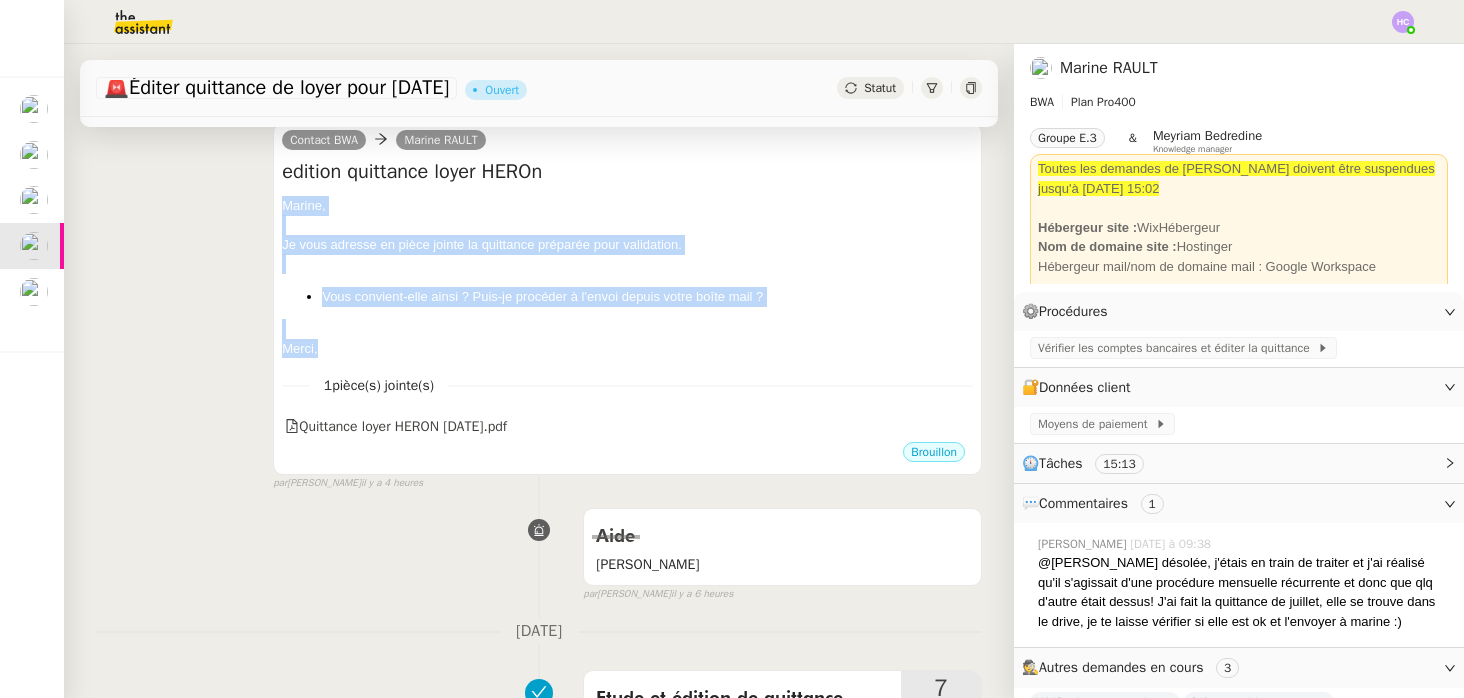 drag, startPoint x: 328, startPoint y: 352, endPoint x: 266, endPoint y: 210, distance: 154.94514 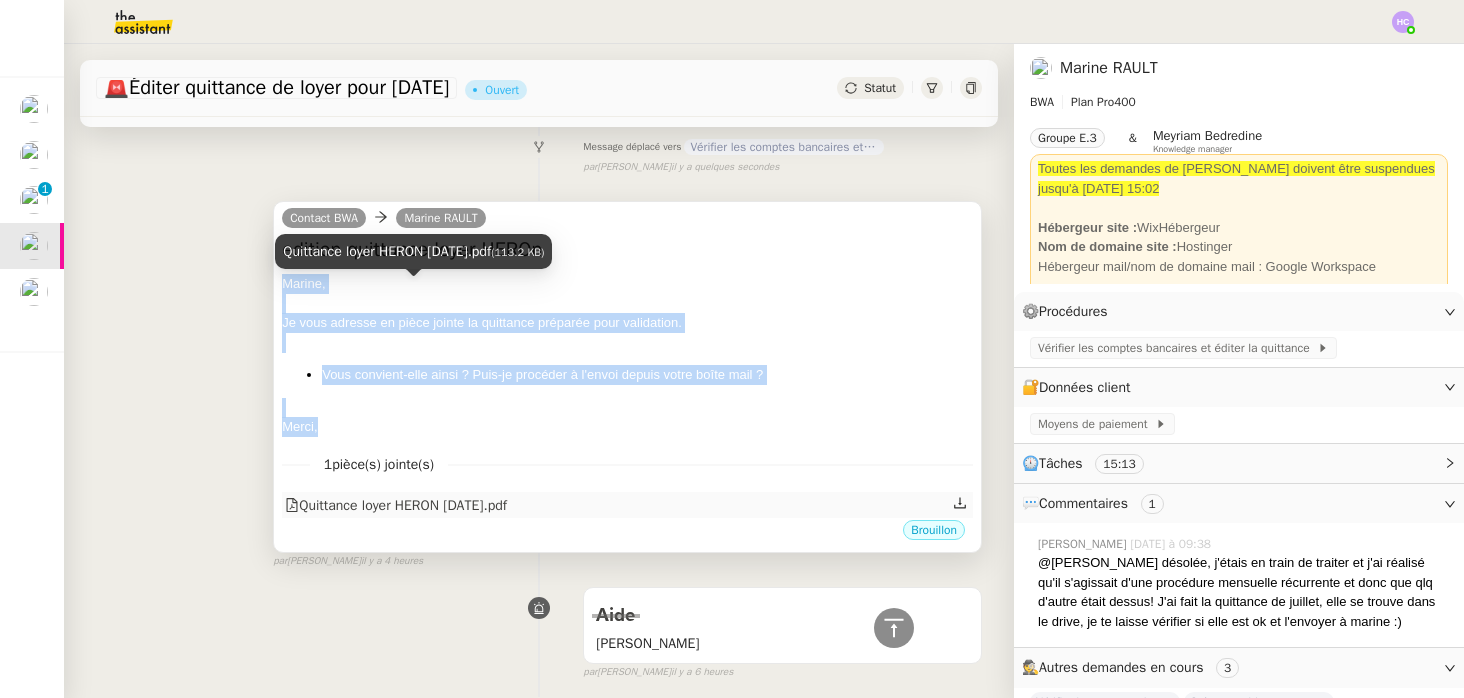 scroll, scrollTop: 277, scrollLeft: 0, axis: vertical 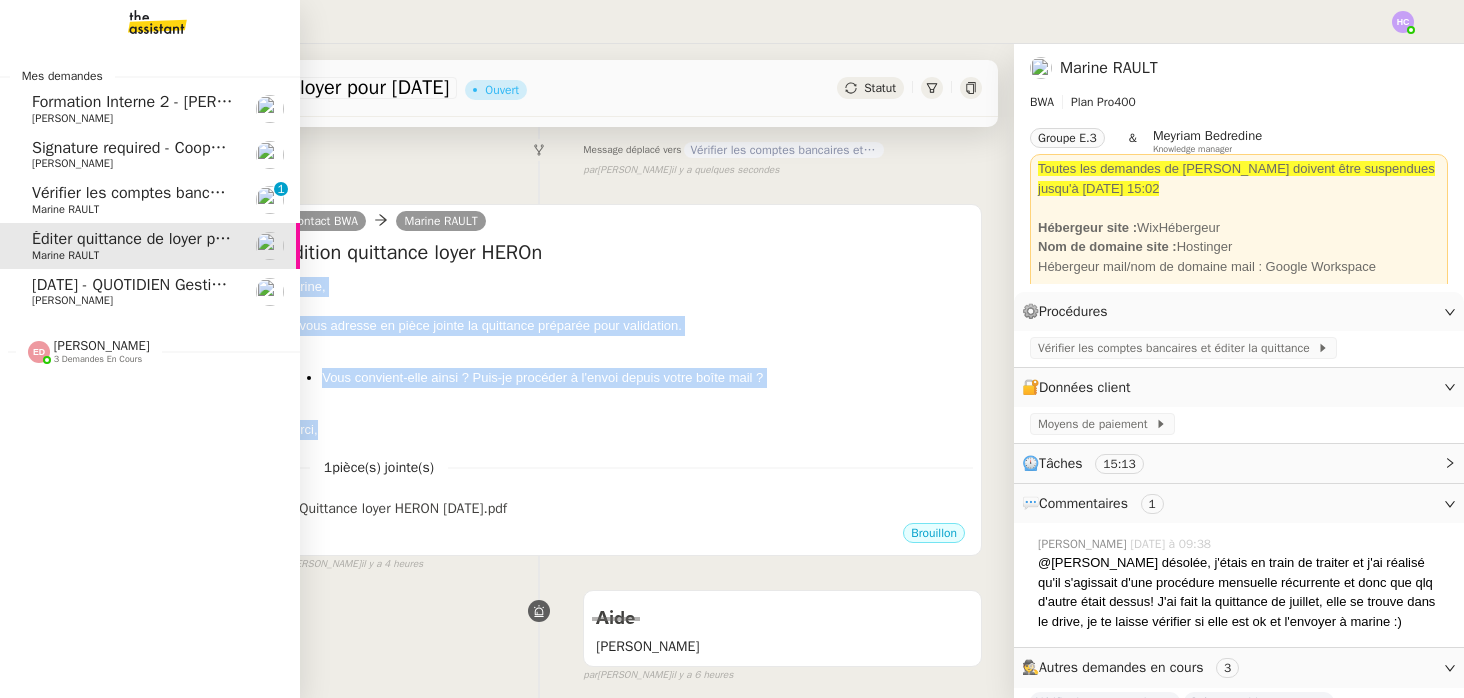 click on "Marine RAULT" 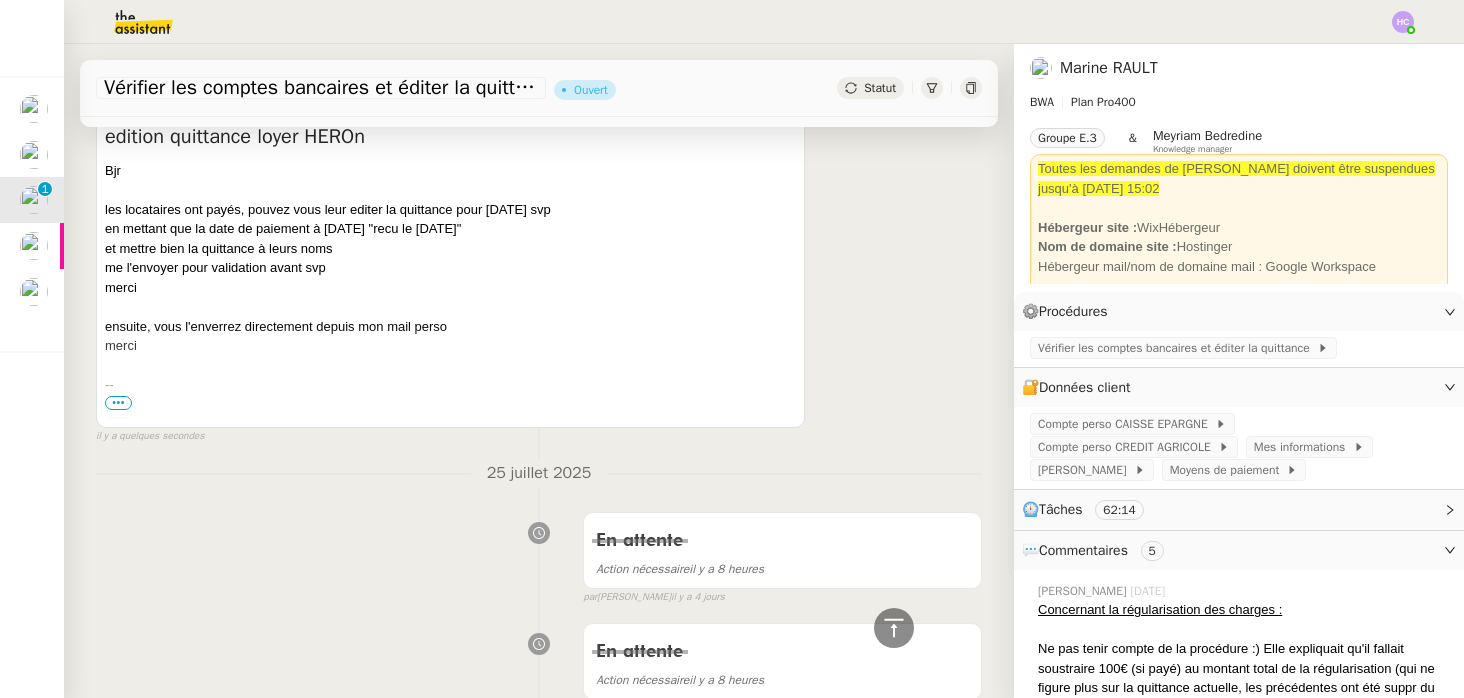 scroll, scrollTop: 0, scrollLeft: 0, axis: both 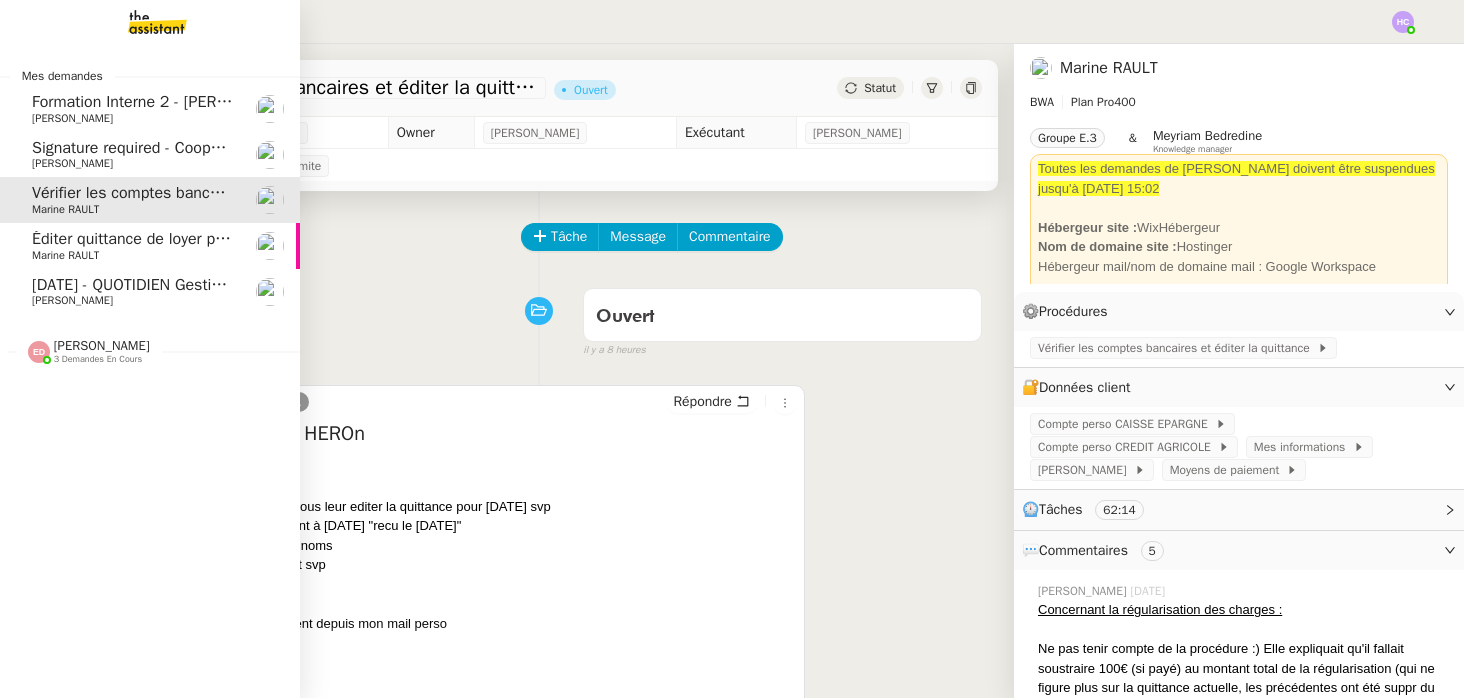 click on "Éditer quittance de loyer pour juillet 2025" 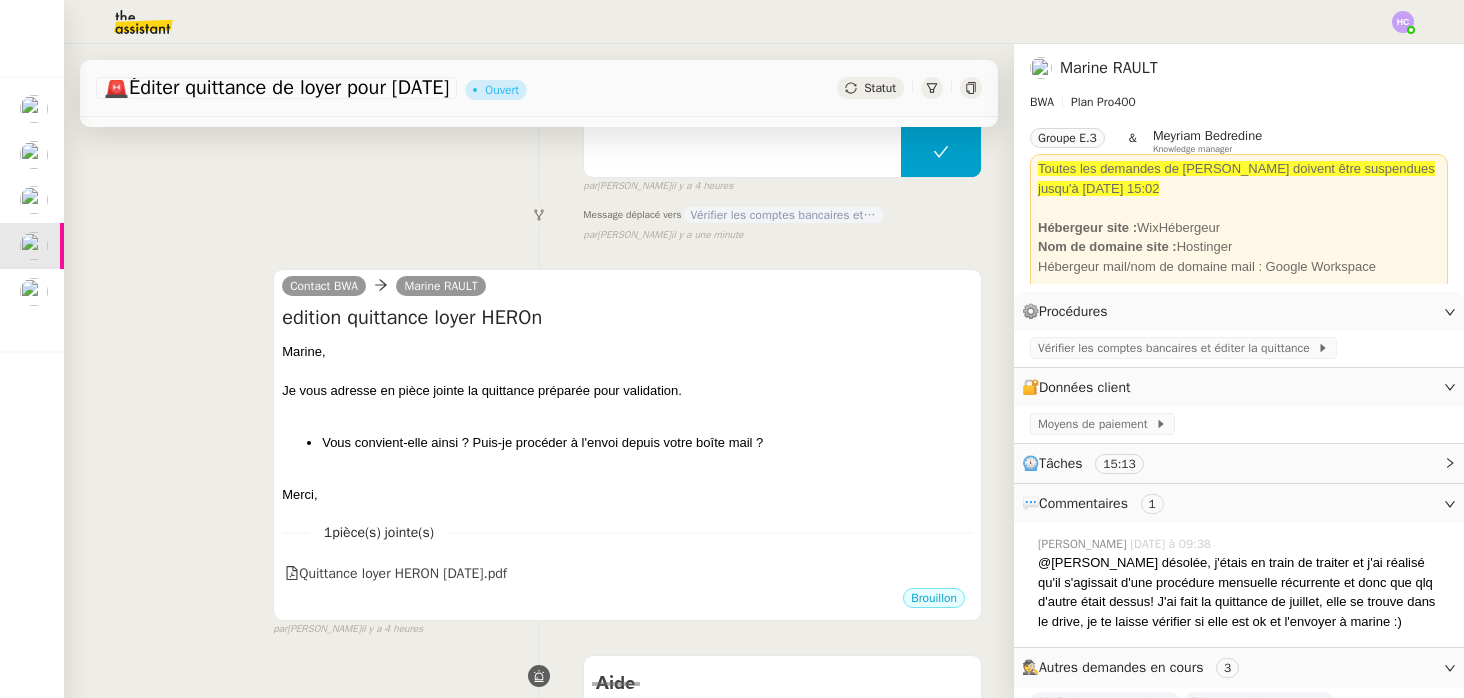 scroll, scrollTop: 215, scrollLeft: 0, axis: vertical 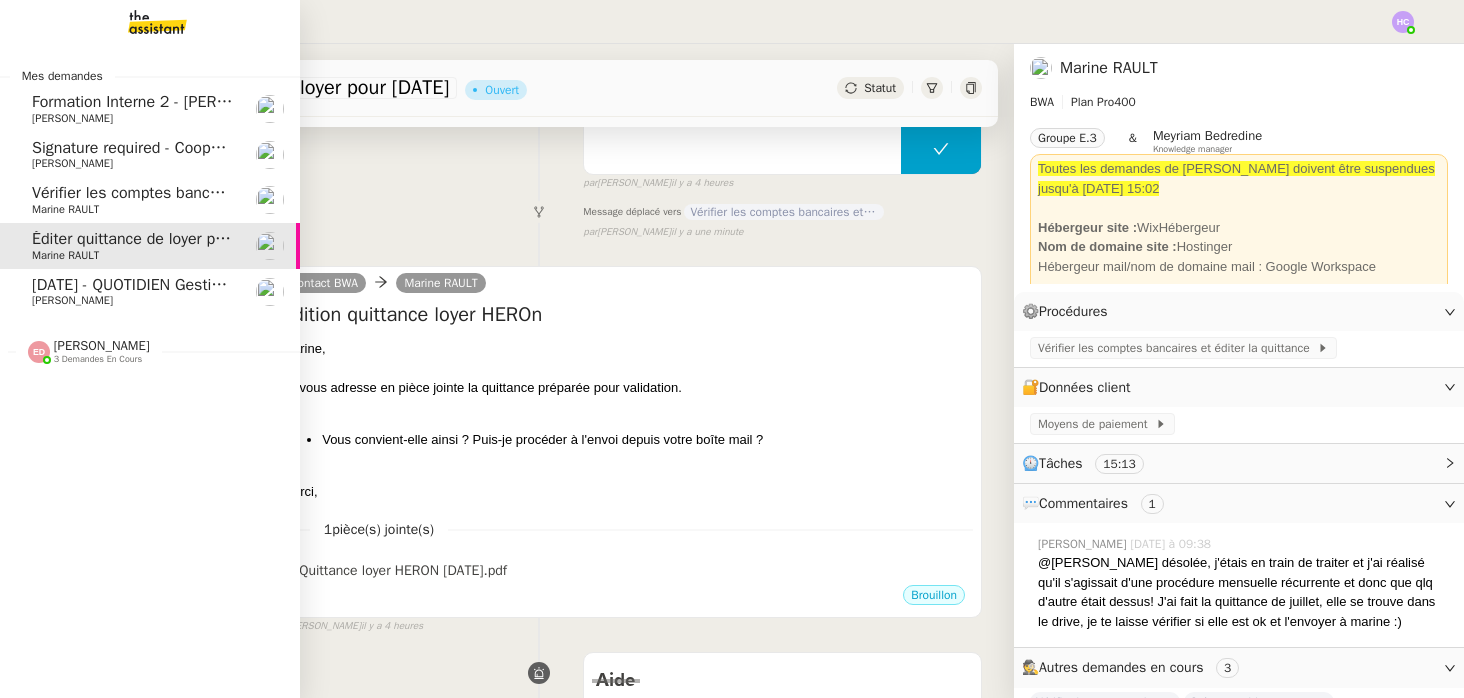click on "Marine RAULT" 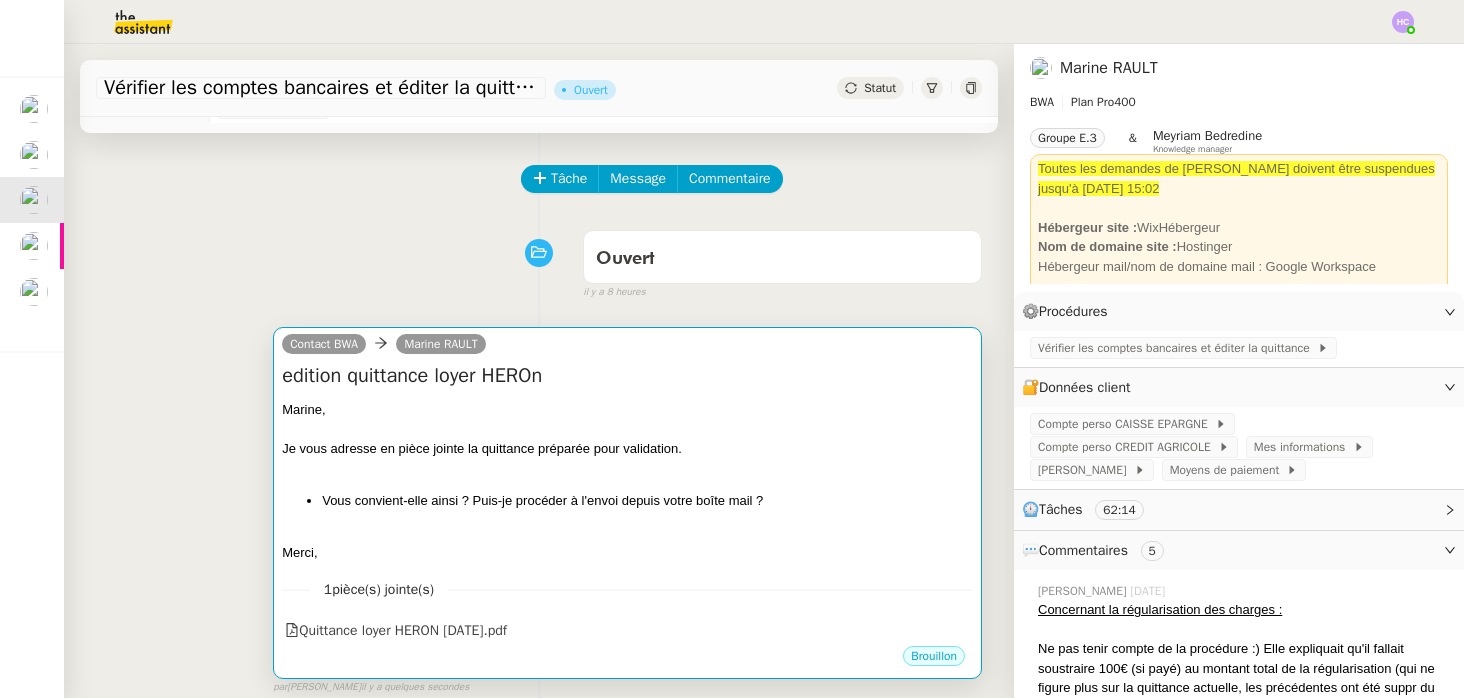 scroll, scrollTop: 55, scrollLeft: 0, axis: vertical 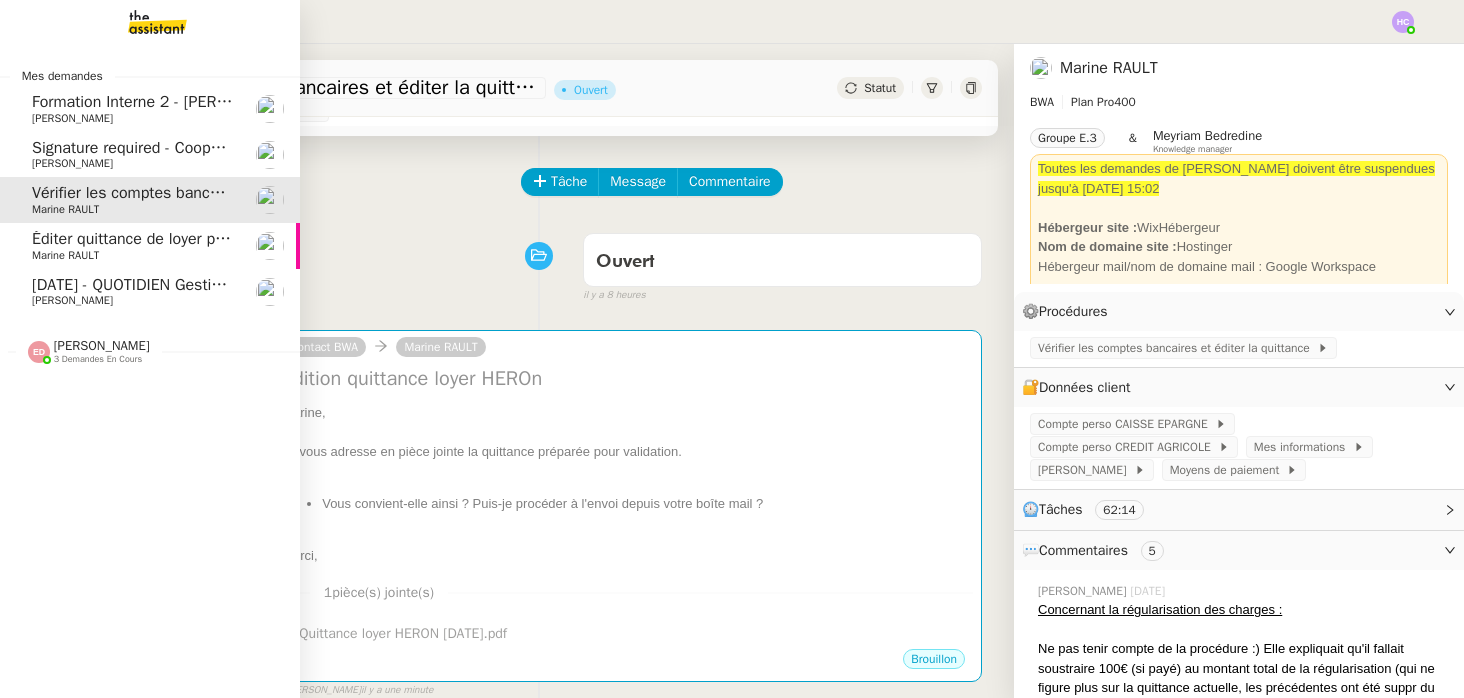 click on "Éditer quittance de loyer pour juillet 2025" 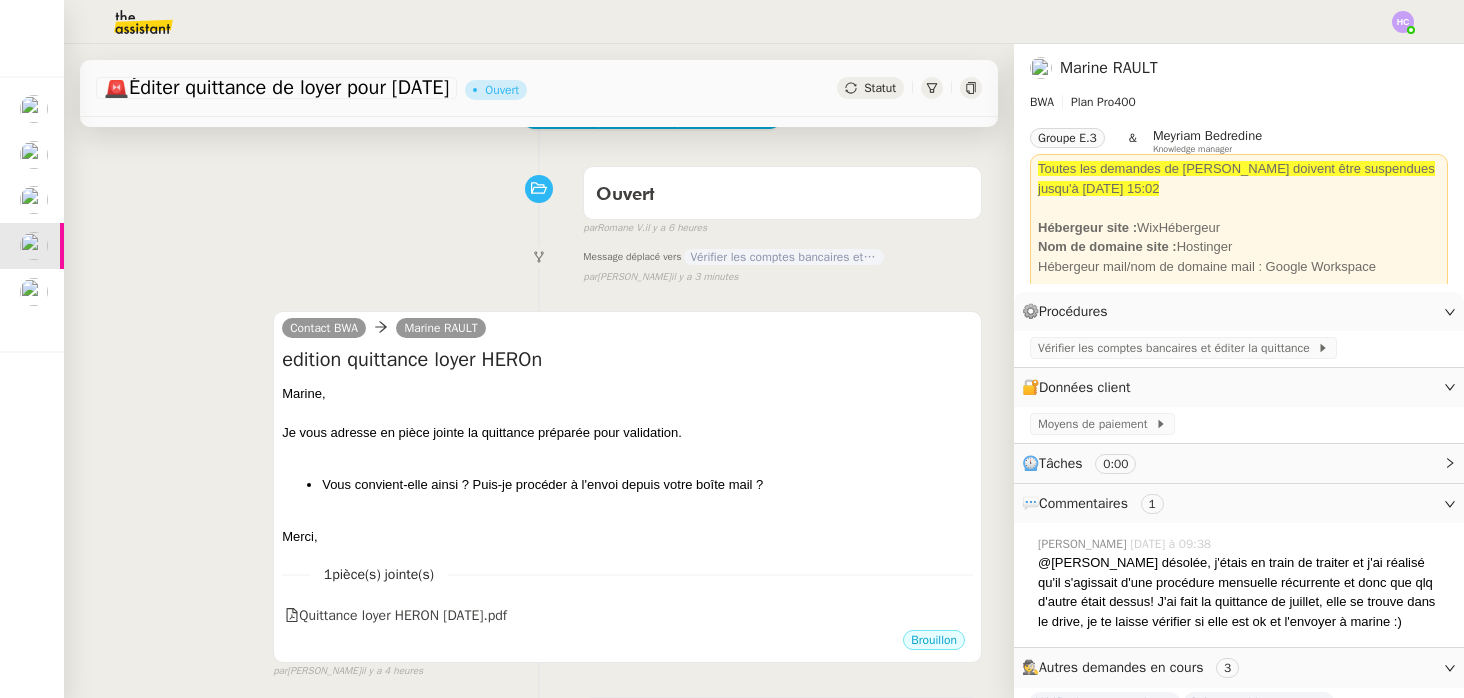 scroll, scrollTop: 213, scrollLeft: 0, axis: vertical 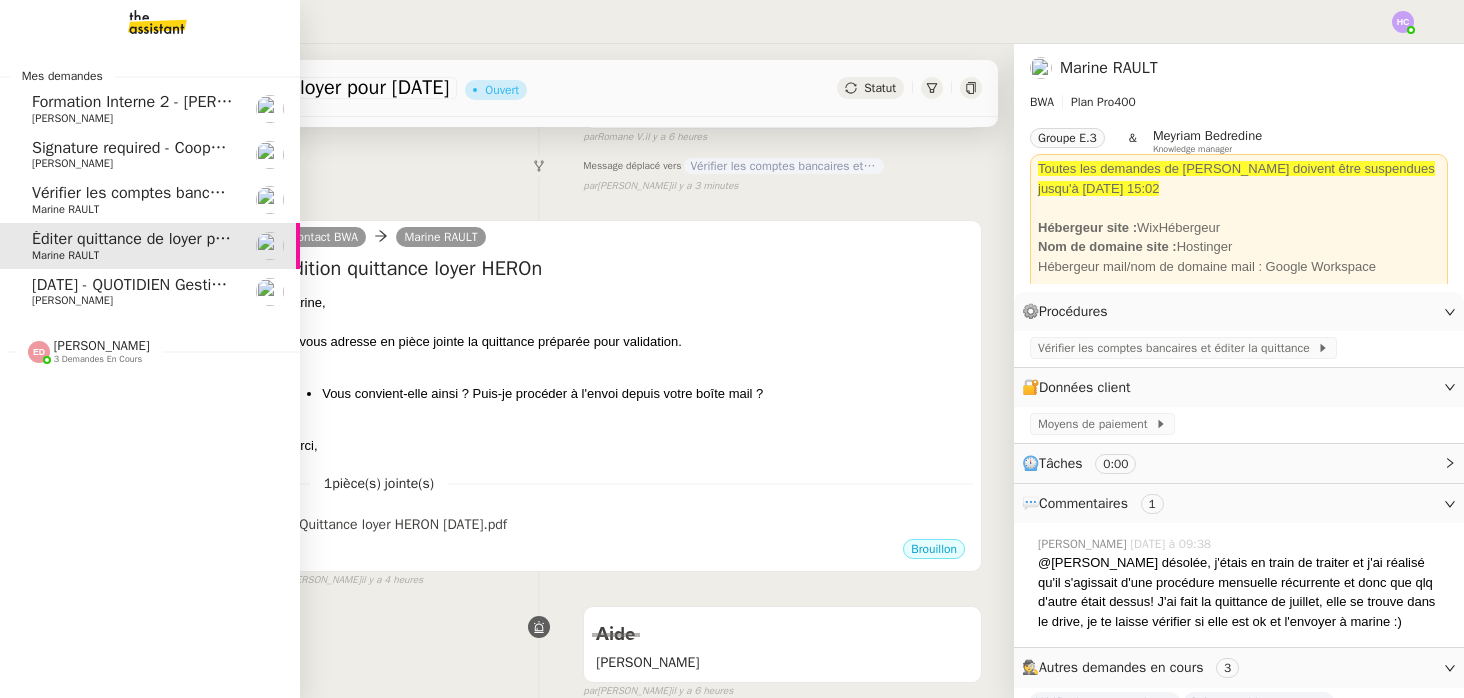 click on "Vérifier les comptes bancaires et éditer la quittance   - 1 juillet 2025" 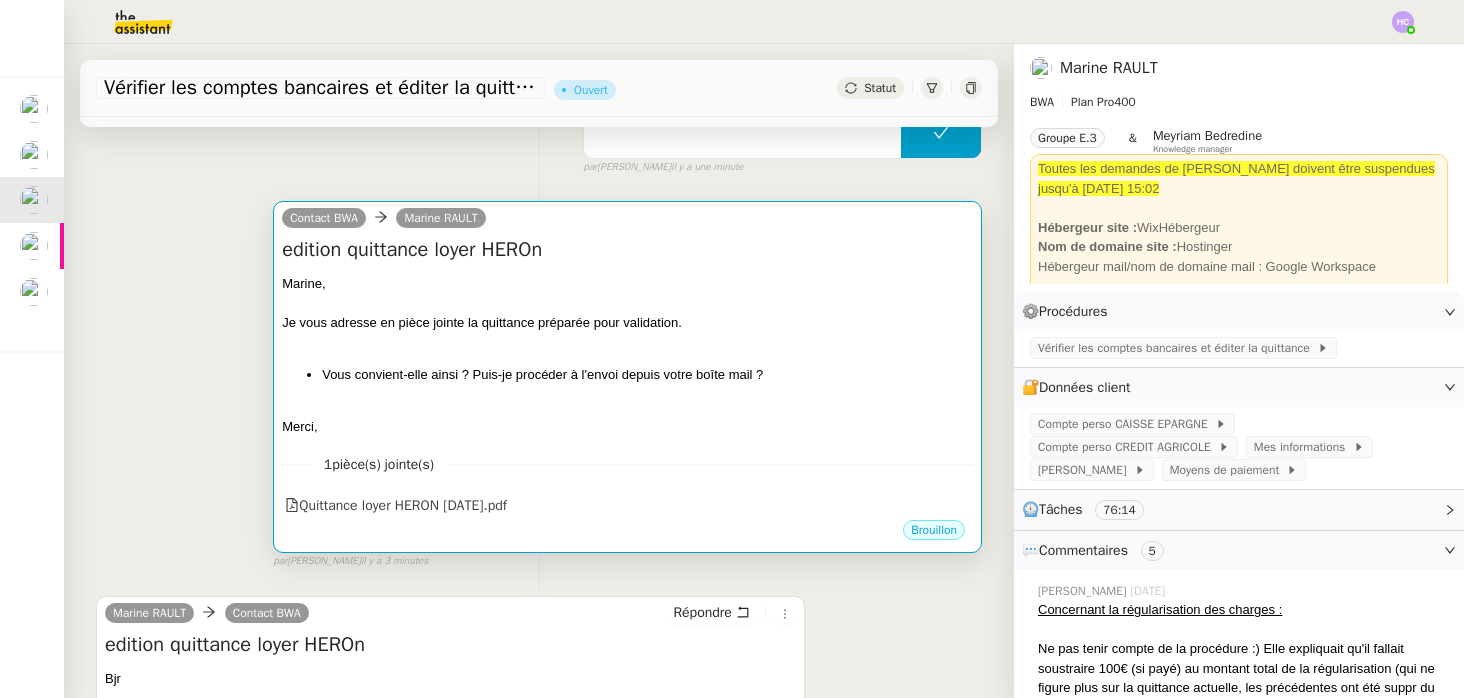 scroll, scrollTop: 401, scrollLeft: 0, axis: vertical 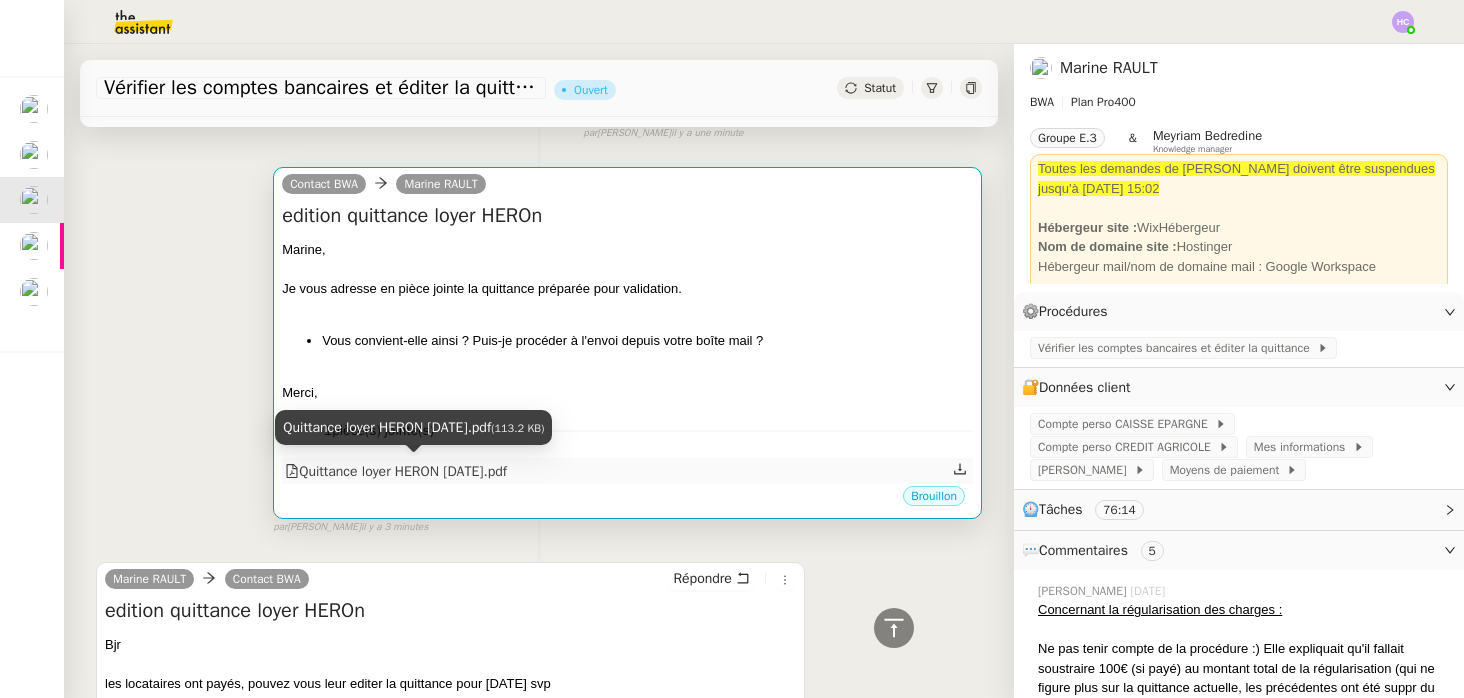 click on "Quittance loyer HERON juillet 2025.pdf" 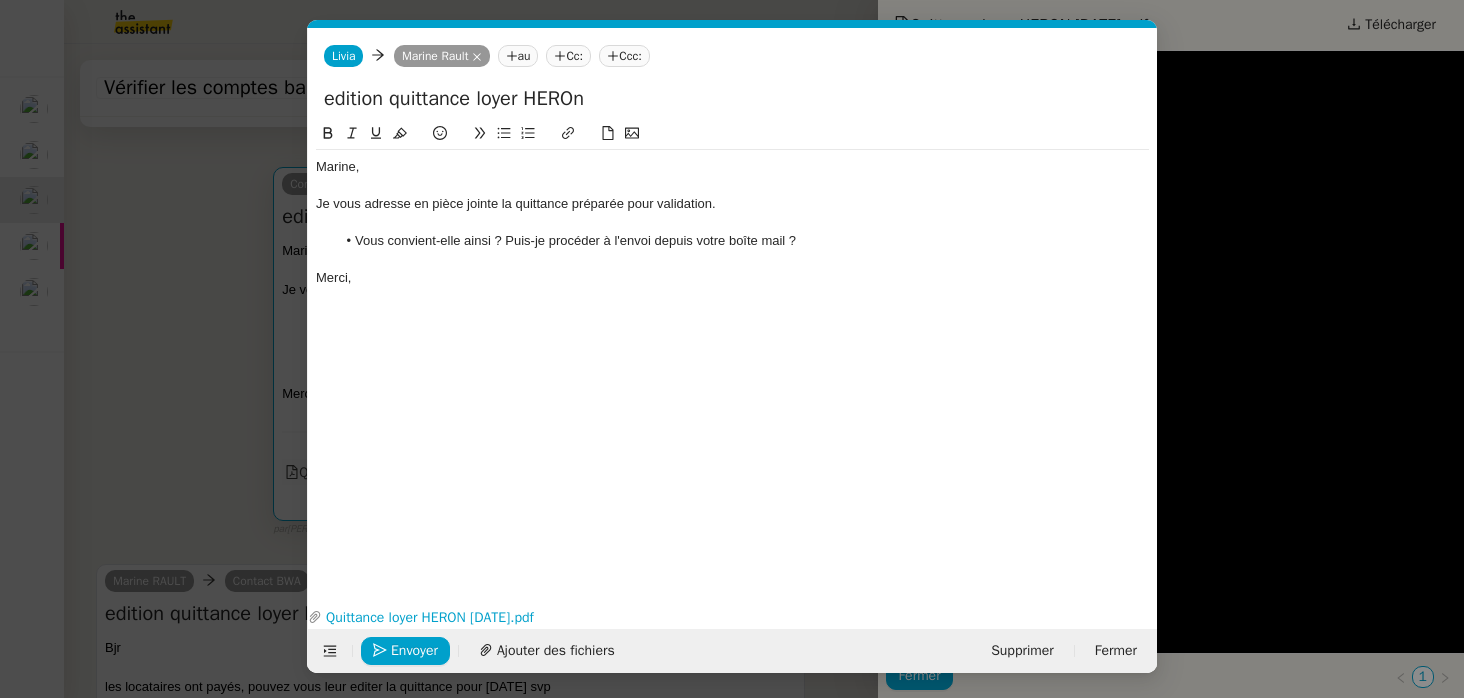 scroll, scrollTop: 0, scrollLeft: 42, axis: horizontal 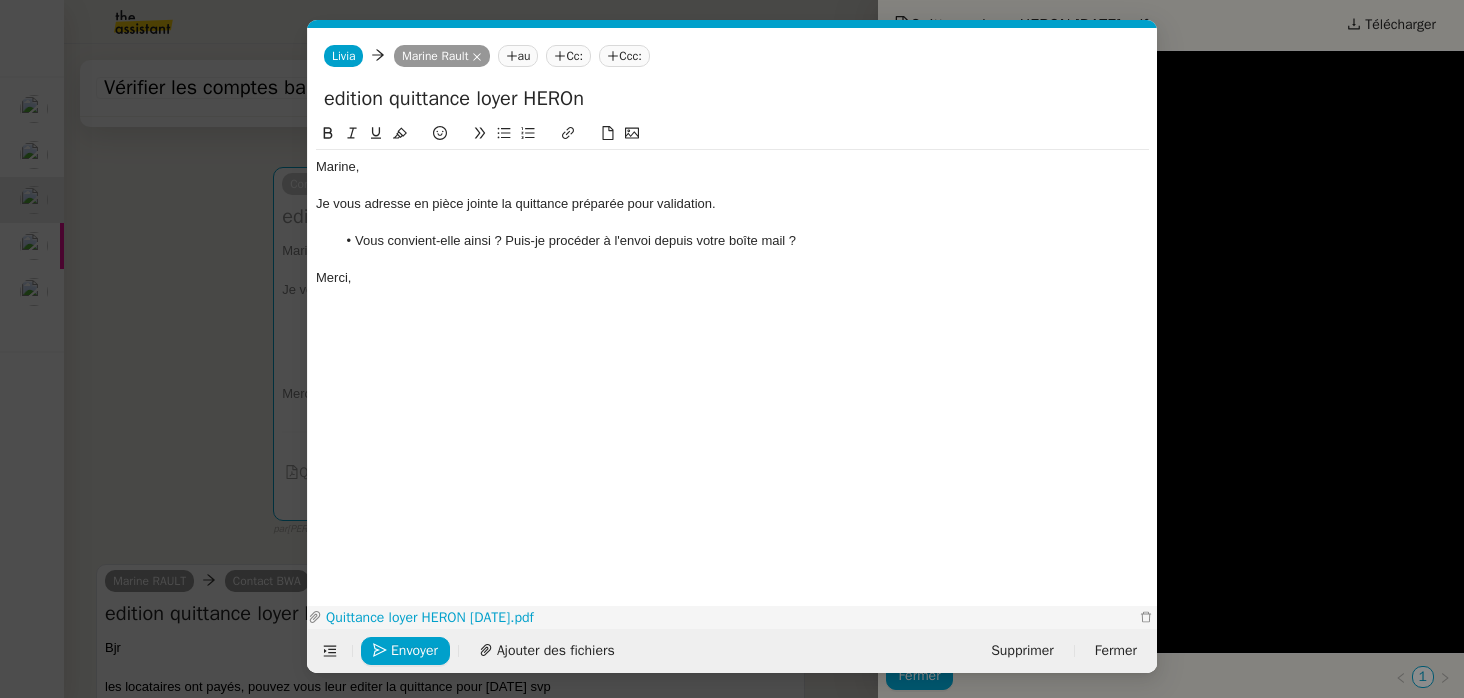click on "Quittance loyer HERON juillet 2025.pdf" 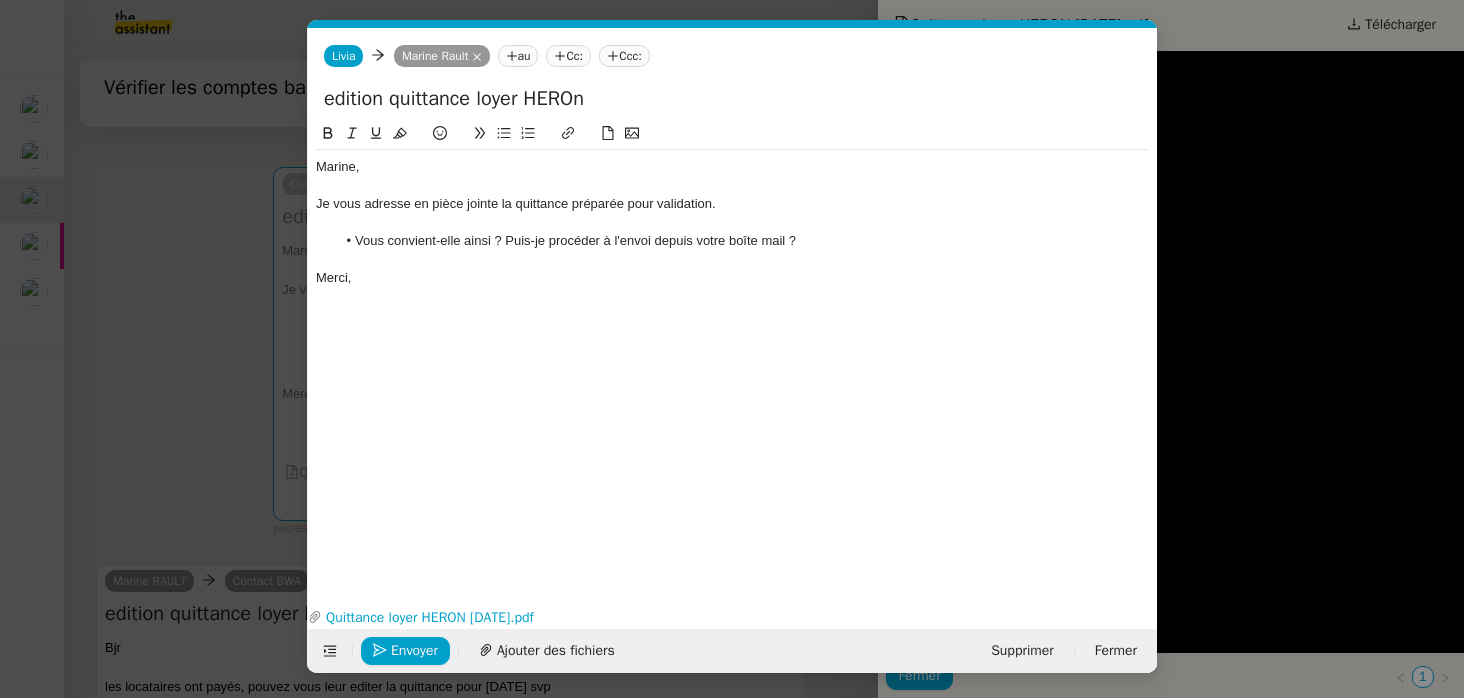 click on "Service TA - VOYAGE - PROPOSITION GLOBALE    A utiliser dans le cadre de proposition de déplacement TA - RELANCE CLIENT (EN)    Relancer un client lorsqu'il n'a pas répondu à un précédent message BAFERTY - MAIL AUDITION    A utiliser dans le cadre de la procédure d'envoi des mails d'audition TA - PUBLICATION OFFRE D'EMPLOI     Organisation du recrutement Discours de présentation du paiement sécurisé    TA - VOYAGES - PROPOSITION ITINERAIRE    Soumettre les résultats d'une recherche TA - CONFIRMATION PAIEMENT (EN)    Confirmer avec le client de modèle de transaction - Attention Plan Pro nécessaire. TA - COURRIER EXPEDIE (recommandé)    A utiliser dans le cadre de l'envoi d'un courrier recommandé TA - PARTAGE DE CALENDRIER (EN)    A utiliser pour demander au client de partager son calendrier afin de faciliter l'accès et la gestion PSPI - Appel de fonds MJL    A utiliser dans le cadre de la procédure d'appel de fonds MJL TA - RELANCE CLIENT    TA - AR PROCEDURES        21 YIELD" at bounding box center (732, 349) 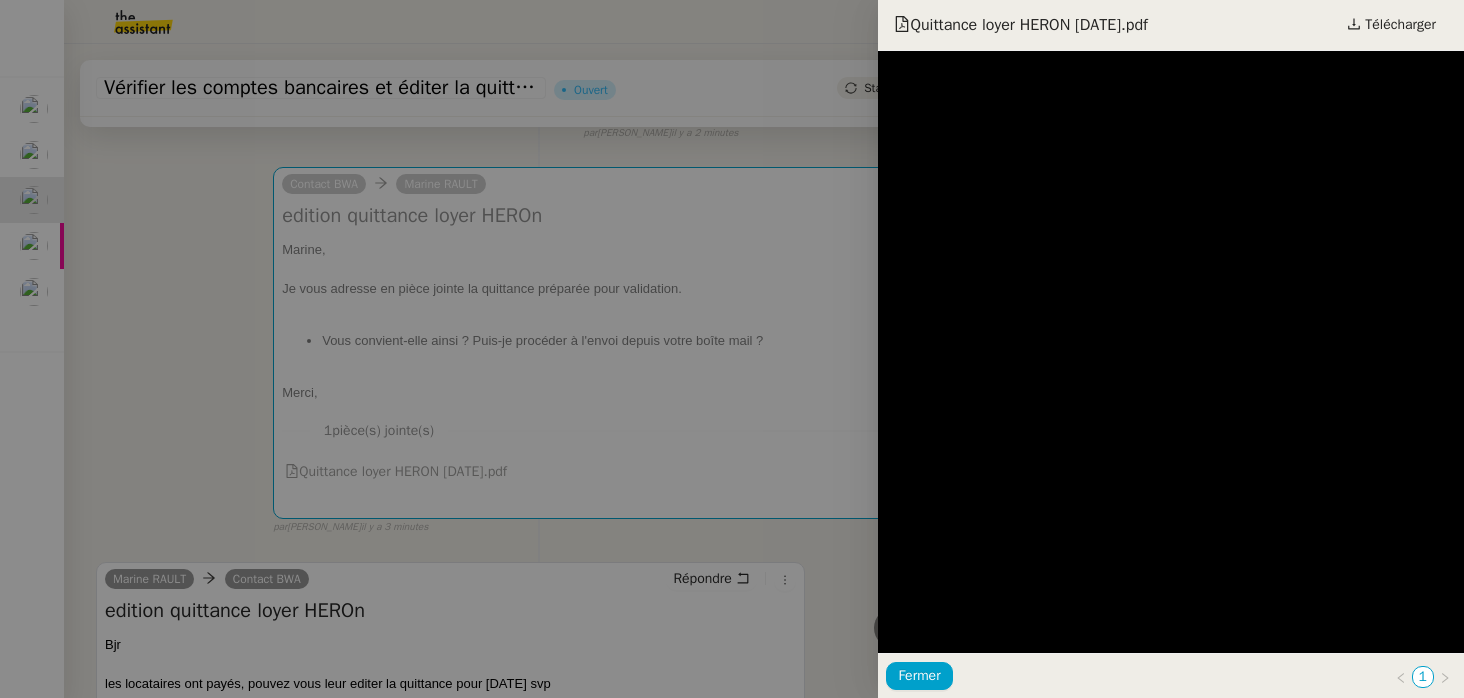 click at bounding box center [732, 349] 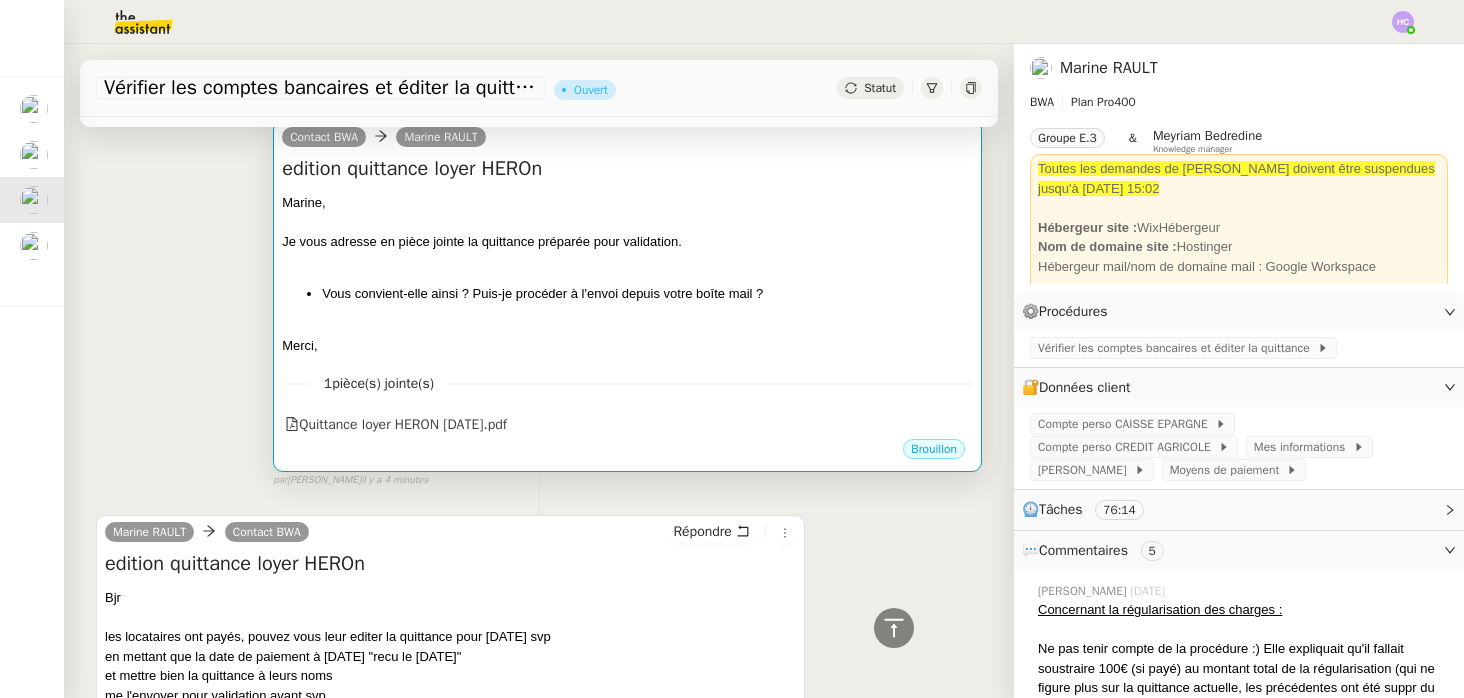 scroll, scrollTop: 454, scrollLeft: 0, axis: vertical 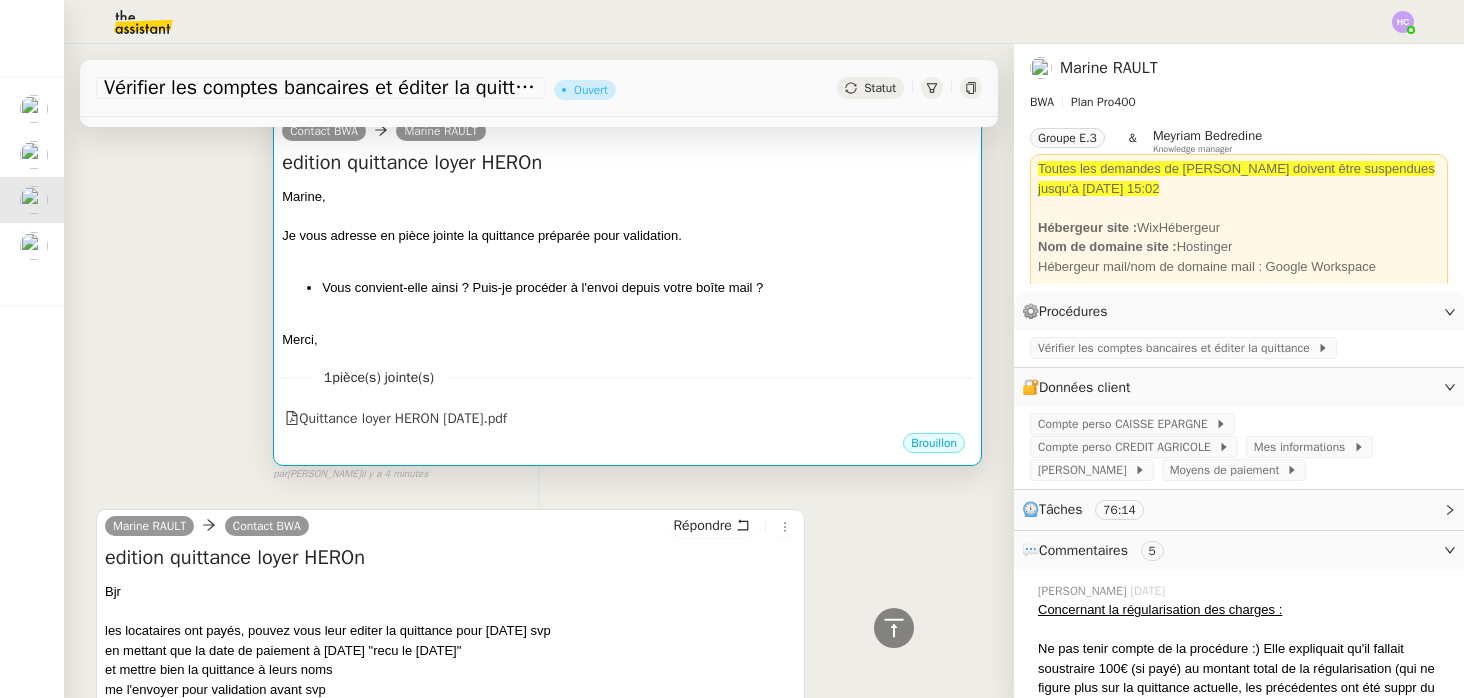 click at bounding box center [627, 321] 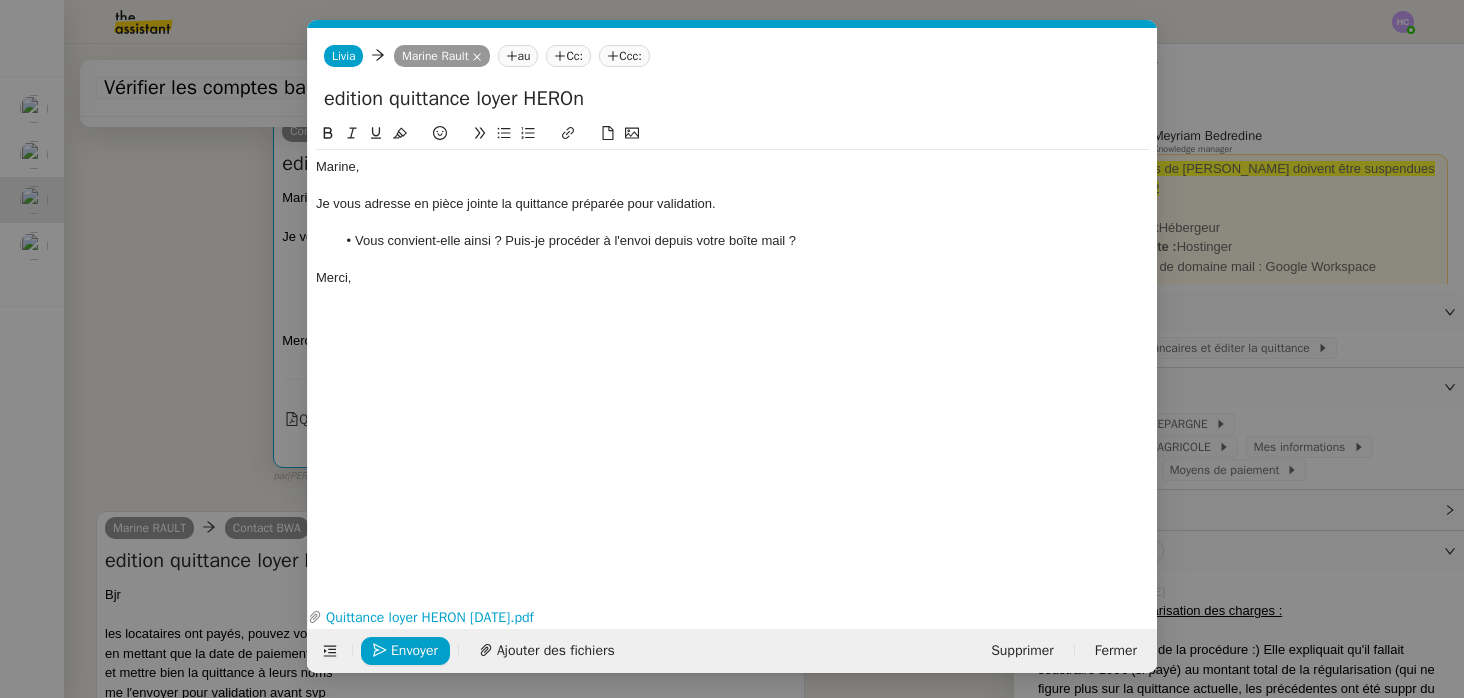 scroll, scrollTop: 0, scrollLeft: 42, axis: horizontal 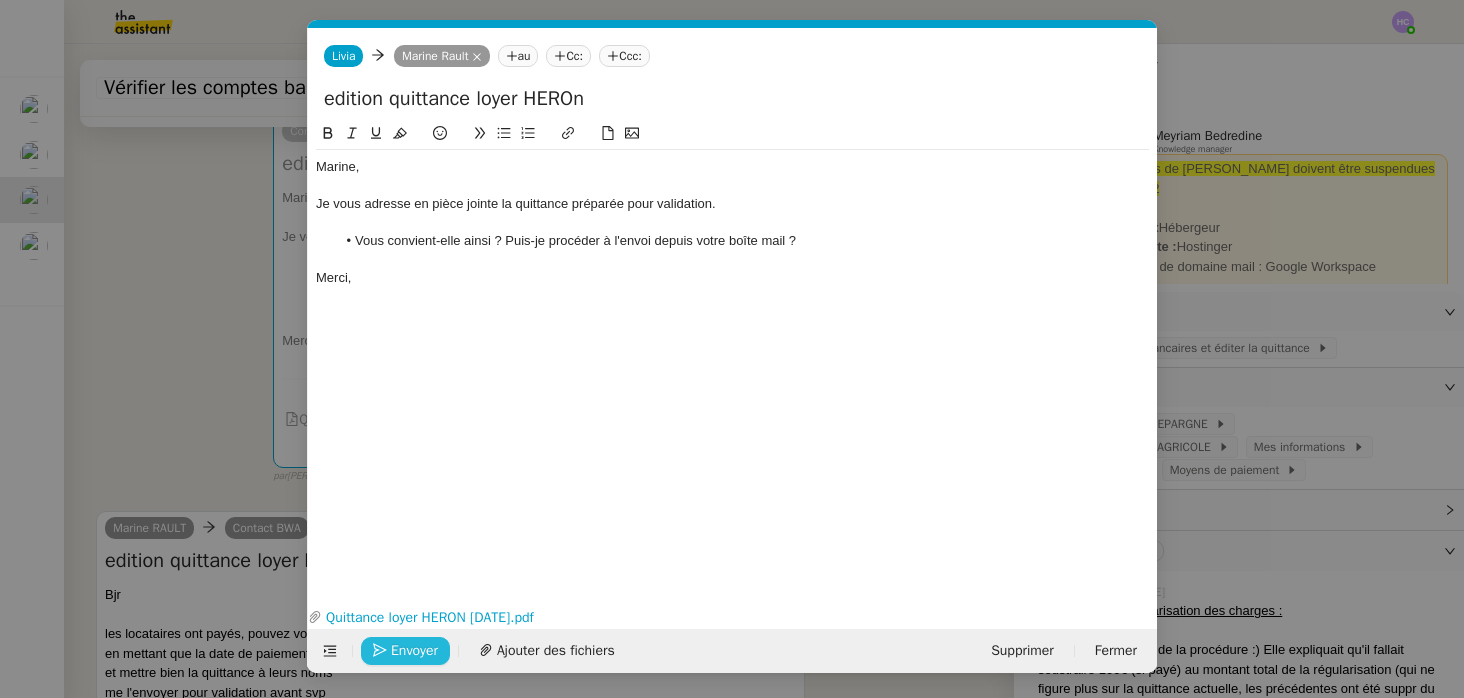 click on "Envoyer" 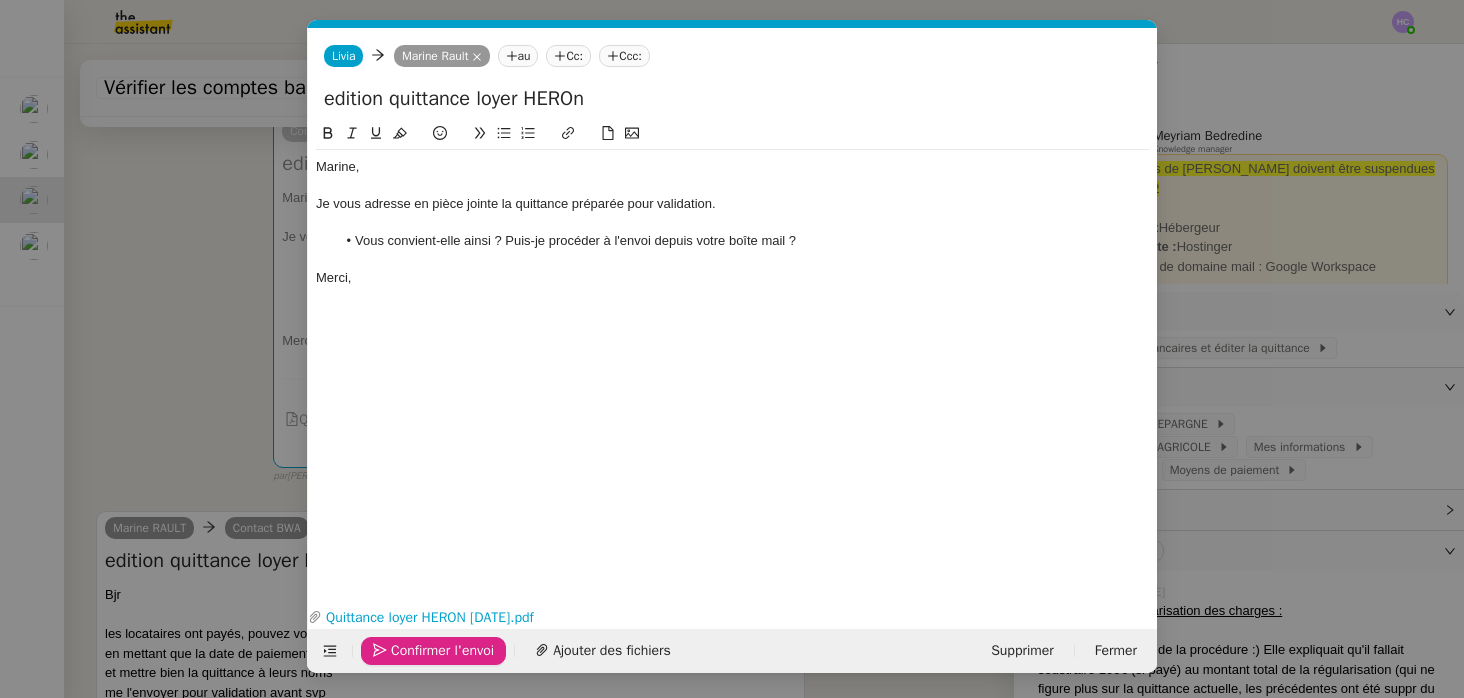 click on "Confirmer l'envoi" 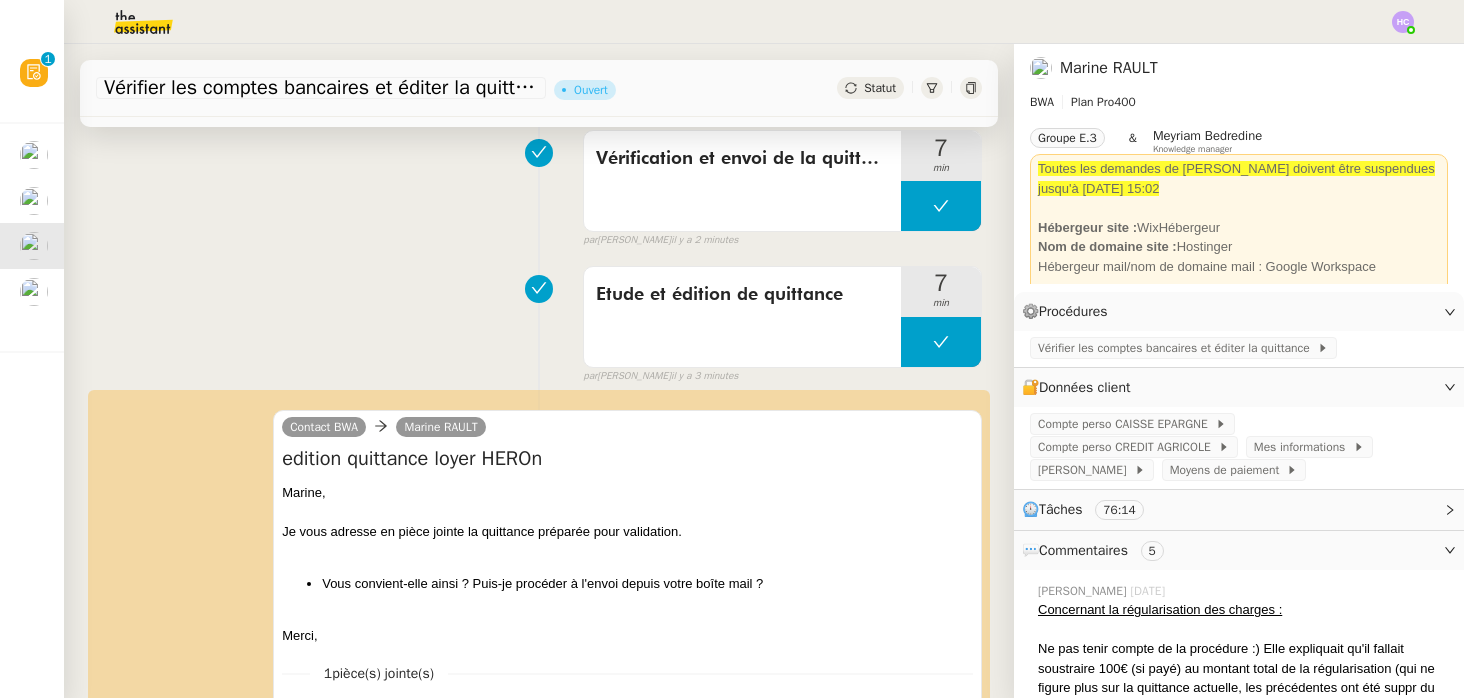 scroll, scrollTop: 0, scrollLeft: 0, axis: both 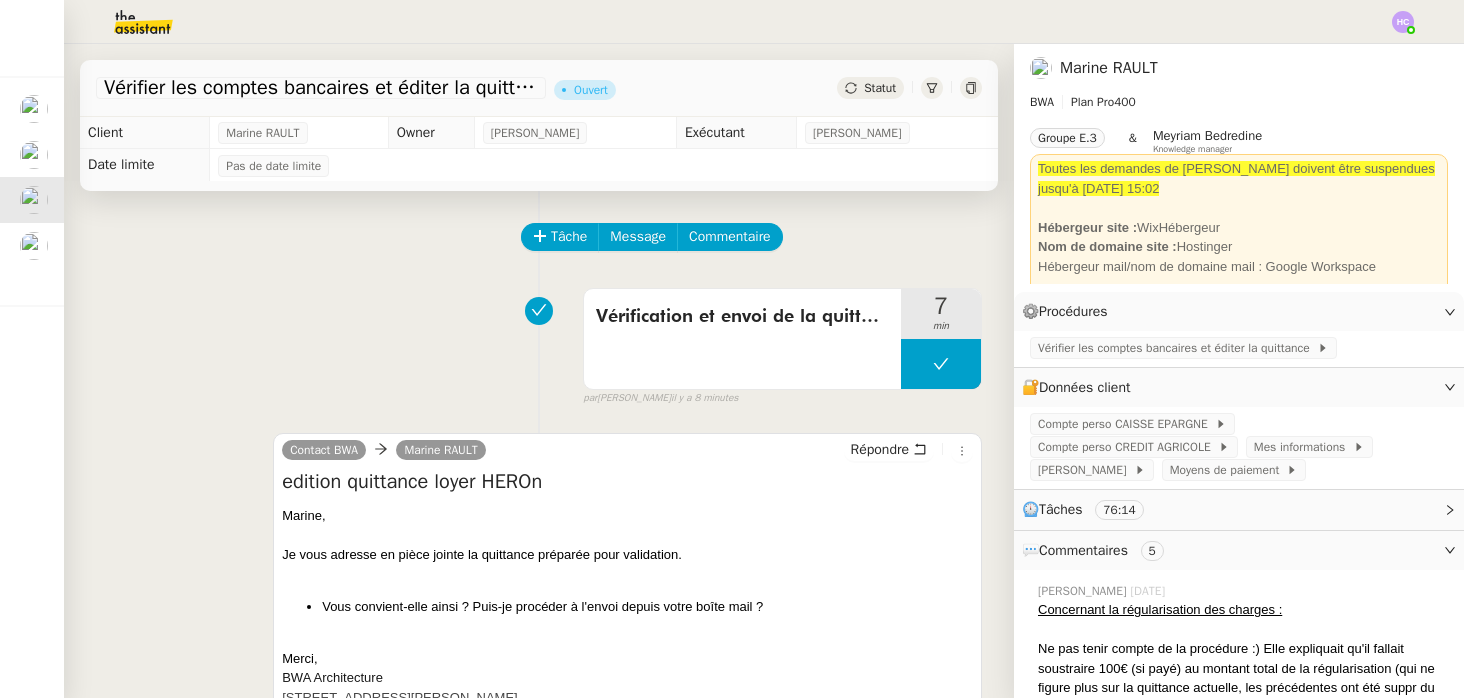 click 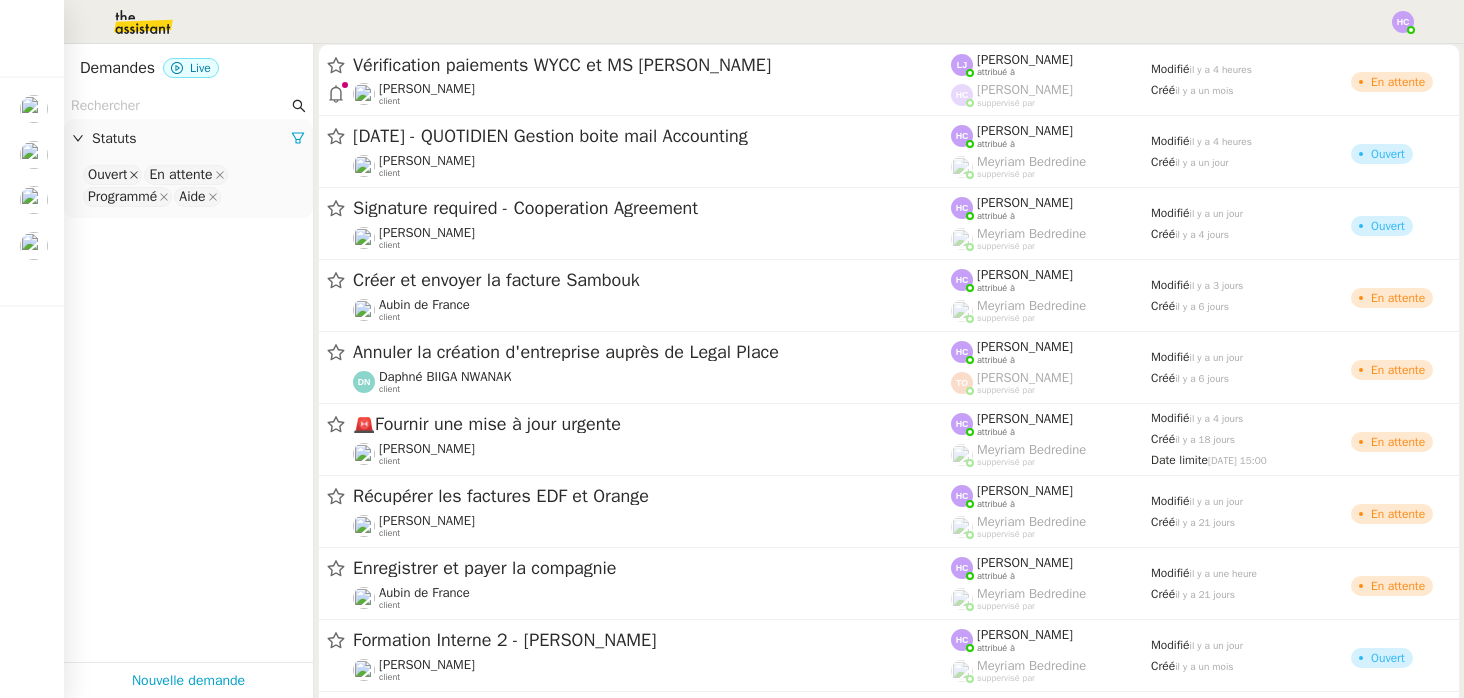 click 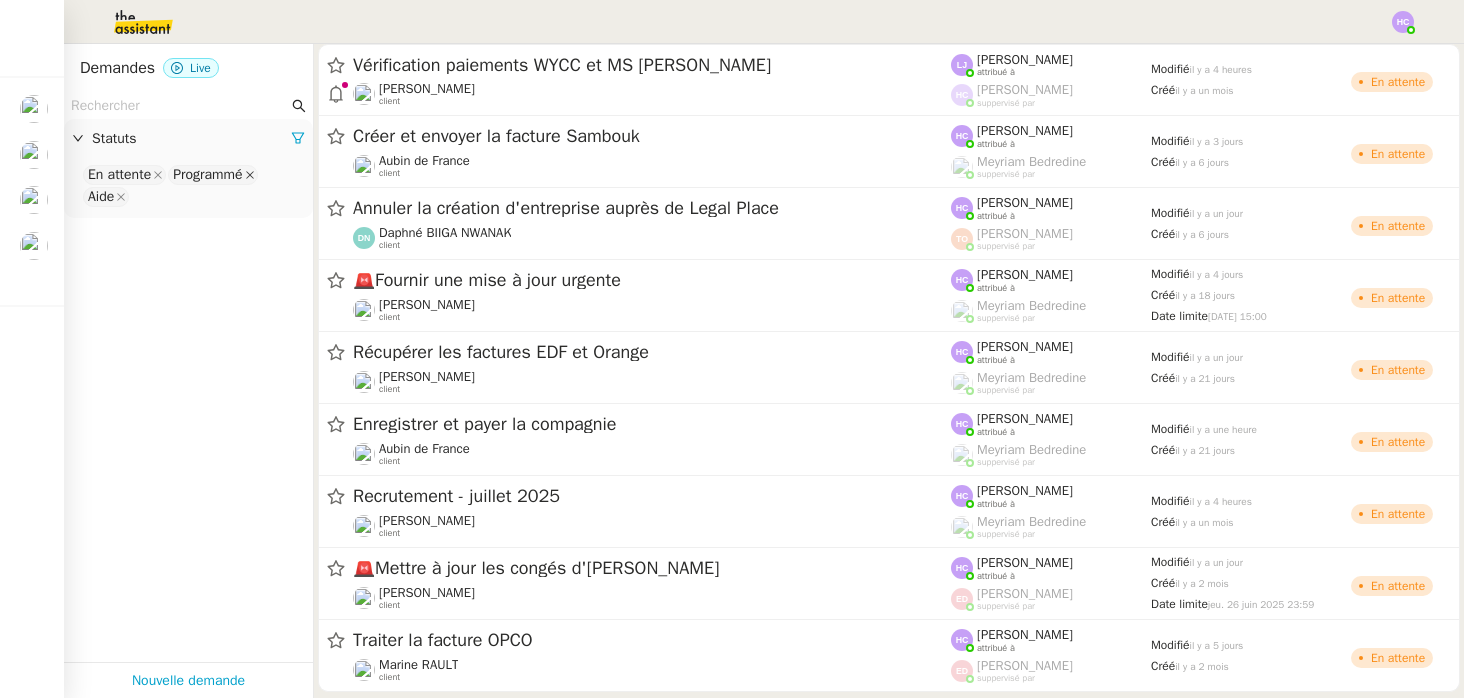 click 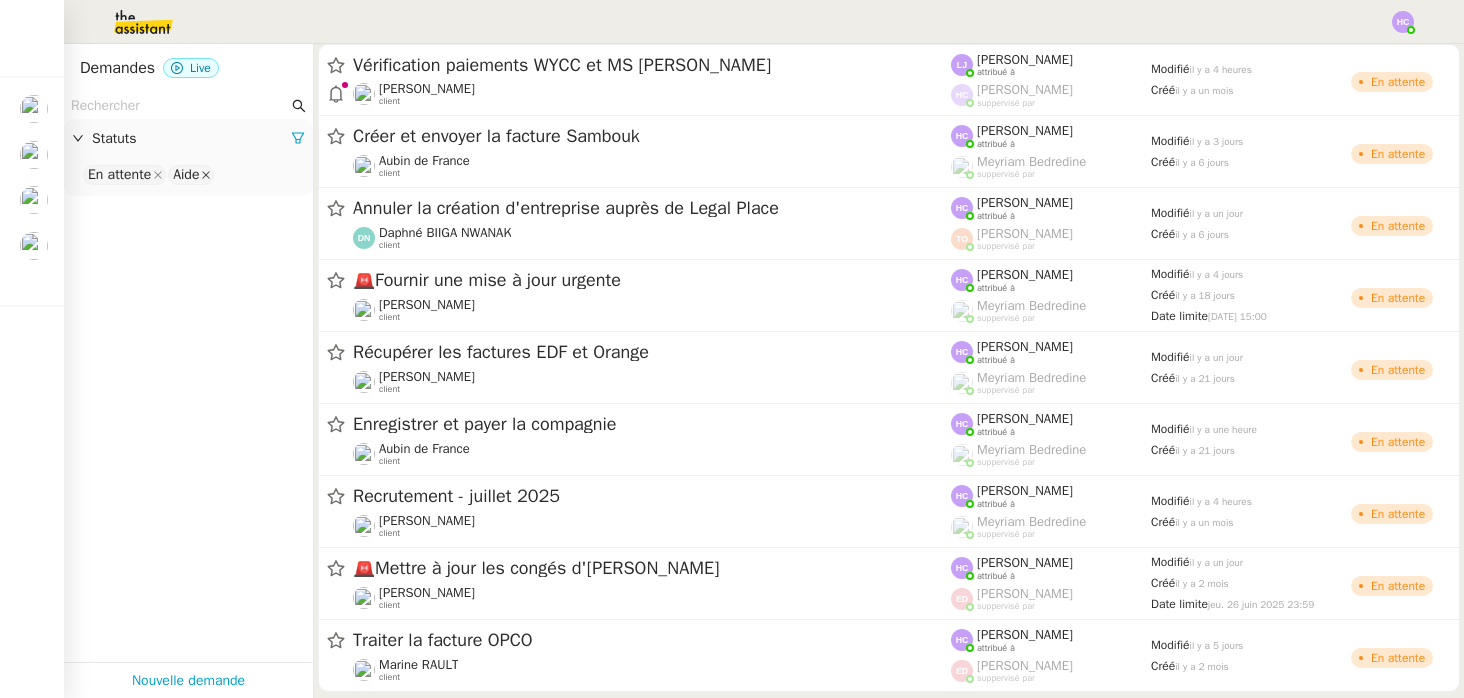 click 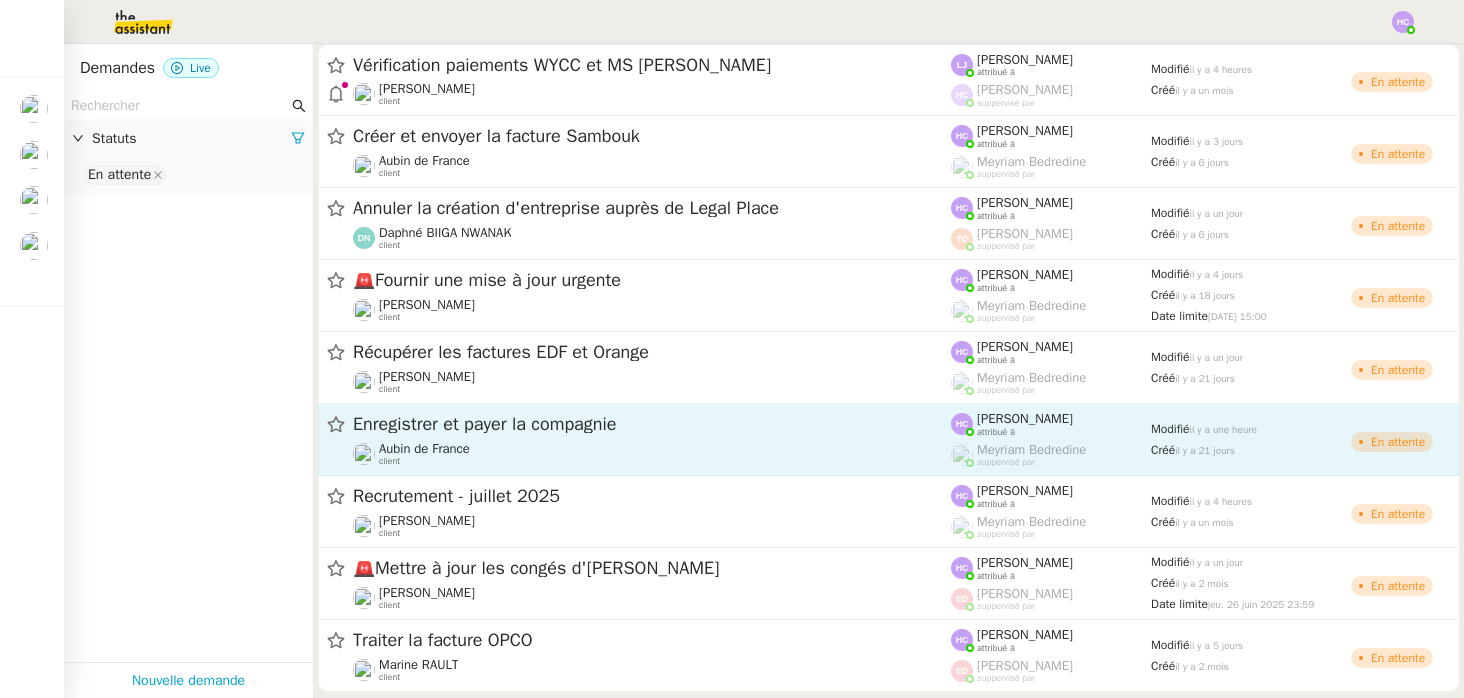 scroll, scrollTop: 30, scrollLeft: 0, axis: vertical 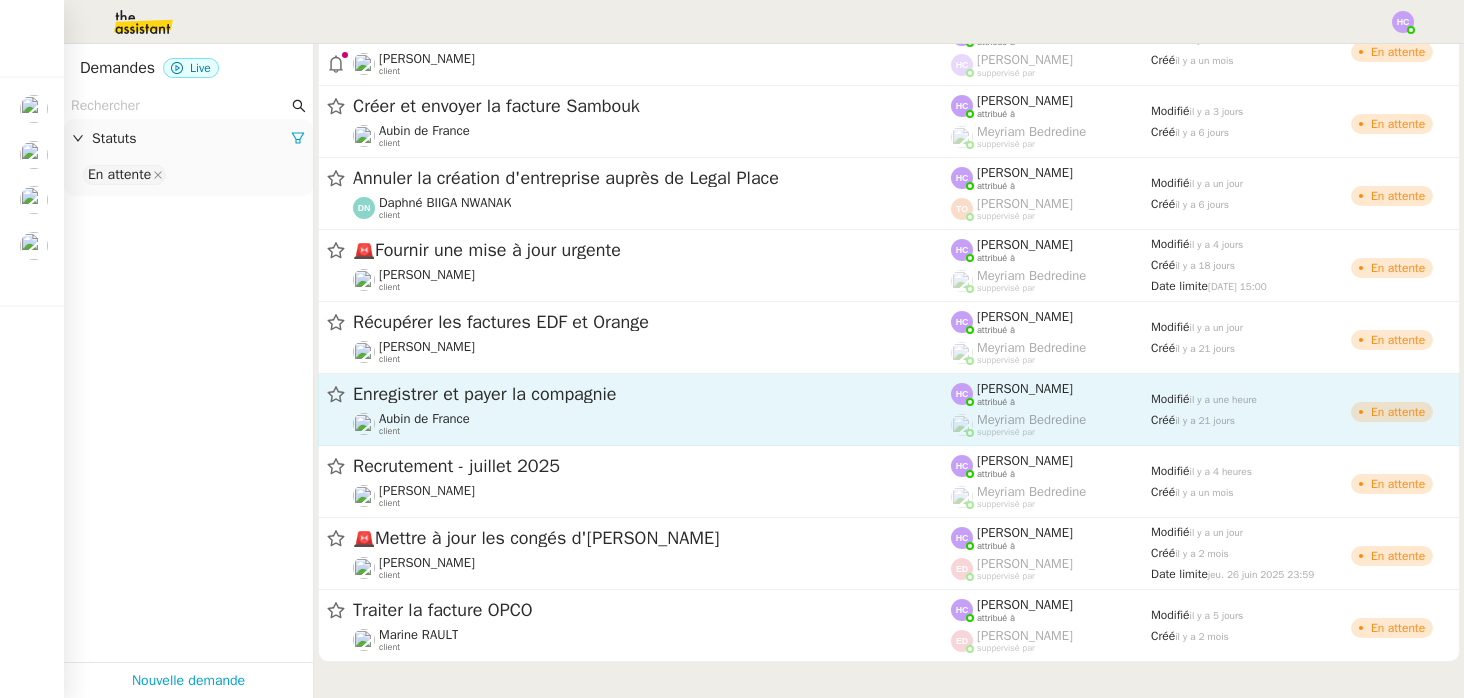 click on "Enregistrer et payer la compagnie" 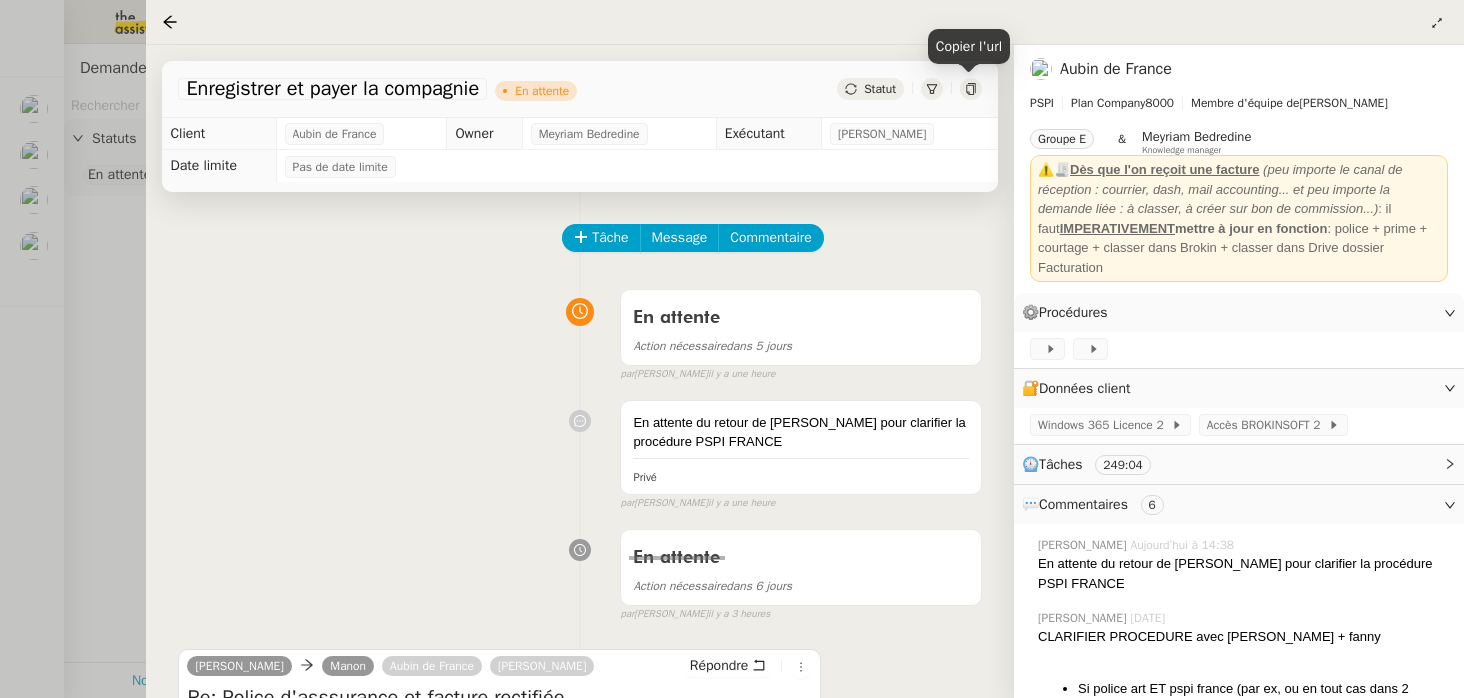 click 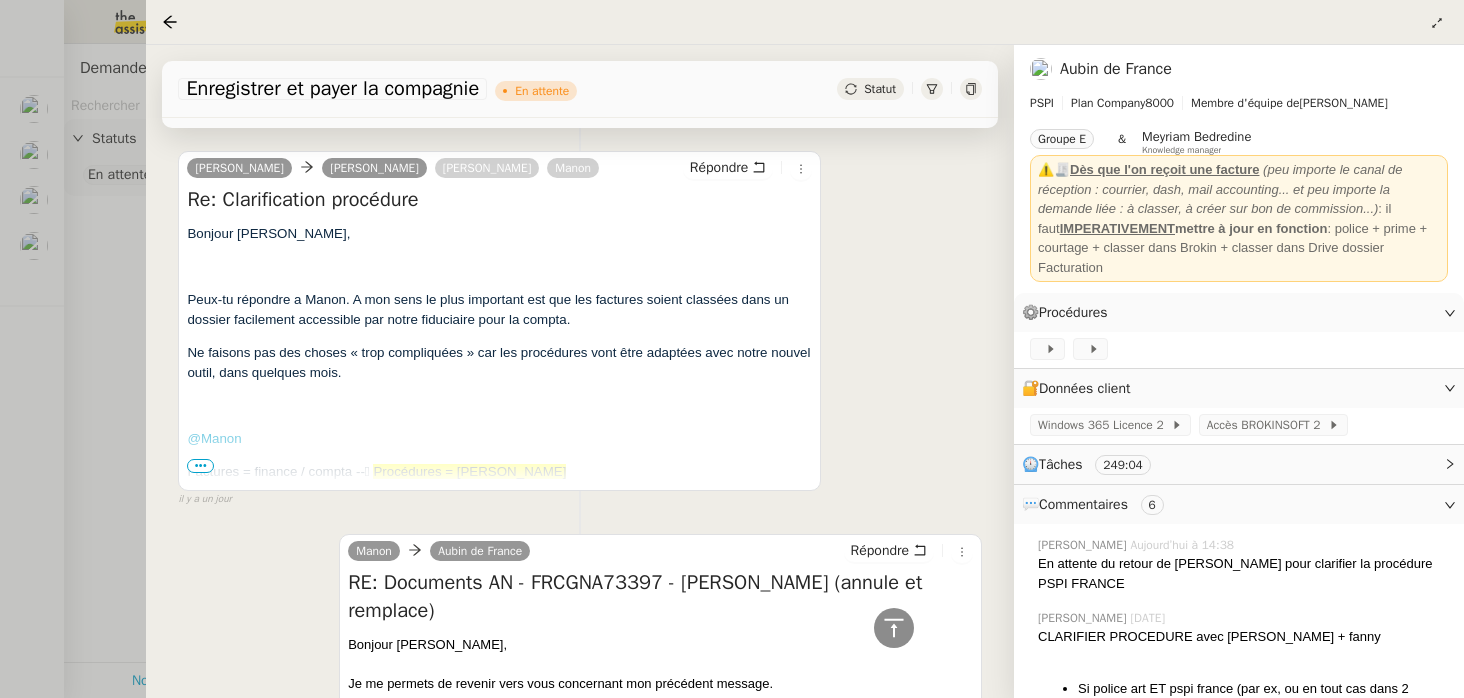 scroll, scrollTop: 3175, scrollLeft: 0, axis: vertical 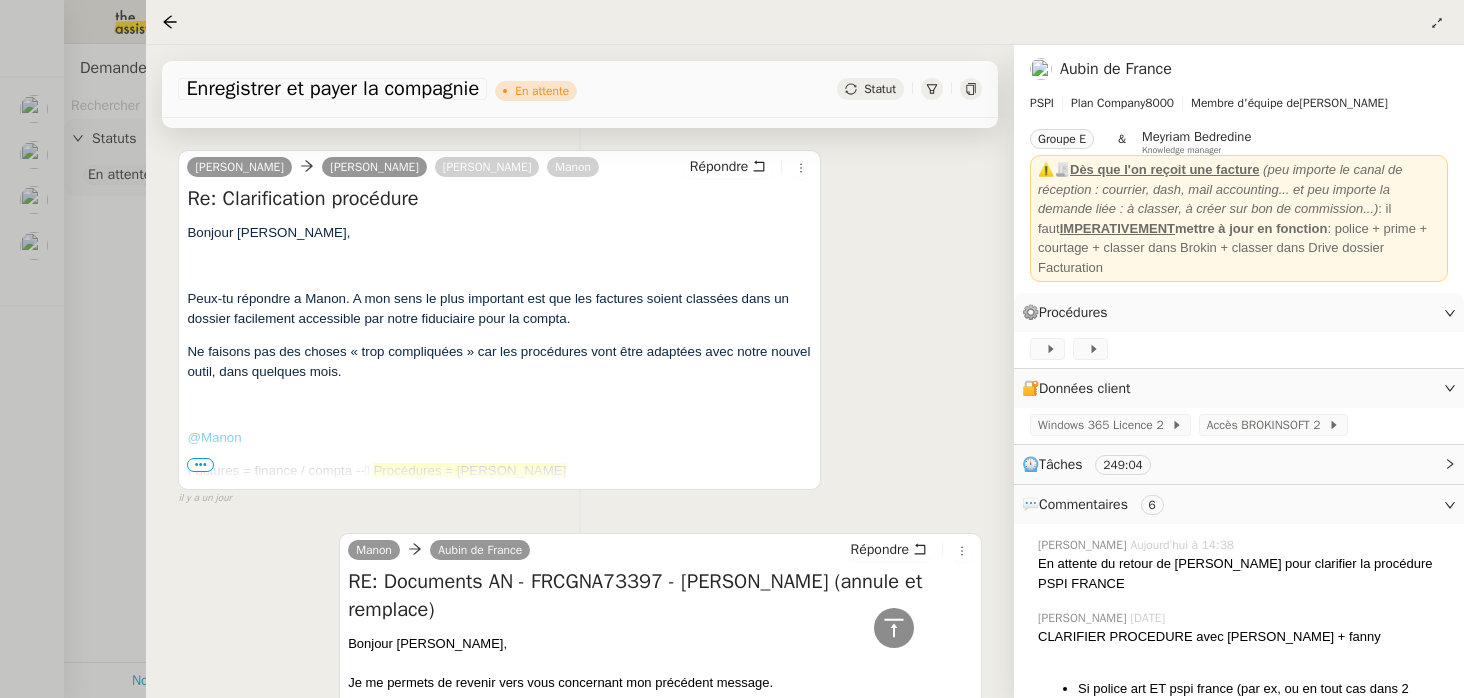 click on "•••" at bounding box center (200, 465) 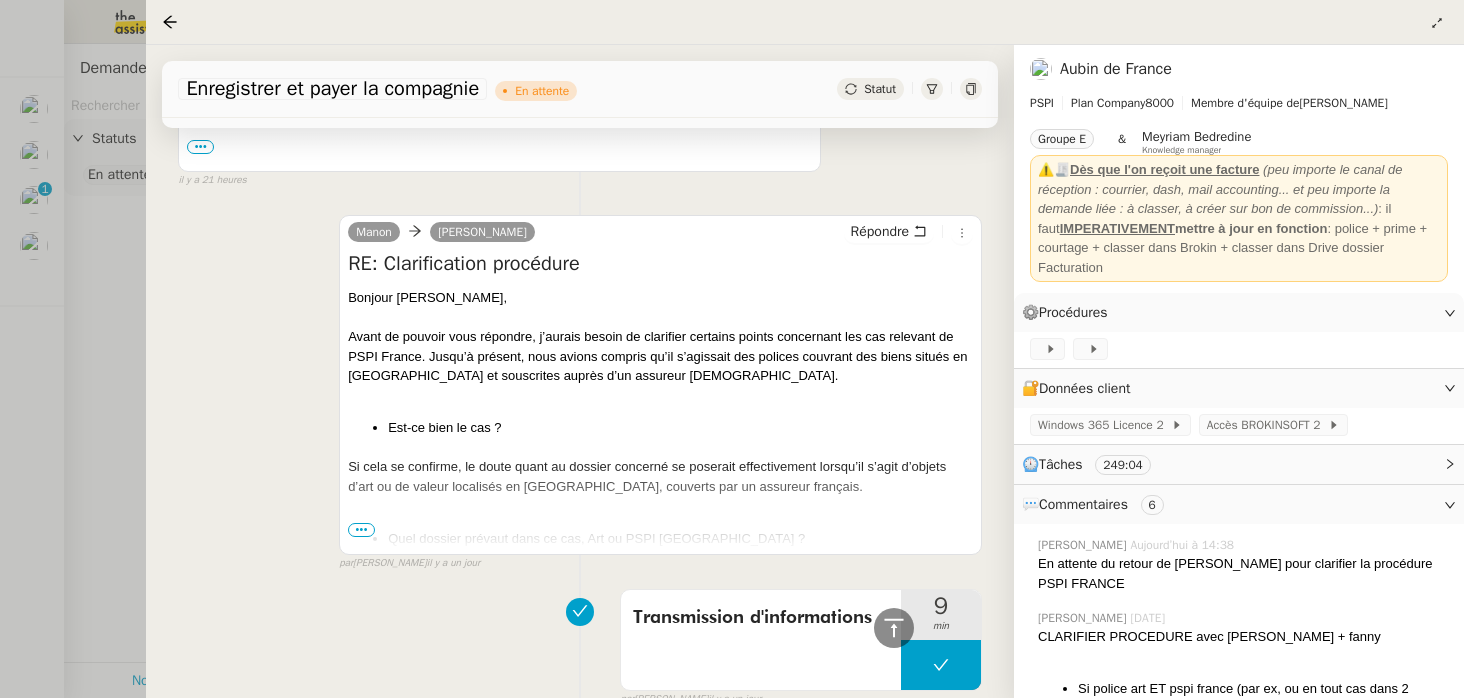 scroll, scrollTop: 1985, scrollLeft: 0, axis: vertical 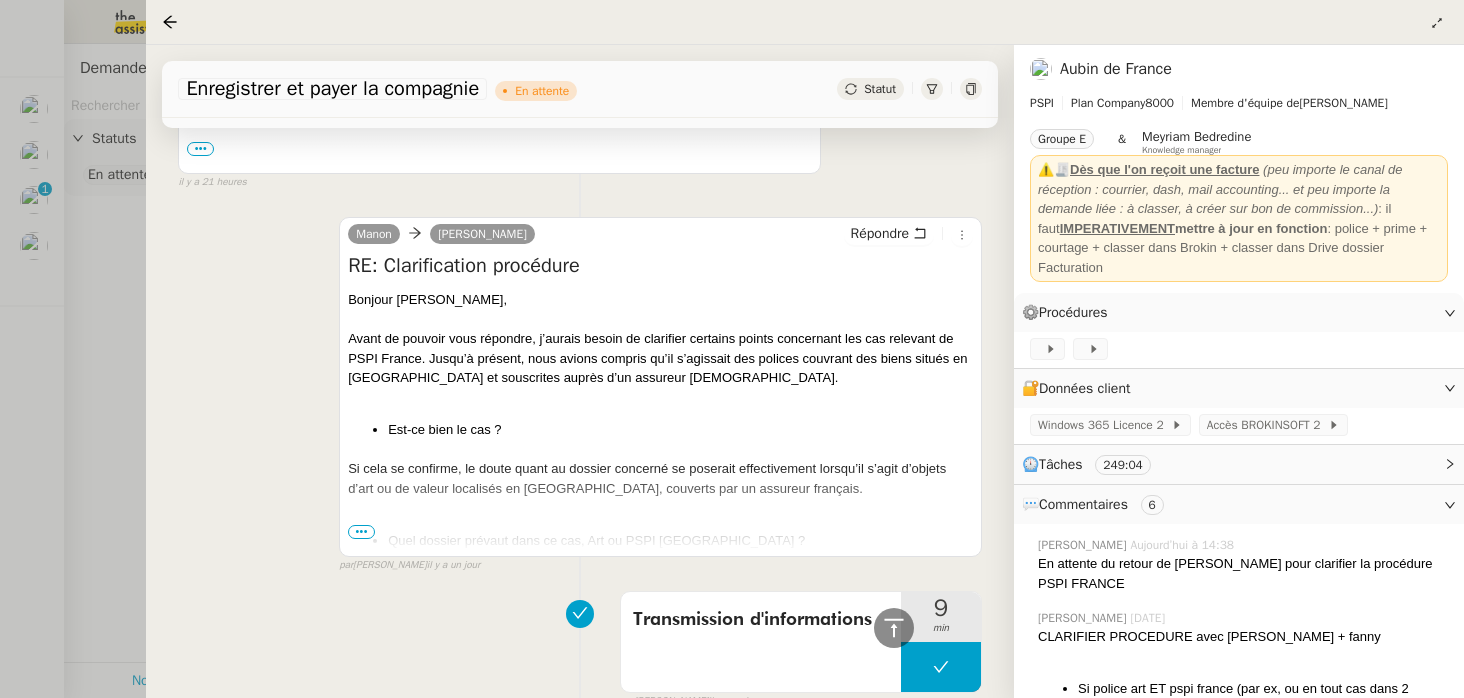 click on "•••" at bounding box center (361, 532) 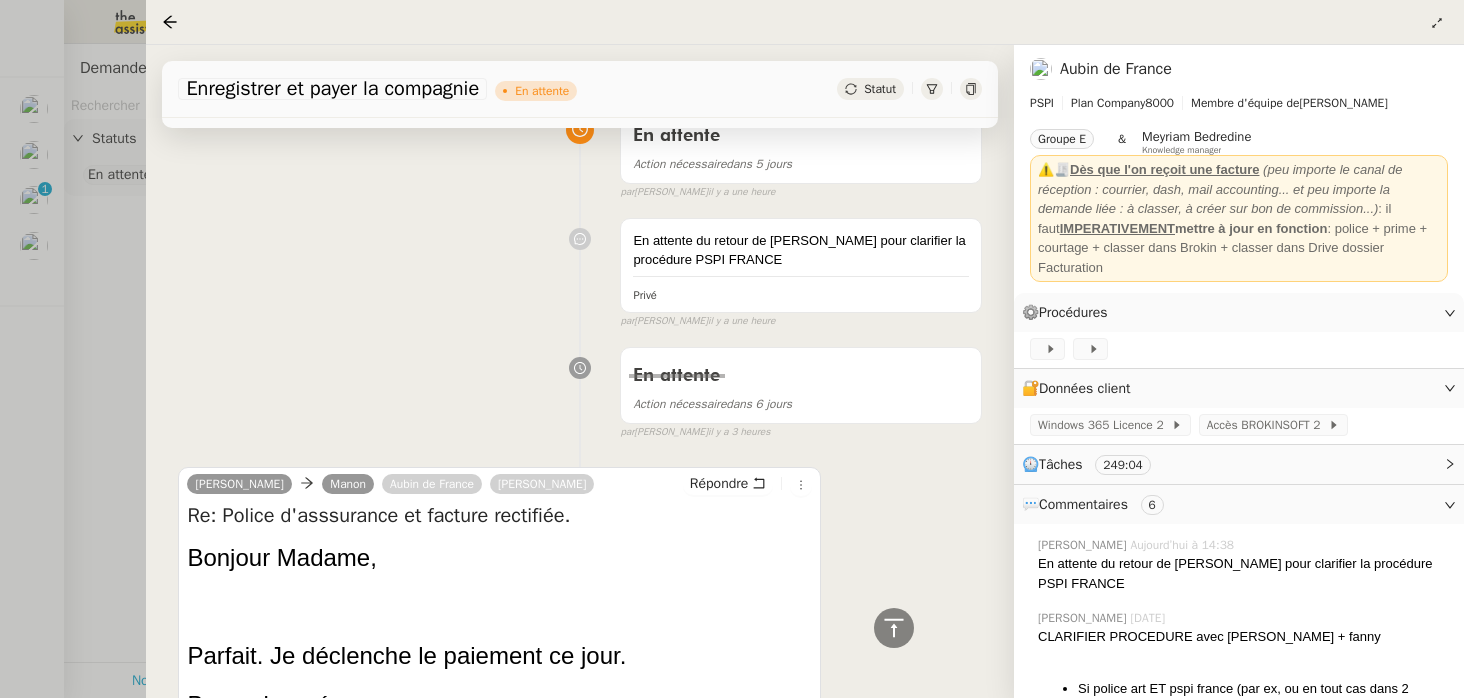 scroll, scrollTop: 0, scrollLeft: 0, axis: both 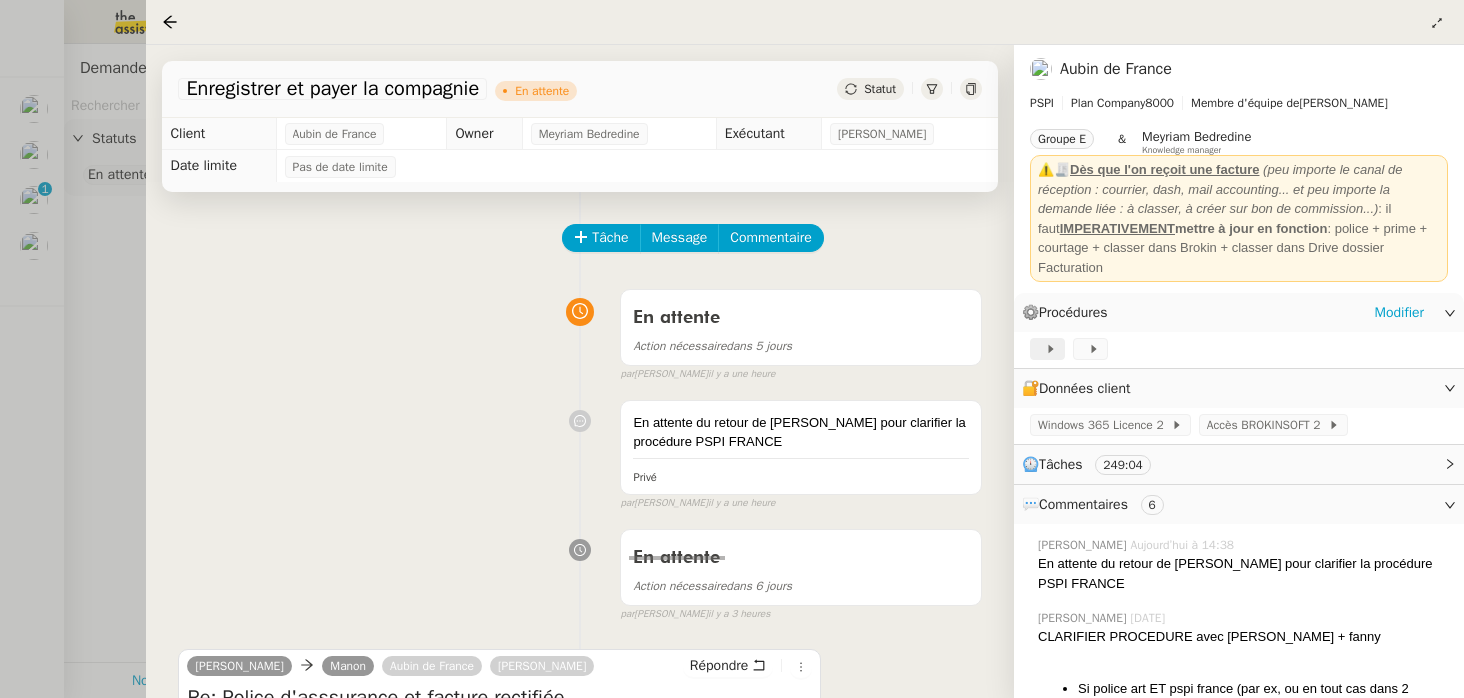 click 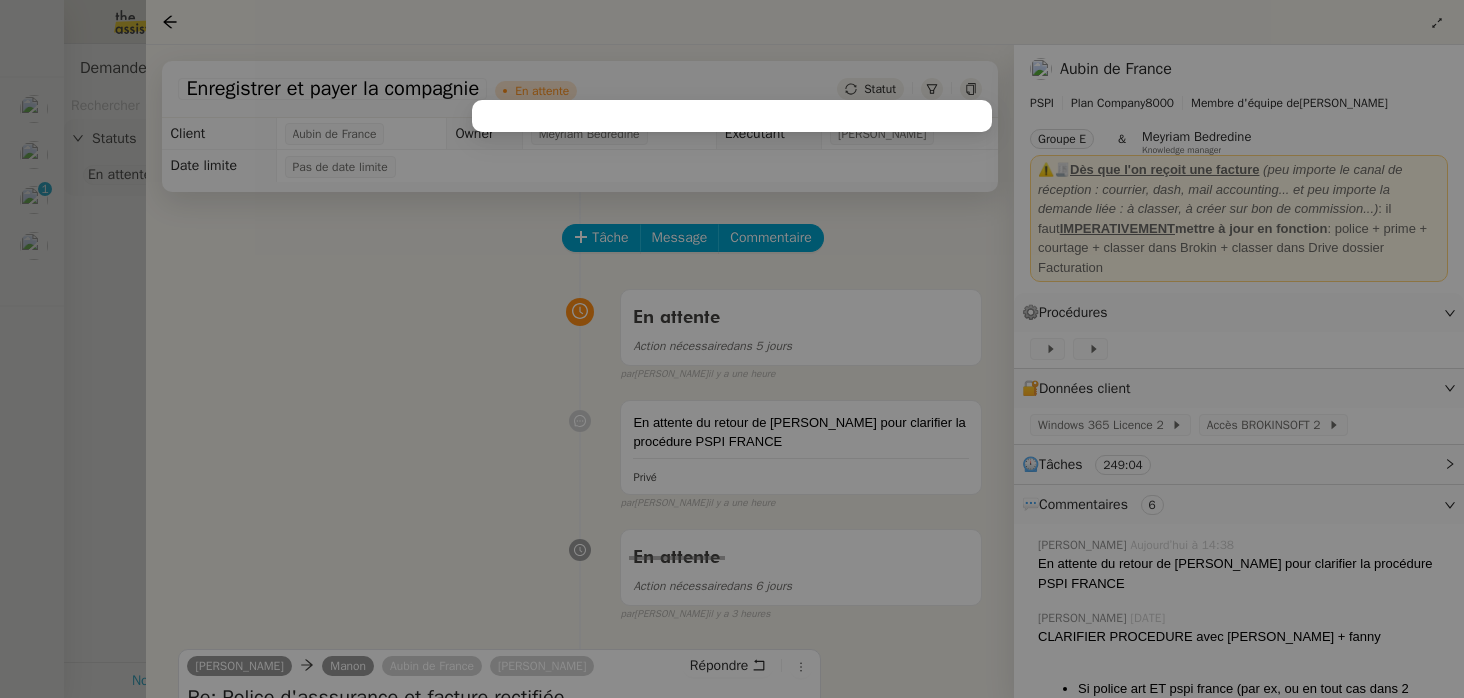 click at bounding box center (732, 349) 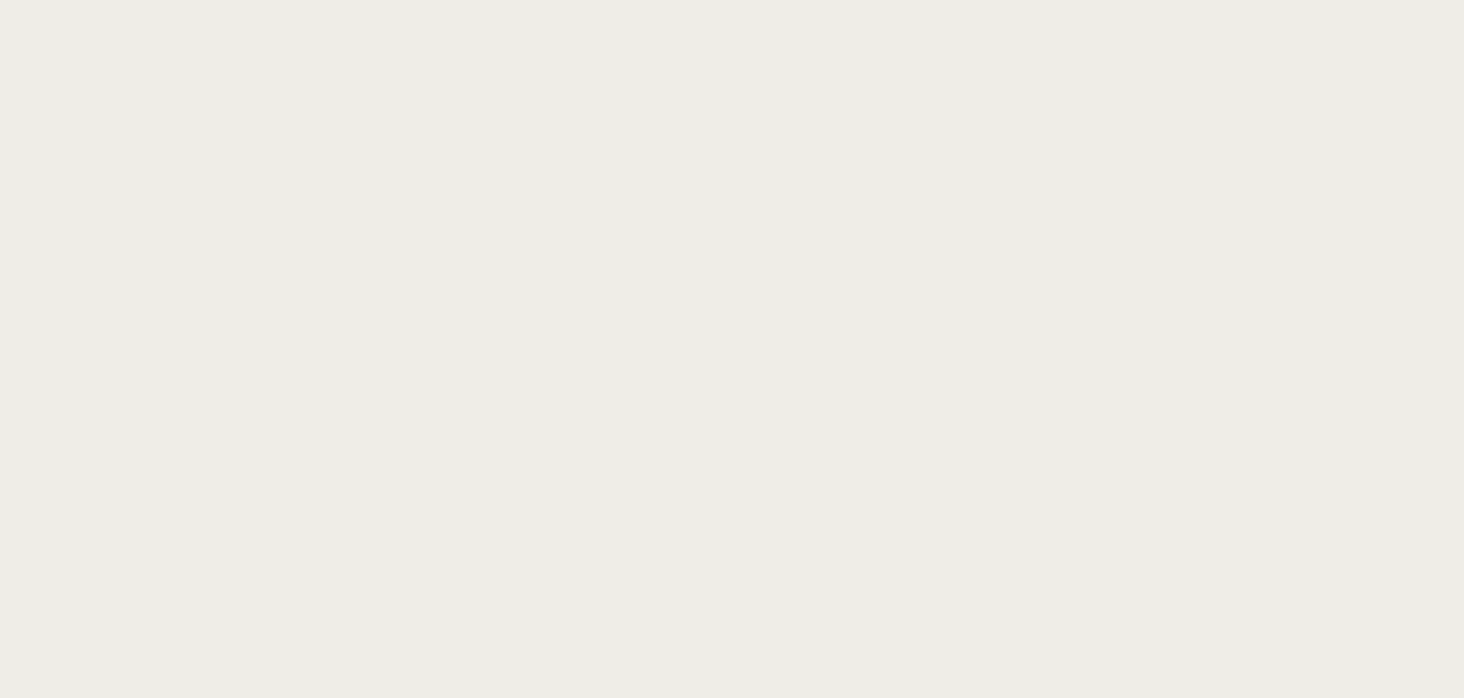 scroll, scrollTop: 0, scrollLeft: 0, axis: both 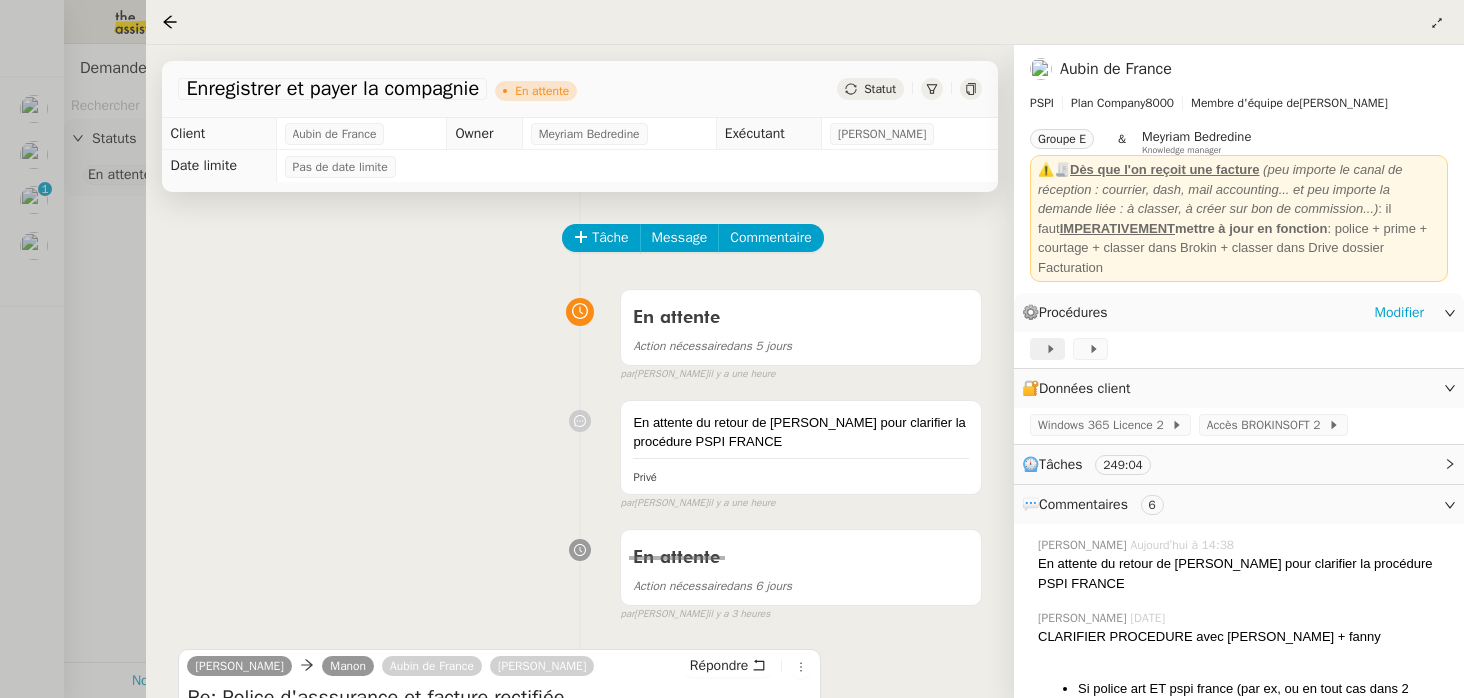 click 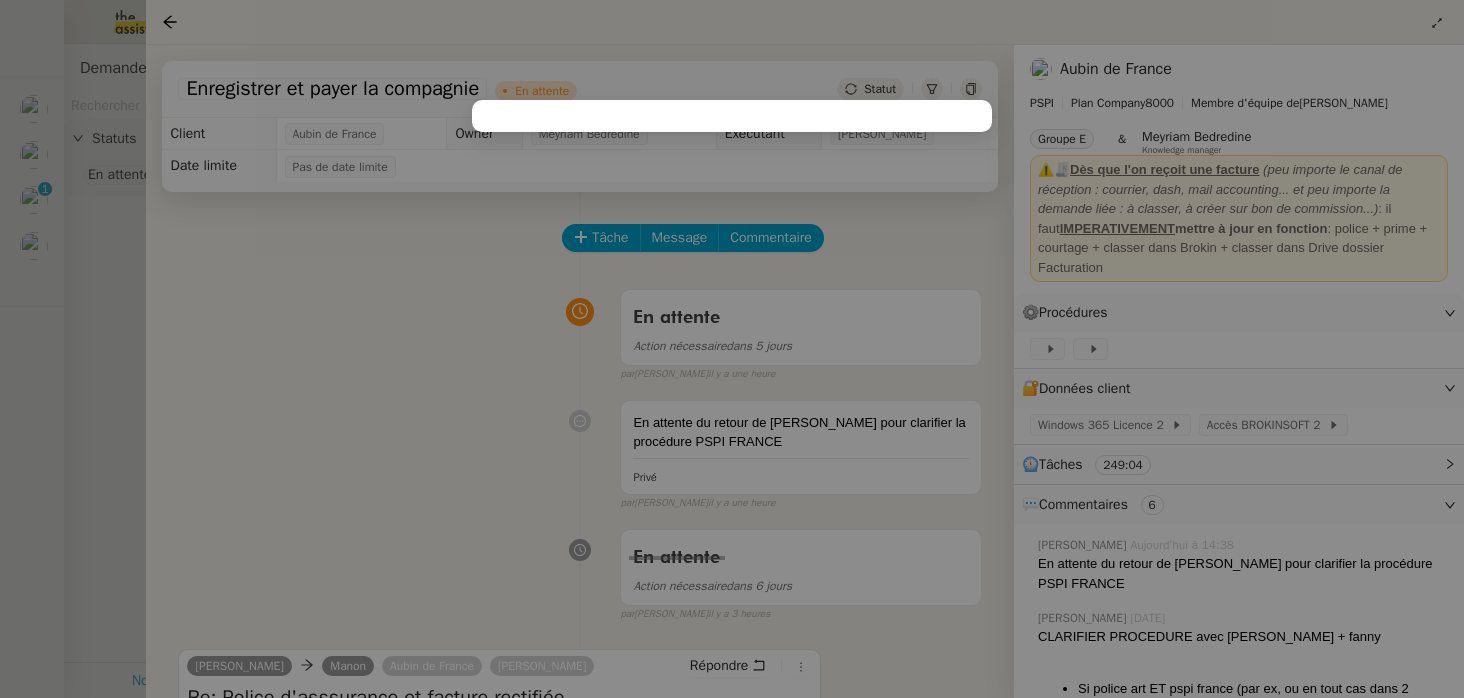 click at bounding box center (732, 349) 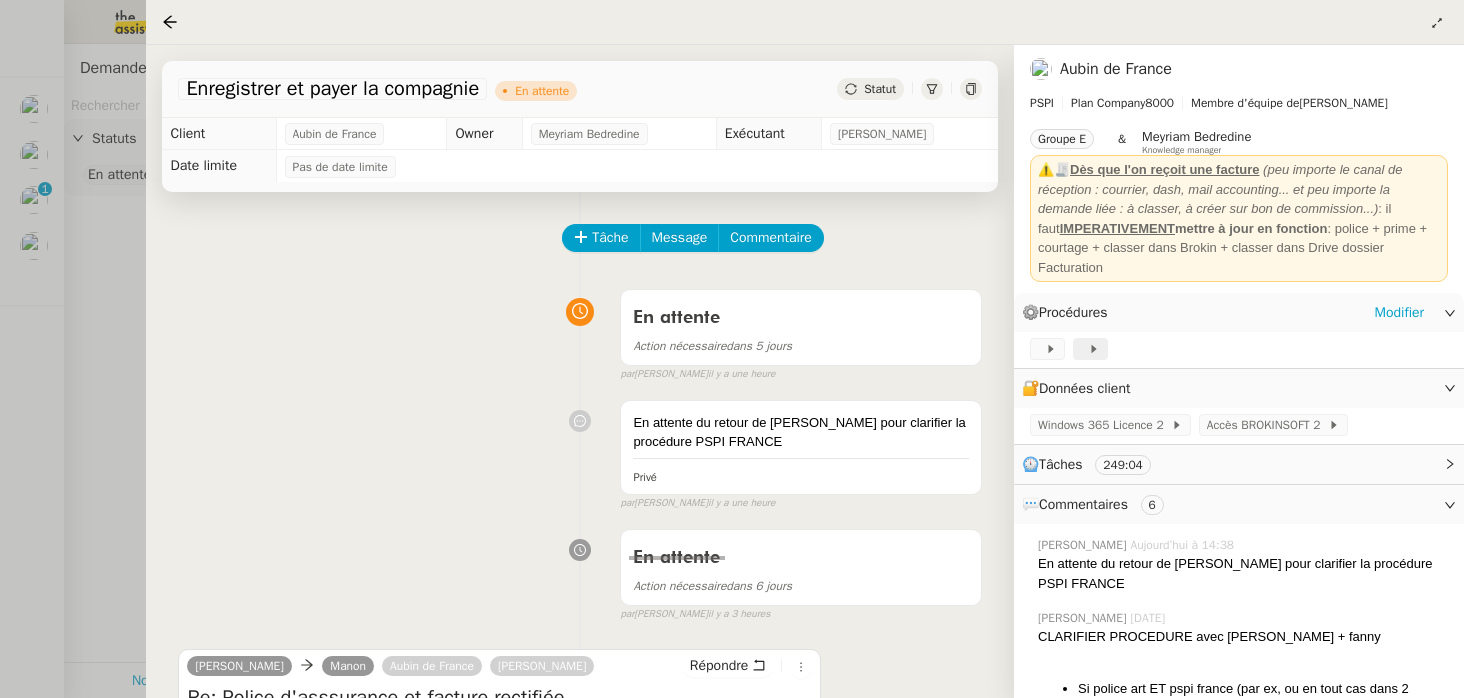 click 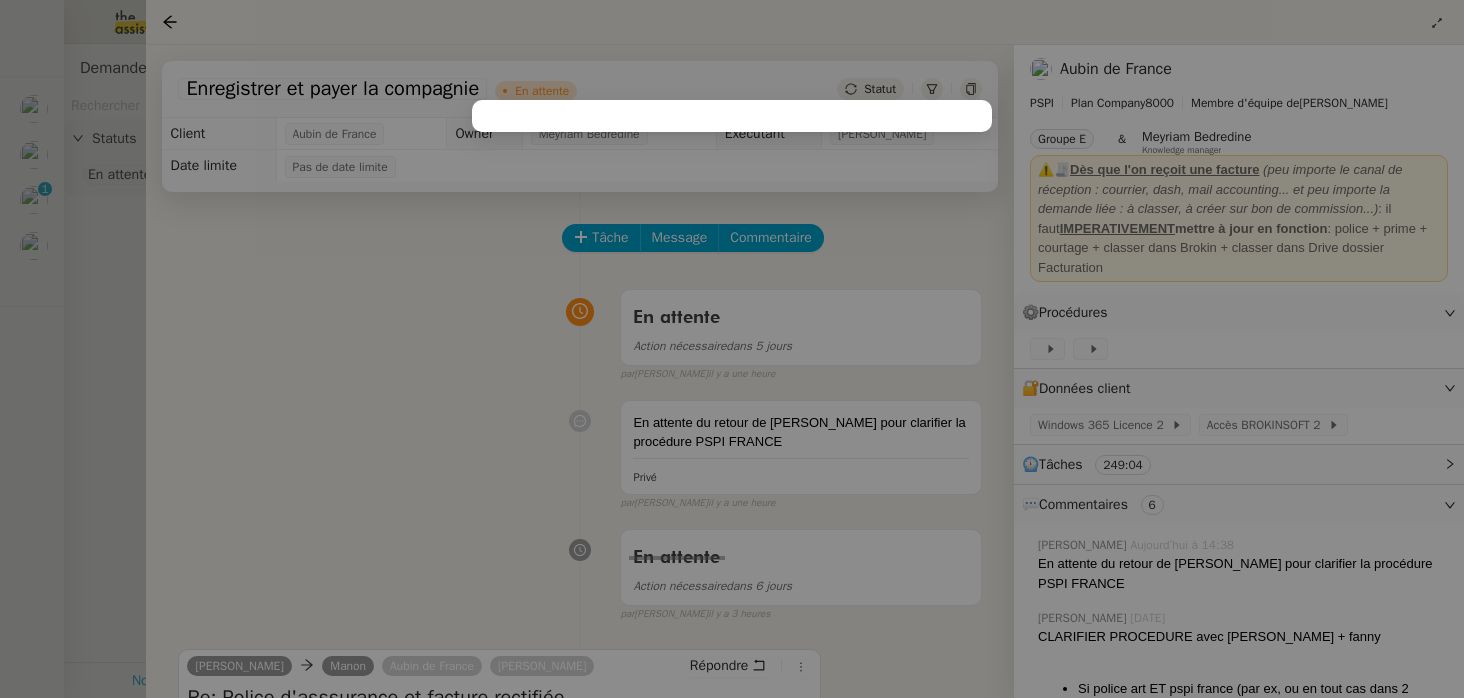 click at bounding box center [732, 349] 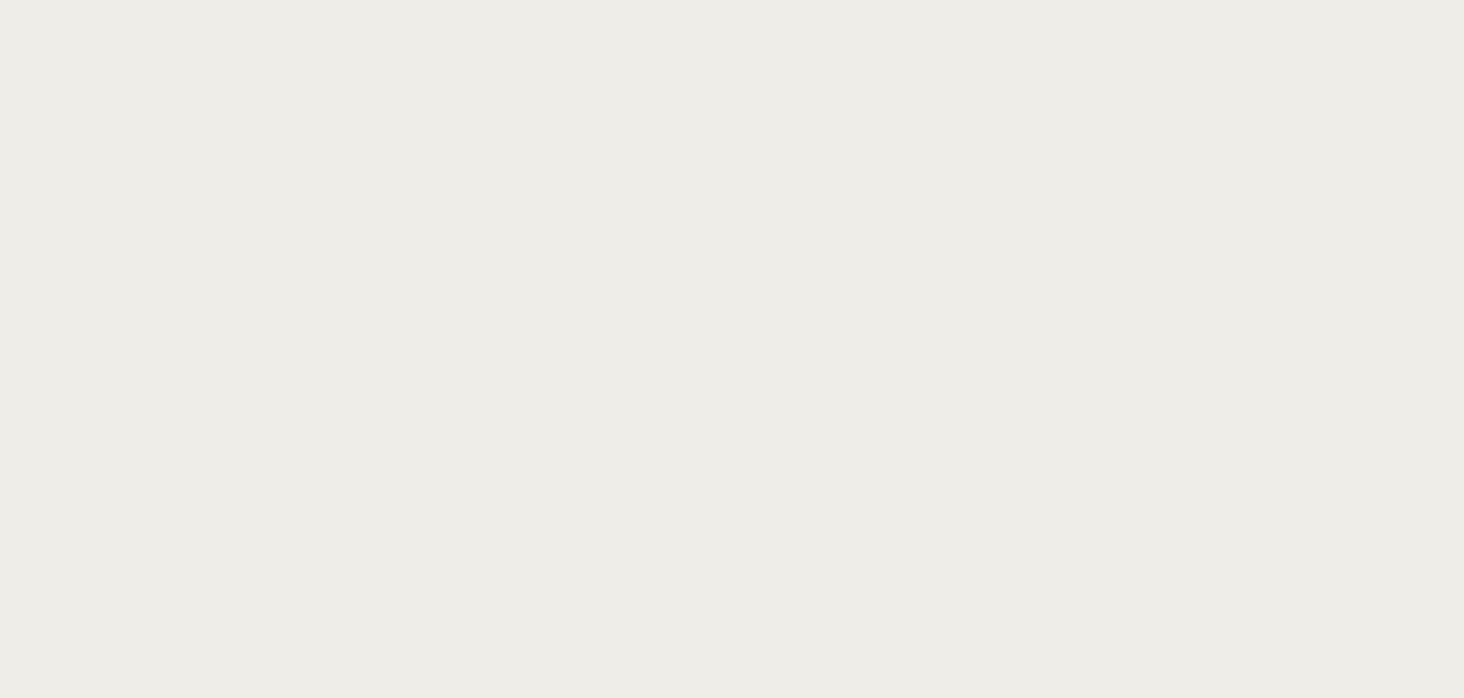 scroll, scrollTop: 0, scrollLeft: 0, axis: both 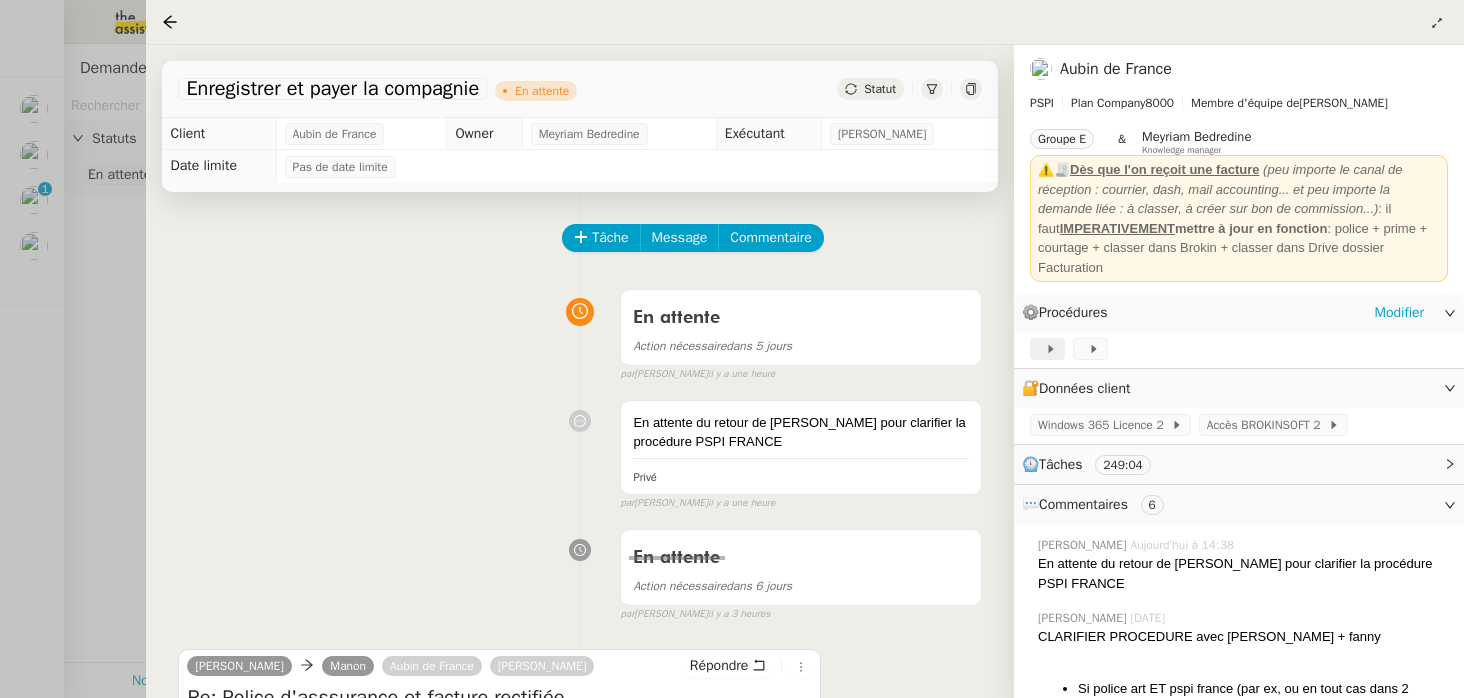 click 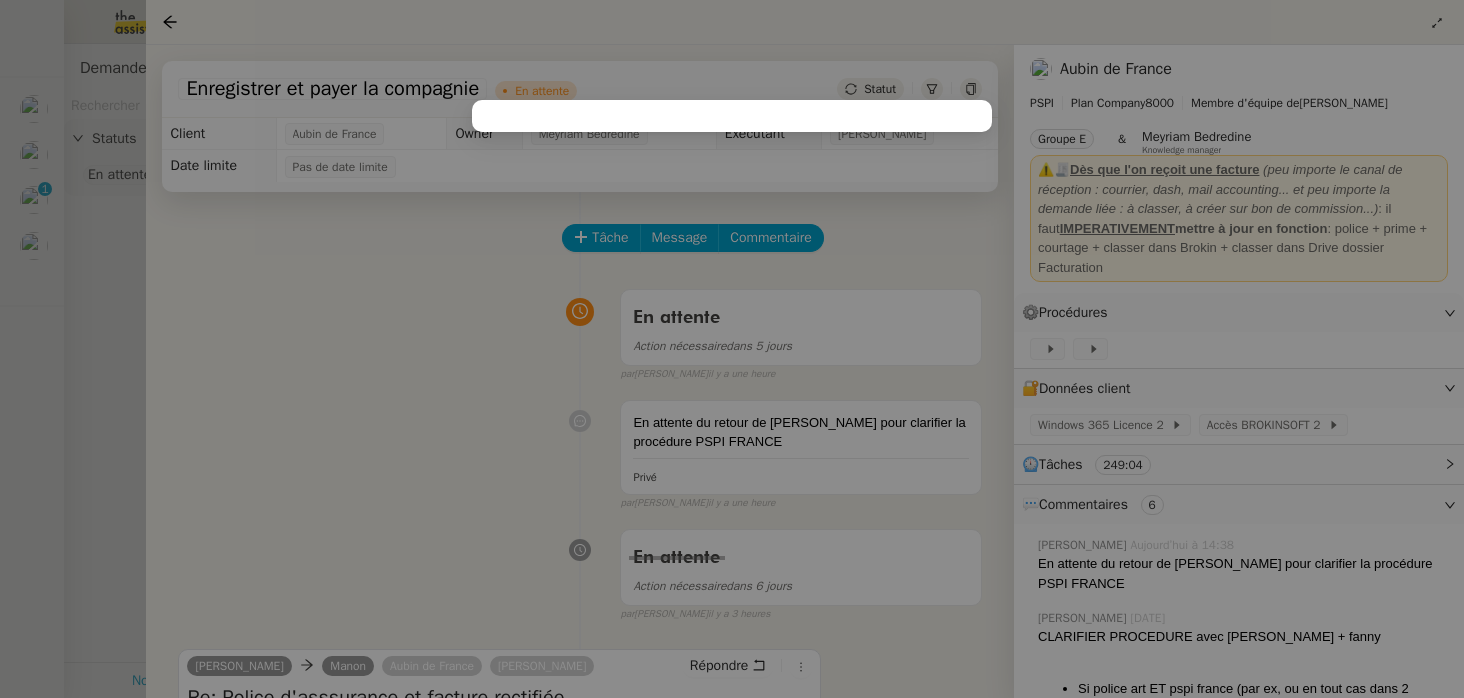 click at bounding box center [732, 349] 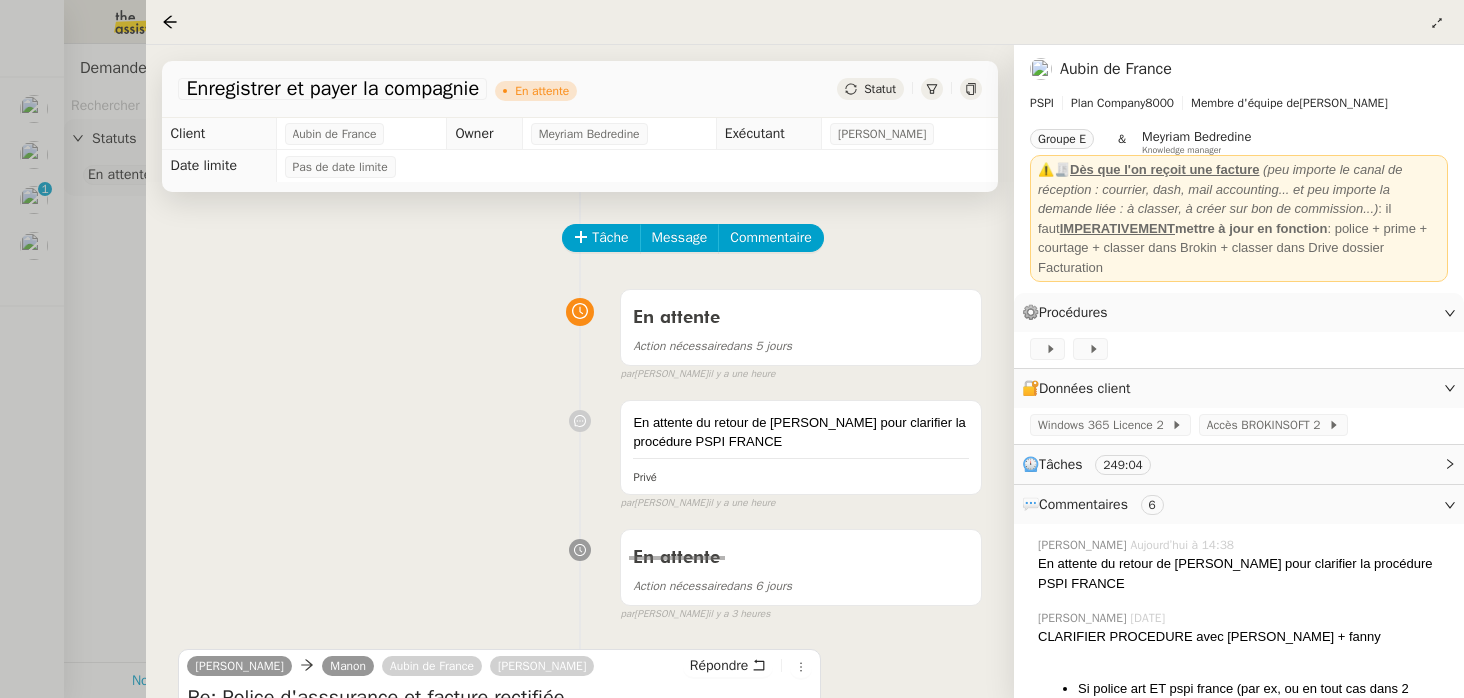 click 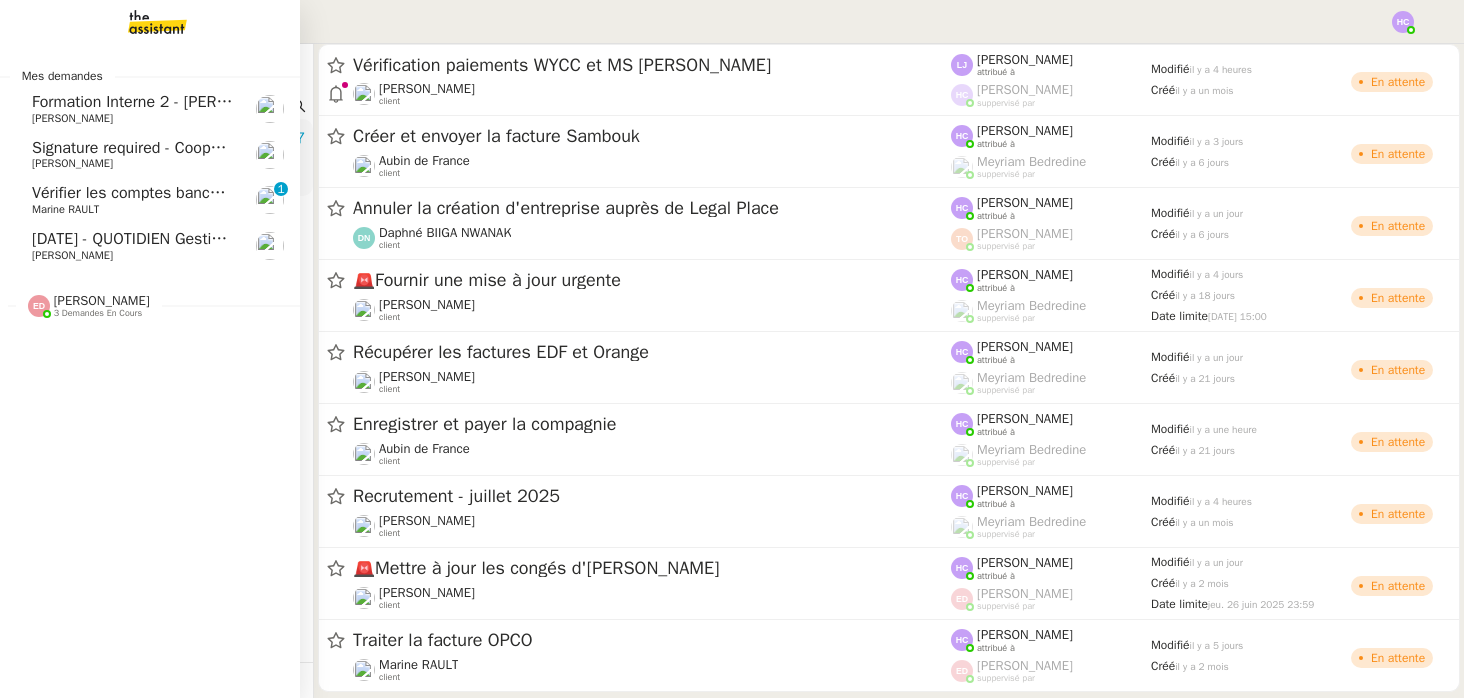 click on "Marine RAULT" 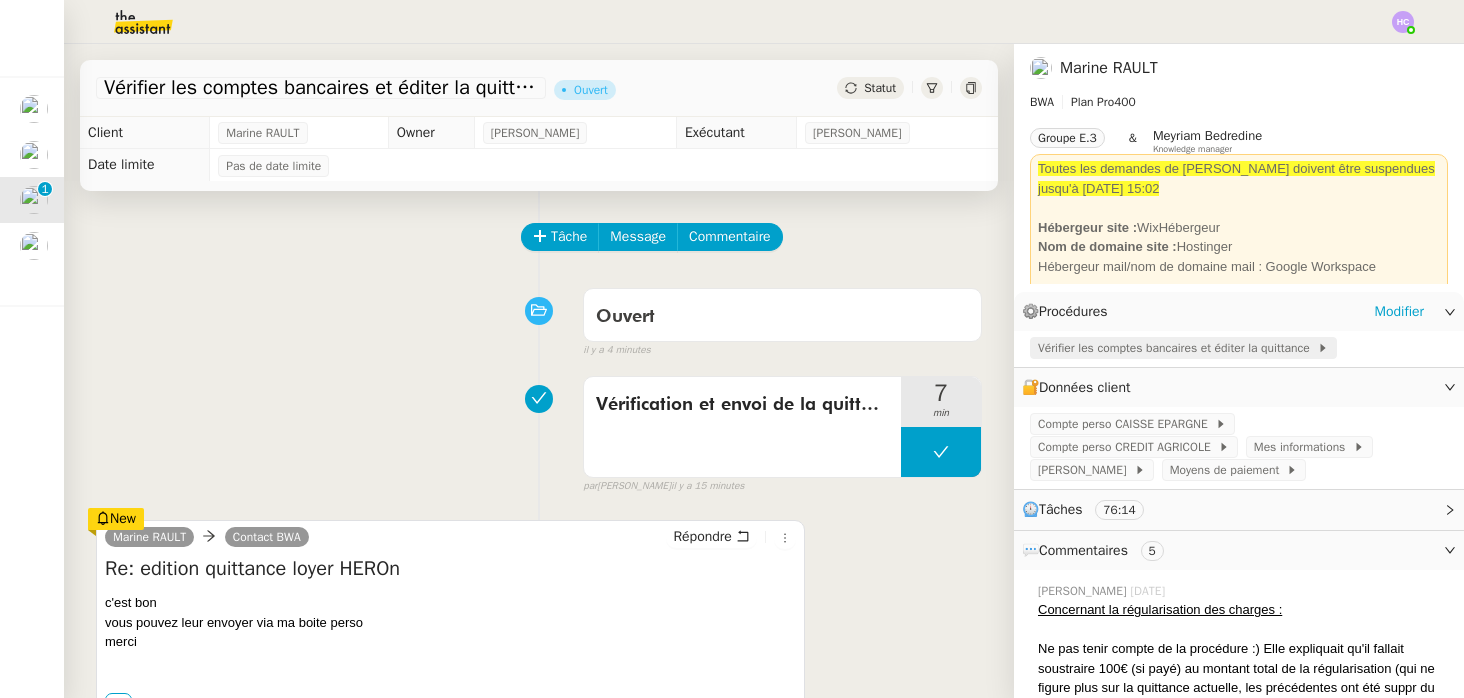 click on "Vérifier les comptes bancaires et éditer la quittance" 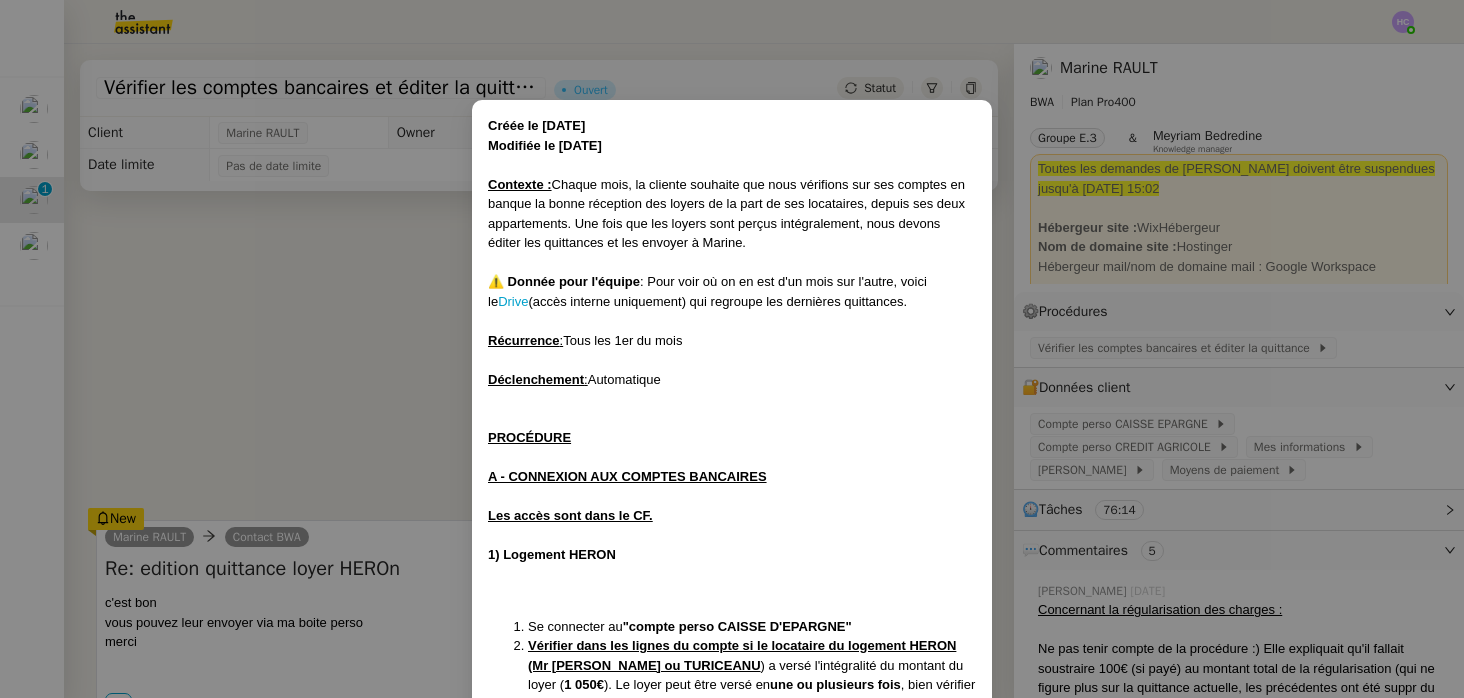 click on "Créée le 19/08/24 Modifiée le 12/06/25 Contexte :  Chaque mois, la cliente souhaite que nous vérifions sur ses comptes en banque la bonne réception des loyers de la part de ses locataires, depuis ses deux appartements. Une fois que les loyers sont perçus intégralement, nous devons éditer les quittances et les envoyer à Marine. ⚠️ Donnée pour l'équipe  : Pour voir où on en est d'un mois sur l'autre, voici le  Drive  (accès interne uniquement) qui regroupe les dernières quittances. Récurrence  :  Tous les 1er du mois Déclenchement  :  Automatique PROCÉDURE A - CONNEXION AUX COMPTES BANCAIRES Les accès sont dans le CF. 1) Logement HERON Se connecter au  "compte perso CAISSE D'EPARGNE" Vérifier dans les lignes du compte si le locataire du logement HERON (Mr PETIT ou TURICEANU ) a versé l'intégralité du montant du loyer ( 1 050€ ). Le loyer peut être versé en  une ou plusieurs fois , bien vérifier que le montant total est juste. Si le montant est réglé en  intégralité" at bounding box center (732, 349) 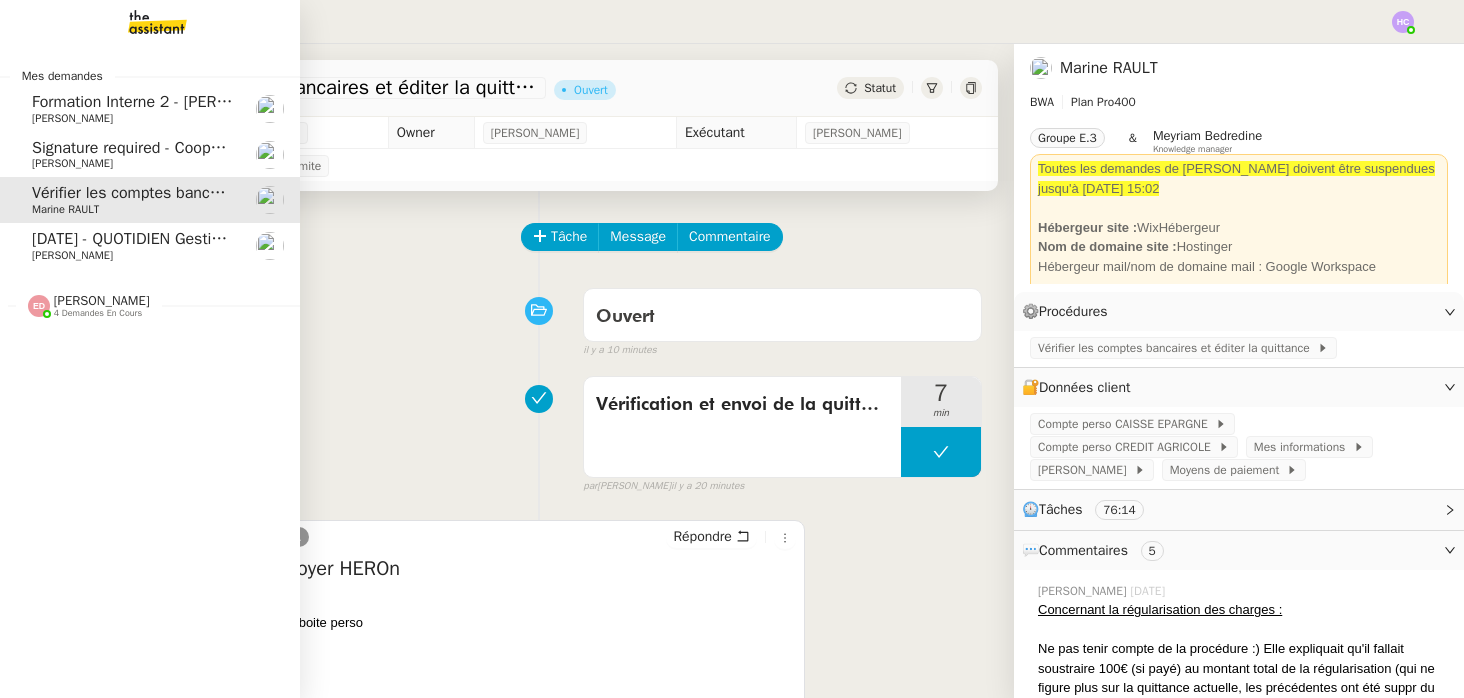 click on "Vérifier les comptes bancaires et éditer la quittance   - 1 juillet 2025" 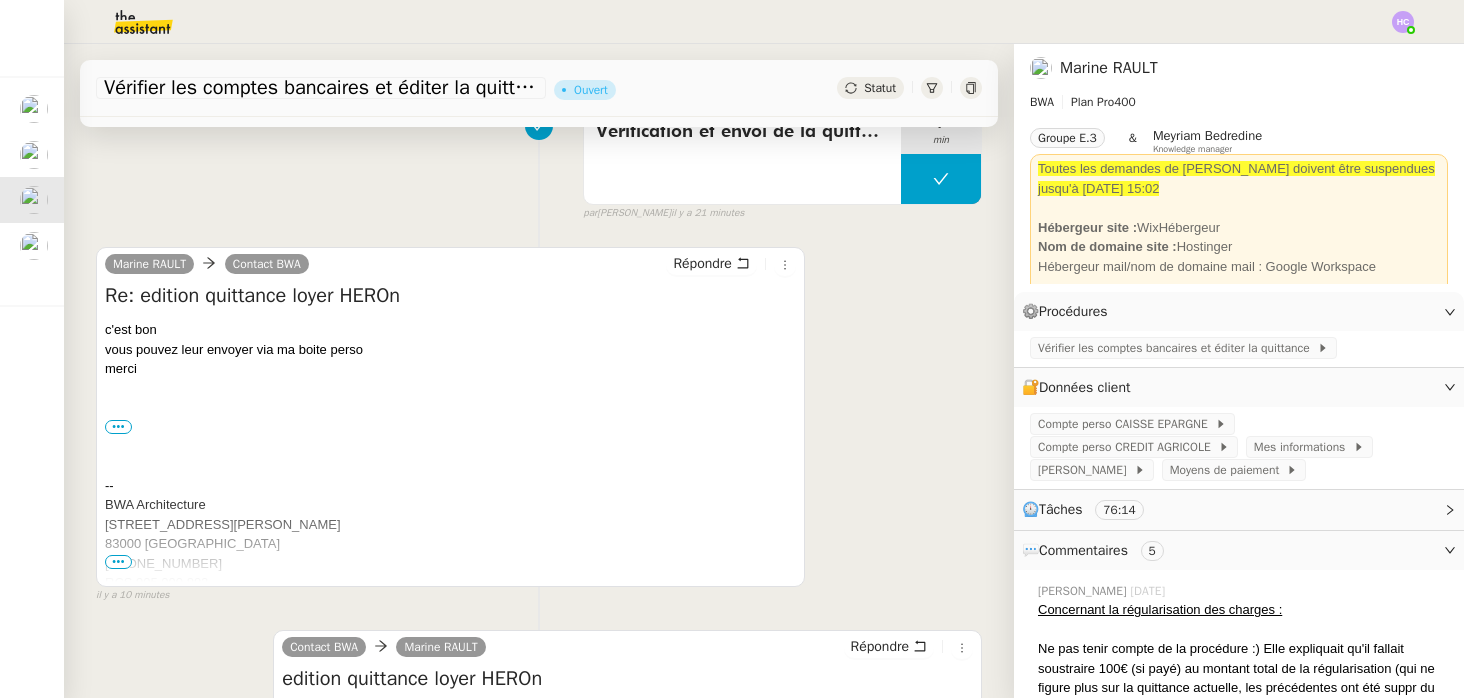 scroll, scrollTop: 319, scrollLeft: 0, axis: vertical 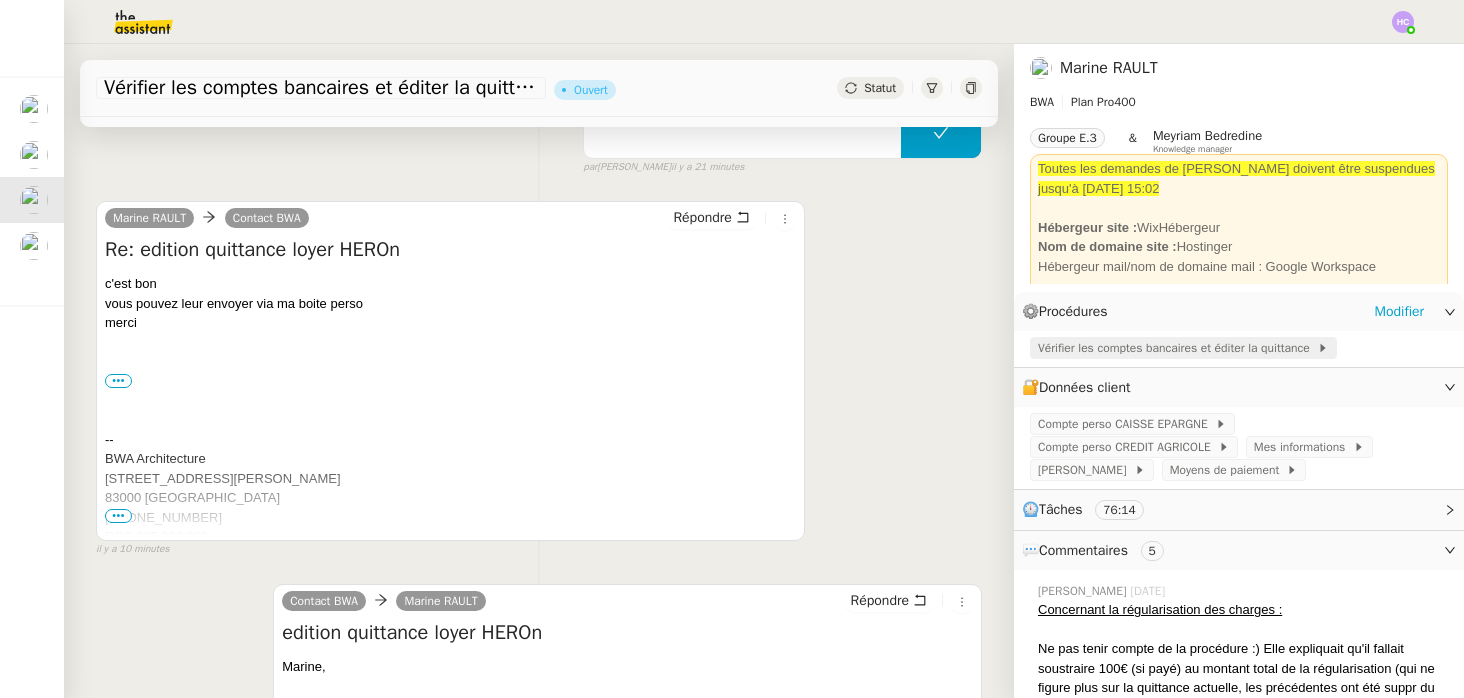 click on "Vérifier les comptes bancaires et éditer la quittance" 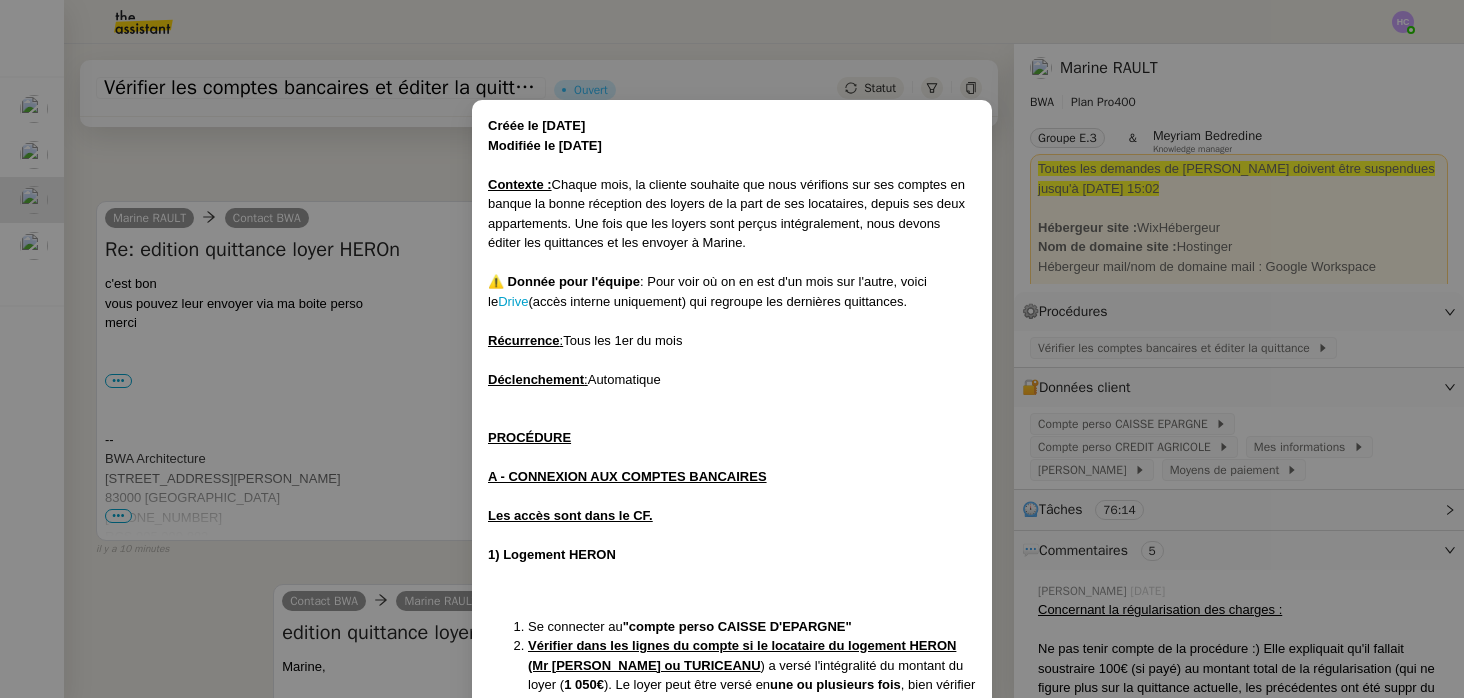 scroll, scrollTop: 1687, scrollLeft: 0, axis: vertical 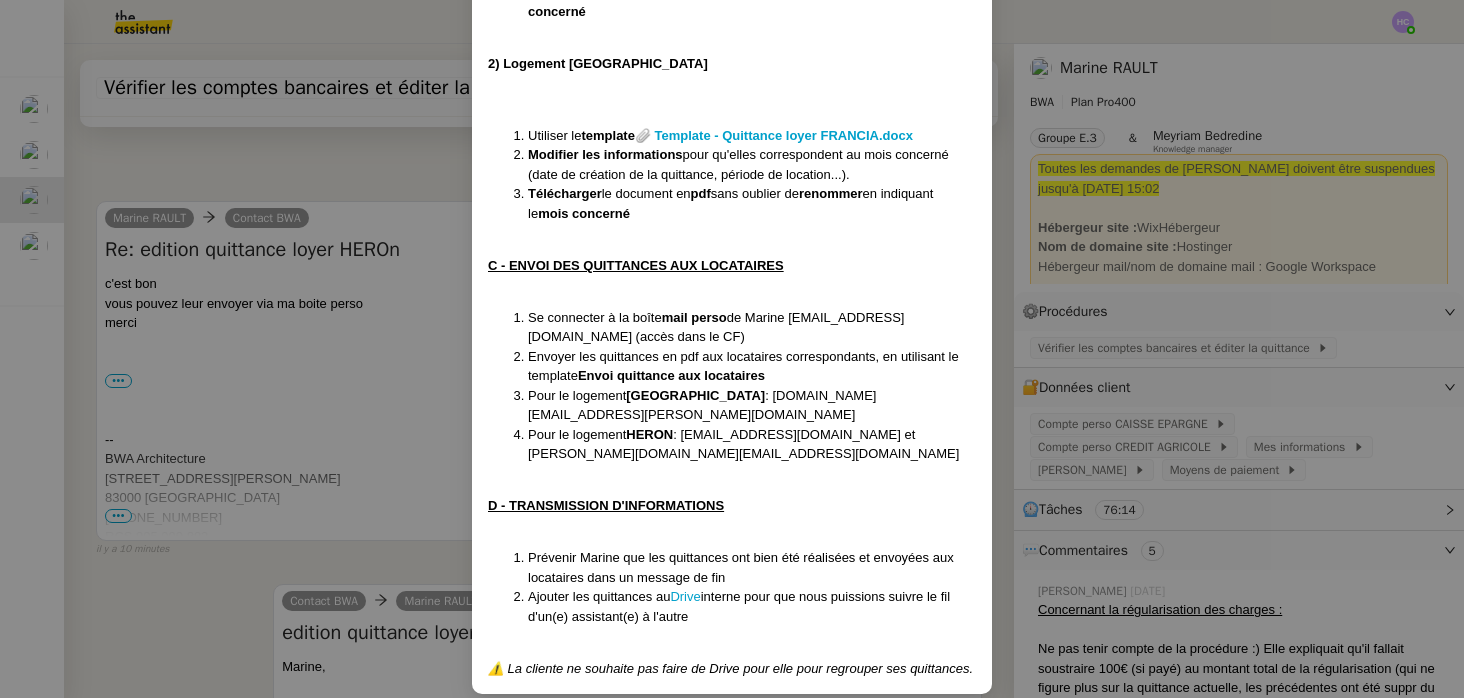 click on "Créée le 19/08/24 Modifiée le 12/06/25 Contexte :  Chaque mois, la cliente souhaite que nous vérifions sur ses comptes en banque la bonne réception des loyers de la part de ses locataires, depuis ses deux appartements. Une fois que les loyers sont perçus intégralement, nous devons éditer les quittances et les envoyer à Marine. ⚠️ Donnée pour l'équipe  : Pour voir où on en est d'un mois sur l'autre, voici le  Drive  (accès interne uniquement) qui regroupe les dernières quittances. Récurrence  :  Tous les 1er du mois Déclenchement  :  Automatique PROCÉDURE A - CONNEXION AUX COMPTES BANCAIRES Les accès sont dans le CF. 1) Logement HERON Se connecter au  "compte perso CAISSE D'EPARGNE" Vérifier dans les lignes du compte si le locataire du logement HERON (Mr PETIT ou TURICEANU ) a versé l'intégralité du montant du loyer ( 1 050€ ). Le loyer peut être versé en  une ou plusieurs fois , bien vérifier que le montant total est juste. Si le montant est réglé en  intégralité" at bounding box center (732, 349) 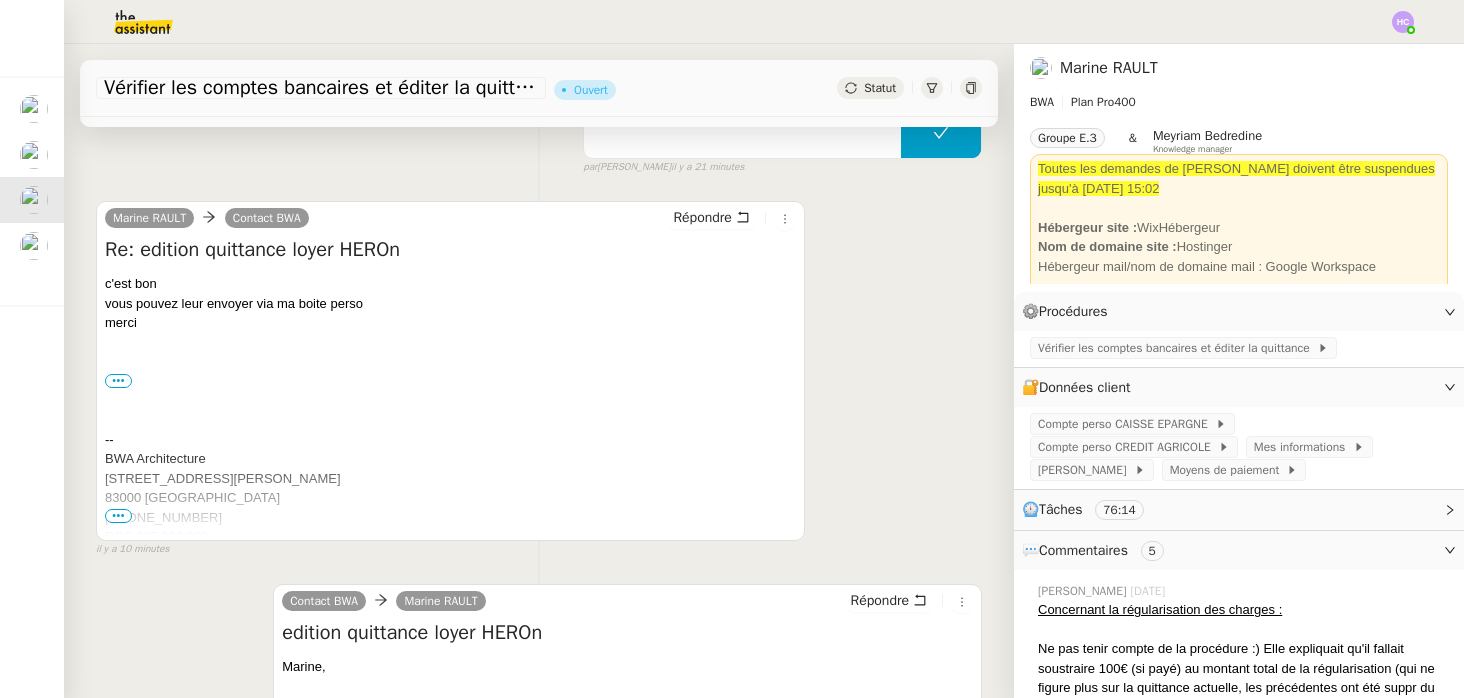 scroll, scrollTop: 1587, scrollLeft: 0, axis: vertical 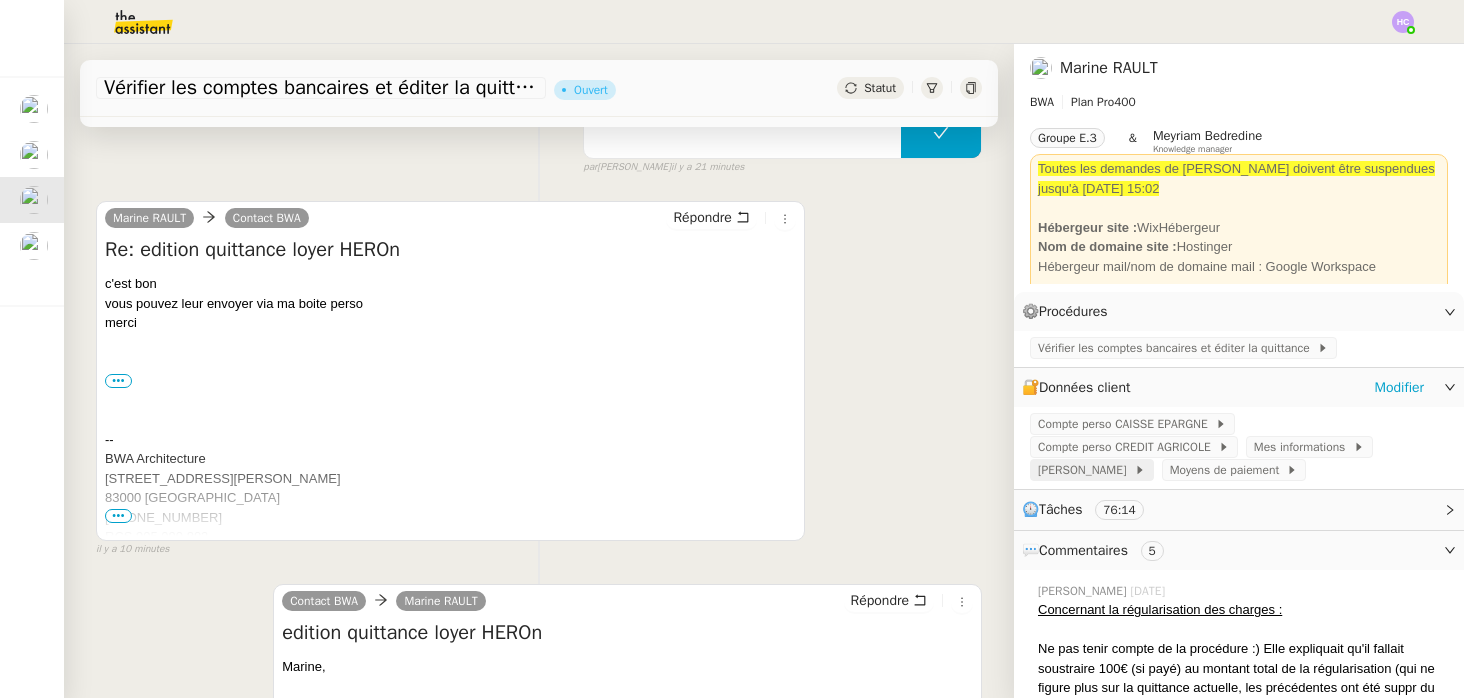 click on "Gmail Perso" 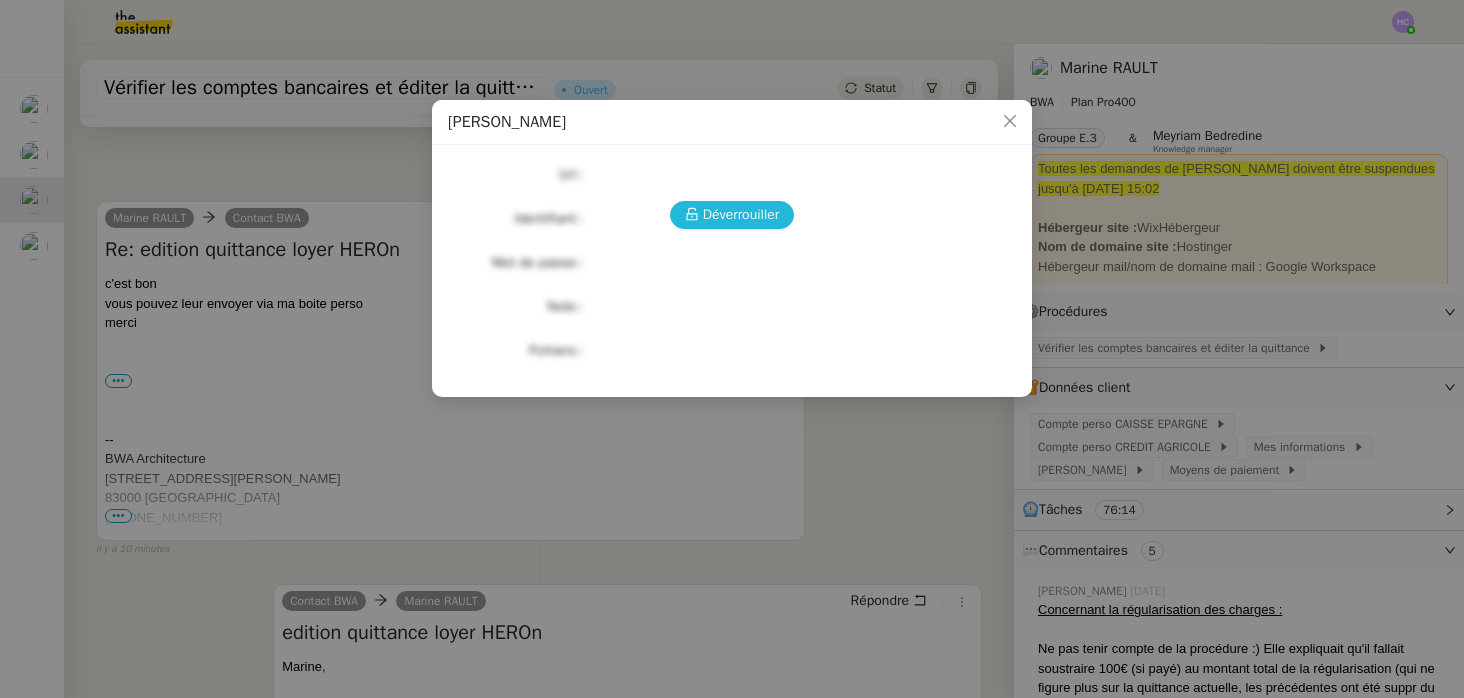 click on "Déverrouiller" at bounding box center [741, 214] 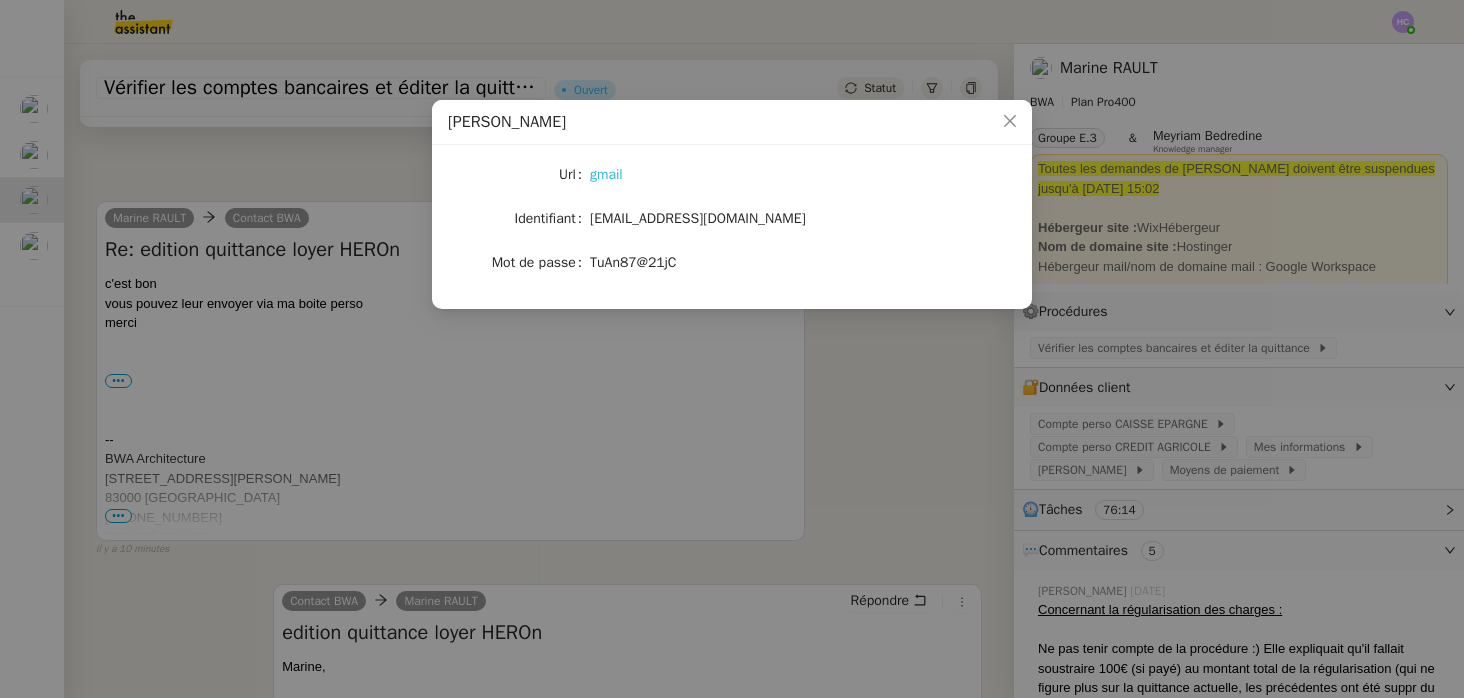 click on "gmail" 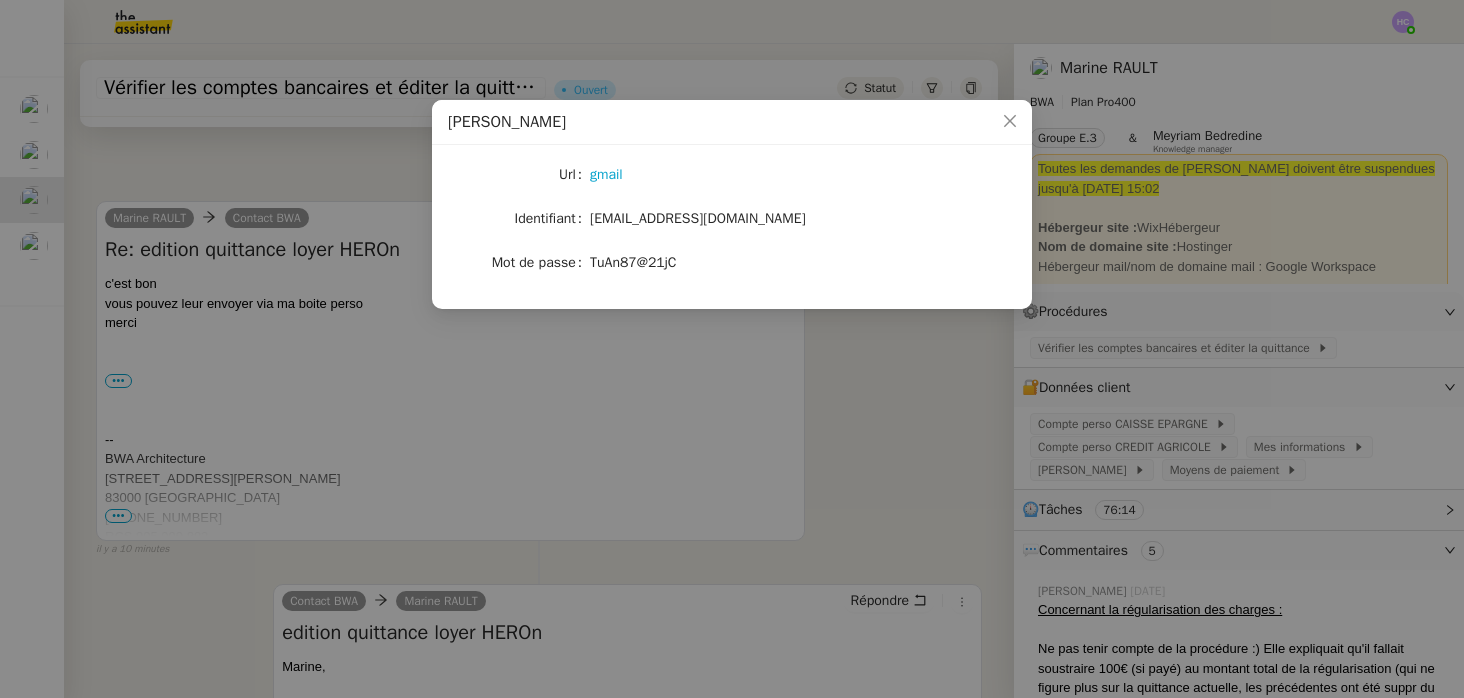 click on "mrault4@gmail.com" 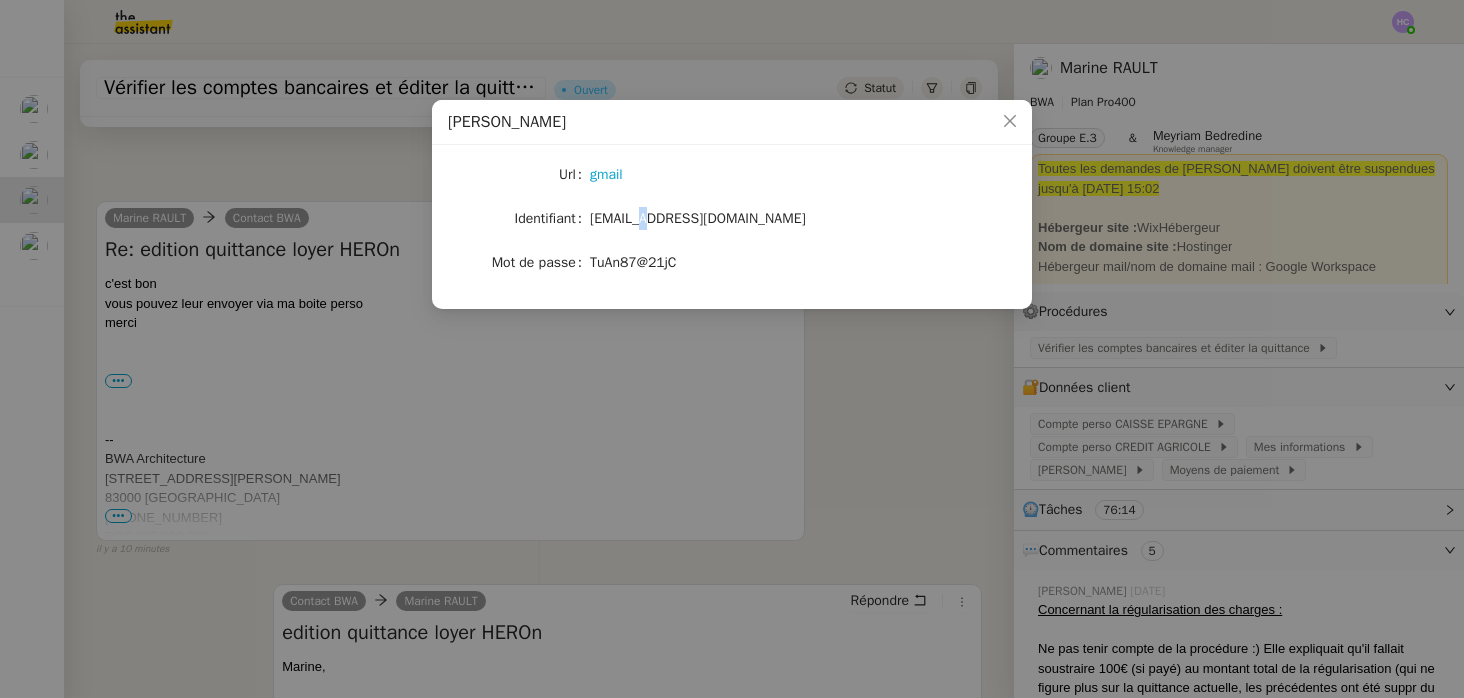 click on "mrault4@gmail.com" 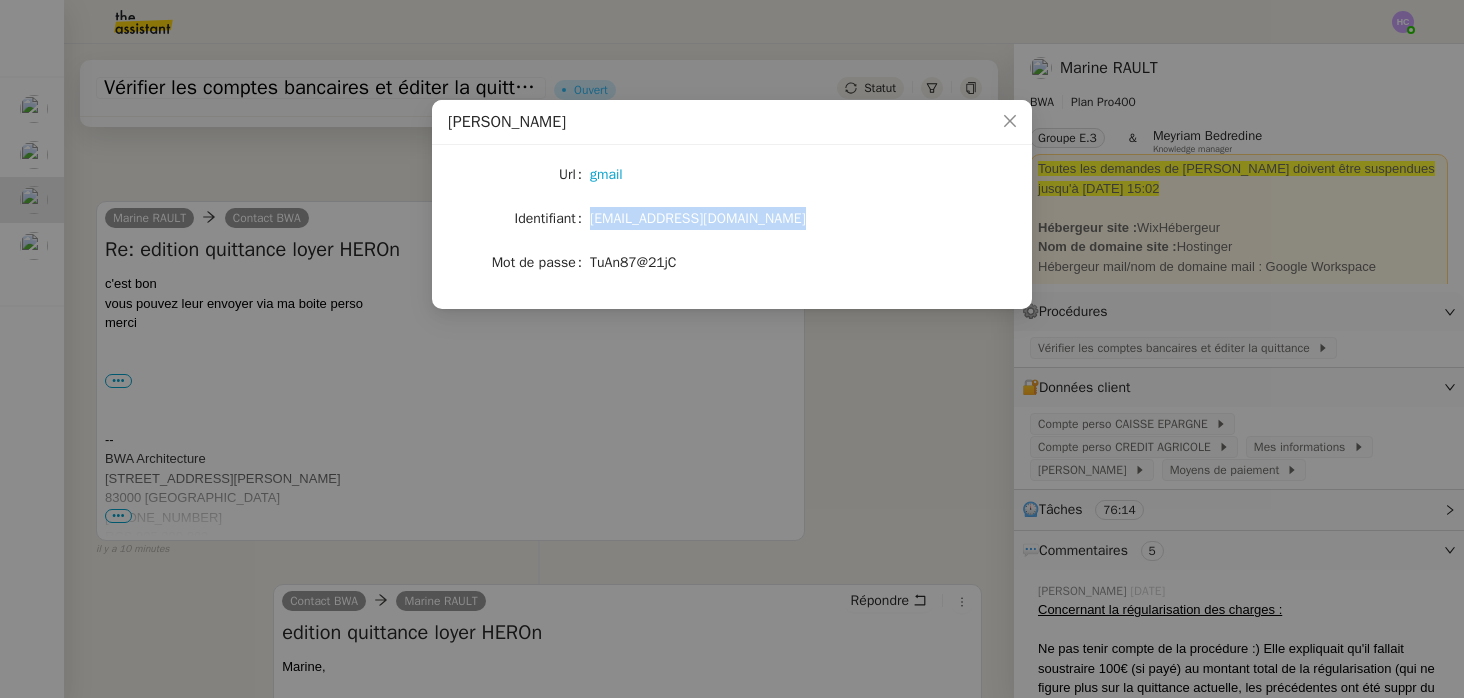 click on "mrault4@gmail.com" 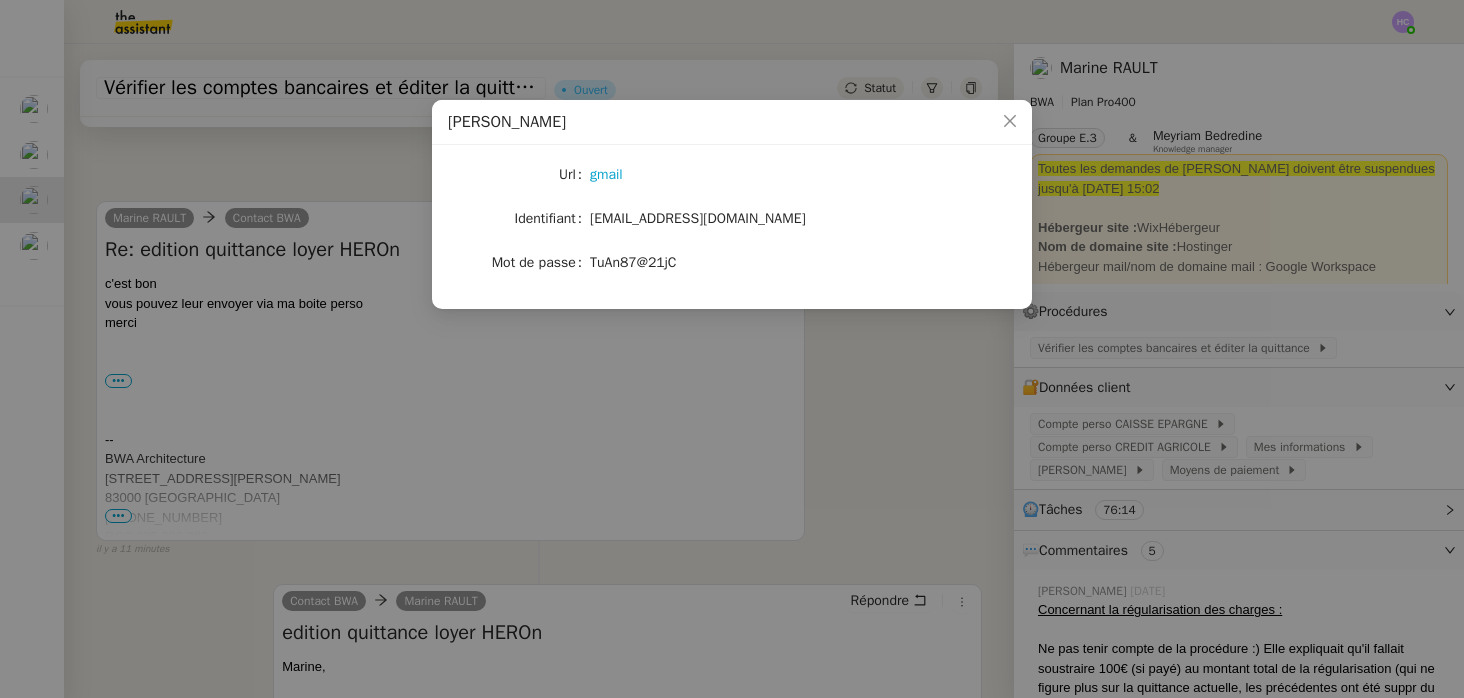 click on "Url gmail    Identifiant mrault4@gmail.com Mot de passe TuAn87@21jC" at bounding box center [732, 219] 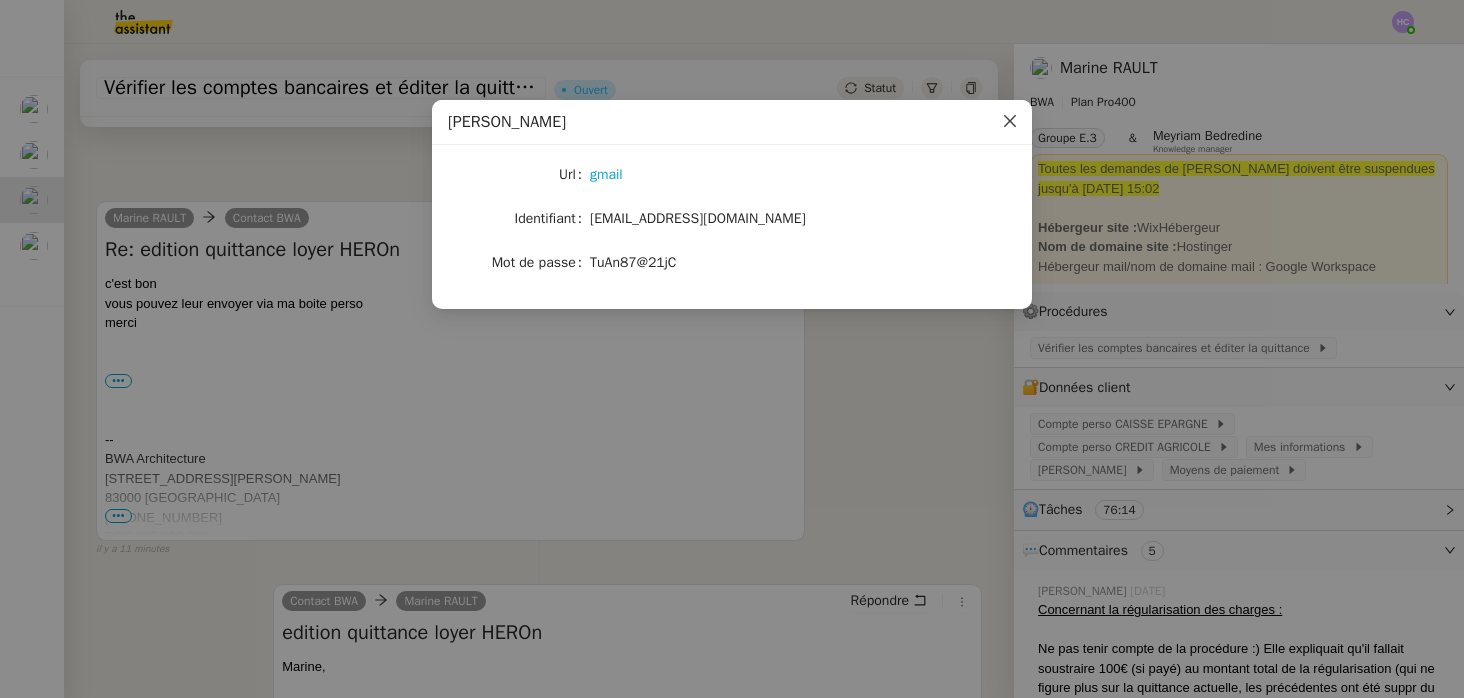 click 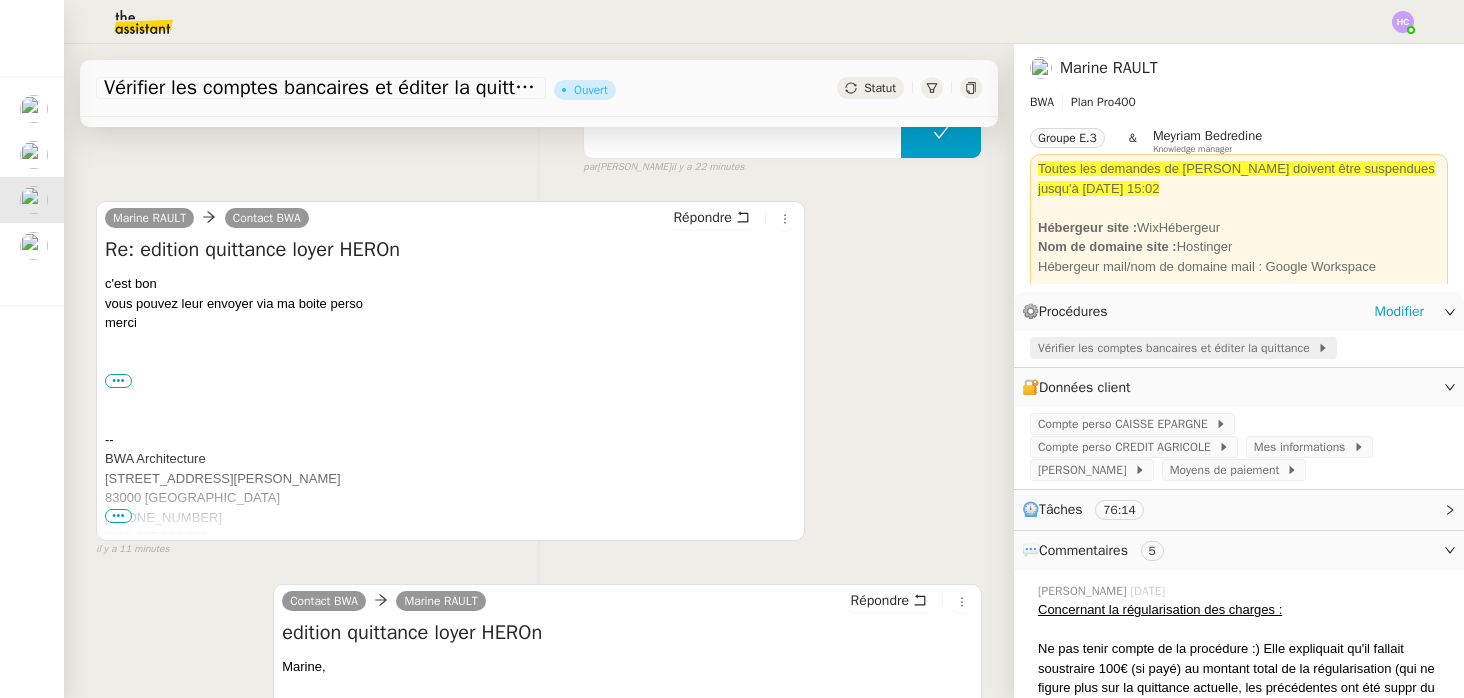 click on "Vérifier les comptes bancaires et éditer la quittance" 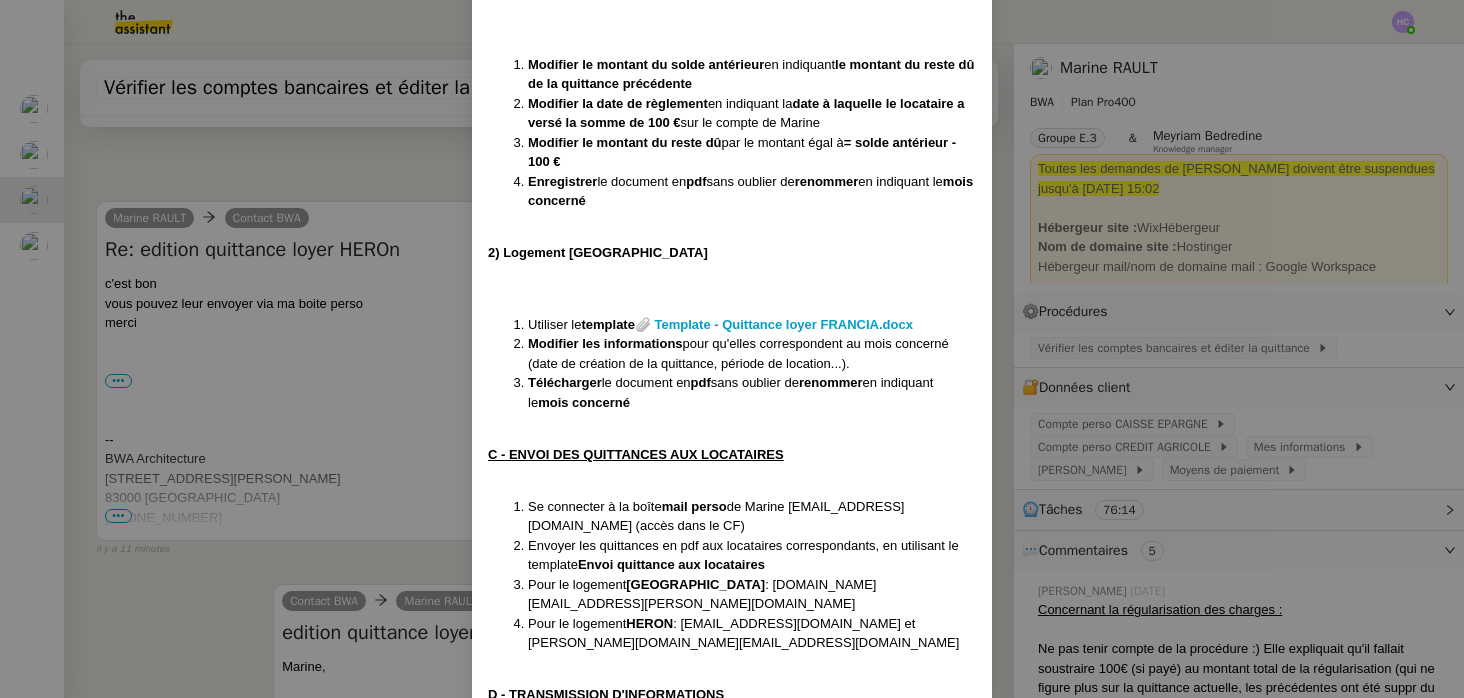 scroll, scrollTop: 1687, scrollLeft: 0, axis: vertical 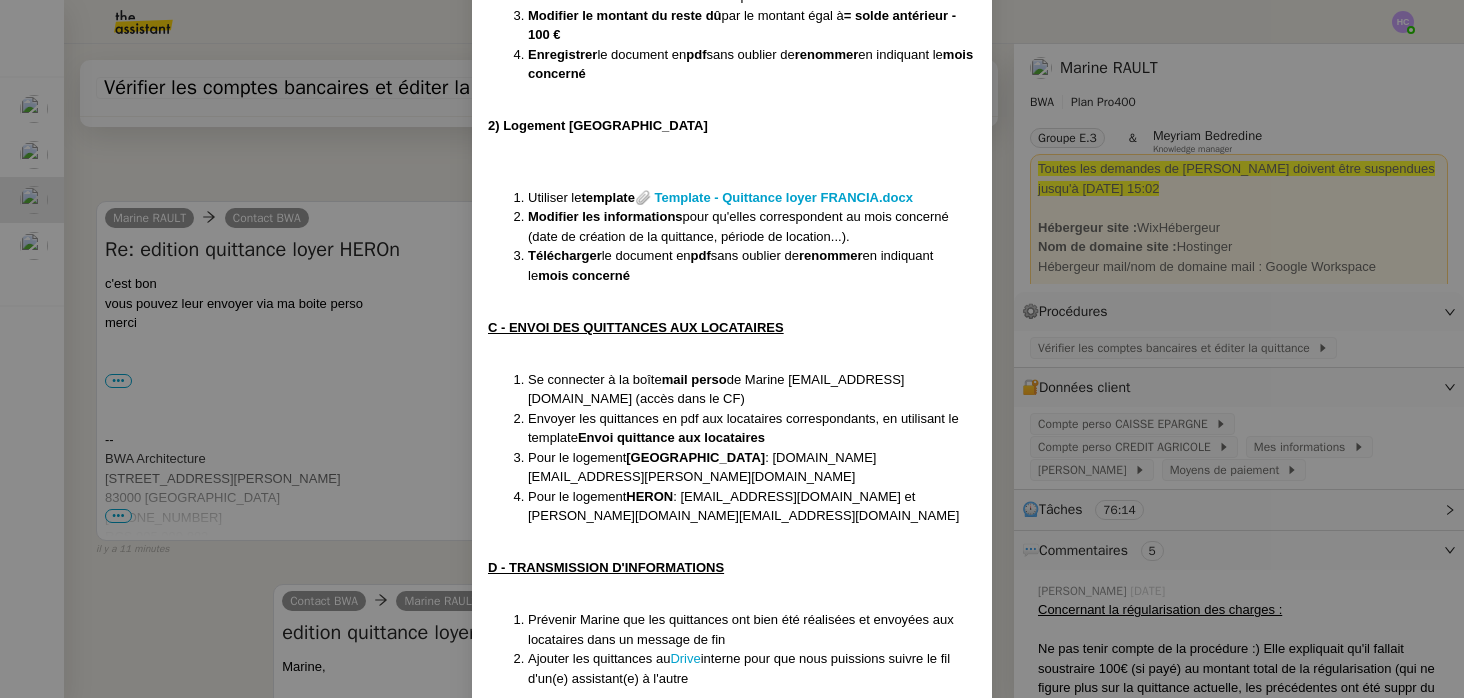 click on "Créée le 19/08/24 Modifiée le 12/06/25 Contexte :  Chaque mois, la cliente souhaite que nous vérifions sur ses comptes en banque la bonne réception des loyers de la part de ses locataires, depuis ses deux appartements. Une fois que les loyers sont perçus intégralement, nous devons éditer les quittances et les envoyer à Marine. ⚠️ Donnée pour l'équipe  : Pour voir où on en est d'un mois sur l'autre, voici le  Drive  (accès interne uniquement) qui regroupe les dernières quittances. Récurrence  :  Tous les 1er du mois Déclenchement  :  Automatique PROCÉDURE A - CONNEXION AUX COMPTES BANCAIRES Les accès sont dans le CF. 1) Logement HERON Se connecter au  "compte perso CAISSE D'EPARGNE" Vérifier dans les lignes du compte si le locataire du logement HERON (Mr PETIT ou TURICEANU ) a versé l'intégralité du montant du loyer ( 1 050€ ). Le loyer peut être versé en  une ou plusieurs fois , bien vérifier que le montant total est juste. Si le montant est réglé en  intégralité" at bounding box center [732, 349] 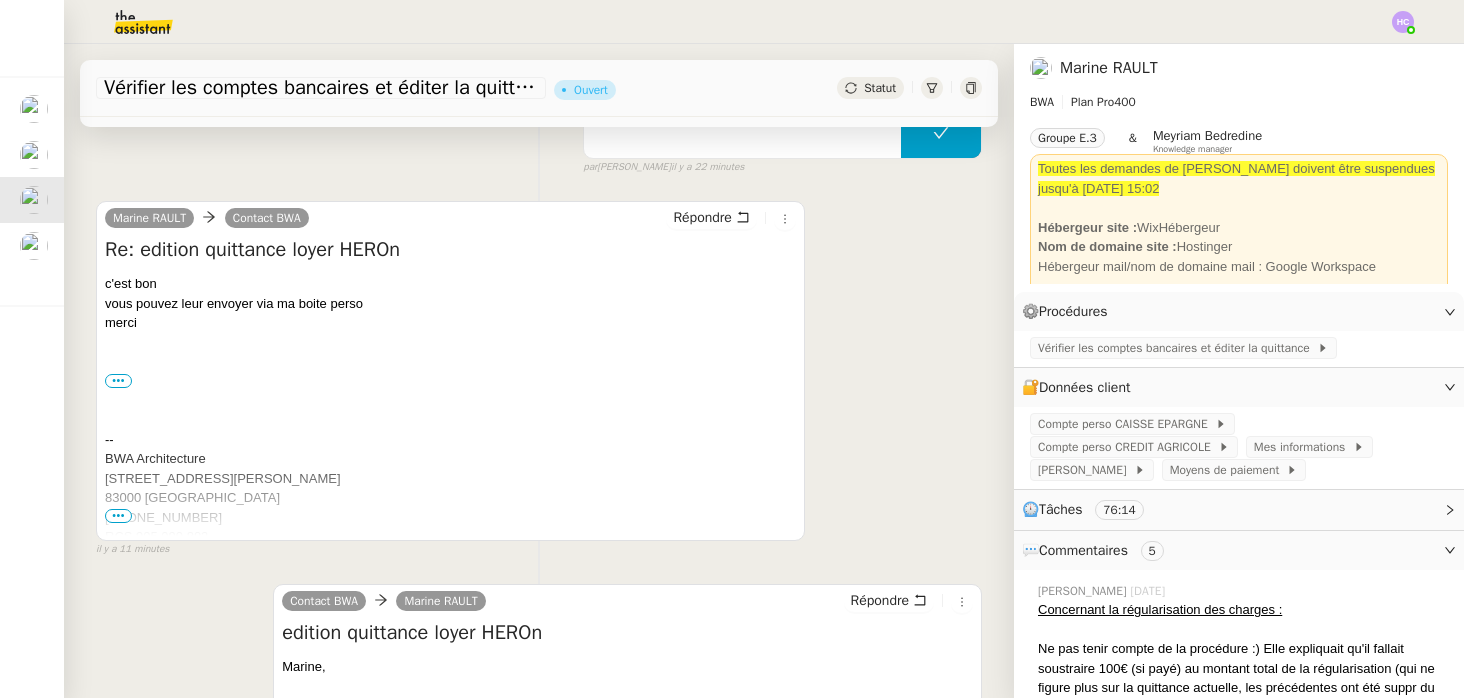 scroll, scrollTop: 1587, scrollLeft: 0, axis: vertical 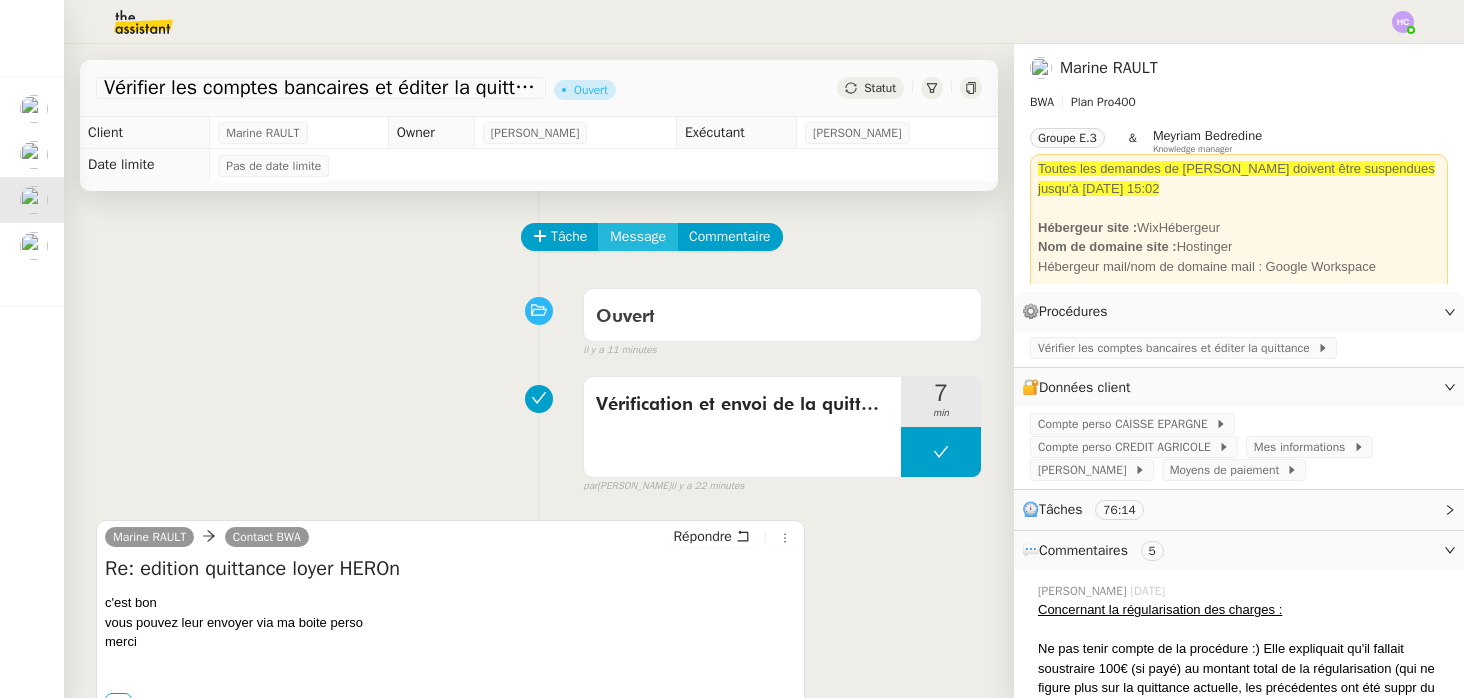 click on "Message" 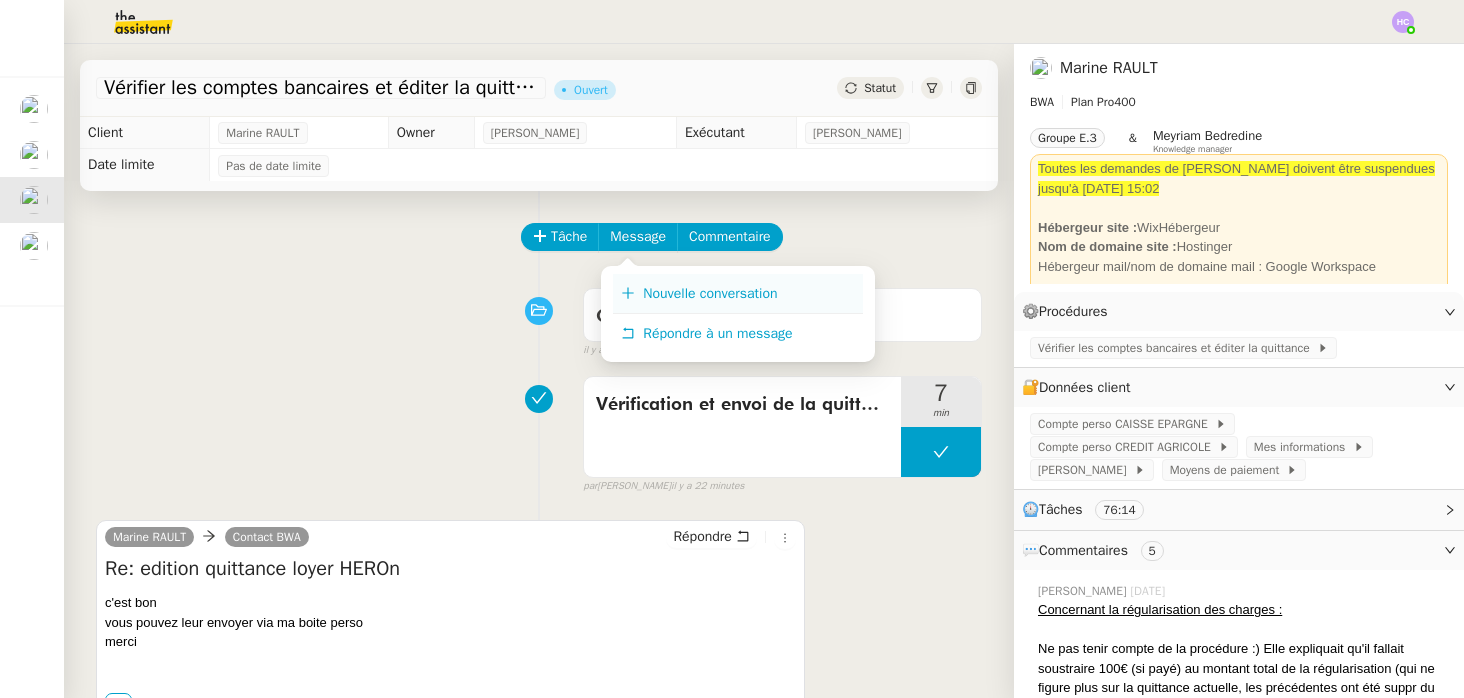click on "Nouvelle conversation" at bounding box center [710, 293] 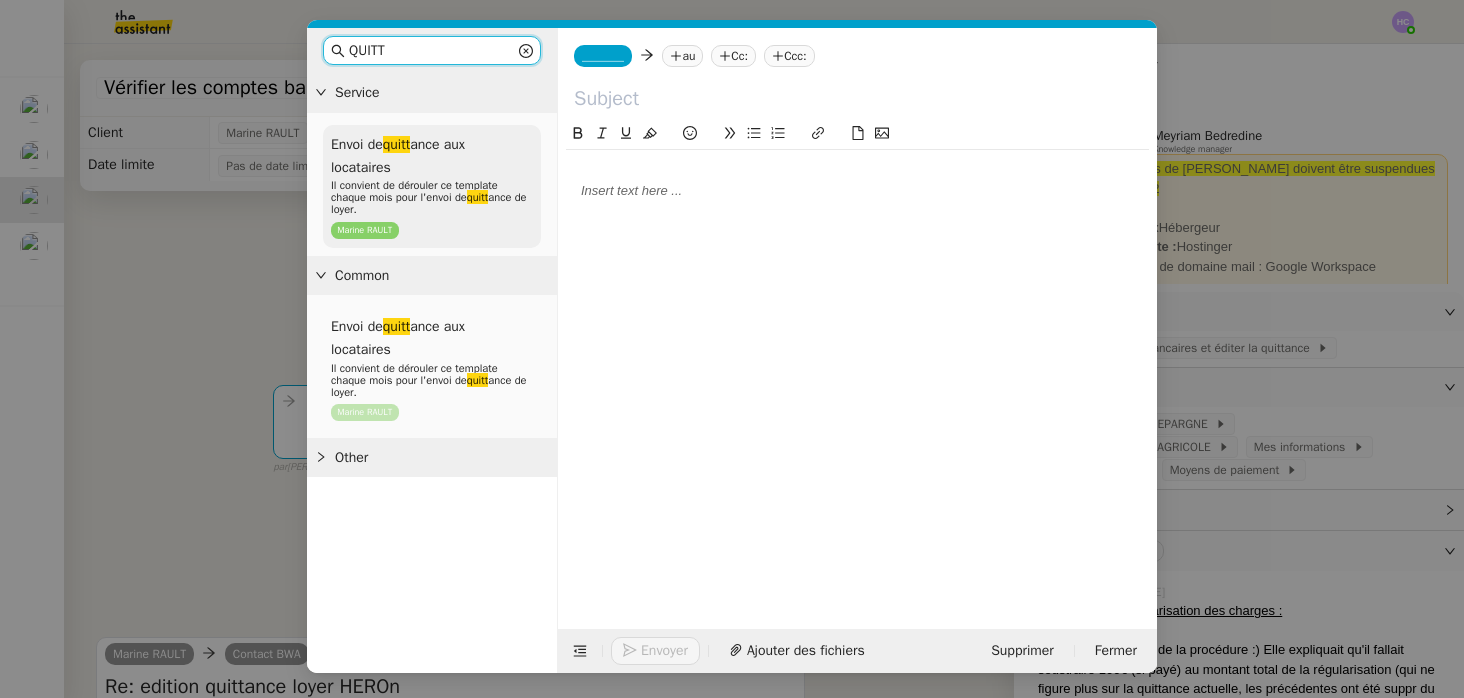 type on "QUITT" 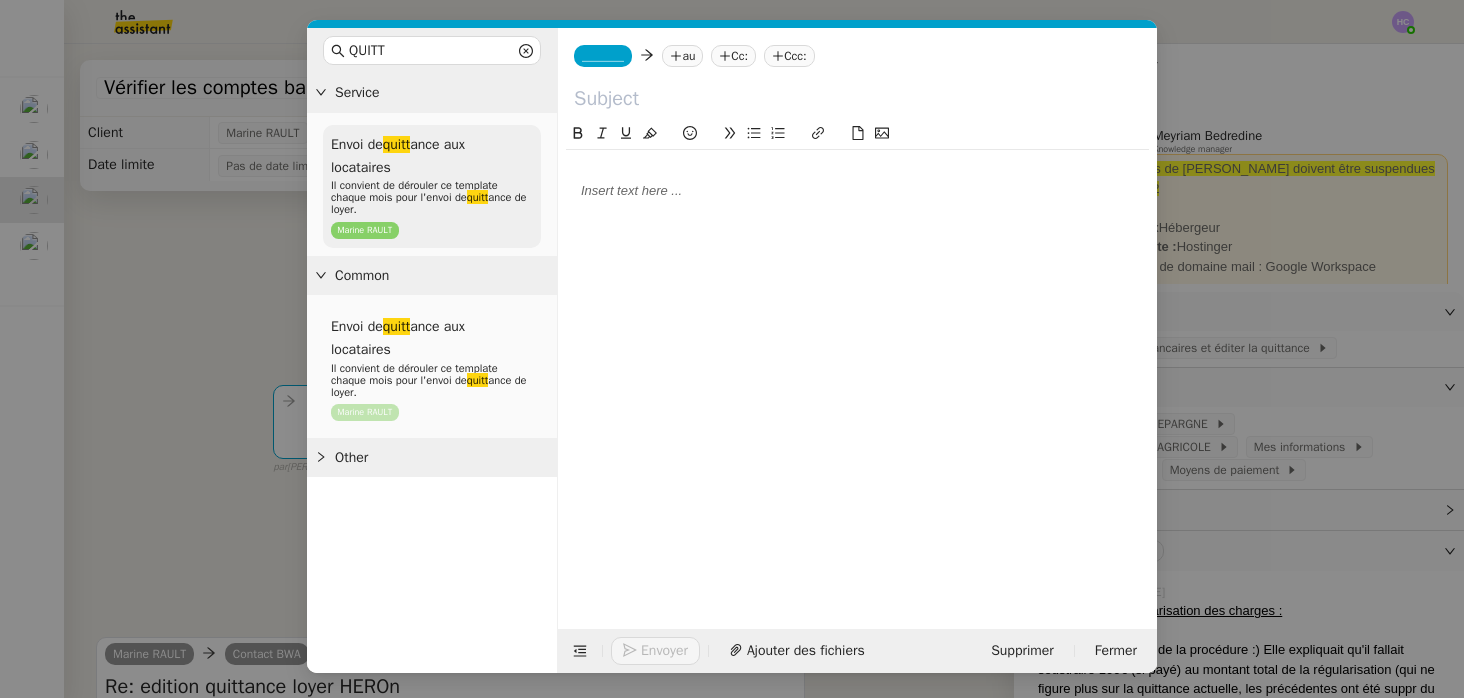 click on "Envoi de  quitt ance aux locataires" at bounding box center [398, 156] 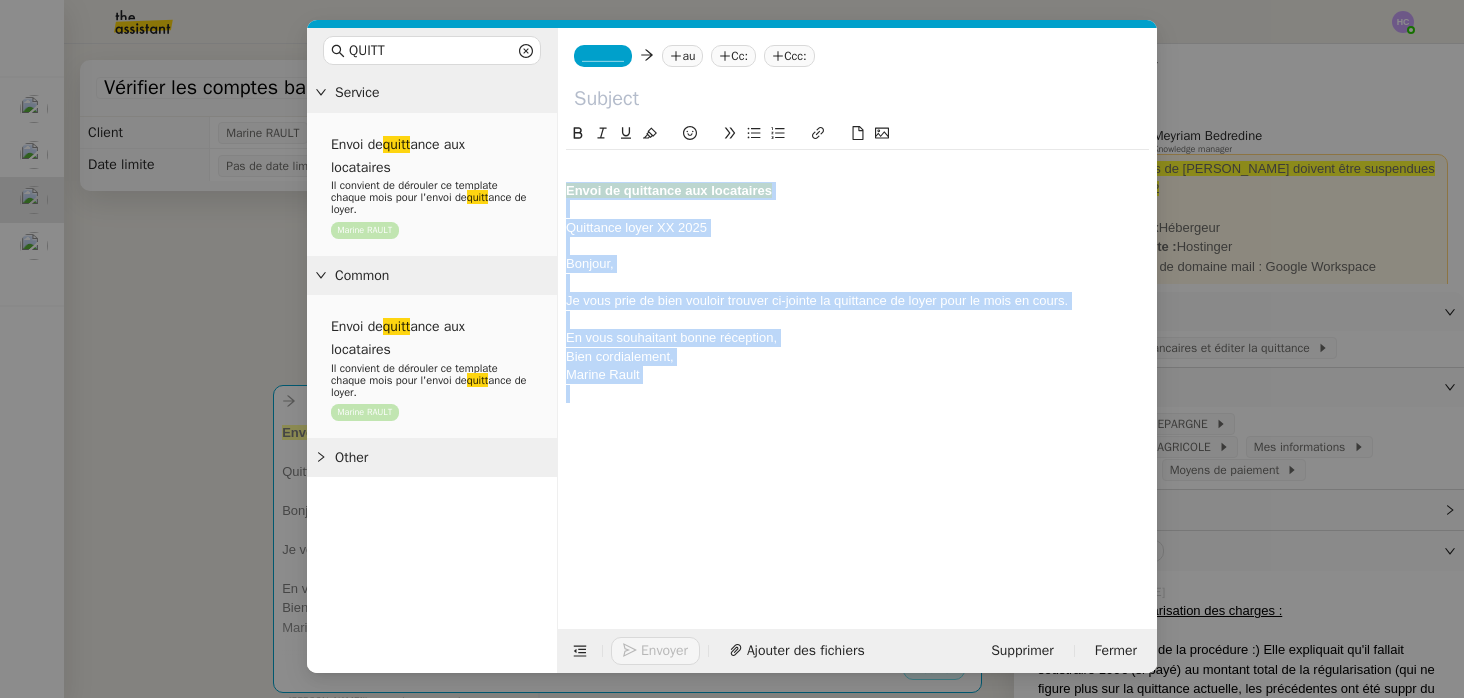 drag, startPoint x: 666, startPoint y: 384, endPoint x: 559, endPoint y: 182, distance: 228.58916 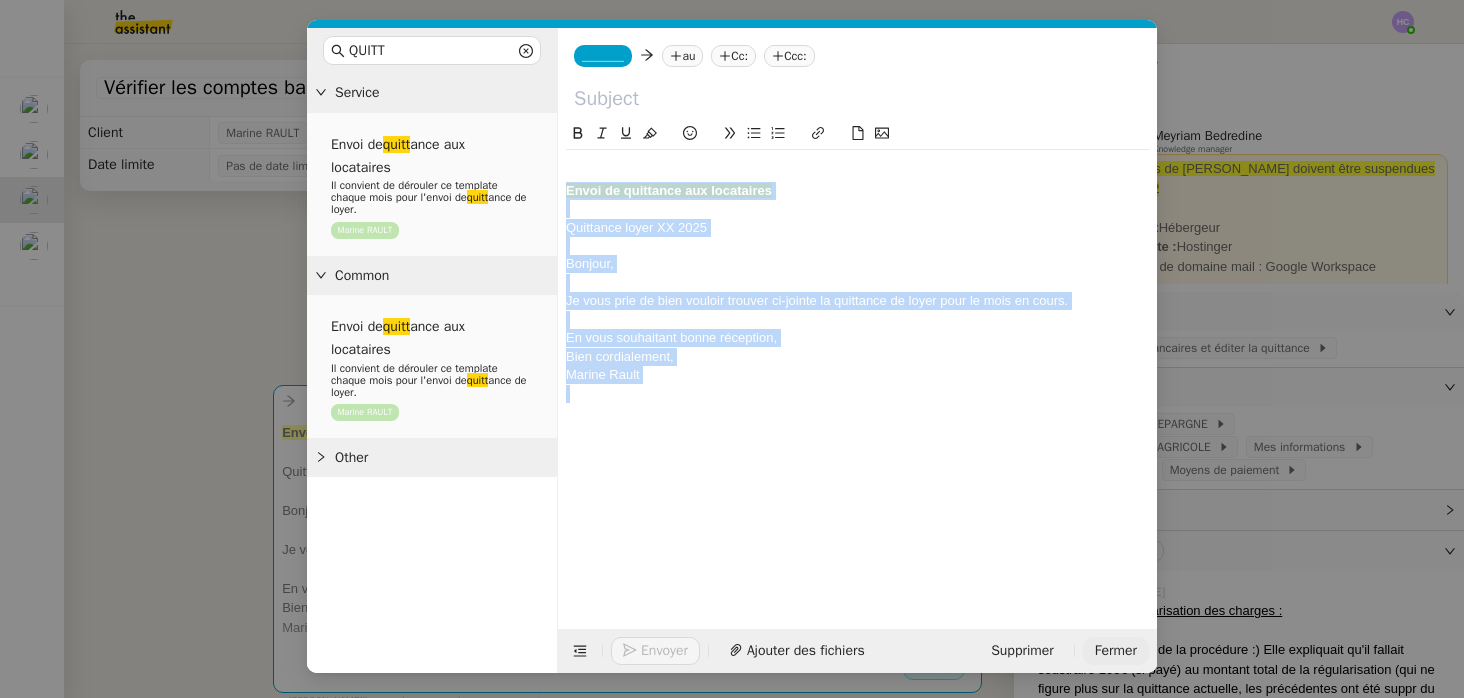 click on "Fermer" 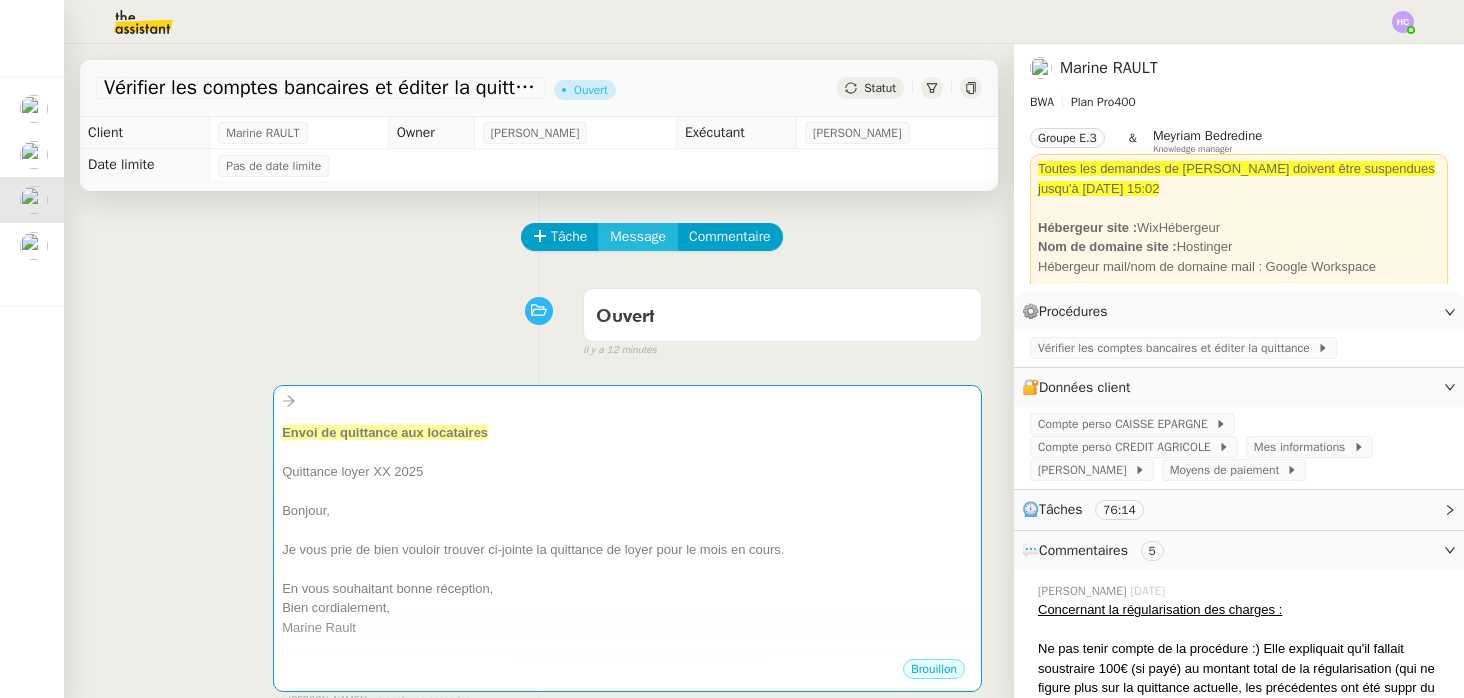 click on "Message" 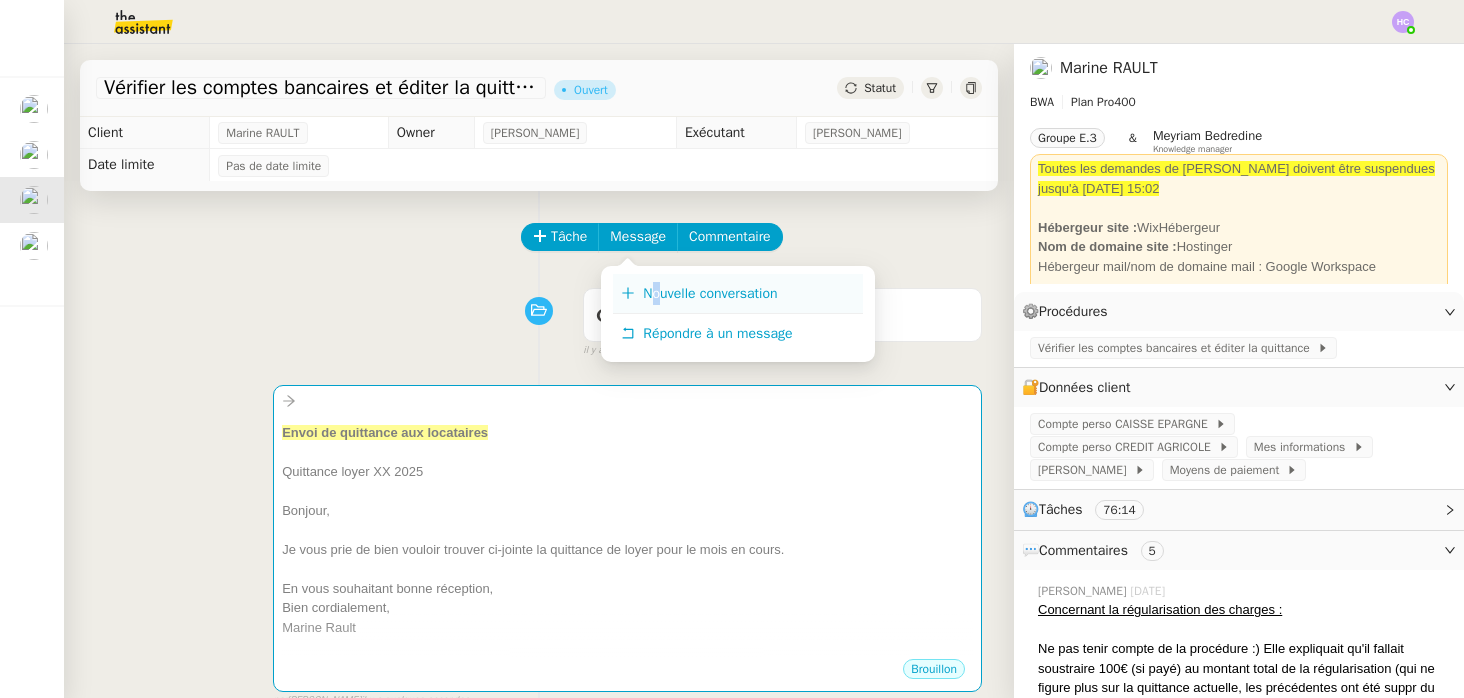 click on "Nouvelle conversation" at bounding box center (710, 293) 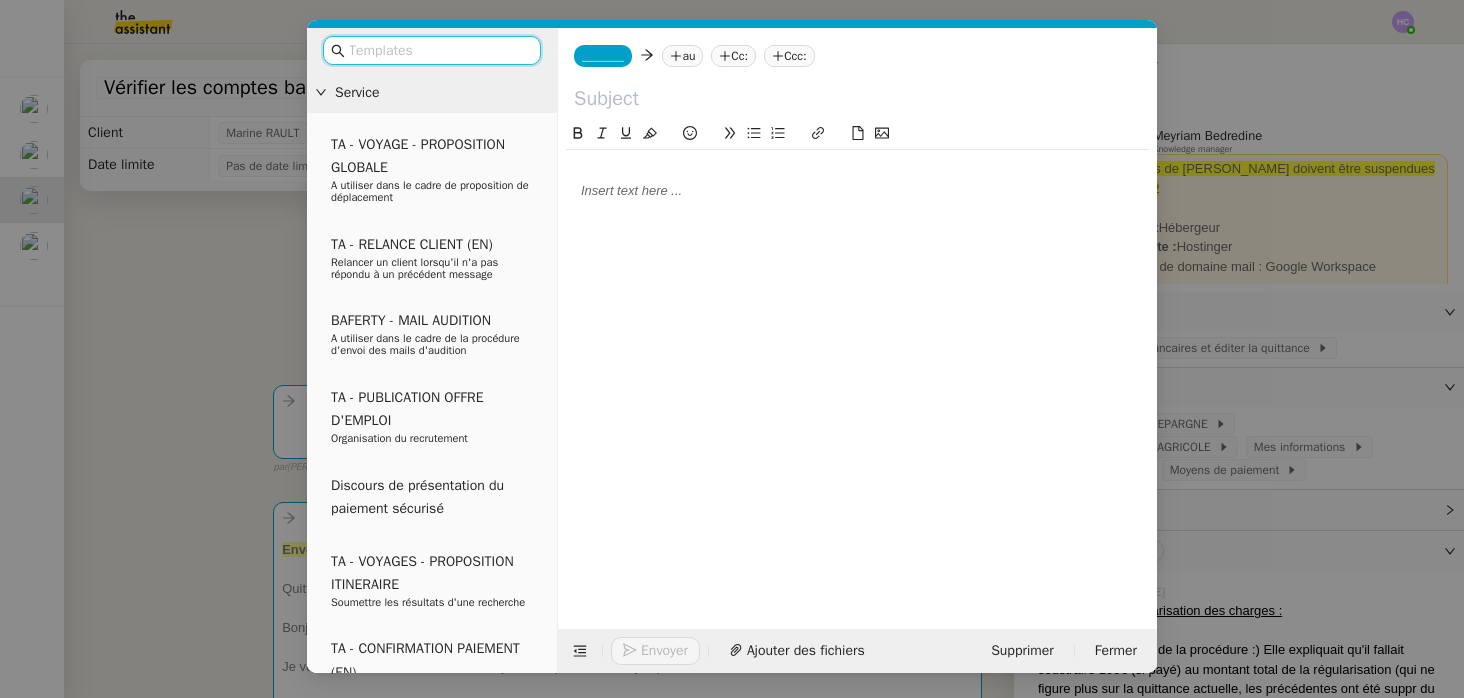 click on "_______" 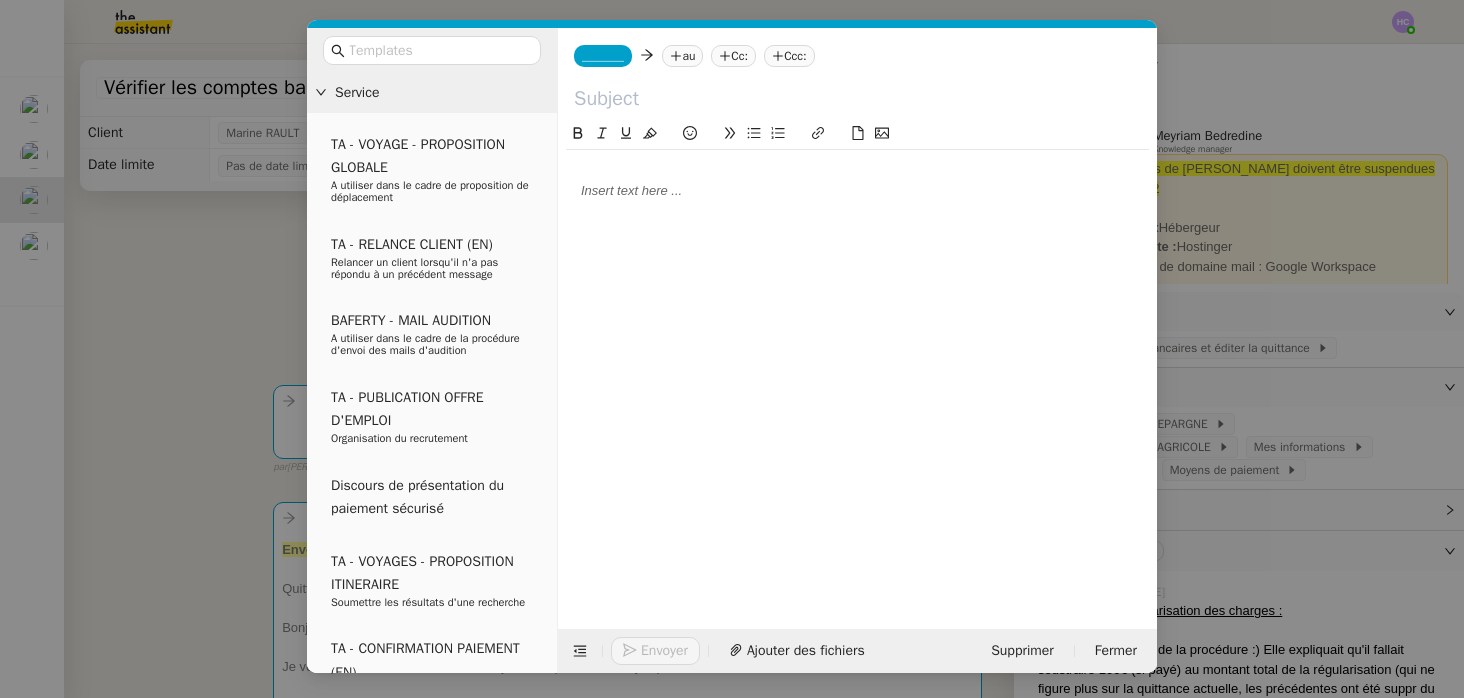 click on "_______" 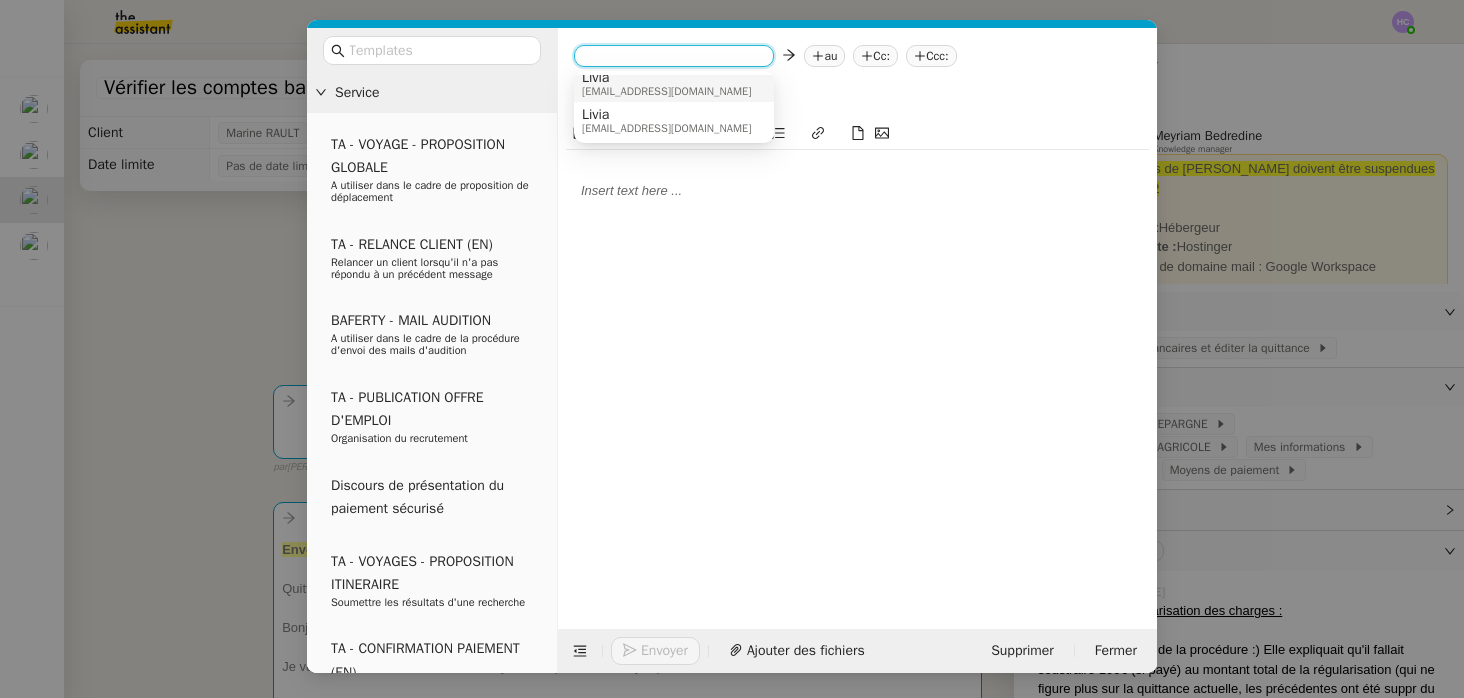 scroll, scrollTop: 0, scrollLeft: 0, axis: both 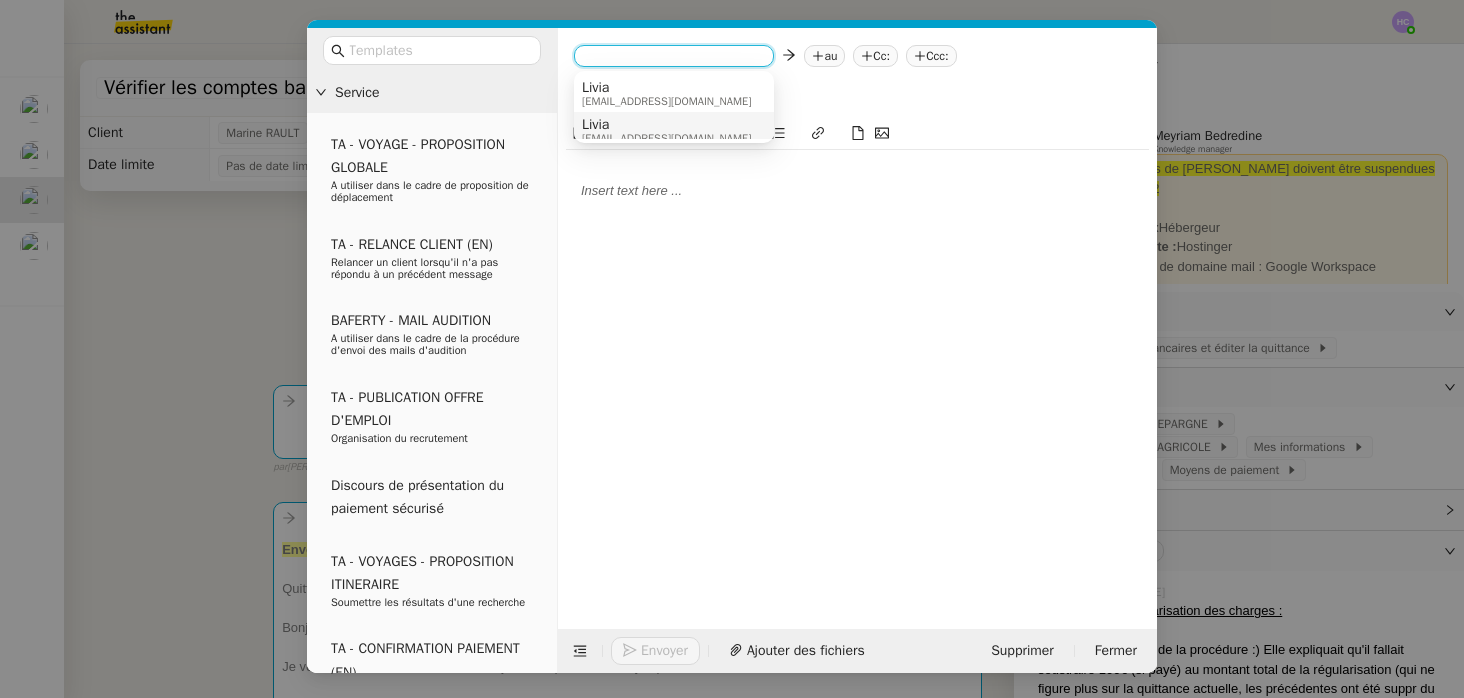 click on "Service TA - VOYAGE - PROPOSITION GLOBALE    A utiliser dans le cadre de proposition de déplacement TA - RELANCE CLIENT (EN)    Relancer un client lorsqu'il n'a pas répondu à un précédent message BAFERTY - MAIL AUDITION    A utiliser dans le cadre de la procédure d'envoi des mails d'audition TA - PUBLICATION OFFRE D'EMPLOI     Organisation du recrutement Discours de présentation du paiement sécurisé    TA - VOYAGES - PROPOSITION ITINERAIRE    Soumettre les résultats d'une recherche TA - CONFIRMATION PAIEMENT (EN)    Confirmer avec le client de modèle de transaction - Attention Plan Pro nécessaire. TA - COURRIER EXPEDIE (recommandé)    A utiliser dans le cadre de l'envoi d'un courrier recommandé TA - PARTAGE DE CALENDRIER (EN)    A utiliser pour demander au client de partager son calendrier afin de faciliter l'accès et la gestion PSPI - Appel de fonds MJL    A utiliser dans le cadre de la procédure d'appel de fonds MJL TA - RELANCE CLIENT    TA - AR PROCEDURES        21 YIELD" at bounding box center [732, 349] 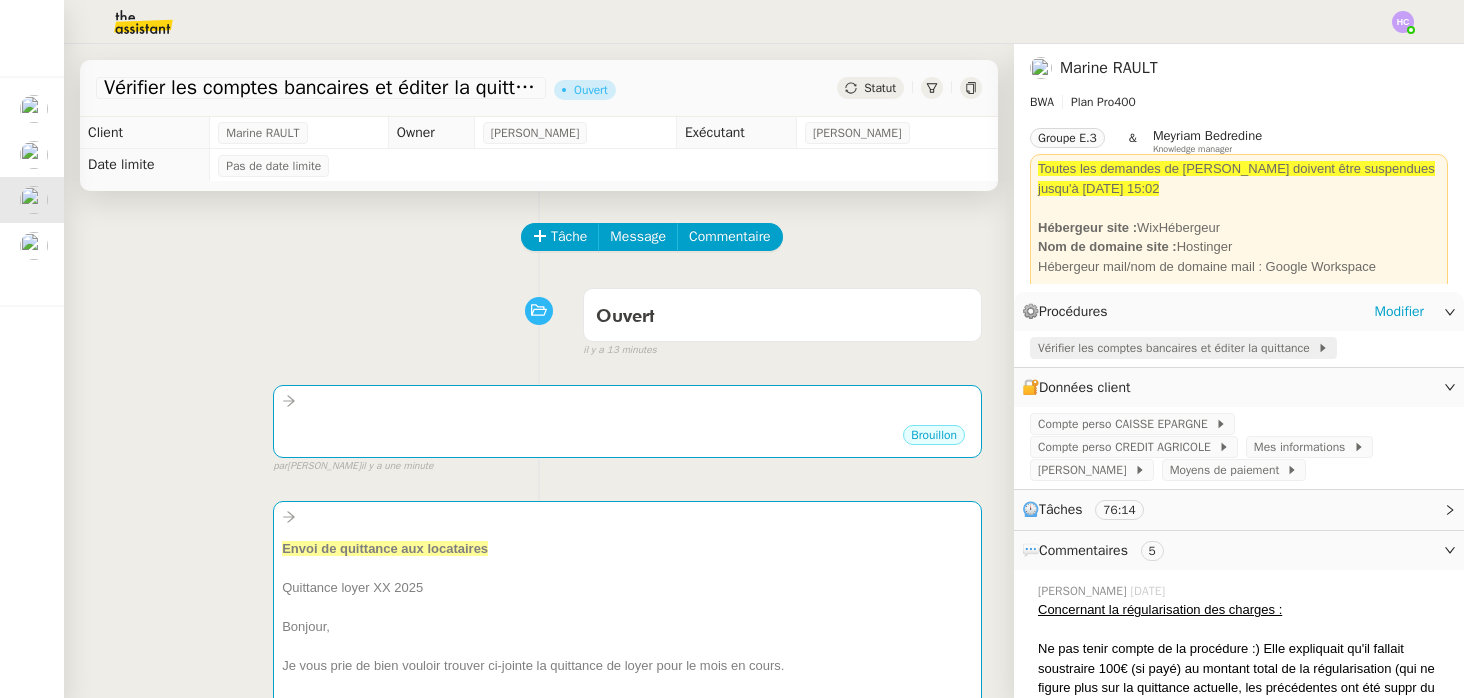 click on "Vérifier les comptes bancaires et éditer la quittance" 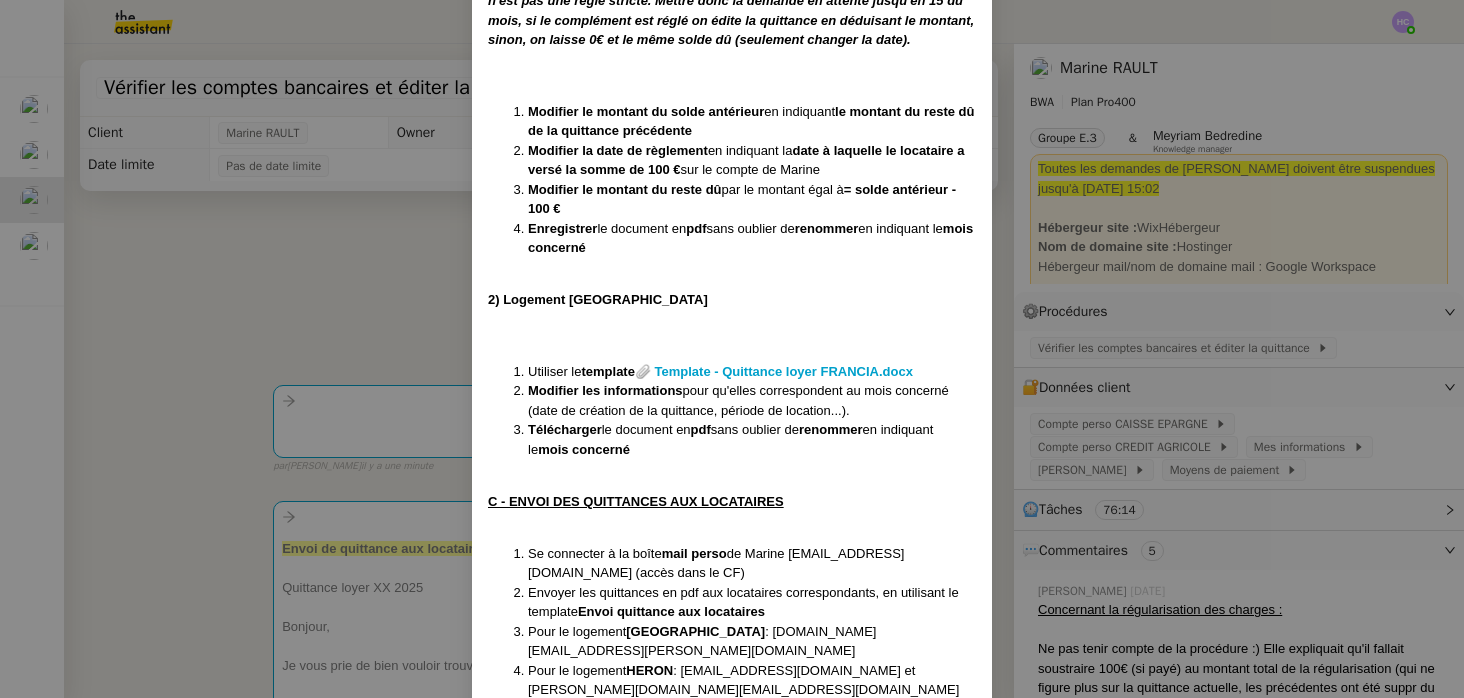 scroll, scrollTop: 1687, scrollLeft: 0, axis: vertical 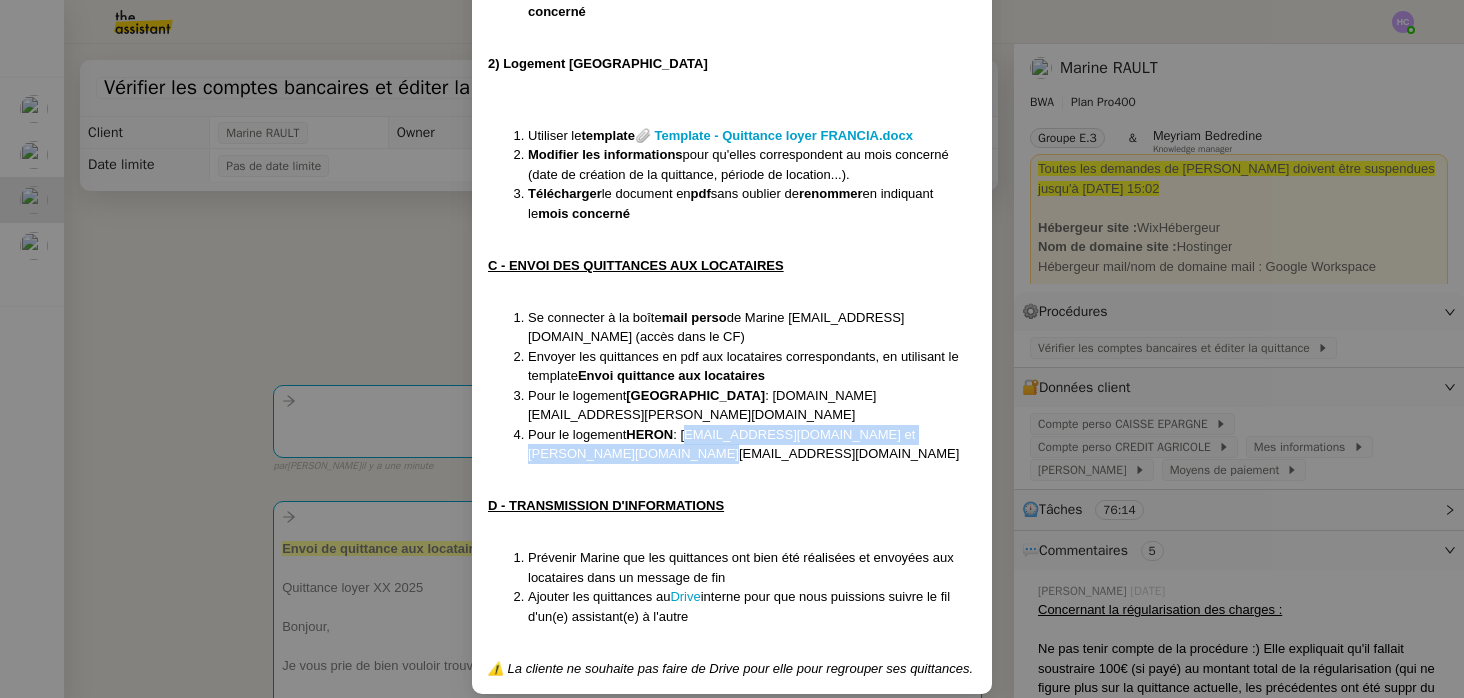 drag, startPoint x: 710, startPoint y: 431, endPoint x: 688, endPoint y: 420, distance: 24.596748 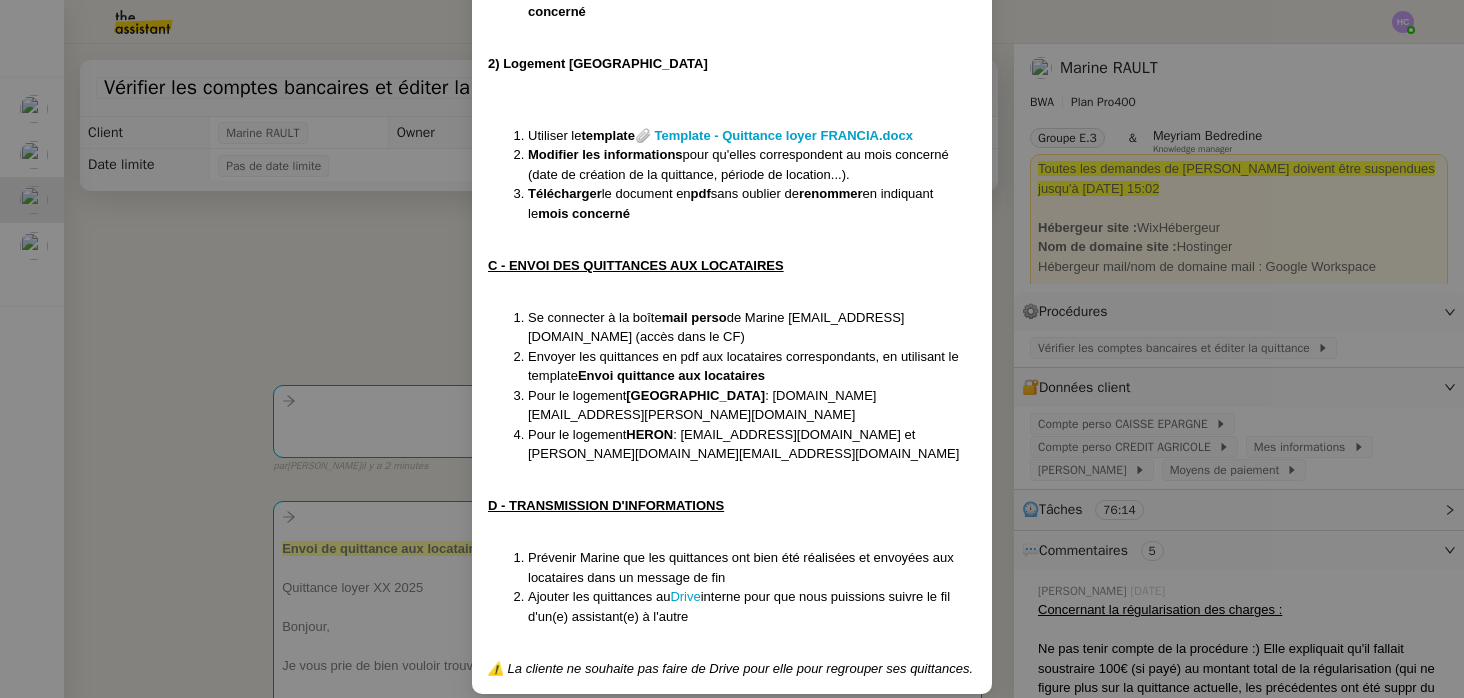 click on "Pour le logement  HERON  : dylanpetit1383@icloud.com et adrian.turiceanu09@gmail.com" at bounding box center [752, 444] 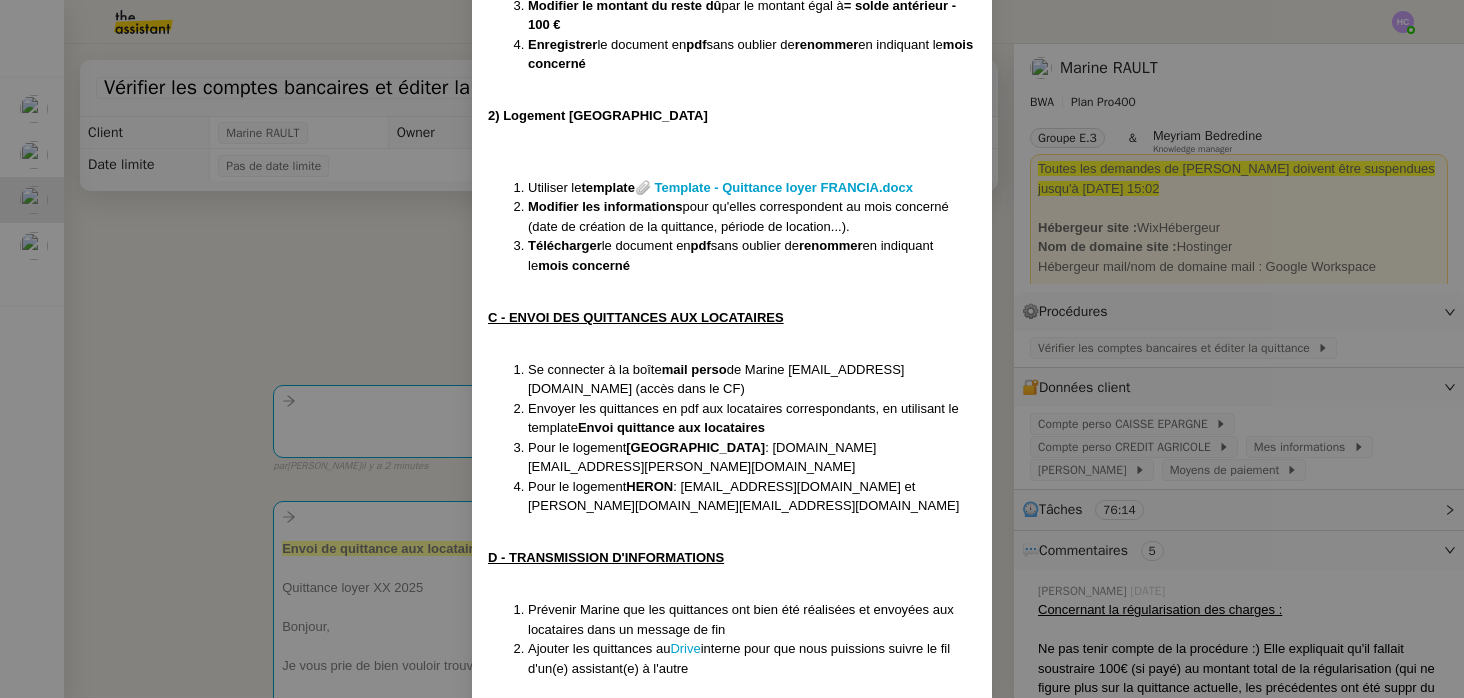 scroll, scrollTop: 1633, scrollLeft: 0, axis: vertical 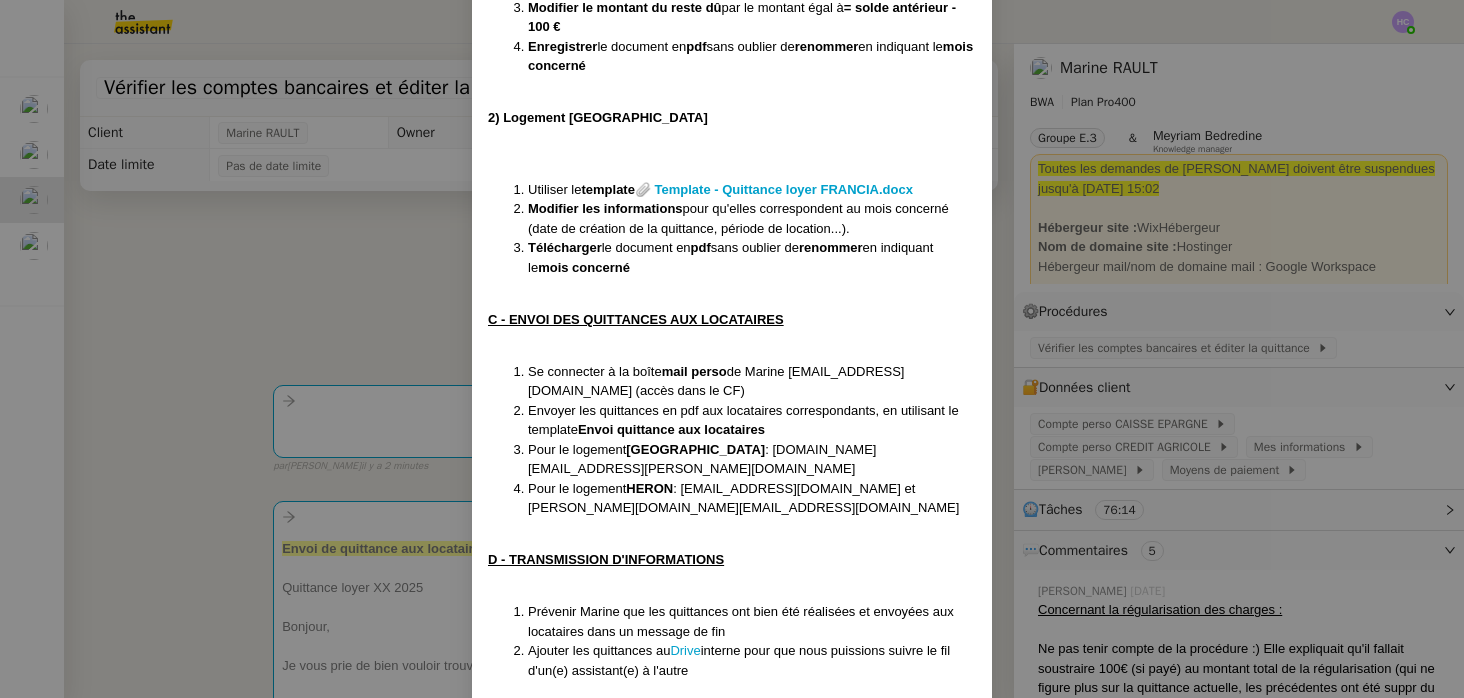 click on "Créée le 19/08/24 Modifiée le 12/06/25 Contexte :  Chaque mois, la cliente souhaite que nous vérifions sur ses comptes en banque la bonne réception des loyers de la part de ses locataires, depuis ses deux appartements. Une fois que les loyers sont perçus intégralement, nous devons éditer les quittances et les envoyer à Marine. ⚠️ Donnée pour l'équipe  : Pour voir où on en est d'un mois sur l'autre, voici le  Drive  (accès interne uniquement) qui regroupe les dernières quittances. Récurrence  :  Tous les 1er du mois Déclenchement  :  Automatique PROCÉDURE A - CONNEXION AUX COMPTES BANCAIRES Les accès sont dans le CF. 1) Logement HERON Se connecter au  "compte perso CAISSE D'EPARGNE" Vérifier dans les lignes du compte si le locataire du logement HERON (Mr PETIT ou TURICEANU ) a versé l'intégralité du montant du loyer ( 1 050€ ). Le loyer peut être versé en  une ou plusieurs fois , bien vérifier que le montant total est juste. Si le montant est réglé en  intégralité" at bounding box center [732, 349] 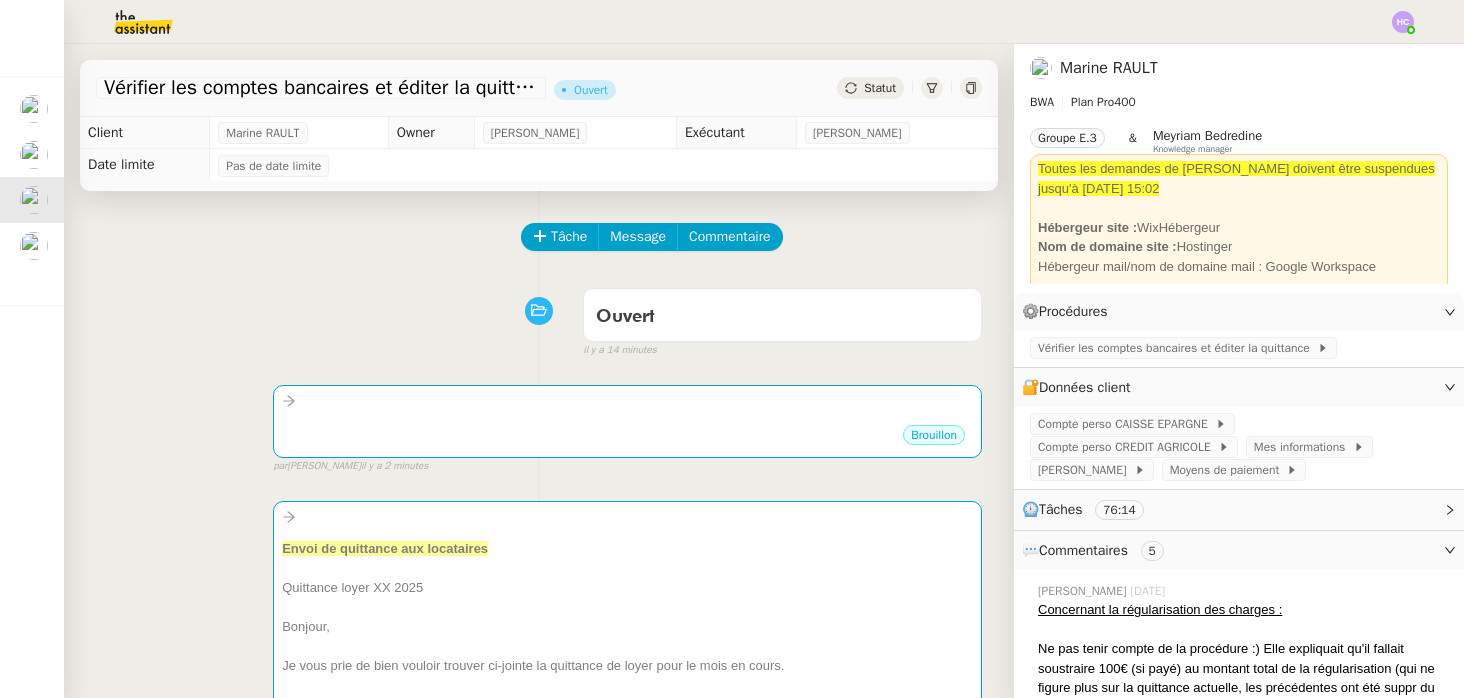 scroll, scrollTop: 1587, scrollLeft: 0, axis: vertical 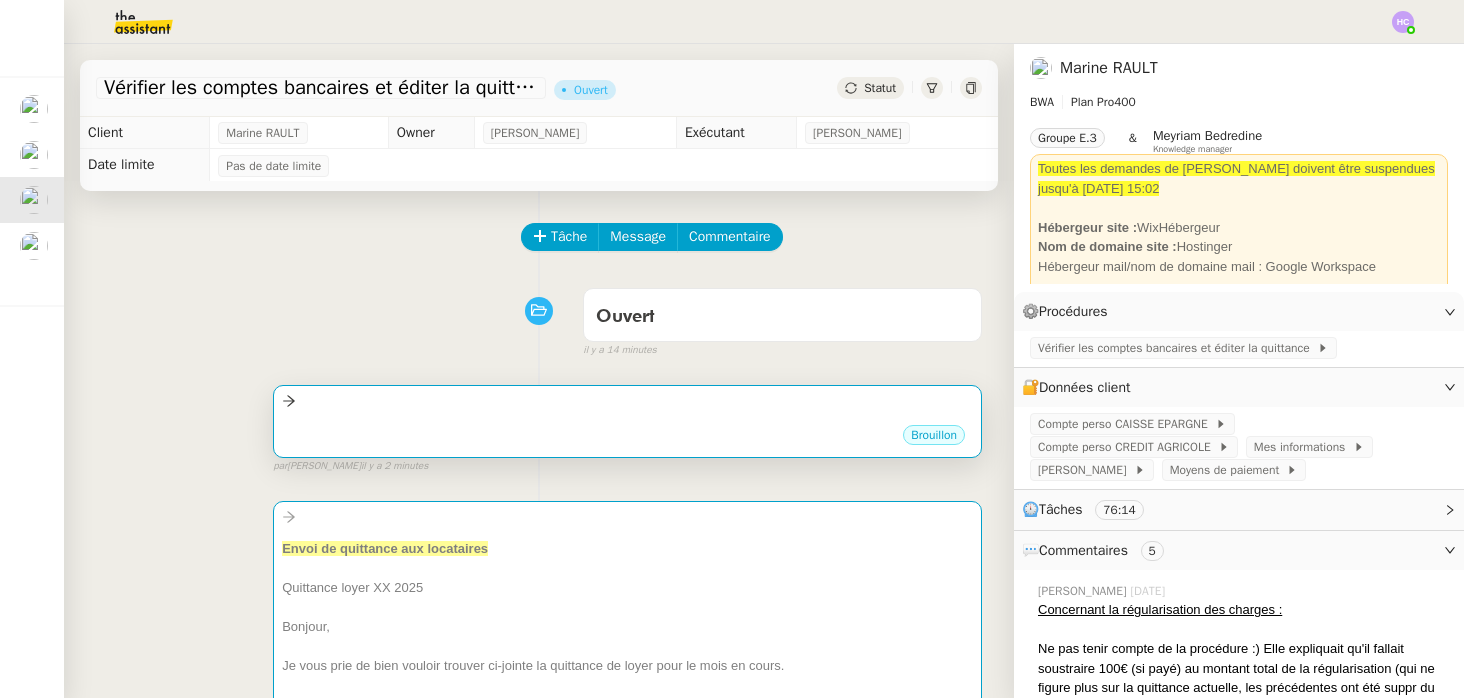 click on "Brouillon" at bounding box center (627, 438) 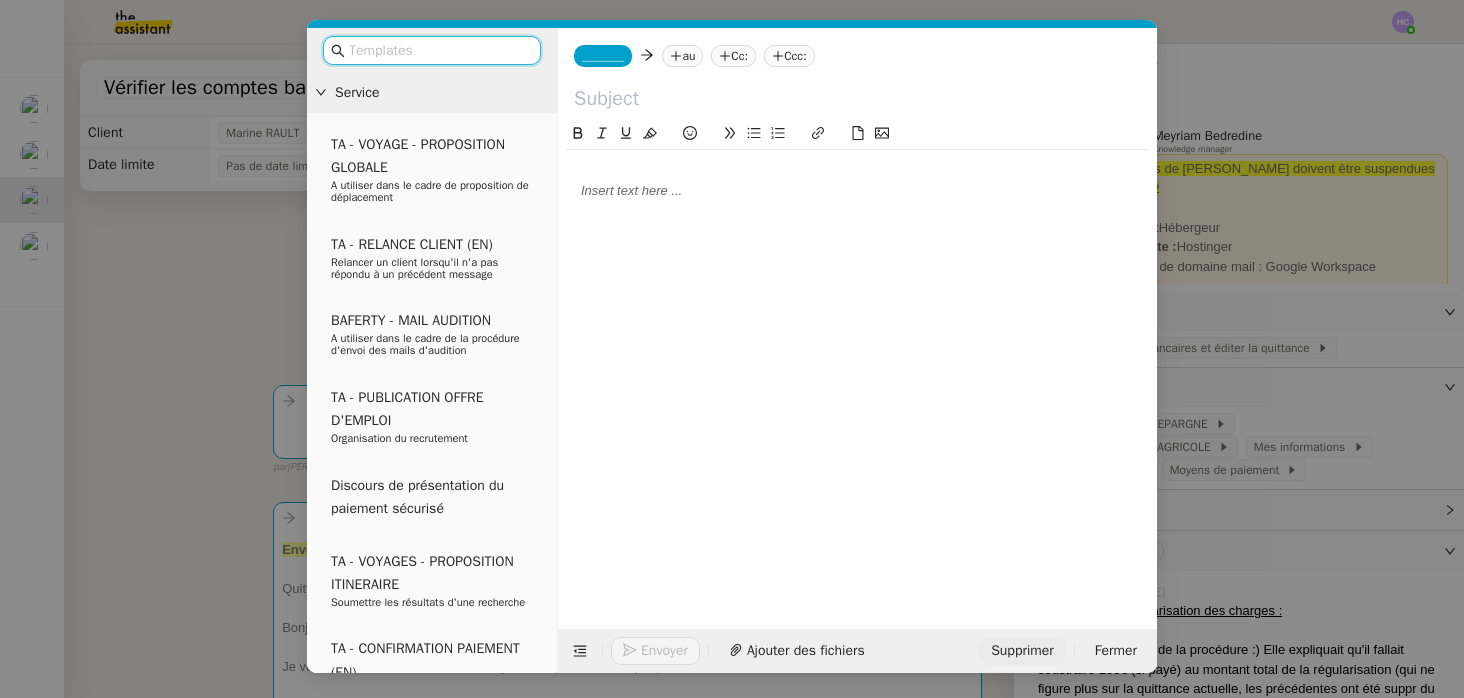 click on "Supprimer" 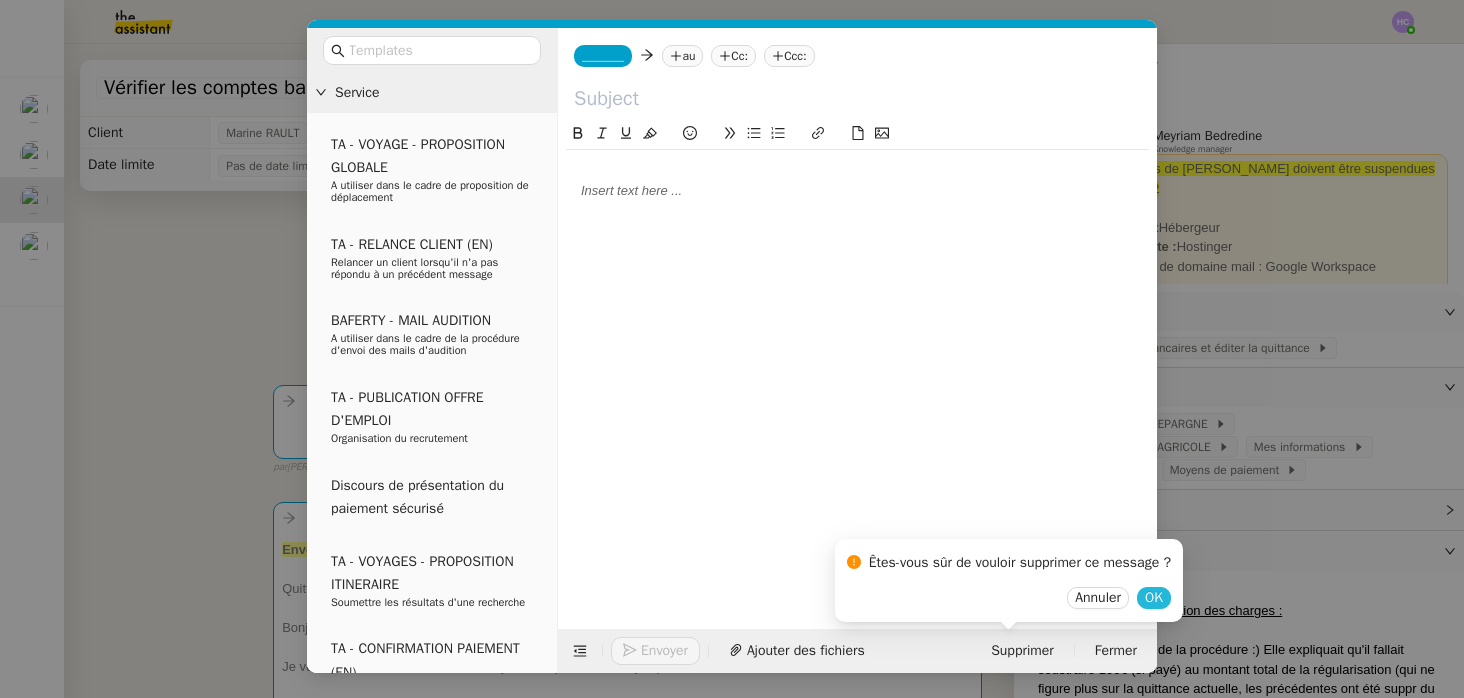 click on "OK" at bounding box center (1154, 598) 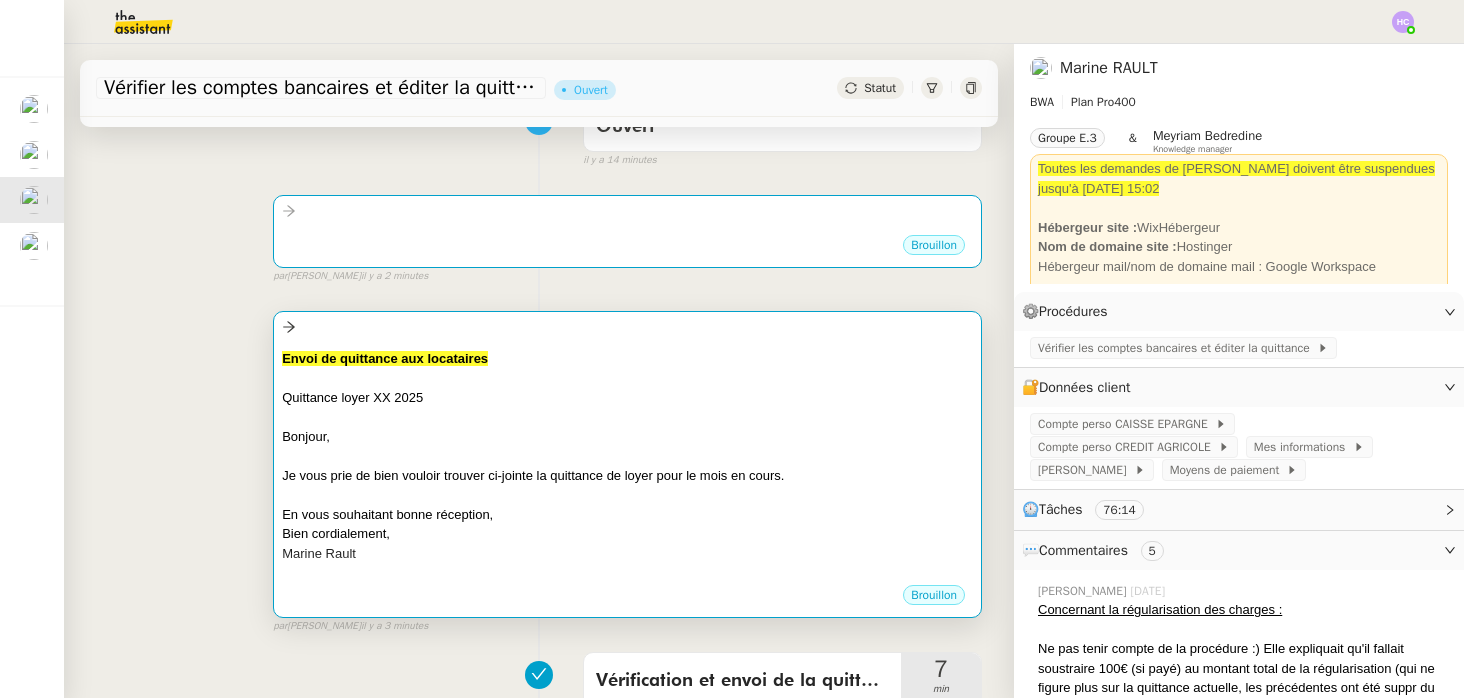 scroll, scrollTop: 285, scrollLeft: 0, axis: vertical 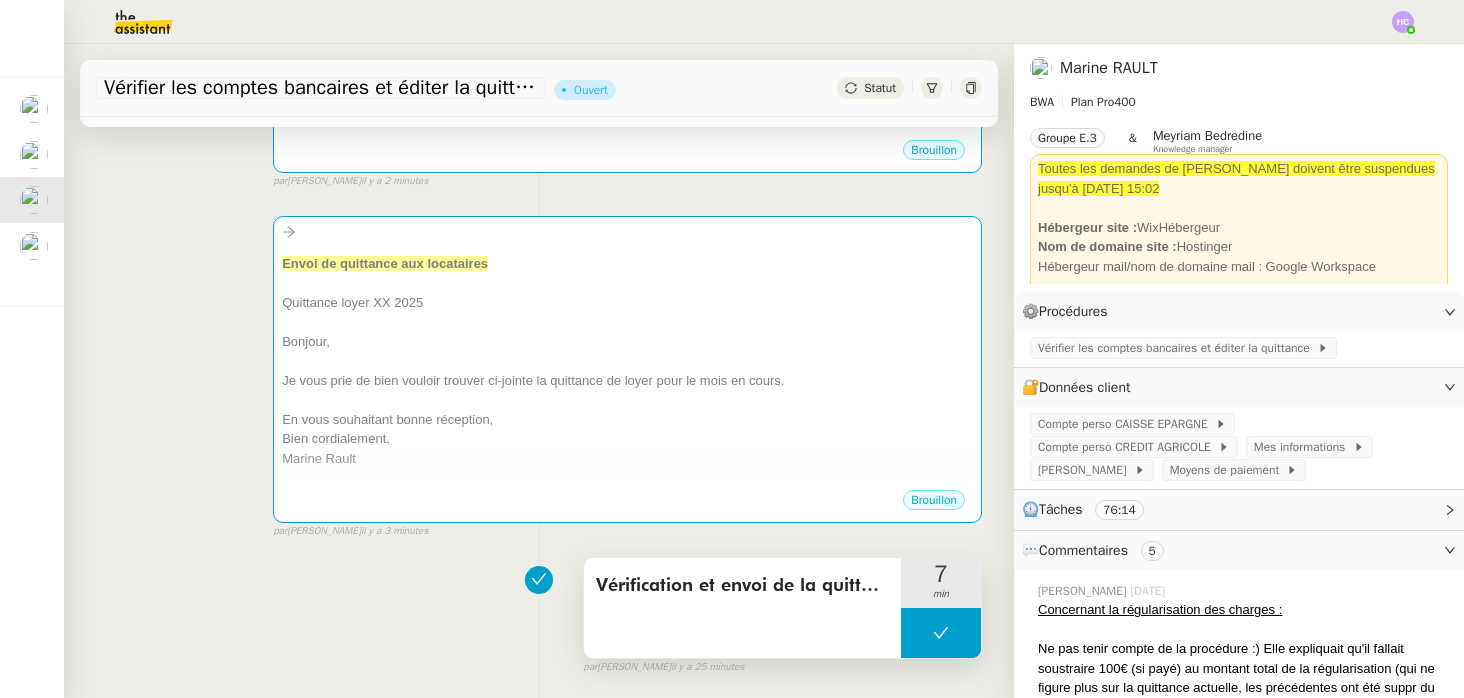 click on "Vérification et envoi de la quittance" at bounding box center [742, 586] 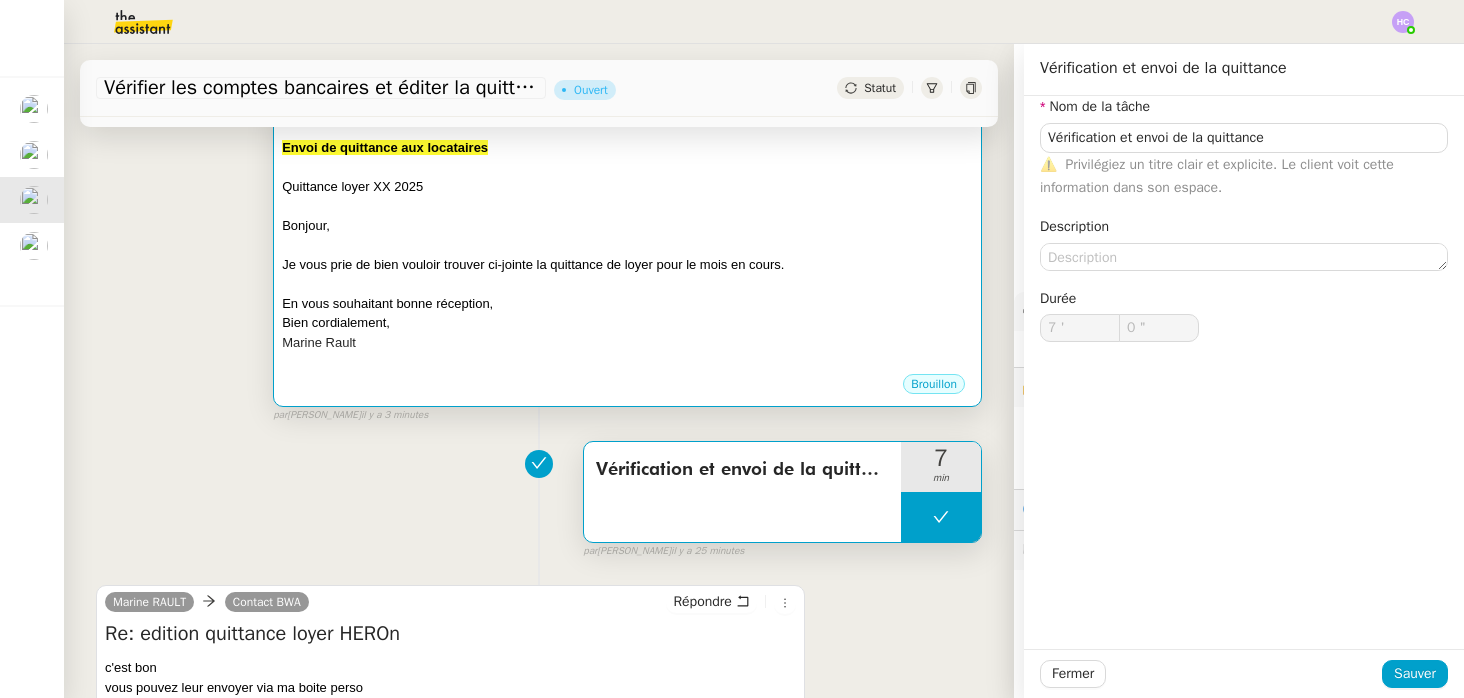 click on "Bien cordialement," at bounding box center [627, 323] 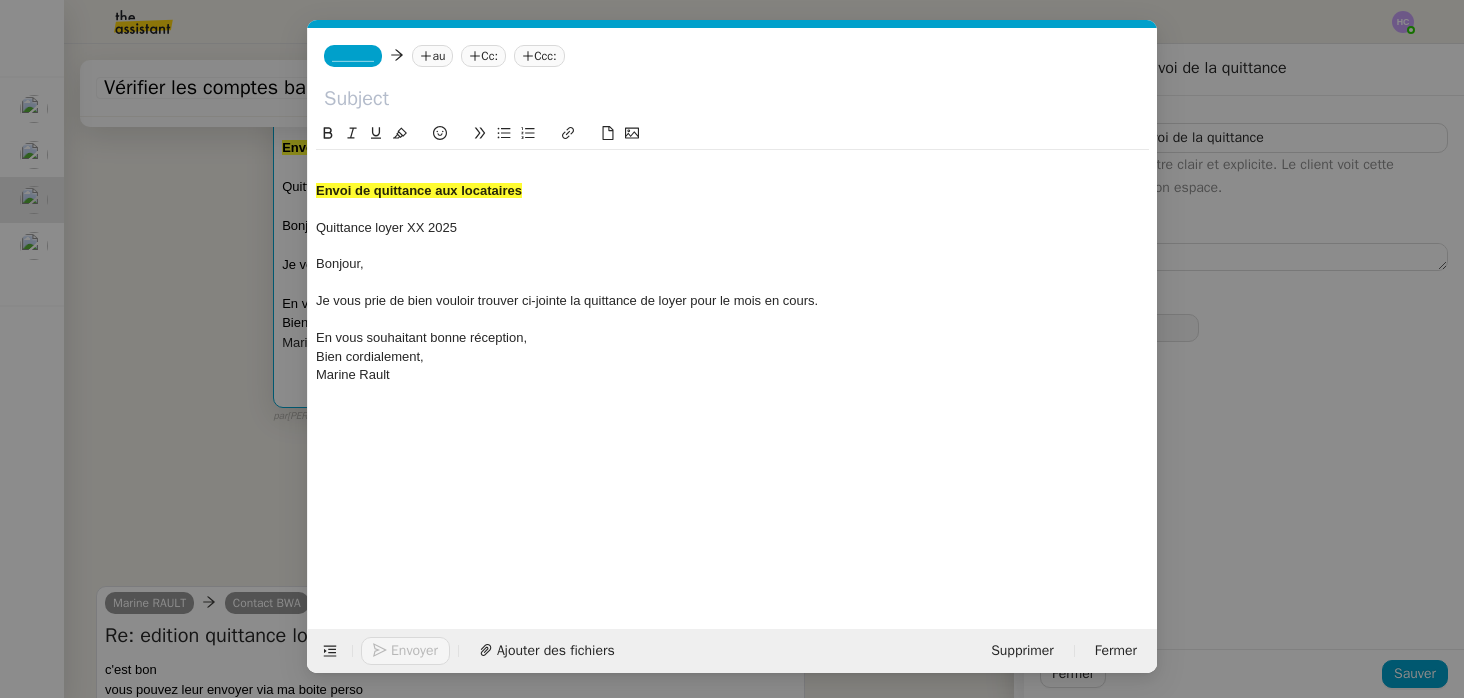 scroll, scrollTop: 0, scrollLeft: 84, axis: horizontal 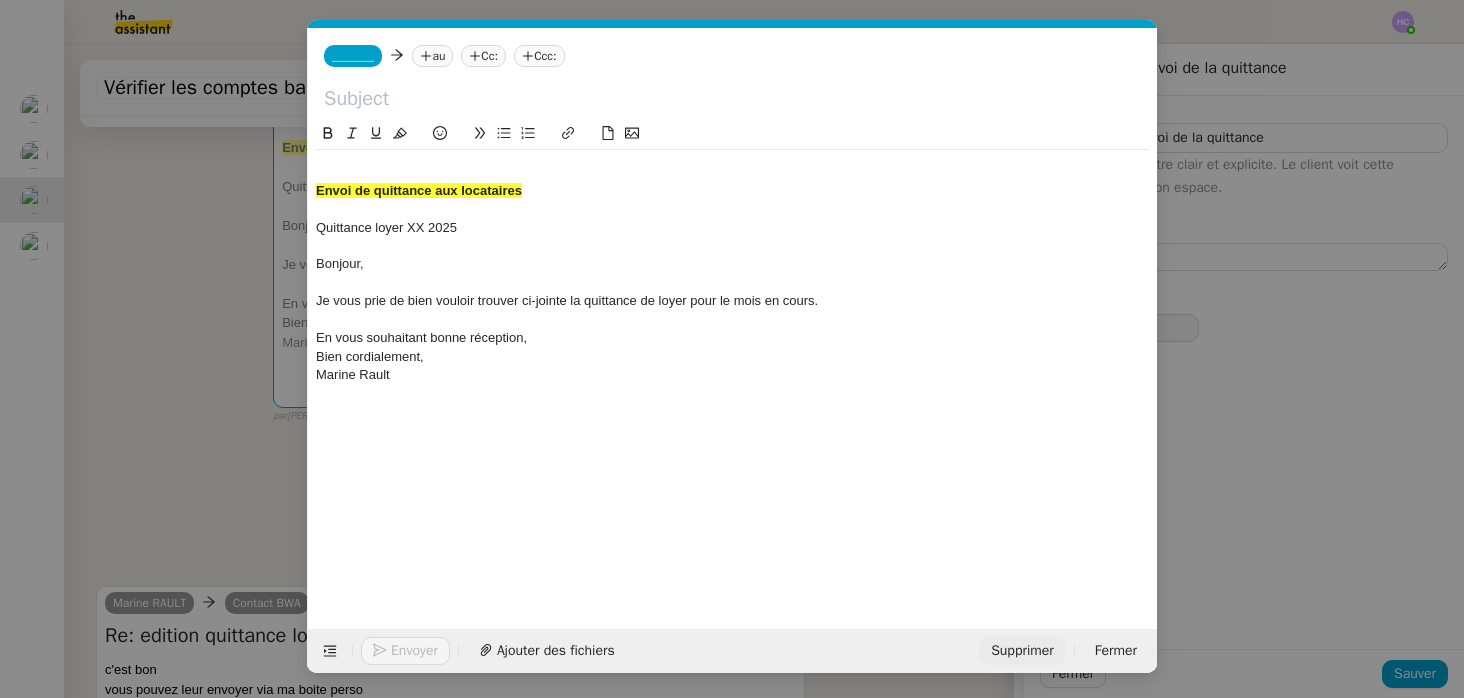 click on "Supprimer" 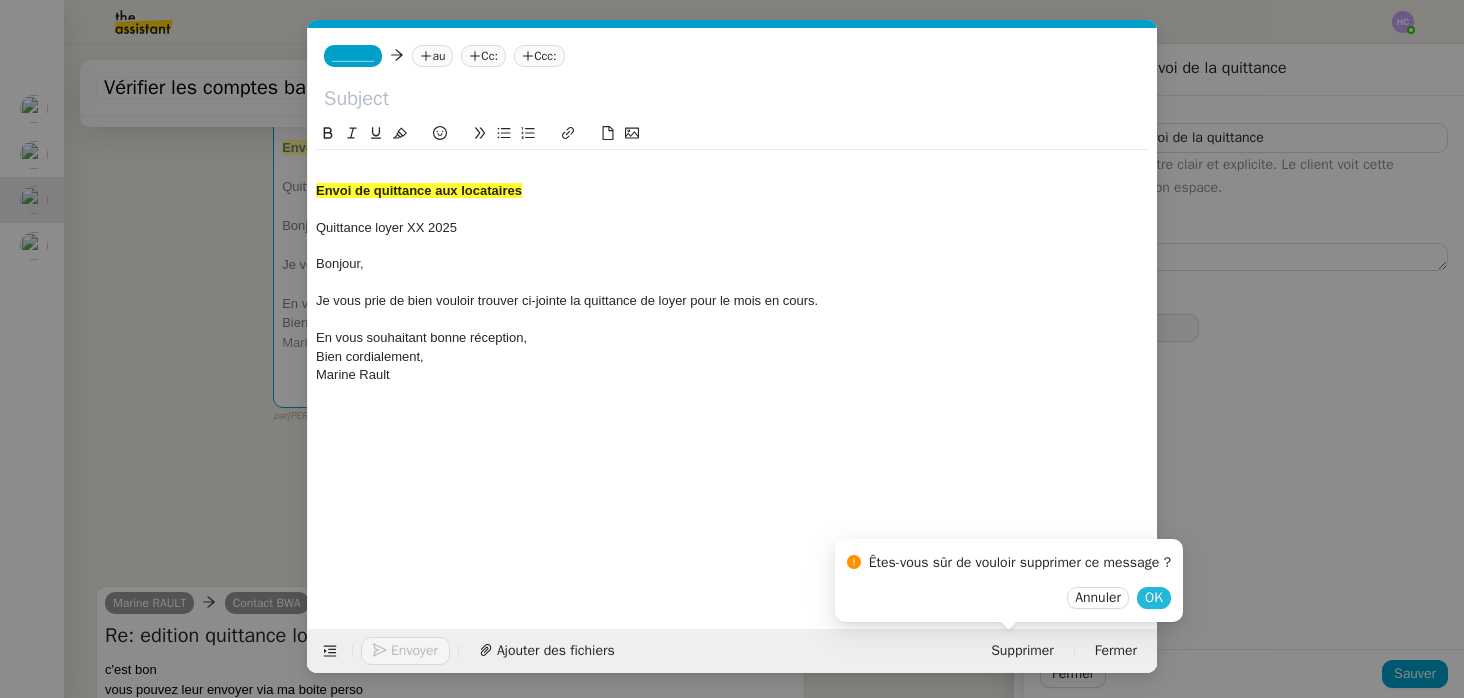 click on "OK" at bounding box center [1154, 598] 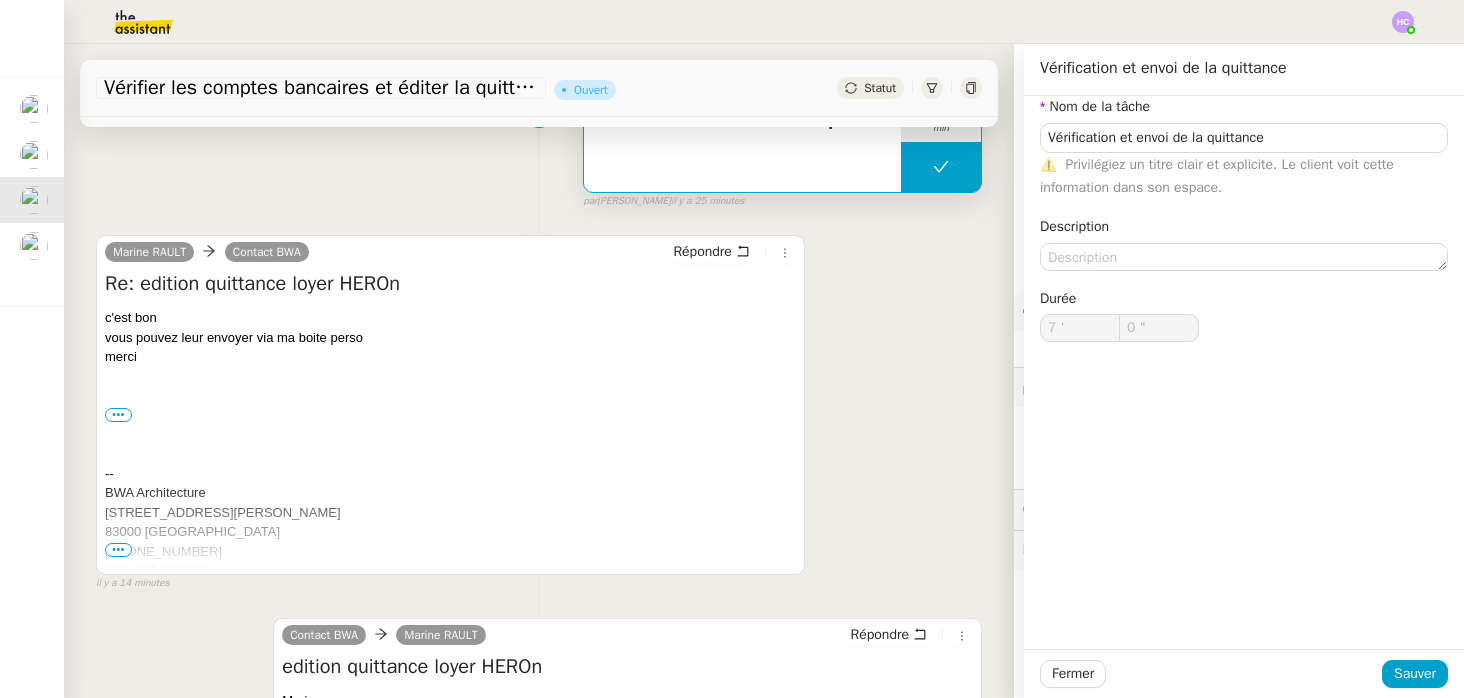 type on "Vérification et envoi de la quittance" 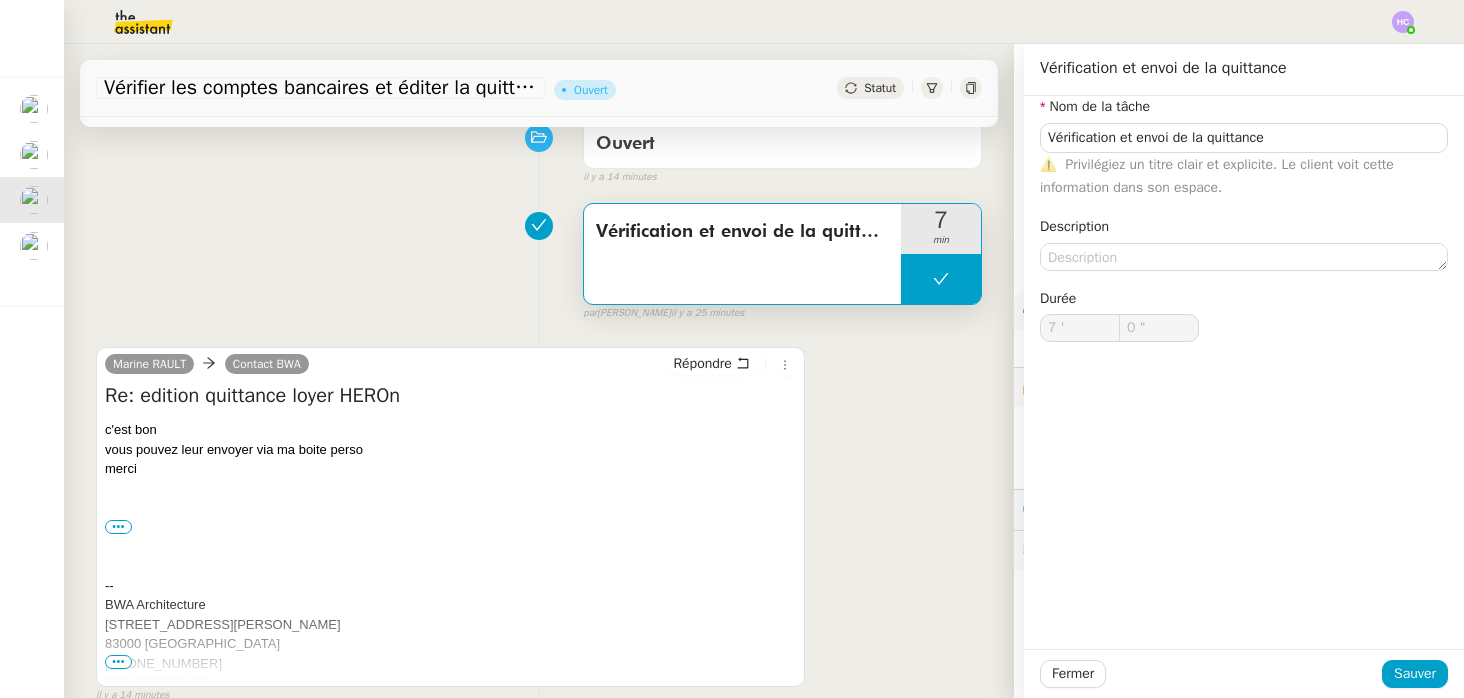 type on "Vérification et envoi de la quittance" 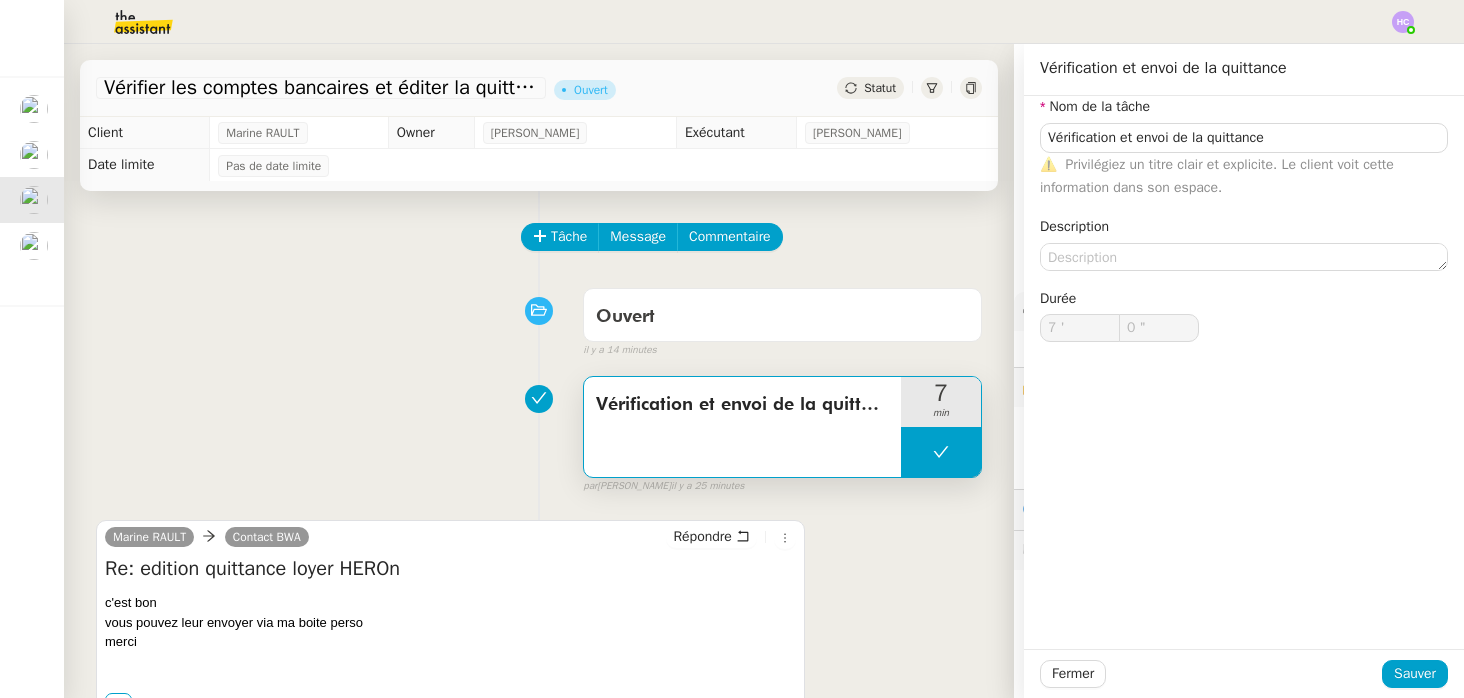 click at bounding box center (941, 452) 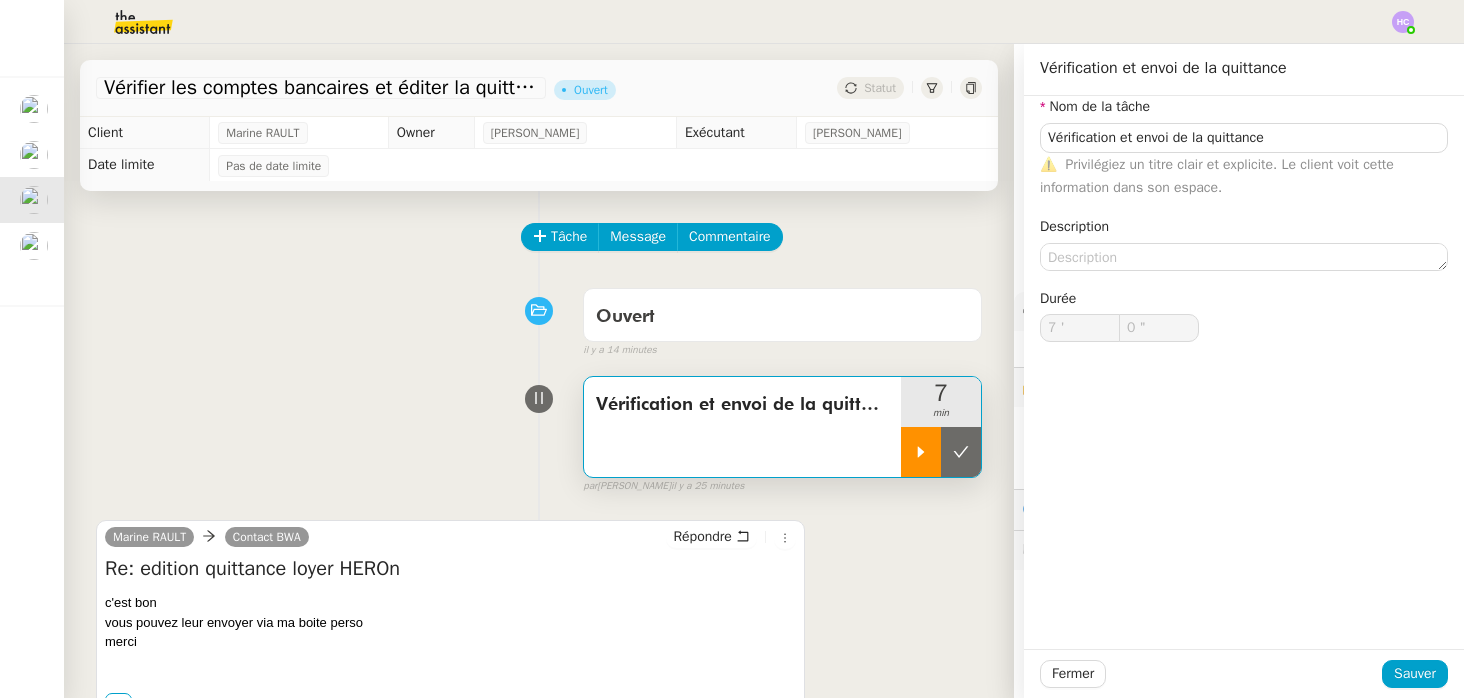 type on "Vérification et envoi de la quittance" 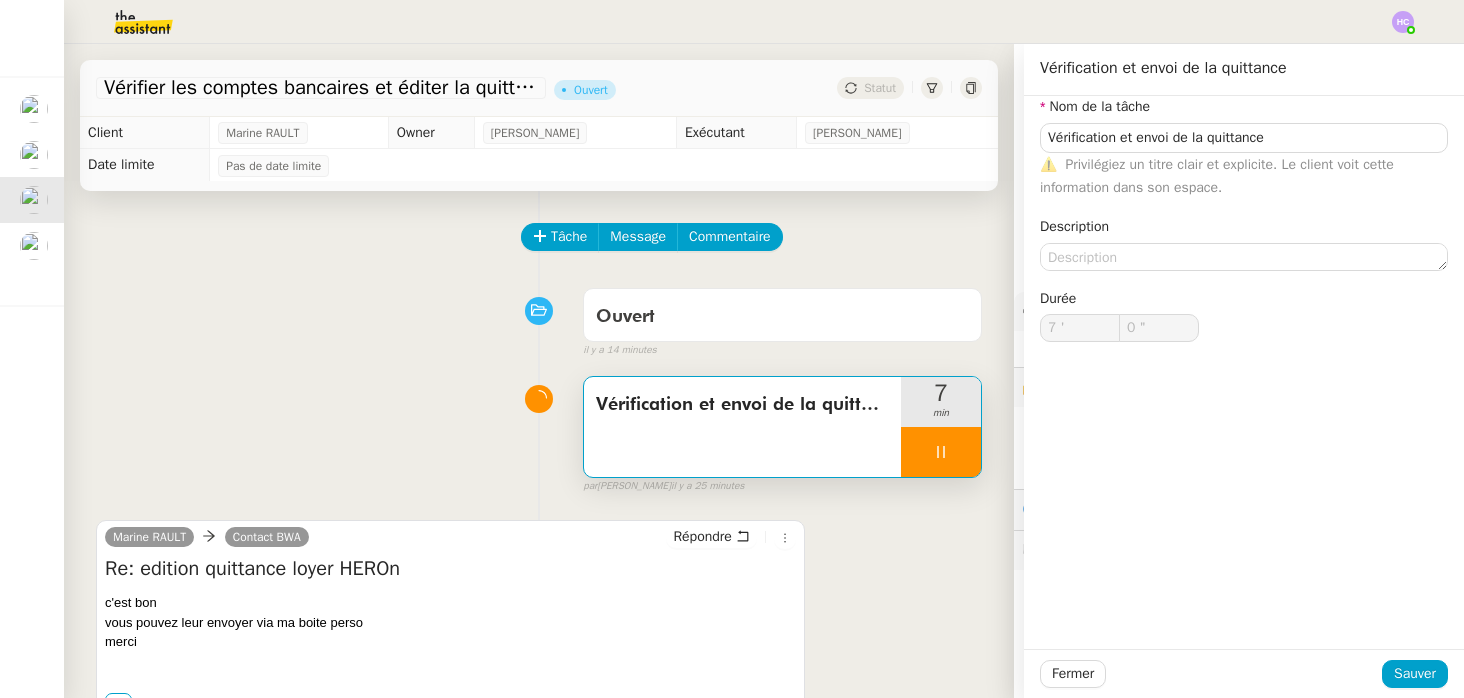 type on "Vérification et envoi de la quittance" 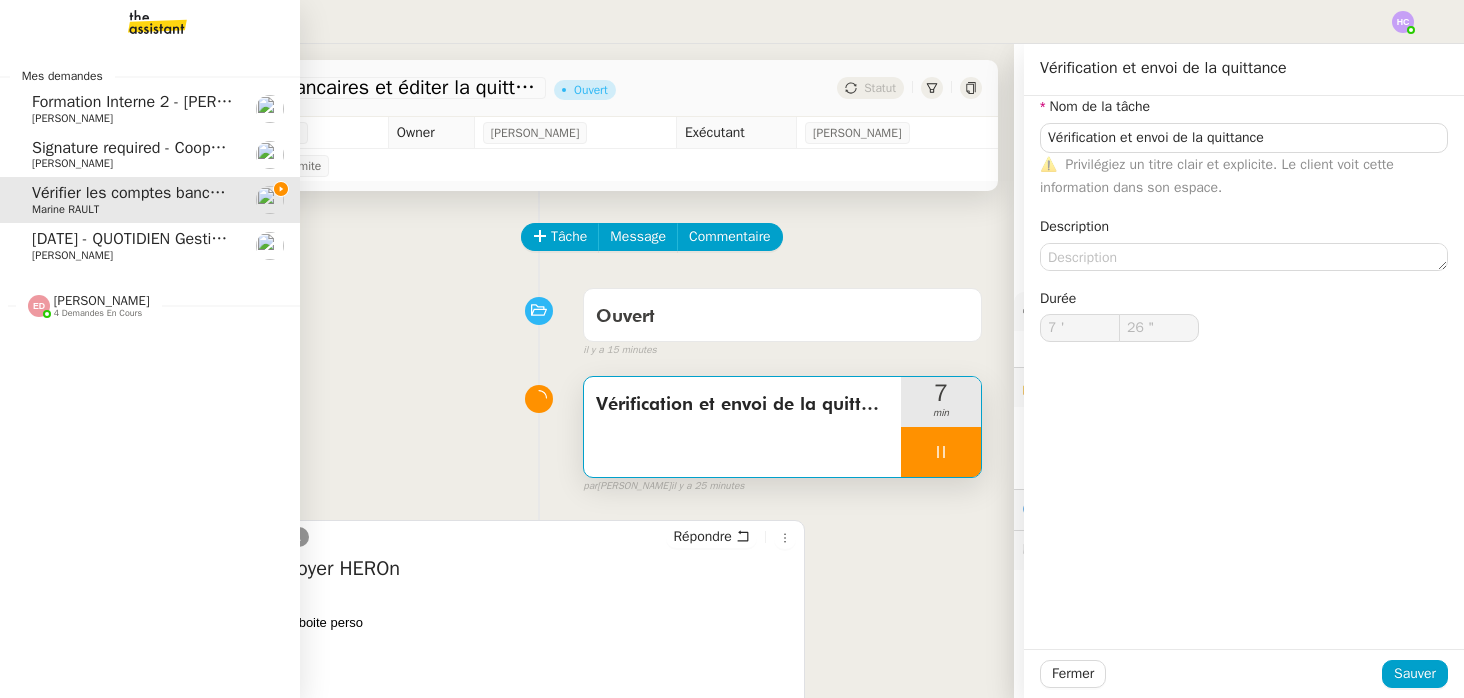 type on "27 "" 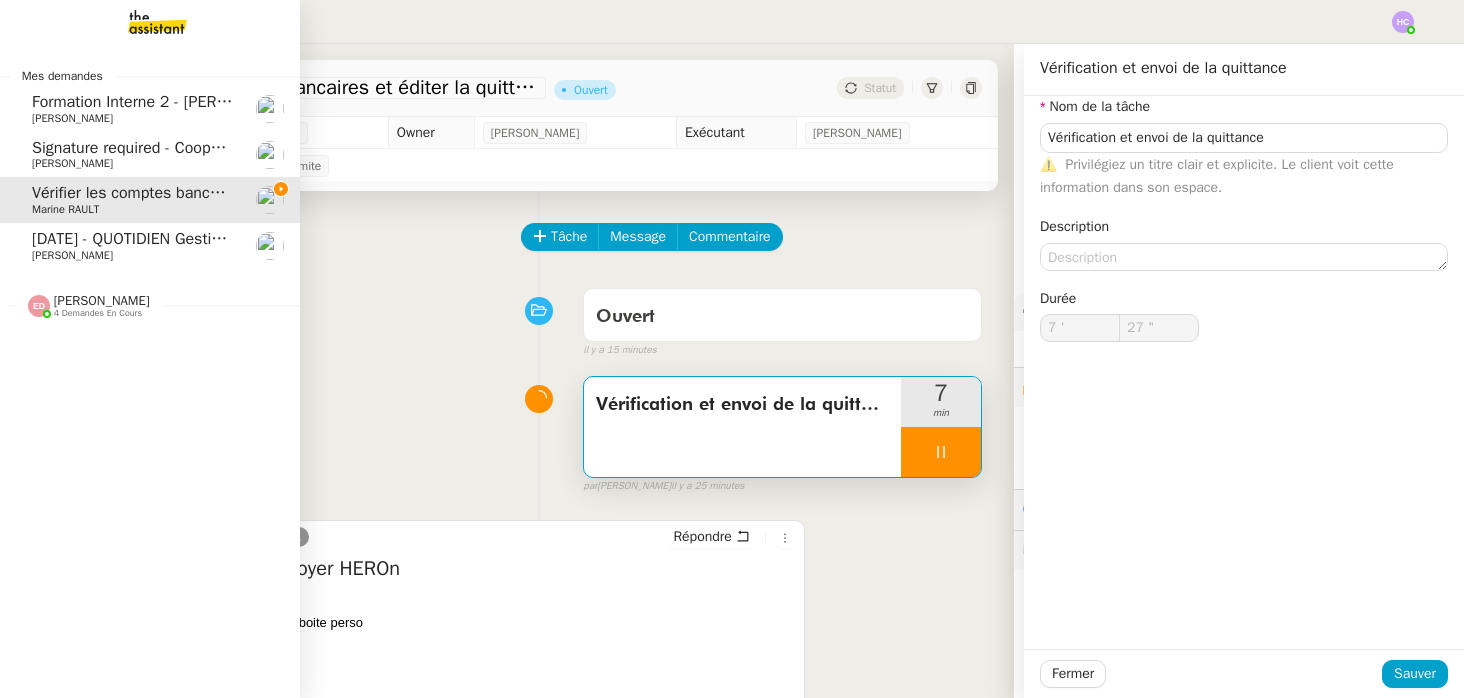 click on "[PERSON_NAME]" 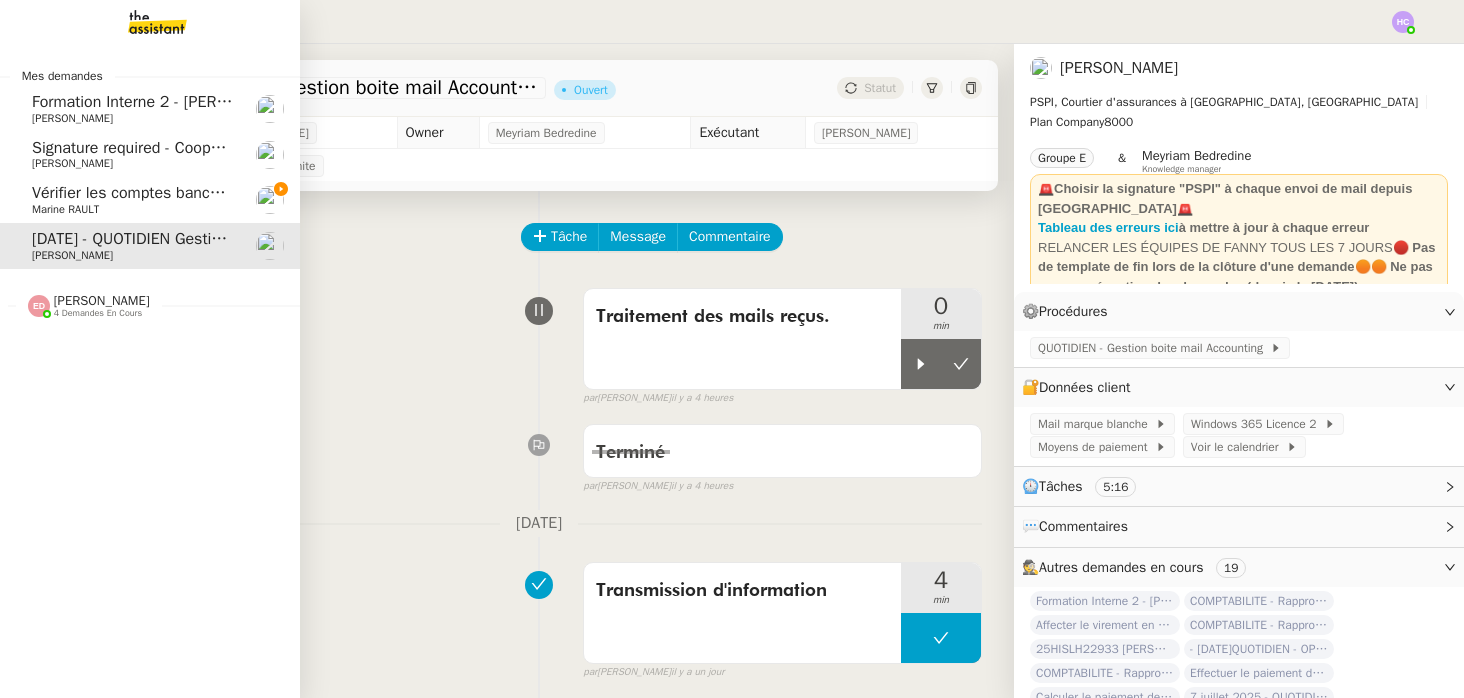 click on "Vérifier les comptes bancaires et éditer la quittance   - 1 juillet 2025" 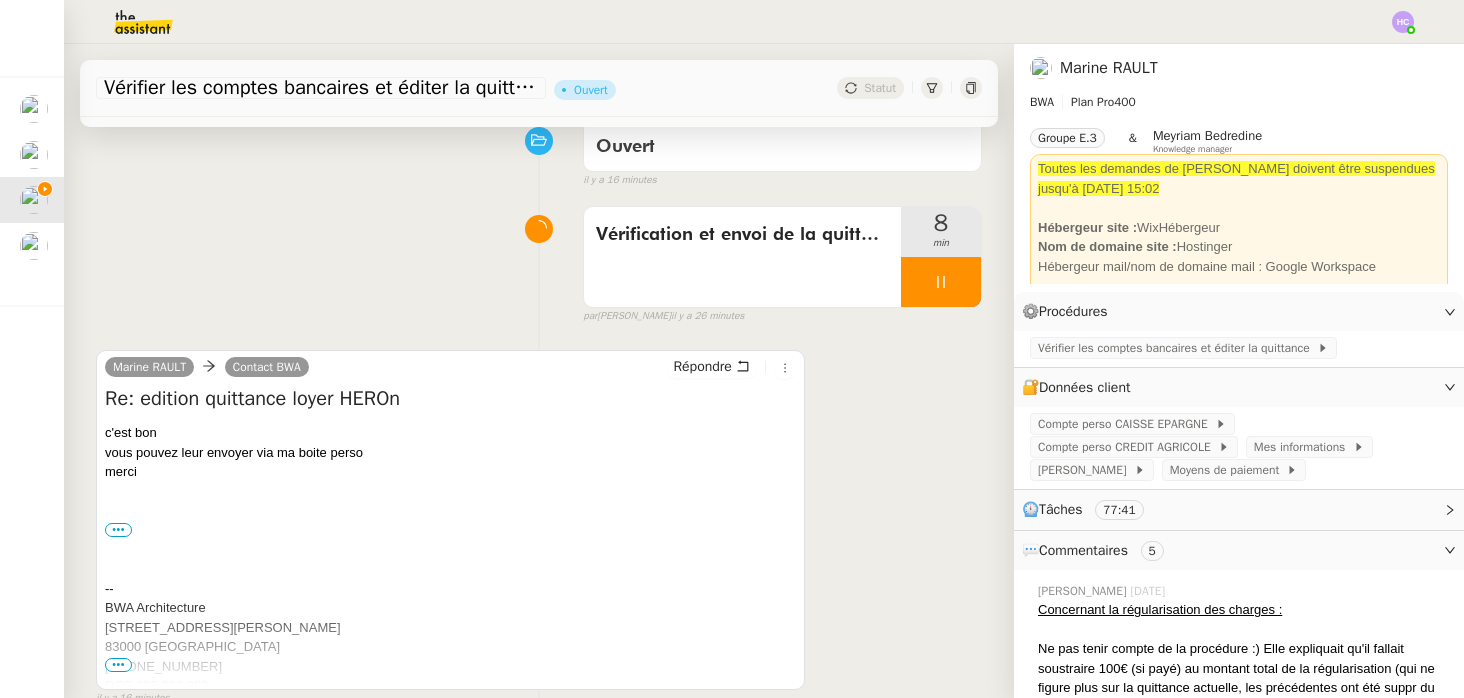 scroll, scrollTop: 172, scrollLeft: 0, axis: vertical 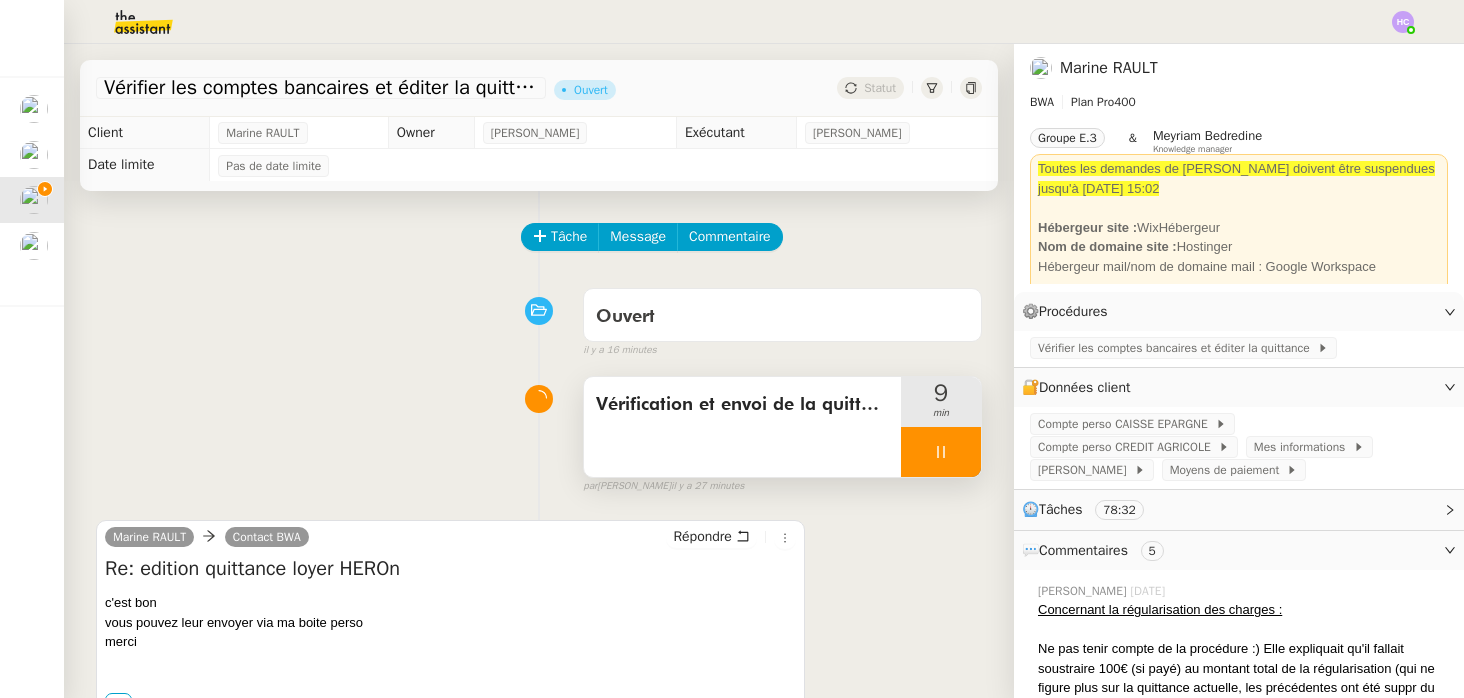 click at bounding box center [941, 452] 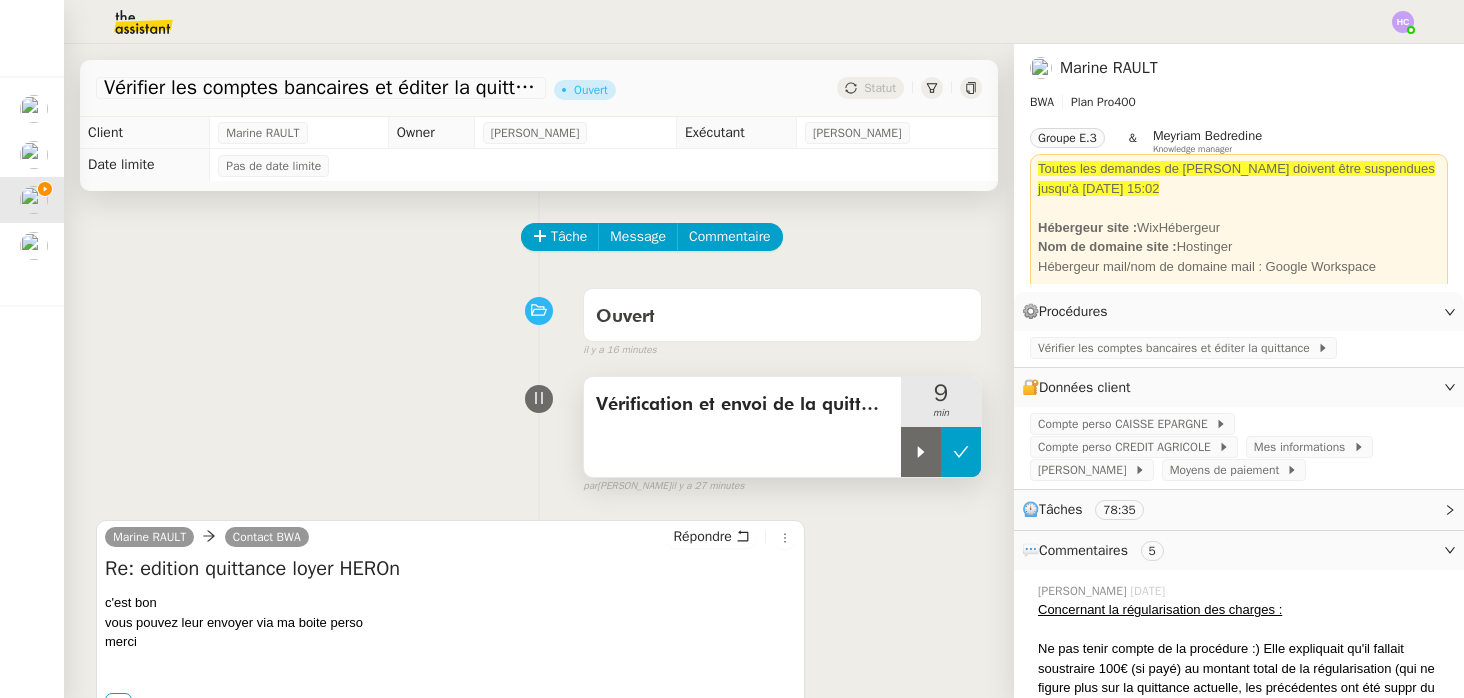 click at bounding box center [961, 452] 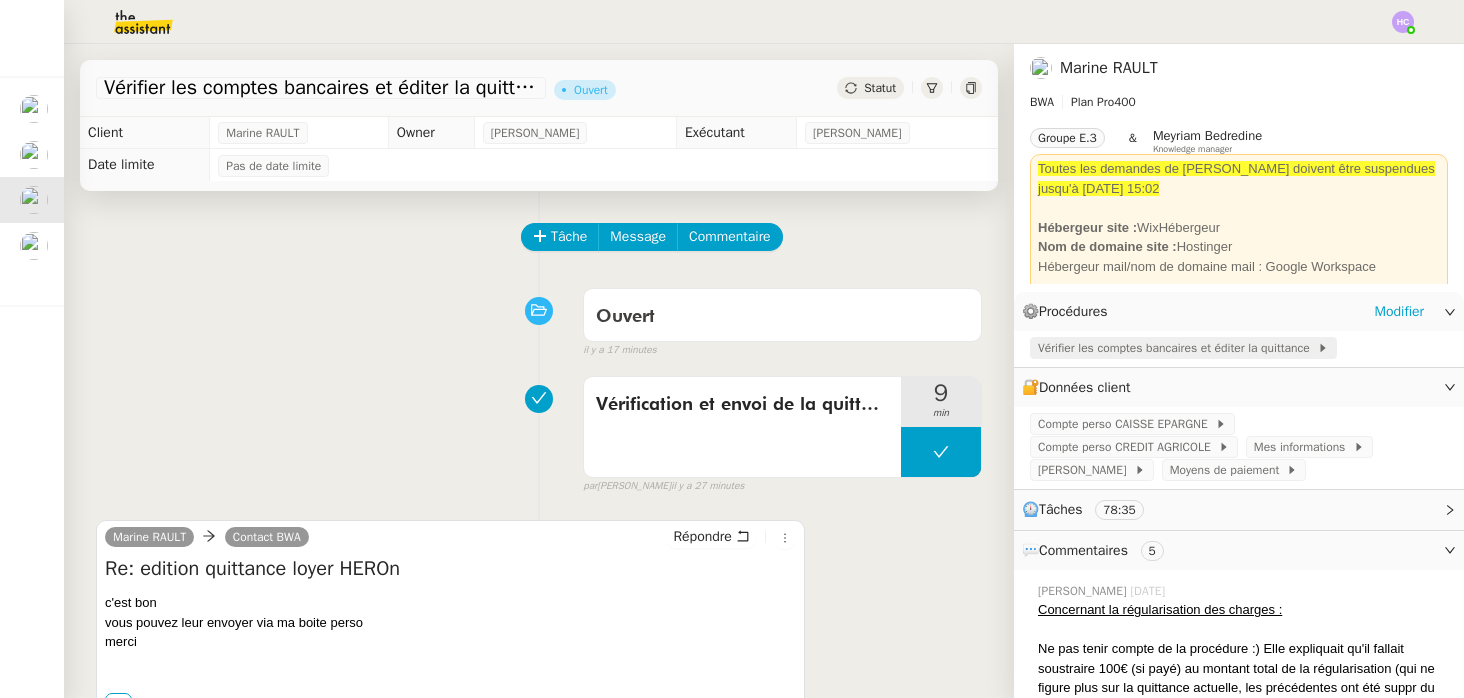 click on "Vérifier les comptes bancaires et éditer la quittance" 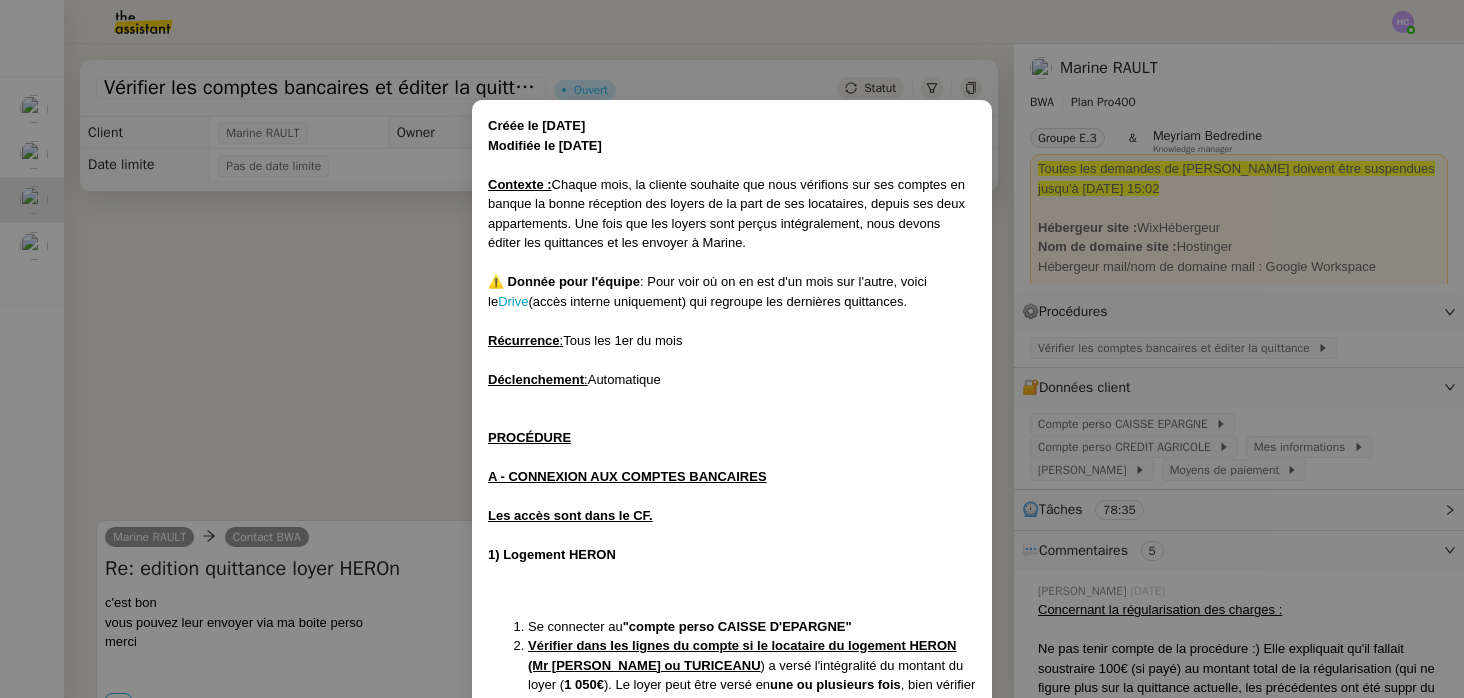scroll, scrollTop: 1687, scrollLeft: 0, axis: vertical 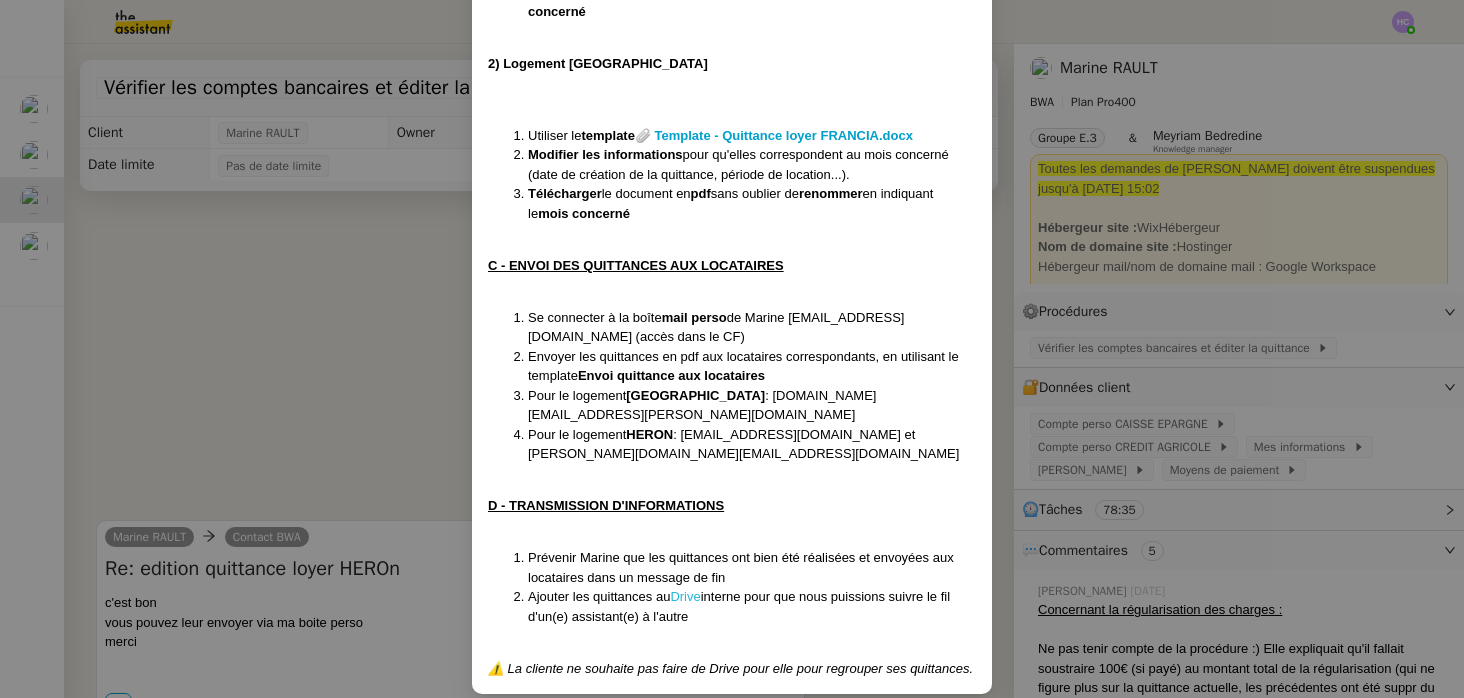 click on "Drive" at bounding box center (685, 596) 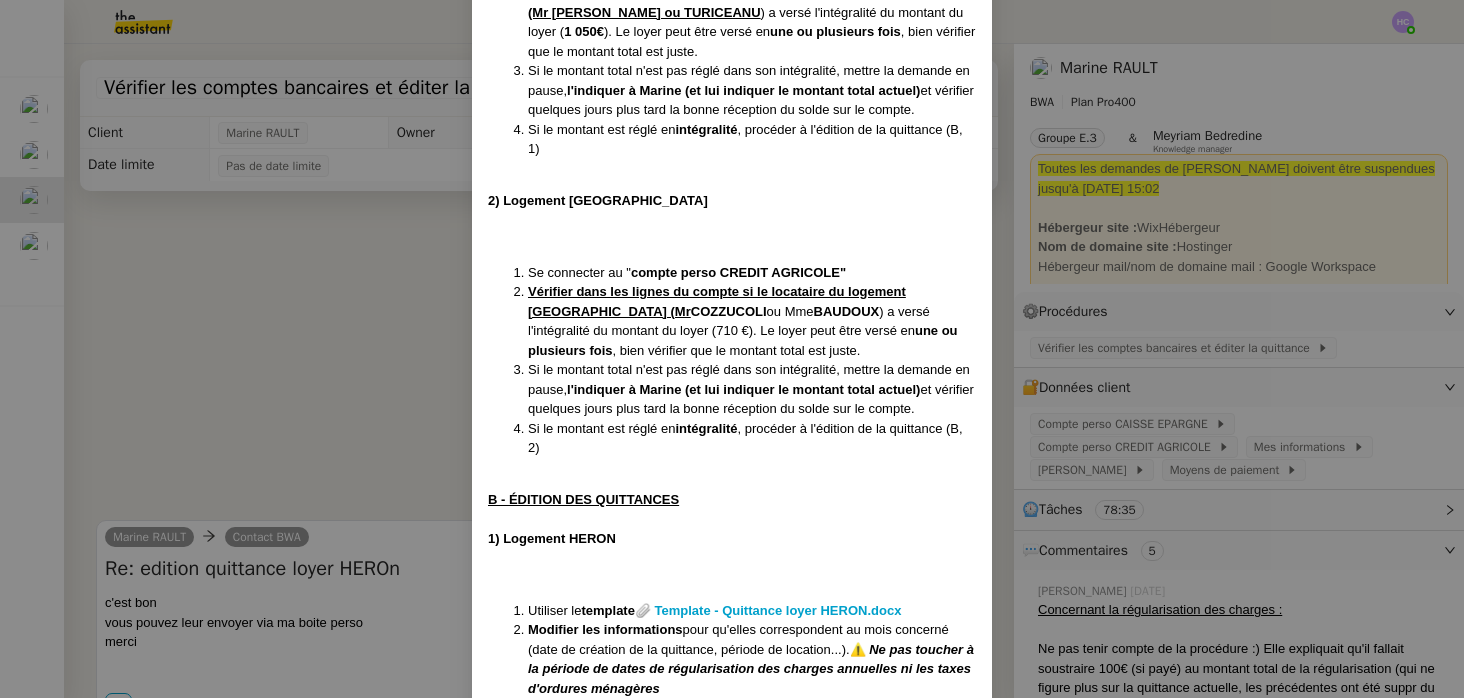 scroll, scrollTop: 0, scrollLeft: 0, axis: both 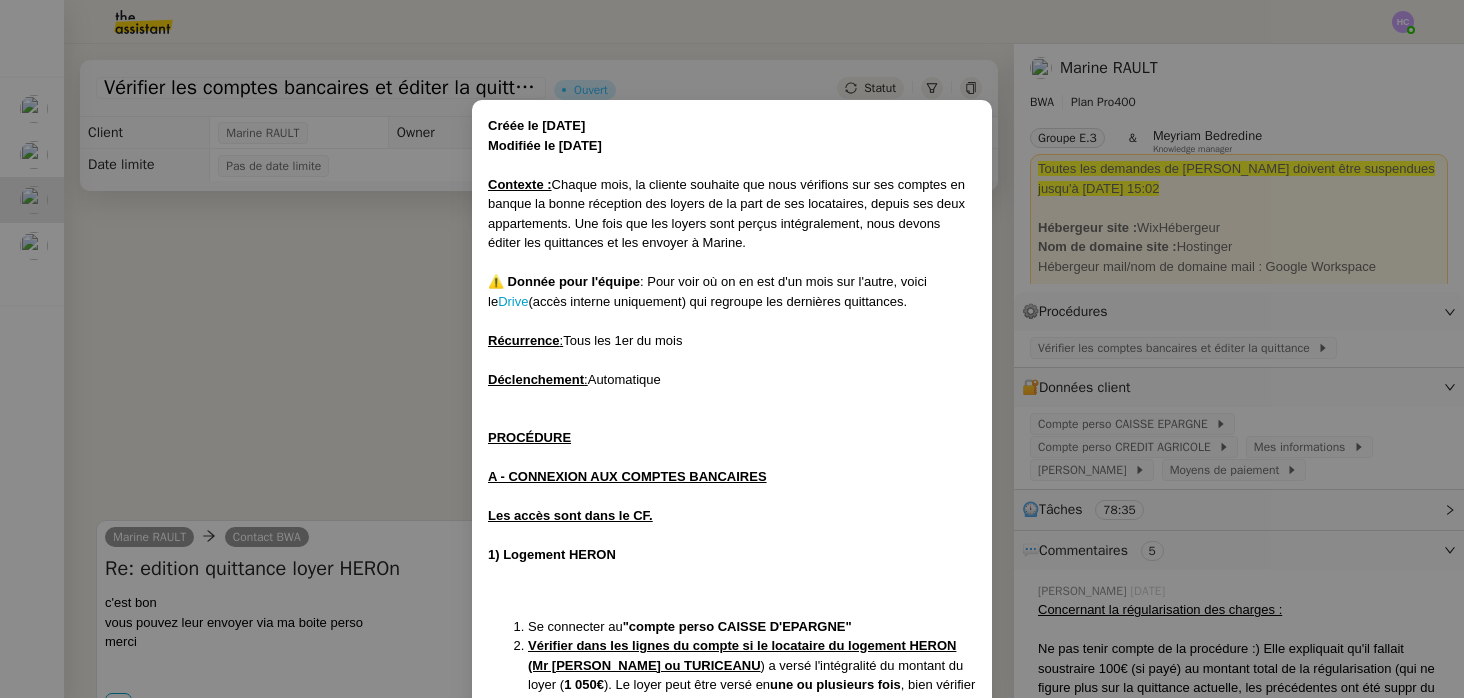 click on "Créée le 19/08/24 Modifiée le 12/06/25 Contexte :  Chaque mois, la cliente souhaite que nous vérifions sur ses comptes en banque la bonne réception des loyers de la part de ses locataires, depuis ses deux appartements. Une fois que les loyers sont perçus intégralement, nous devons éditer les quittances et les envoyer à Marine. ⚠️ Donnée pour l'équipe  : Pour voir où on en est d'un mois sur l'autre, voici le  Drive  (accès interne uniquement) qui regroupe les dernières quittances. Récurrence  :  Tous les 1er du mois Déclenchement  :  Automatique PROCÉDURE A - CONNEXION AUX COMPTES BANCAIRES Les accès sont dans le CF. 1) Logement HERON Se connecter au  "compte perso CAISSE D'EPARGNE" Vérifier dans les lignes du compte si le locataire du logement HERON (Mr PETIT ou TURICEANU ) a versé l'intégralité du montant du loyer ( 1 050€ ). Le loyer peut être versé en  une ou plusieurs fois , bien vérifier que le montant total est juste. Si le montant est réglé en  intégralité" at bounding box center (732, 349) 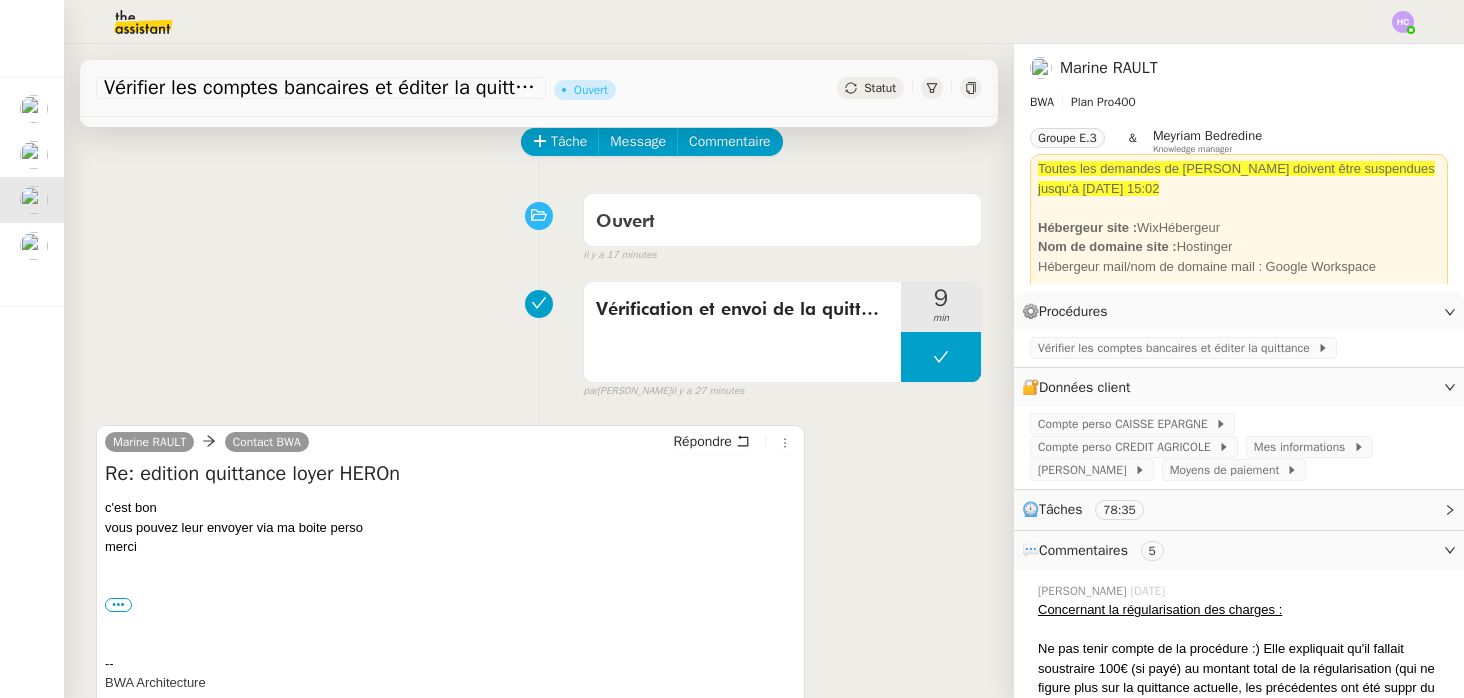 scroll, scrollTop: 128, scrollLeft: 0, axis: vertical 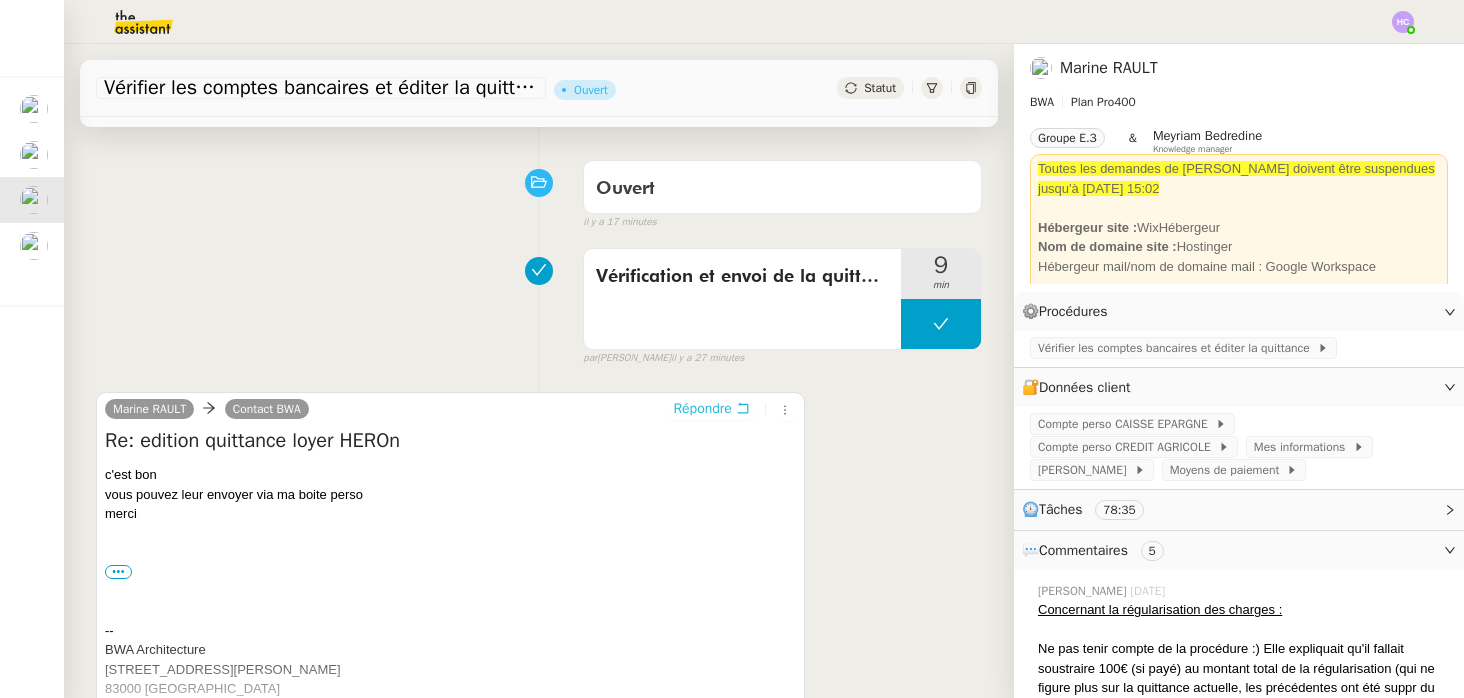 click on "Répondre" at bounding box center (702, 409) 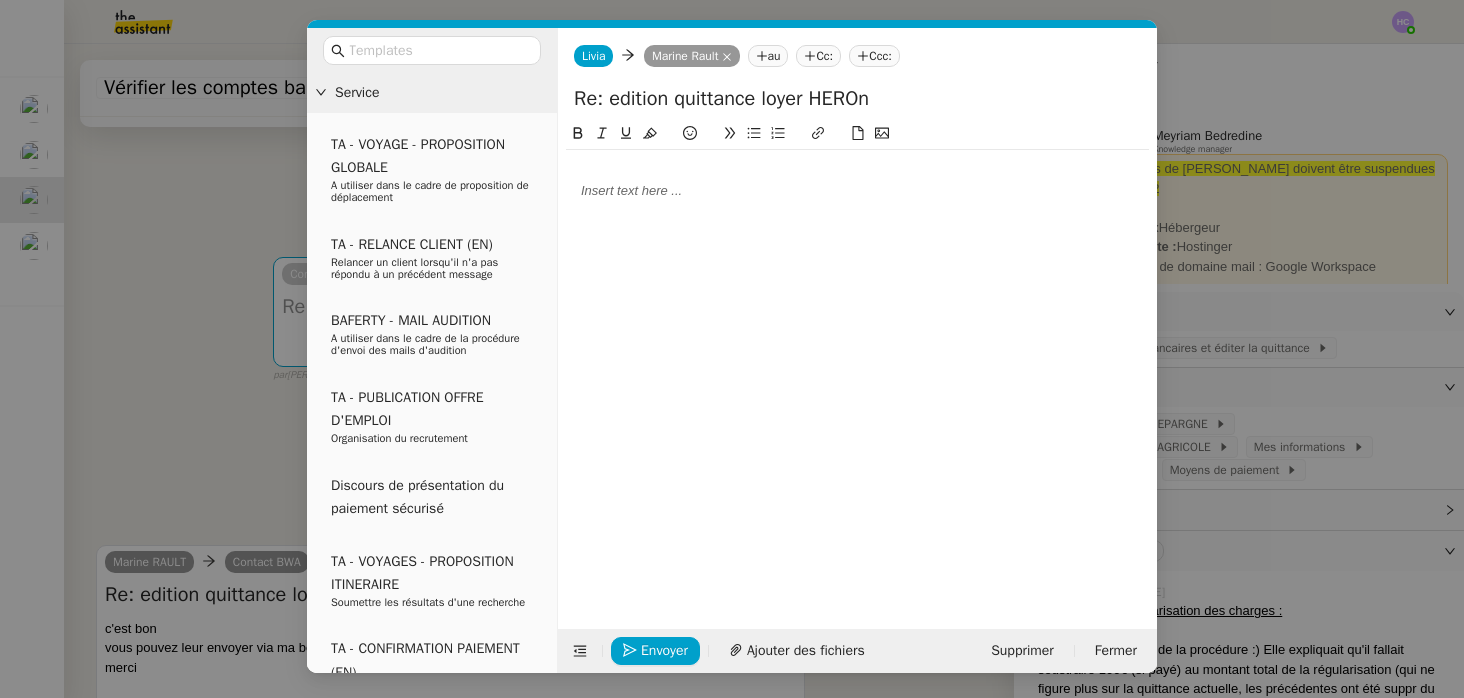 click 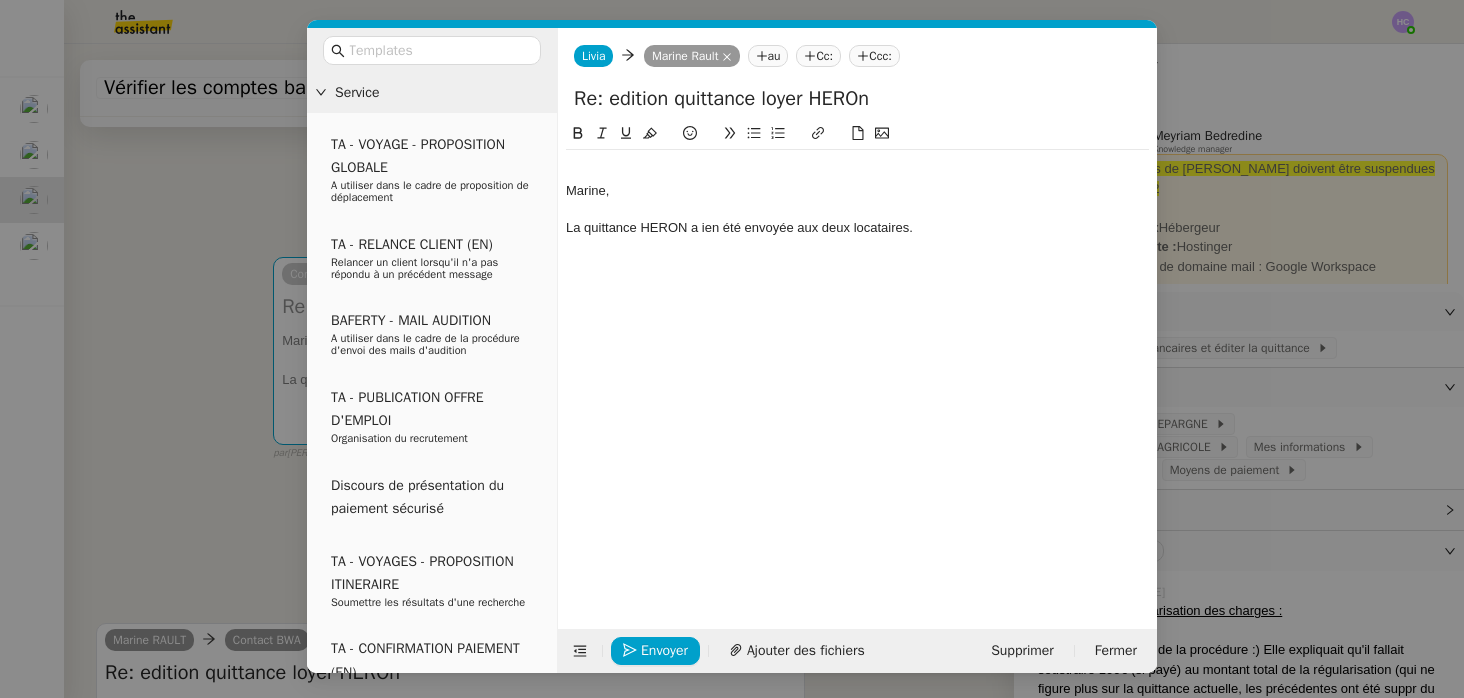 click on "La quittance HERON a ien été envoyée aux deux locataires." 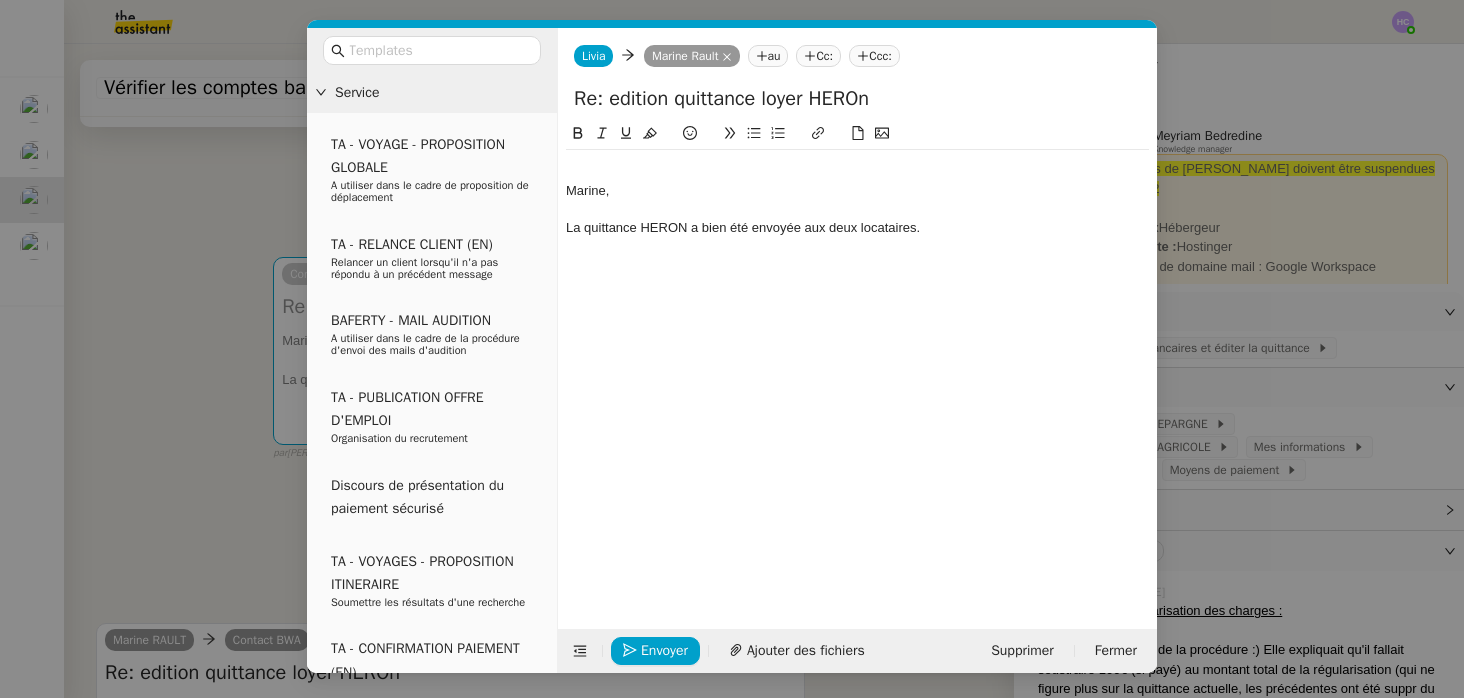 click on "Service TA - VOYAGE - PROPOSITION GLOBALE    A utiliser dans le cadre de proposition de déplacement TA - RELANCE CLIENT (EN)    Relancer un client lorsqu'il n'a pas répondu à un précédent message BAFERTY - MAIL AUDITION    A utiliser dans le cadre de la procédure d'envoi des mails d'audition TA - PUBLICATION OFFRE D'EMPLOI     Organisation du recrutement Discours de présentation du paiement sécurisé    TA - VOYAGES - PROPOSITION ITINERAIRE    Soumettre les résultats d'une recherche TA - CONFIRMATION PAIEMENT (EN)    Confirmer avec le client de modèle de transaction - Attention Plan Pro nécessaire. TA - COURRIER EXPEDIE (recommandé)    A utiliser dans le cadre de l'envoi d'un courrier recommandé TA - PARTAGE DE CALENDRIER (EN)    A utiliser pour demander au client de partager son calendrier afin de faciliter l'accès et la gestion PSPI - Appel de fonds MJL    A utiliser dans le cadre de la procédure d'appel de fonds MJL TA - RELANCE CLIENT    TA - AR PROCEDURES        21 YIELD" at bounding box center [732, 349] 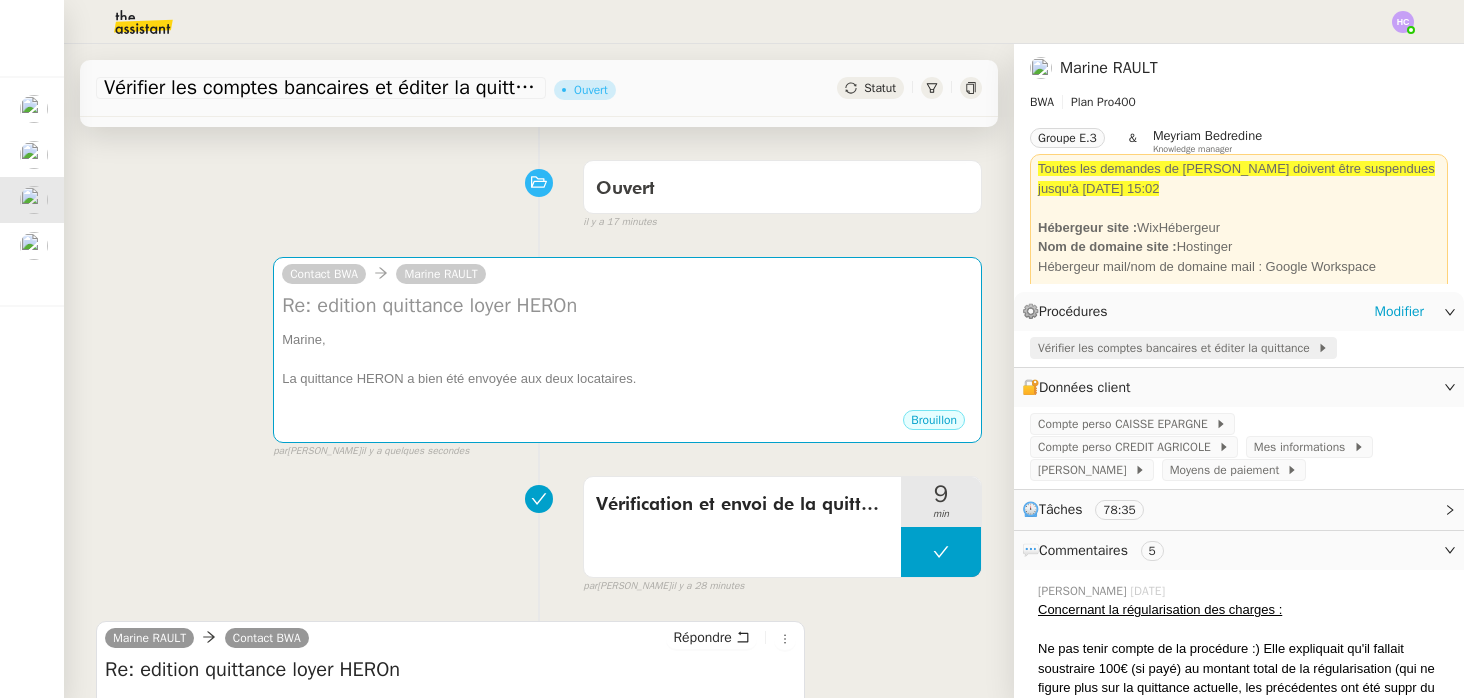 click on "Vérifier les comptes bancaires et éditer la quittance" 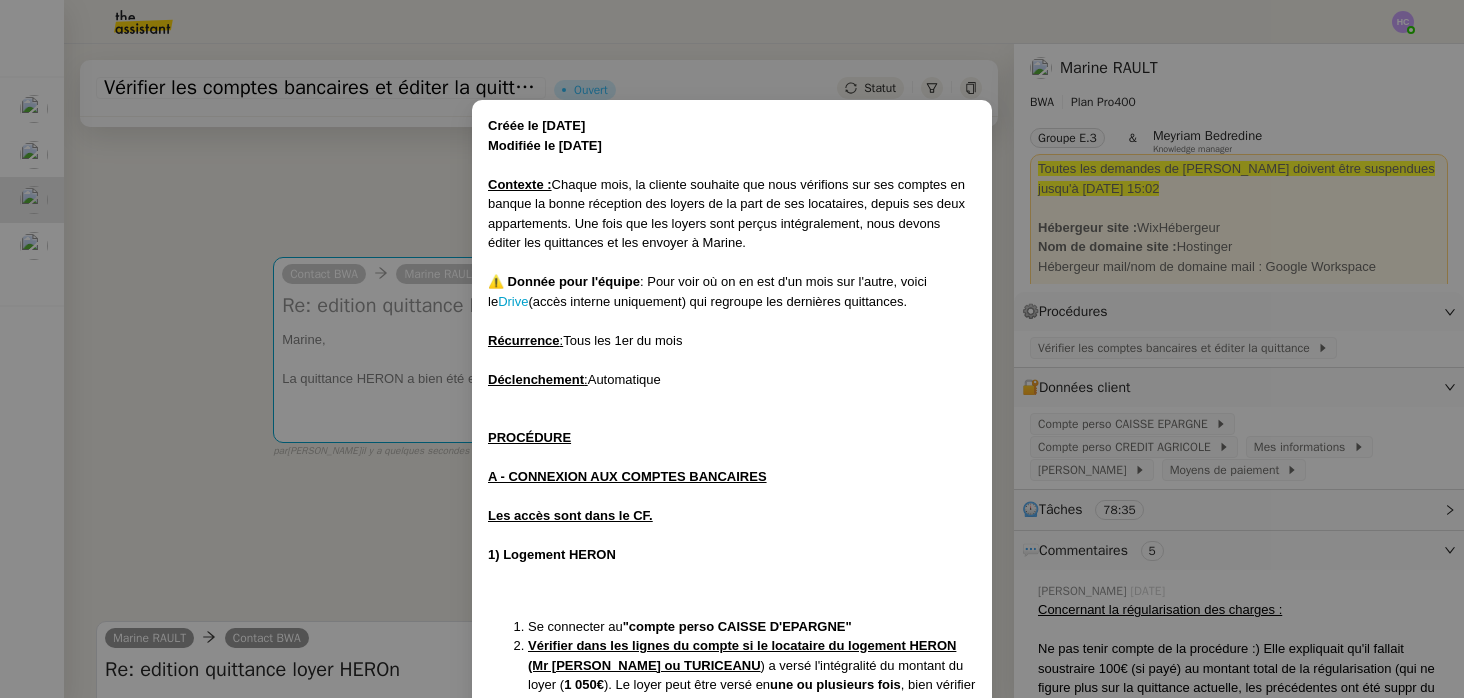 scroll, scrollTop: 1687, scrollLeft: 0, axis: vertical 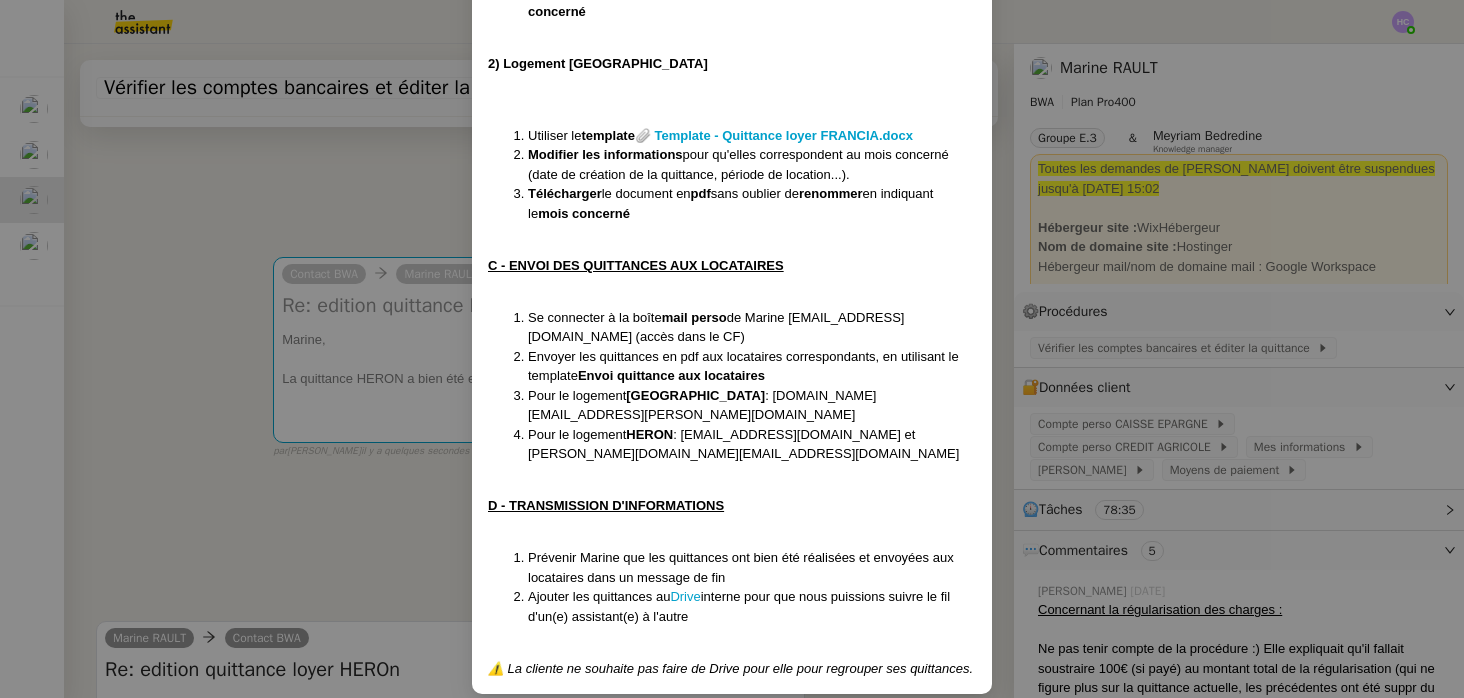 click on "Créée le 19/08/24 Modifiée le 12/06/25 Contexte :  Chaque mois, la cliente souhaite que nous vérifions sur ses comptes en banque la bonne réception des loyers de la part de ses locataires, depuis ses deux appartements. Une fois que les loyers sont perçus intégralement, nous devons éditer les quittances et les envoyer à Marine. ⚠️ Donnée pour l'équipe  : Pour voir où on en est d'un mois sur l'autre, voici le  Drive  (accès interne uniquement) qui regroupe les dernières quittances. Récurrence  :  Tous les 1er du mois Déclenchement  :  Automatique PROCÉDURE A - CONNEXION AUX COMPTES BANCAIRES Les accès sont dans le CF. 1) Logement HERON Se connecter au  "compte perso CAISSE D'EPARGNE" Vérifier dans les lignes du compte si le locataire du logement HERON (Mr PETIT ou TURICEANU ) a versé l'intégralité du montant du loyer ( 1 050€ ). Le loyer peut être versé en  une ou plusieurs fois , bien vérifier que le montant total est juste. Si le montant est réglé en  intégralité" at bounding box center [732, 349] 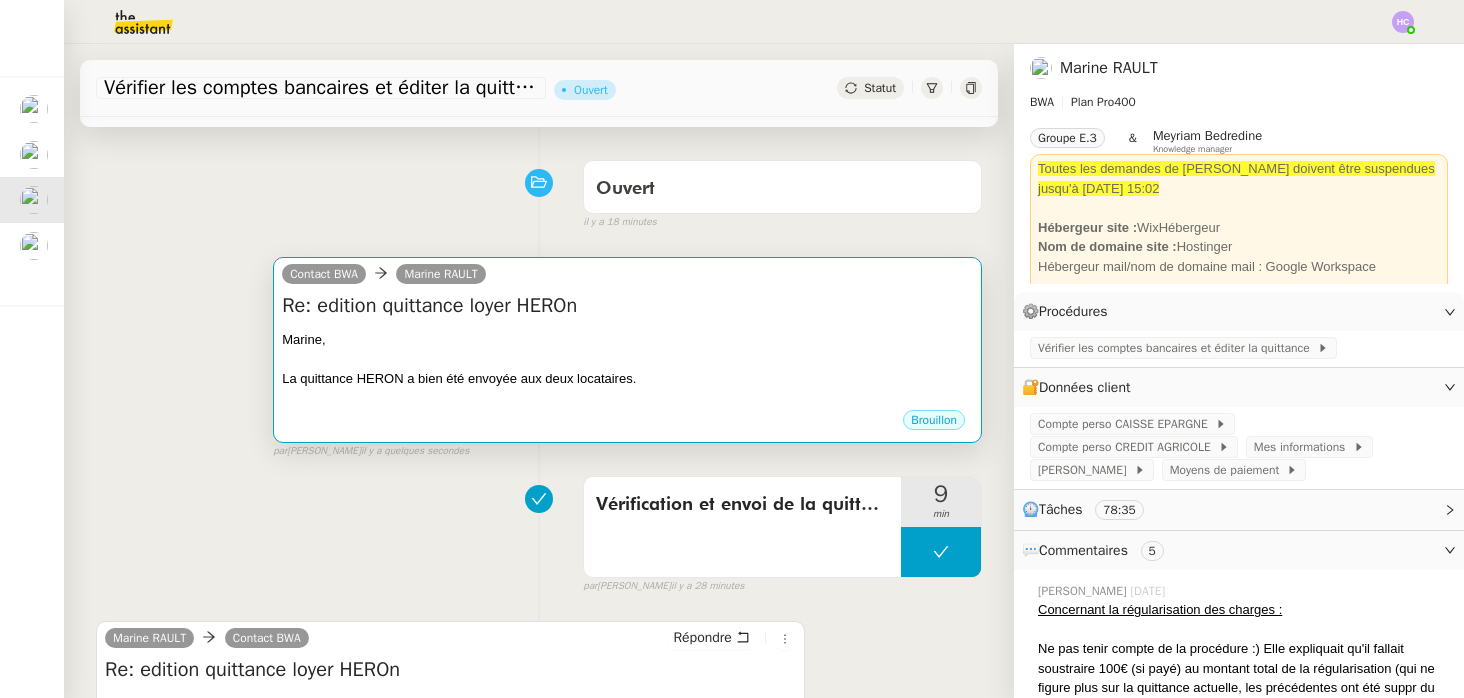 click at bounding box center [627, 398] 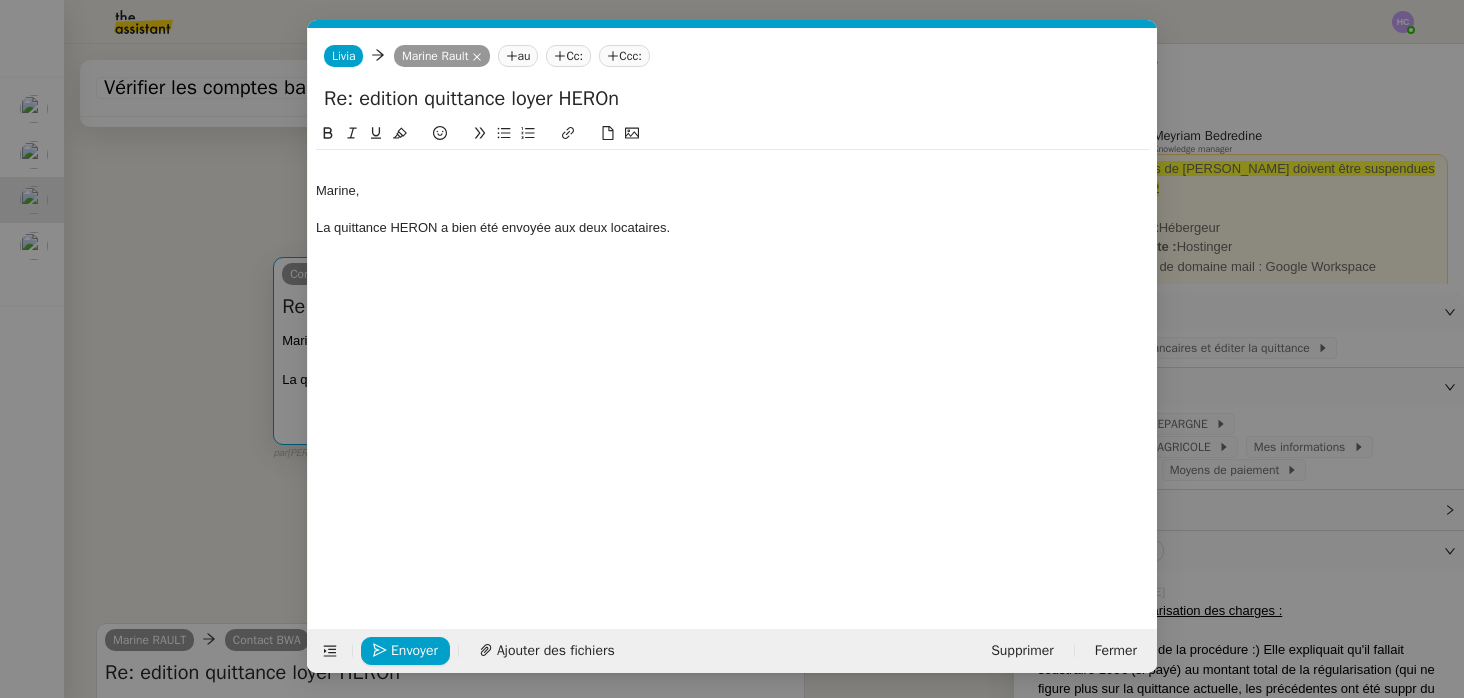 scroll, scrollTop: 0, scrollLeft: 42, axis: horizontal 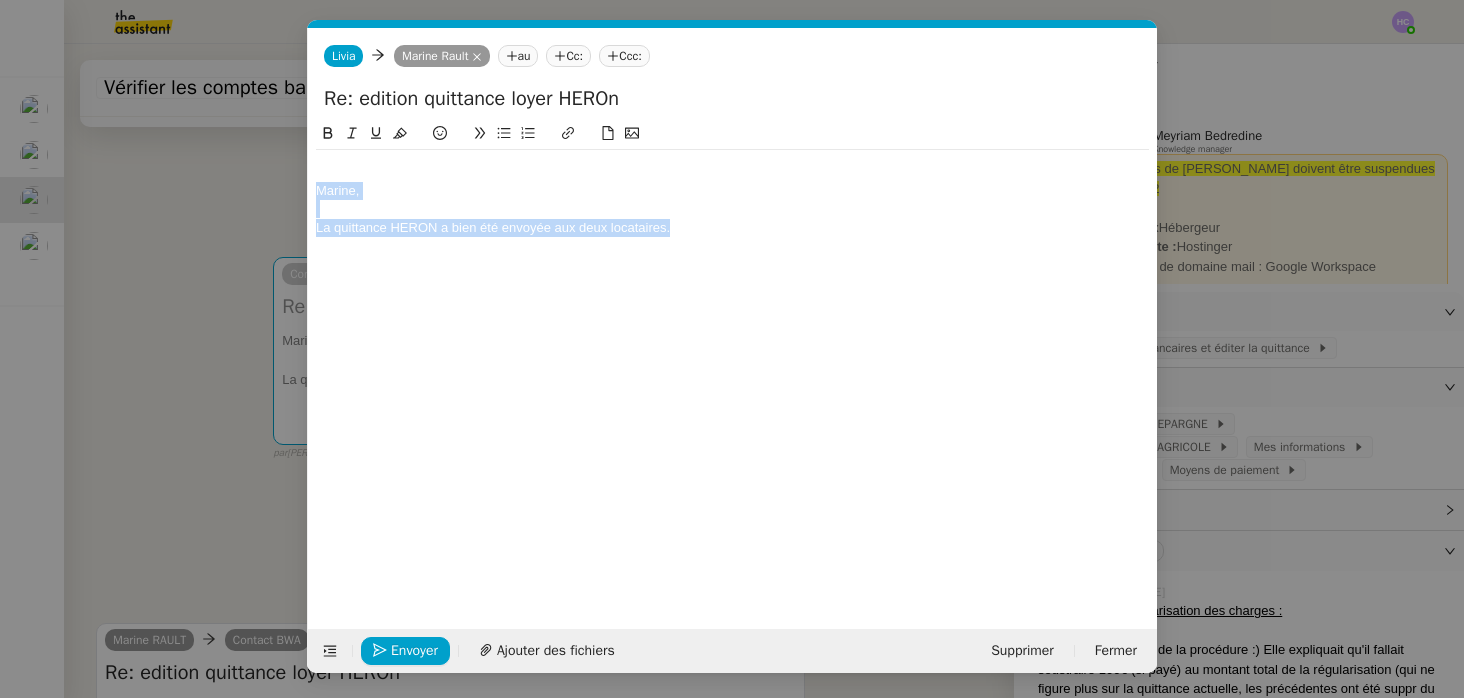 drag, startPoint x: 723, startPoint y: 231, endPoint x: 311, endPoint y: 172, distance: 416.20306 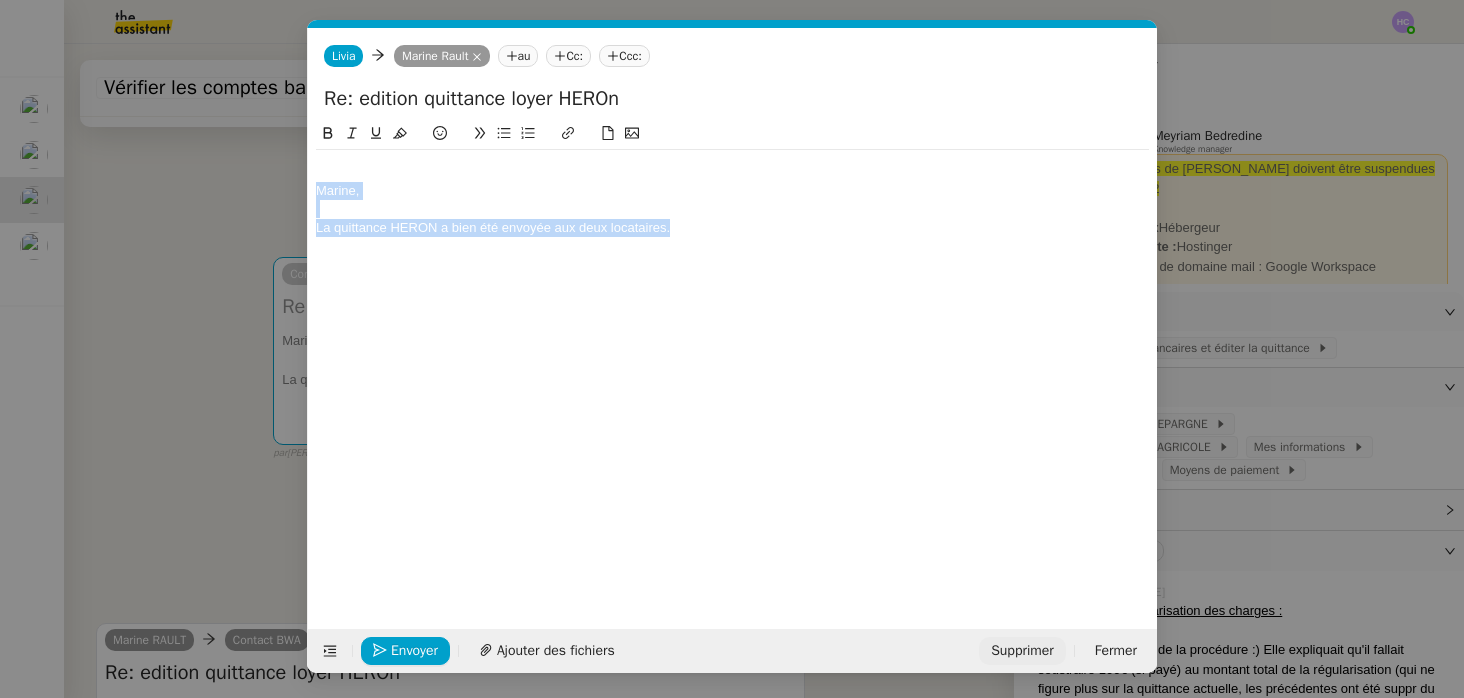 click on "Supprimer" 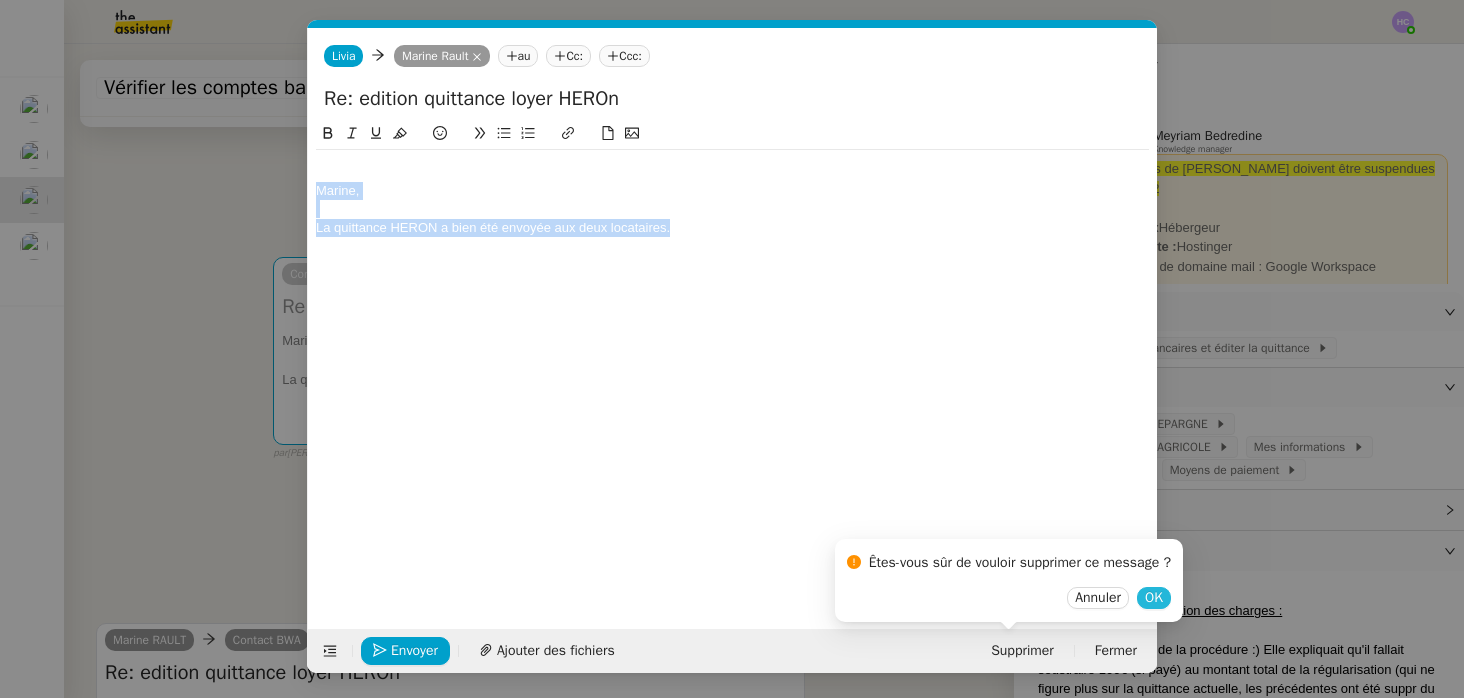 click on "OK" at bounding box center [1154, 598] 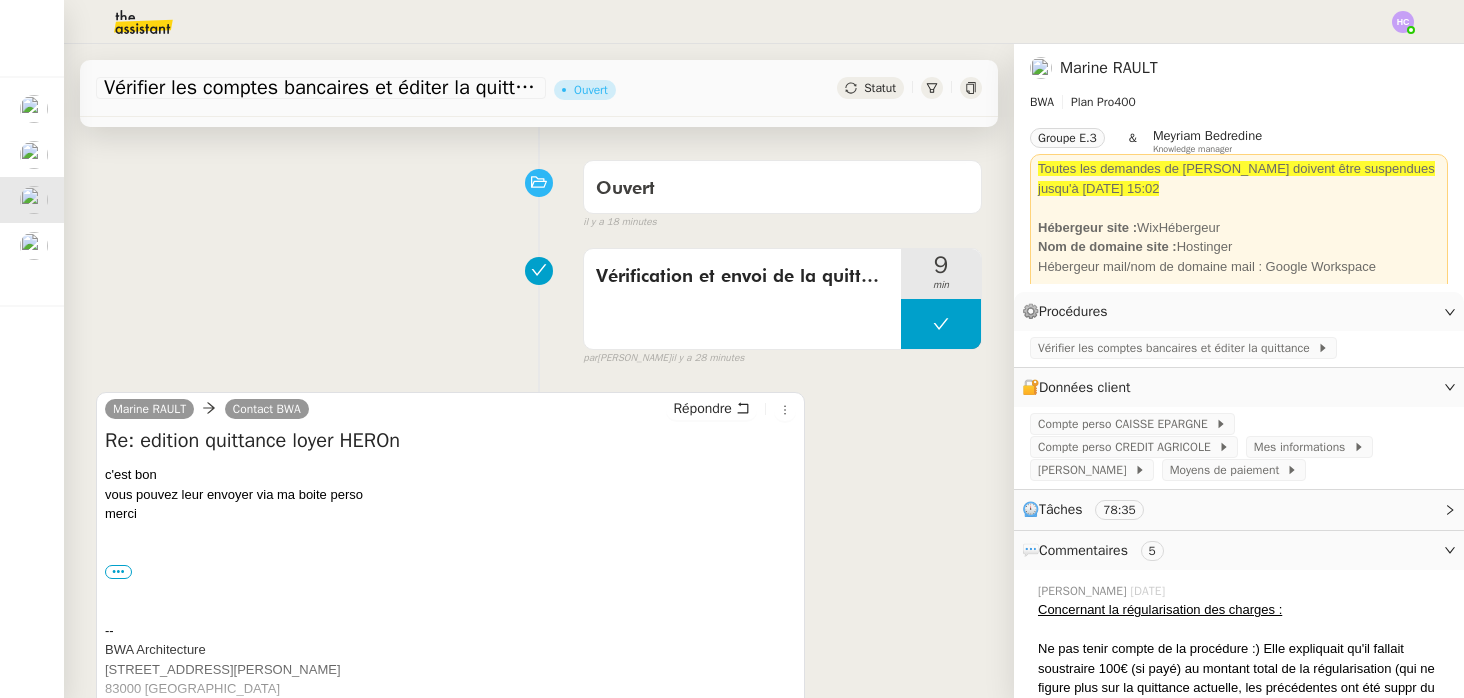scroll, scrollTop: 0, scrollLeft: 0, axis: both 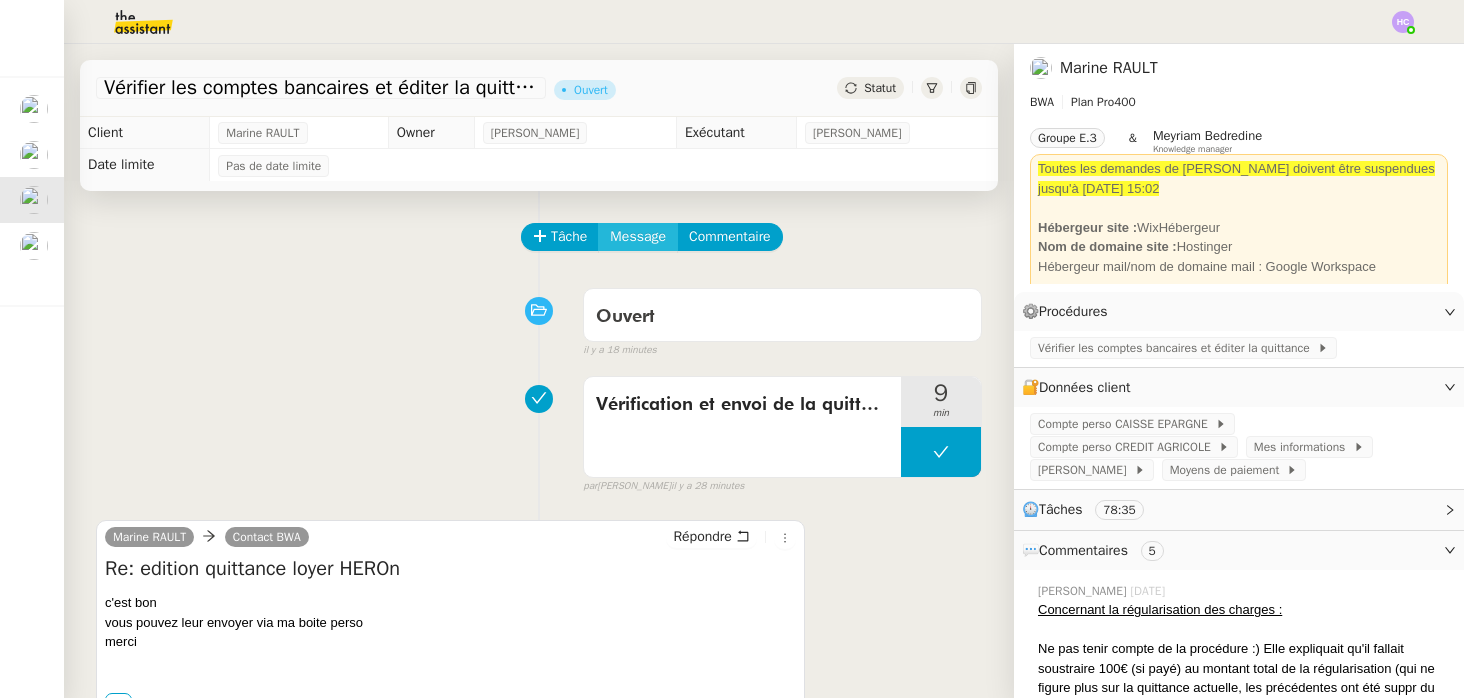 click on "Message" 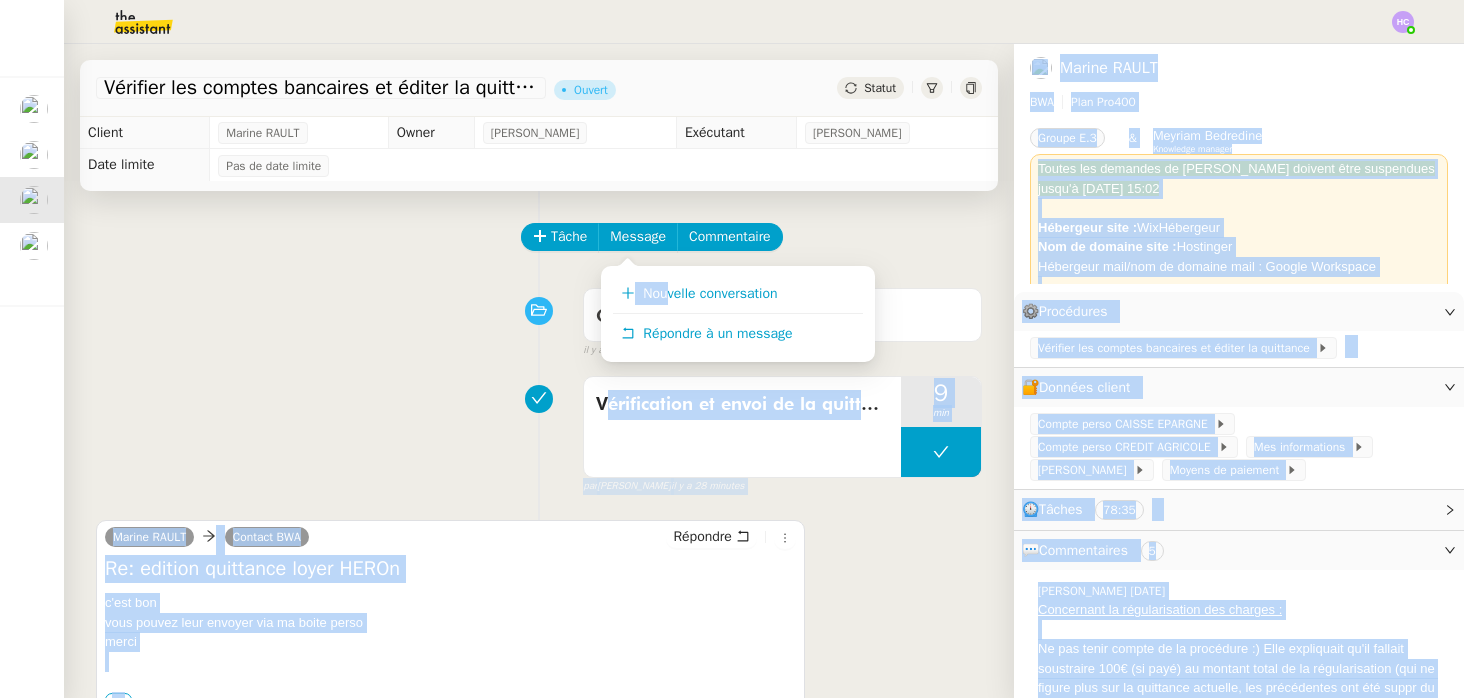 drag, startPoint x: 668, startPoint y: 289, endPoint x: 402, endPoint y: 312, distance: 266.99252 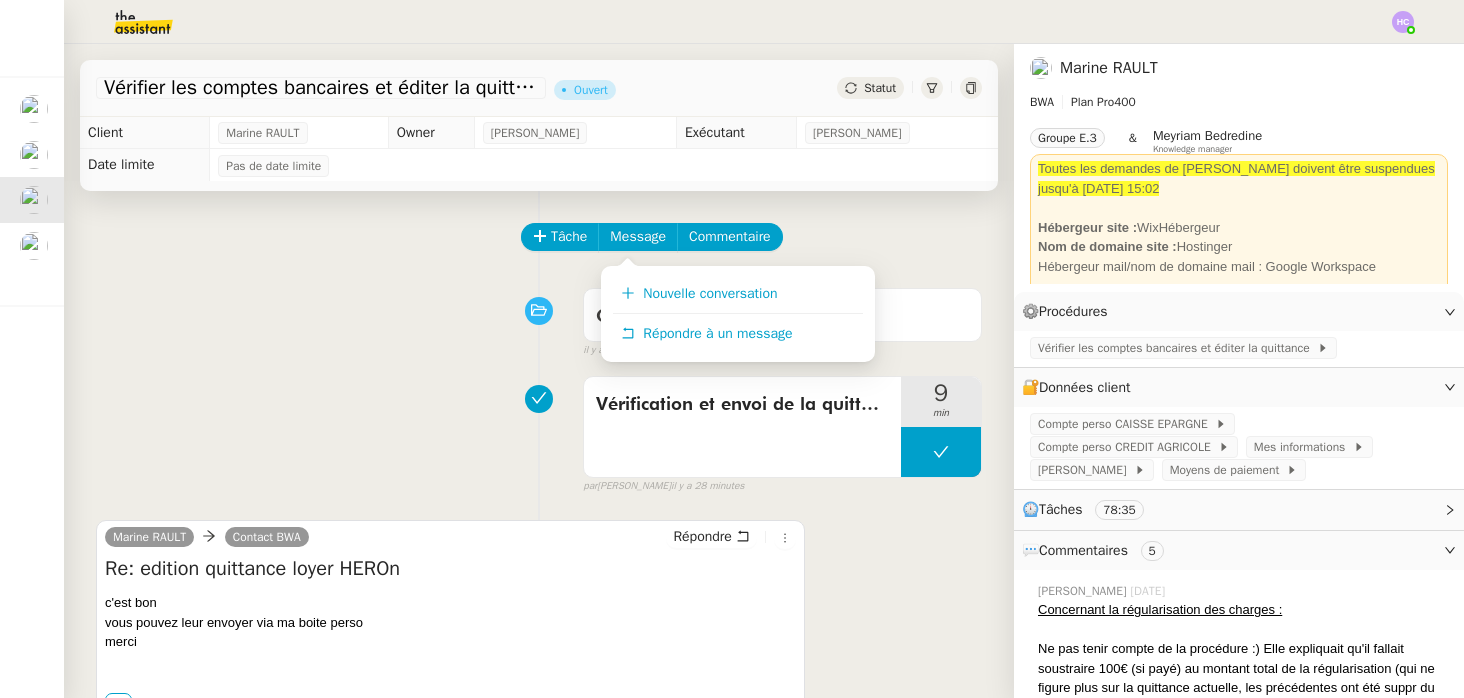 click on "Ouvert false il y a 18 minutes" at bounding box center (539, 319) 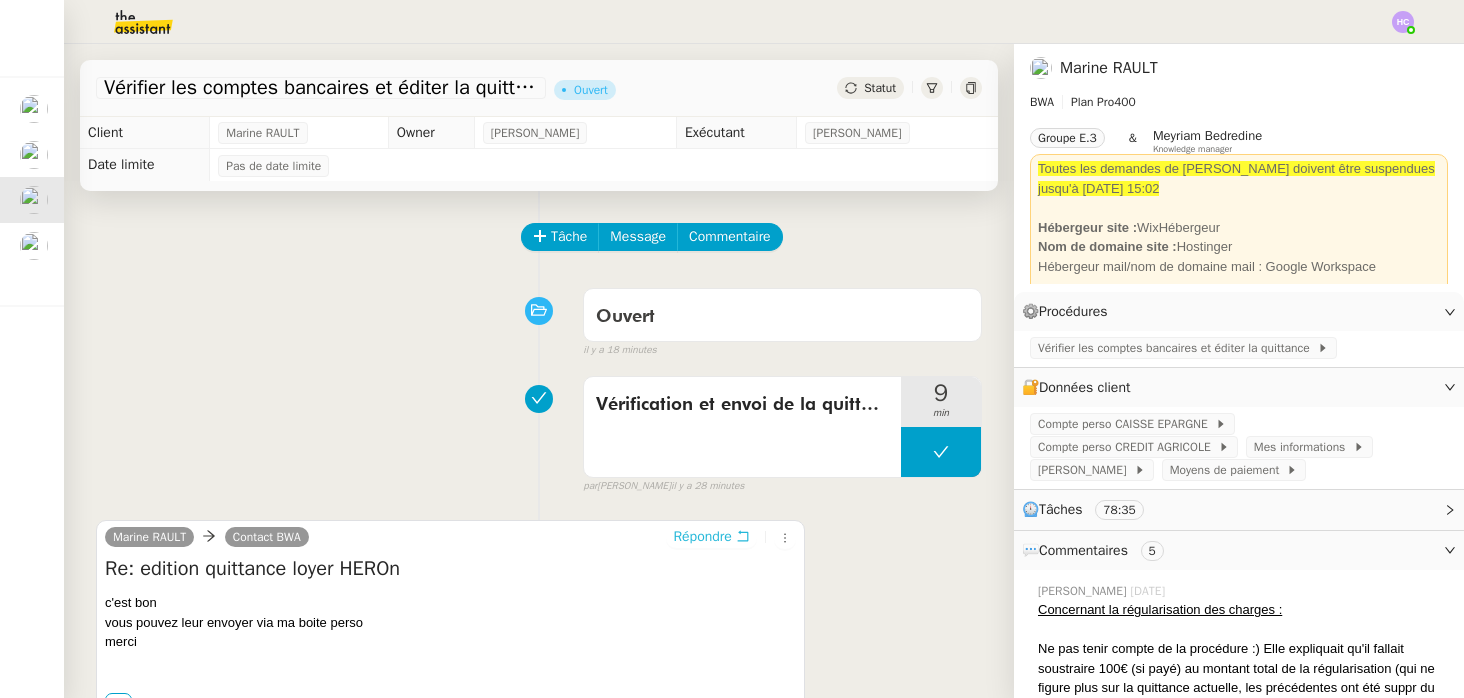 click 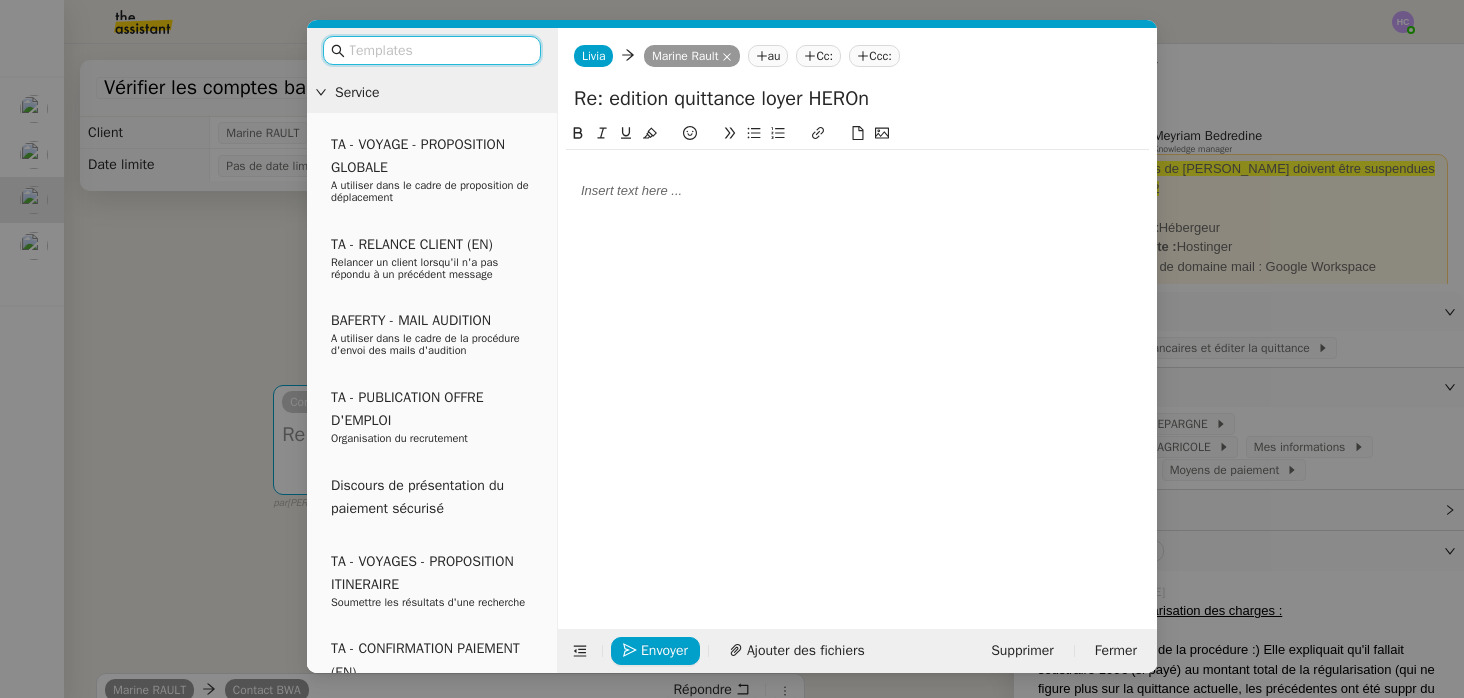 click at bounding box center (439, 50) 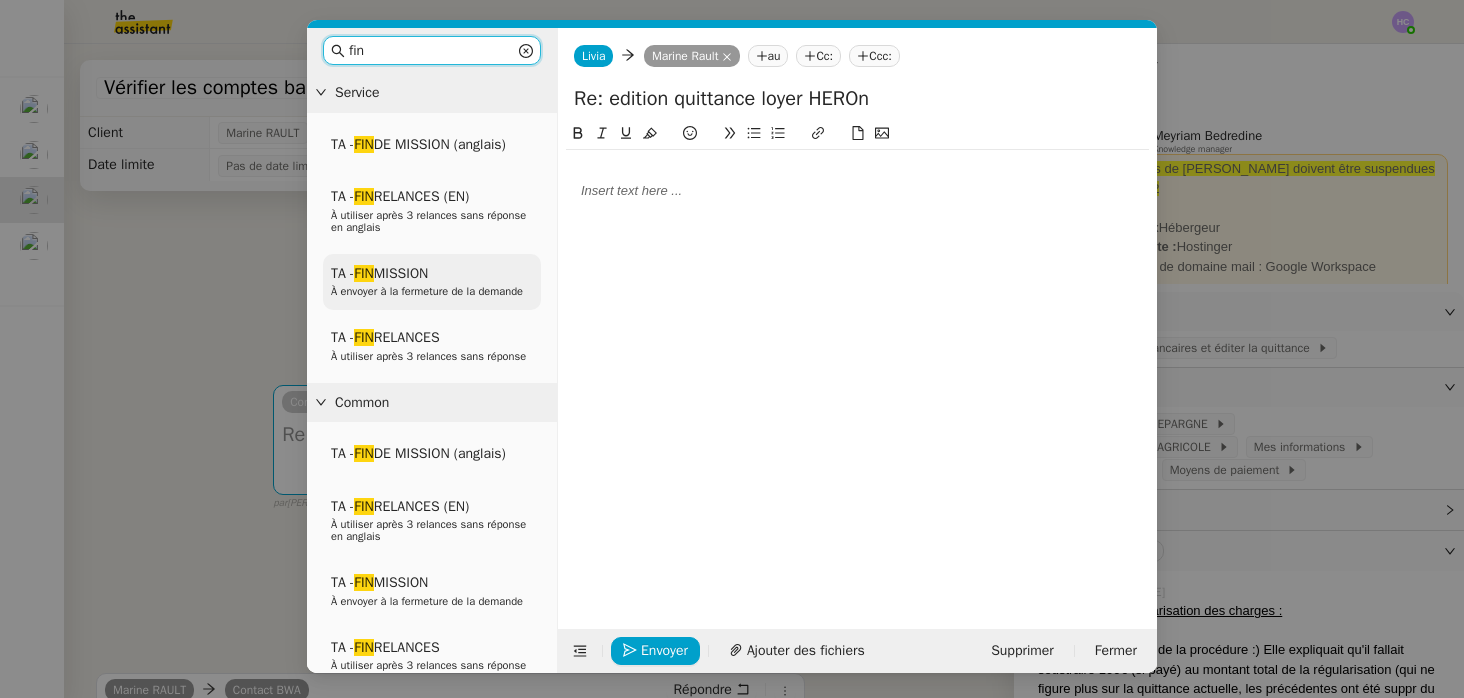 type on "fin" 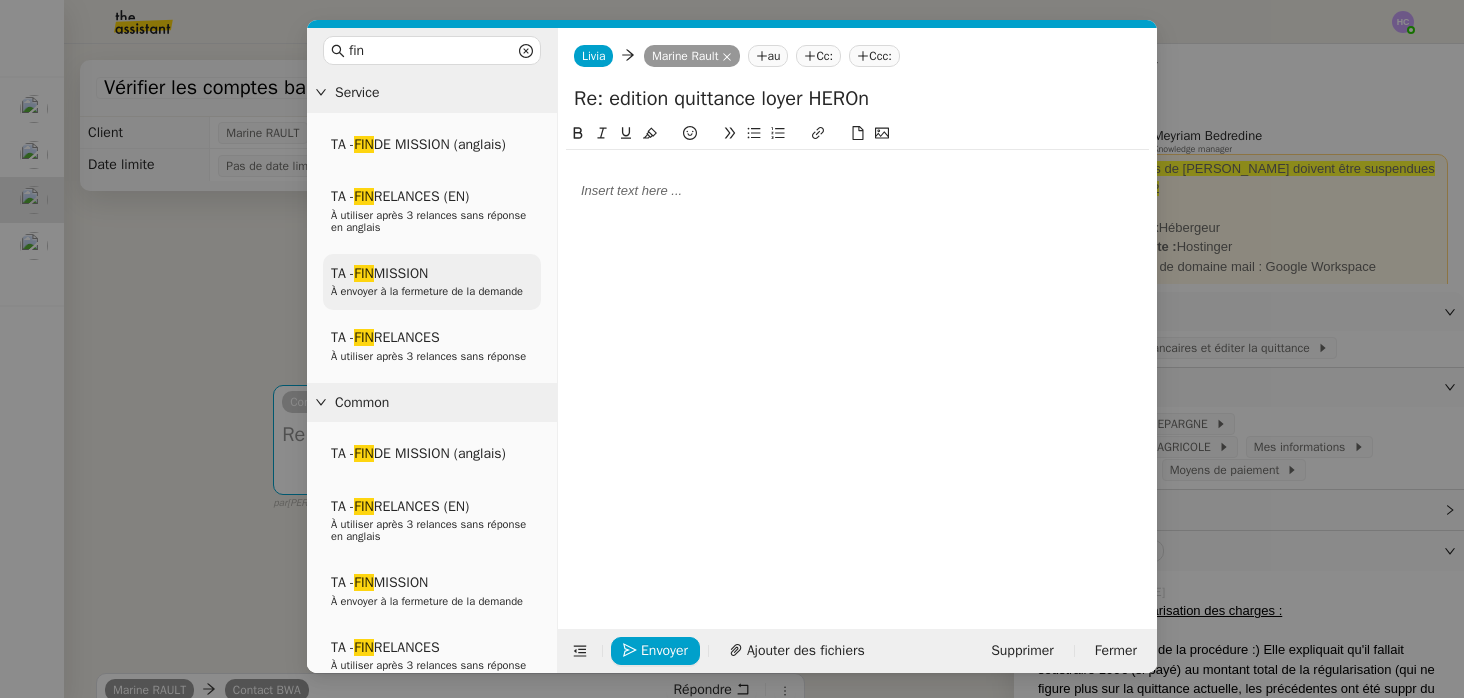 click on "À envoyer à la fermeture de la demande" at bounding box center [432, 291] 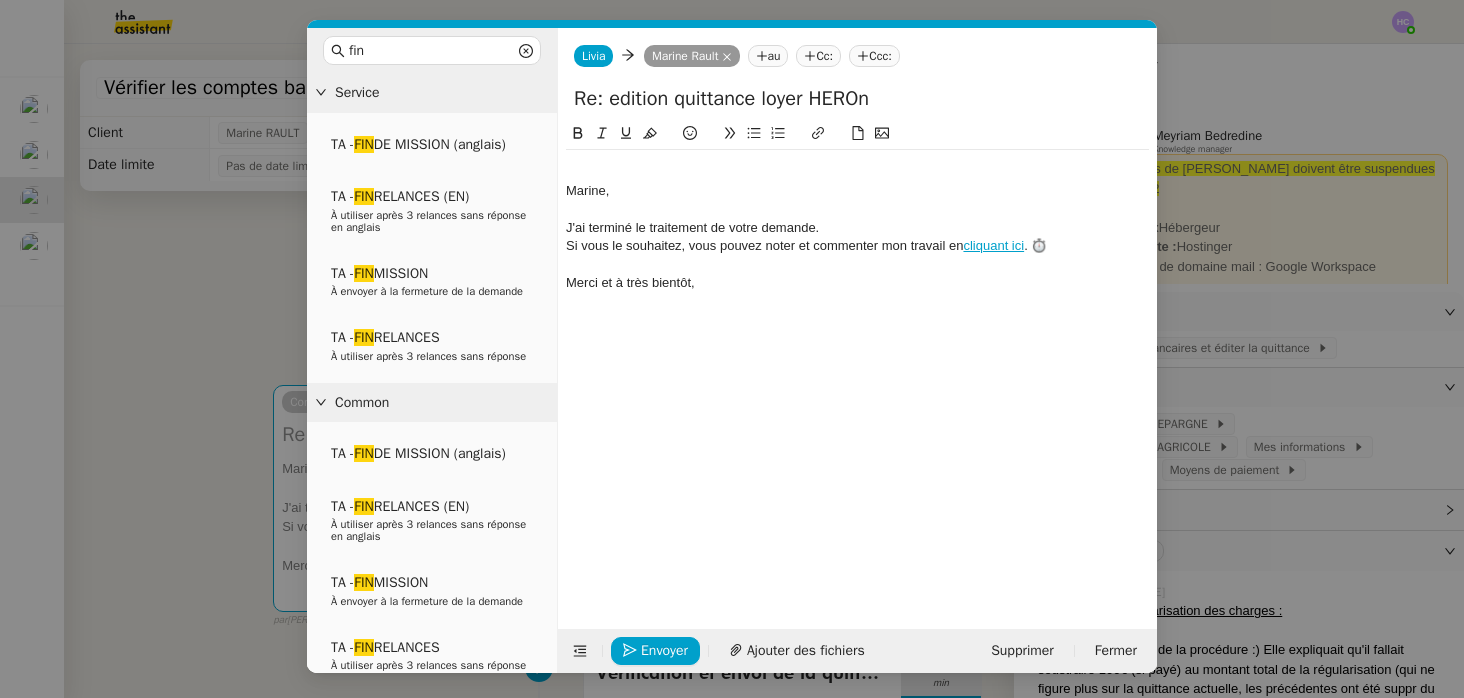 click on "J'ai terminé le traitement de votre demande." 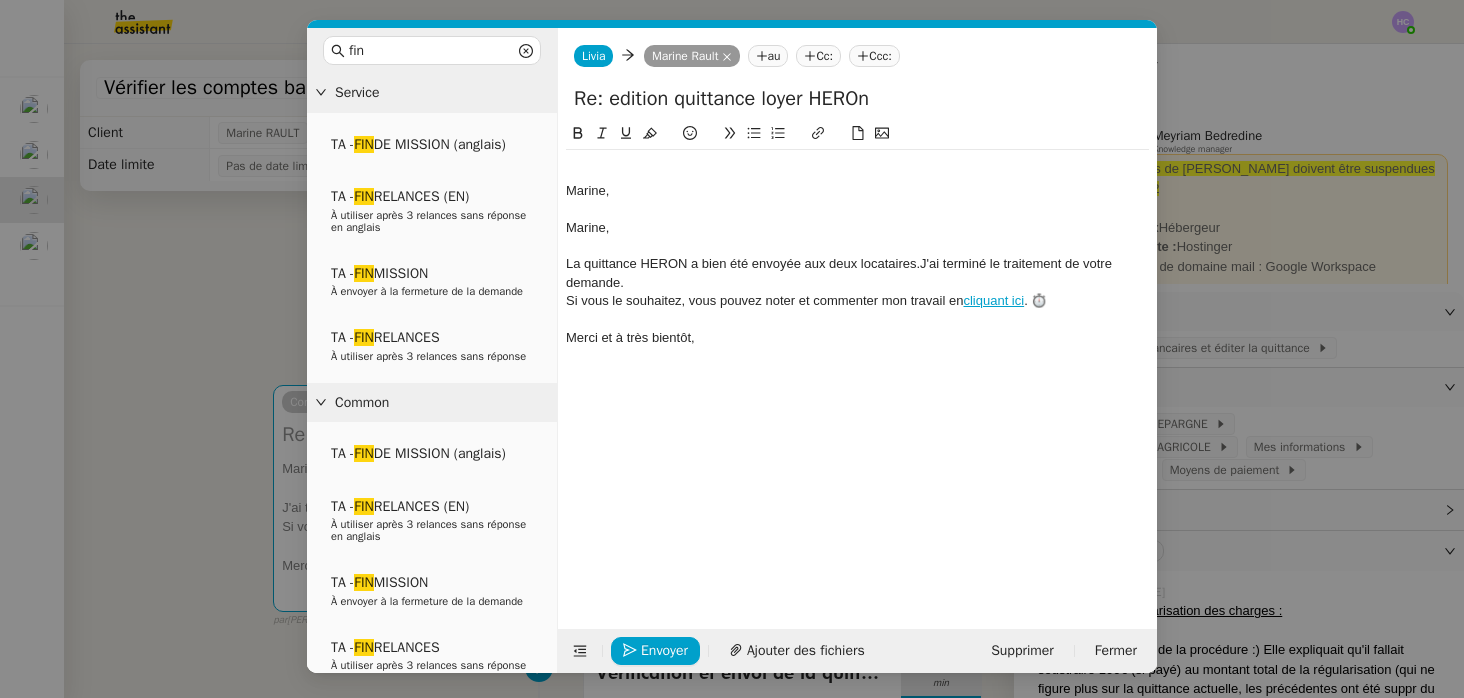 scroll, scrollTop: 0, scrollLeft: 0, axis: both 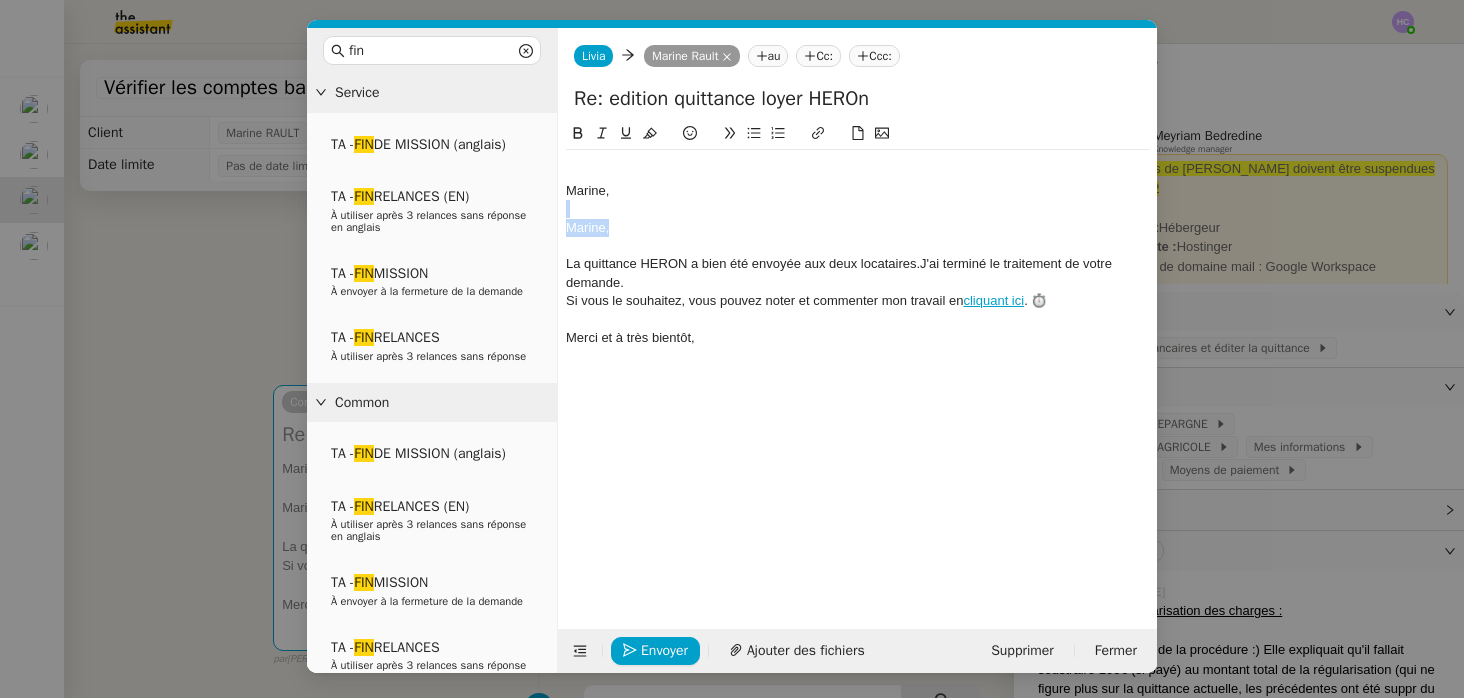 drag, startPoint x: 617, startPoint y: 228, endPoint x: 567, endPoint y: 207, distance: 54.230988 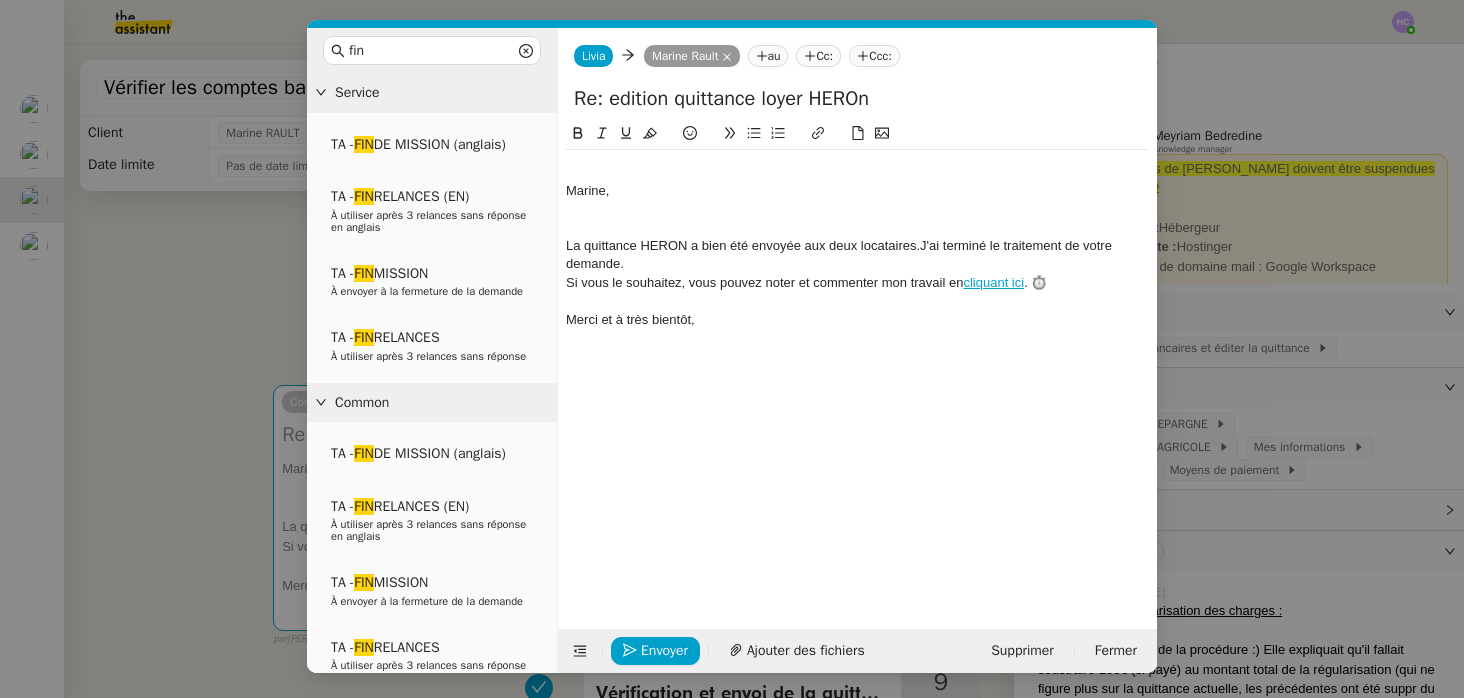 click on "La quittance HERON a bien été envoyée aux deux locataires.J'ai terminé le traitement de votre demande." 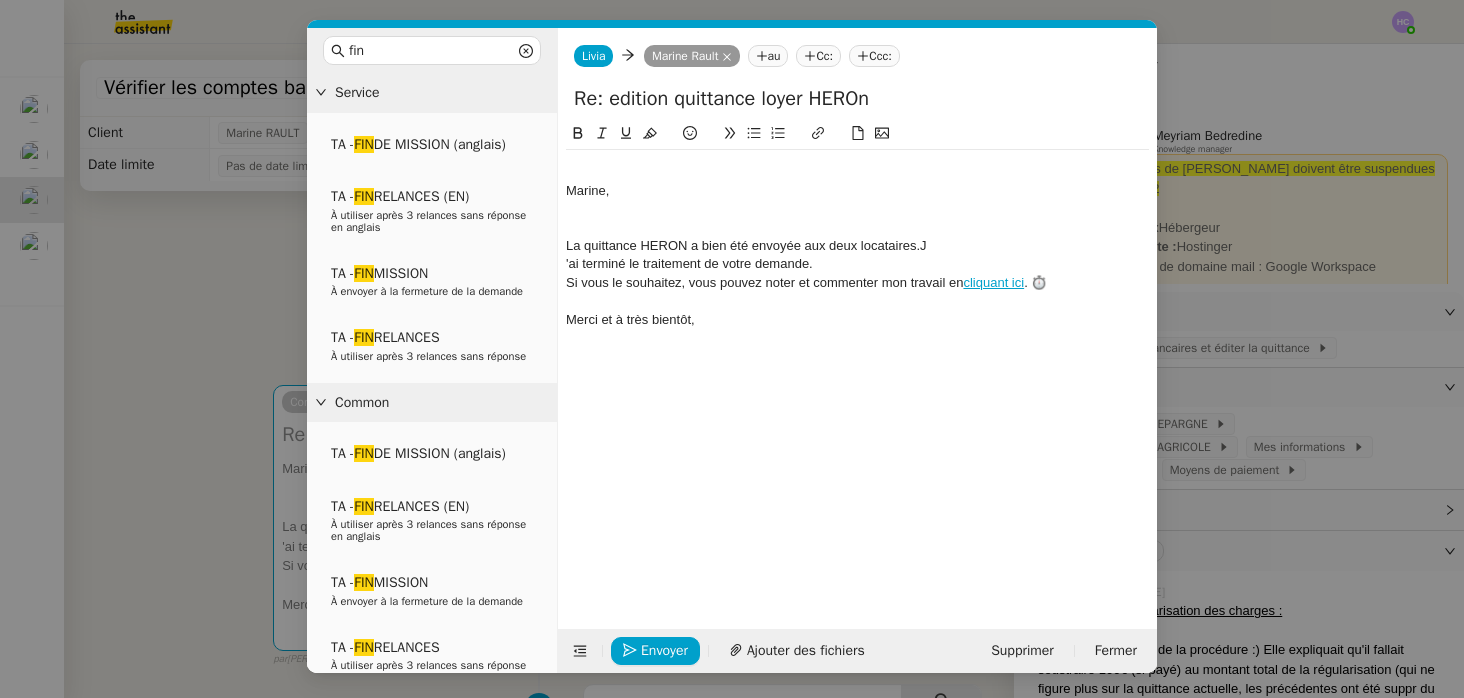 click on "La quittance HERON a bien été envoyée aux deux locataires.J" 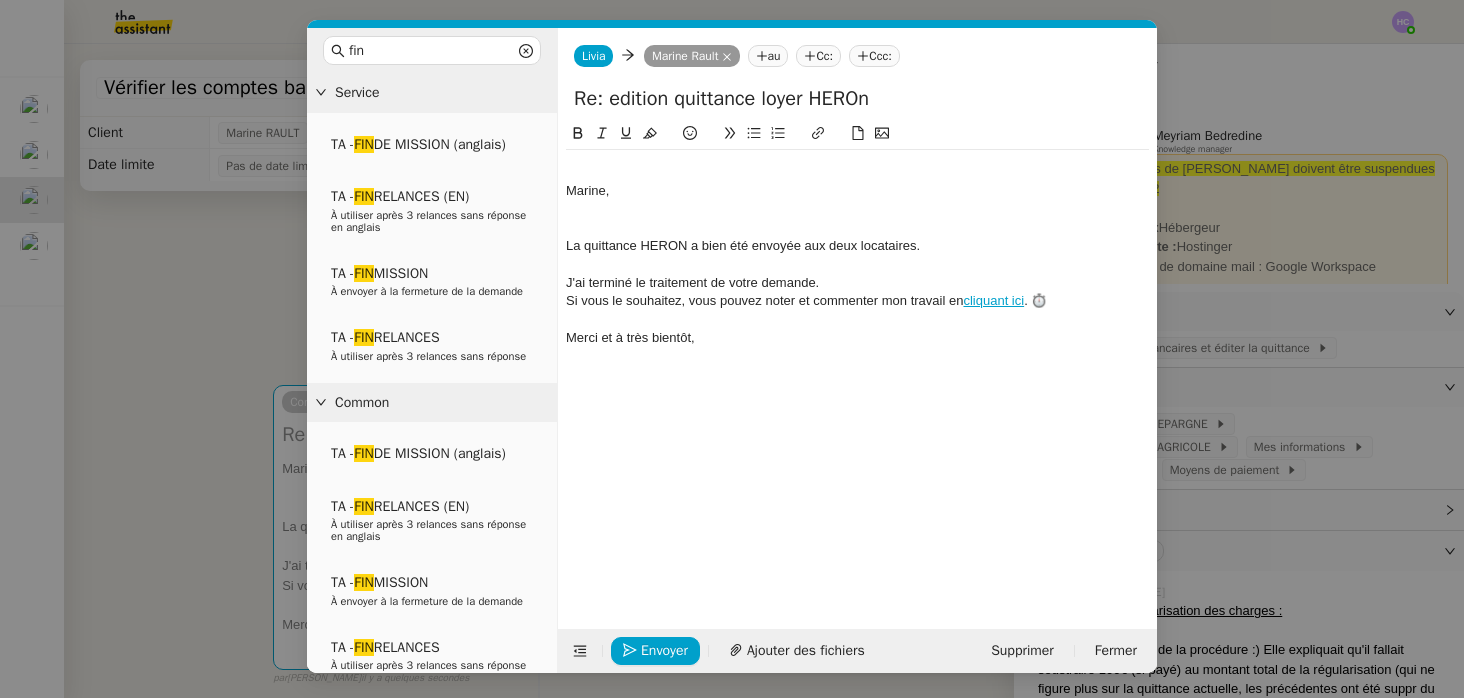 click 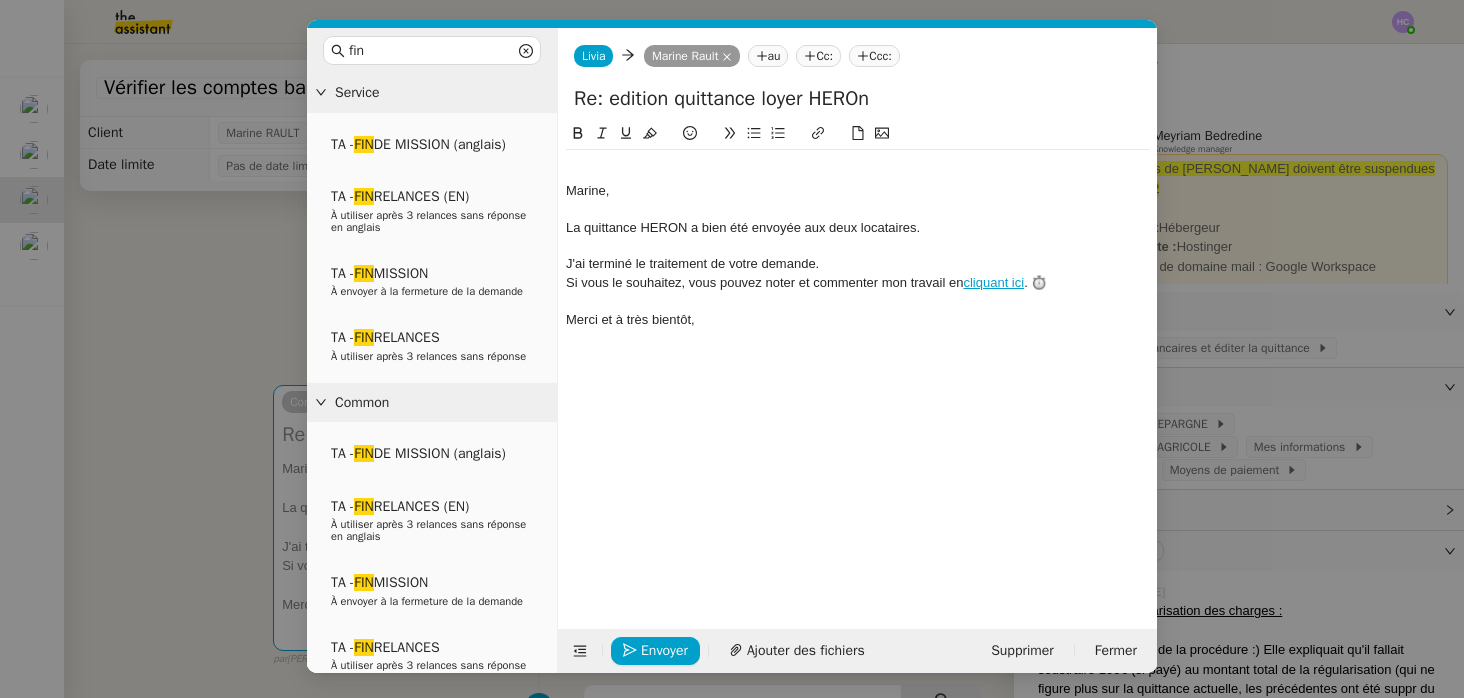 click on "Merci et à très bientôt," 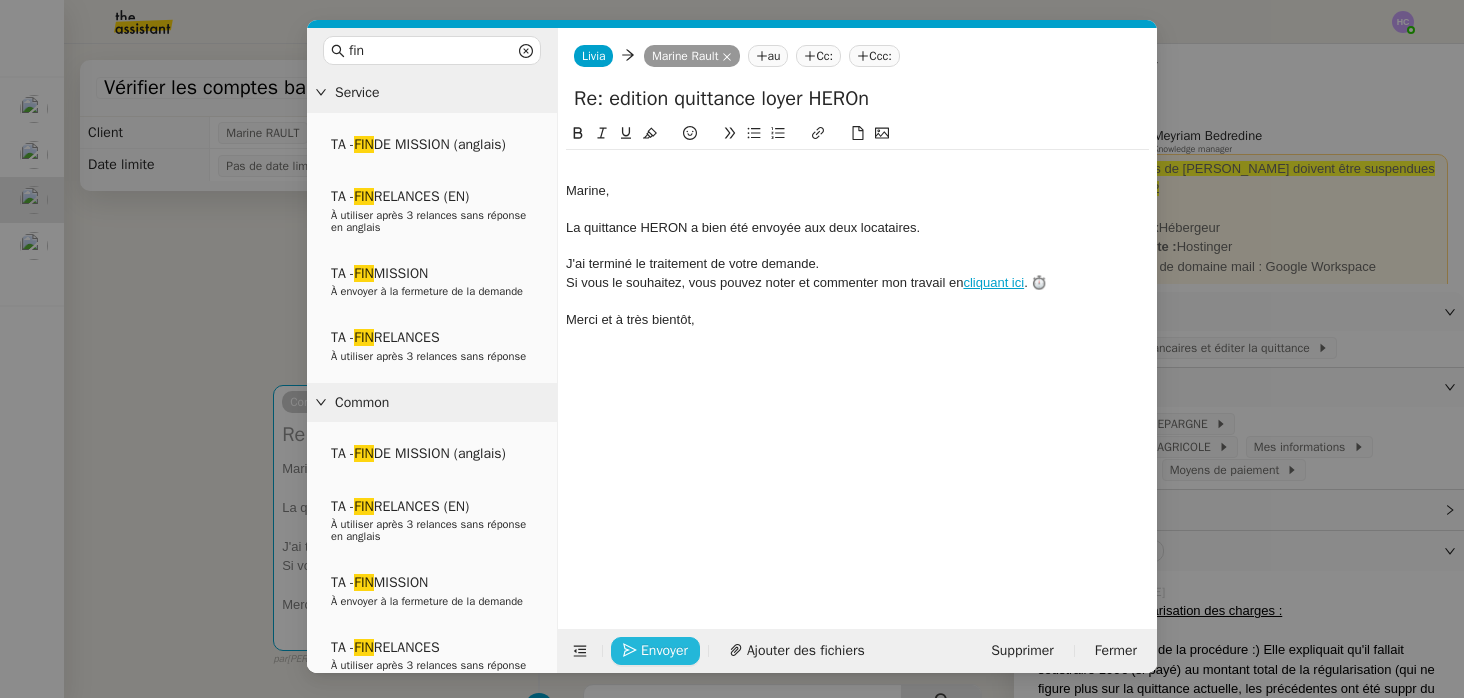 click on "Envoyer" 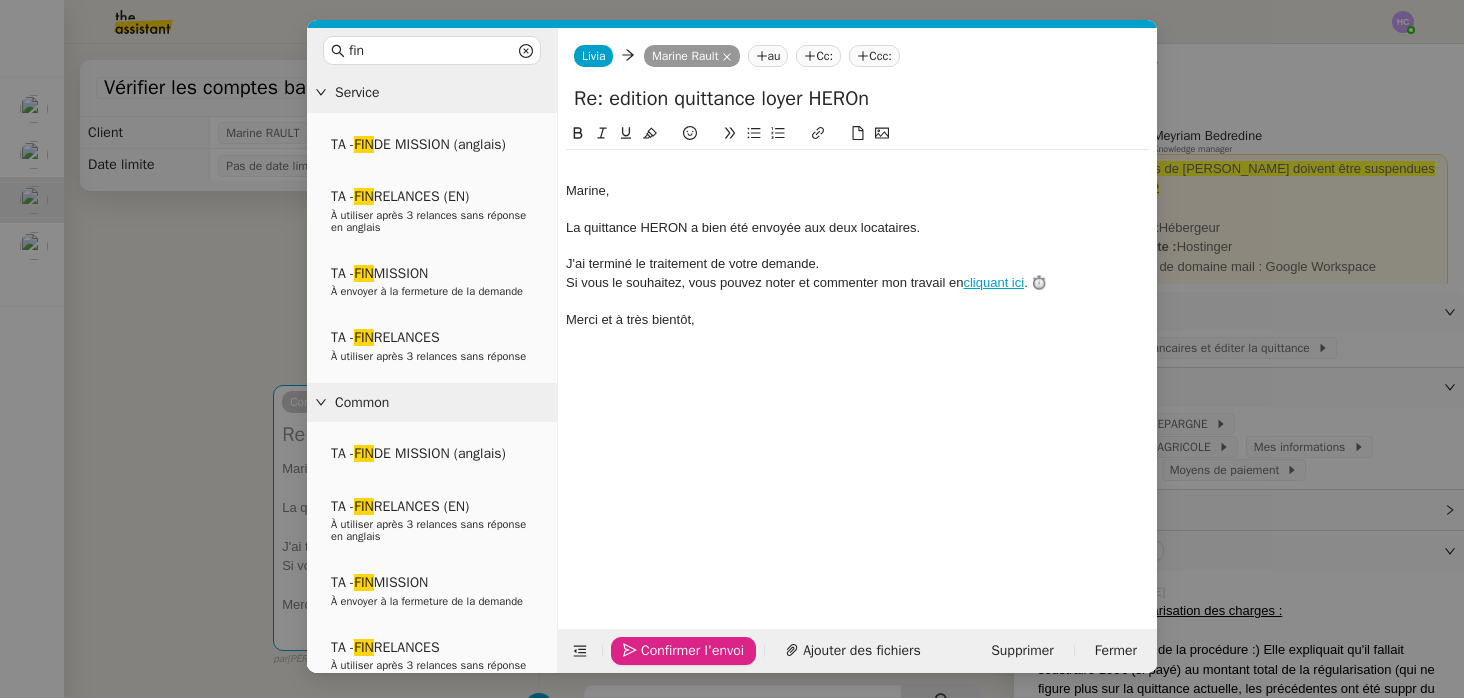 click on "Confirmer l'envoi" 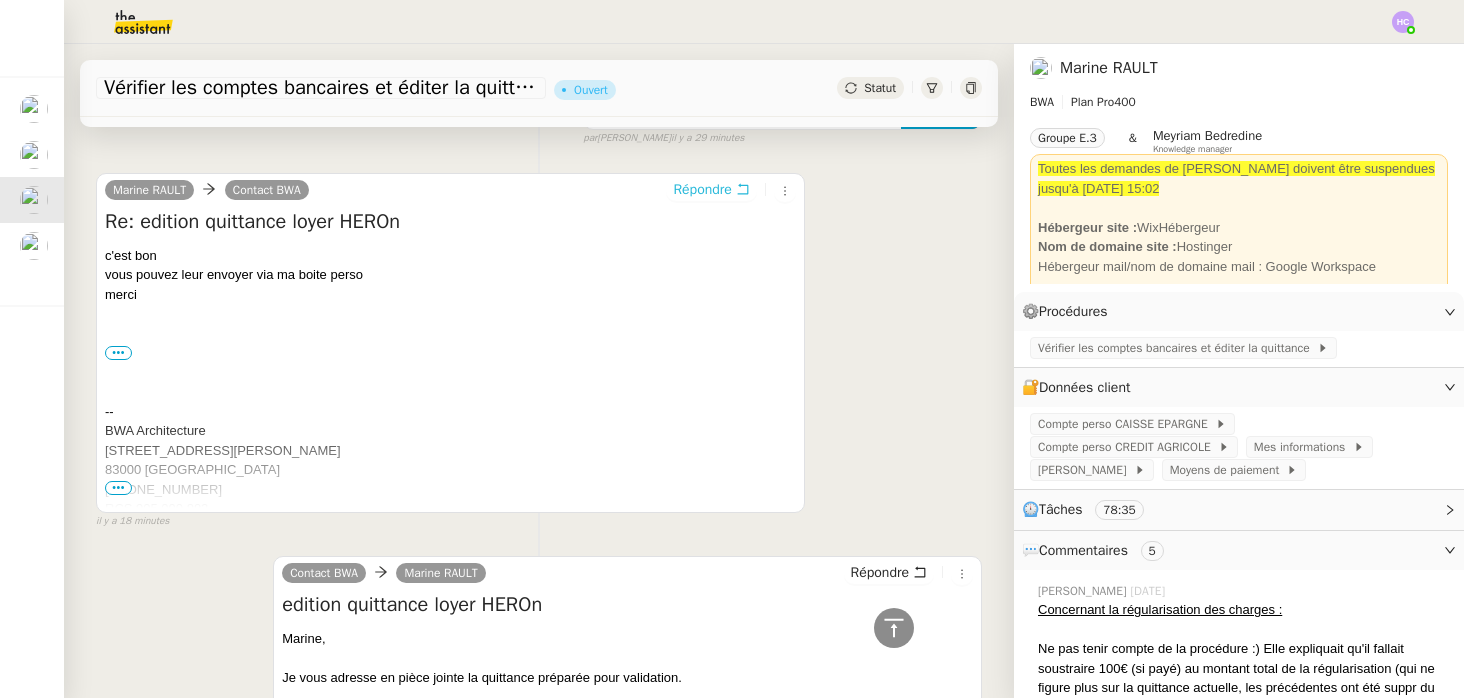 scroll, scrollTop: 0, scrollLeft: 0, axis: both 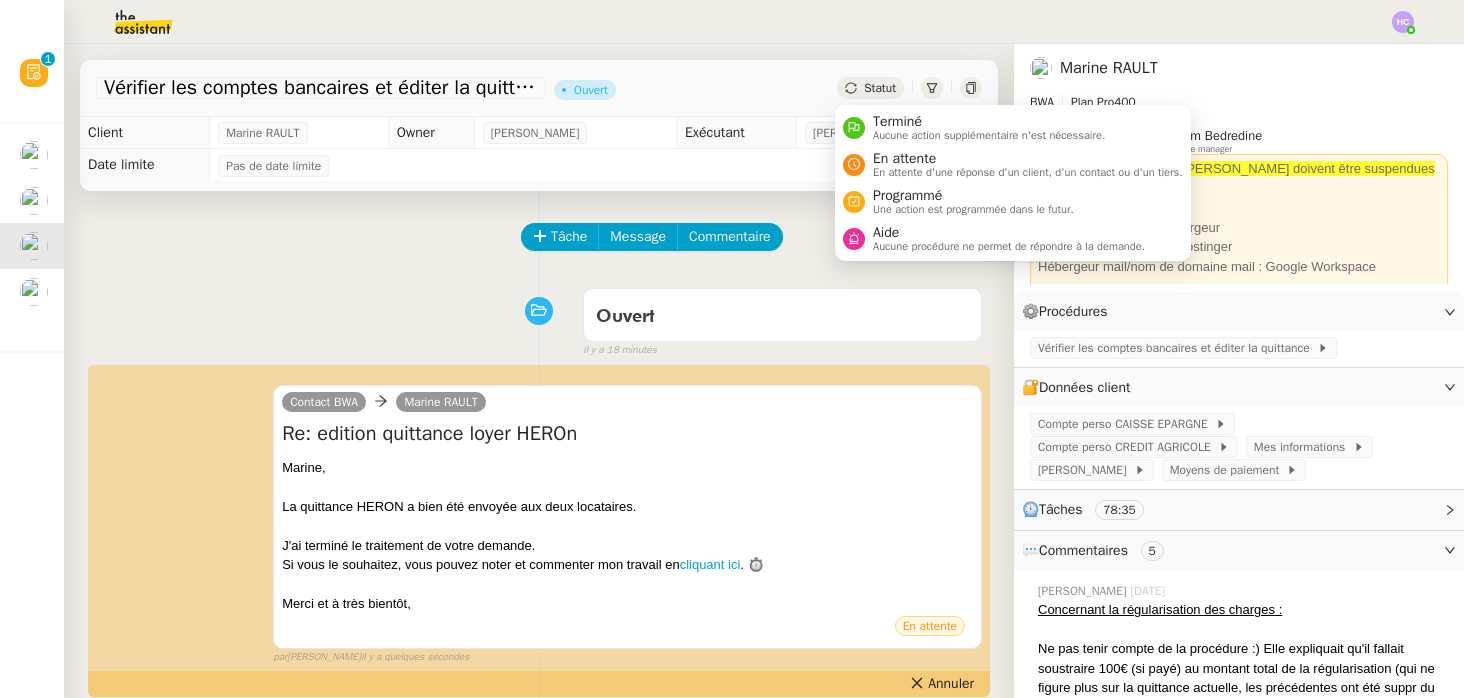 click on "Statut" 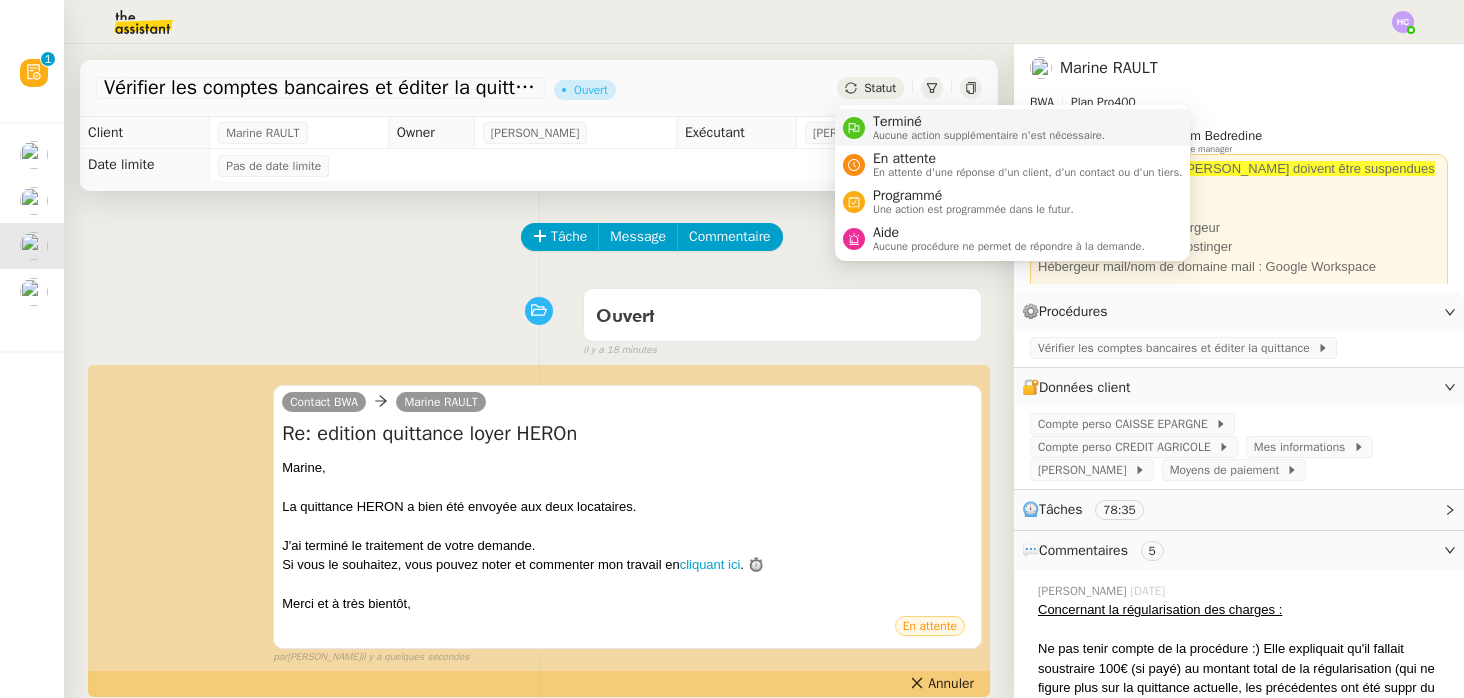 click on "Terminé Aucune action supplémentaire n'est nécessaire." at bounding box center [1013, 127] 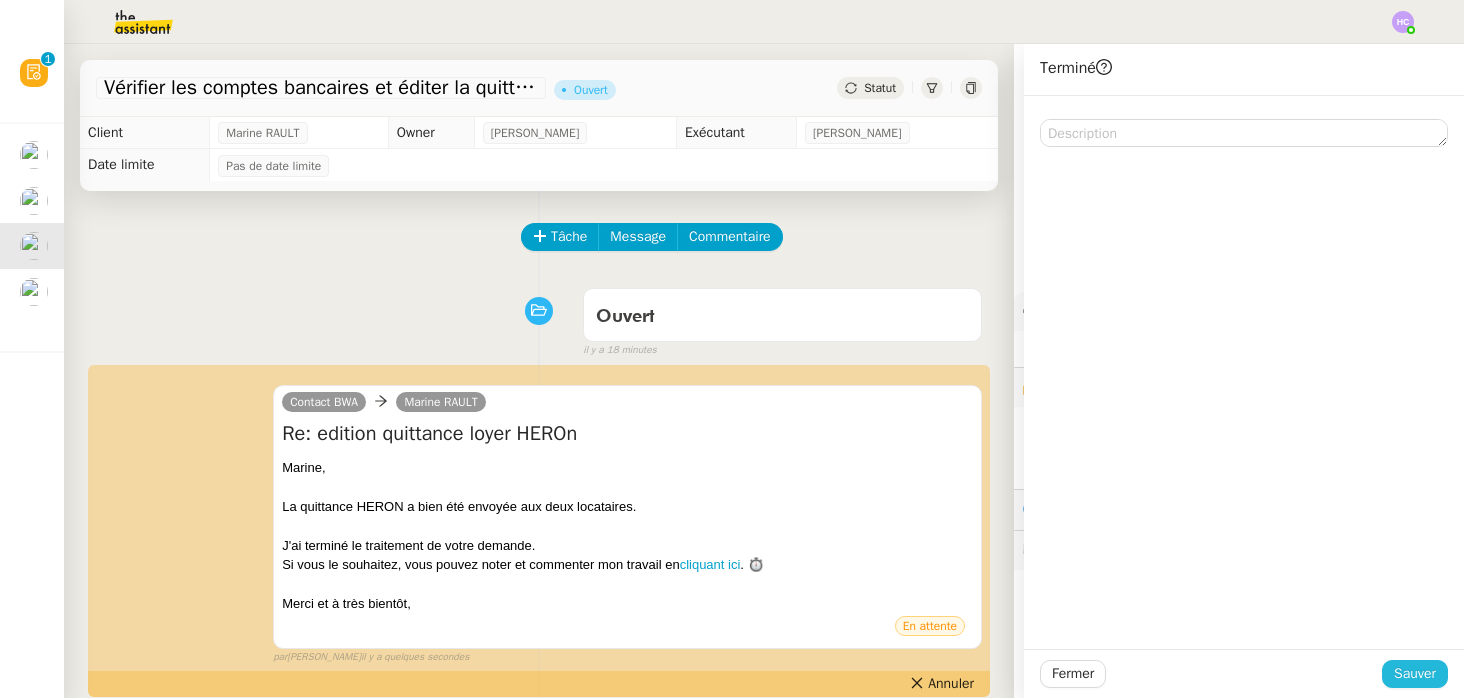 click on "Sauver" 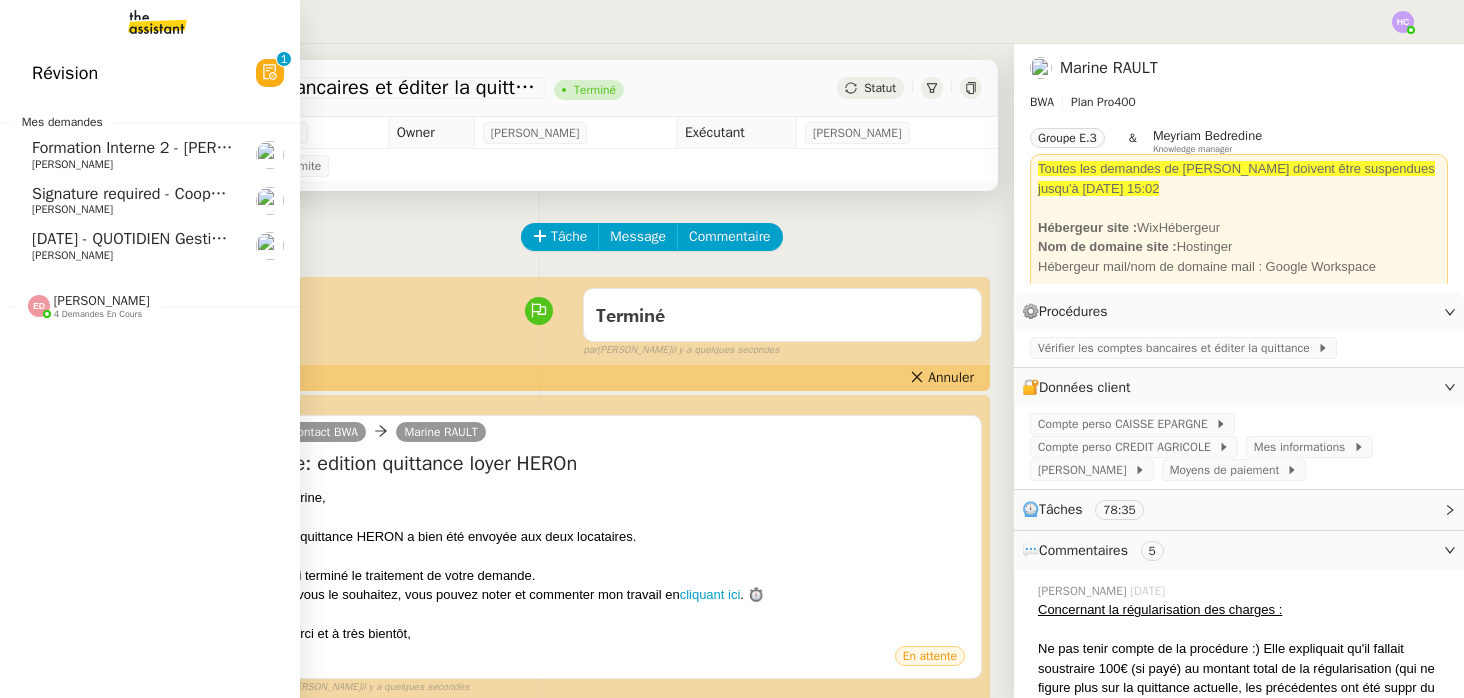 click on "Signature required - Cooperation Agreement" 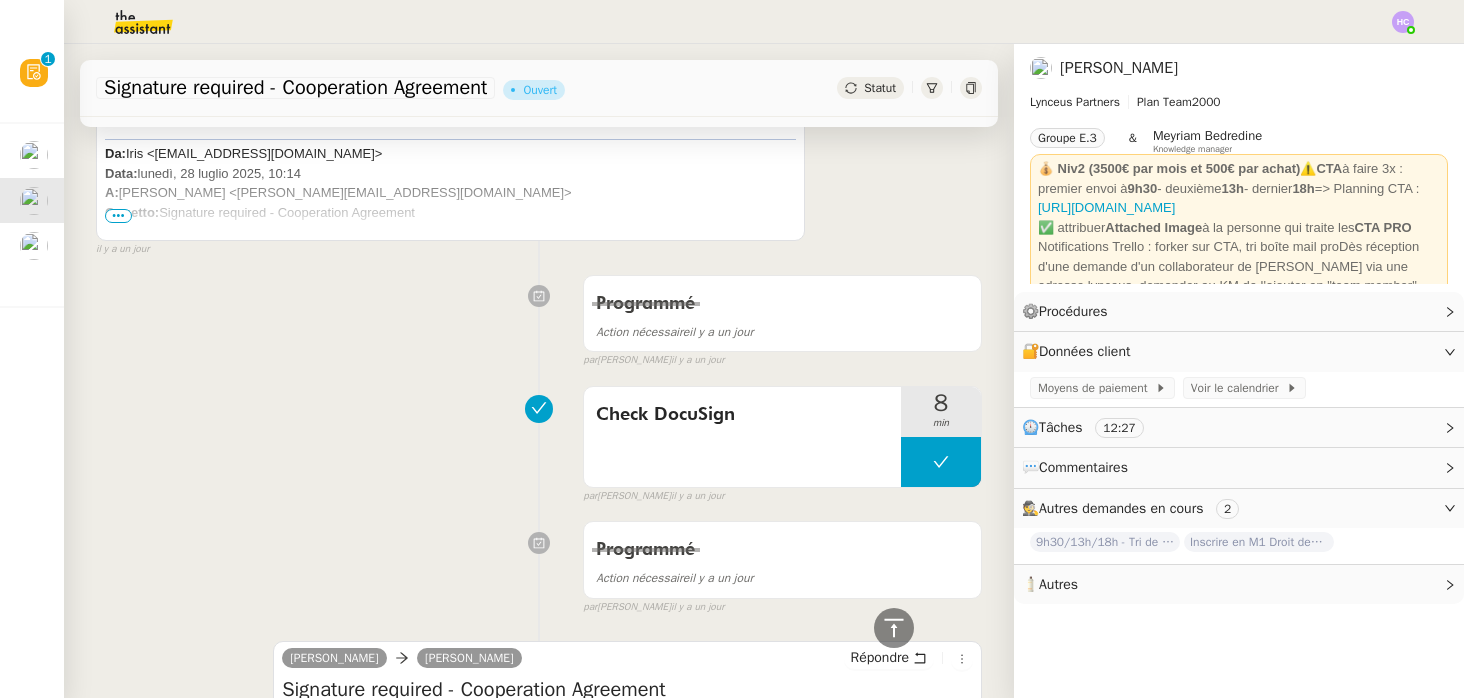 scroll, scrollTop: 1049, scrollLeft: 0, axis: vertical 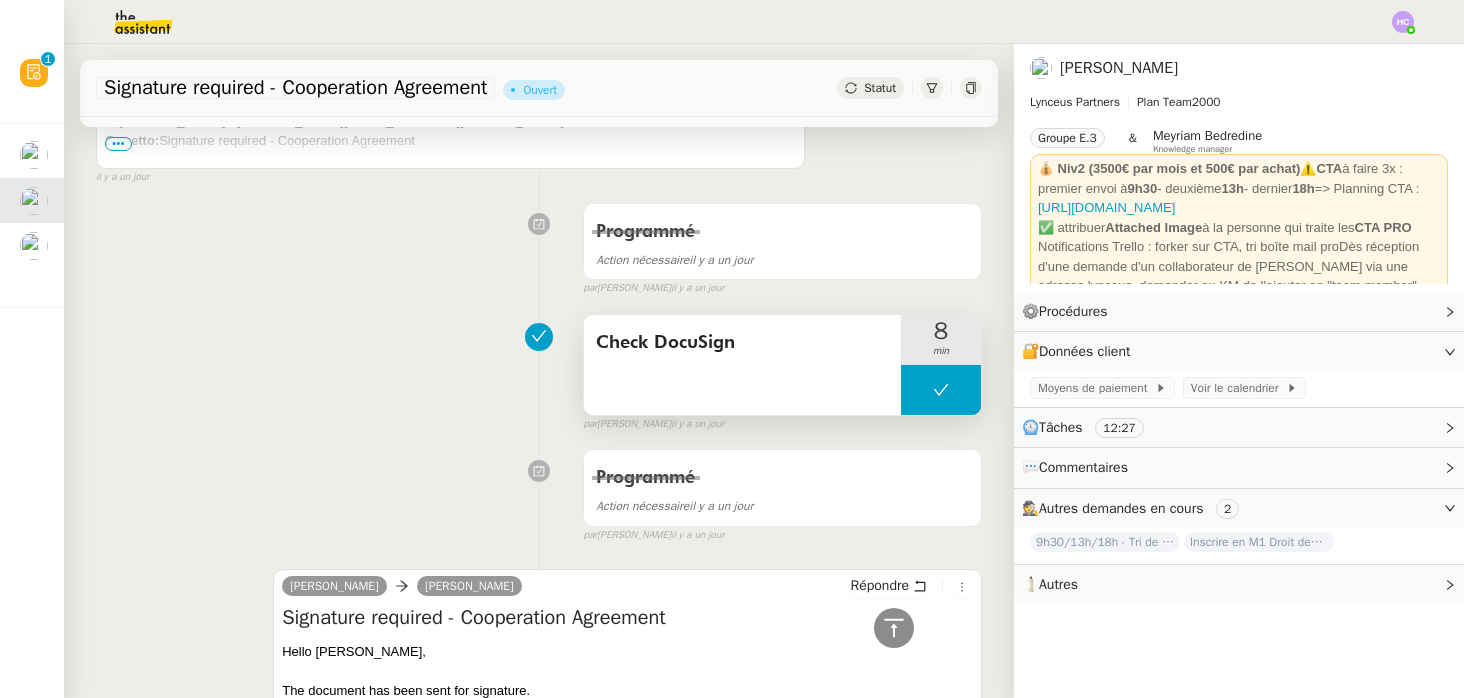click 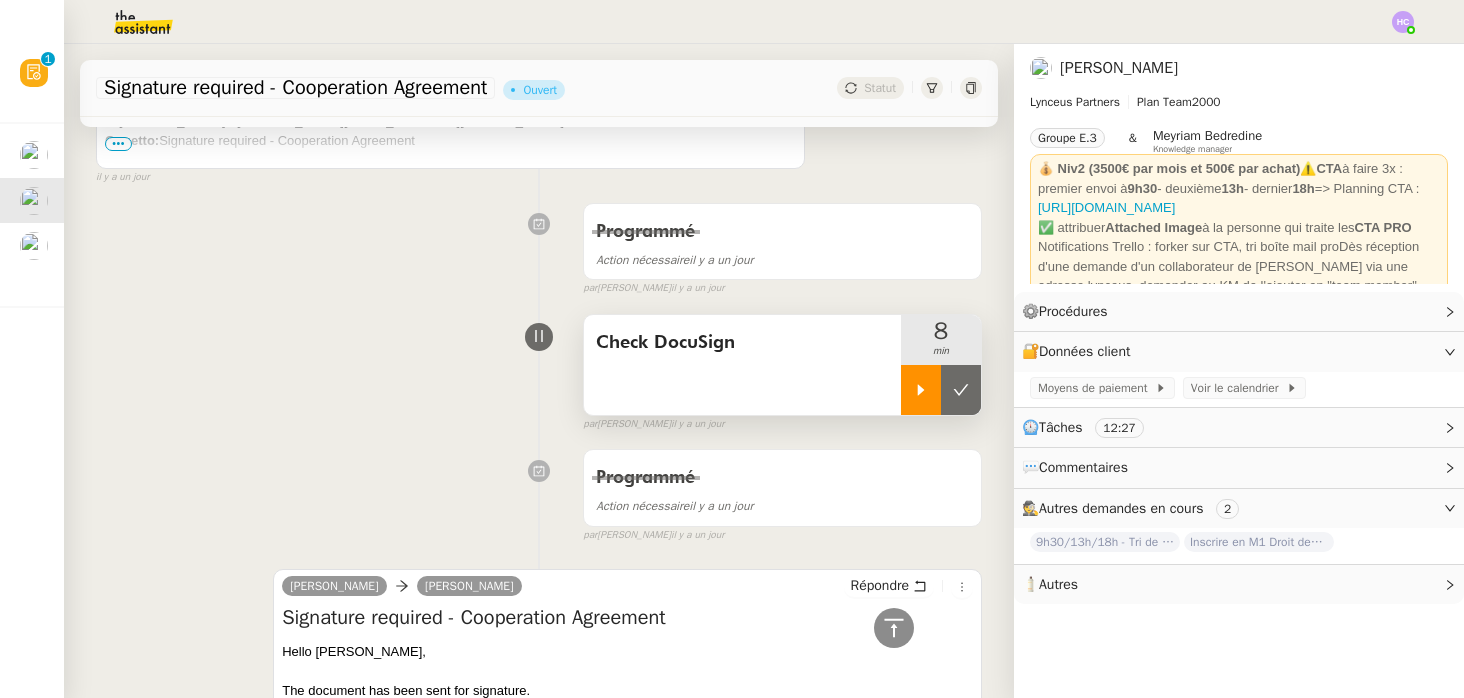 click 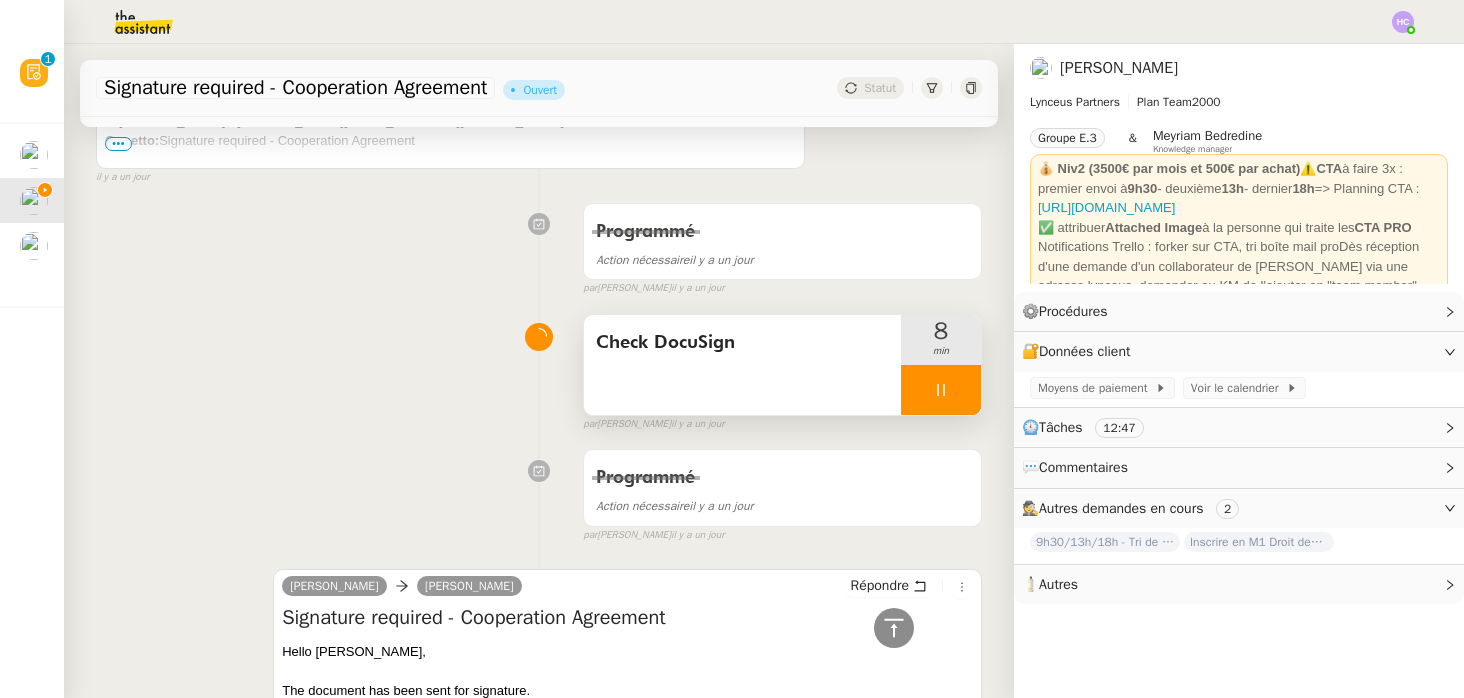 click 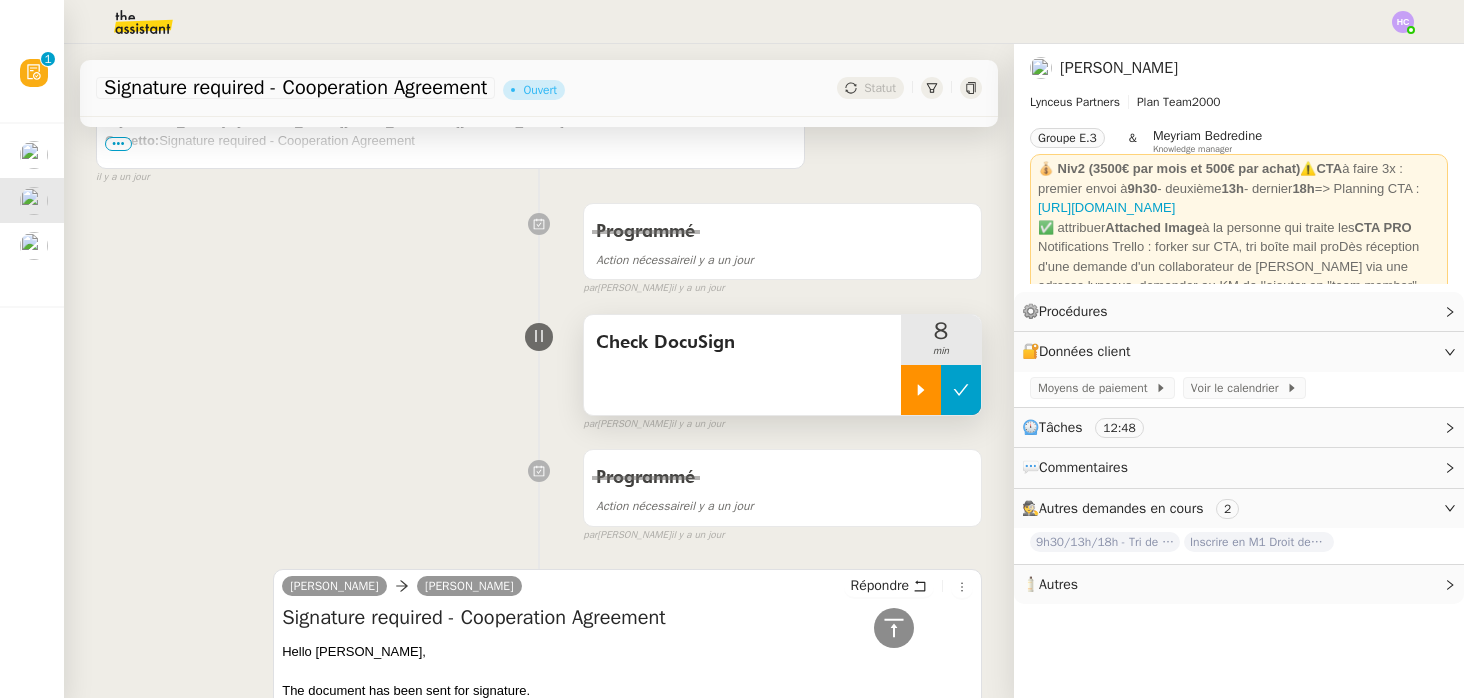 click 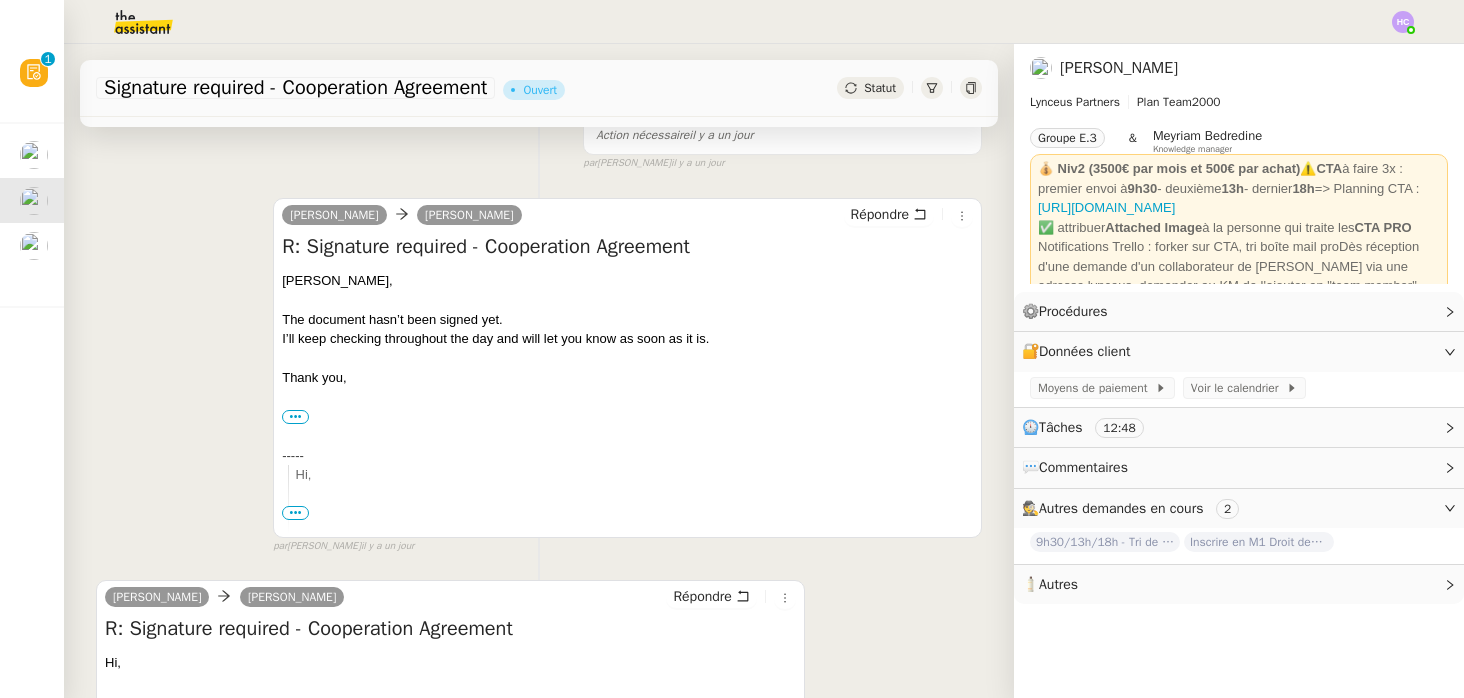 scroll, scrollTop: 0, scrollLeft: 0, axis: both 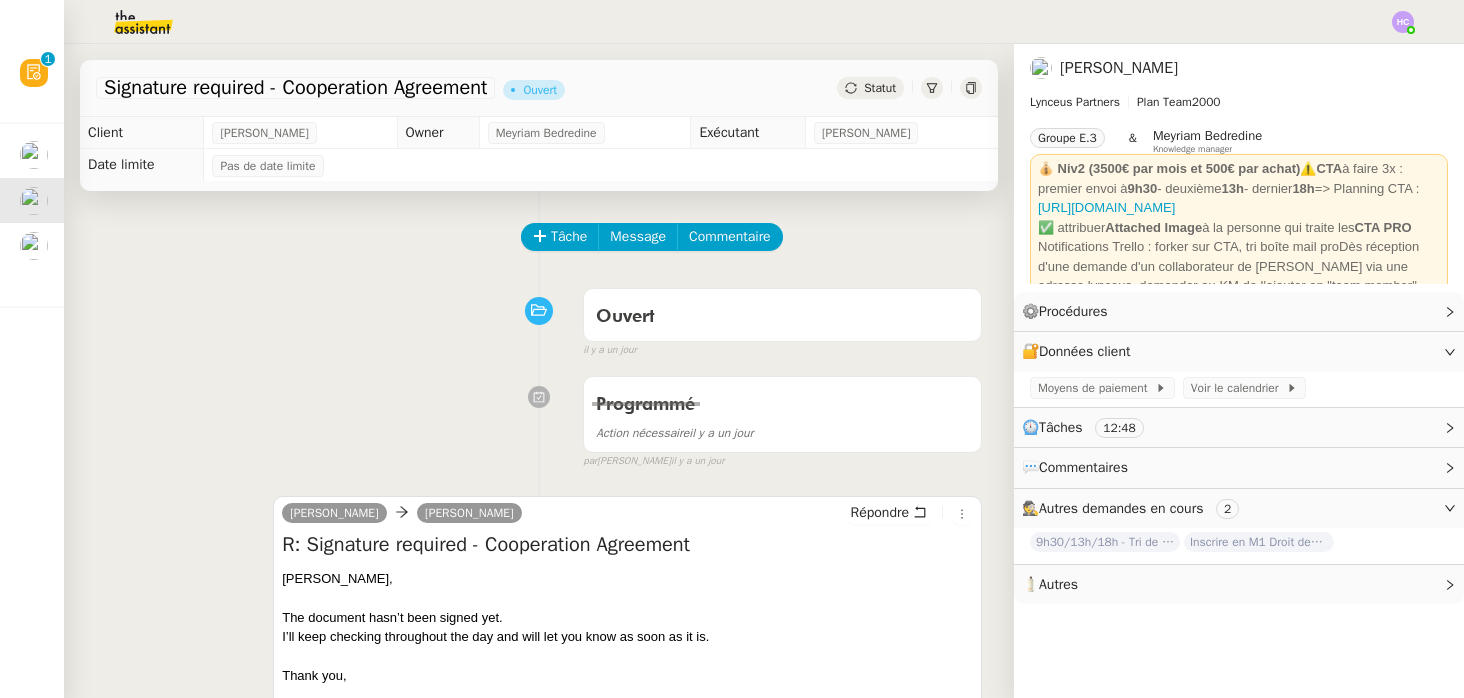 click 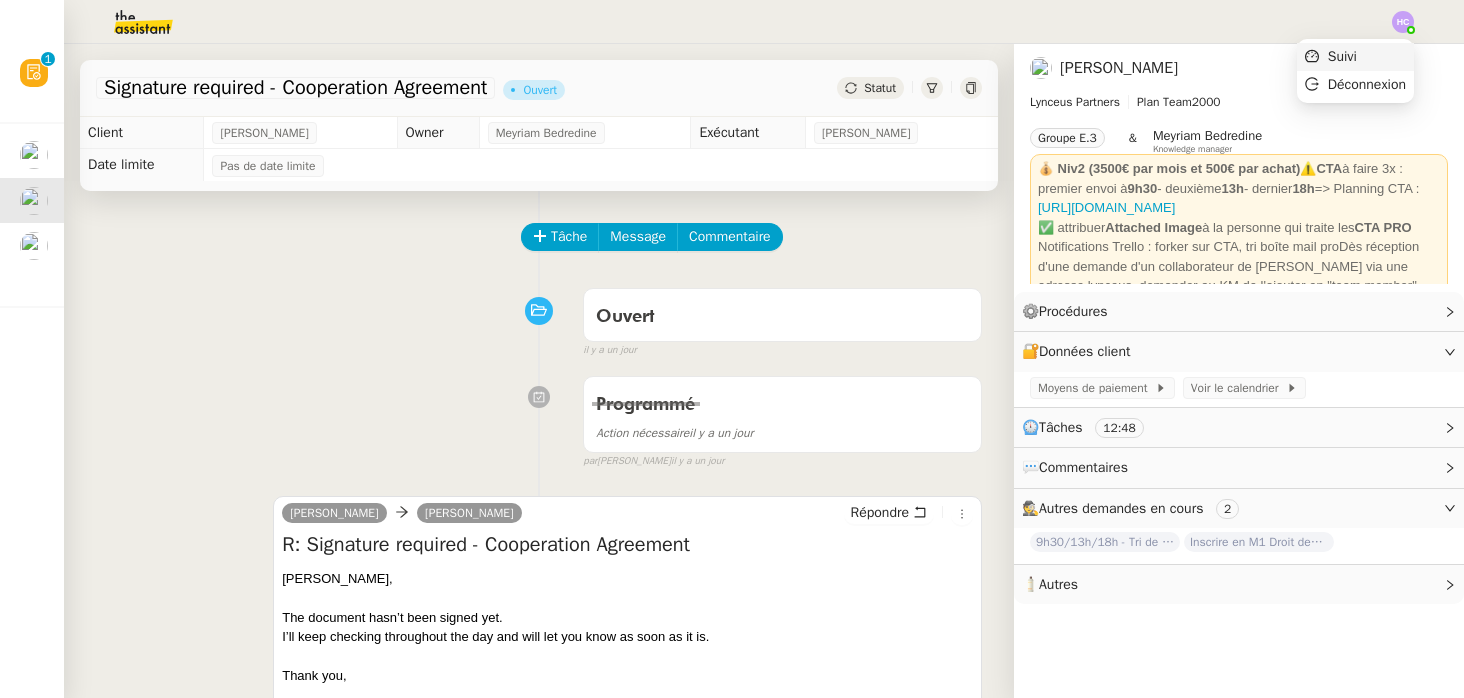 click on "Suivi" at bounding box center (1355, 57) 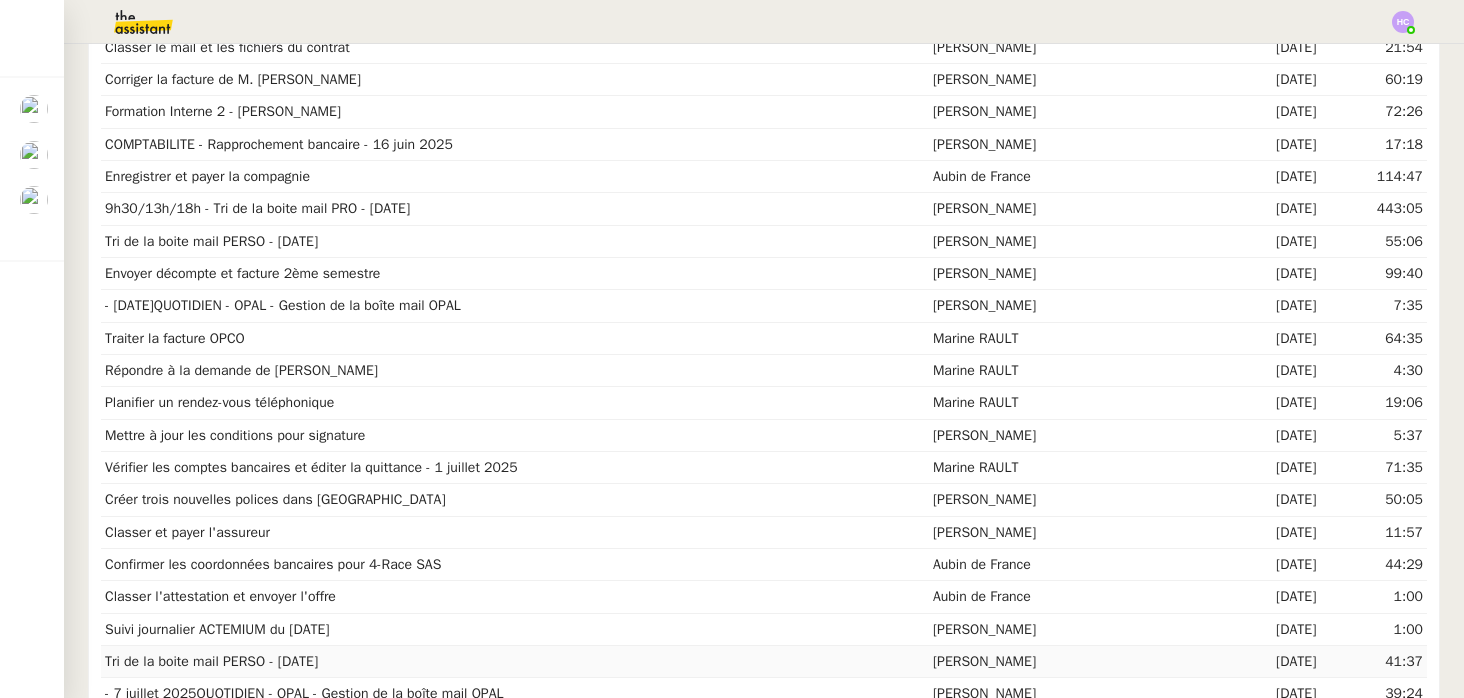 scroll, scrollTop: 0, scrollLeft: 0, axis: both 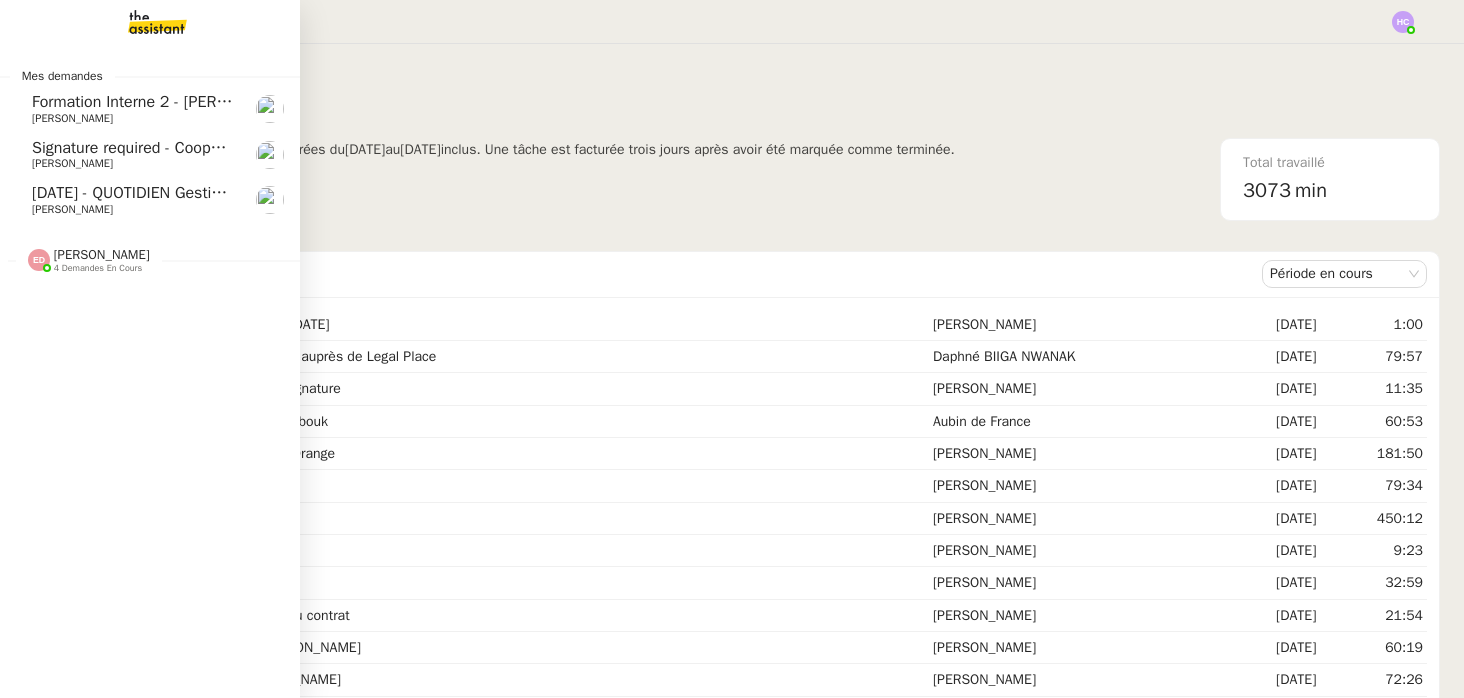 click at bounding box center (141, 22) 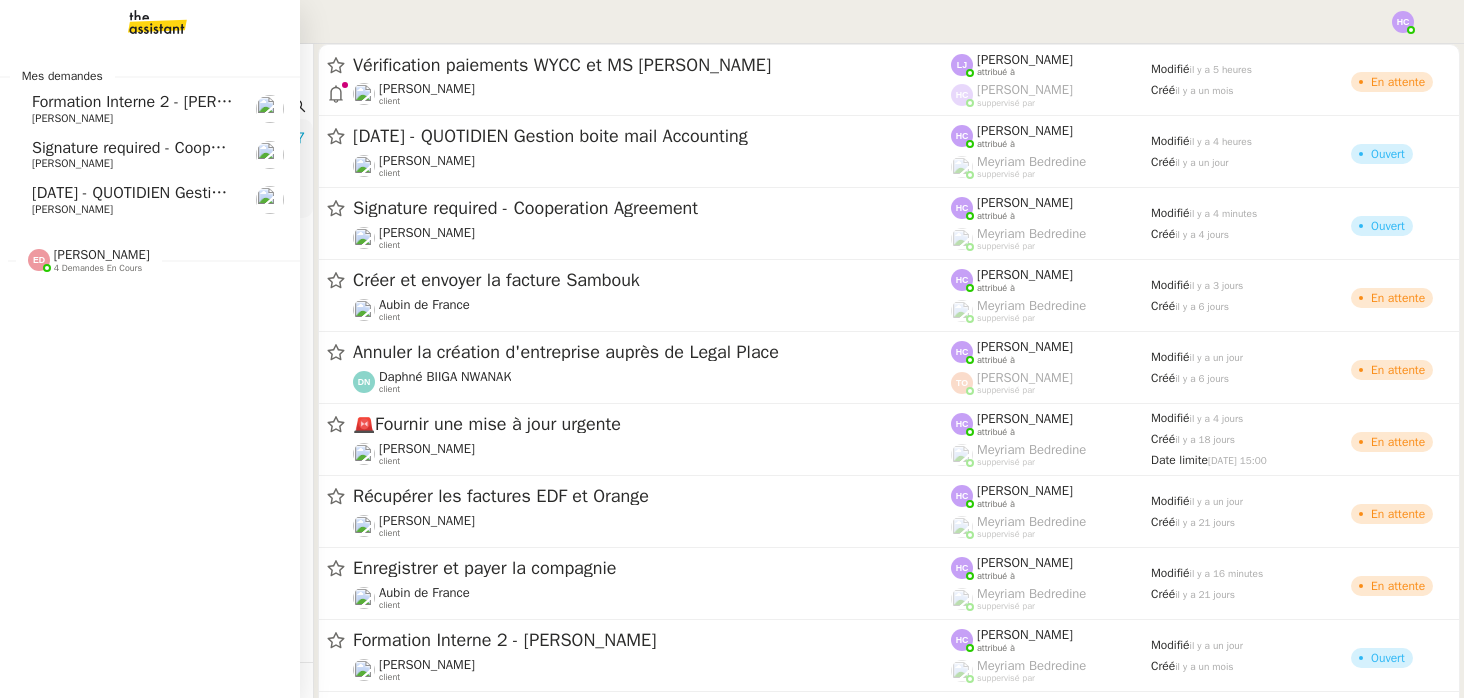 click on "[DATE] - QUOTIDIEN Gestion boite mail Accounting" 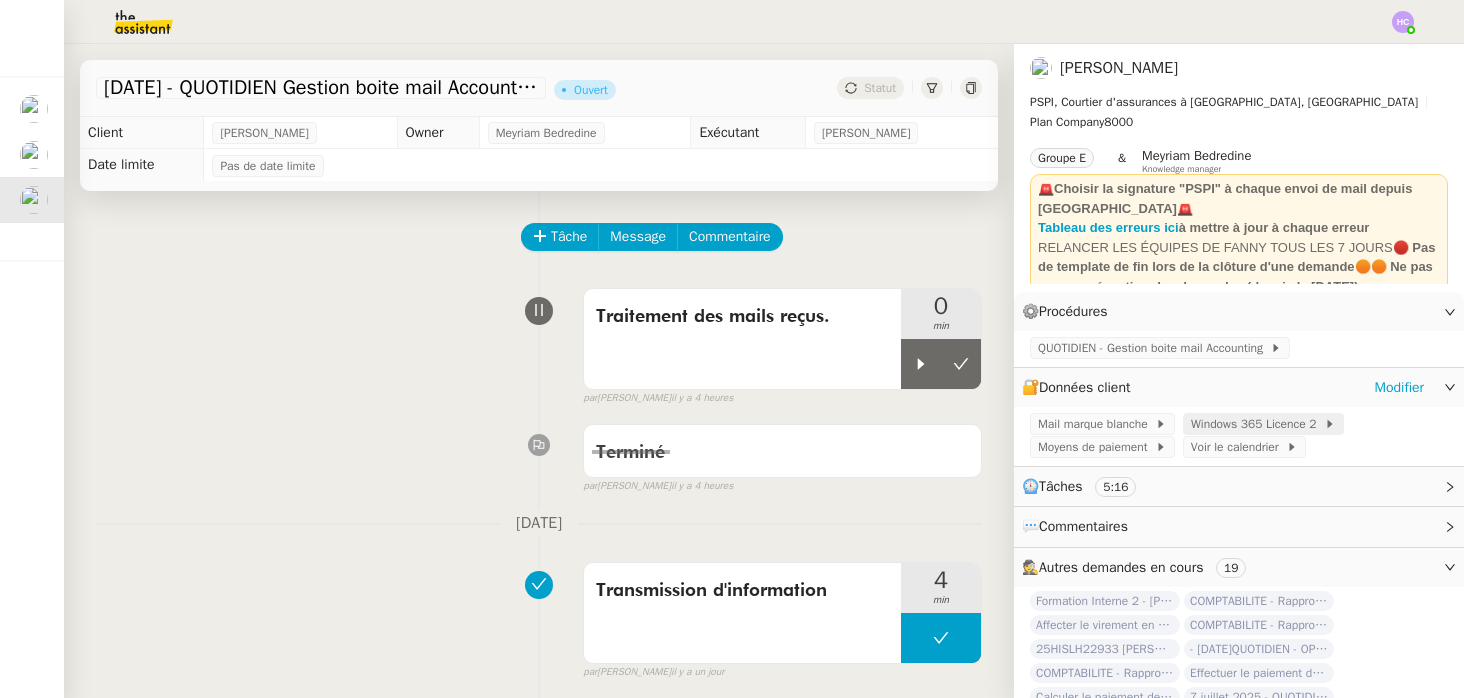 click on "Windows 365 Licence 2" 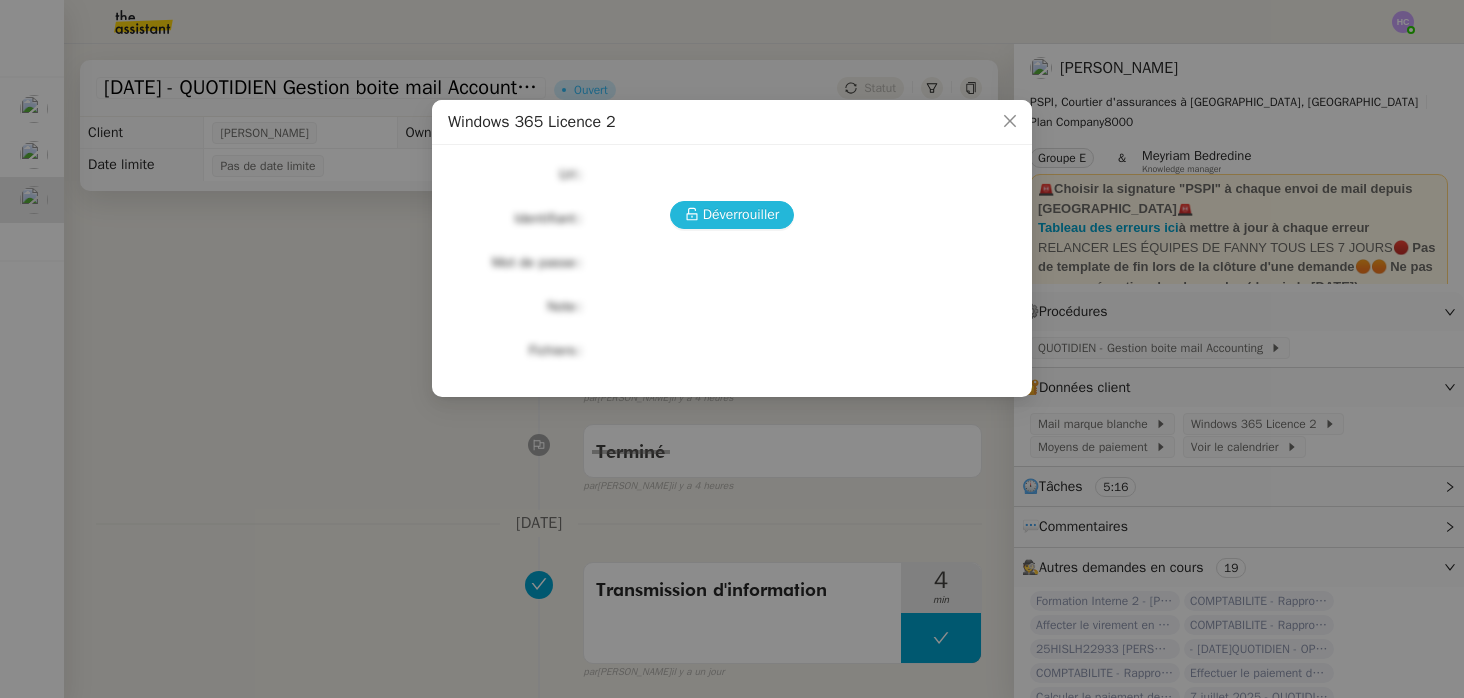 click on "Déverrouiller" at bounding box center (741, 214) 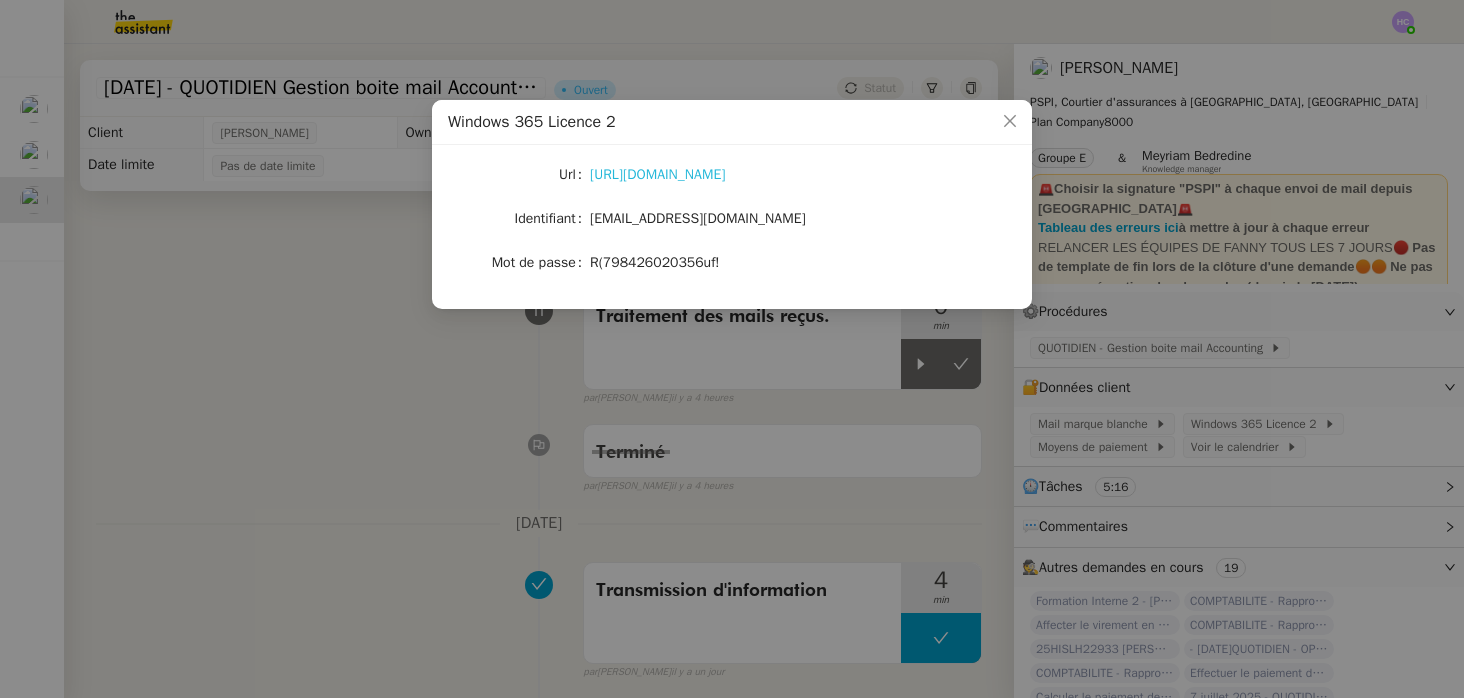 click on "https://windows365.microsoft.com/" 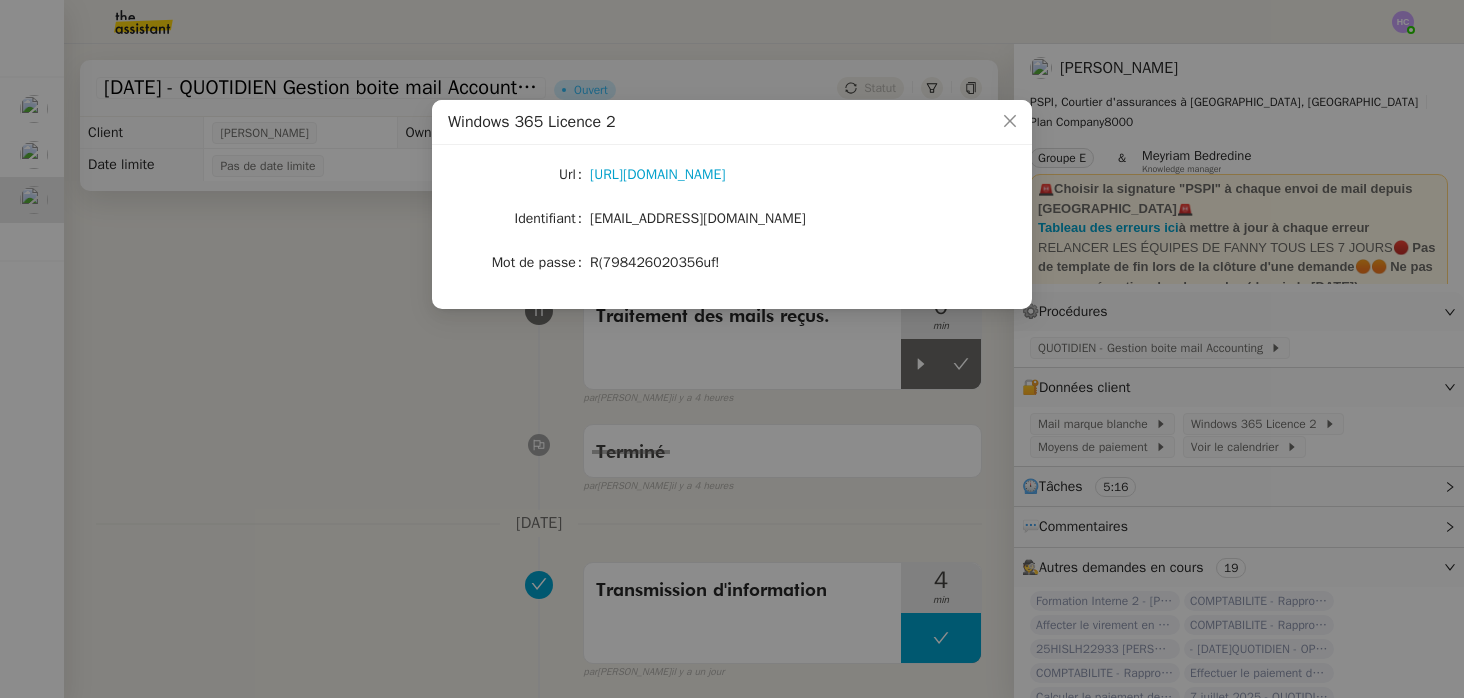 click on "Windows 365 Licence 2 Url https://windows365.microsoft.com/    Identifiant manon.usi2@team.theassistant.com Mot de passe R(798426020356uf!" at bounding box center [732, 349] 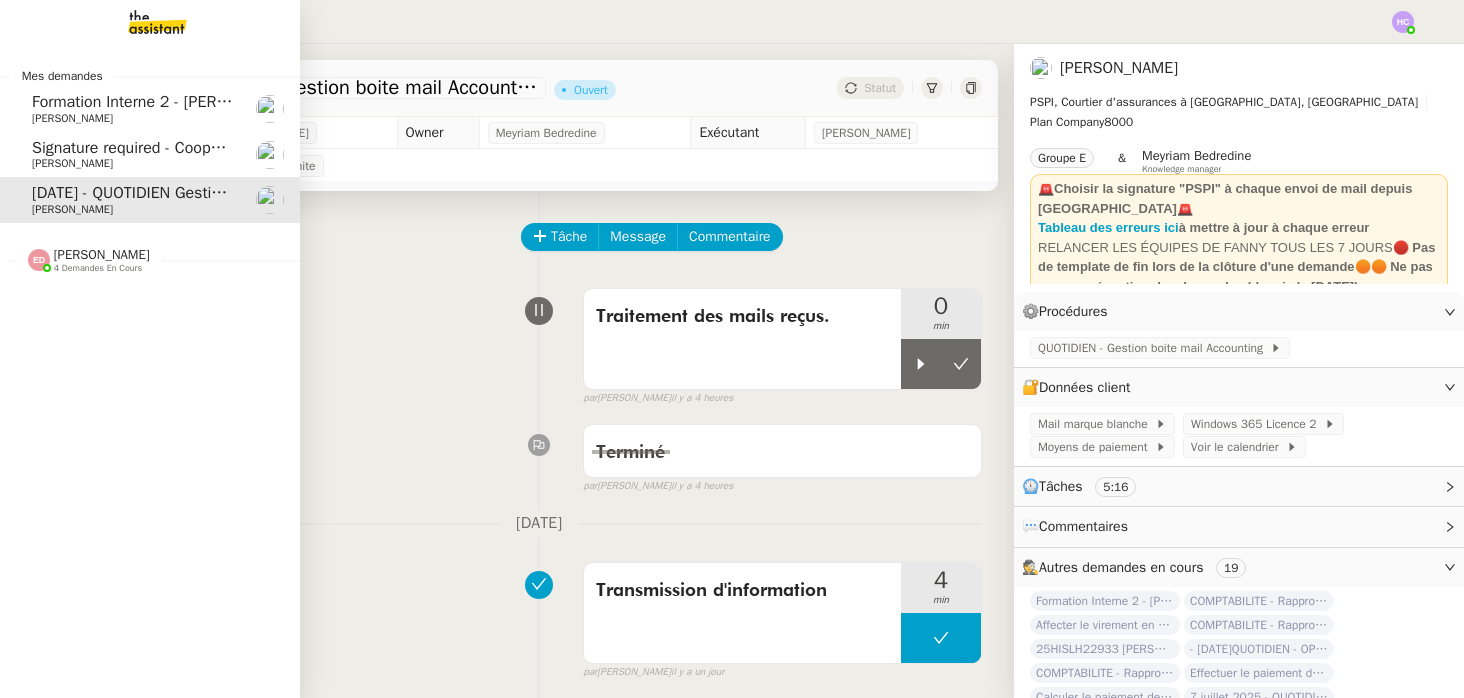 click on "4 demandes en cours" 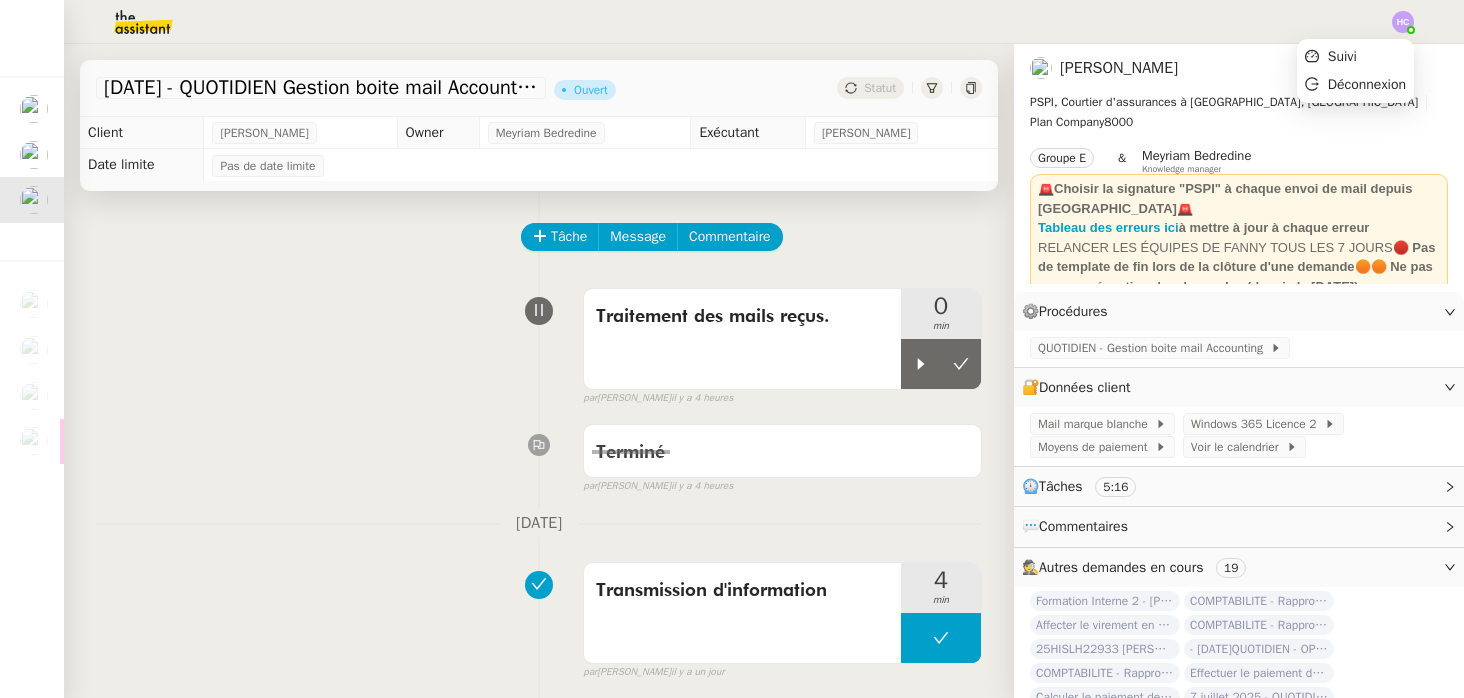 click 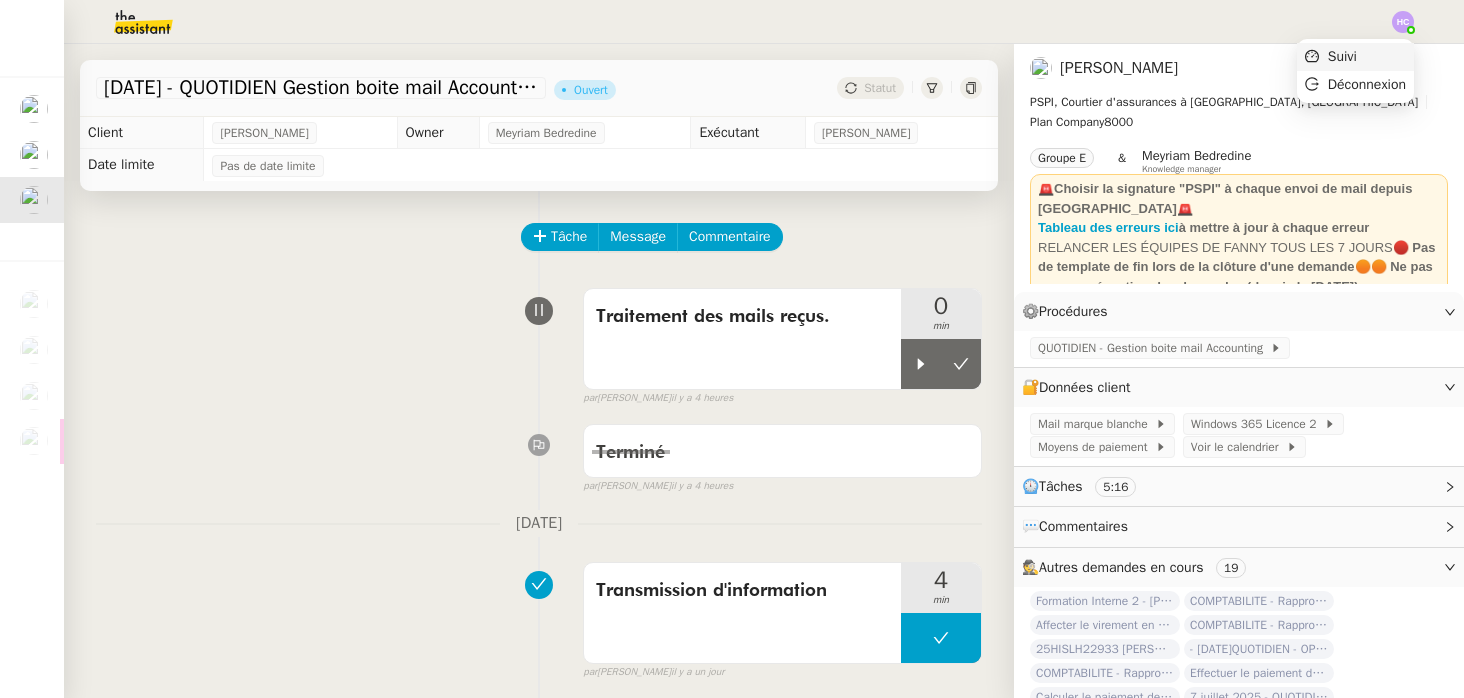 click on "Suivi" at bounding box center [1342, 56] 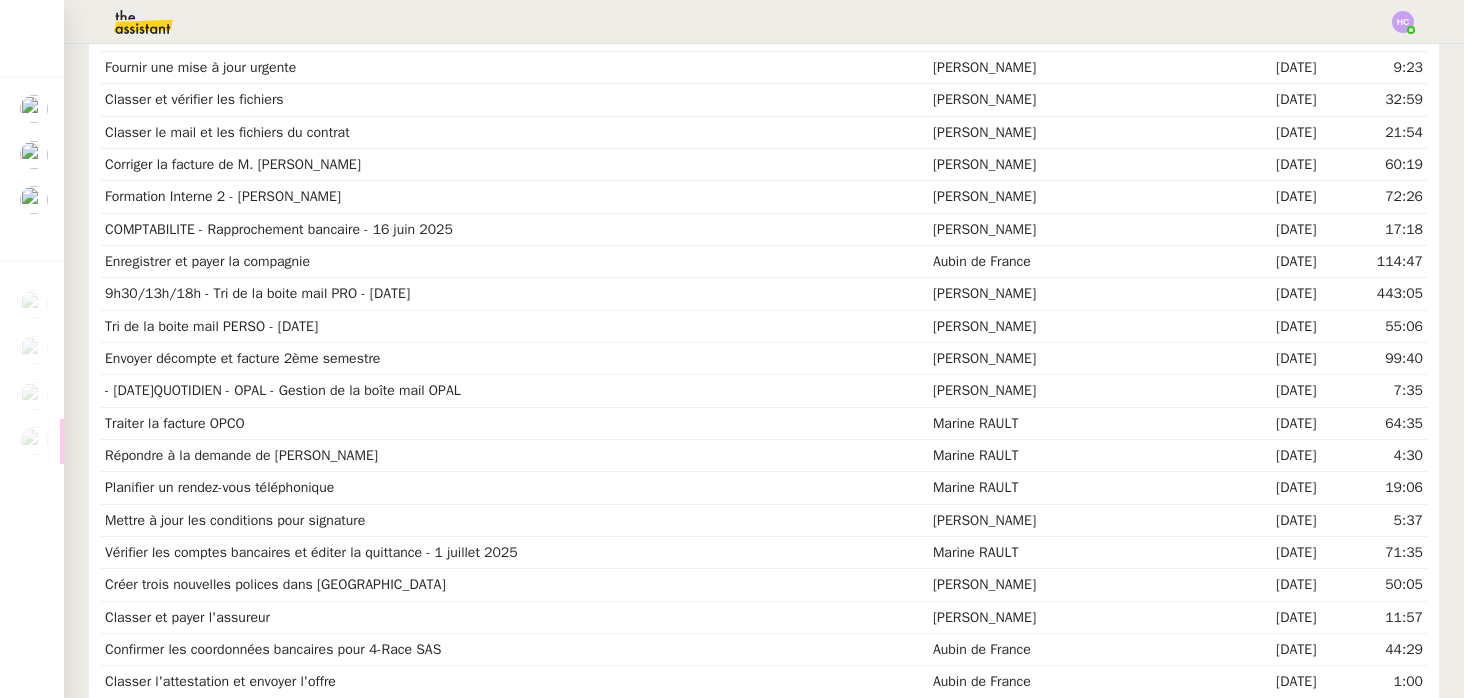 scroll, scrollTop: 0, scrollLeft: 0, axis: both 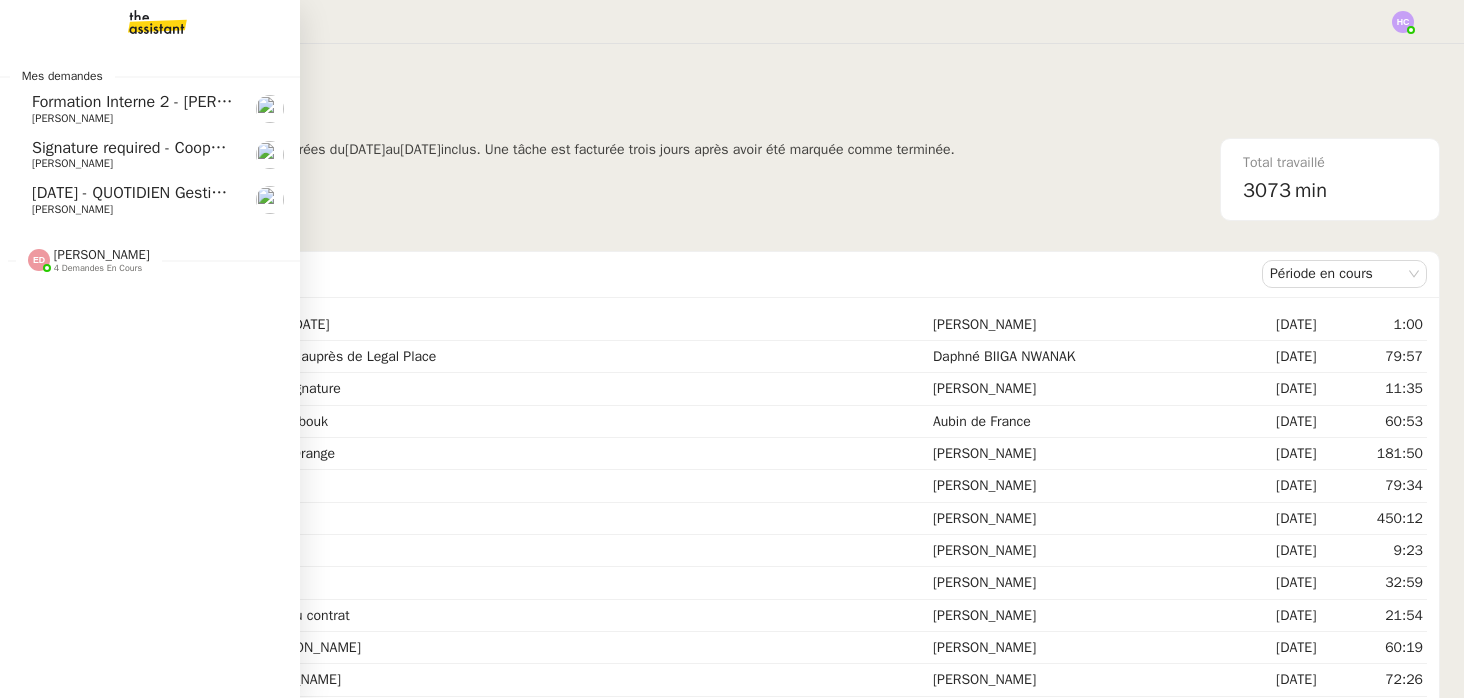click on "[DATE] - QUOTIDIEN Gestion boite mail Accounting" 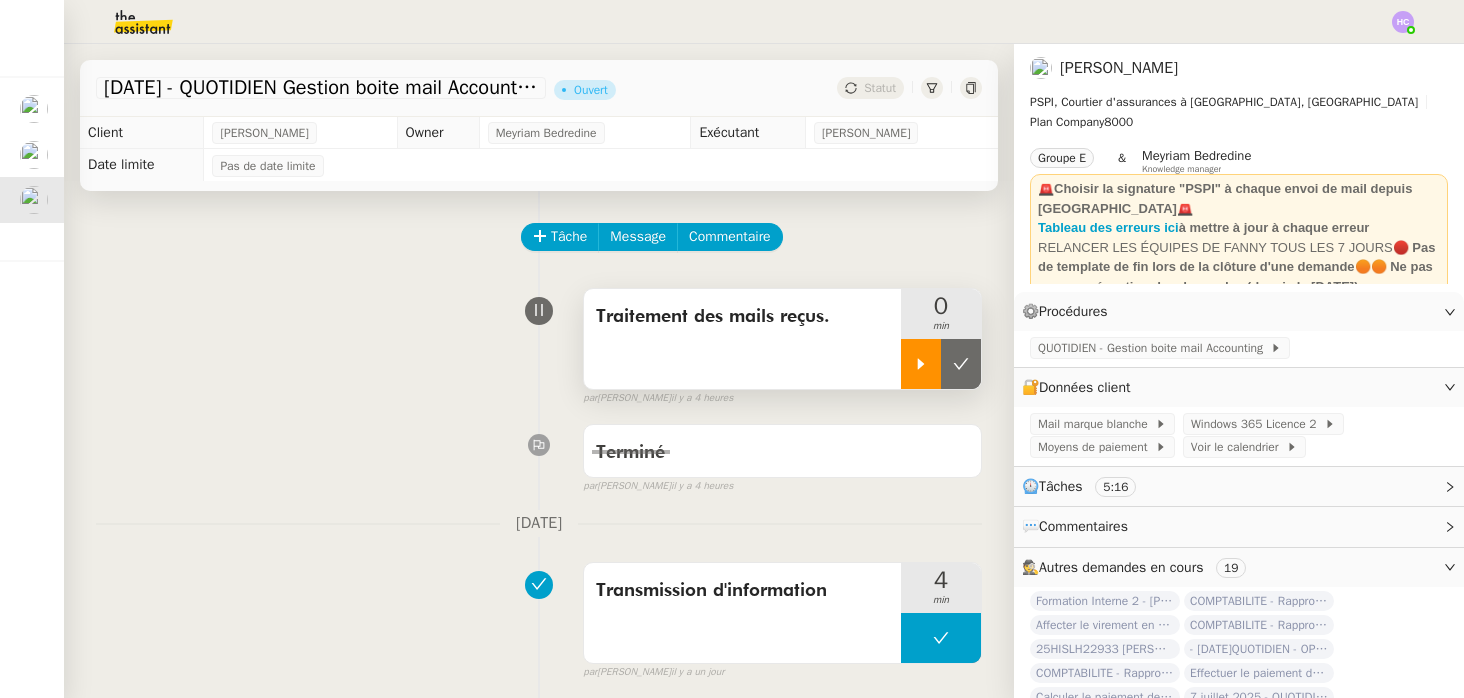click at bounding box center [921, 364] 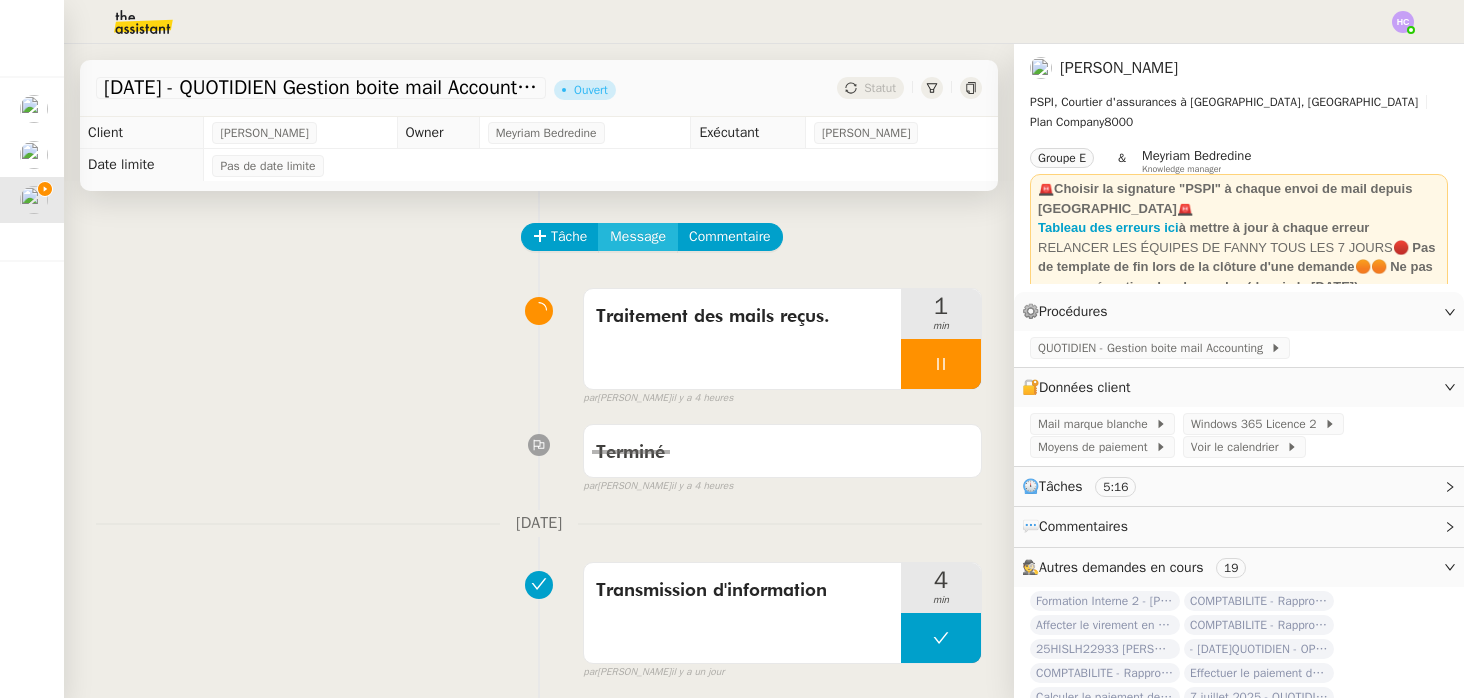click on "Message" 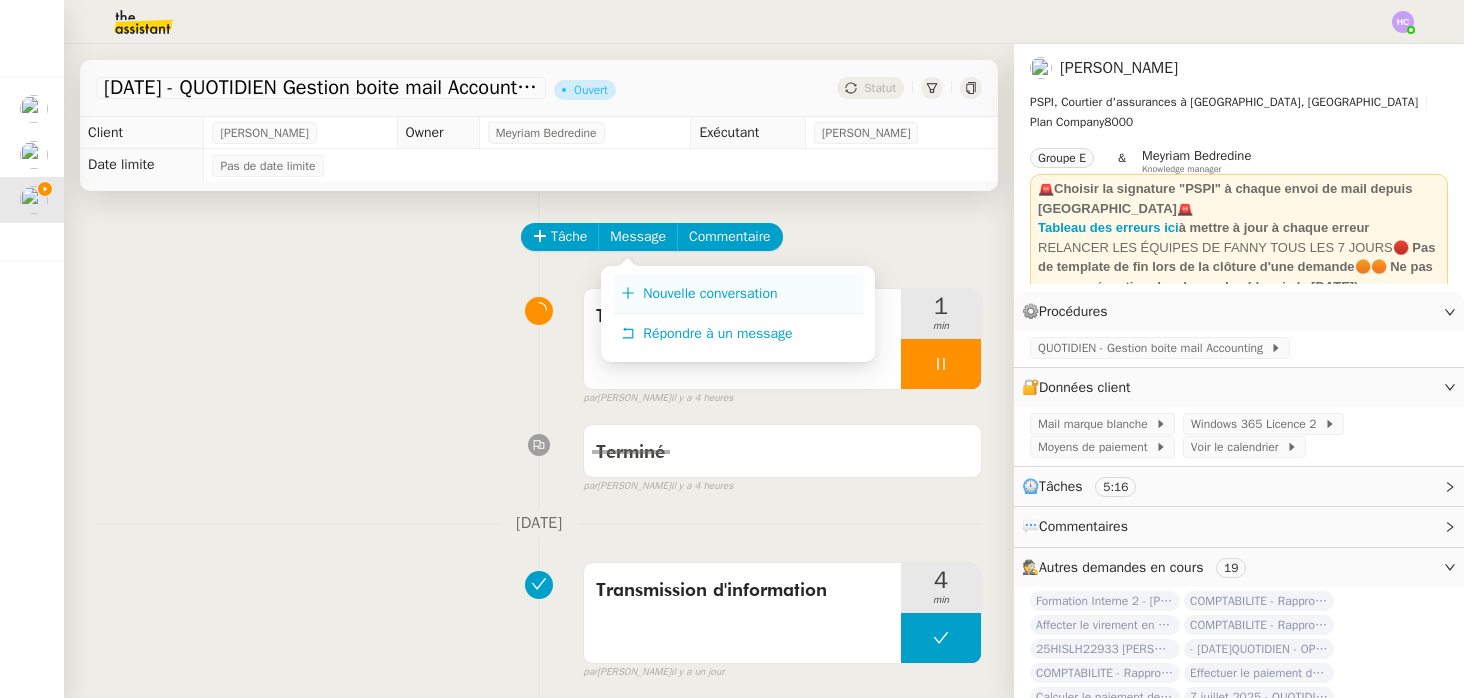 click on "Nouvelle conversation" at bounding box center [710, 293] 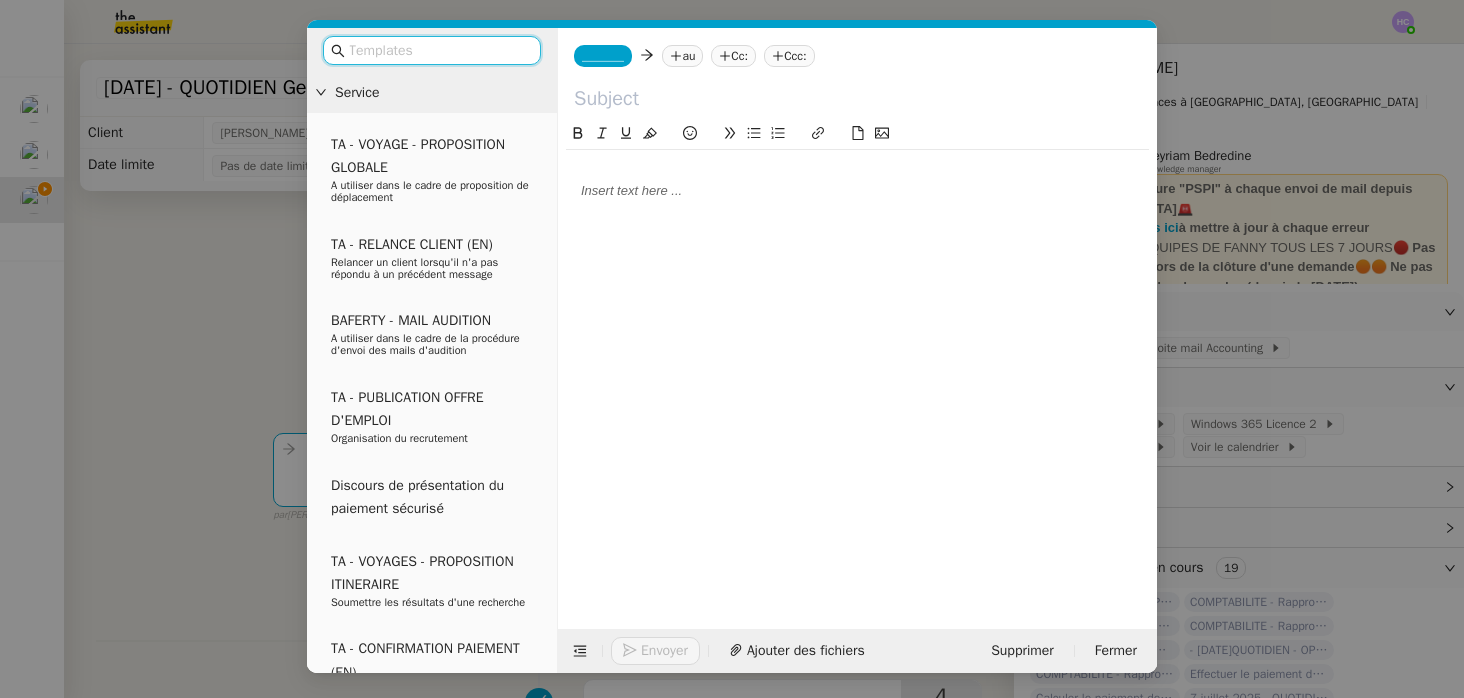 click 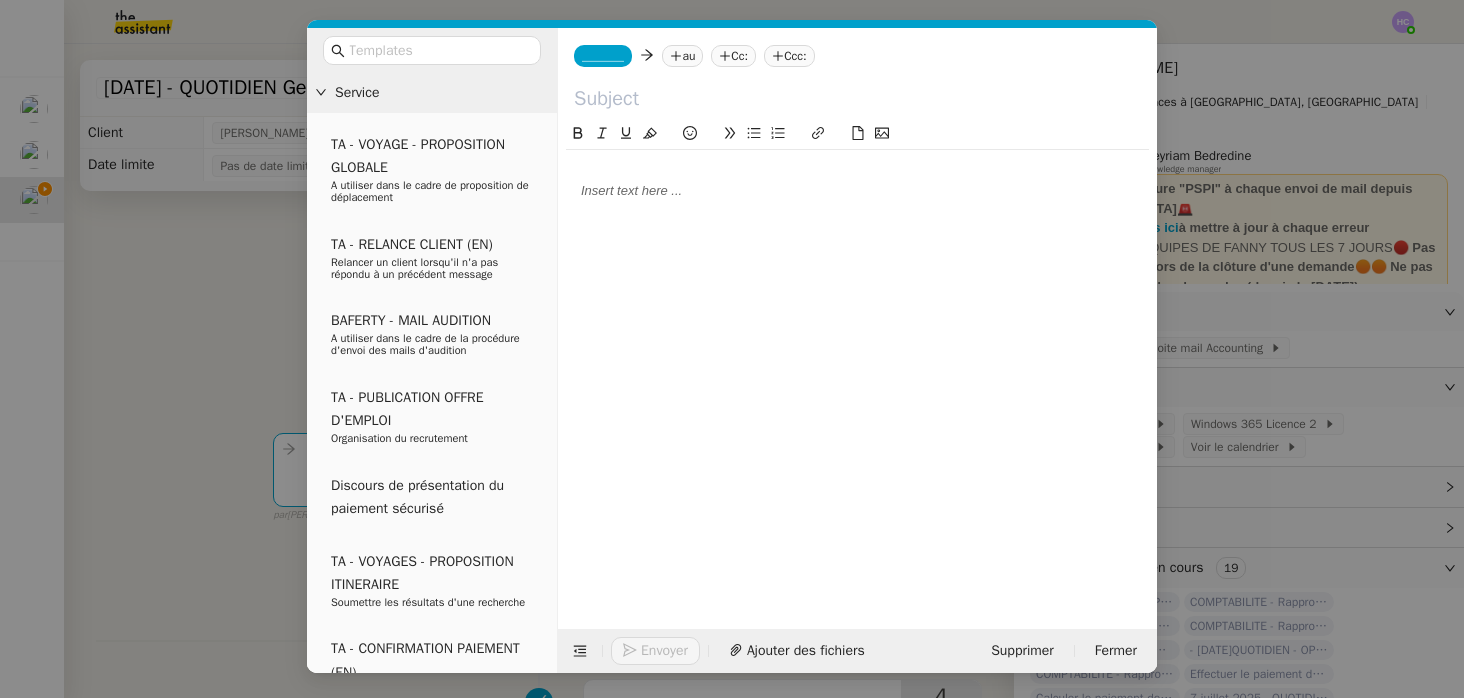 scroll, scrollTop: 0, scrollLeft: 0, axis: both 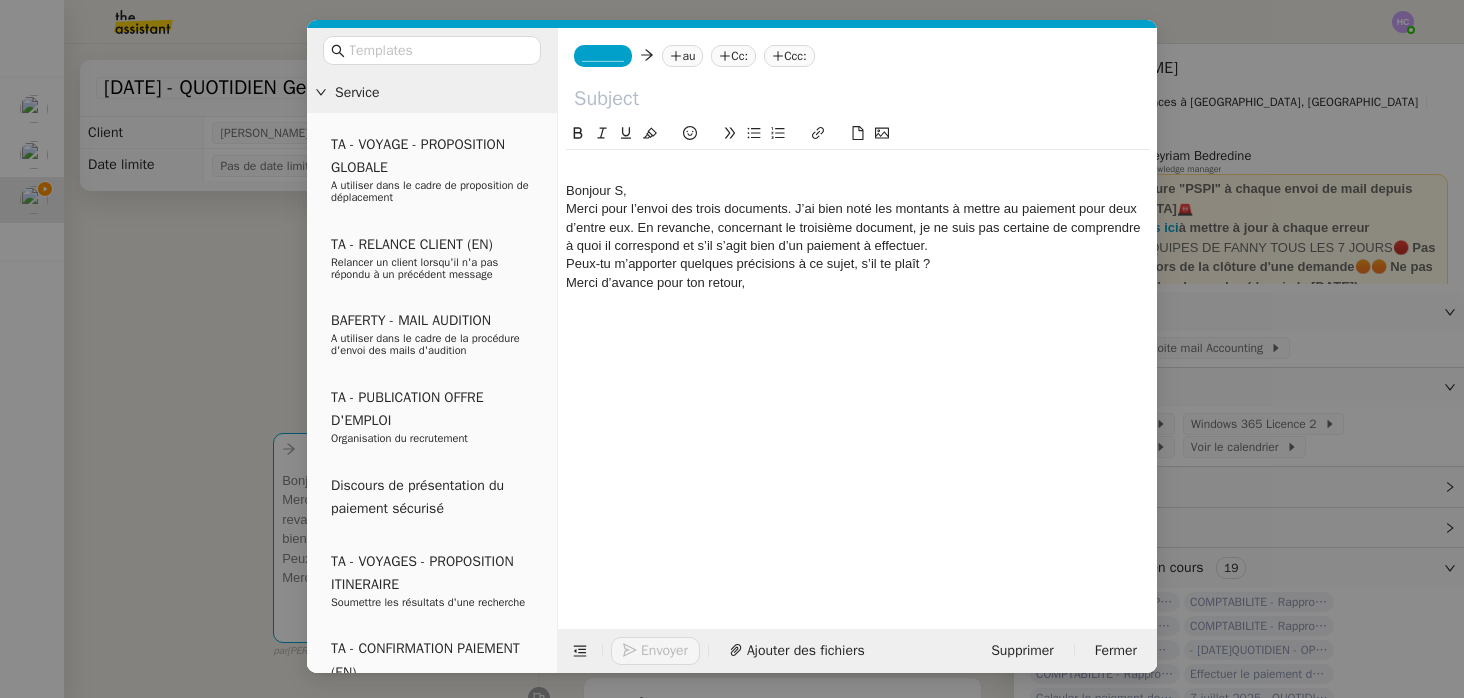click 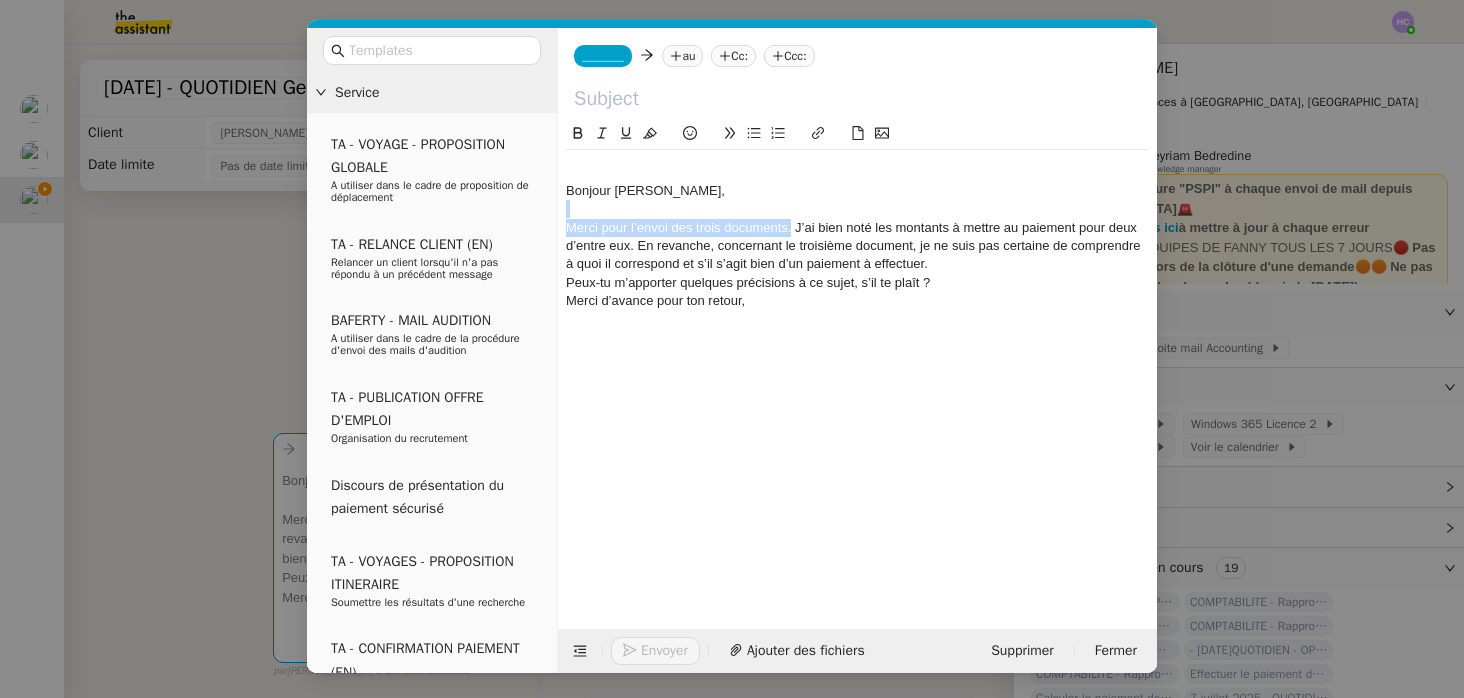 drag, startPoint x: 792, startPoint y: 228, endPoint x: 575, endPoint y: 211, distance: 217.66489 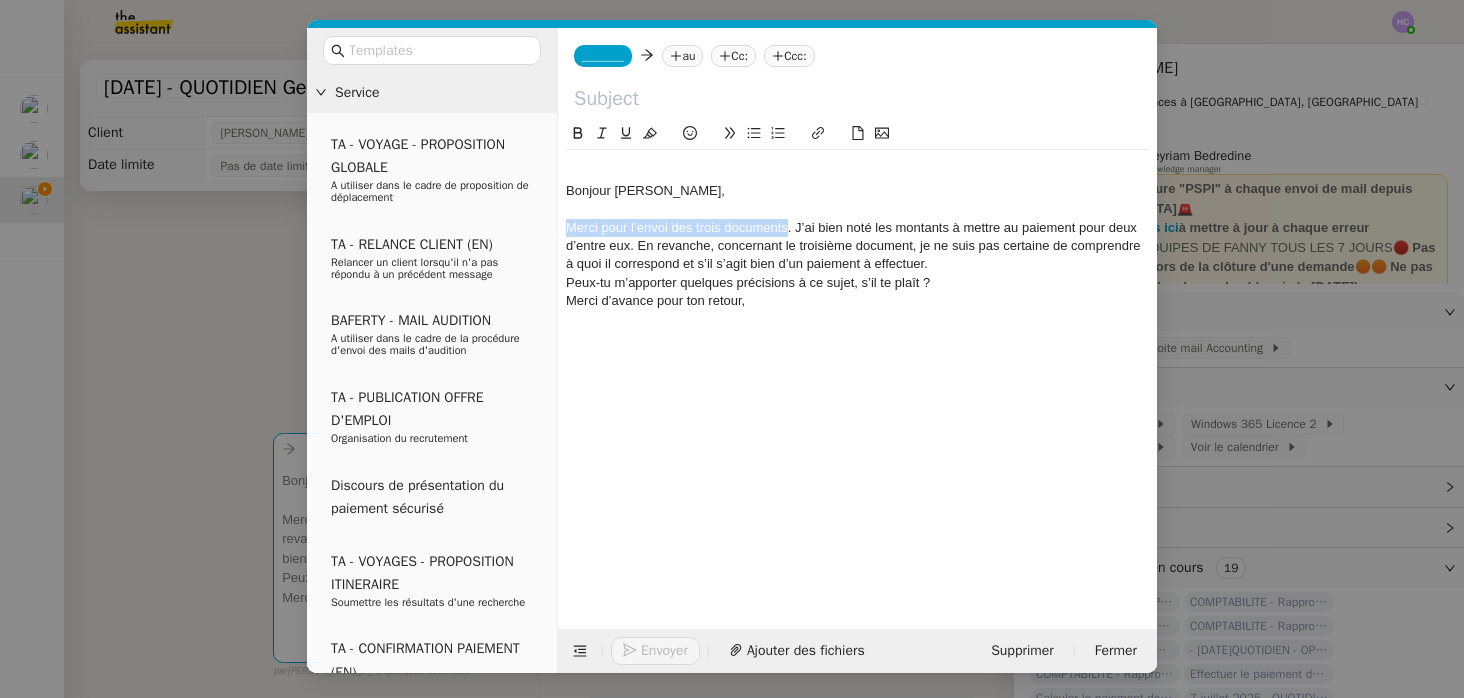 drag, startPoint x: 787, startPoint y: 229, endPoint x: 564, endPoint y: 224, distance: 223.05605 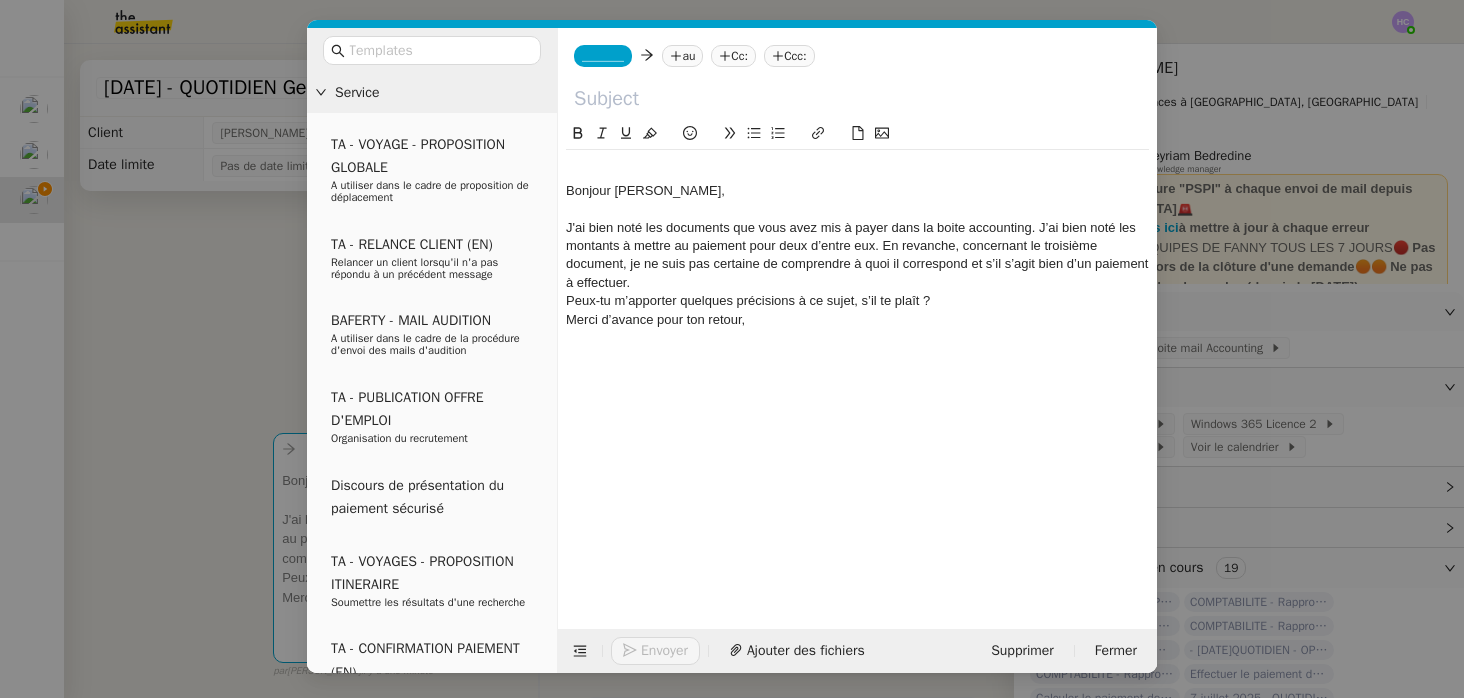 click on "J'ai bien noté les documents que vous avez mis à payer dans la boite accounting. J’ai bien noté les montants à mettre au paiement pour deux d’entre eux. En revanche, concernant le troisième document, je ne suis pas certaine de comprendre à quoi il correspond et s’il s’agit bien d’un paiement à effectuer." 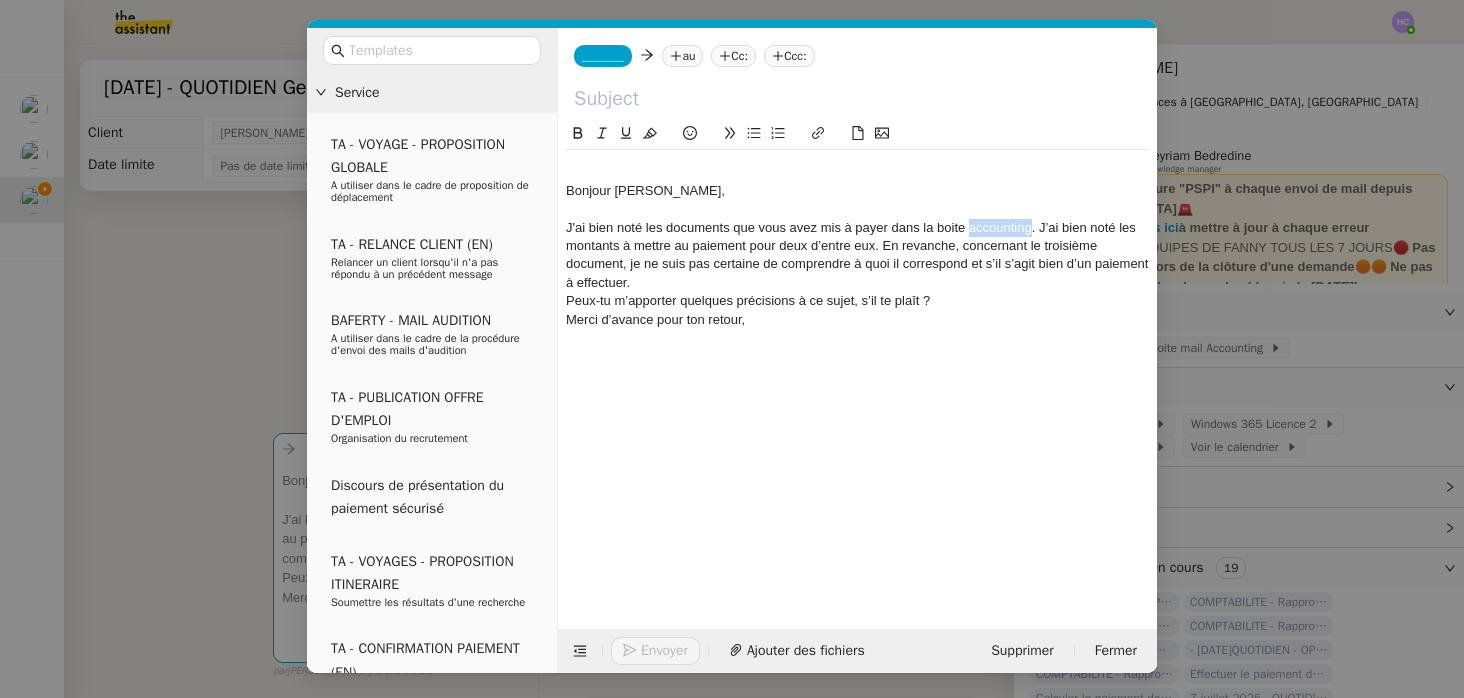 click on "J'ai bien noté les documents que vous avez mis à payer dans la boite accounting. J’ai bien noté les montants à mettre au paiement pour deux d’entre eux. En revanche, concernant le troisième document, je ne suis pas certaine de comprendre à quoi il correspond et s’il s’agit bien d’un paiement à effectuer." 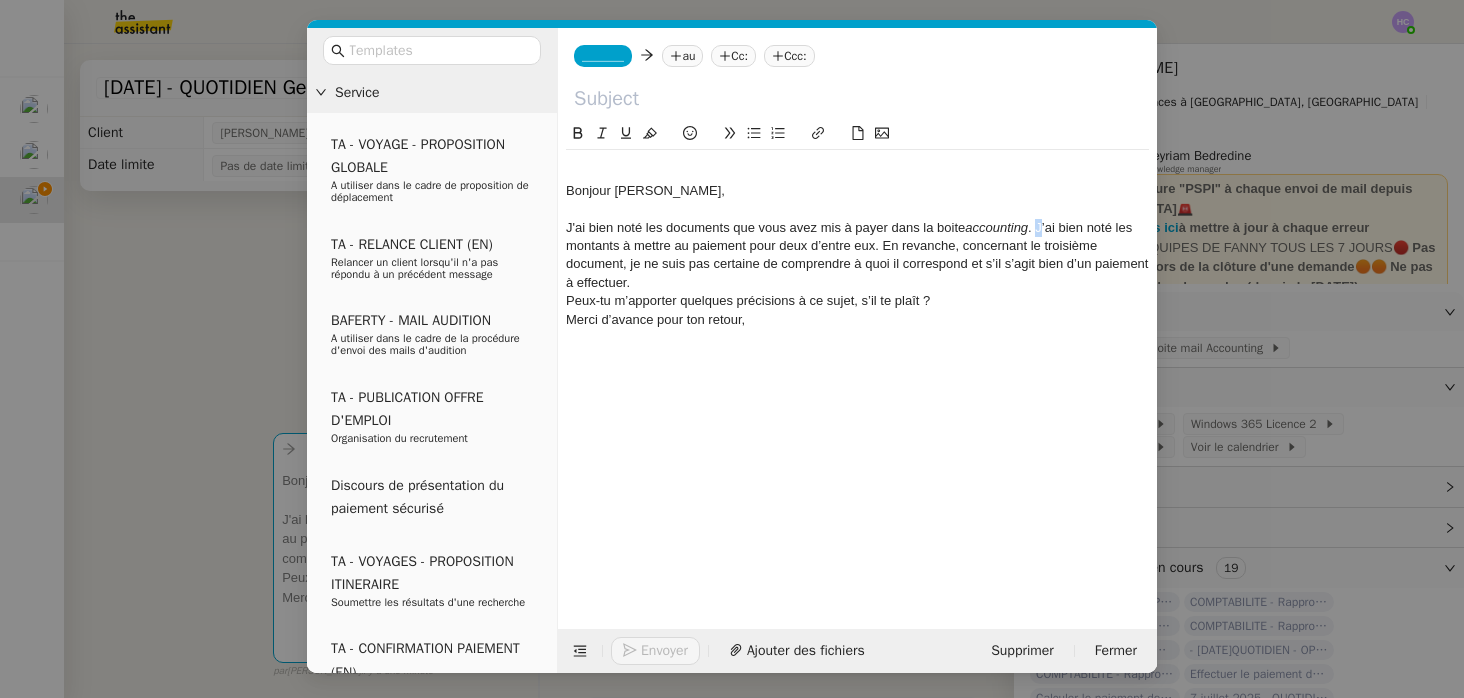 click on "J'ai bien noté les documents que vous avez mis à payer dans la boite  accounting . J’ai bien noté les montants à mettre au paiement pour deux d’entre eux. En revanche, concernant le troisième document, je ne suis pas certaine de comprendre à quoi il correspond et s’il s’agit bien d’un paiement à effectuer." 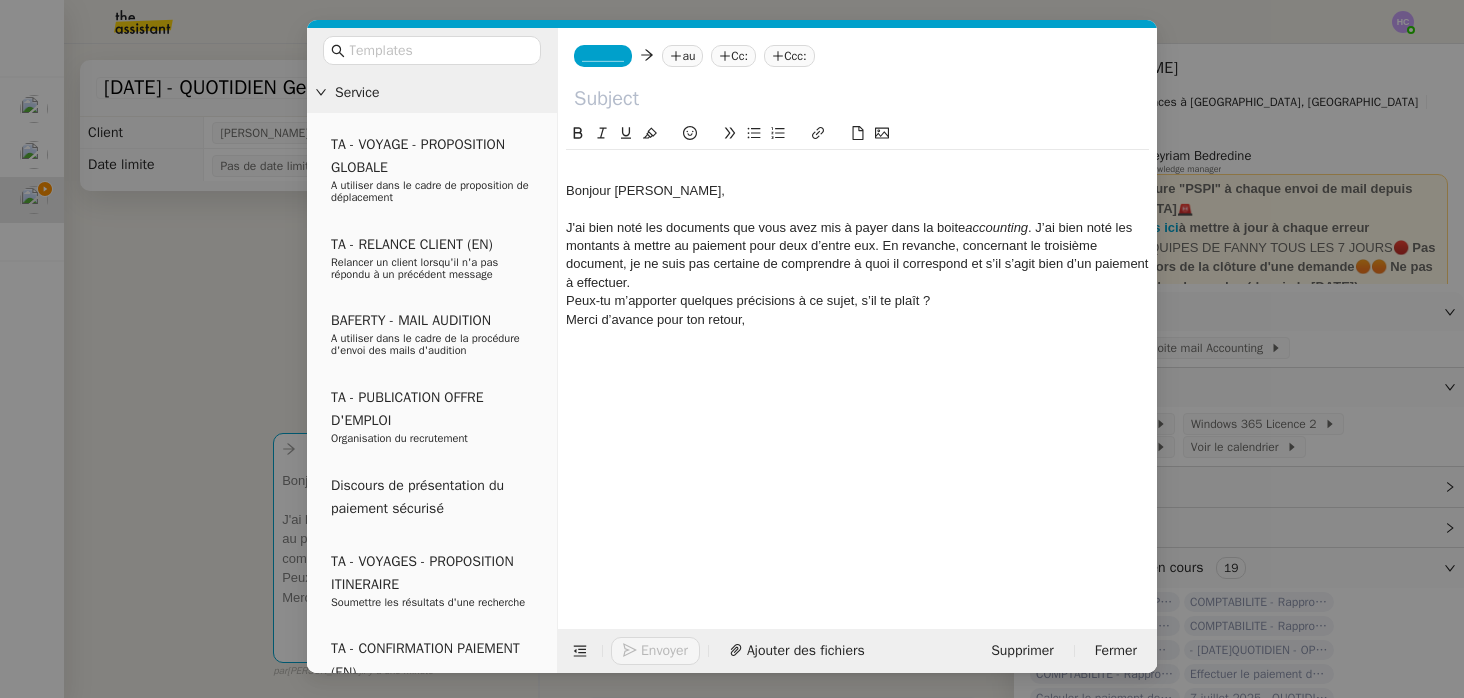 click on "J'ai bien noté les documents que vous avez mis à payer dans la boite  accounting . J’ai bien noté les montants à mettre au paiement pour deux d’entre eux. En revanche, concernant le troisième document, je ne suis pas certaine de comprendre à quoi il correspond et s’il s’agit bien d’un paiement à effectuer." 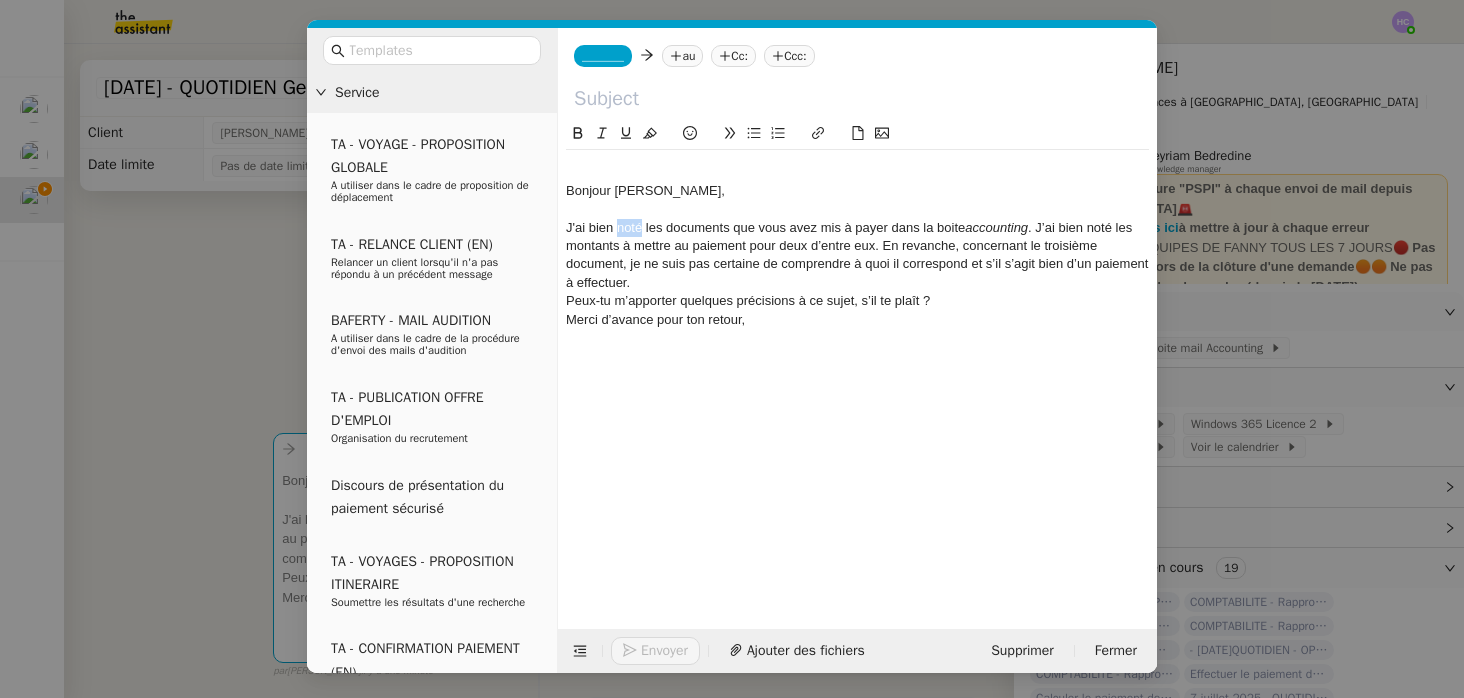 click on "J'ai bien noté les documents que vous avez mis à payer dans la boite  accounting . J’ai bien noté les montants à mettre au paiement pour deux d’entre eux. En revanche, concernant le troisième document, je ne suis pas certaine de comprendre à quoi il correspond et s’il s’agit bien d’un paiement à effectuer." 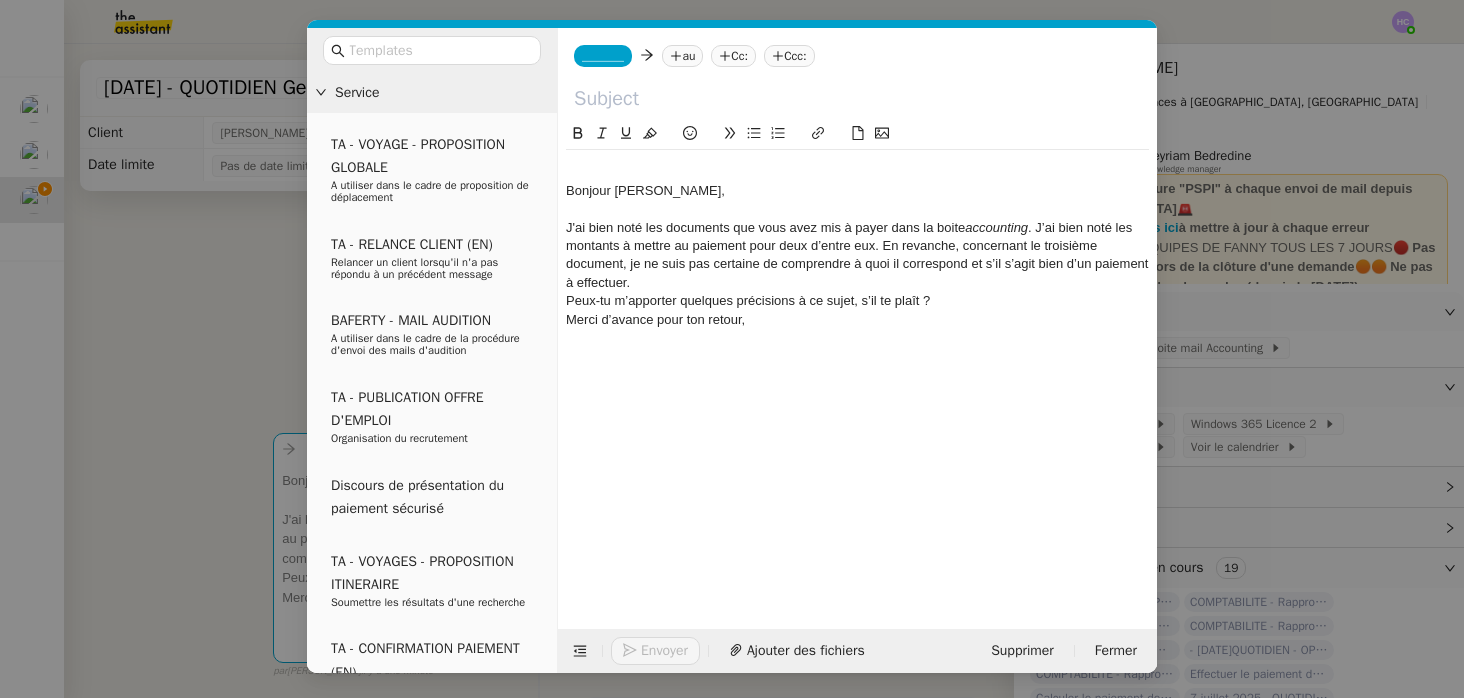 click on "J'ai bien noté les documents que vous avez mis à payer dans la boite  accounting . J’ai bien noté les montants à mettre au paiement pour deux d’entre eux. En revanche, concernant le troisième document, je ne suis pas certaine de comprendre à quoi il correspond et s’il s’agit bien d’un paiement à effectuer." 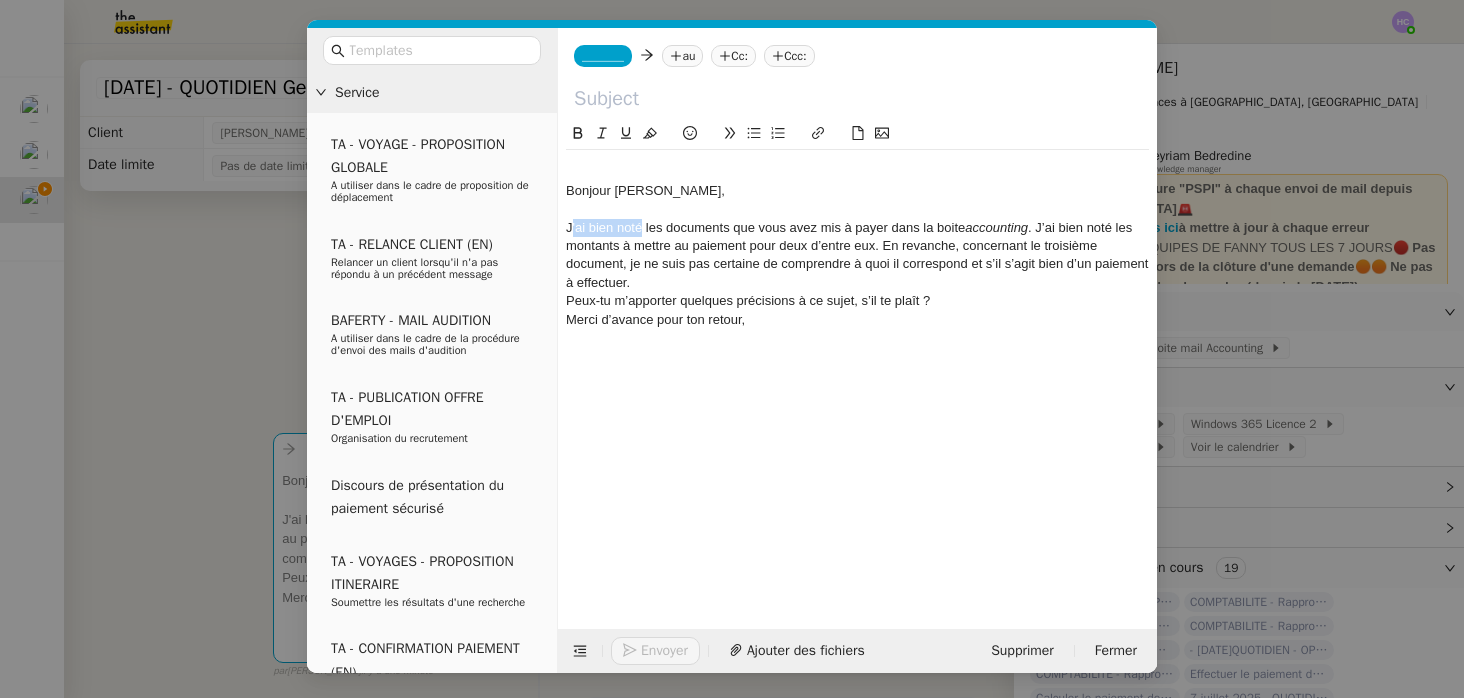 drag, startPoint x: 641, startPoint y: 227, endPoint x: 572, endPoint y: 227, distance: 69 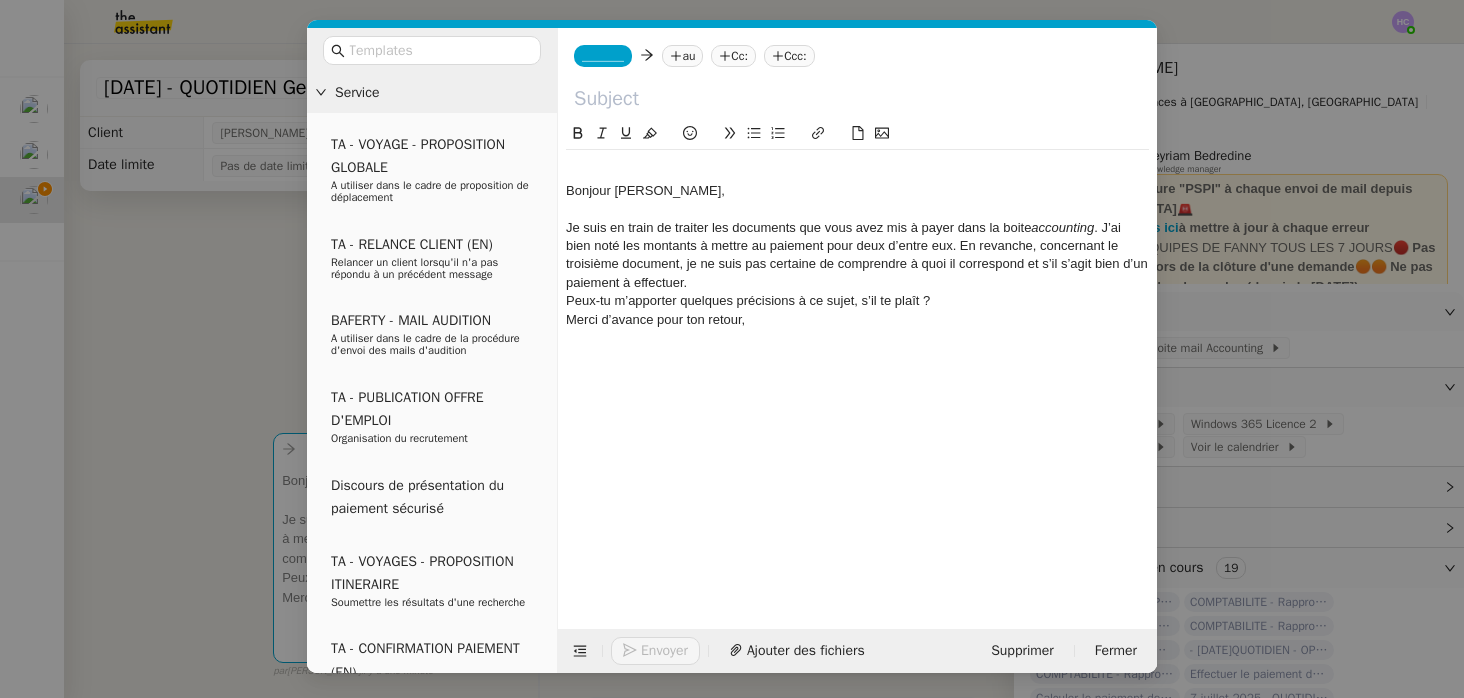 click on "Je suis en train de traiter les documents que vous avez mis à payer dans la boite  accounting . J’ai bien noté les montants à mettre au paiement pour deux d’entre eux. En revanche, concernant le troisième document, je ne suis pas certaine de comprendre à quoi il correspond et s’il s’agit bien d’un paiement à effectuer." 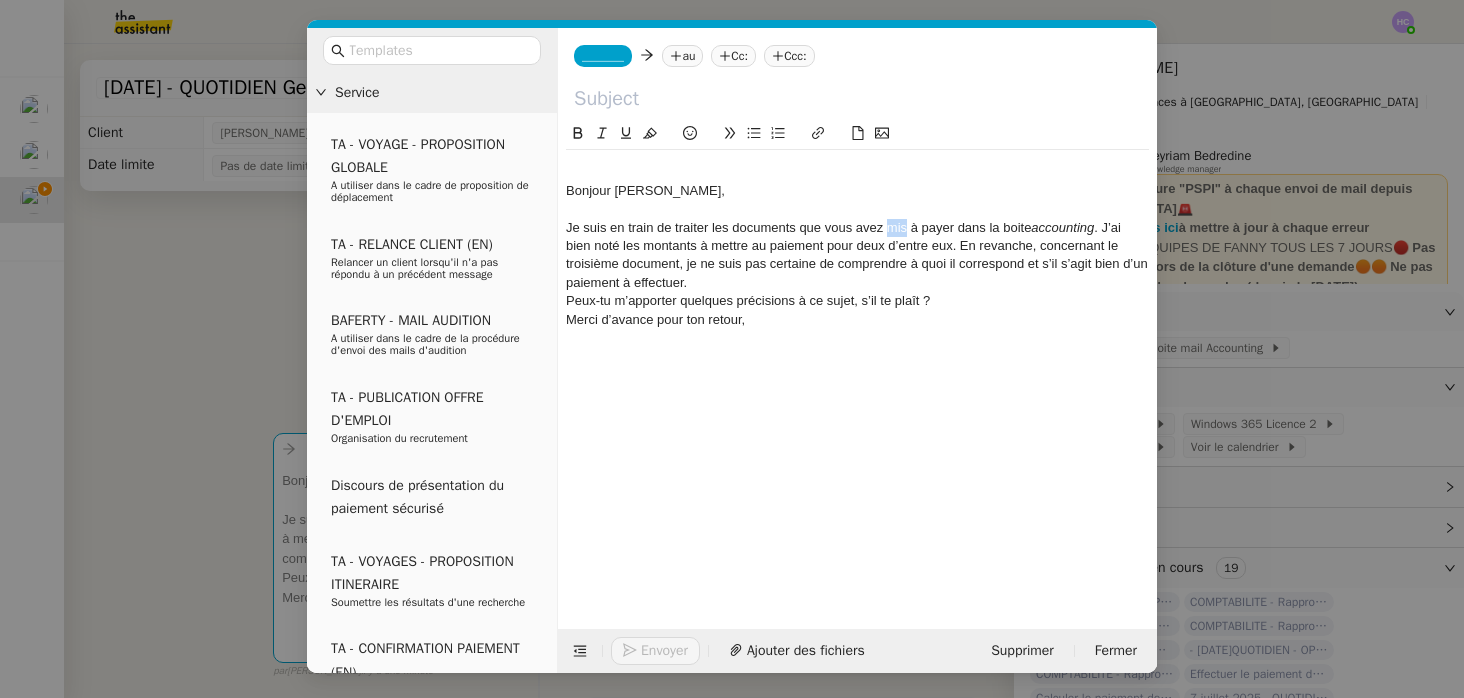 click on "Je suis en train de traiter les documents que vous avez mis à payer dans la boite  accounting . J’ai bien noté les montants à mettre au paiement pour deux d’entre eux. En revanche, concernant le troisième document, je ne suis pas certaine de comprendre à quoi il correspond et s’il s’agit bien d’un paiement à effectuer." 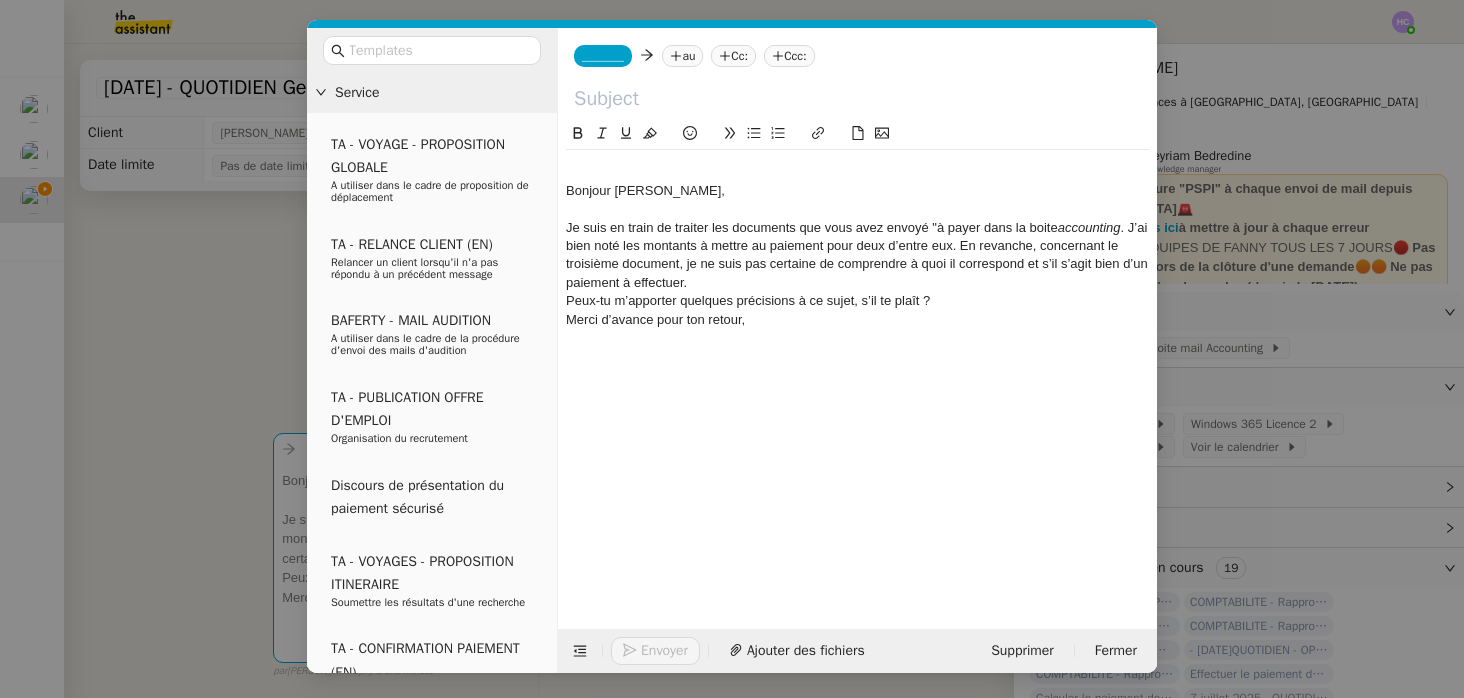 click on "Je suis en train de traiter les documents que vous avez envoyé "à payer dans la boite  accounting . J’ai bien noté les montants à mettre au paiement pour deux d’entre eux. En revanche, concernant le troisième document, je ne suis pas certaine de comprendre à quoi il correspond et s’il s’agit bien d’un paiement à effectuer." 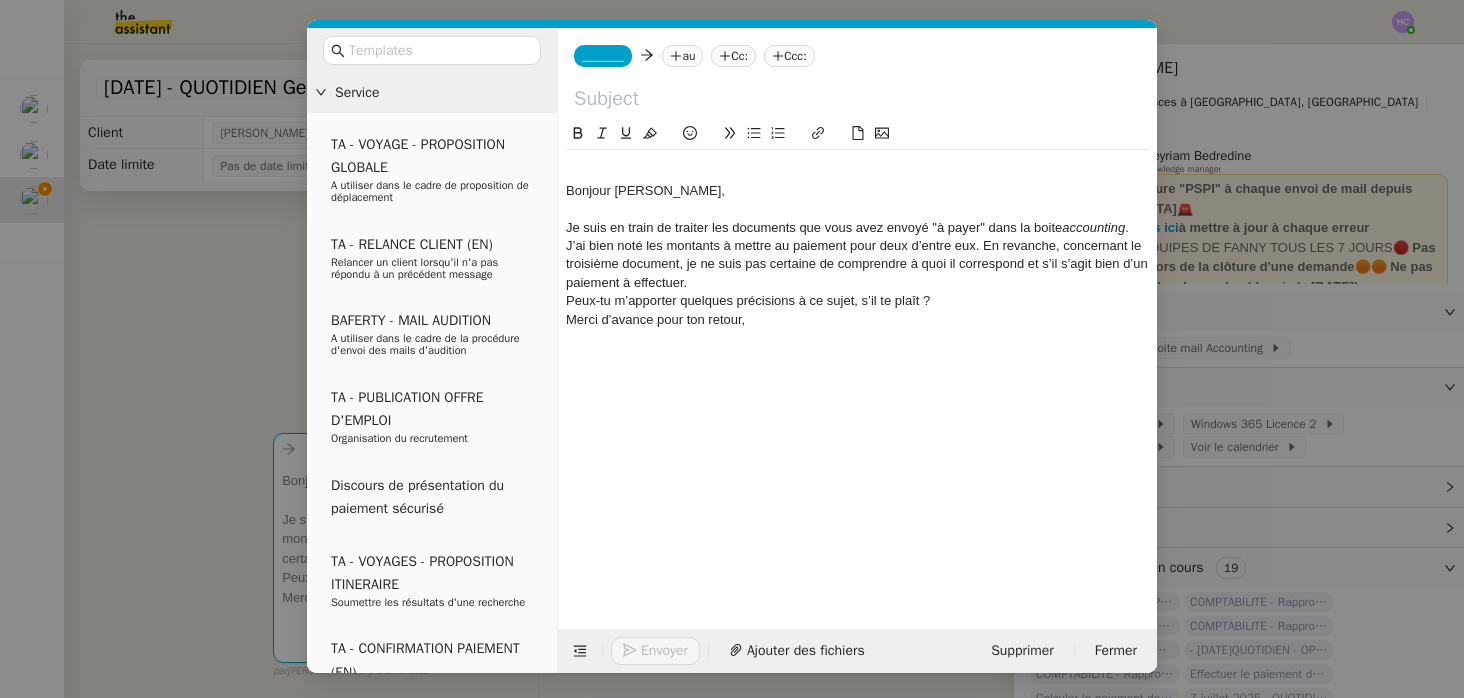 click on "Je suis en train de traiter les documents que vous avez envoyé "à payer" dans la boite  accounting . J’ai bien noté les montants à mettre au paiement pour deux d’entre eux. En revanche, concernant le troisième document, je ne suis pas certaine de comprendre à quoi il correspond et s’il s’agit bien d’un paiement à effectuer." 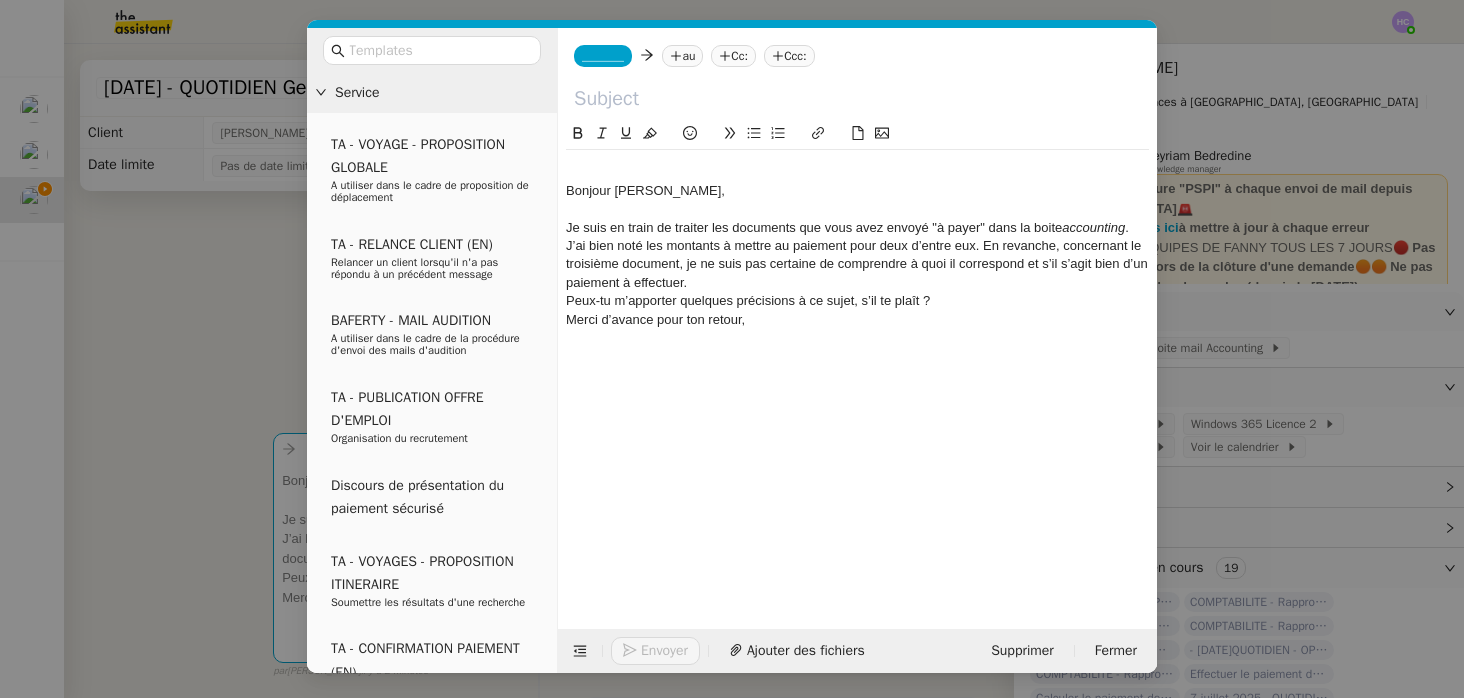 click on "Je suis en train de traiter les documents que vous avez envoyé "à payer" dans la boite  accounting ." 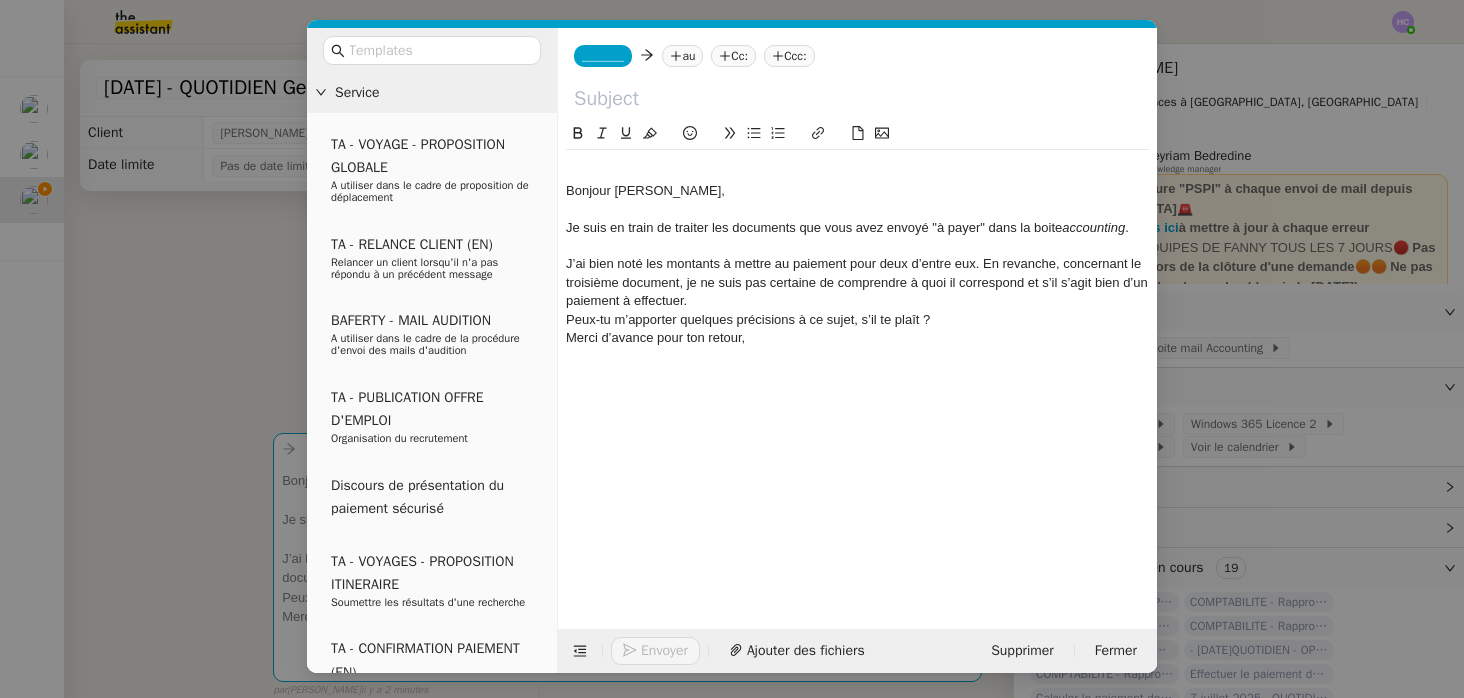 click on "J’ai bien noté les montants à mettre au paiement pour deux d’entre eux. En revanche, concernant le troisième document, je ne suis pas certaine de comprendre à quoi il correspond et s’il s’agit bien d’un paiement à effectuer." 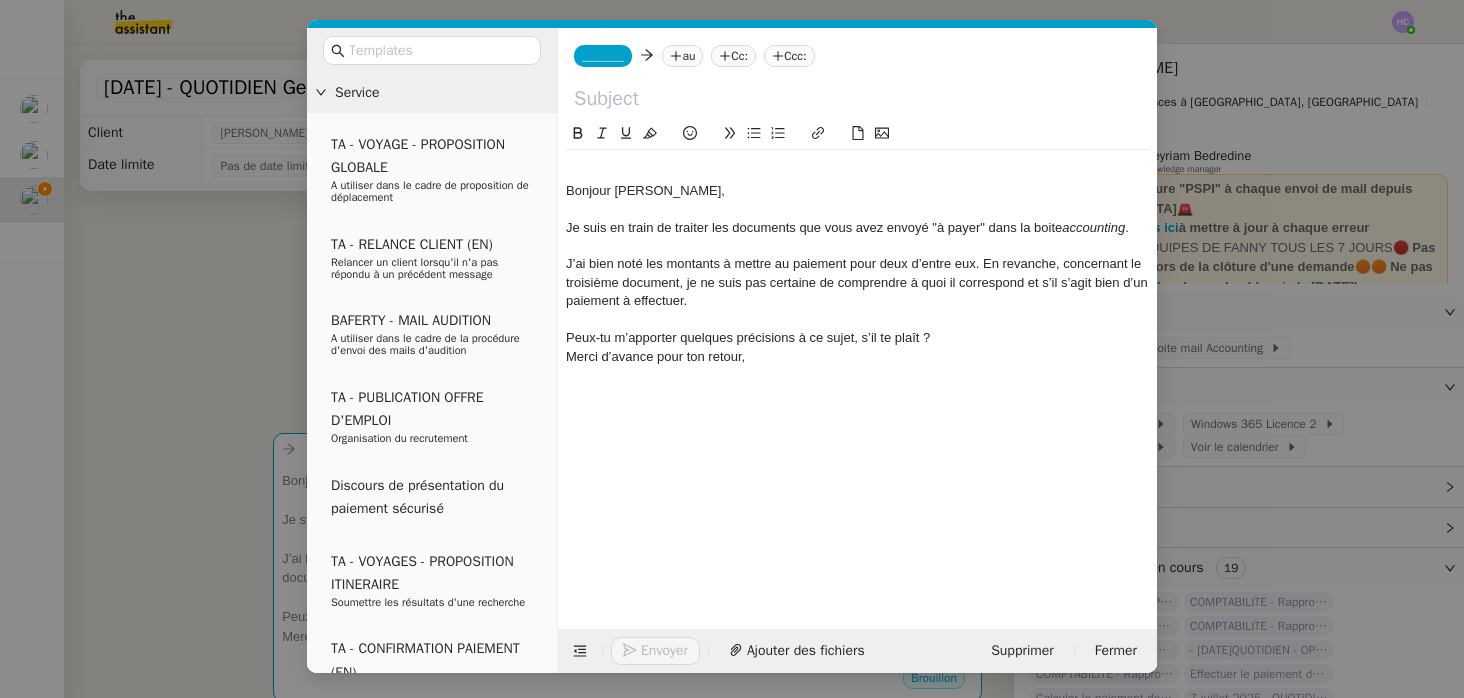 click on "Peux-tu m’apporter quelques précisions à ce sujet, s’il te plaît ?" 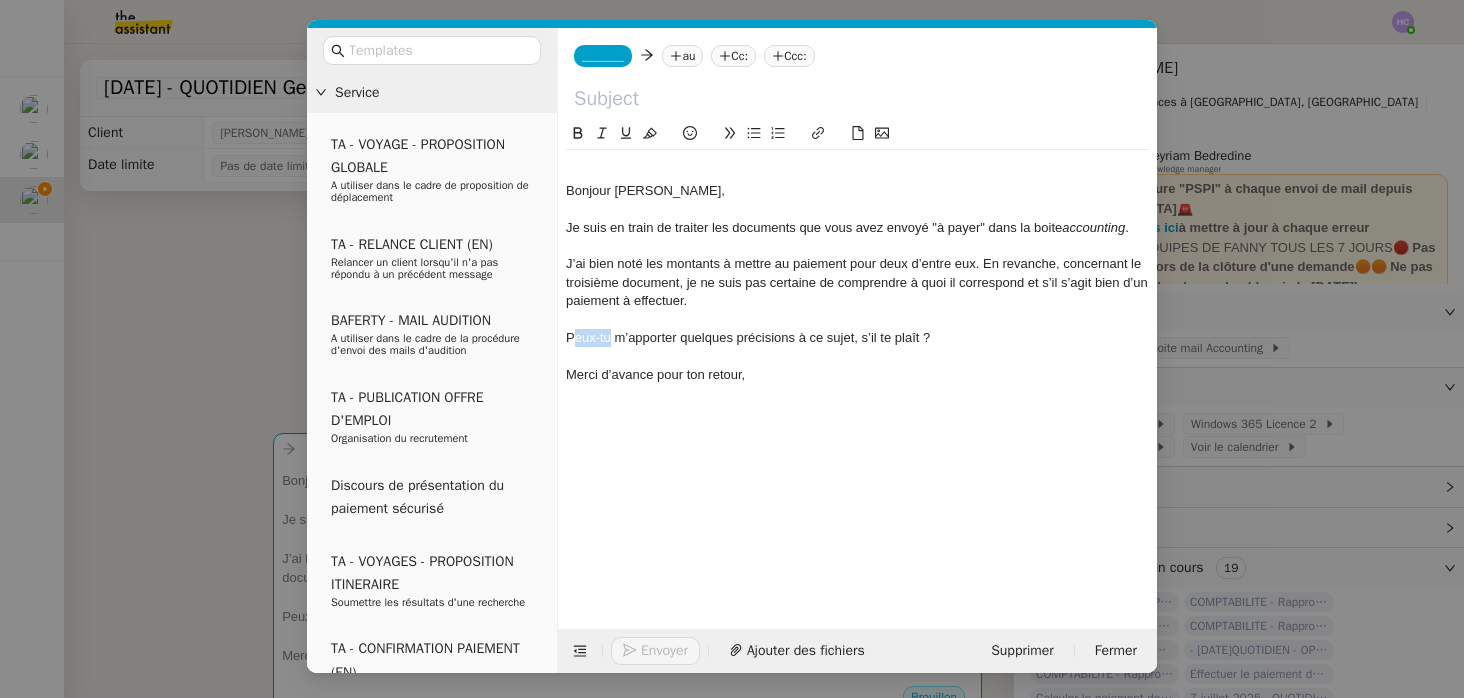 drag, startPoint x: 608, startPoint y: 340, endPoint x: 576, endPoint y: 338, distance: 32.06244 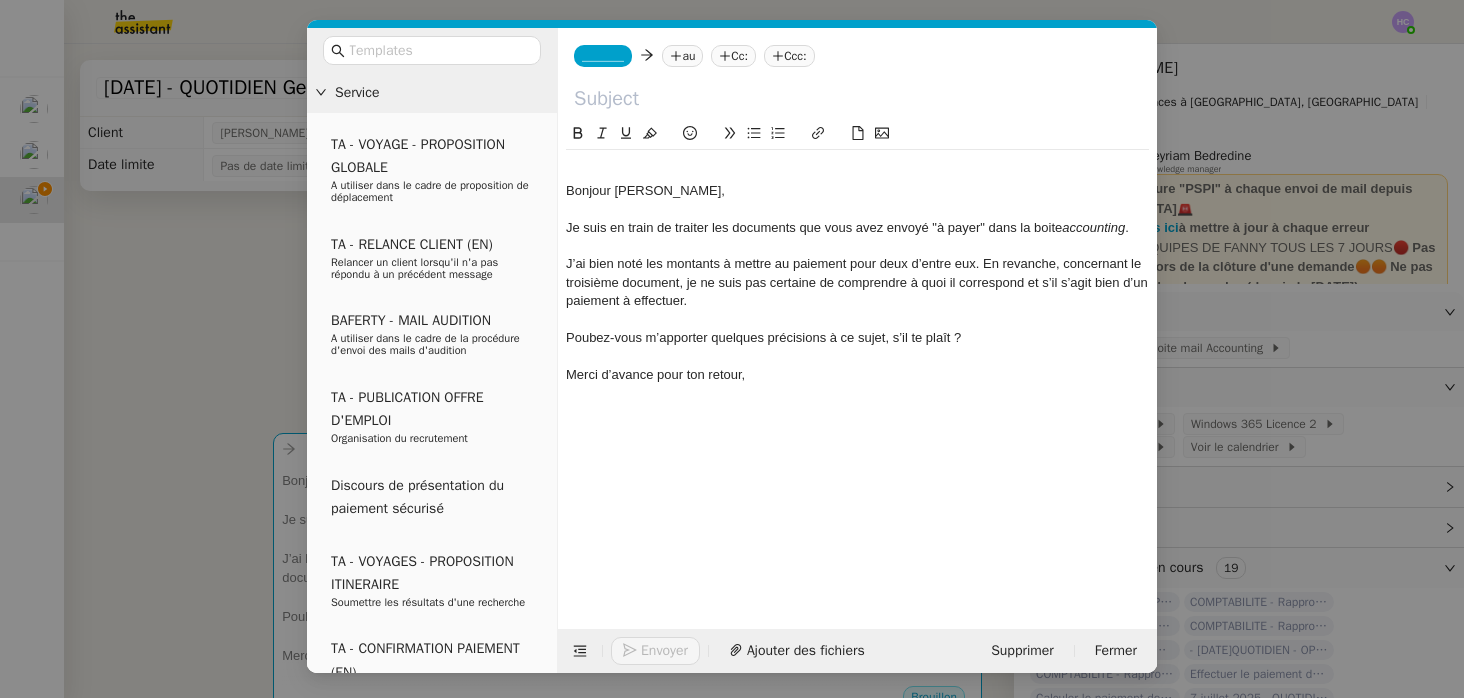 click on "Poubez-vous m’apporter quelques précisions à ce sujet, s’il te plaît ?" 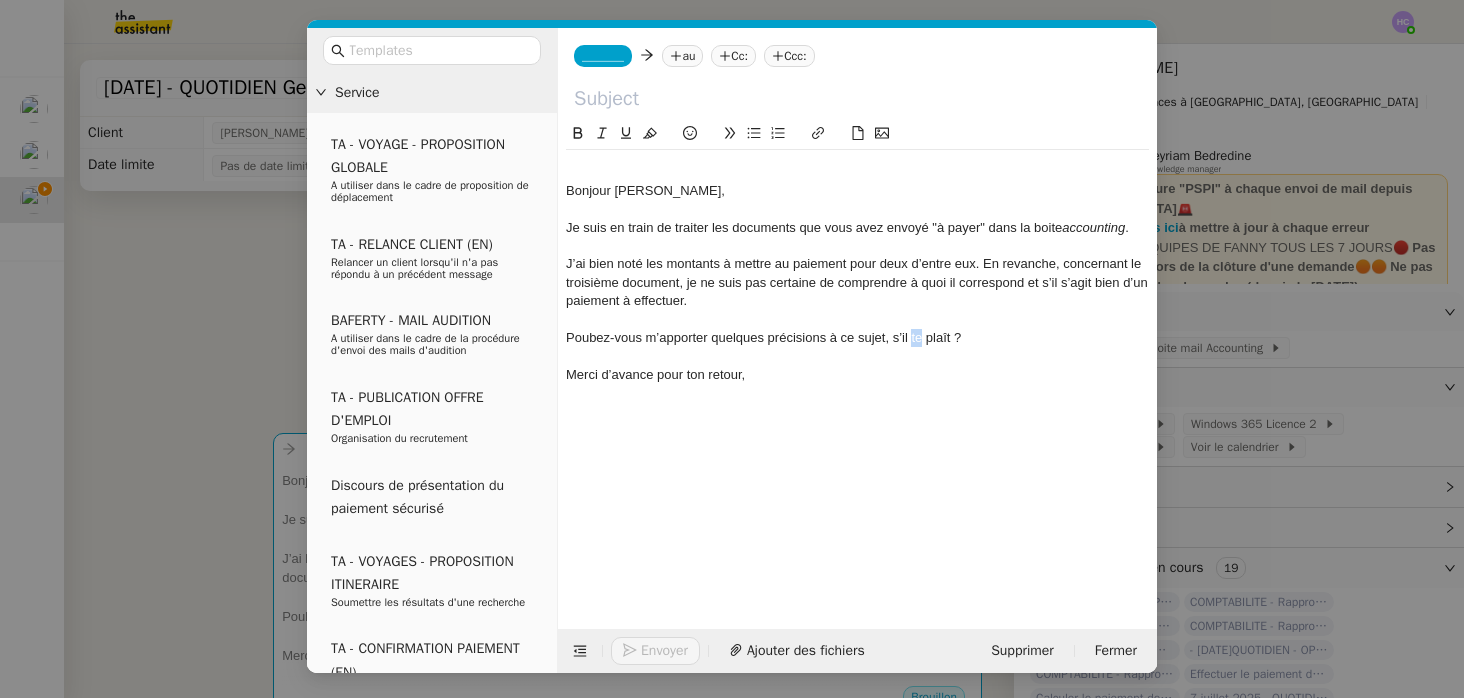 click on "Poubez-vous m’apporter quelques précisions à ce sujet, s’il te plaît ?" 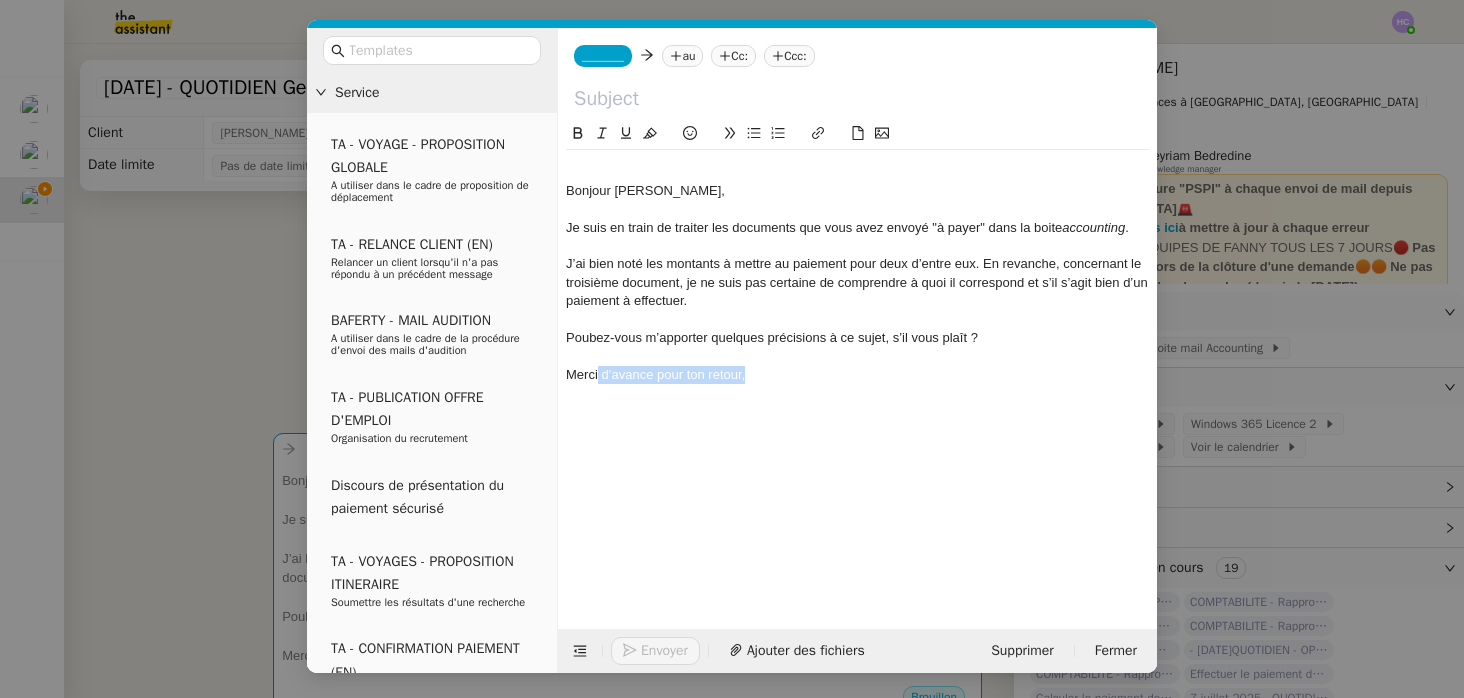 drag, startPoint x: 775, startPoint y: 376, endPoint x: 597, endPoint y: 376, distance: 178 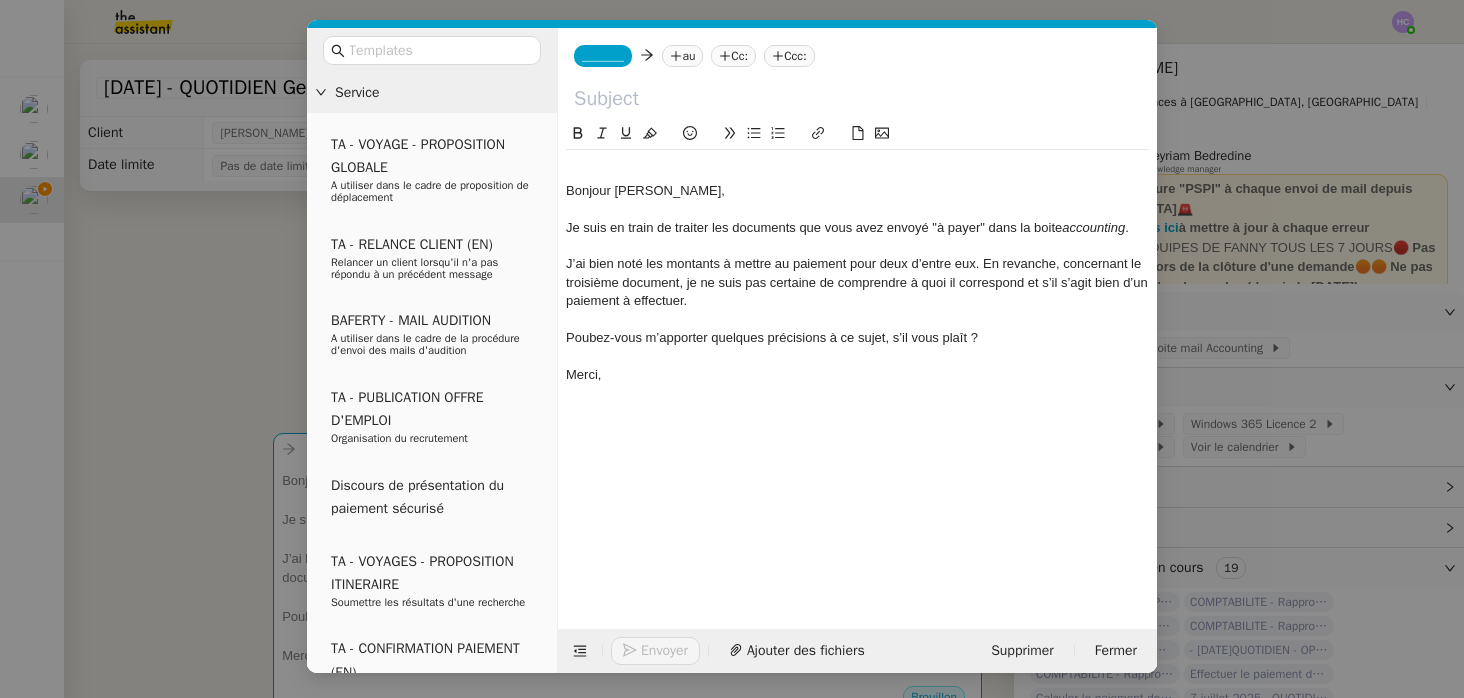 click on "Poubez-vous m’apporter quelques précisions à ce sujet, s’il vous plaît ?" 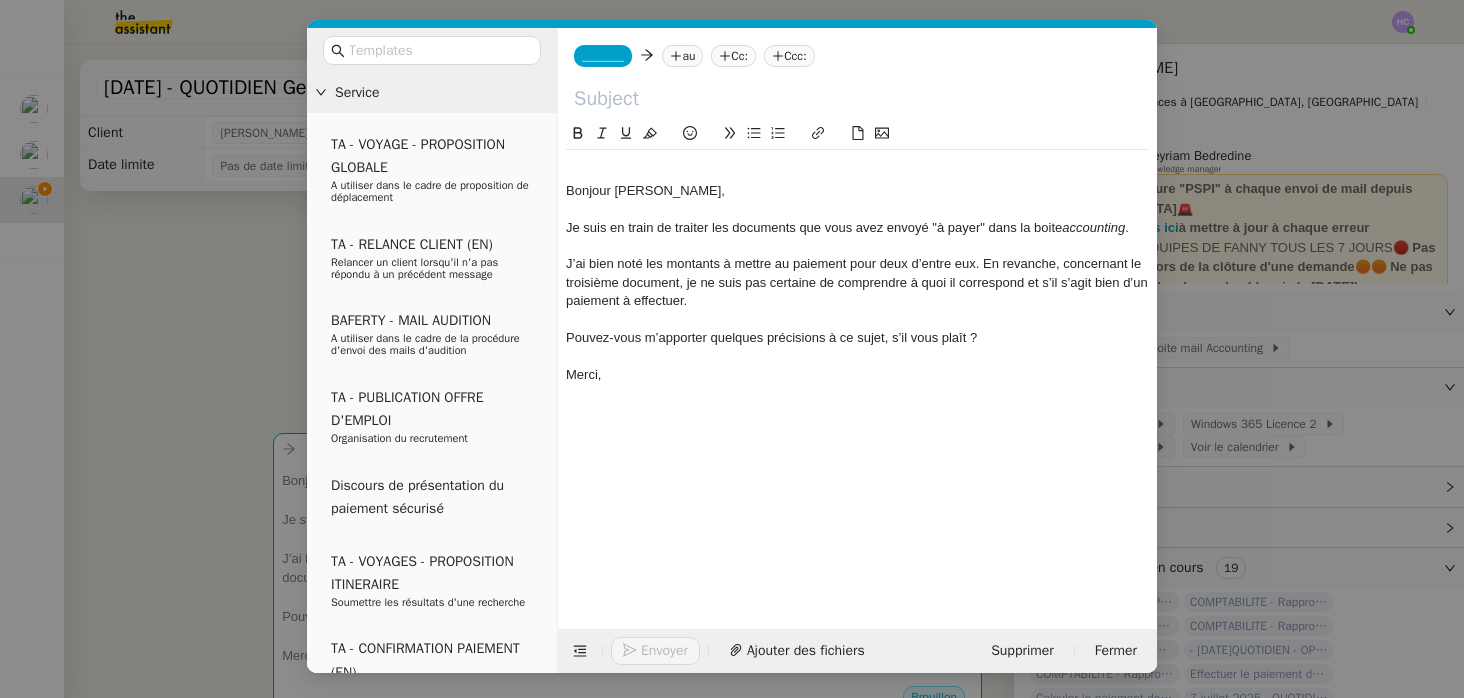 click on "J’ai bien noté les montants à mettre au paiement pour deux d’entre eux. En revanche, concernant le troisième document, je ne suis pas certaine de comprendre à quoi il correspond et s’il s’agit bien d’un paiement à effectuer." 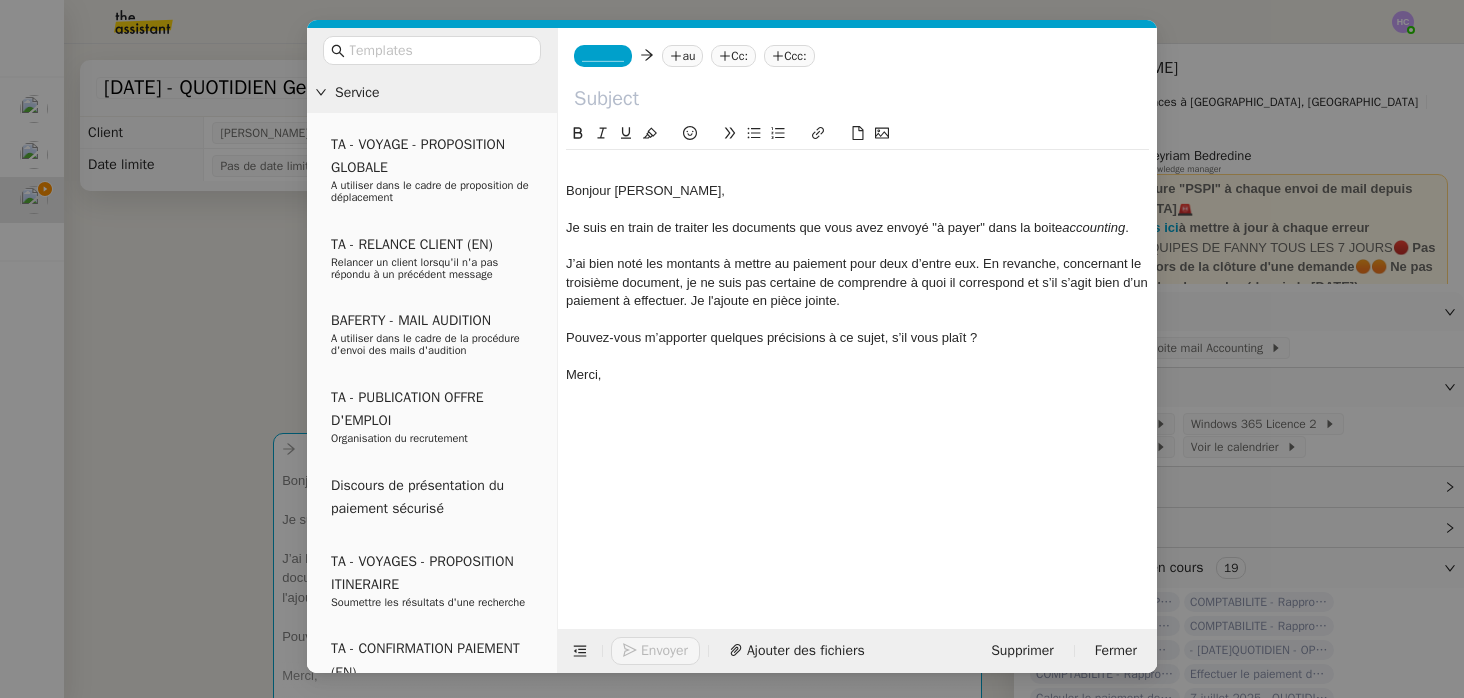 click on "Pouvez-vous m’apporter quelques précisions à ce sujet, s’il vous plaît ?" 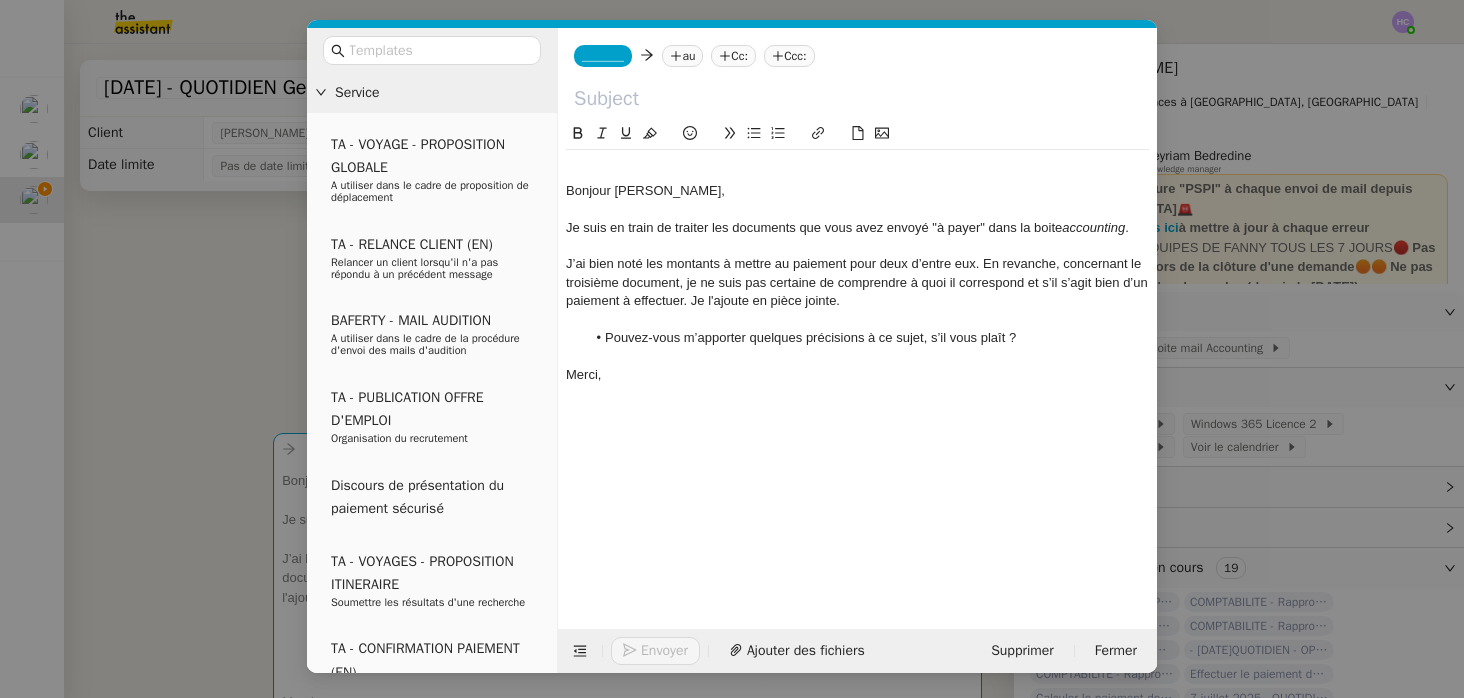 click on "Je suis en train de traiter les documents que vous avez envoyé "à payer" dans la boite  accounting ." 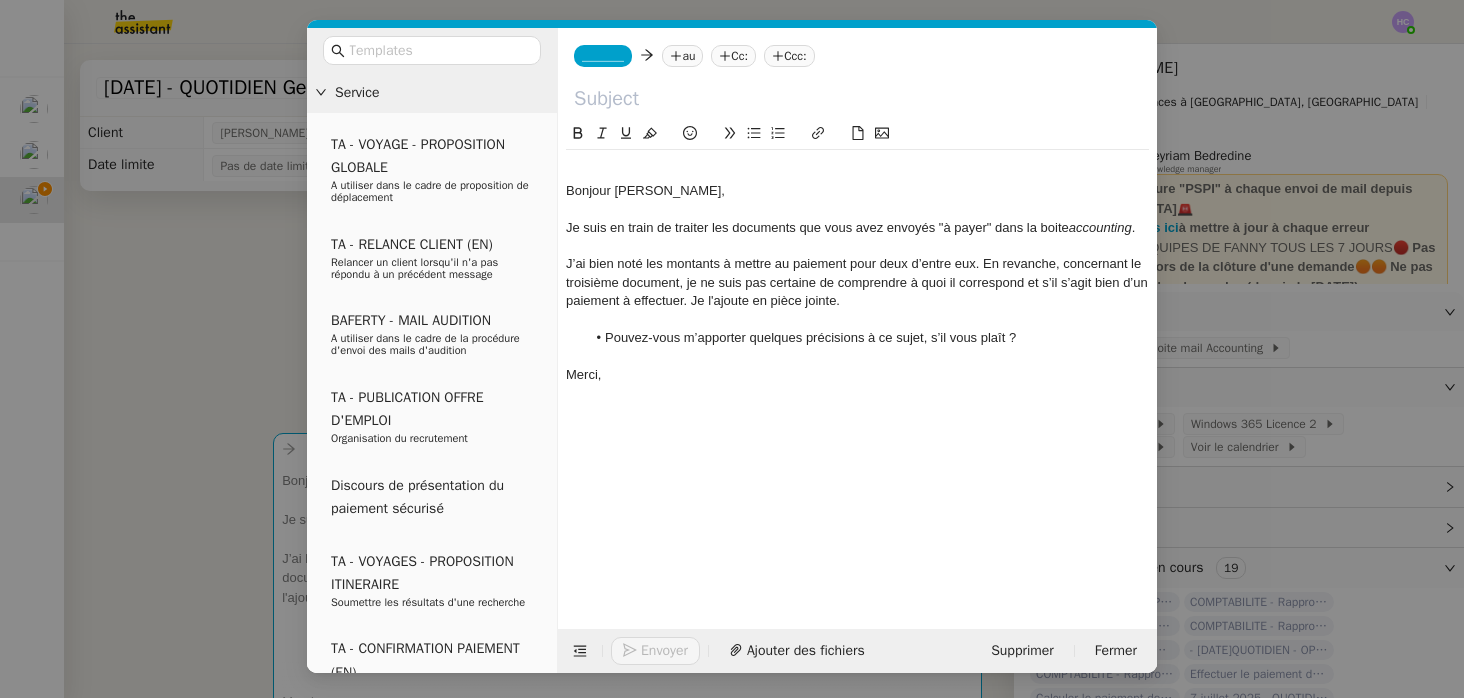 click on "J’ai bien noté les montants à mettre au paiement pour deux d’entre eux. En revanche, concernant le troisième document, je ne suis pas certaine de comprendre à quoi il correspond et s’il s’agit bien d’un paiement à effectuer. Je l'ajoute en pièce jointe." 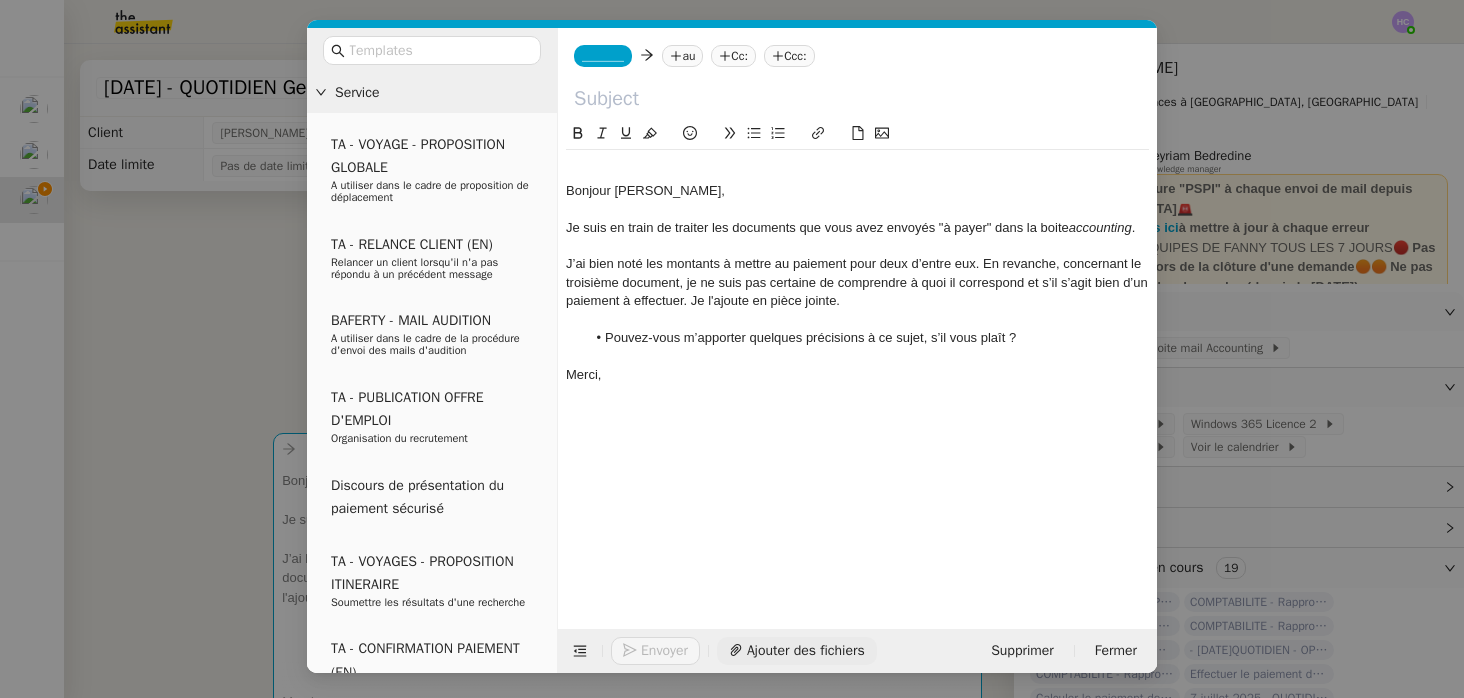 click on "Ajouter des fichiers" 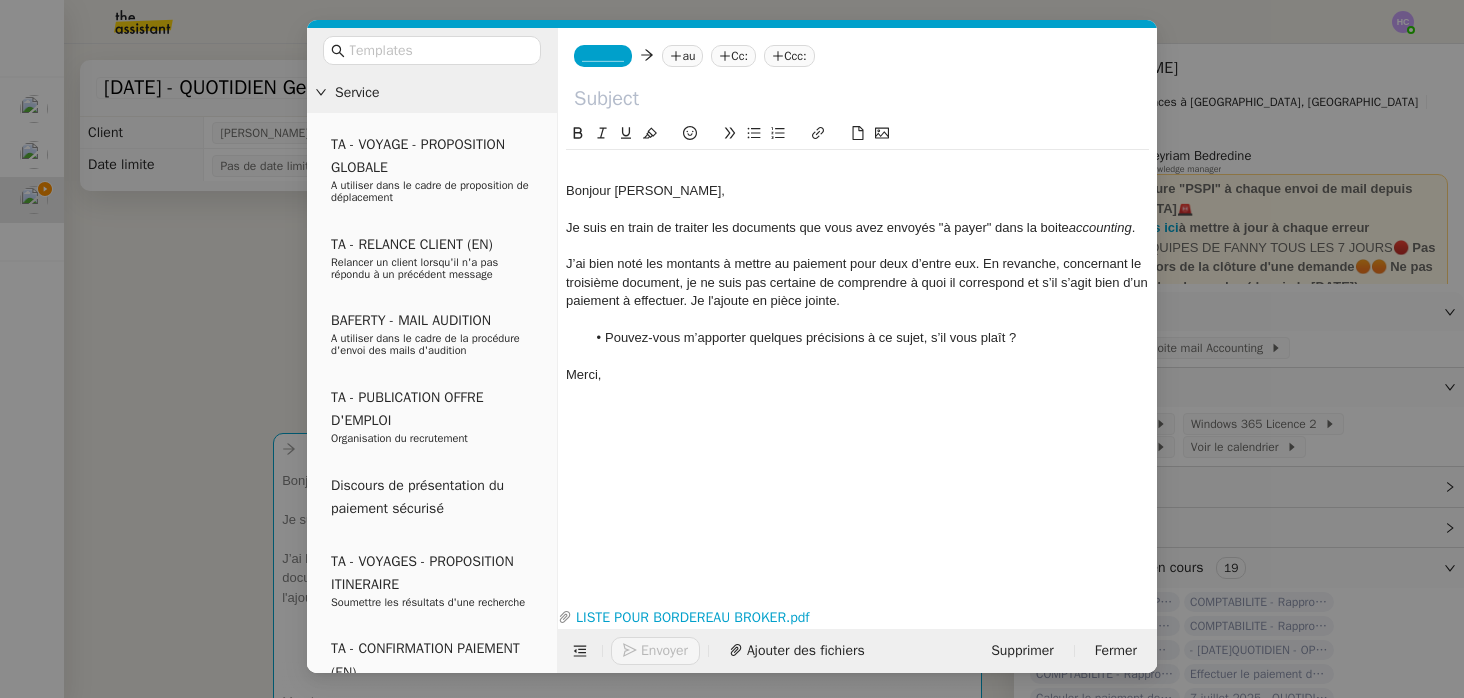 click on "Merci," 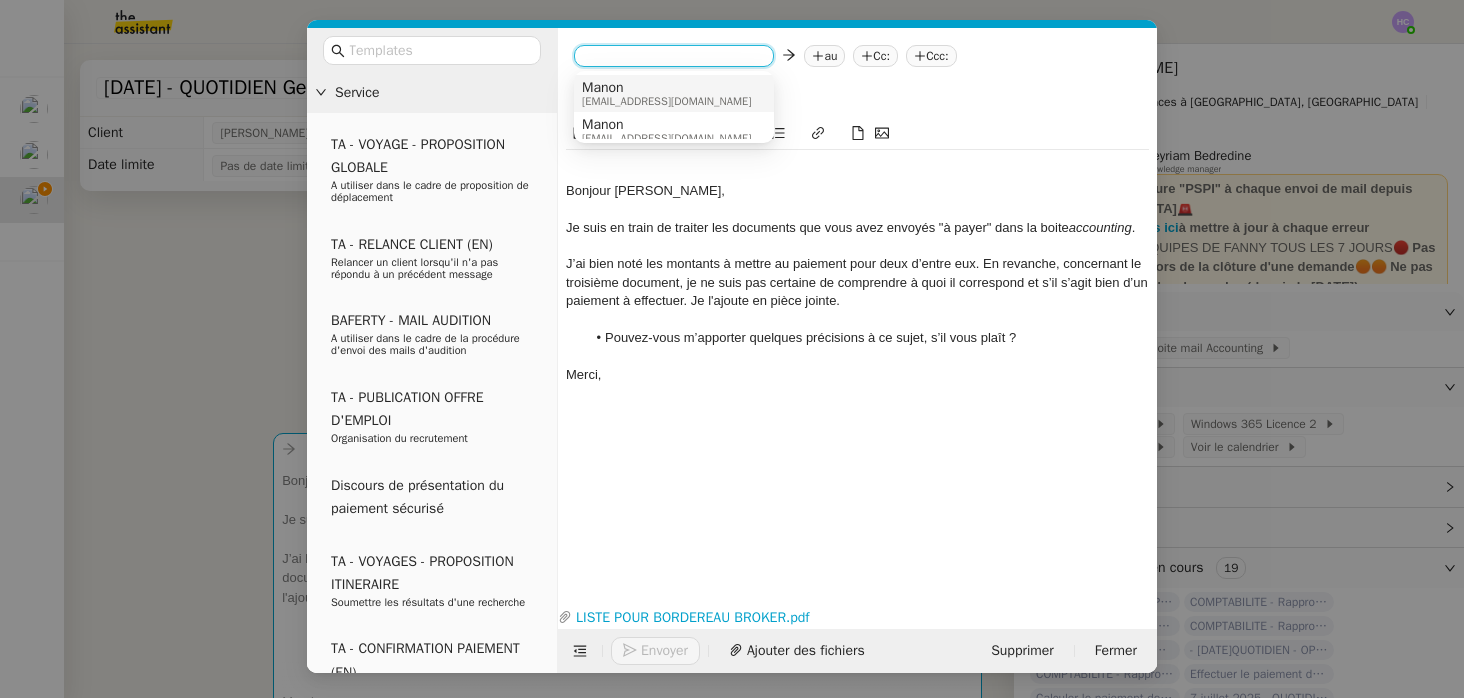 click on "Manon" at bounding box center (666, 88) 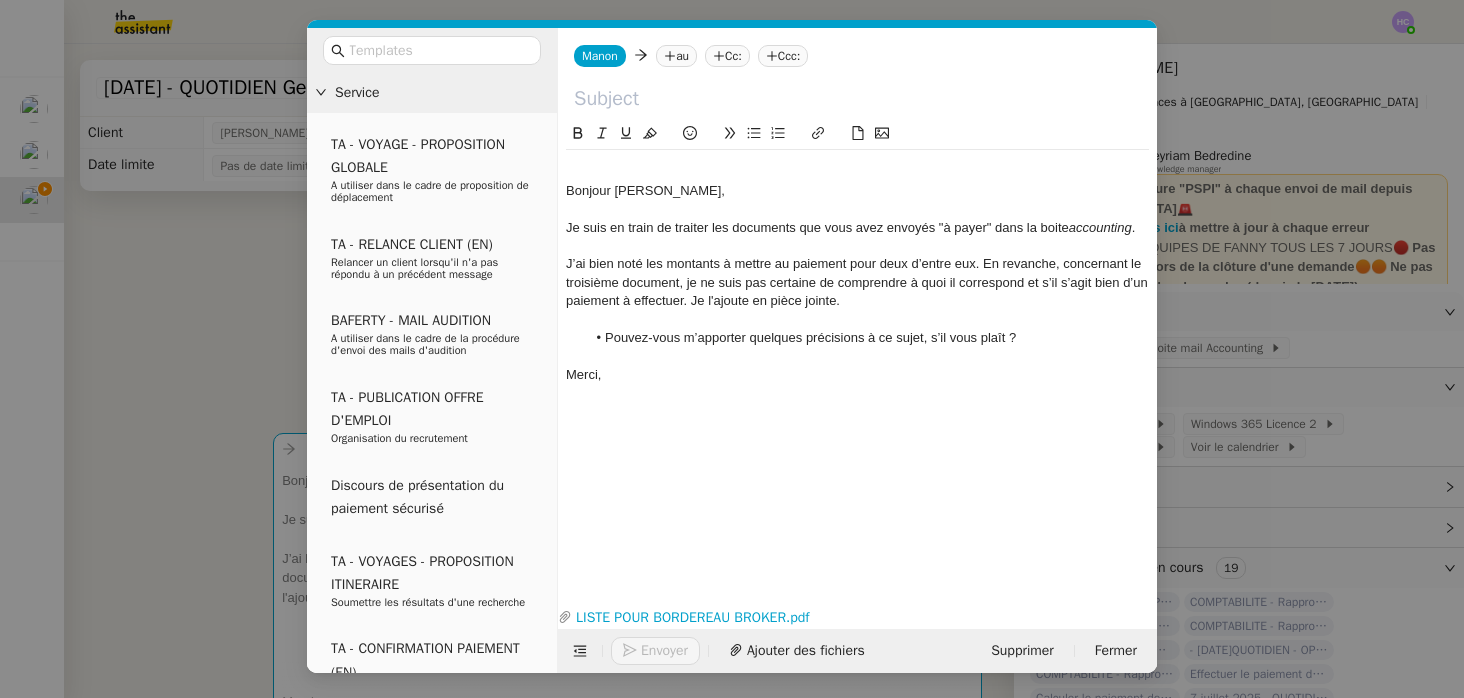 click 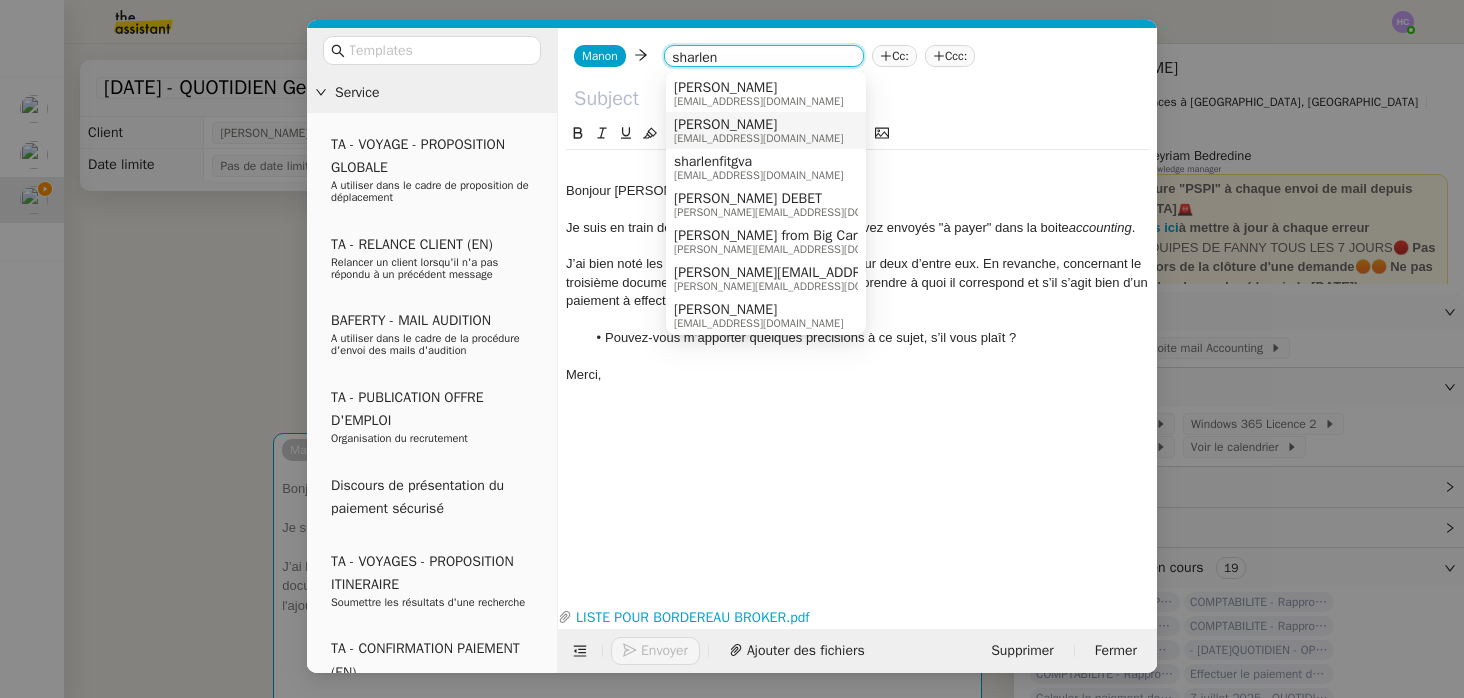 type on "sharlen" 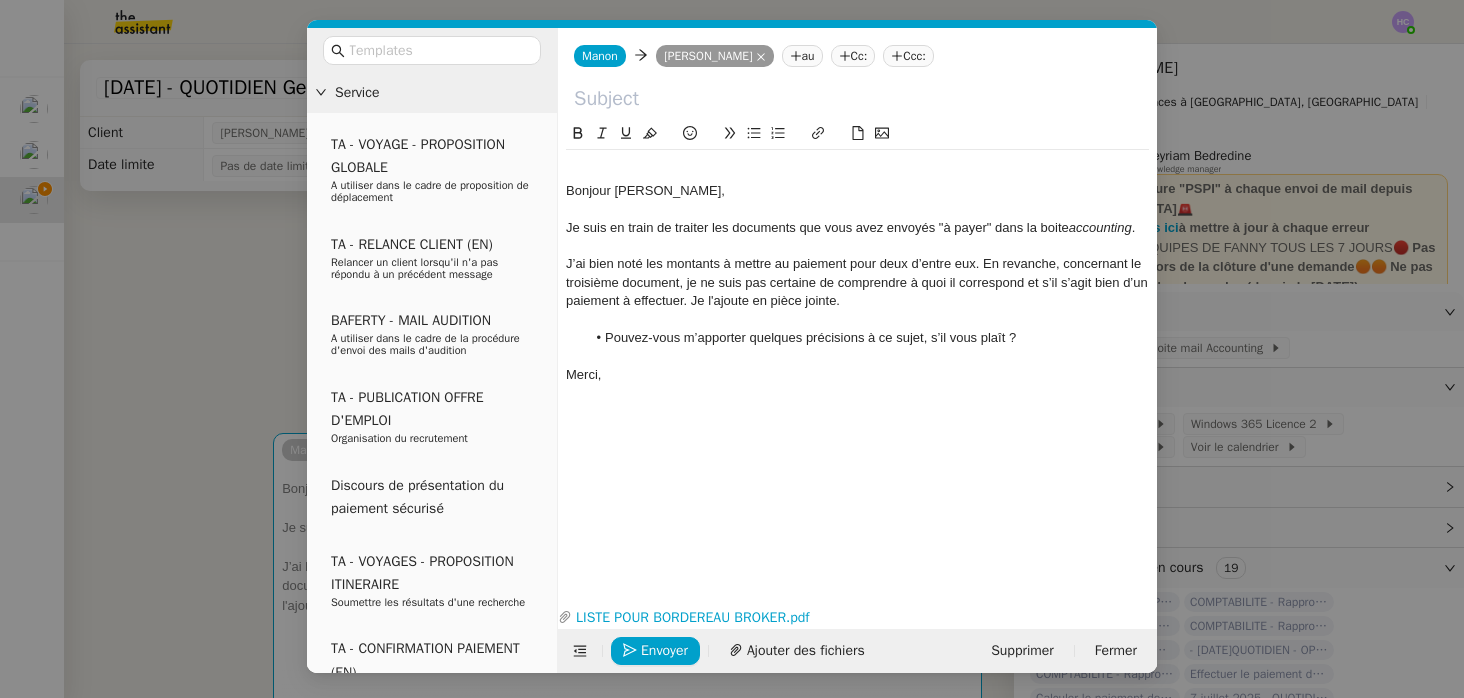 click 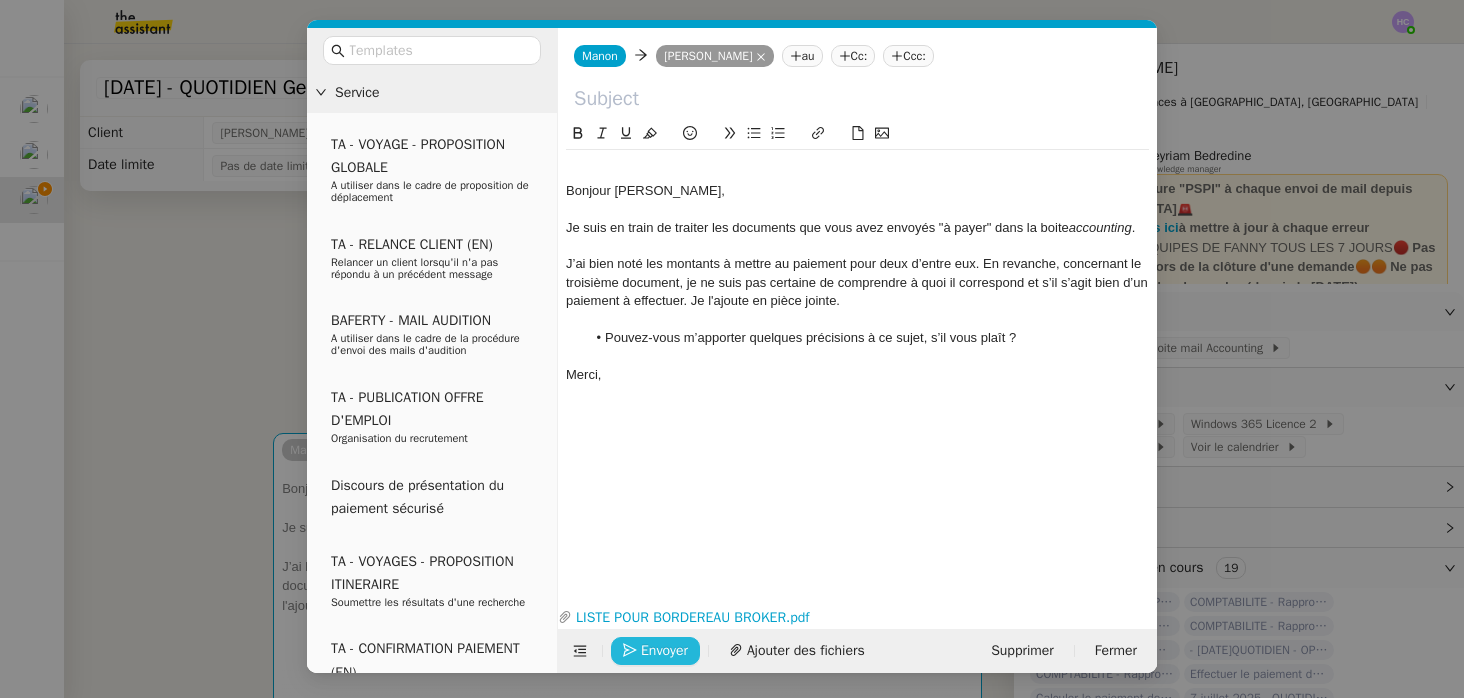 click 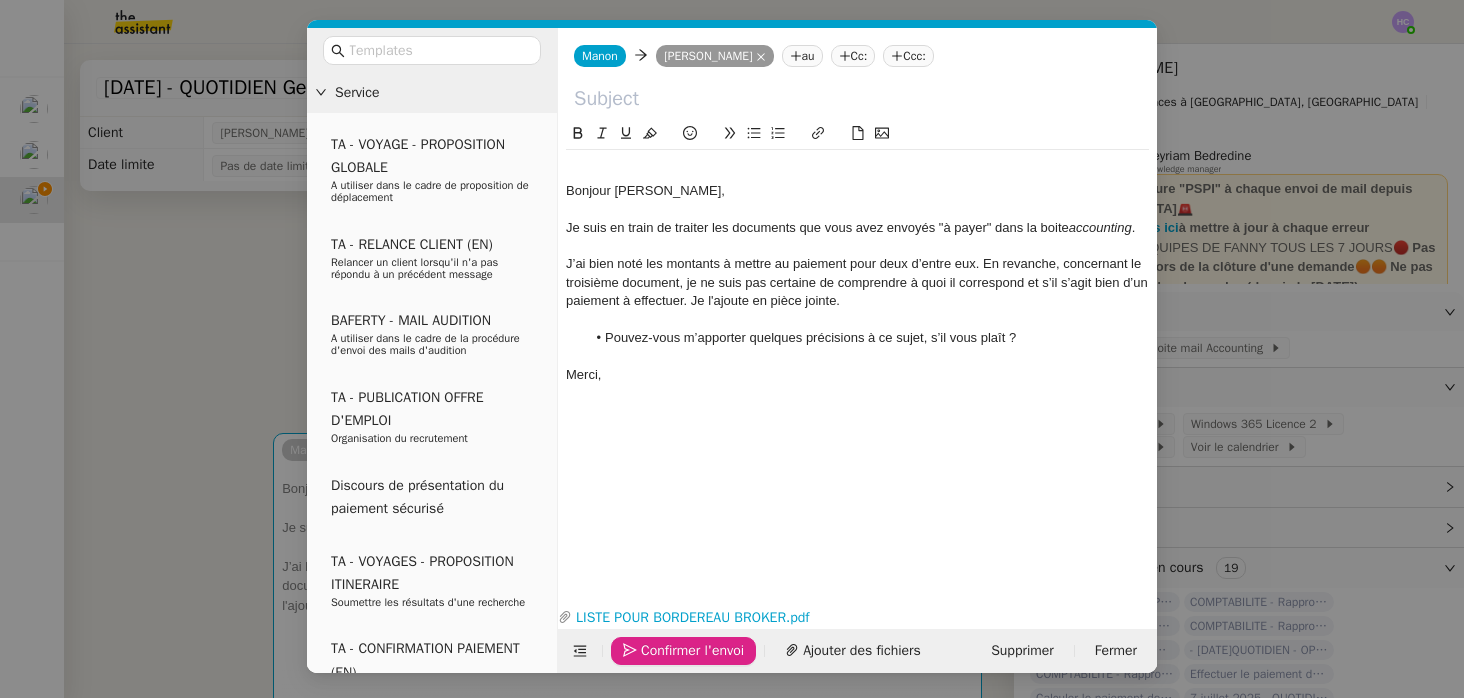 click 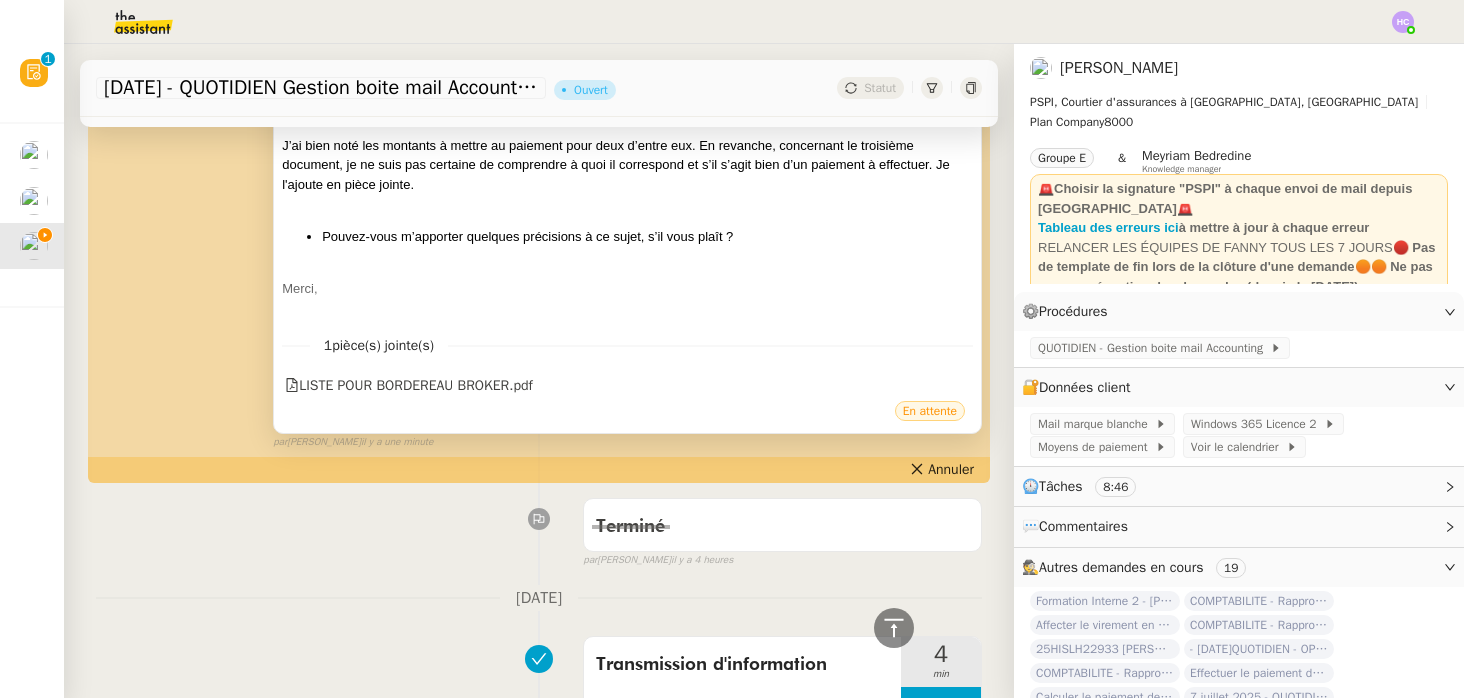 scroll, scrollTop: 0, scrollLeft: 0, axis: both 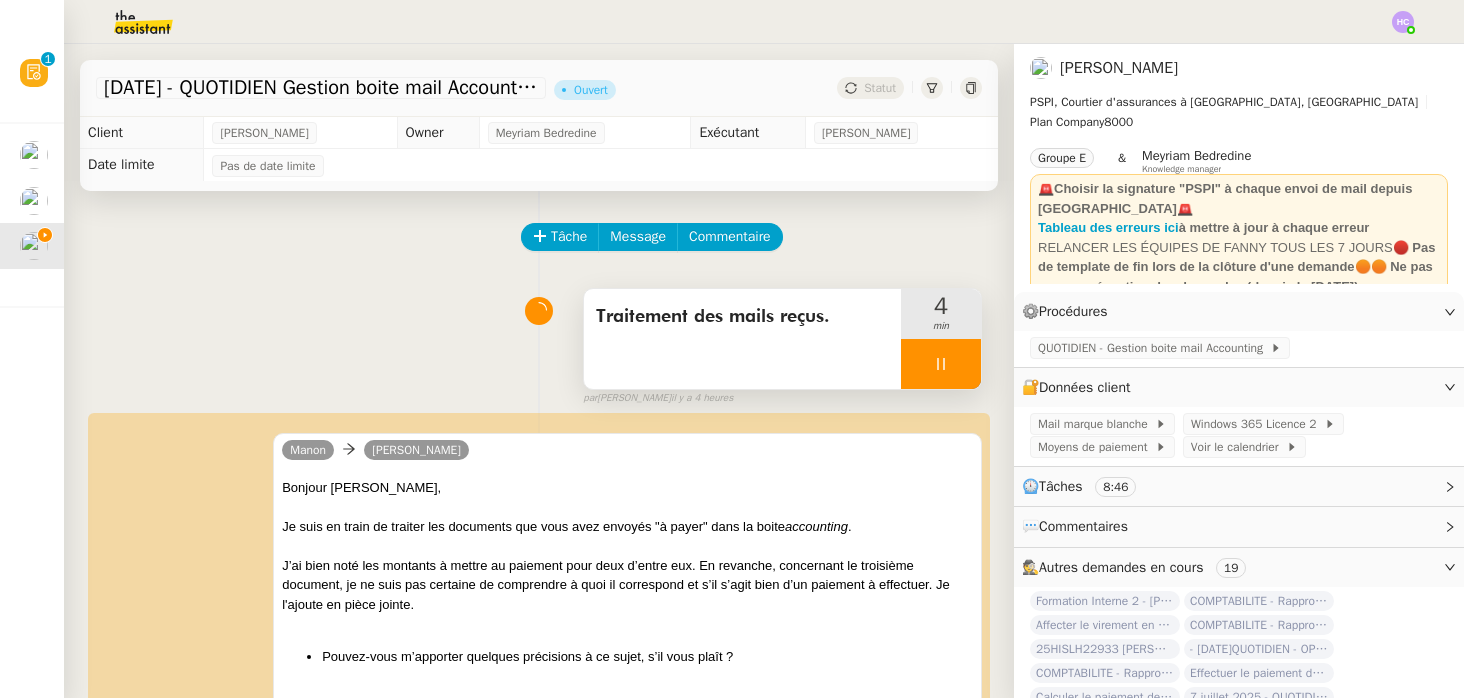 click 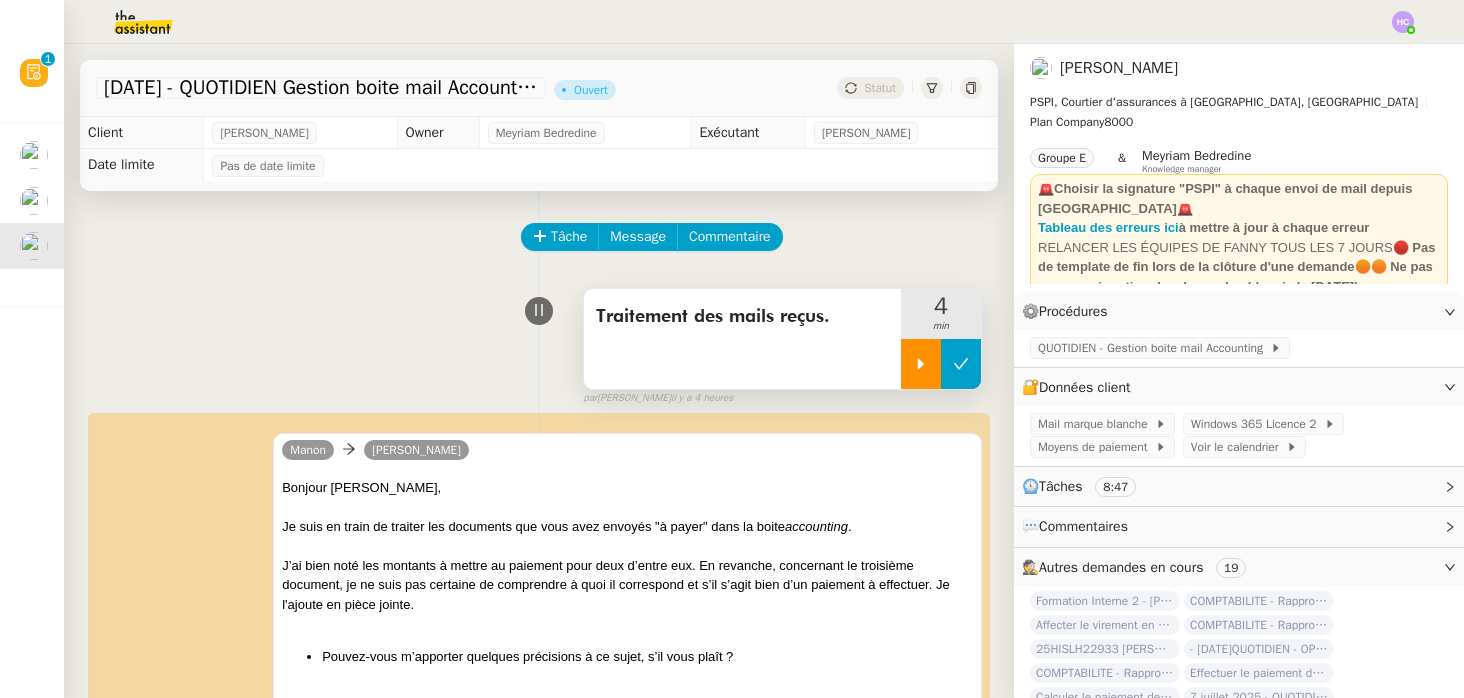 click at bounding box center [961, 364] 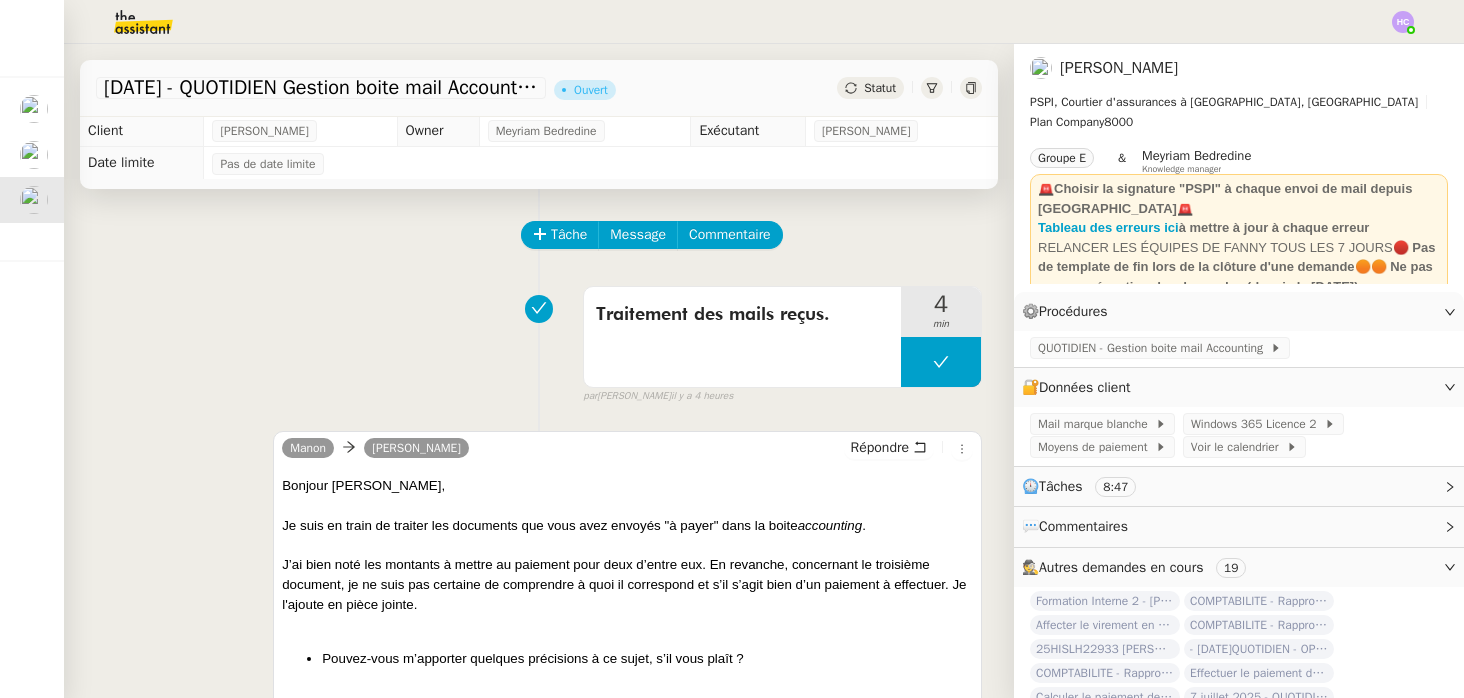 scroll, scrollTop: 0, scrollLeft: 0, axis: both 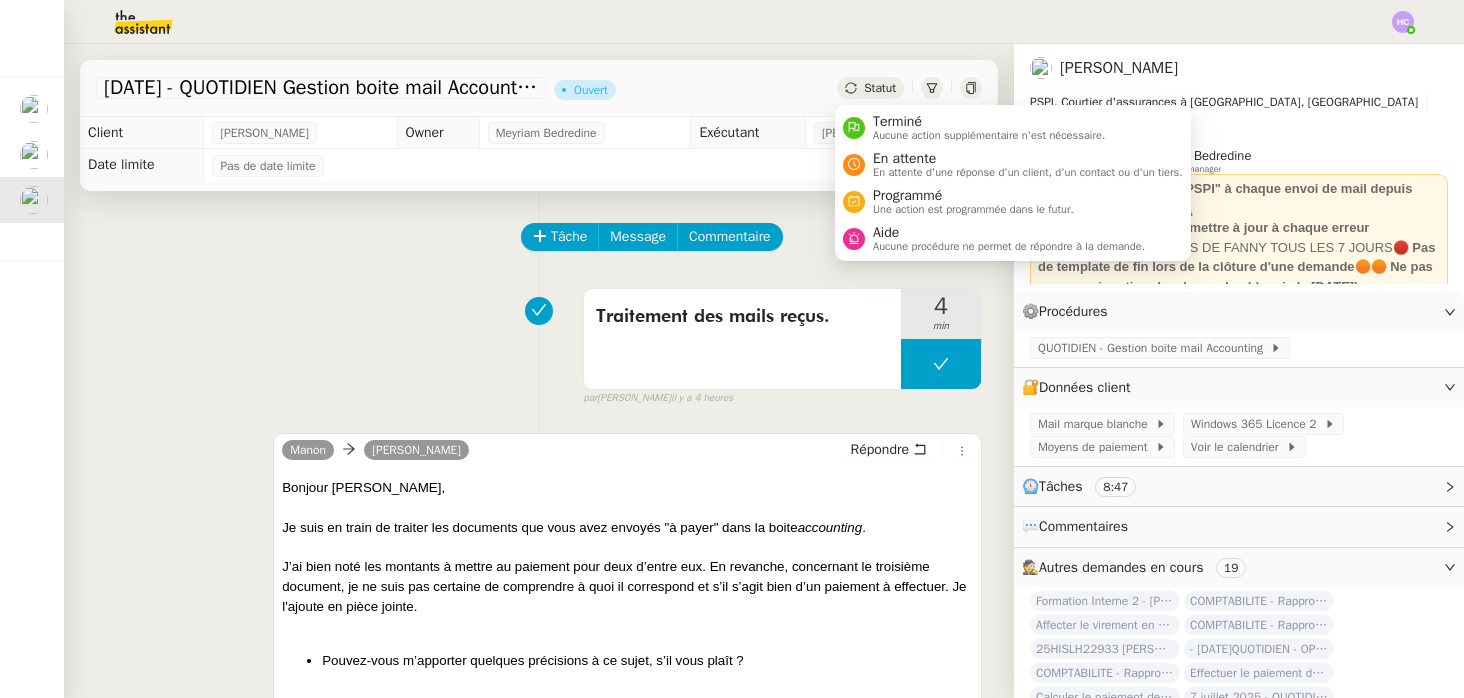 click on "Statut" 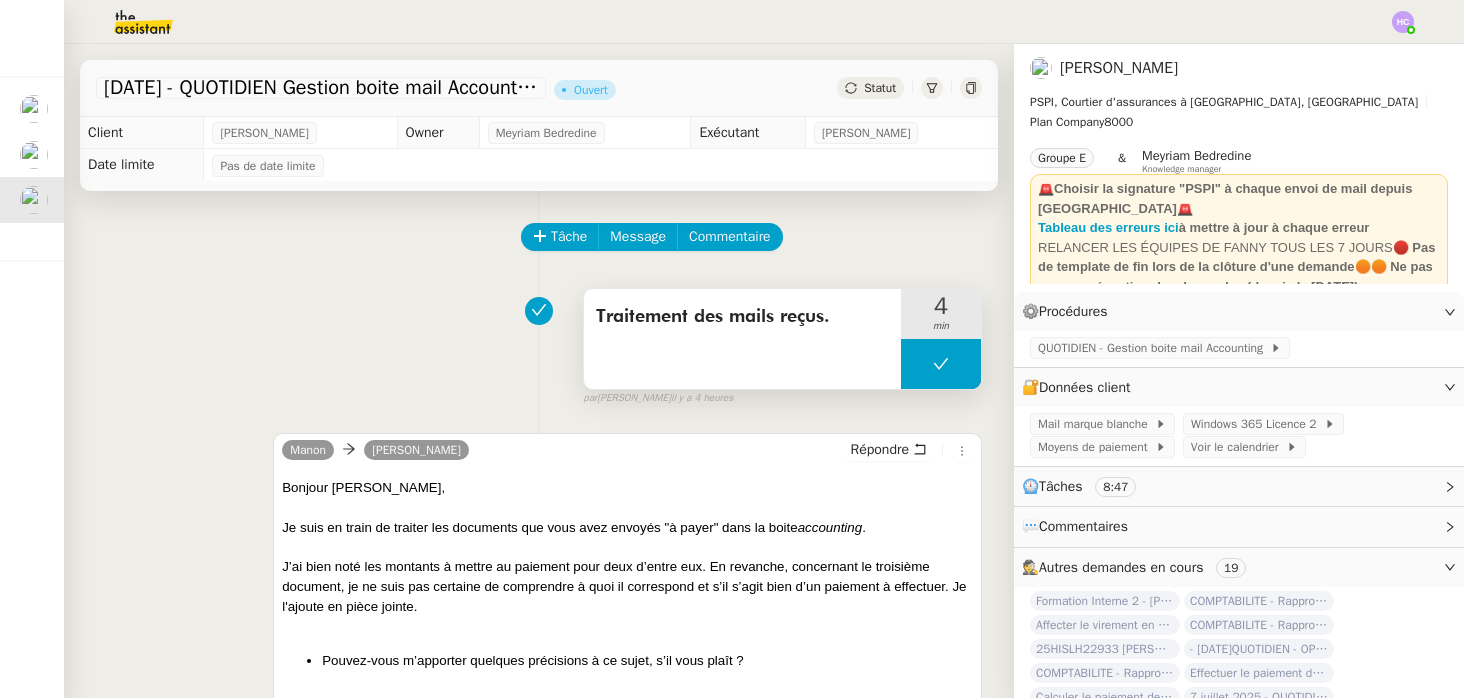 click on "Traitement des mails reçus." at bounding box center (742, 317) 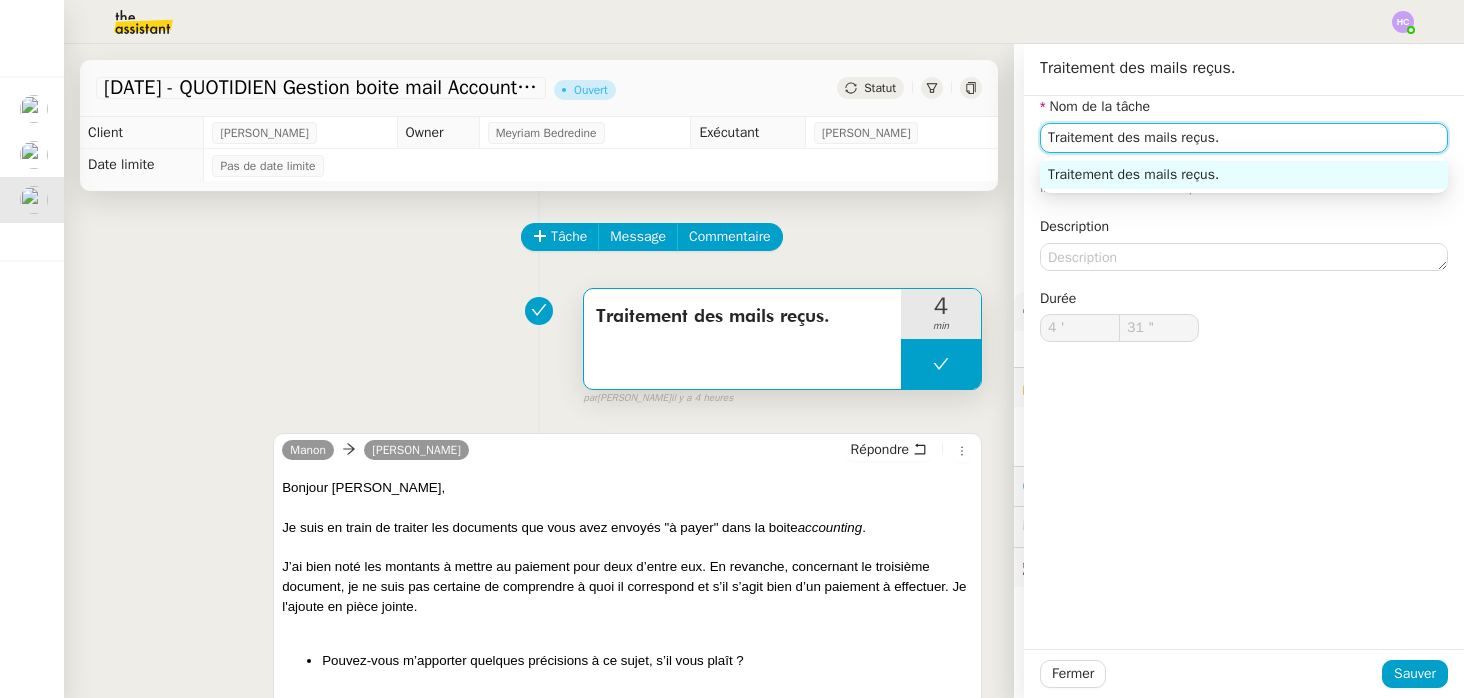 click on "Traitement des mails reçus." 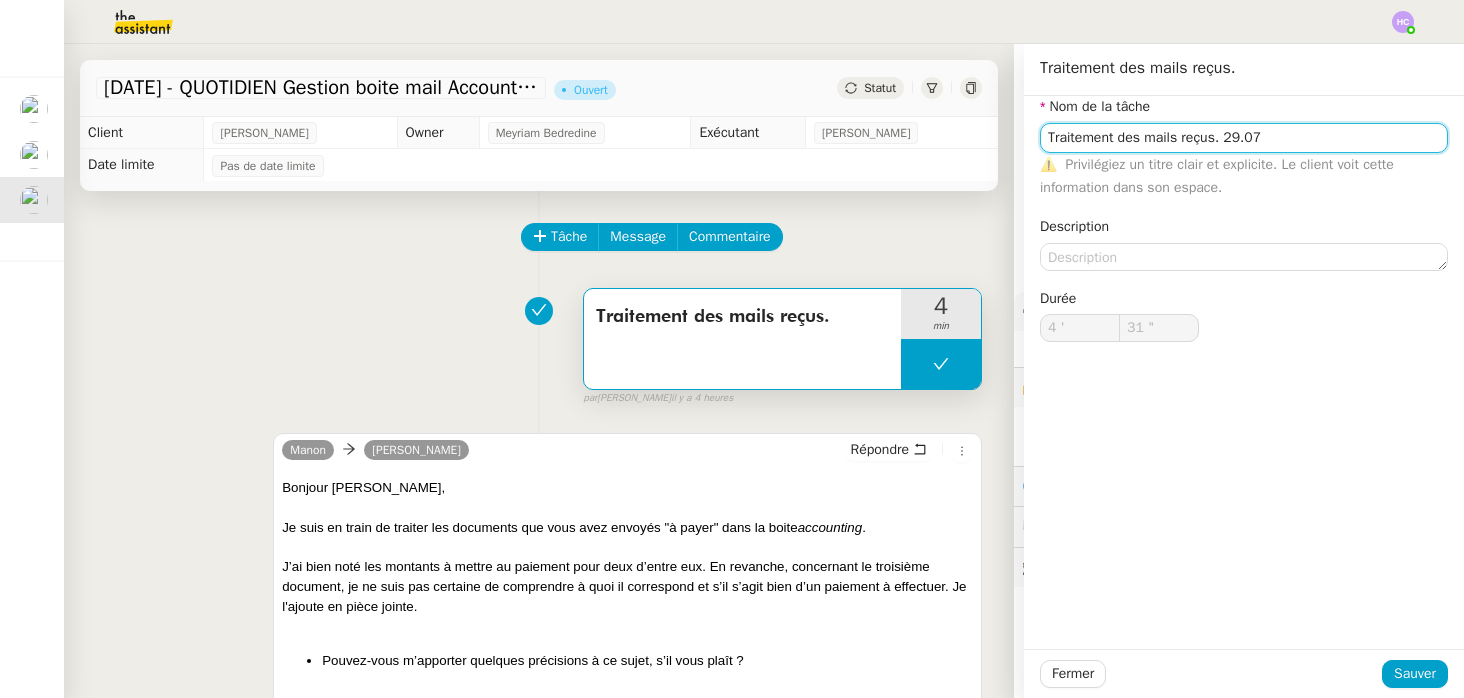 click on "Traitement des mails reçus. 29.07" 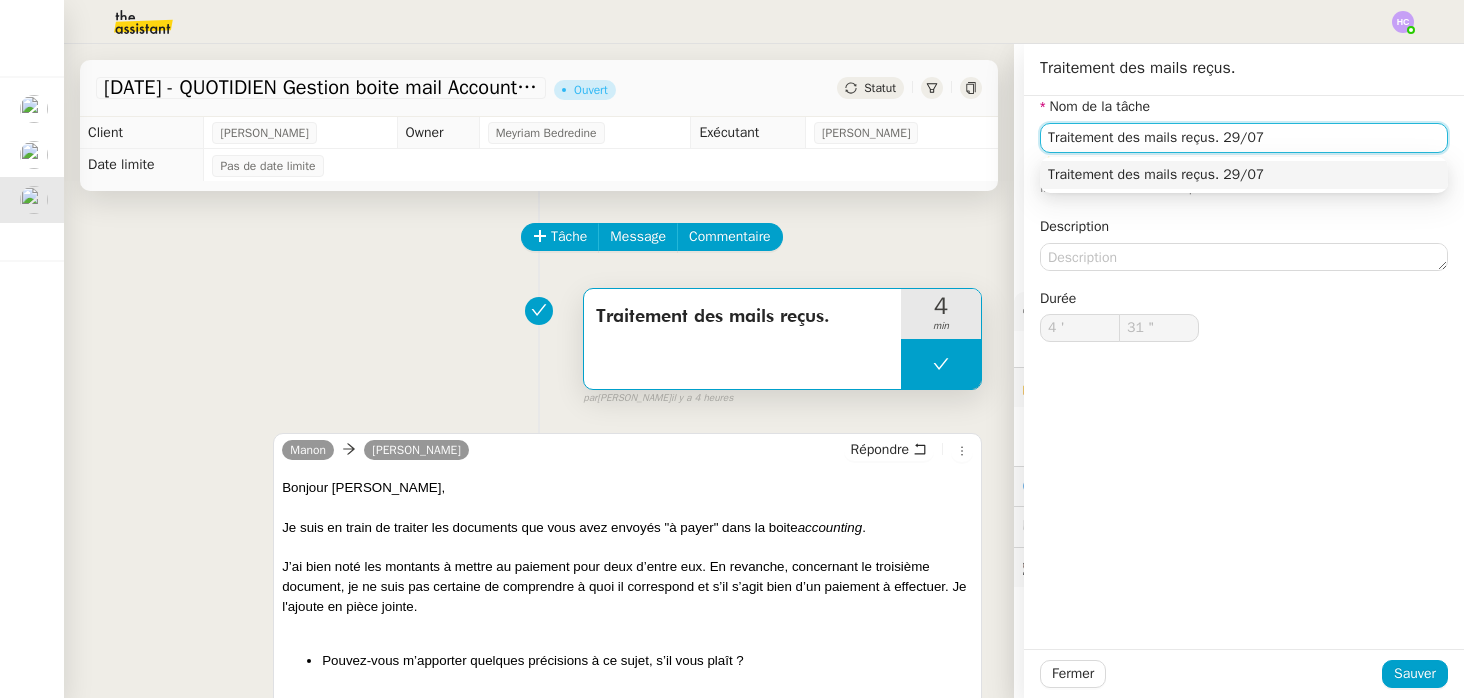 click on "Traitement des mails reçus. 29/07" at bounding box center (1244, 175) 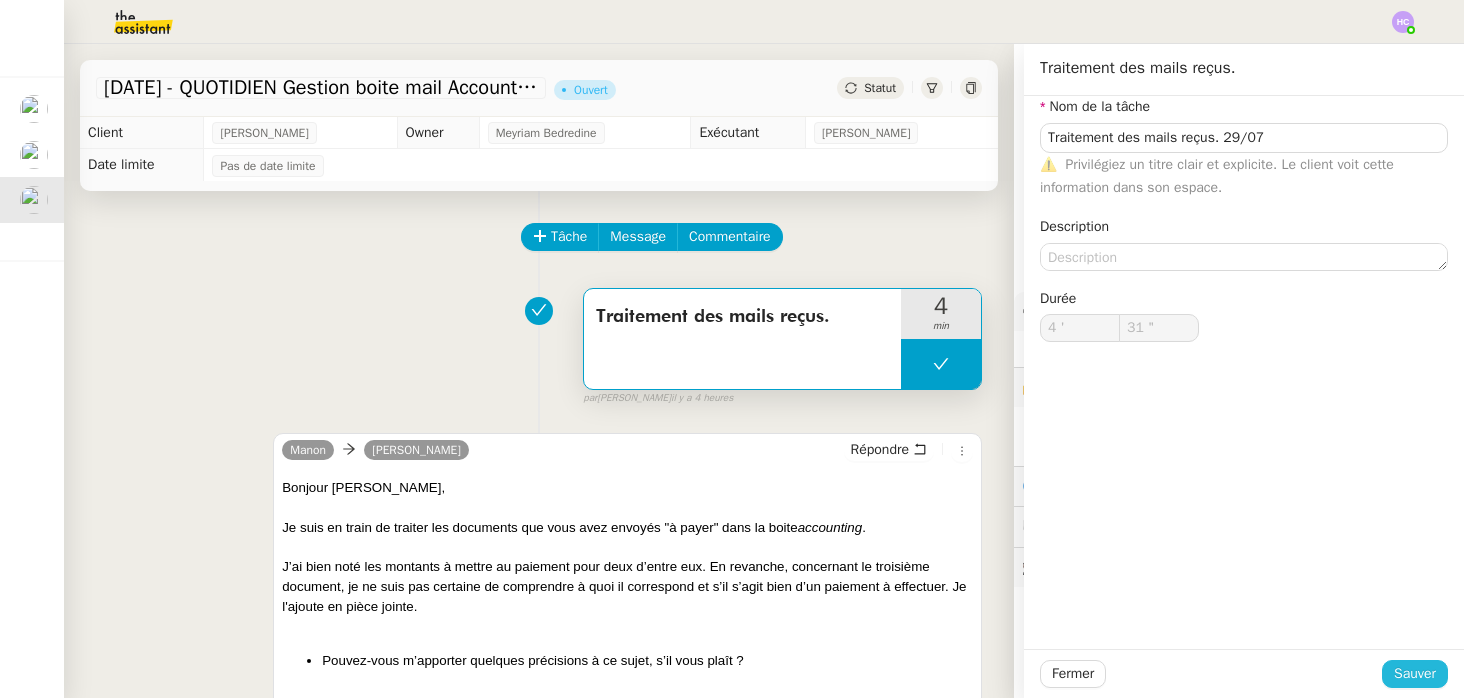click on "Sauver" 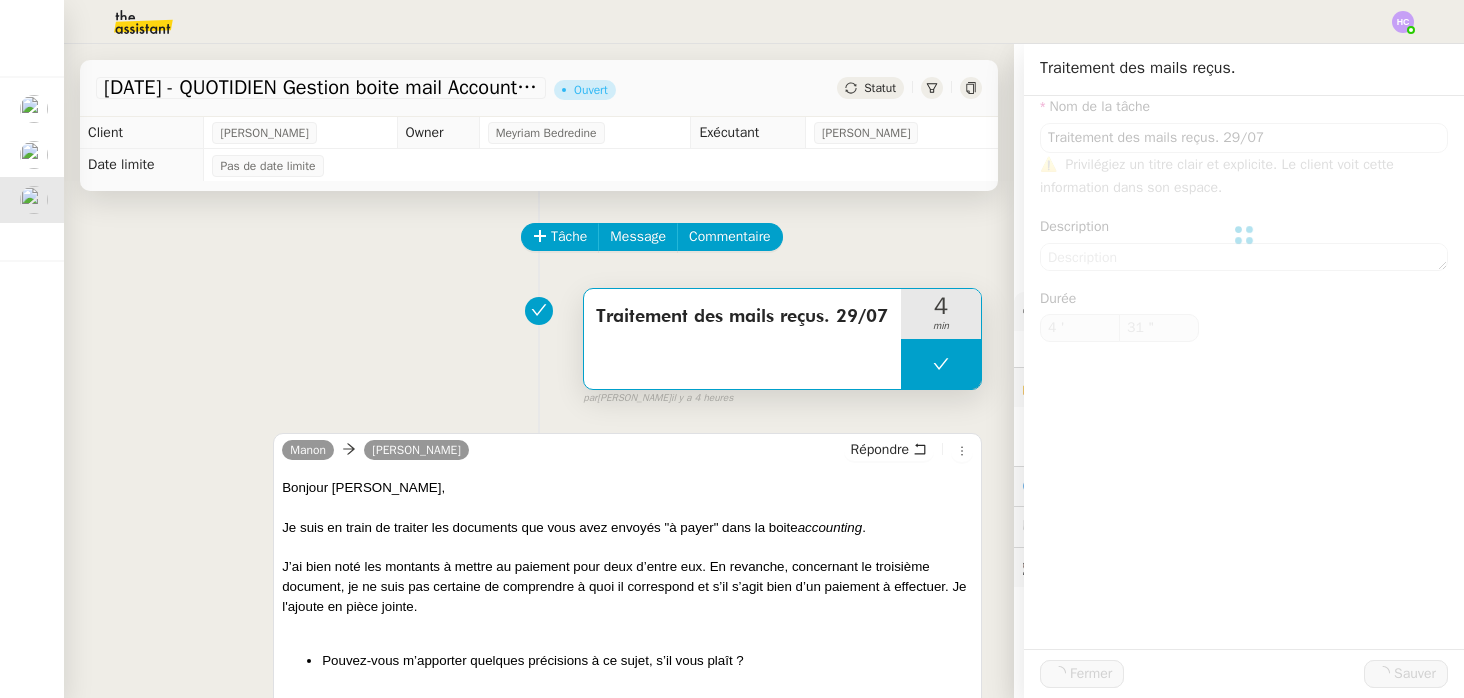 type on "Traitement des mails reçus. 29/07" 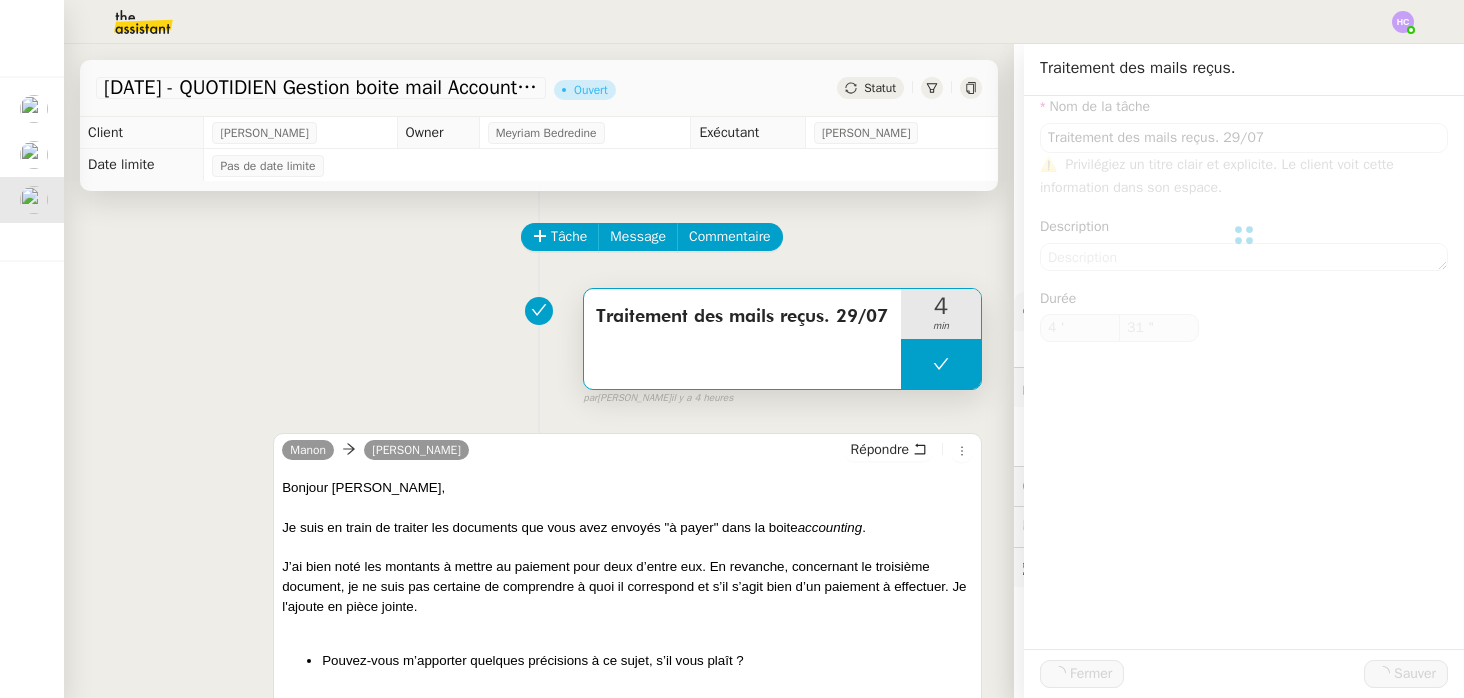 type on "4 '" 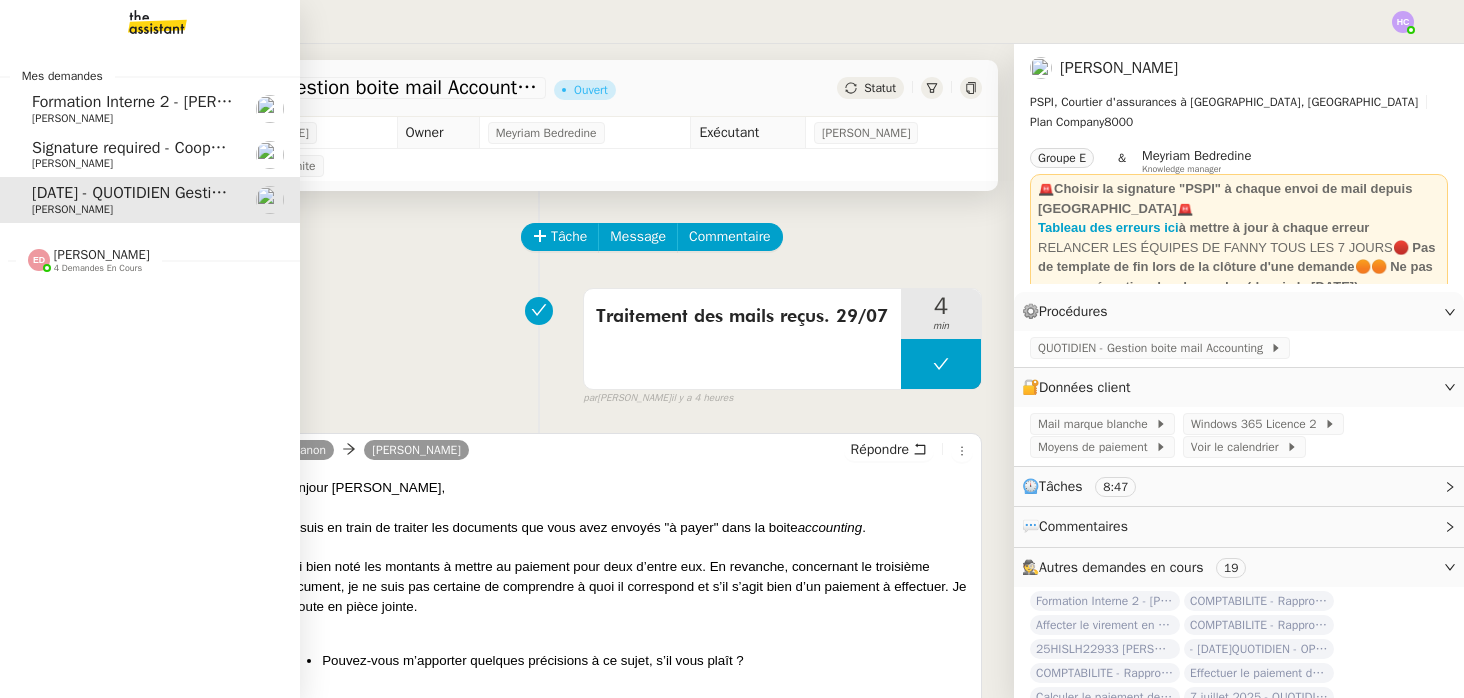 click on "Signature required - Cooperation Agreement" 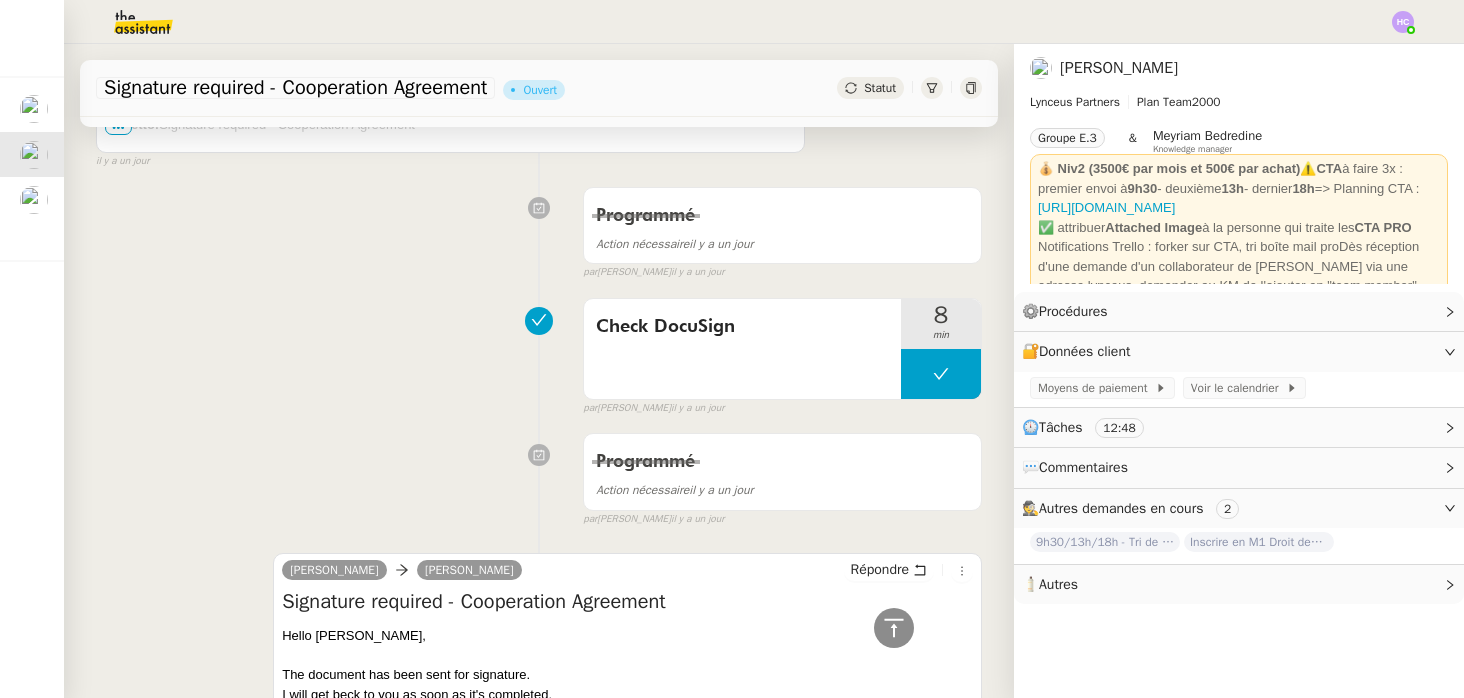 scroll, scrollTop: 1218, scrollLeft: 0, axis: vertical 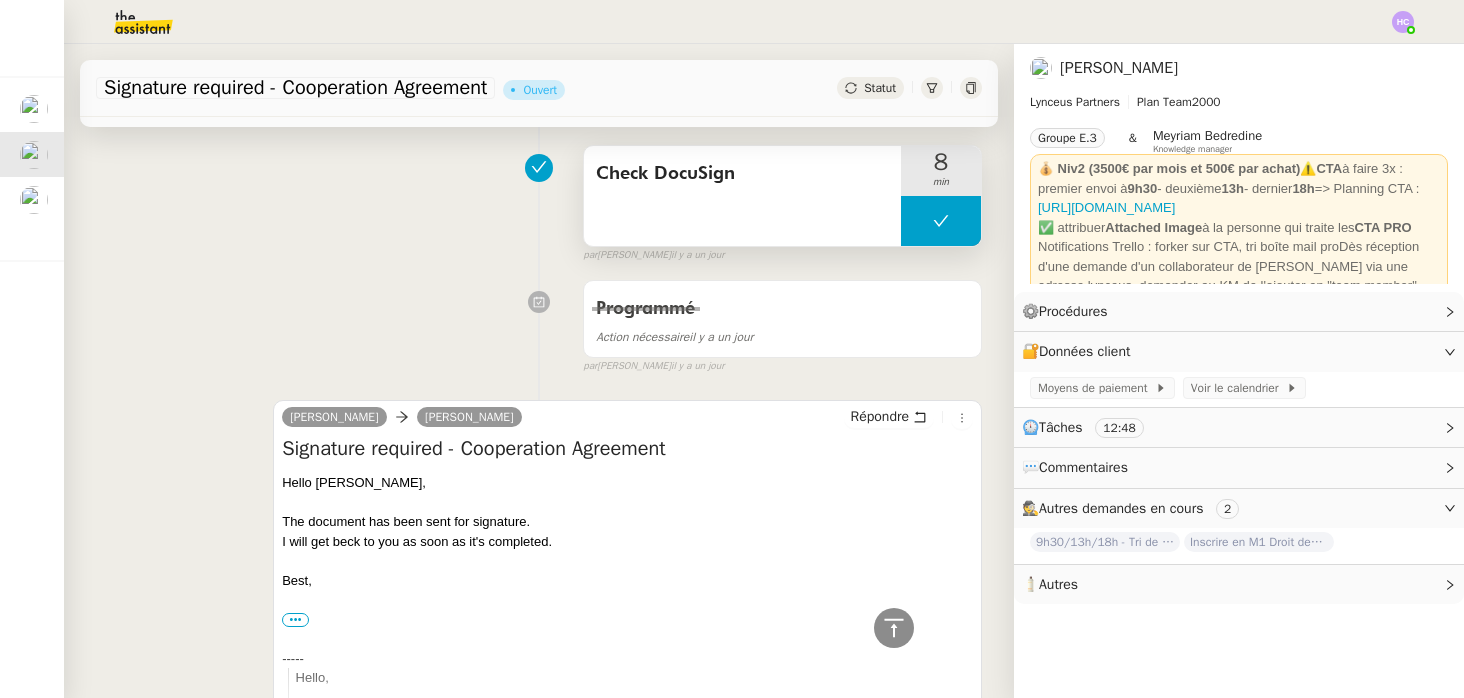 click at bounding box center [941, 221] 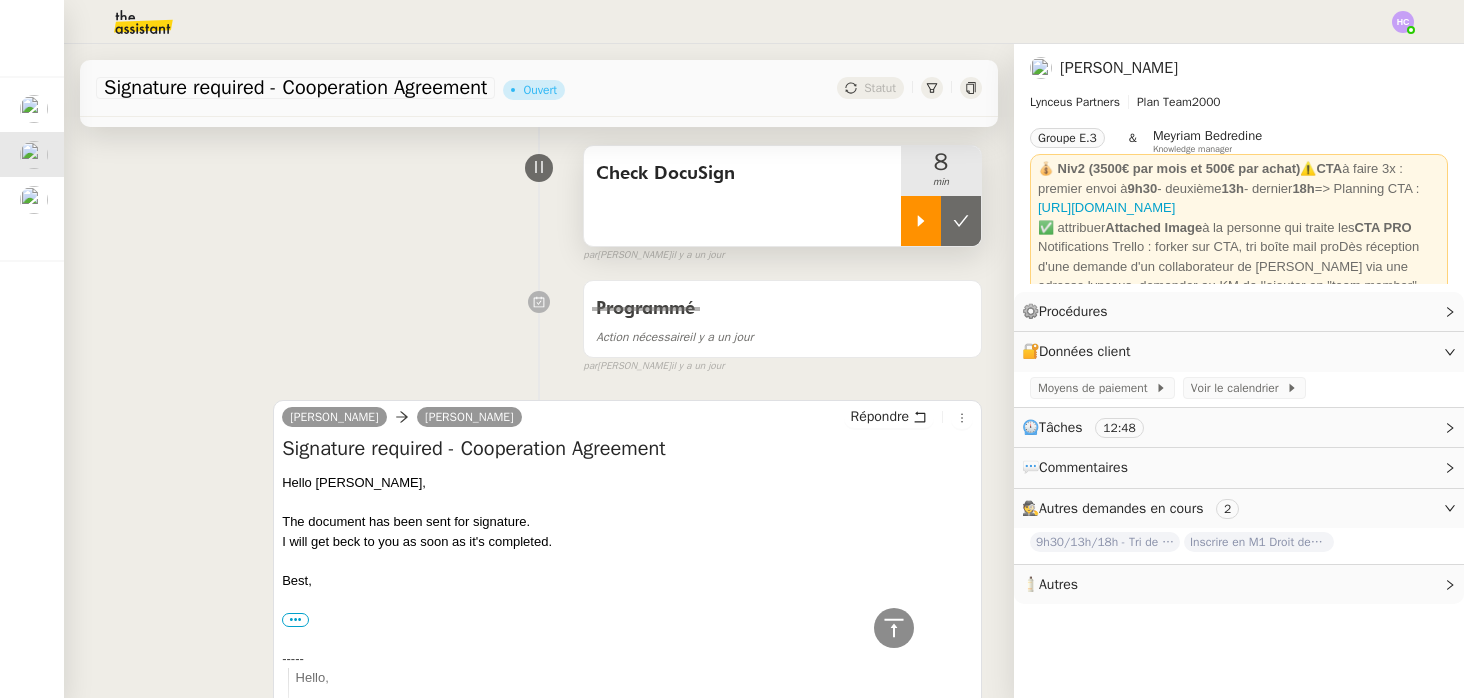 click 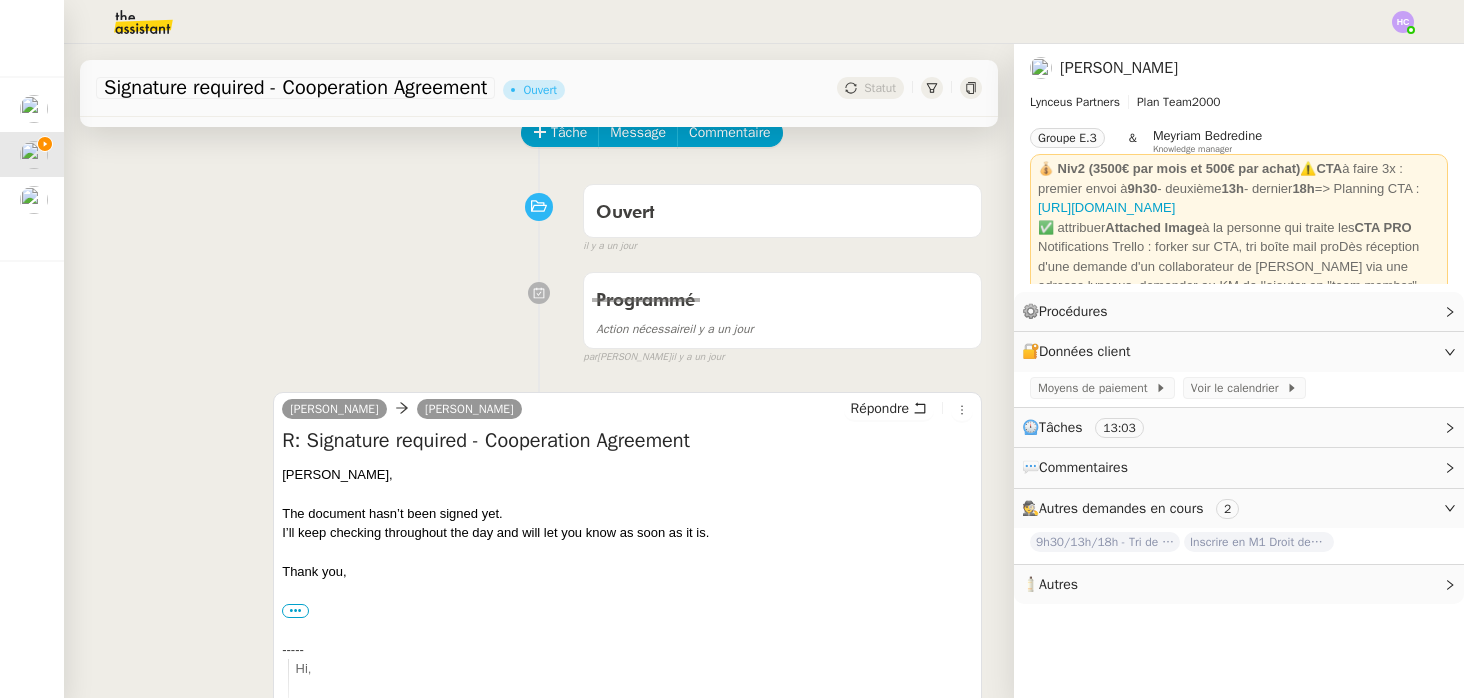scroll, scrollTop: 112, scrollLeft: 0, axis: vertical 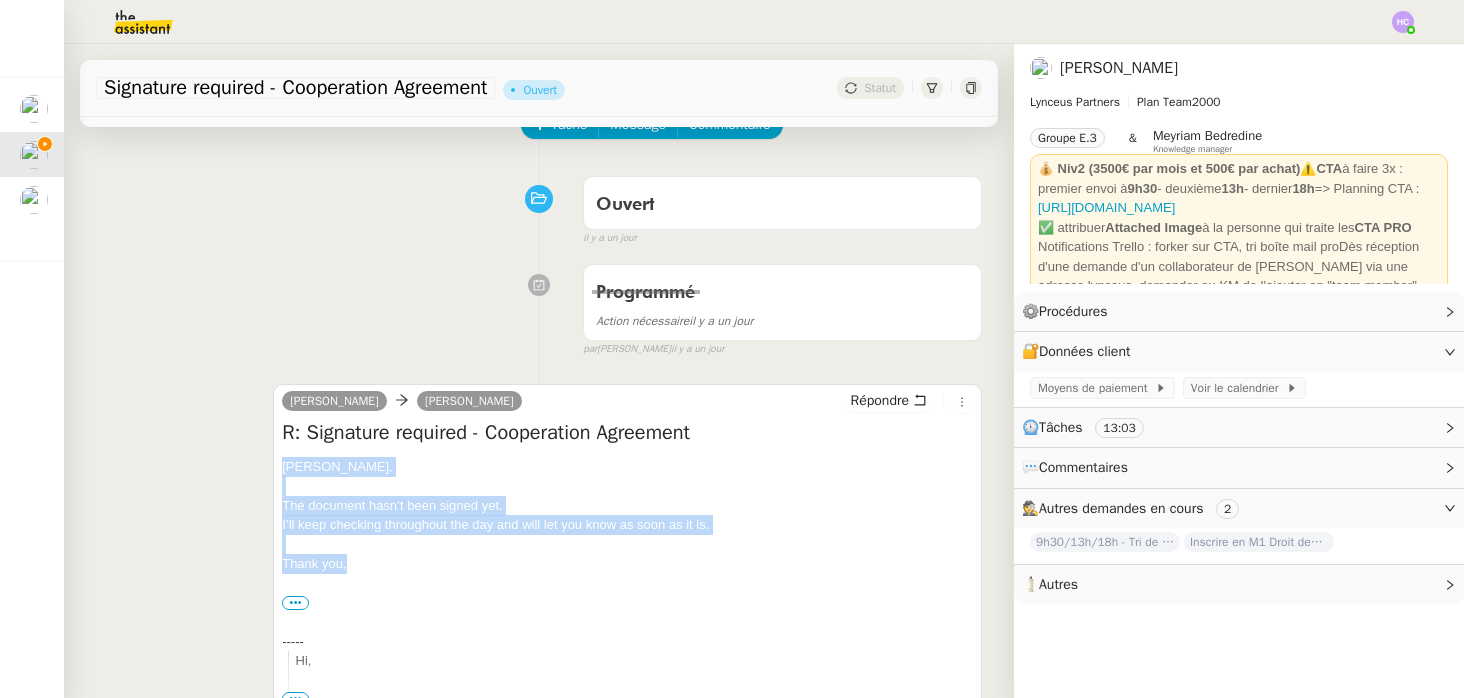 drag, startPoint x: 354, startPoint y: 568, endPoint x: 283, endPoint y: 454, distance: 134.3019 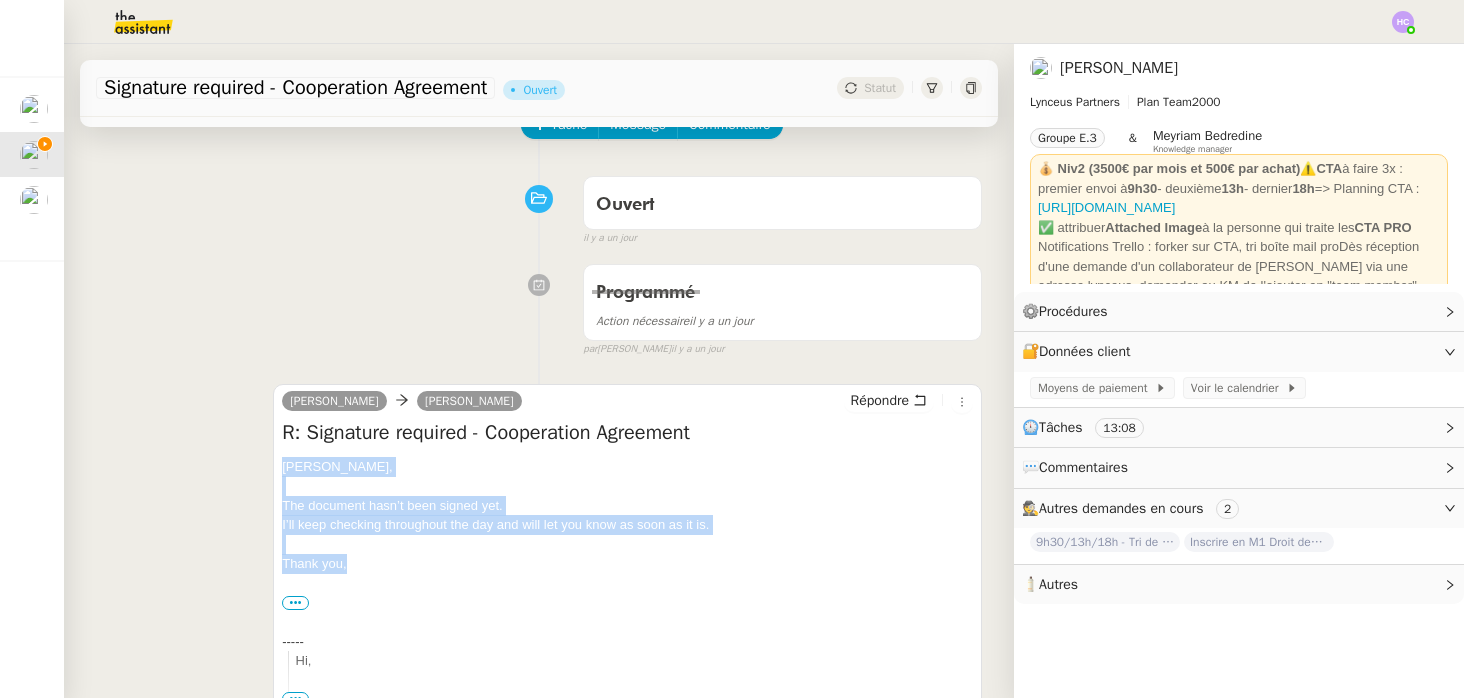 copy on "Valeria,  The document hasn’t been signed yet. I’ll keep checking throughout the day and will let you know as soon as it is. Thank you," 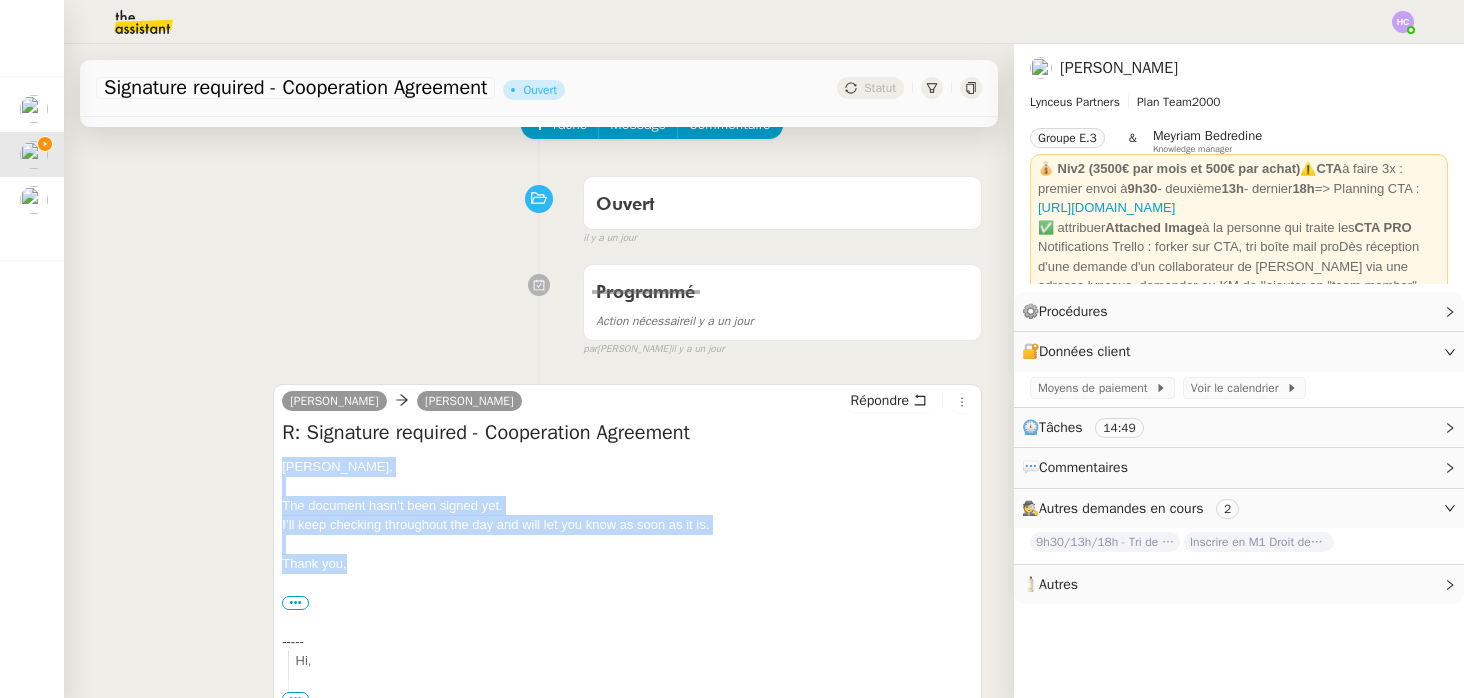 click on "I’ll keep checking throughout the day and will let you know as soon as it is." at bounding box center [627, 525] 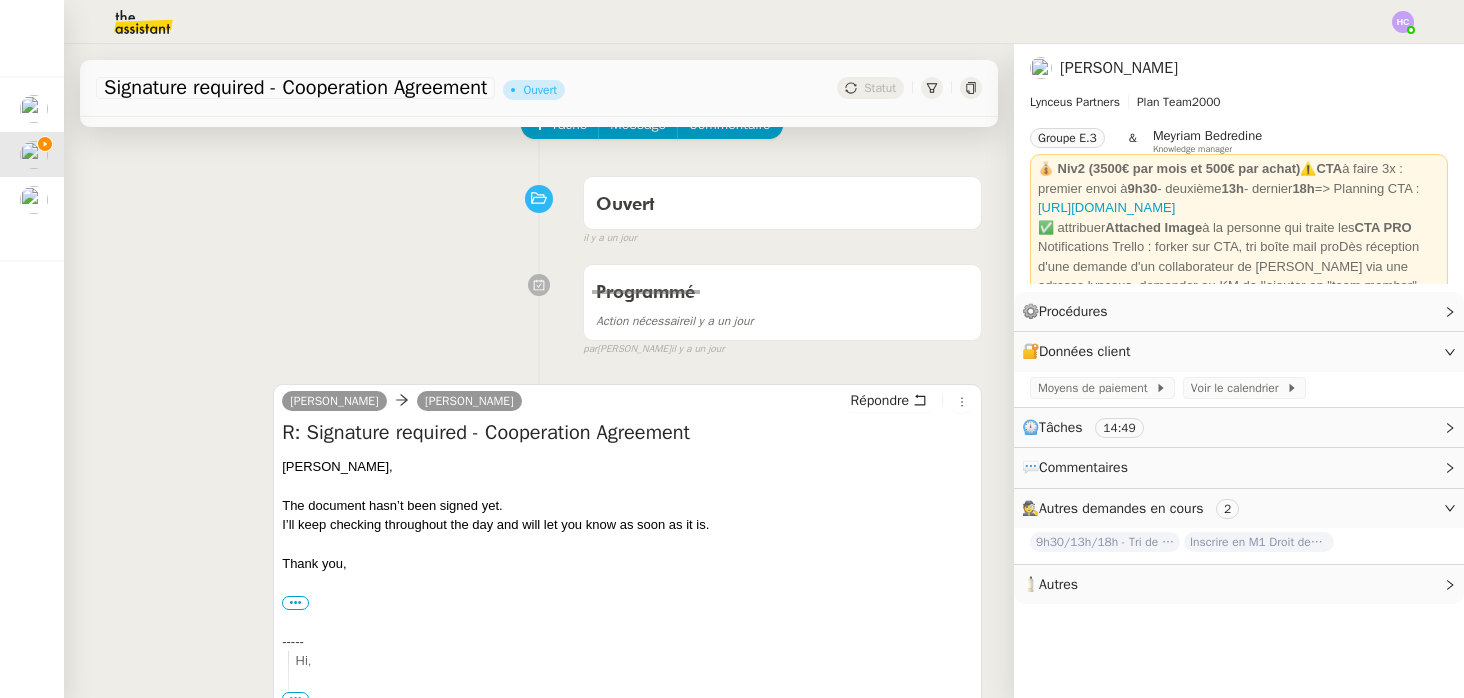 scroll, scrollTop: 0, scrollLeft: 0, axis: both 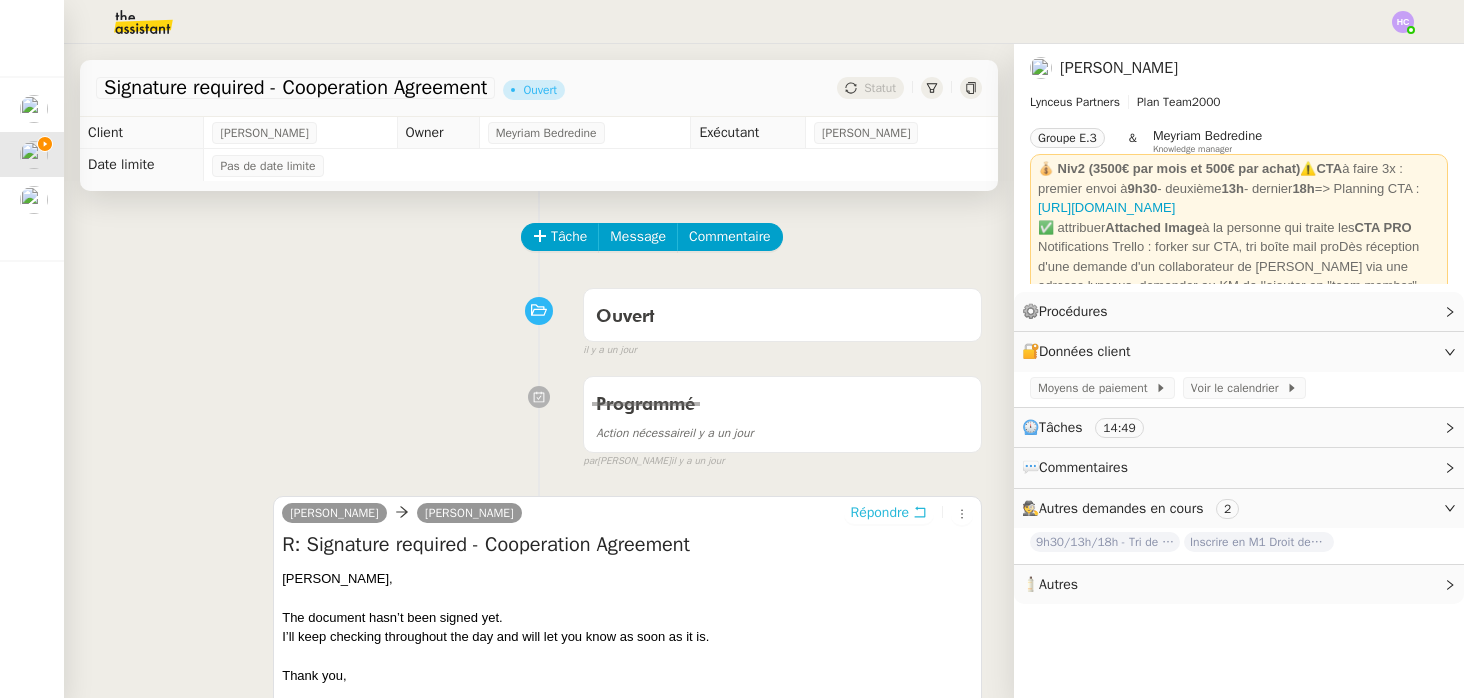 click on "Répondre" at bounding box center (880, 513) 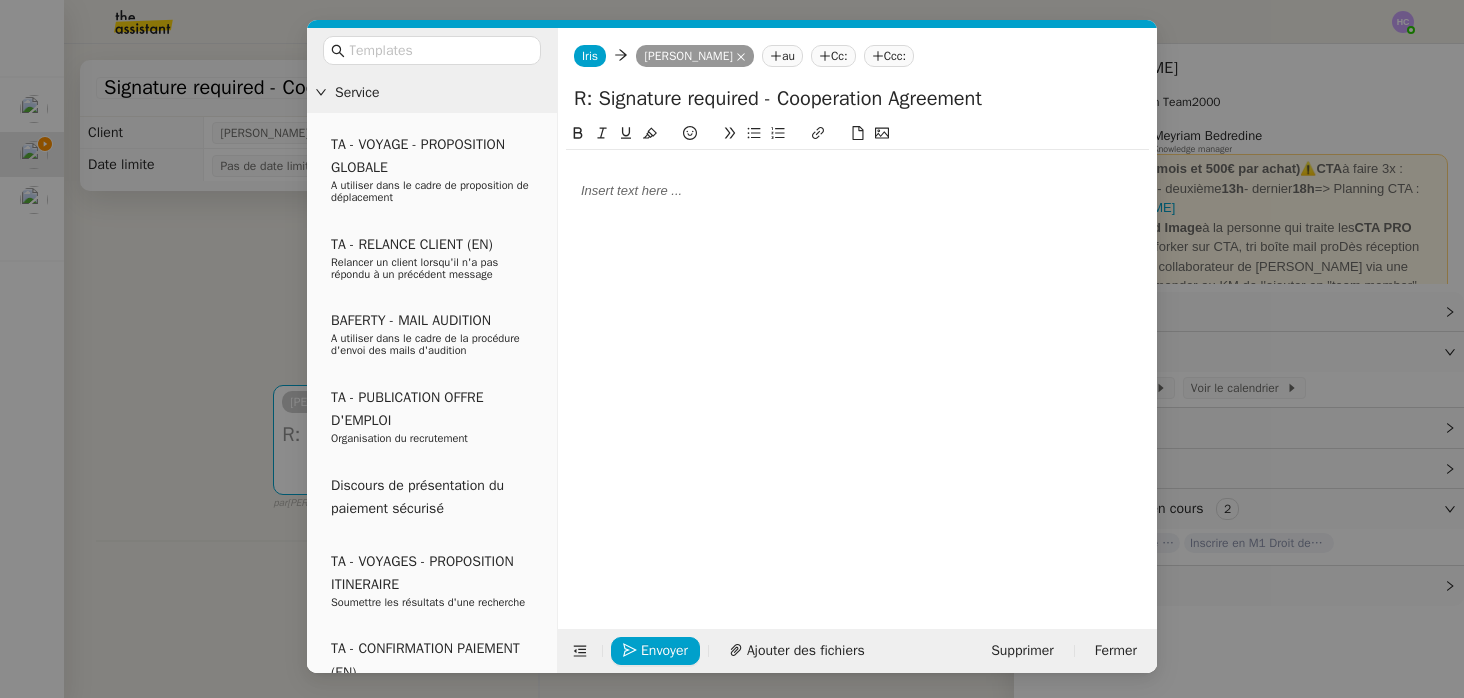 click on "Service TA - VOYAGE - PROPOSITION GLOBALE    A utiliser dans le cadre de proposition de déplacement TA - RELANCE CLIENT (EN)    Relancer un client lorsqu'il n'a pas répondu à un précédent message BAFERTY - MAIL AUDITION    A utiliser dans le cadre de la procédure d'envoi des mails d'audition TA - PUBLICATION OFFRE D'EMPLOI     Organisation du recrutement Discours de présentation du paiement sécurisé    TA - VOYAGES - PROPOSITION ITINERAIRE    Soumettre les résultats d'une recherche TA - CONFIRMATION PAIEMENT (EN)    Confirmer avec le client de modèle de transaction - Attention Plan Pro nécessaire. TA - COURRIER EXPEDIE (recommandé)    A utiliser dans le cadre de l'envoi d'un courrier recommandé TA - PARTAGE DE CALENDRIER (EN)    A utiliser pour demander au client de partager son calendrier afin de faciliter l'accès et la gestion PSPI - Appel de fonds MJL    A utiliser dans le cadre de la procédure d'appel de fonds MJL TA - RELANCE CLIENT    TA - AR PROCEDURES        21 YIELD" at bounding box center (732, 349) 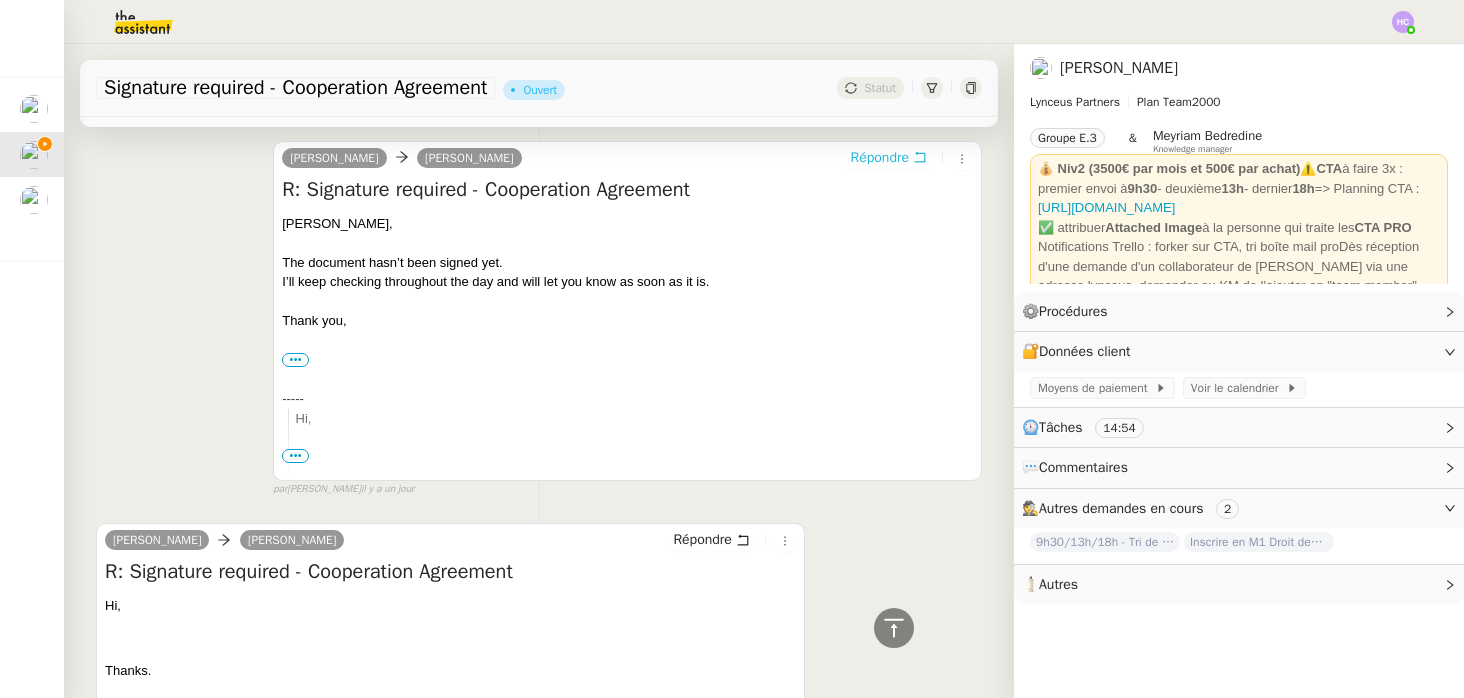 scroll, scrollTop: 11, scrollLeft: 0, axis: vertical 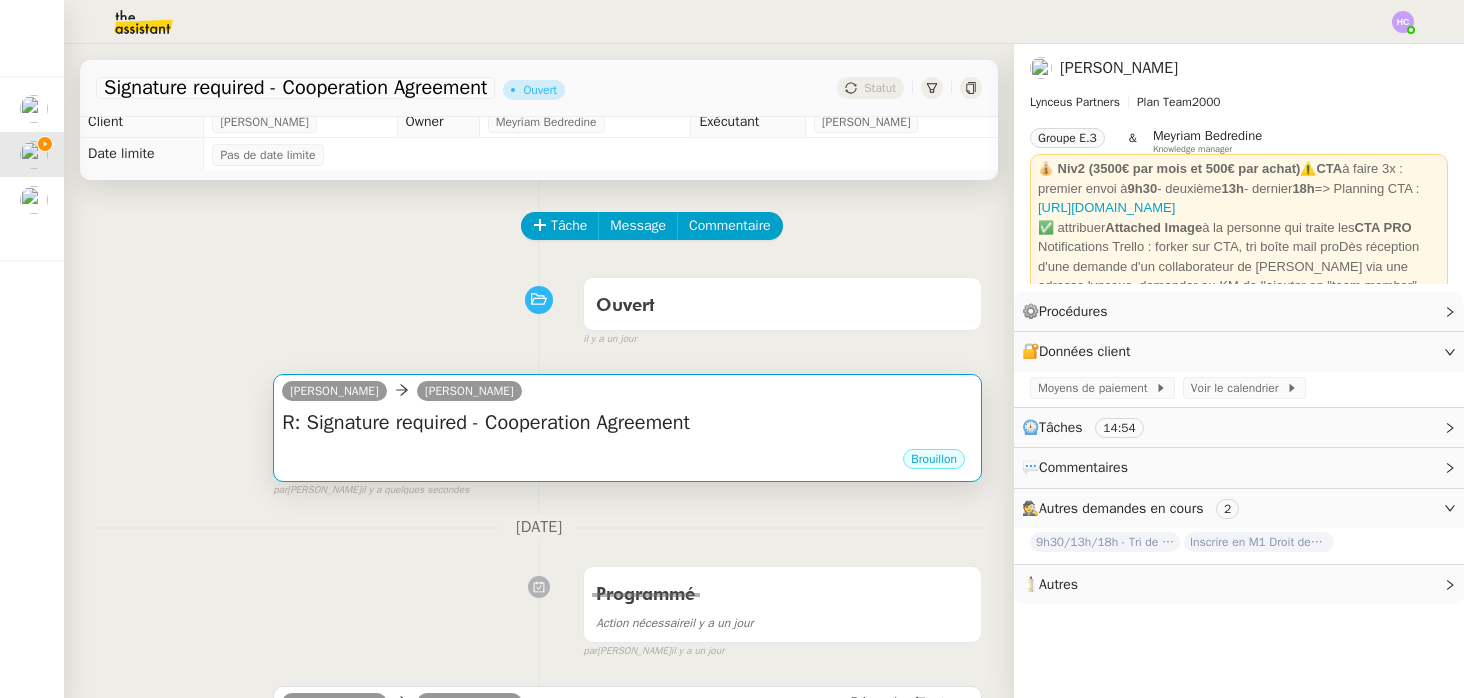 click on "R: Signature required - Cooperation Agreement" at bounding box center (627, 423) 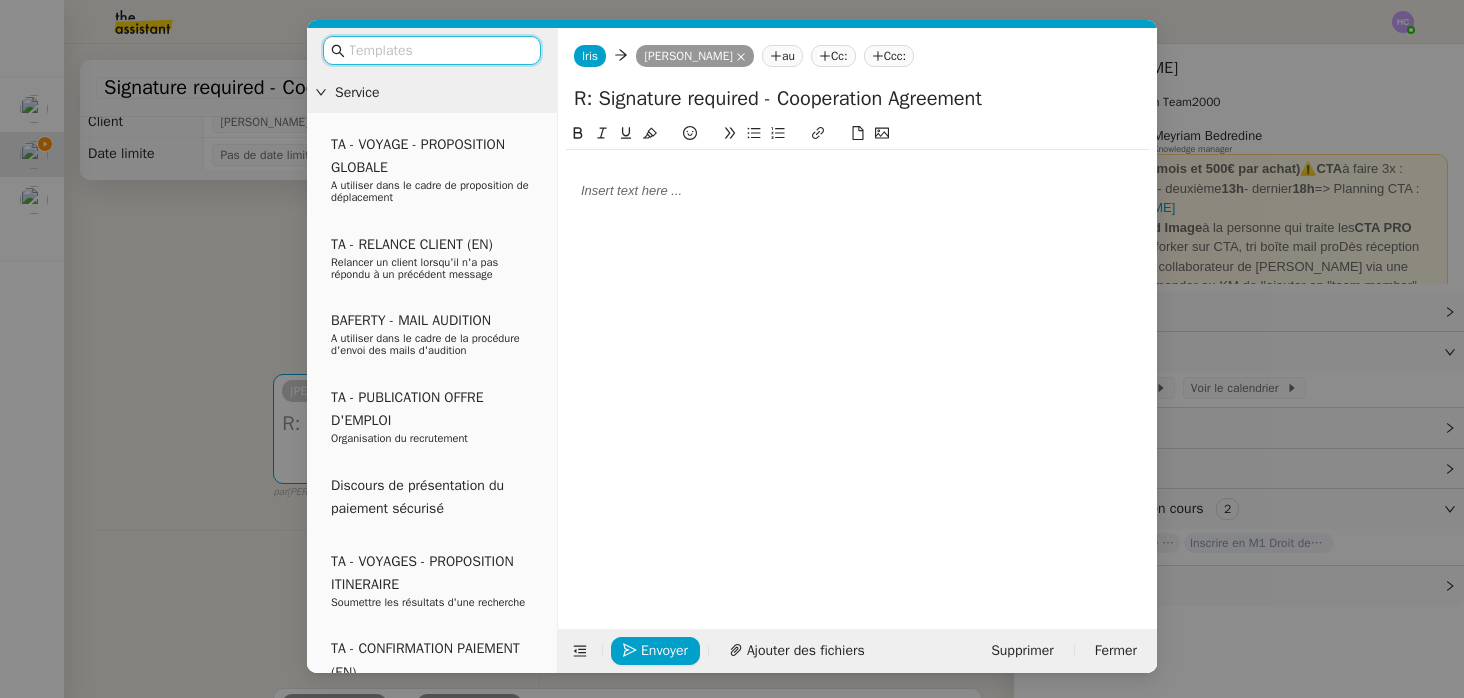click 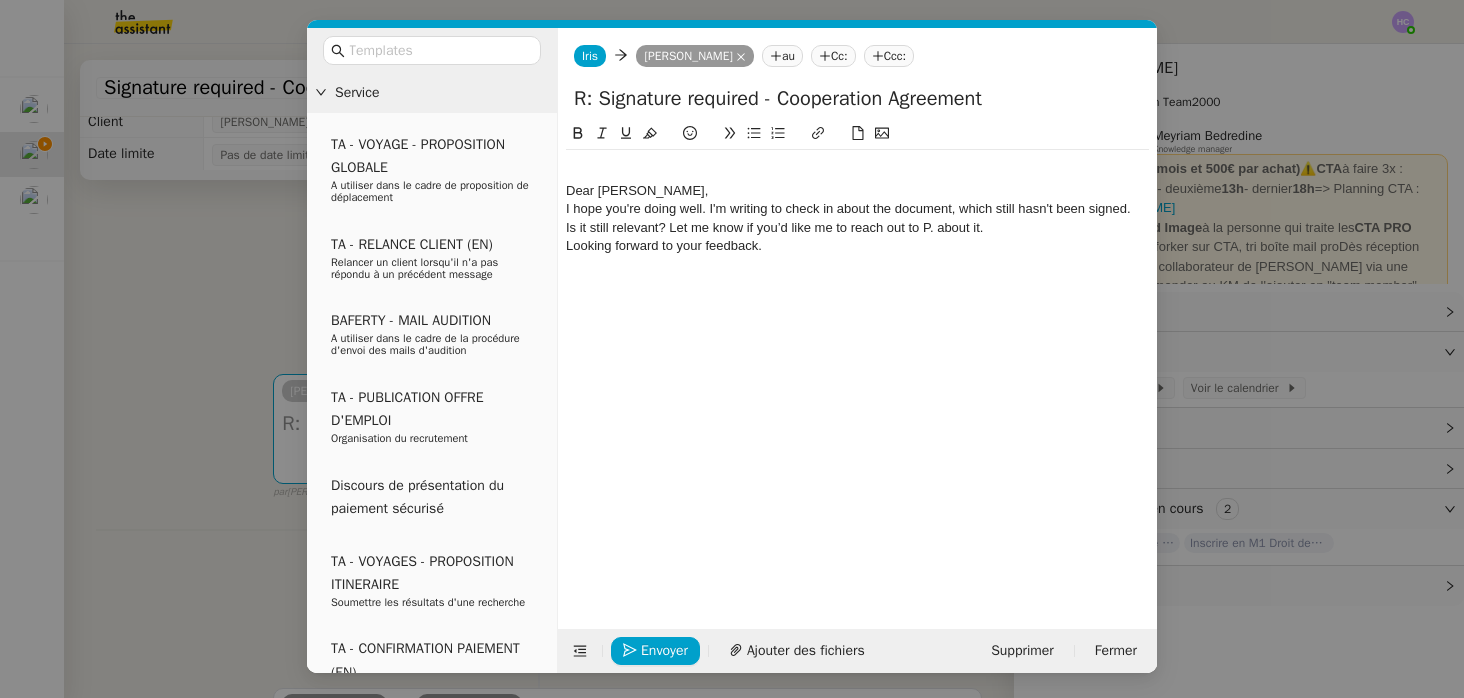 scroll, scrollTop: 0, scrollLeft: 0, axis: both 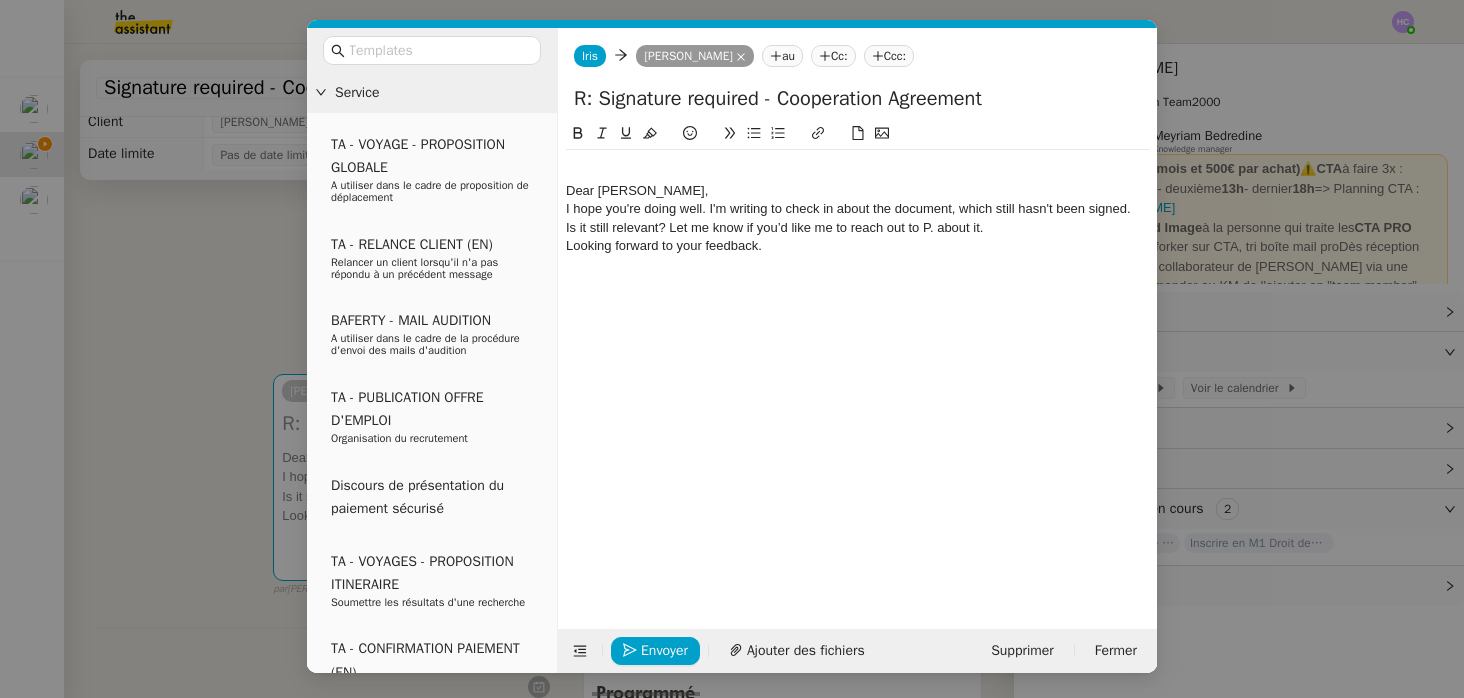 click on "Dear Valeria," 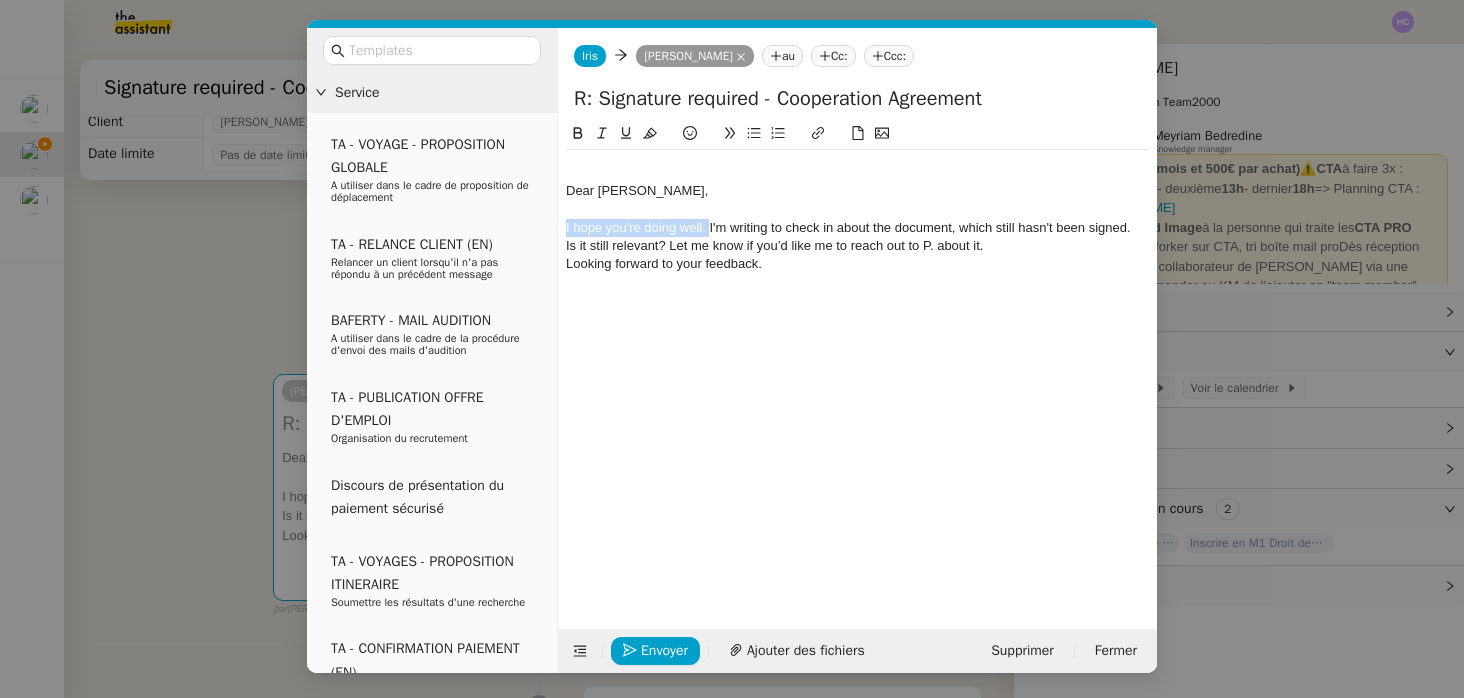 drag, startPoint x: 708, startPoint y: 228, endPoint x: 566, endPoint y: 225, distance: 142.0317 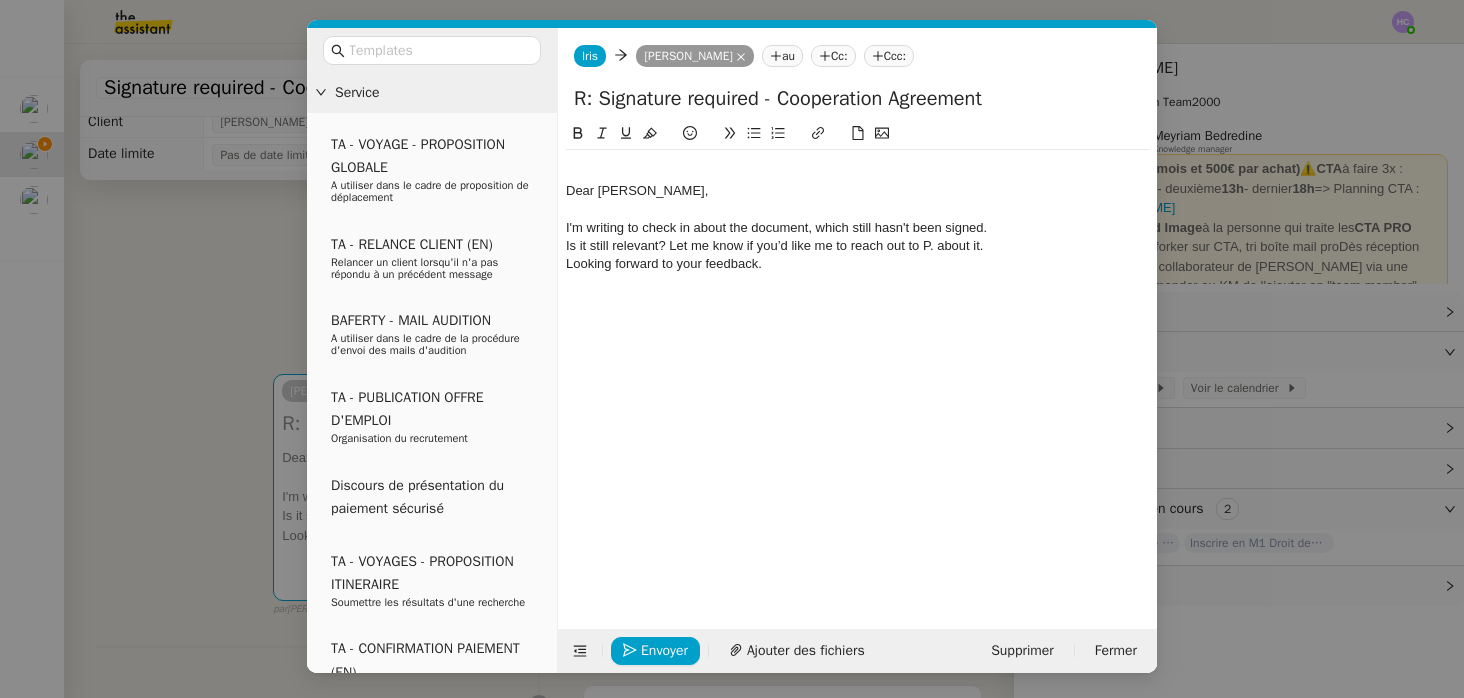 click on "I'm writing to check in about the document, which still hasn't been signed." 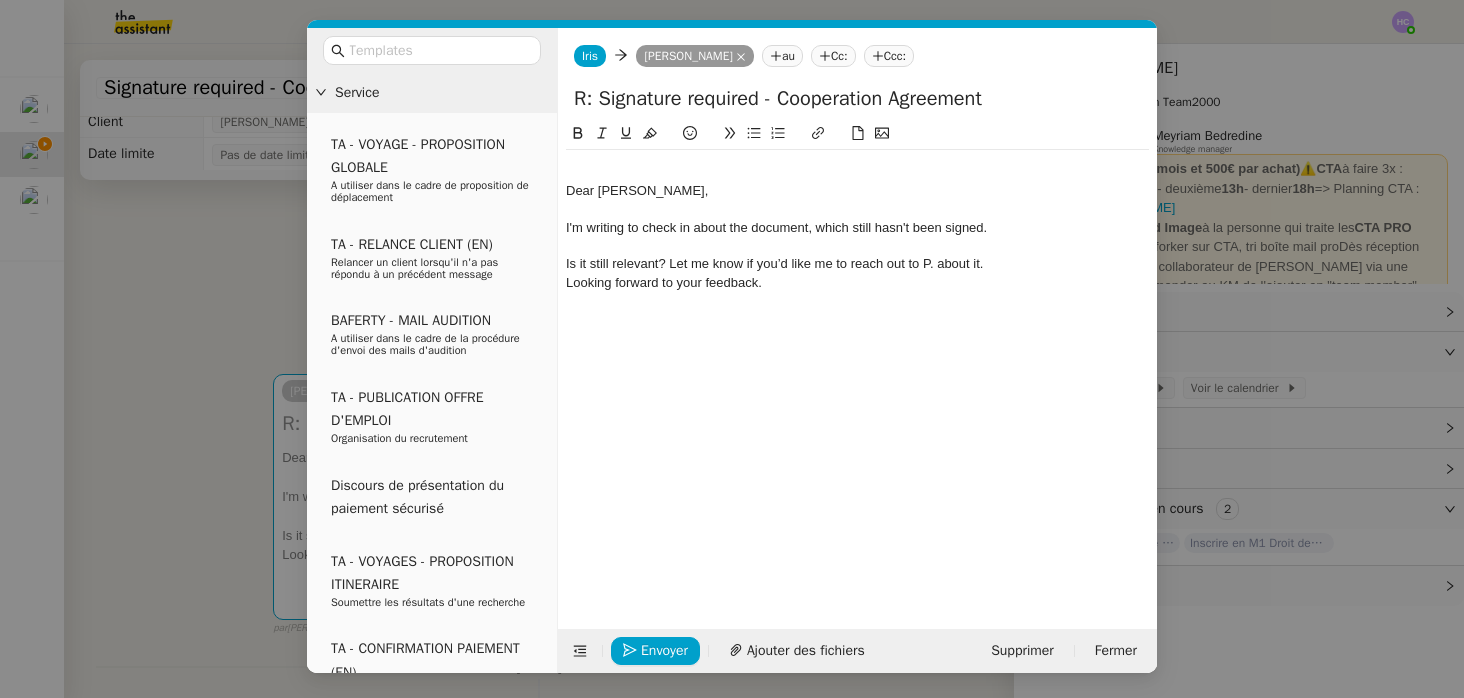 click on "Is it still relevant? Let me know if you’d like me to reach out to P. about it." 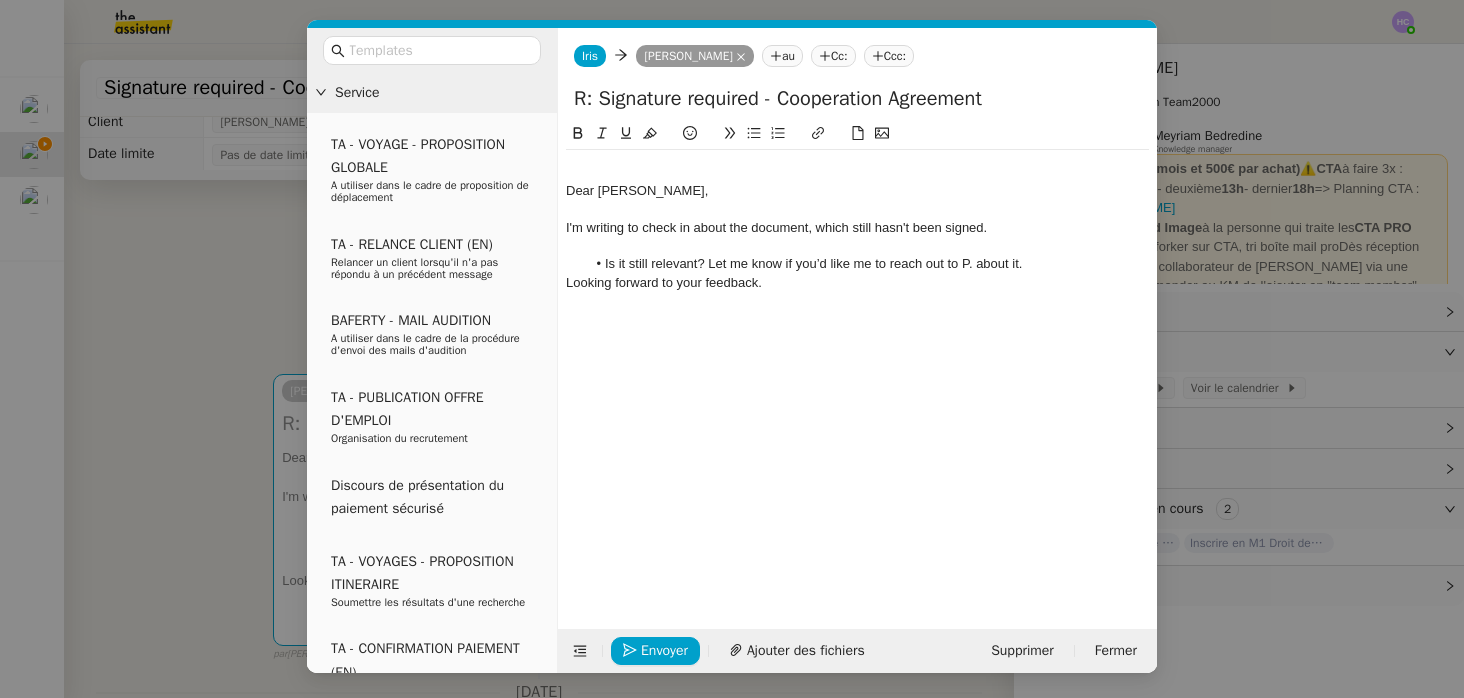 click on "Is it still relevant? Let me know if you’d like me to reach out to P. about it." 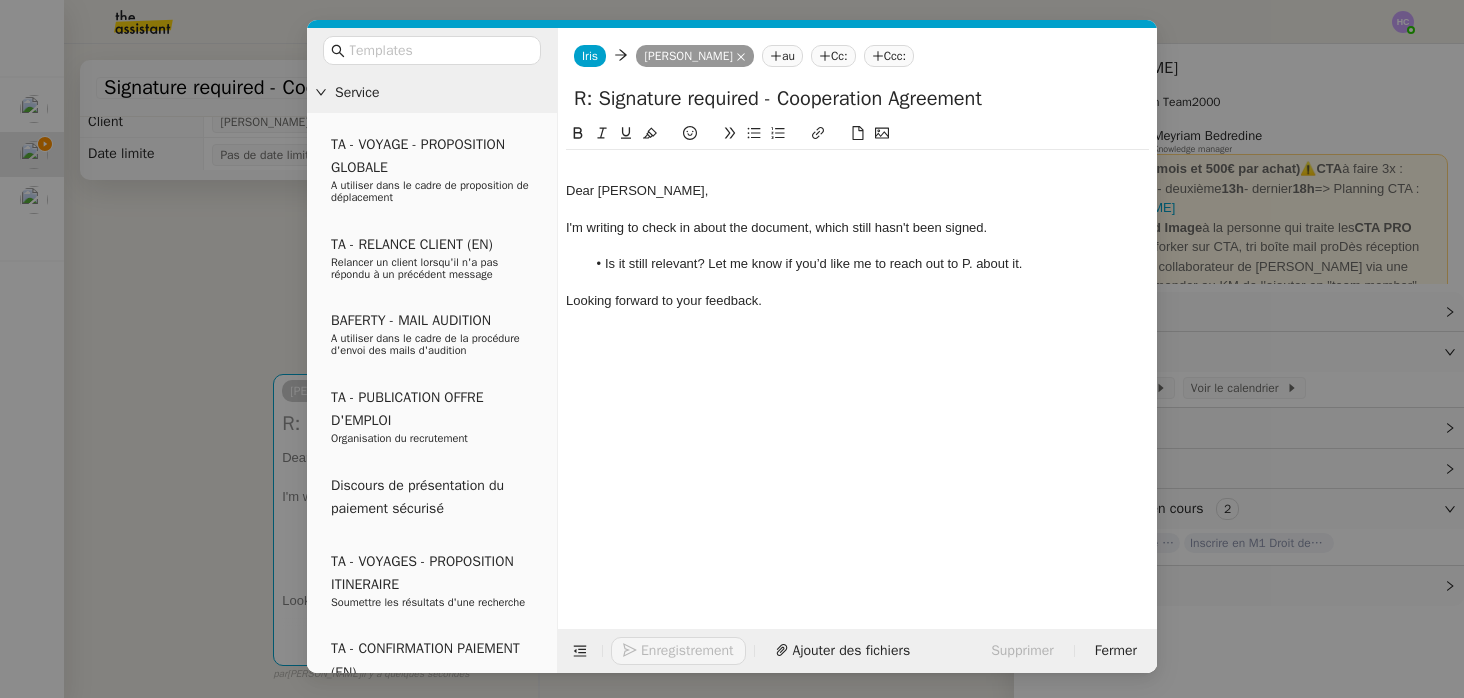 click on "Looking forward to your feedback." 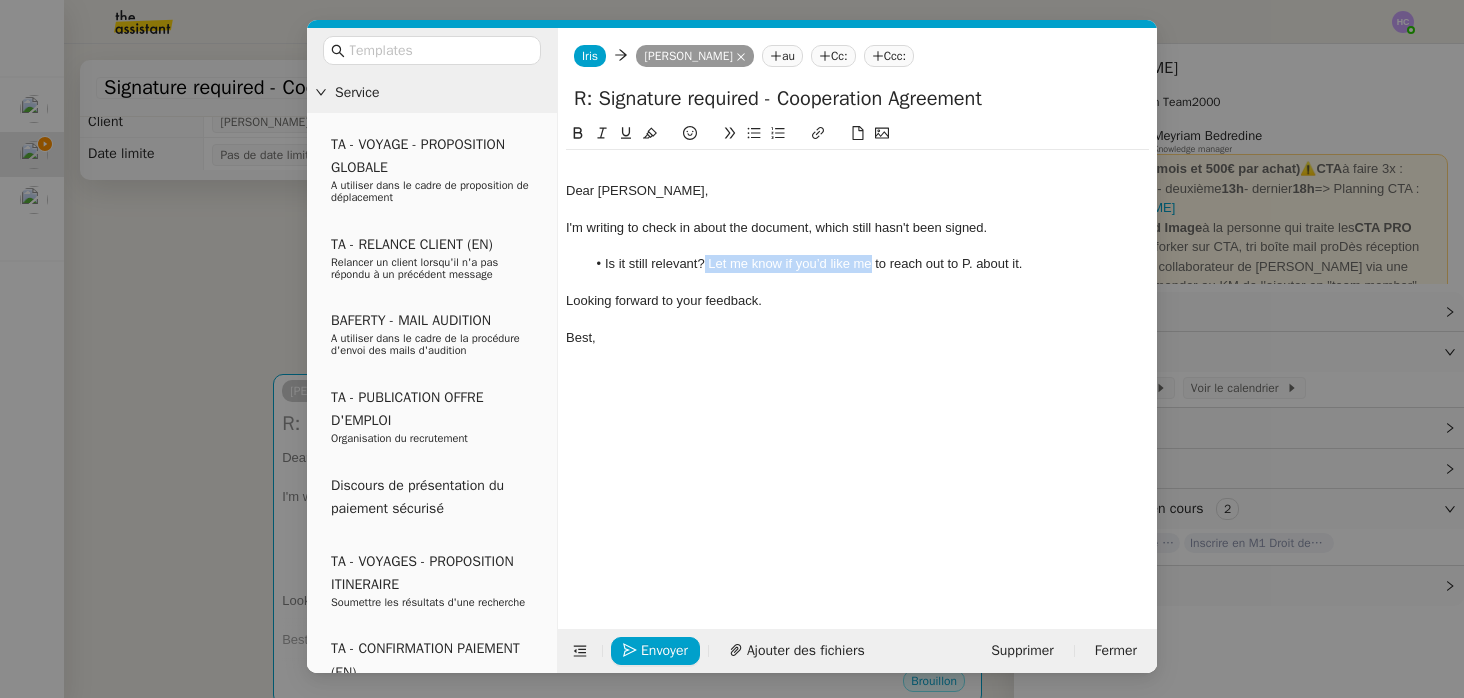 drag, startPoint x: 704, startPoint y: 262, endPoint x: 869, endPoint y: 259, distance: 165.02727 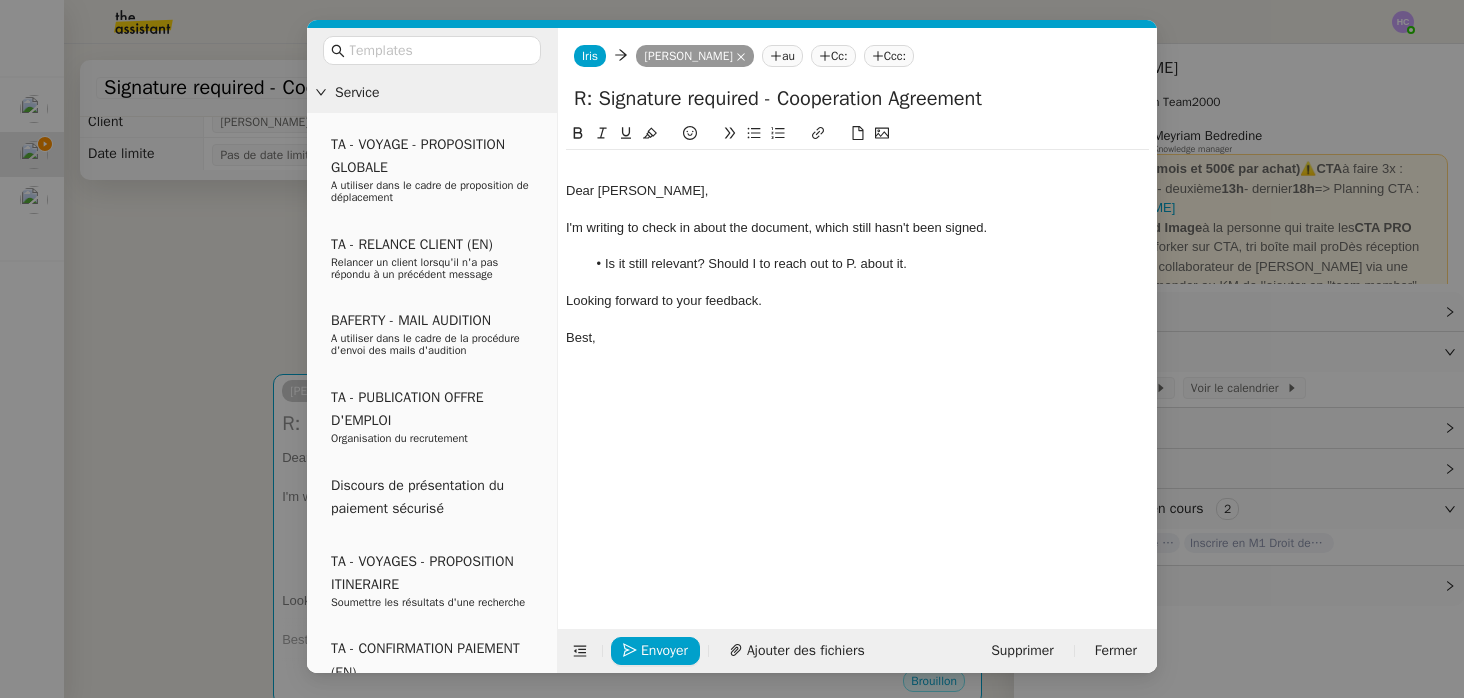 click on "Is it still relevant? Should I to reach out to P. about it." 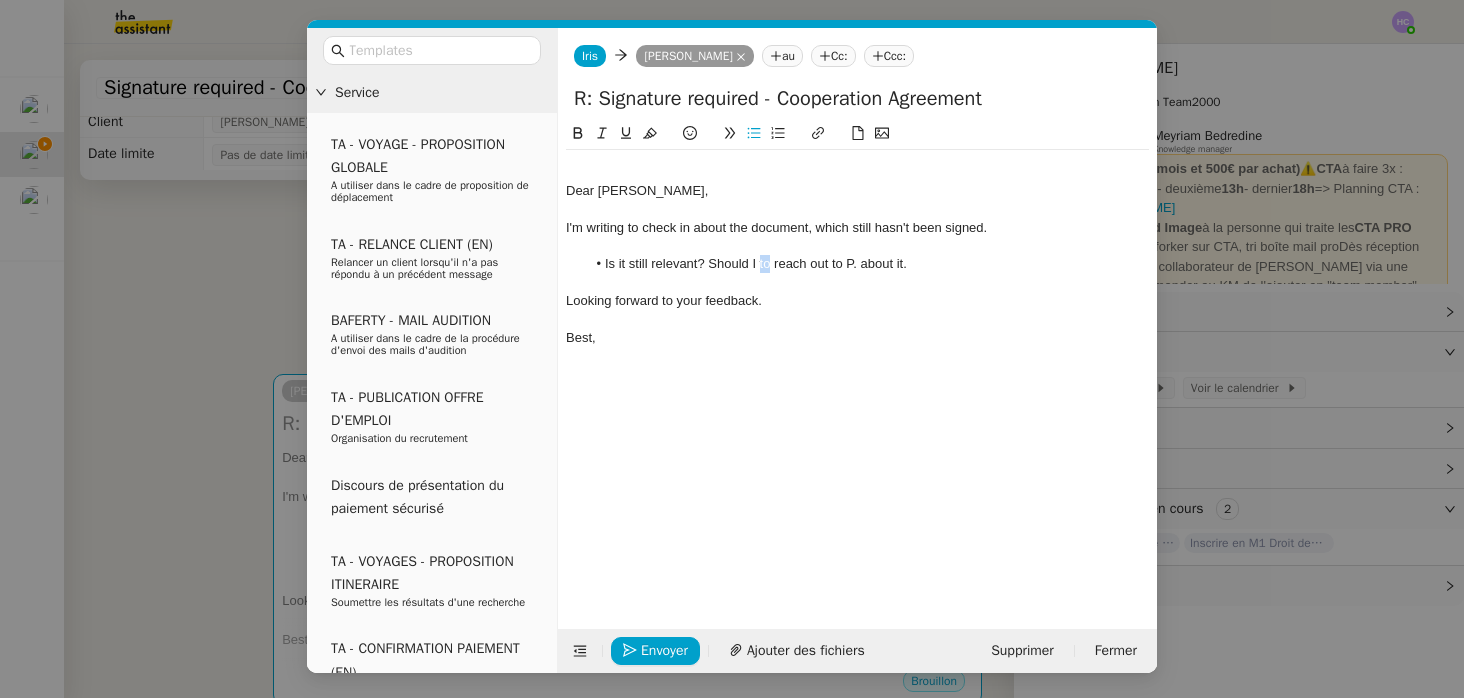 click on "Is it still relevant? Should I to reach out to P. about it." 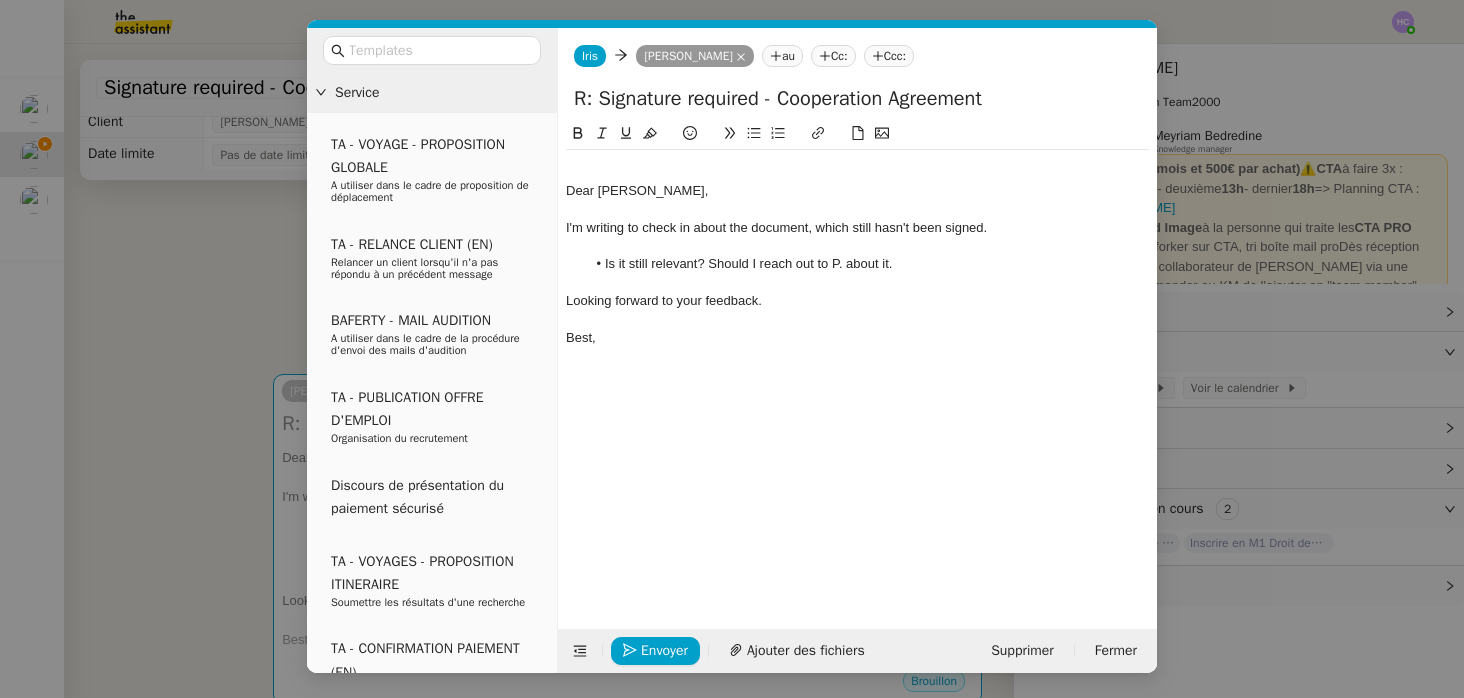 click on "Is it still relevant? Should I reach out to P. about it." 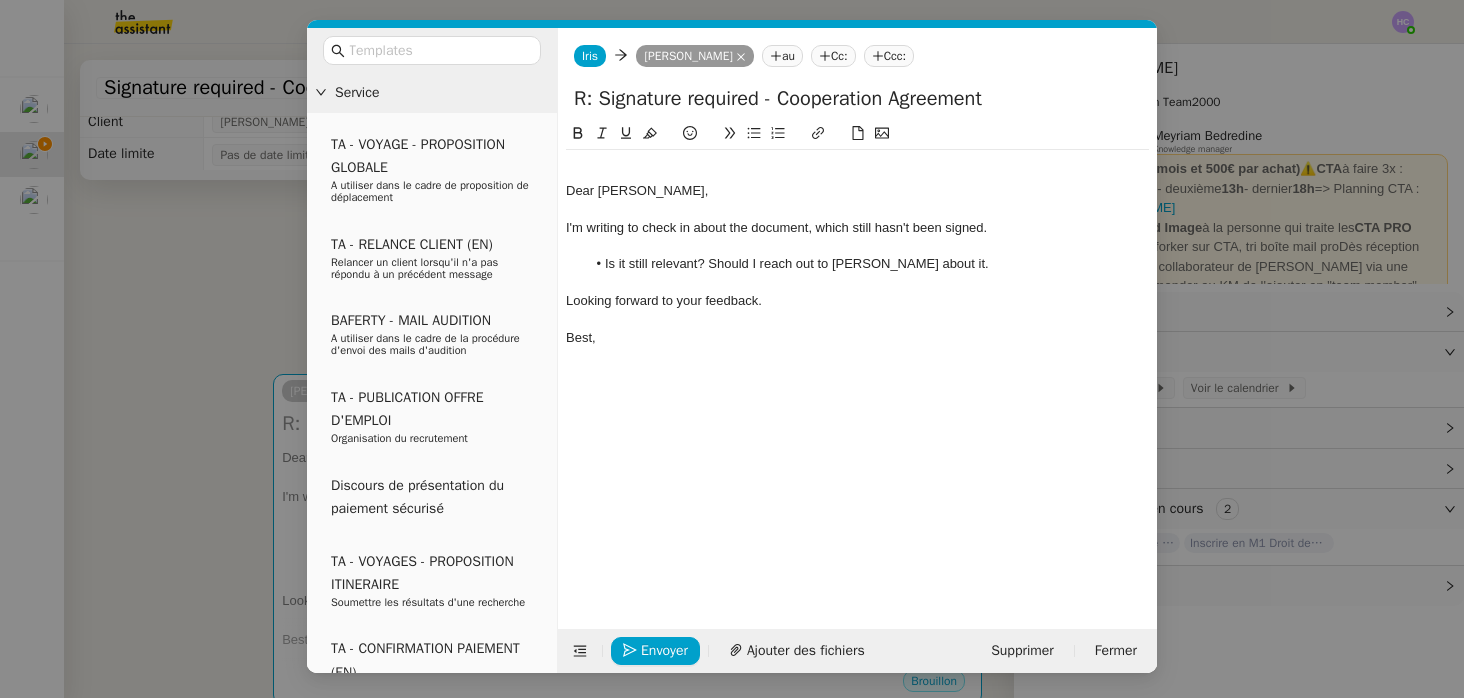 click on "Is it still relevant? Should I reach out to Patrick about it." 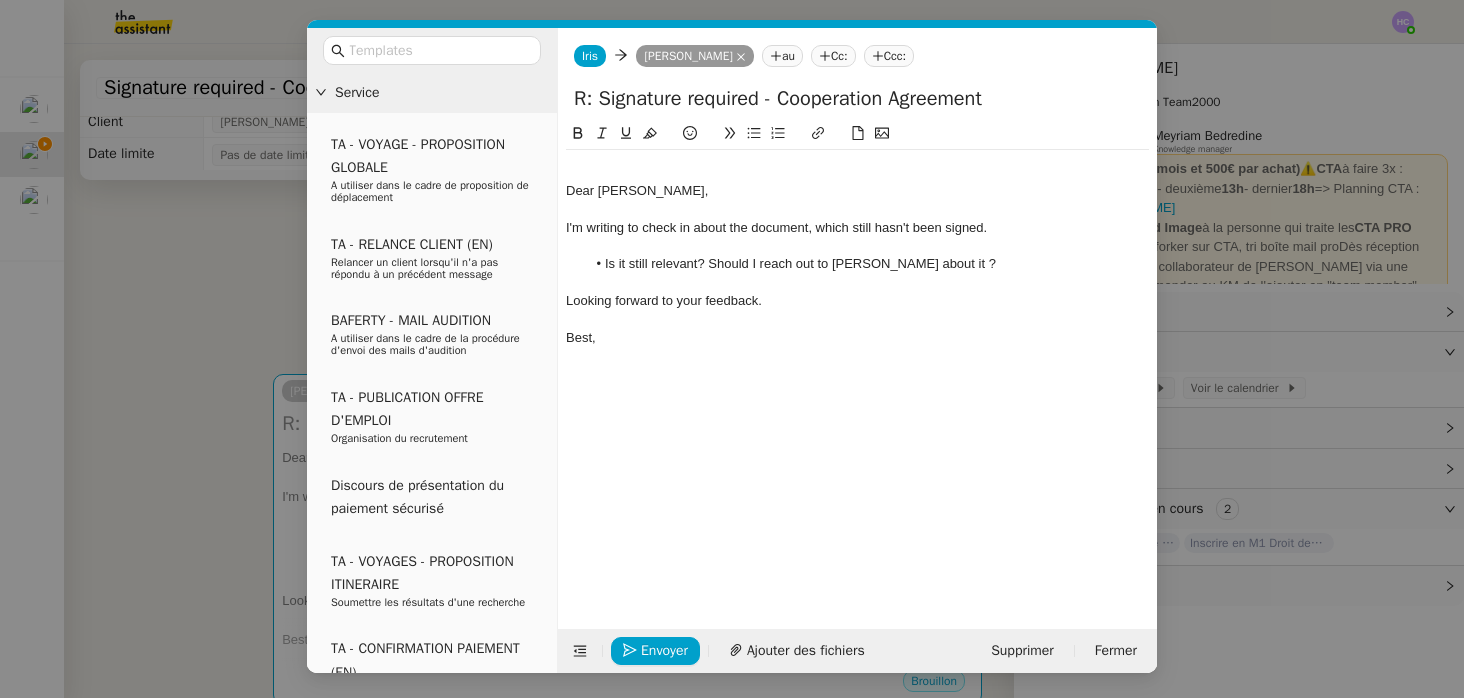 click on "Is it still relevant? Should I reach out to Patrick about it ?" 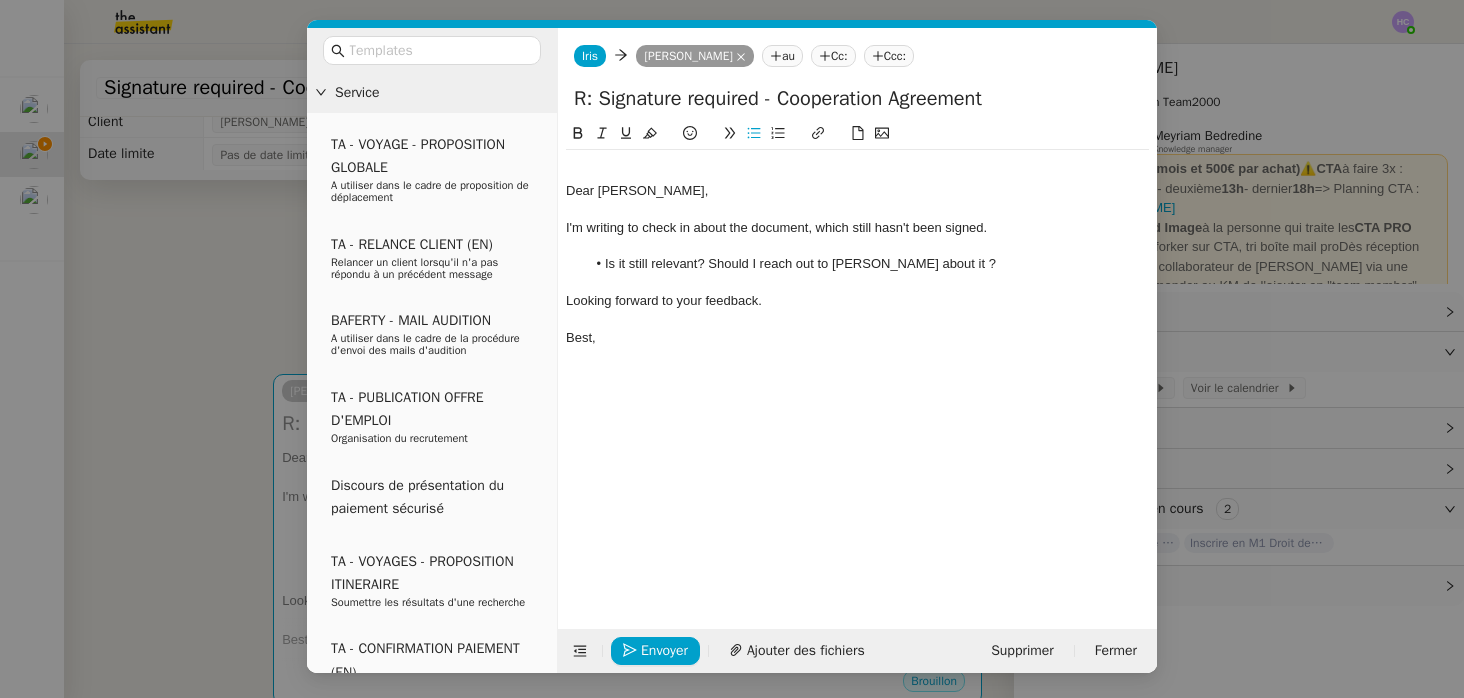 click on "Is it still relevant? Should I reach out to Patrick about it ?" 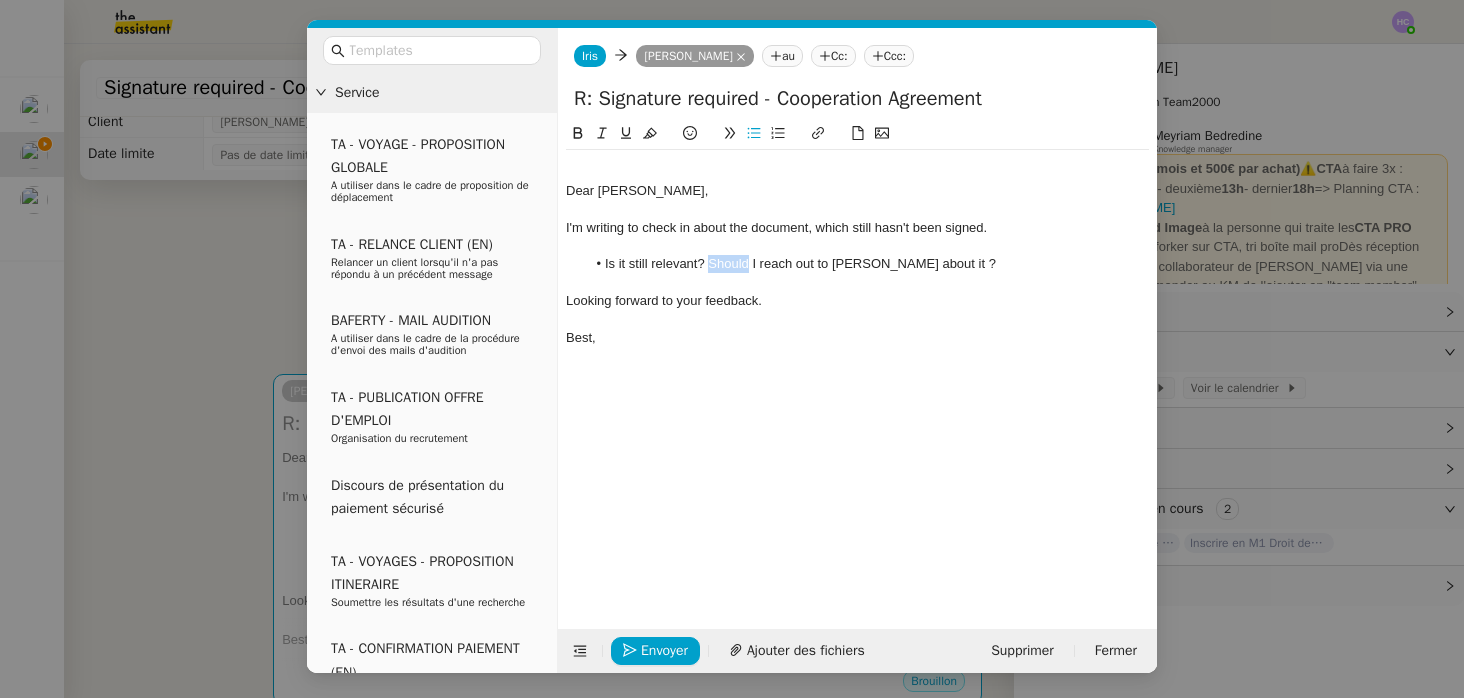 click on "Is it still relevant? Should I reach out to Patrick about it ?" 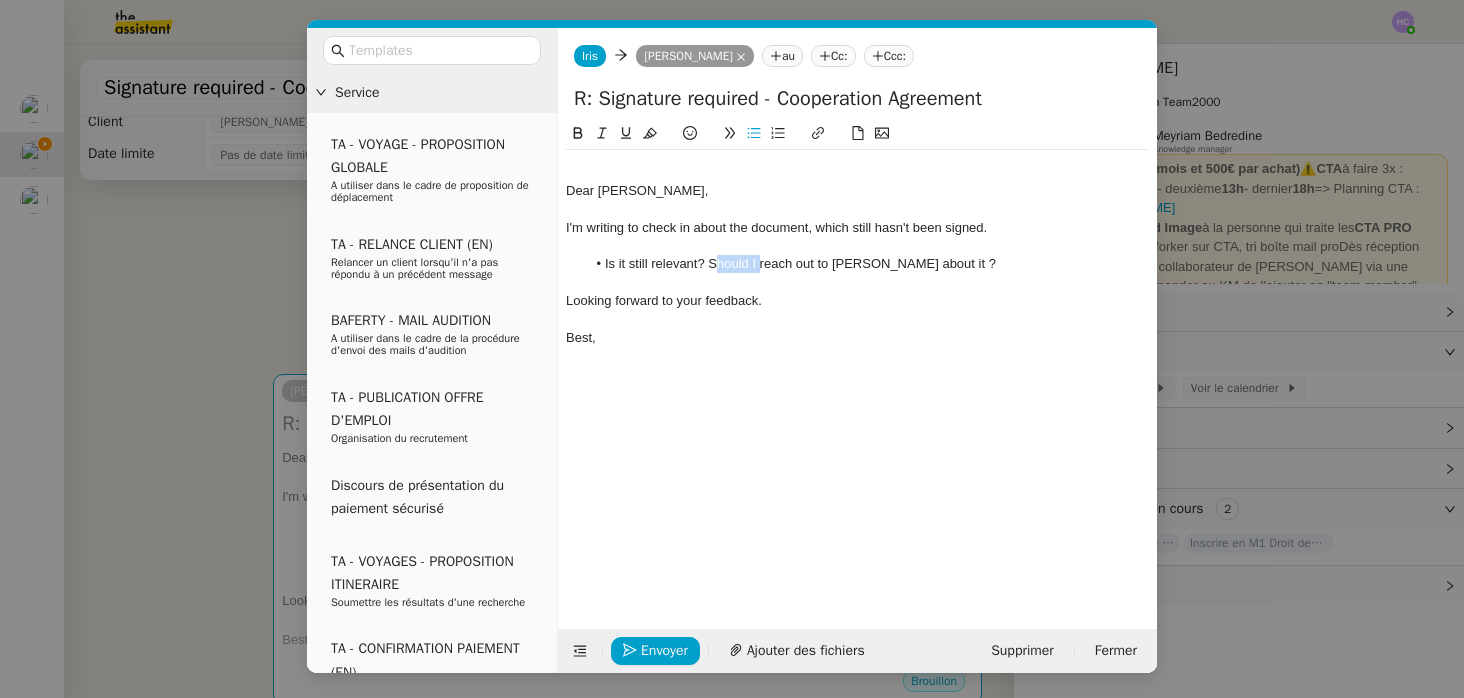 drag, startPoint x: 759, startPoint y: 261, endPoint x: 712, endPoint y: 261, distance: 47 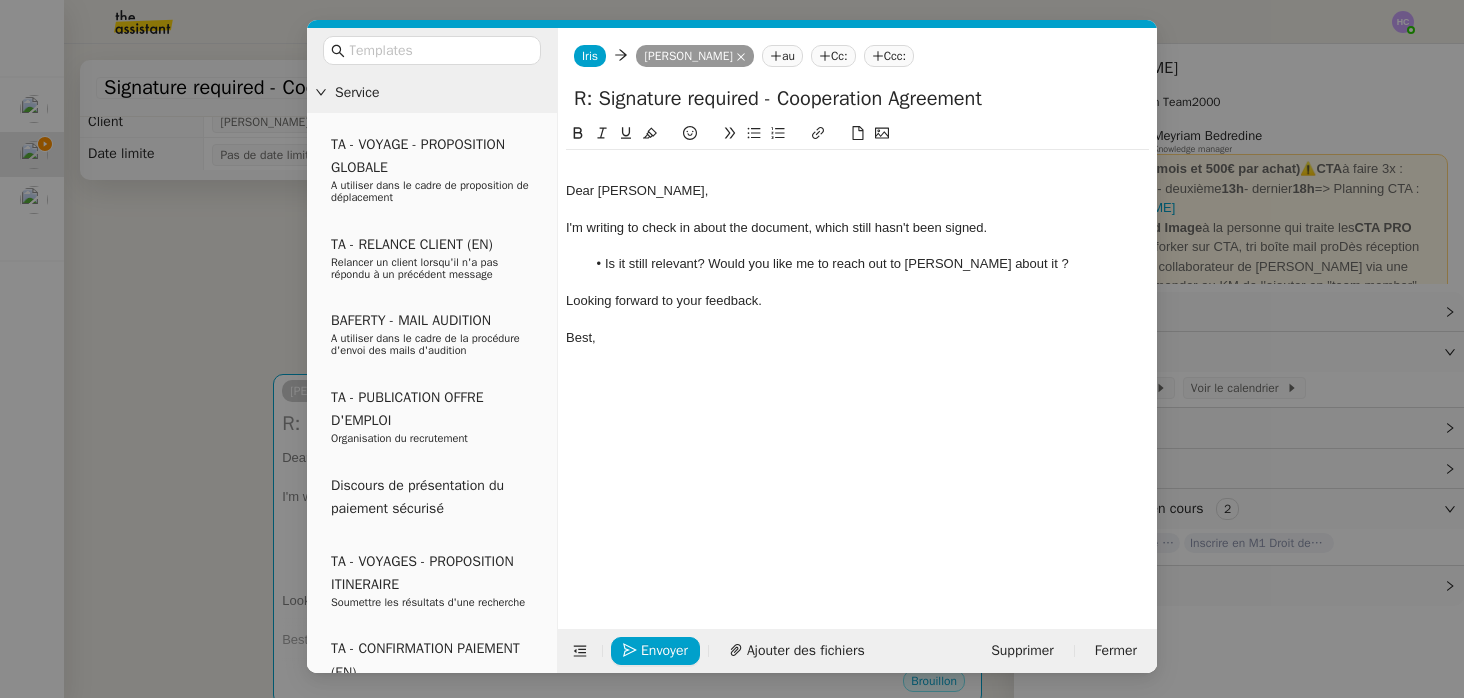 click 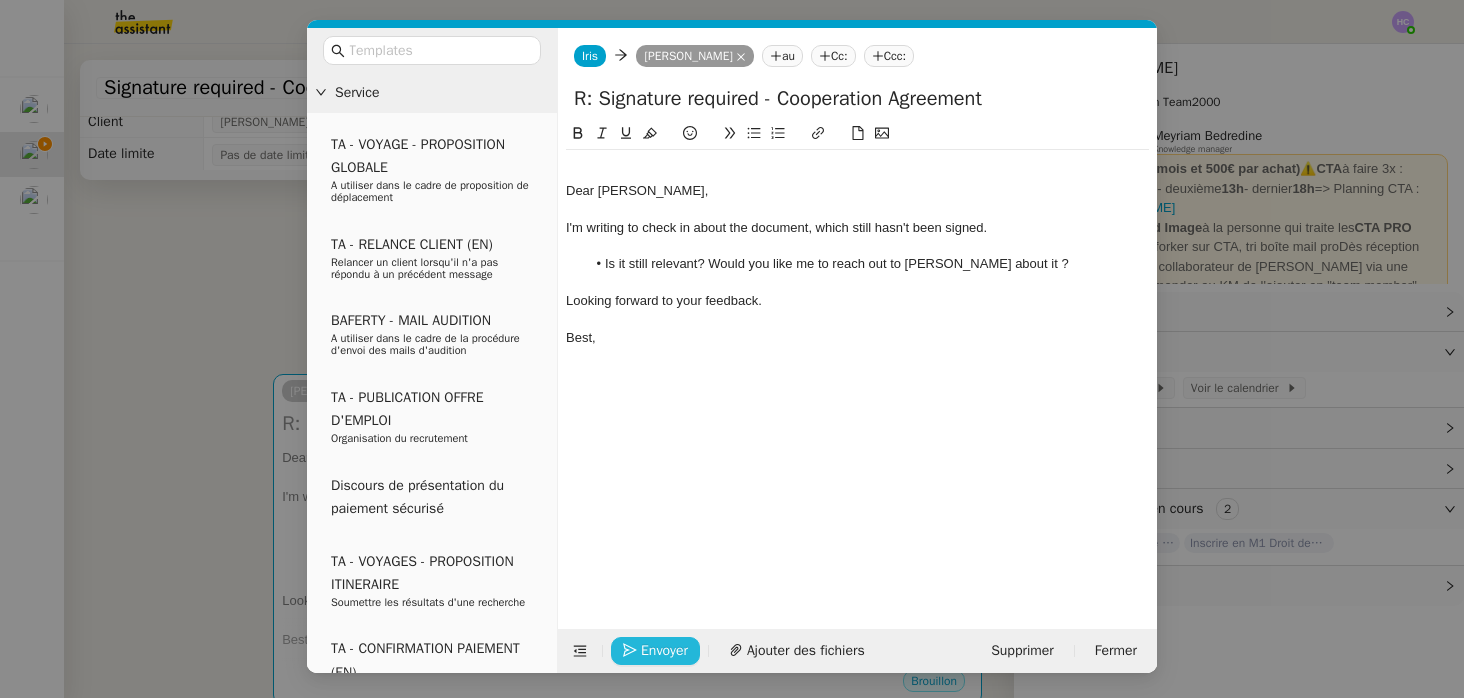 click on "Envoyer" 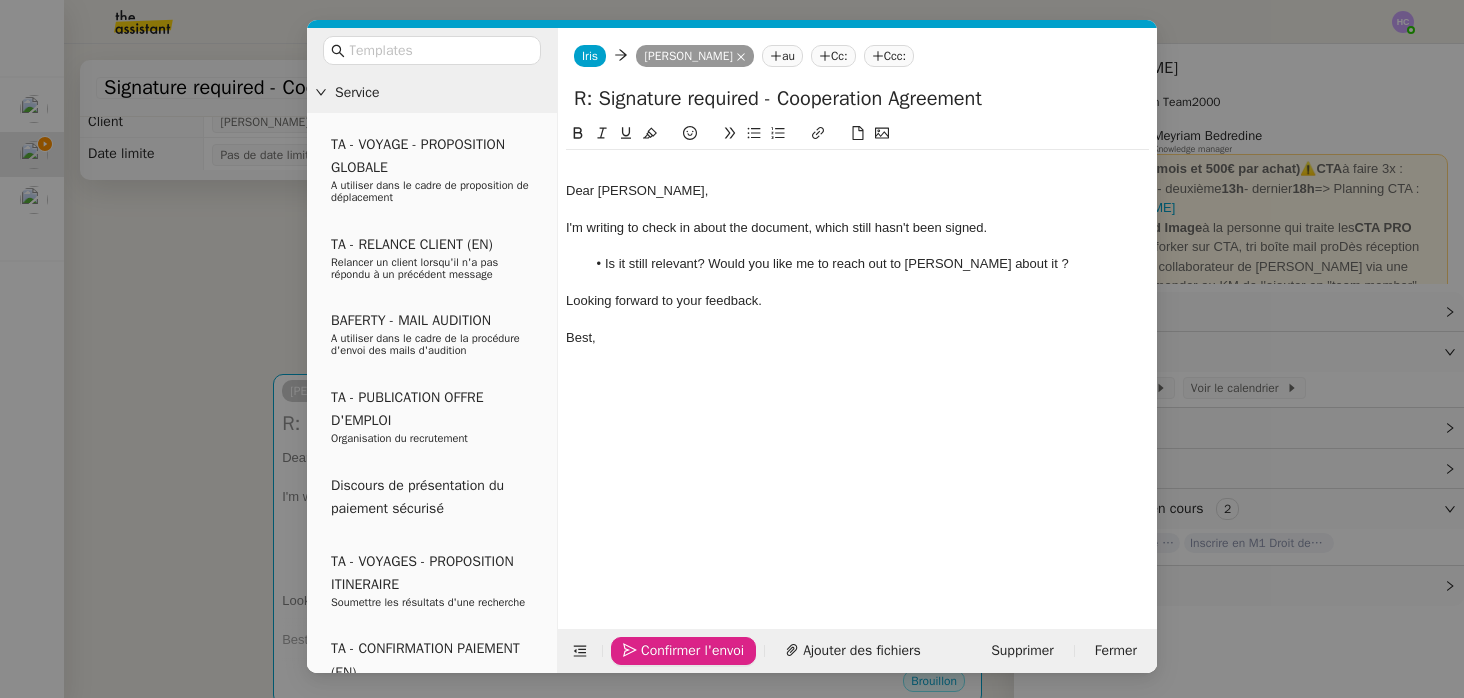 click on "Confirmer l'envoi" 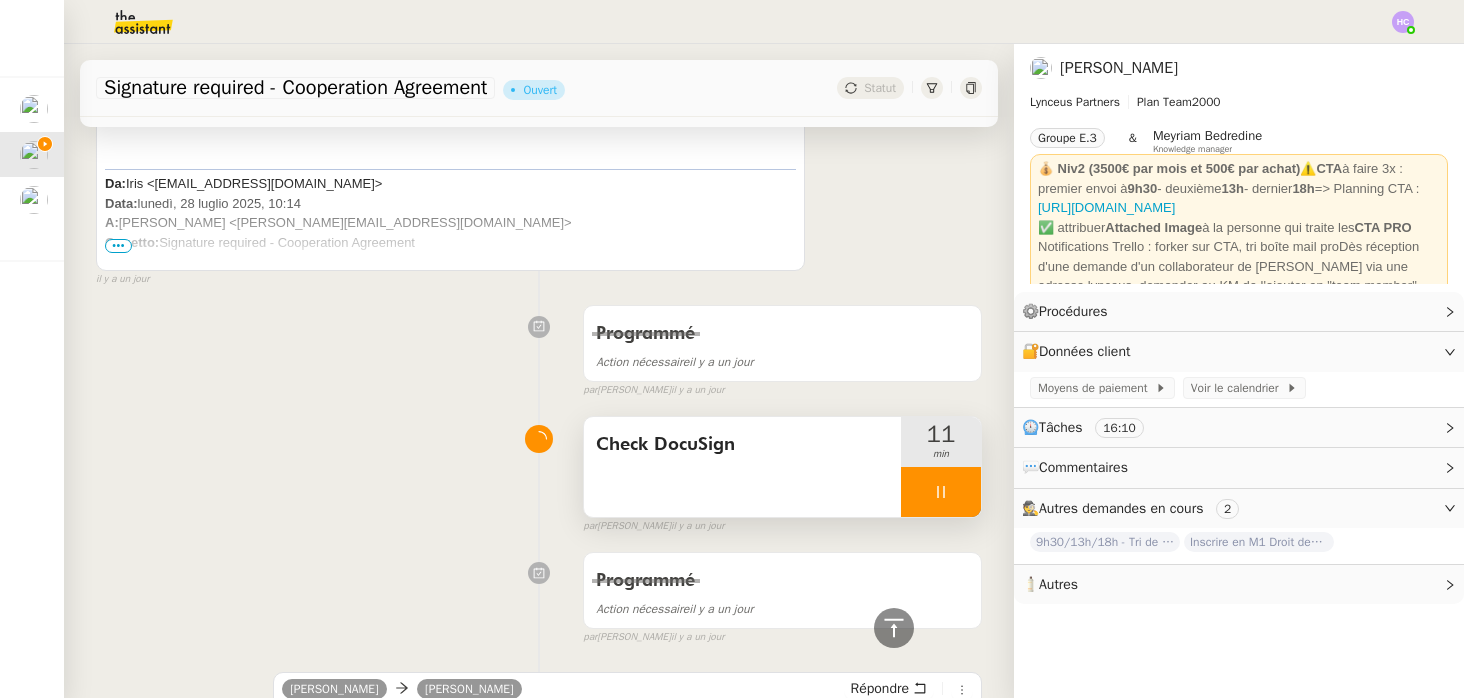 click 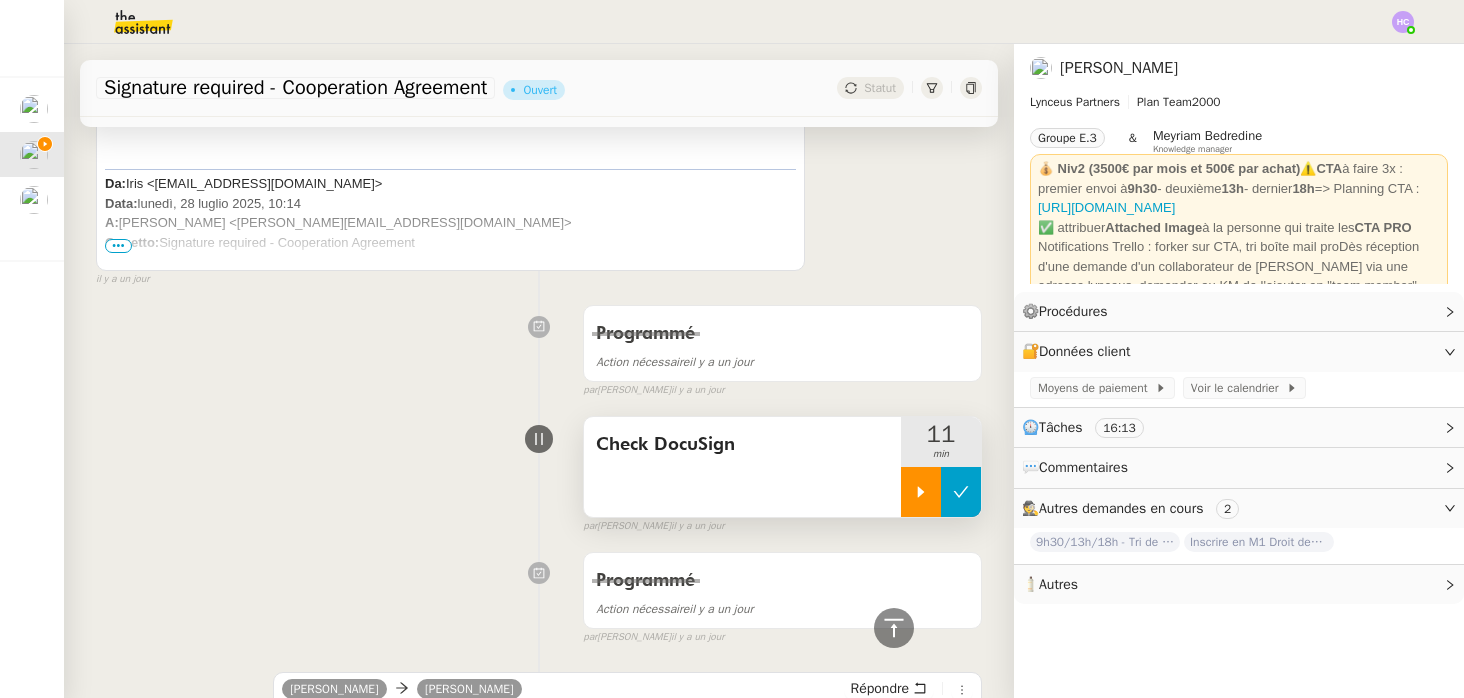 click at bounding box center (961, 492) 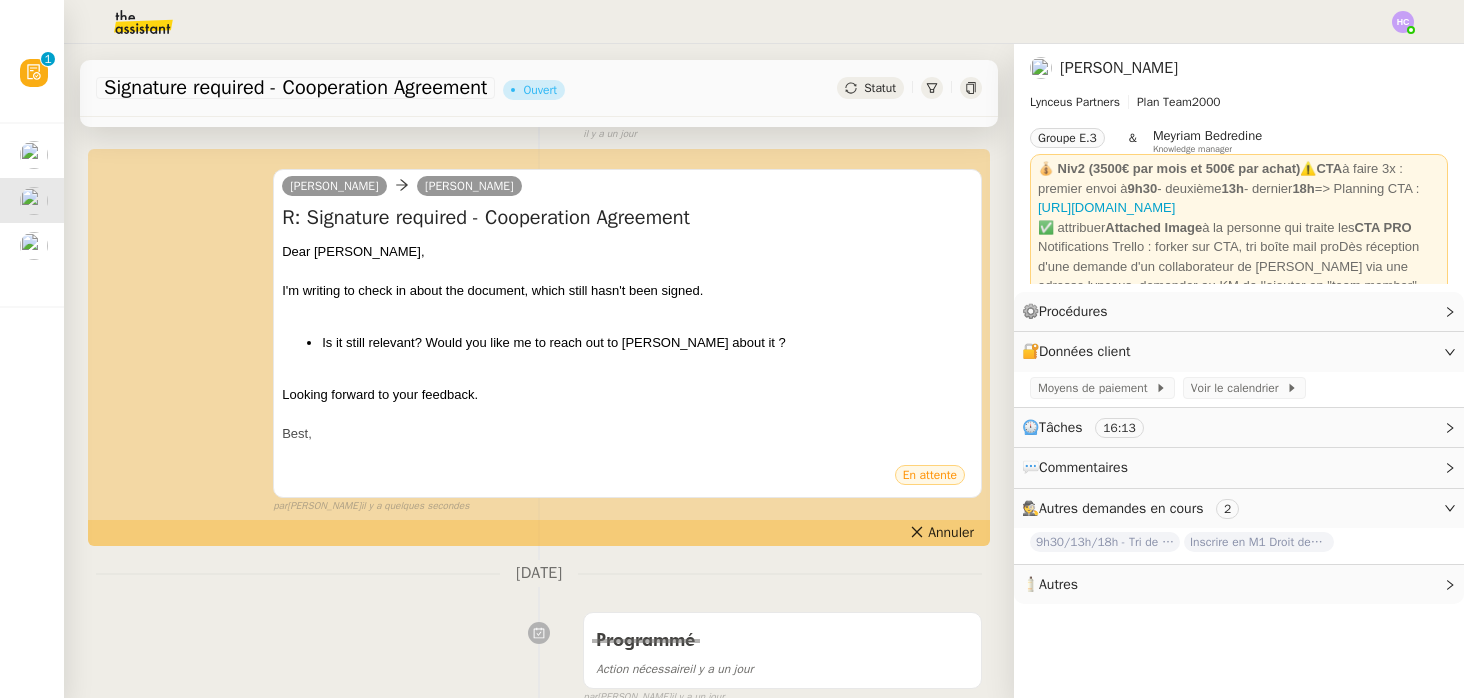 scroll, scrollTop: 0, scrollLeft: 0, axis: both 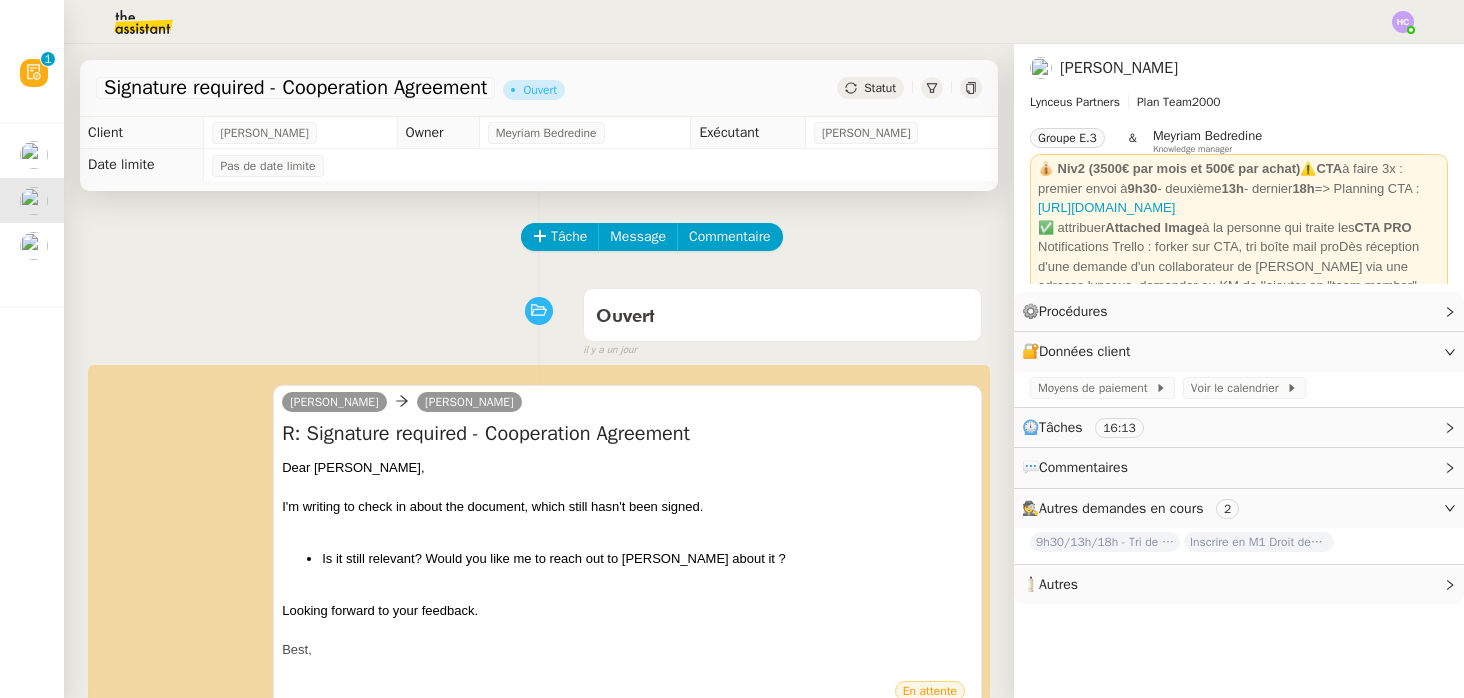click on "Statut" 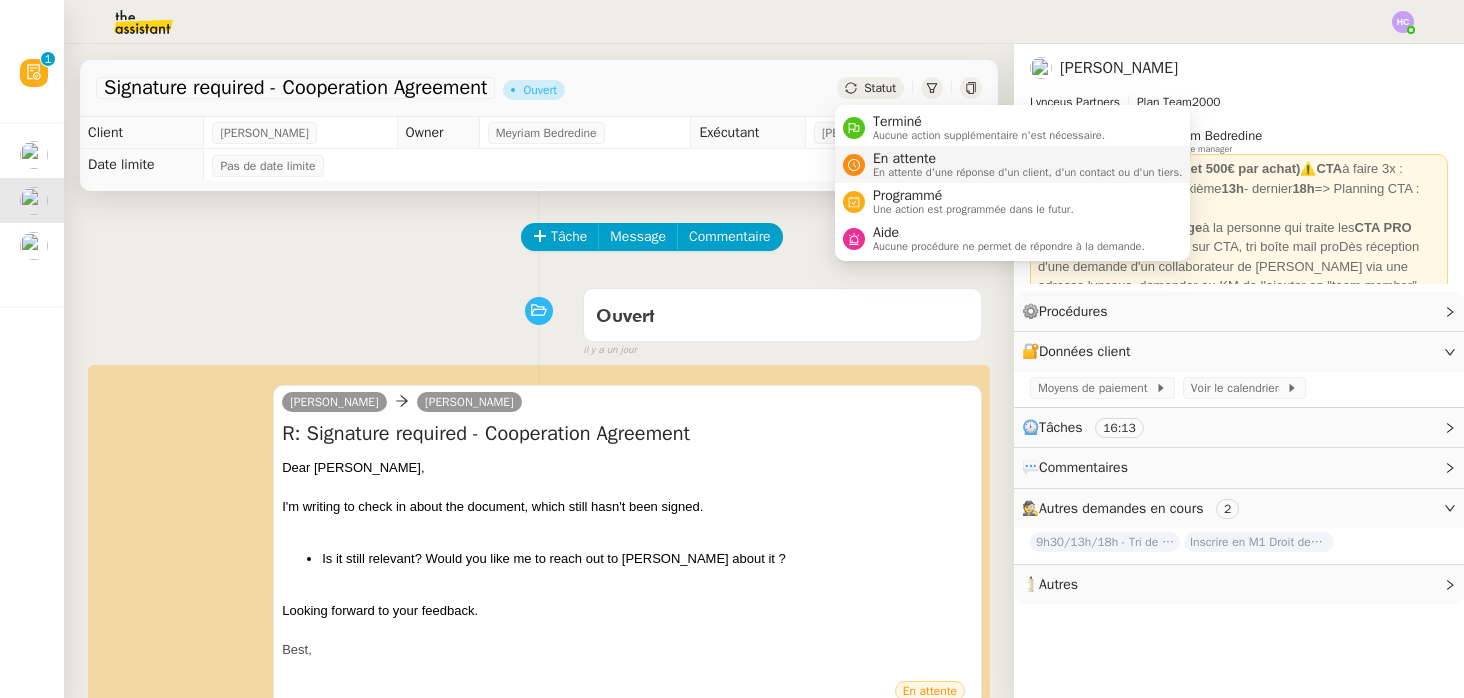 click on "En attente" at bounding box center (1028, 159) 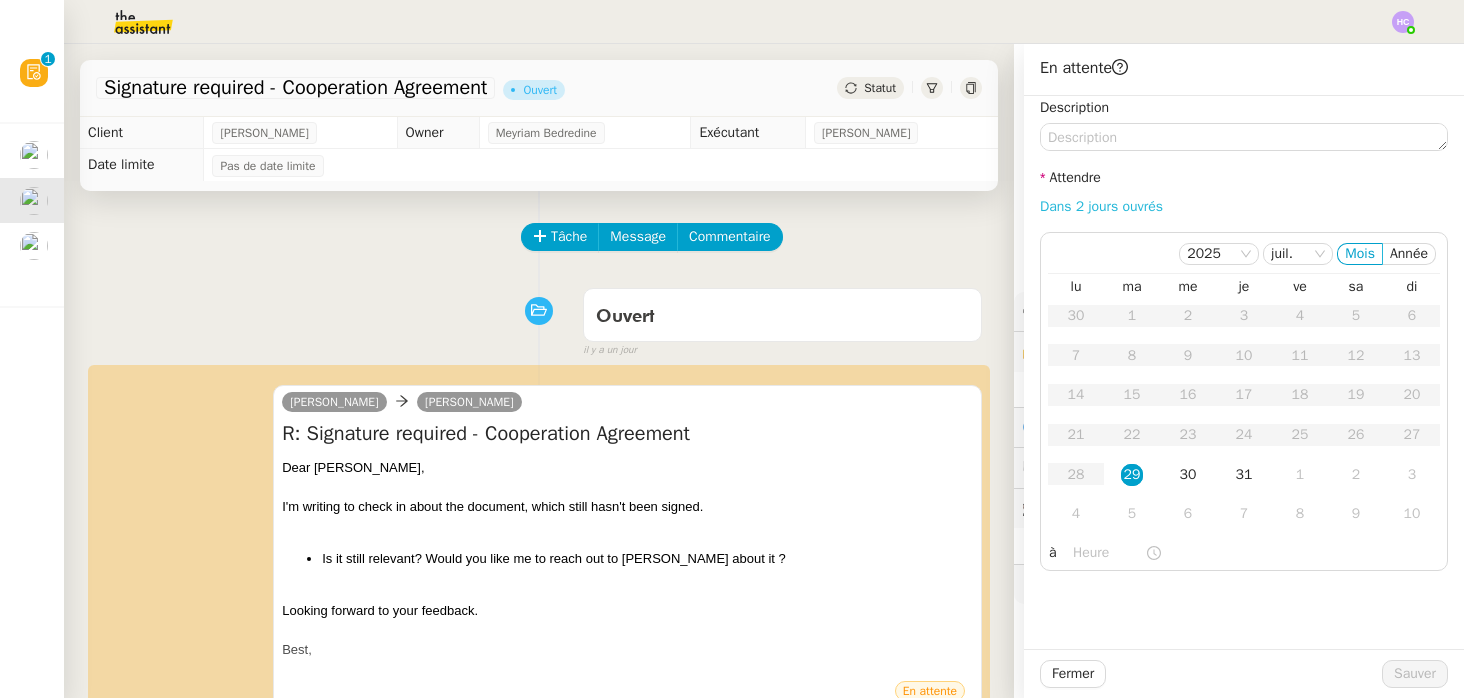 click on "Dans 2 jours ouvrés" 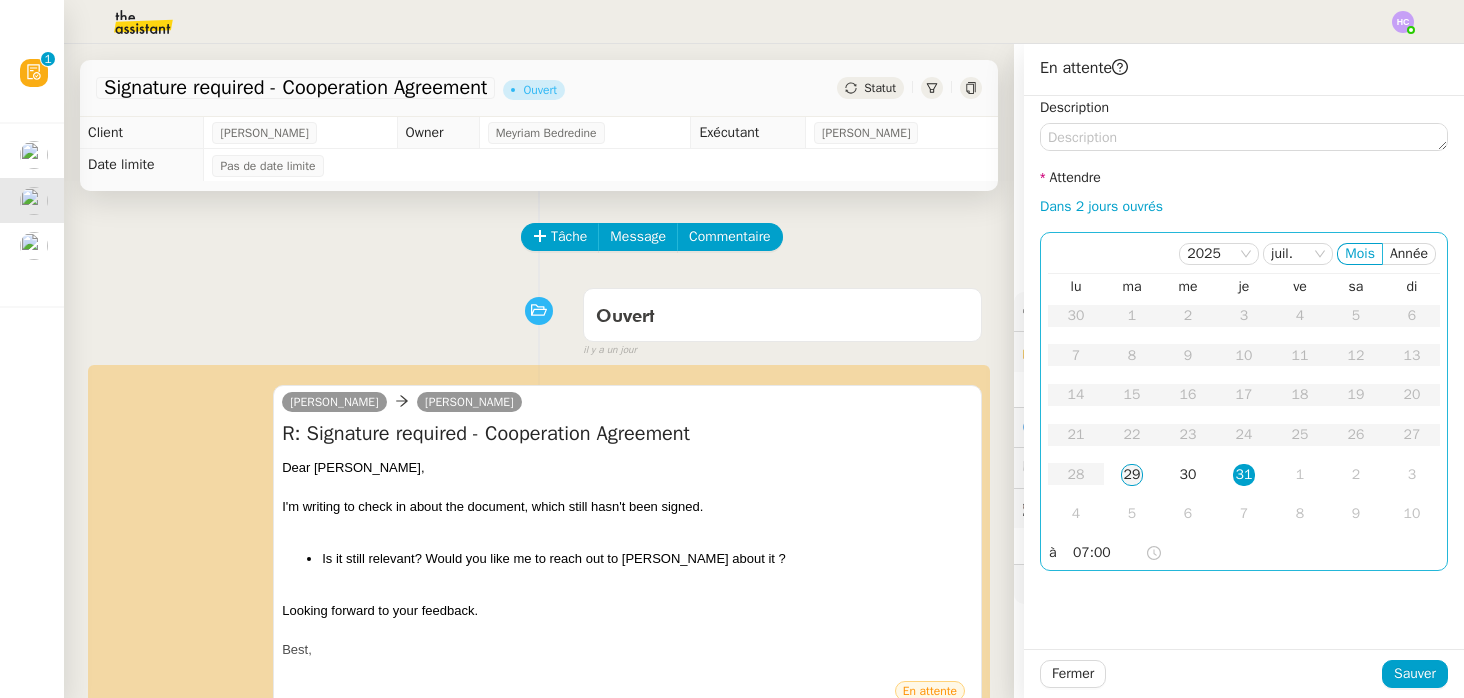 click on "29" 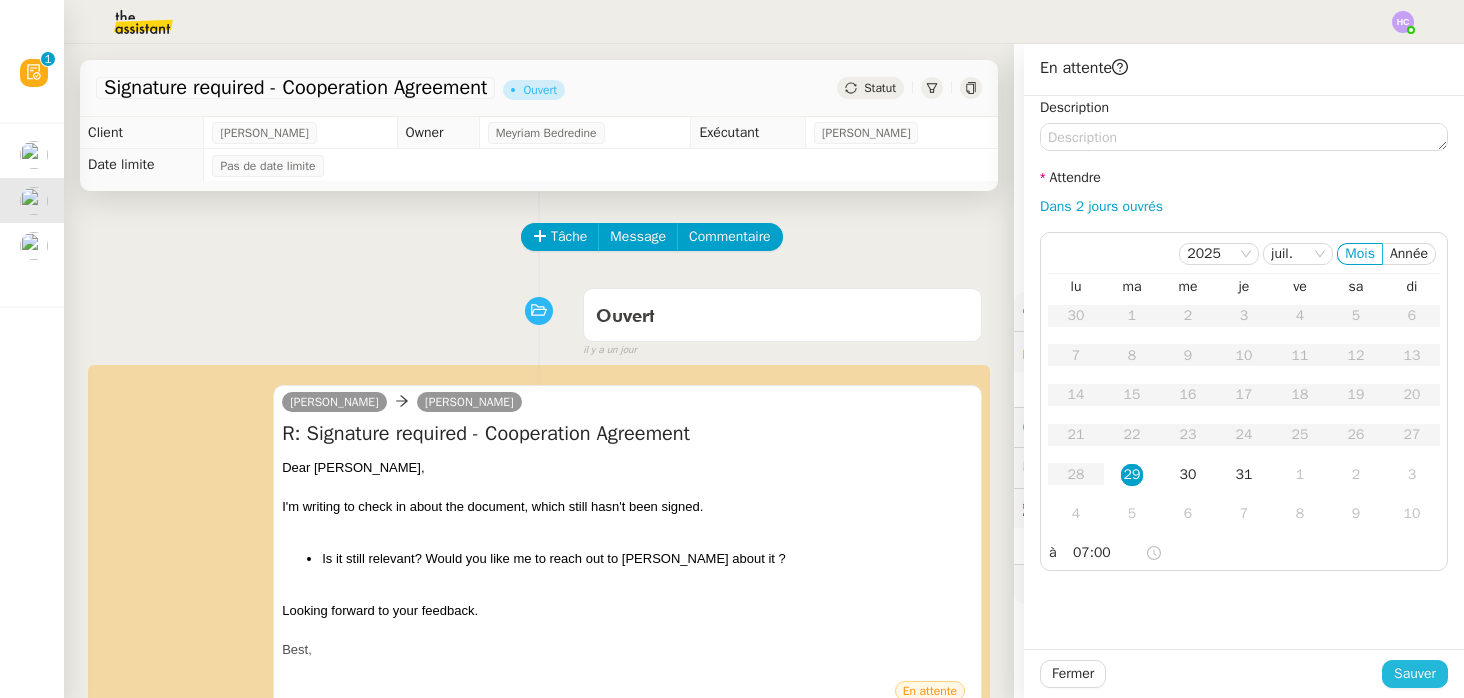 click on "Sauver" 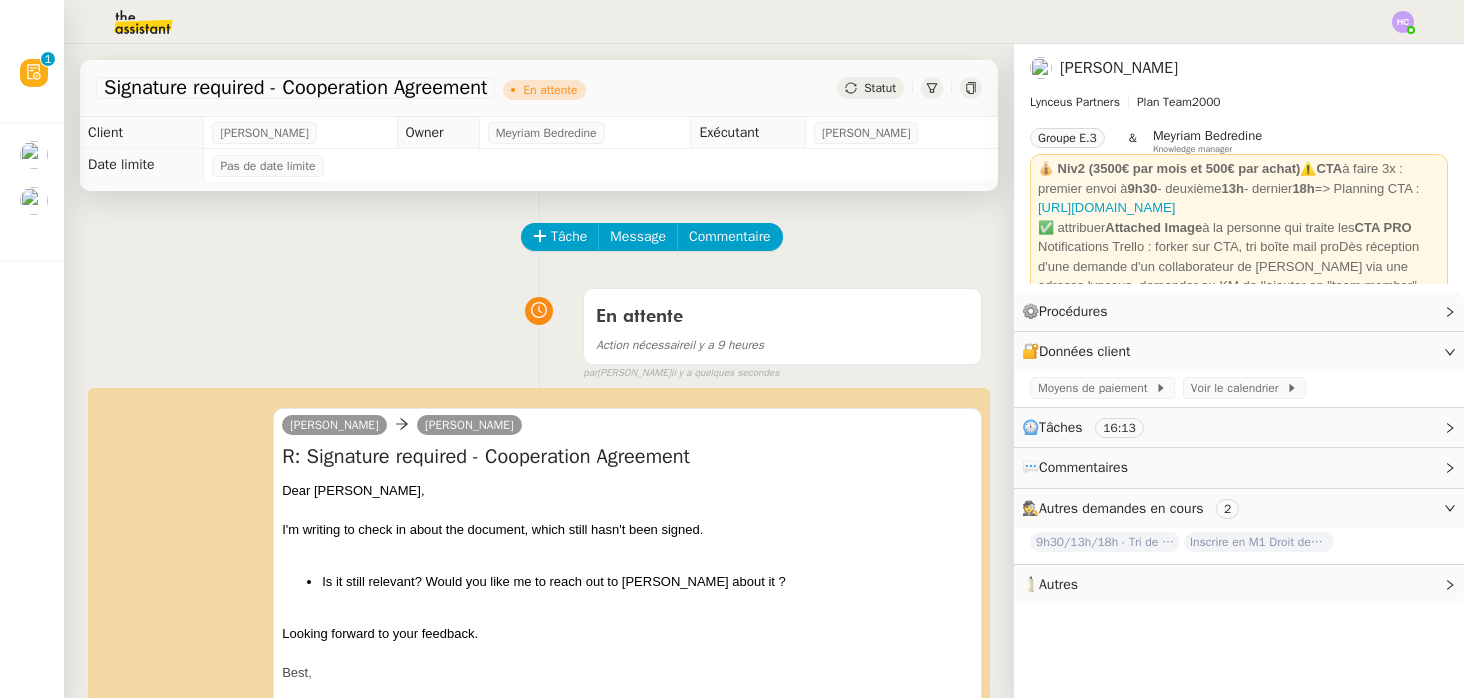 click on "Statut" 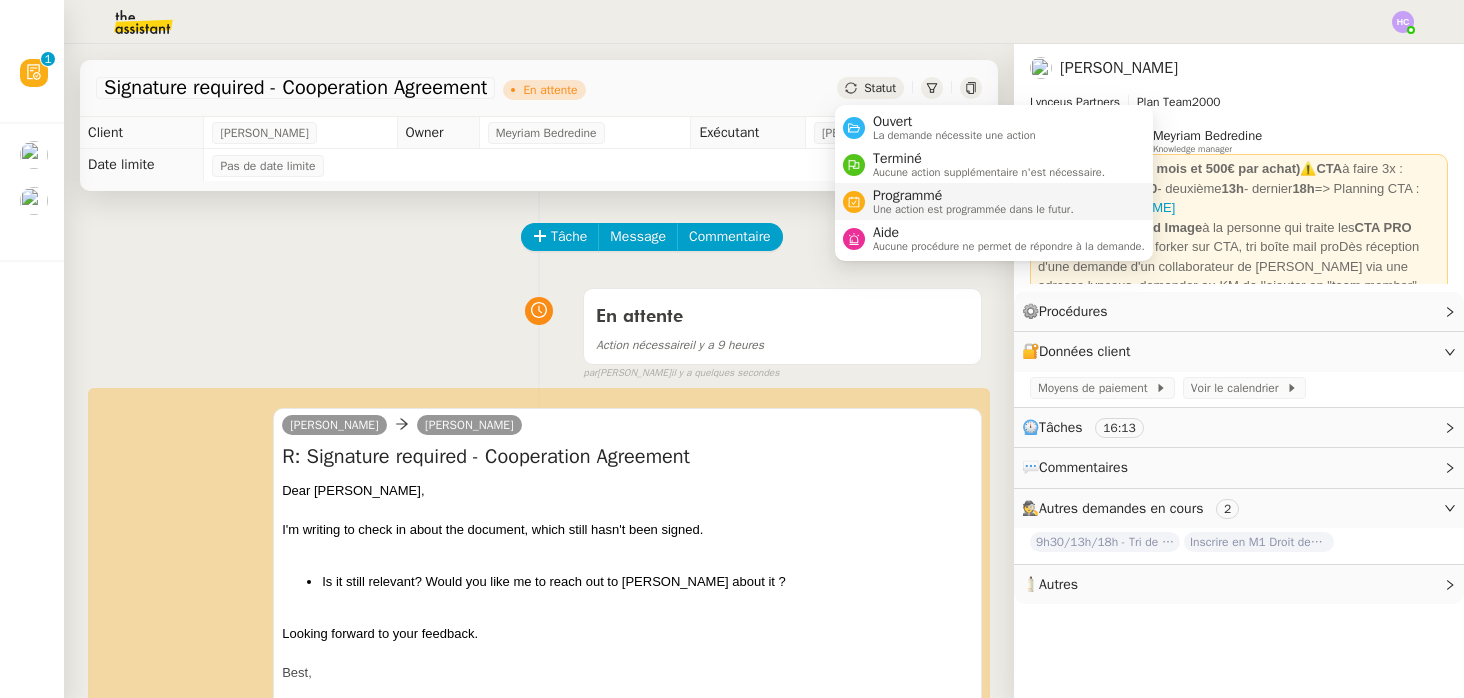 click on "Programmé" at bounding box center [973, 196] 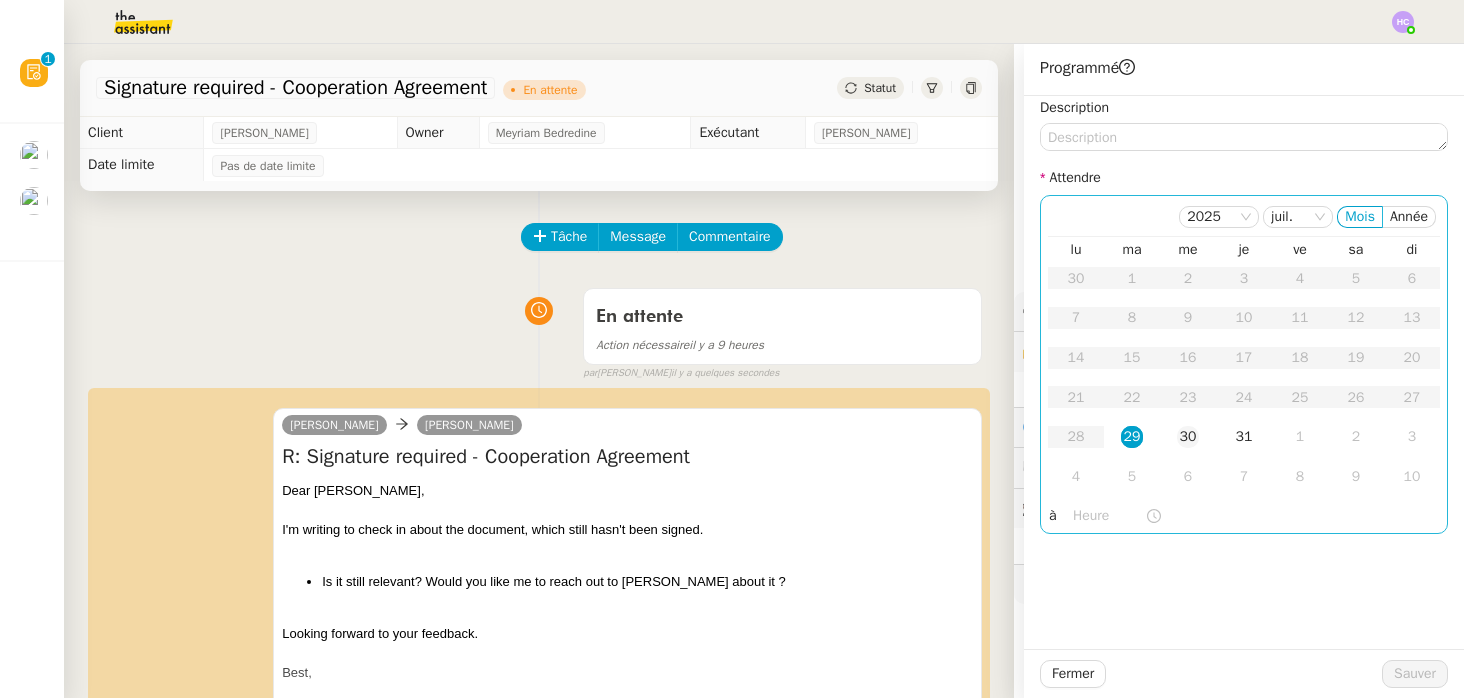 click on "30" 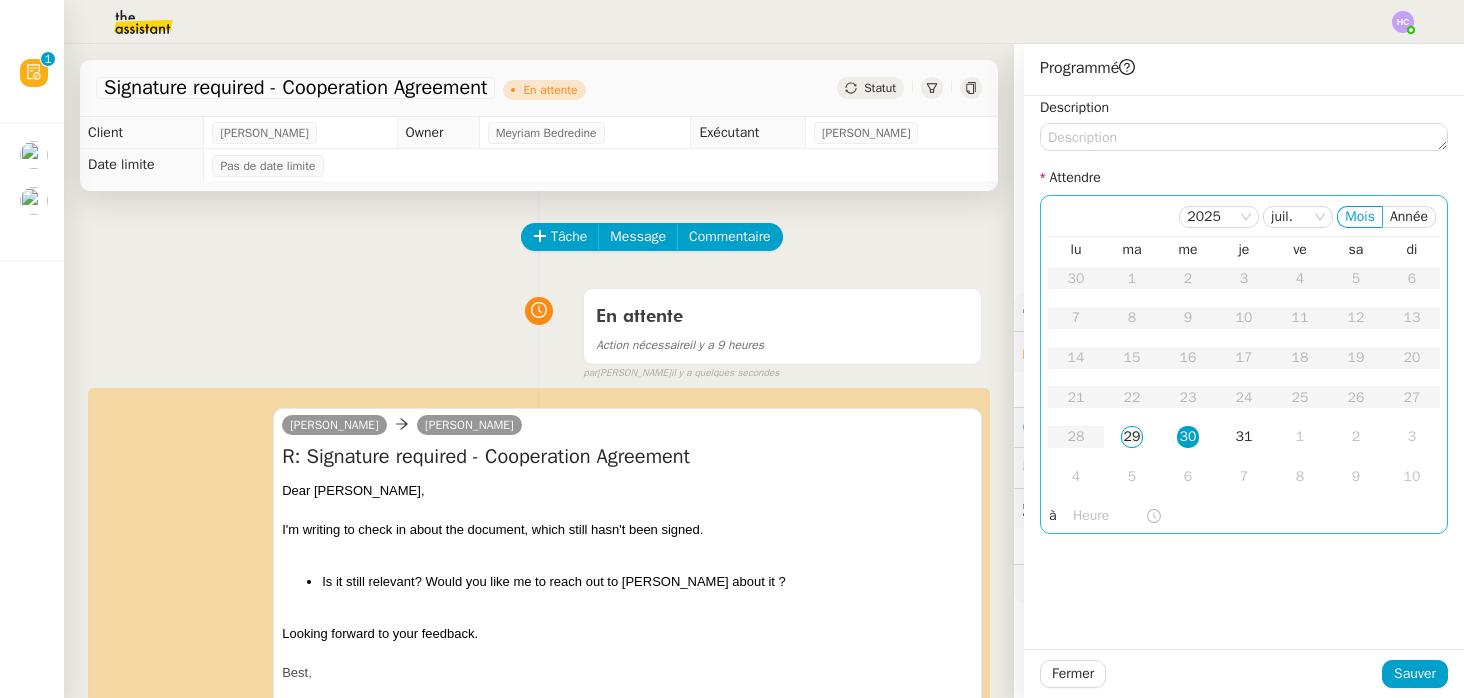 click on "29" 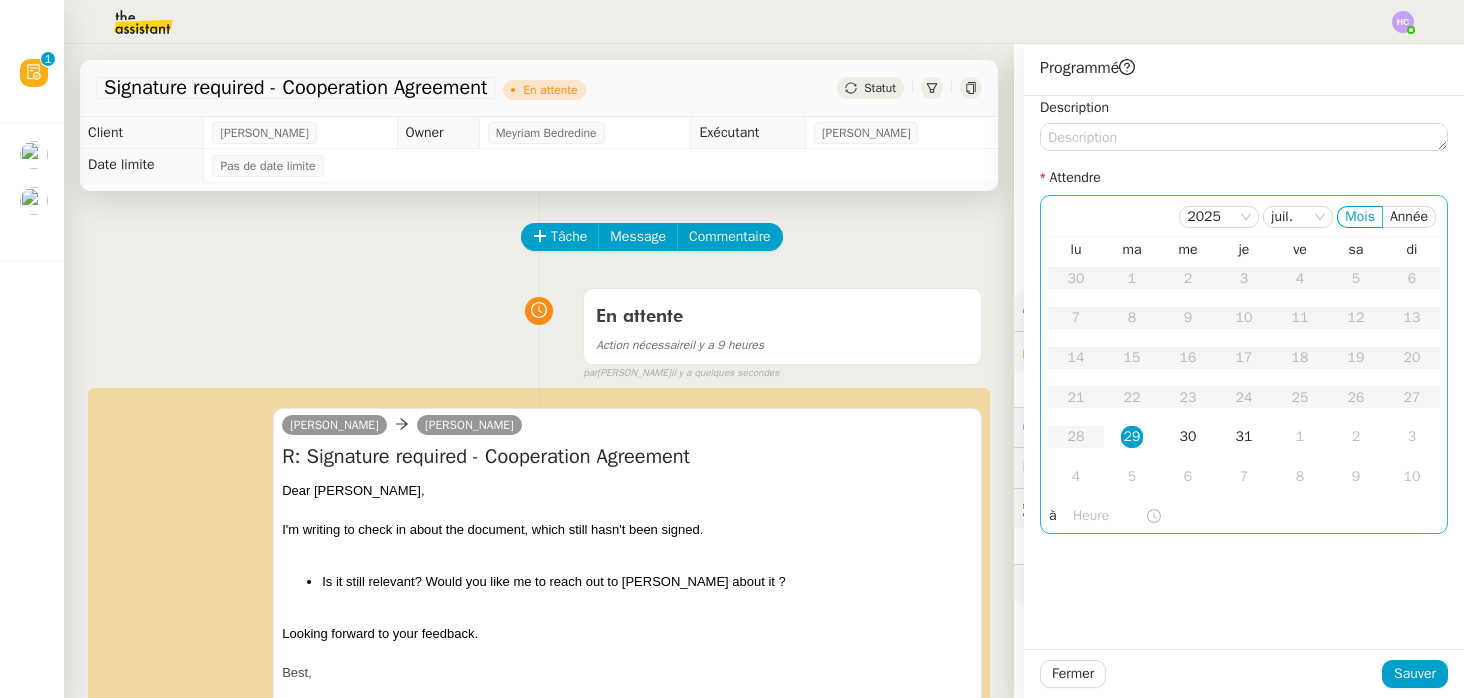 click 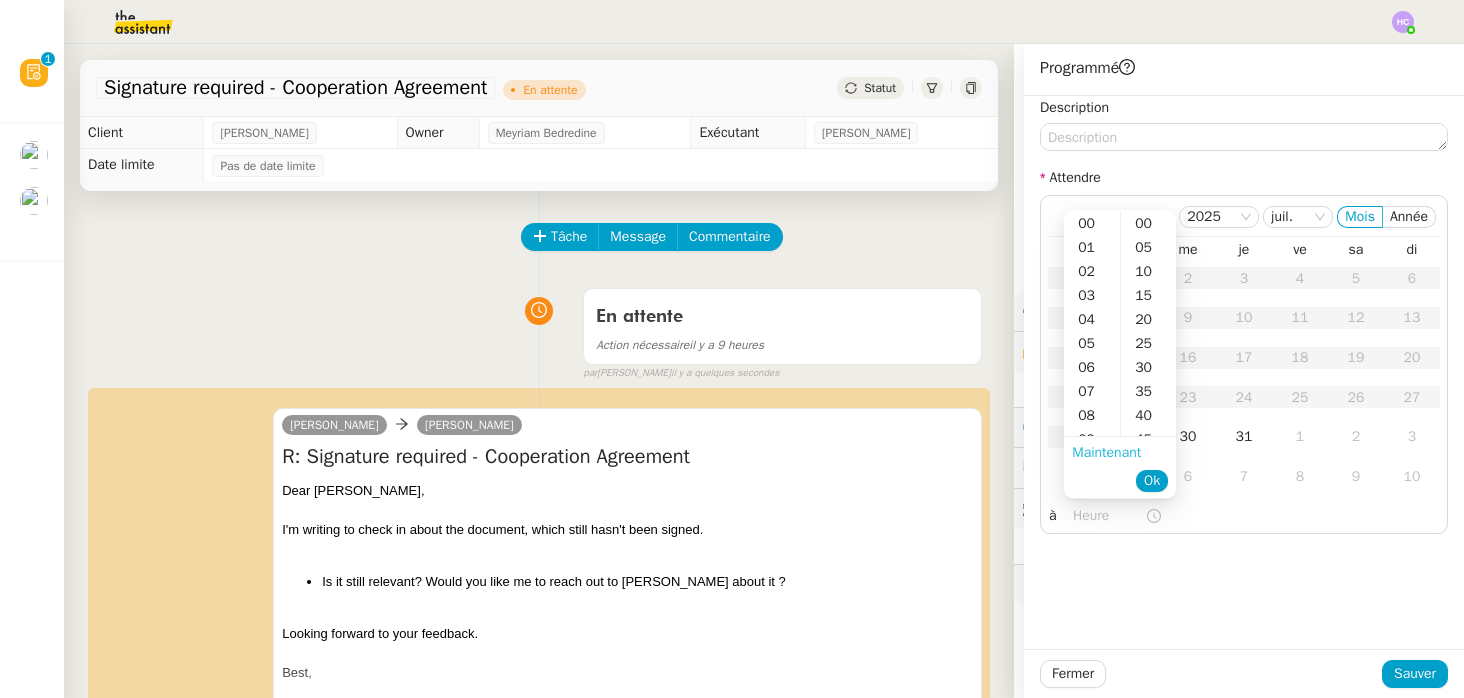 click on "Maintenant" at bounding box center [1106, 452] 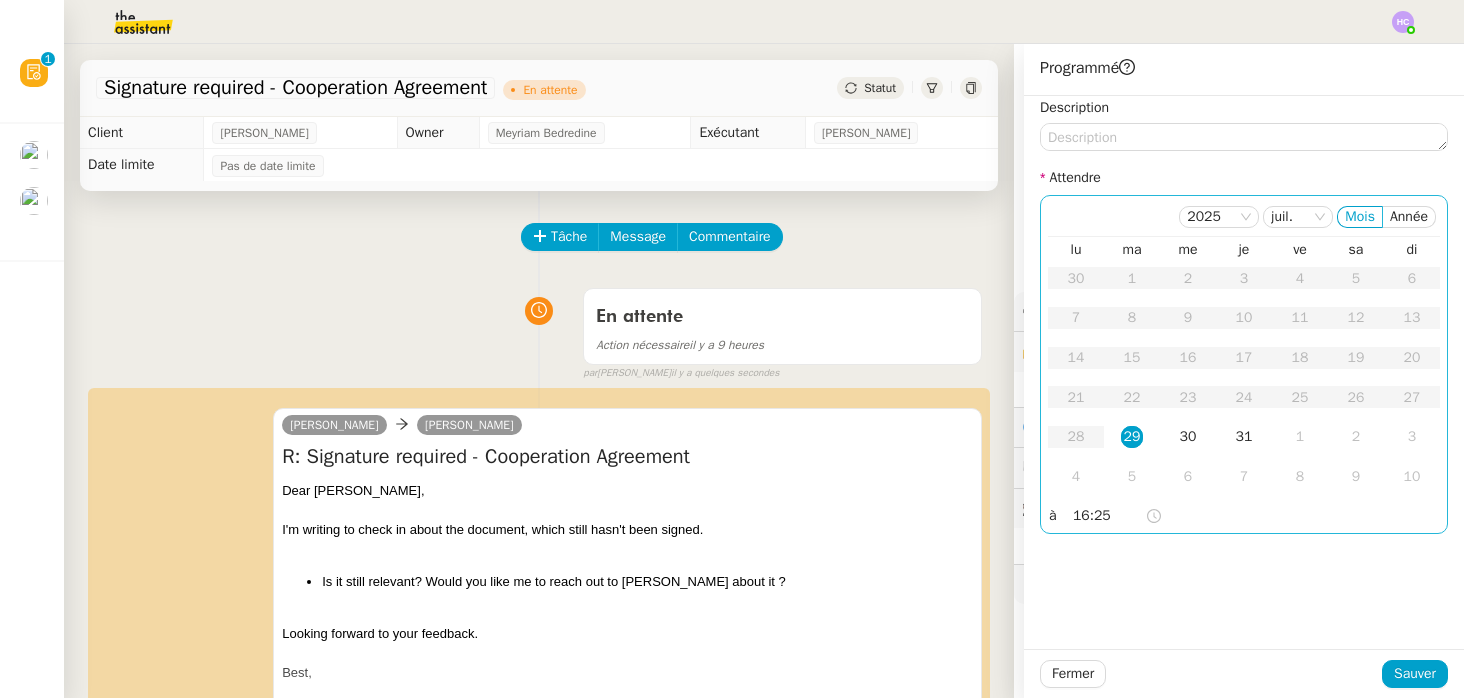 click on "16:25" 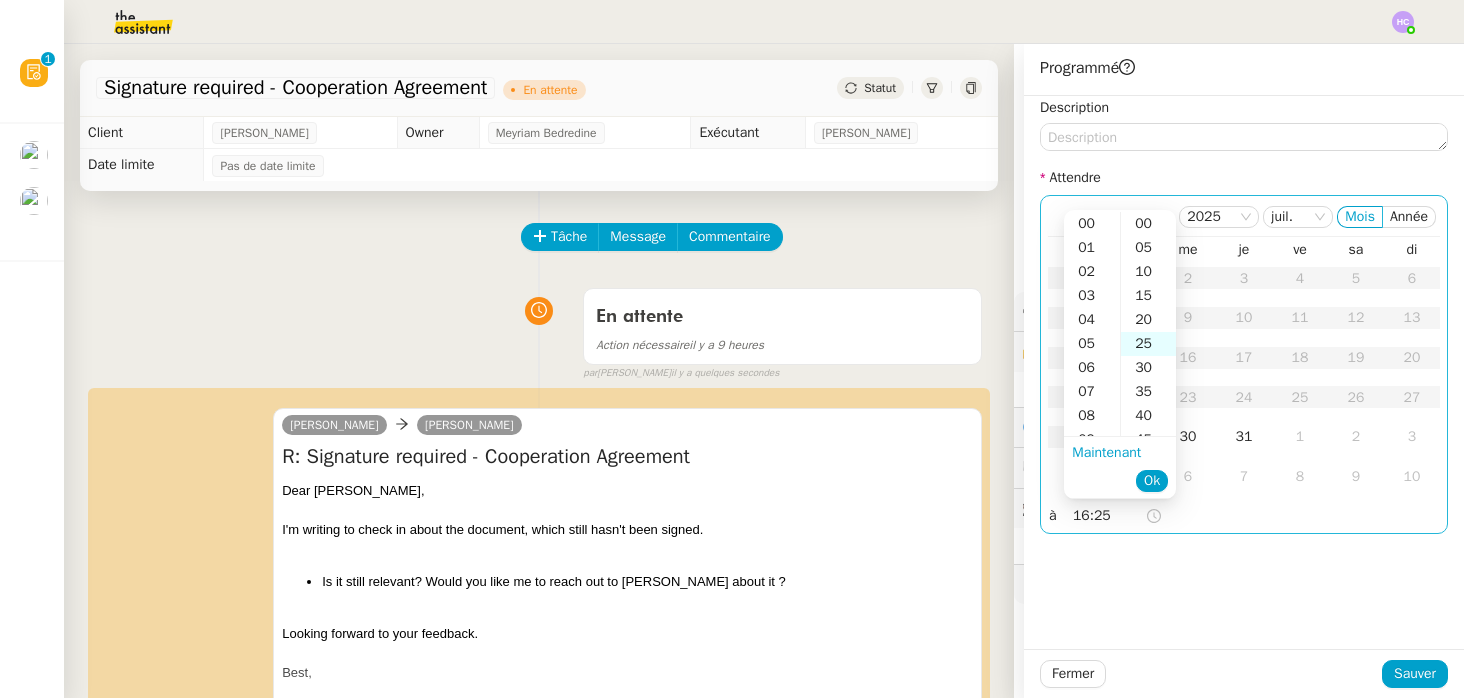 scroll, scrollTop: 384, scrollLeft: 0, axis: vertical 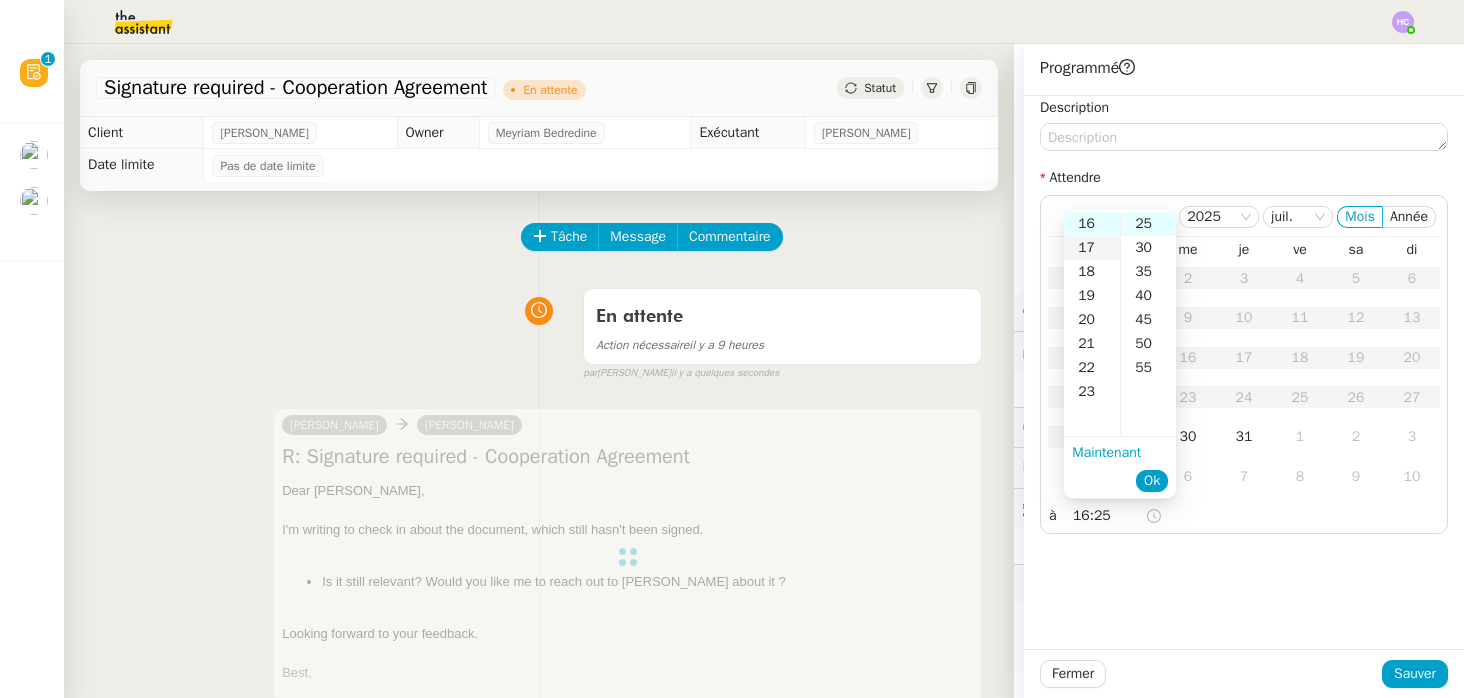 click on "17" at bounding box center (1092, 248) 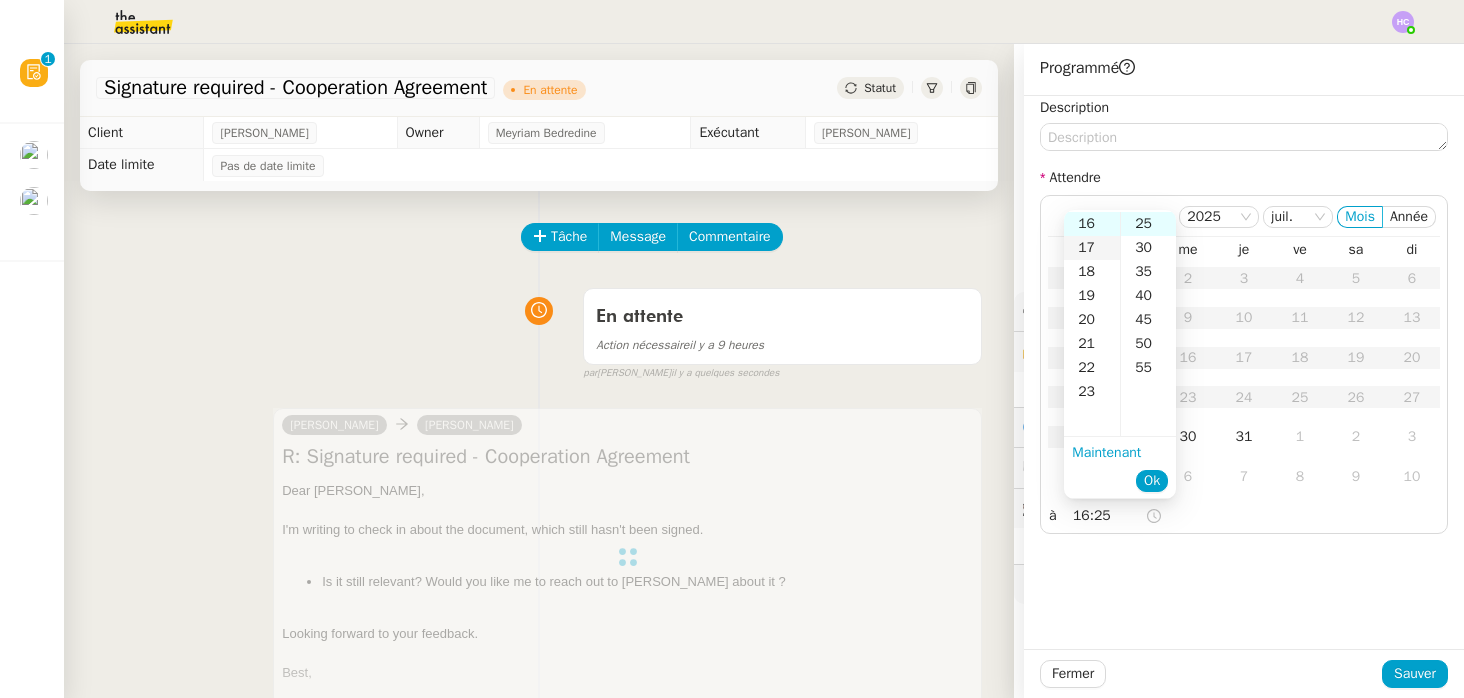 type on "17:25" 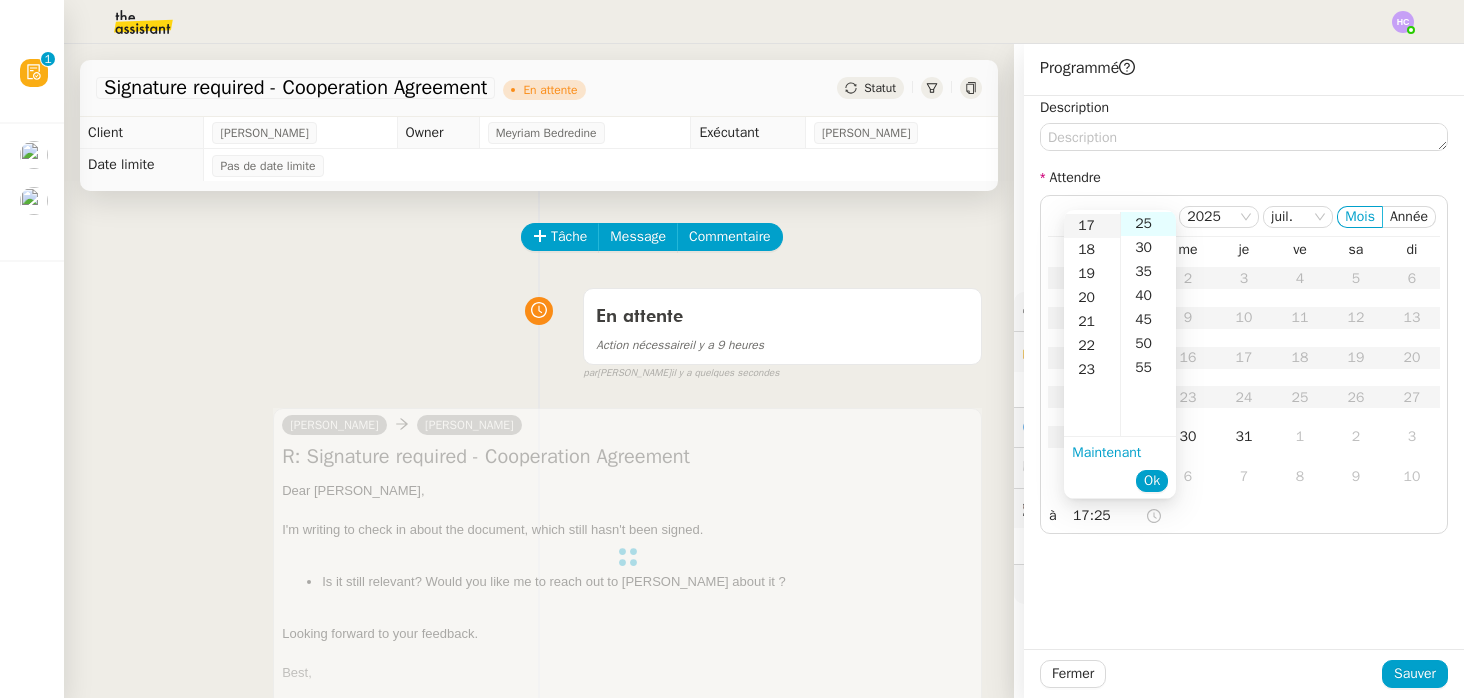 scroll, scrollTop: 408, scrollLeft: 0, axis: vertical 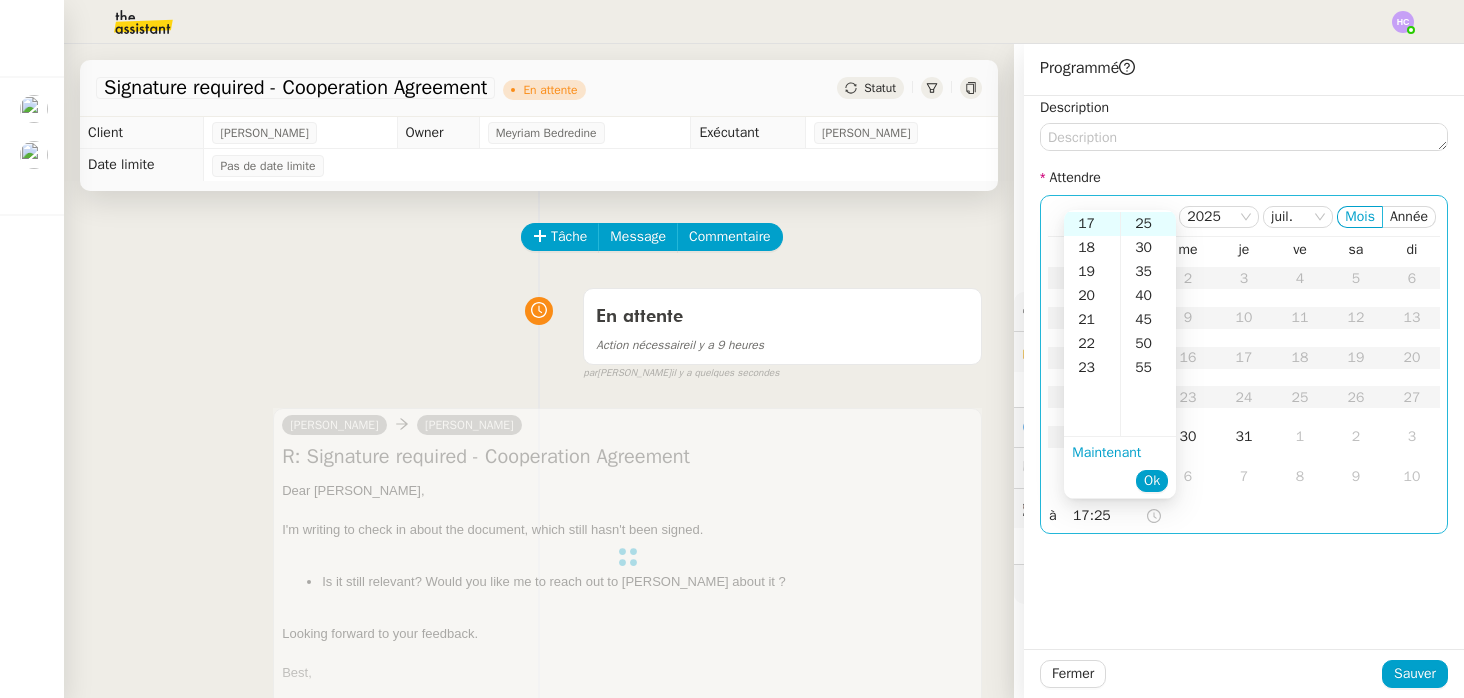 click on "Ok" at bounding box center (1152, 481) 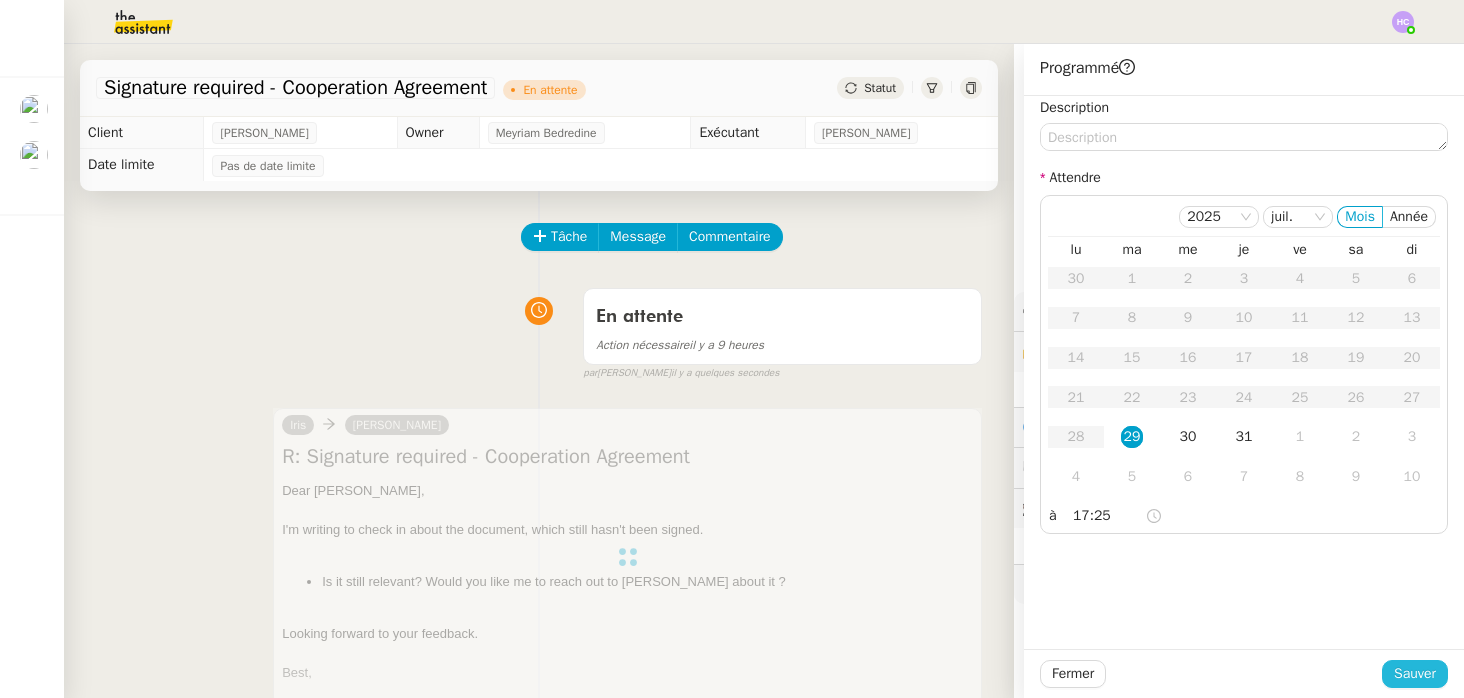 click on "Sauver" 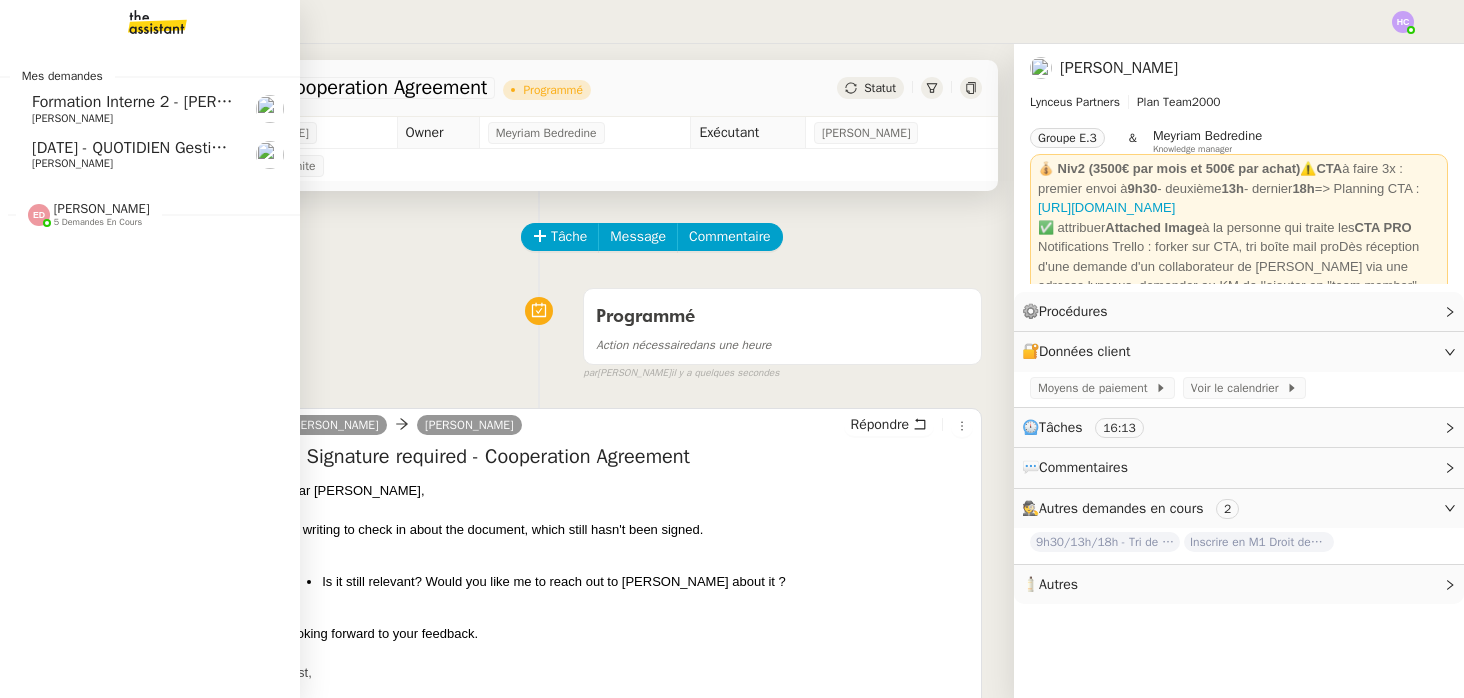 click on "[DATE] - QUOTIDIEN Gestion boite mail Accounting" 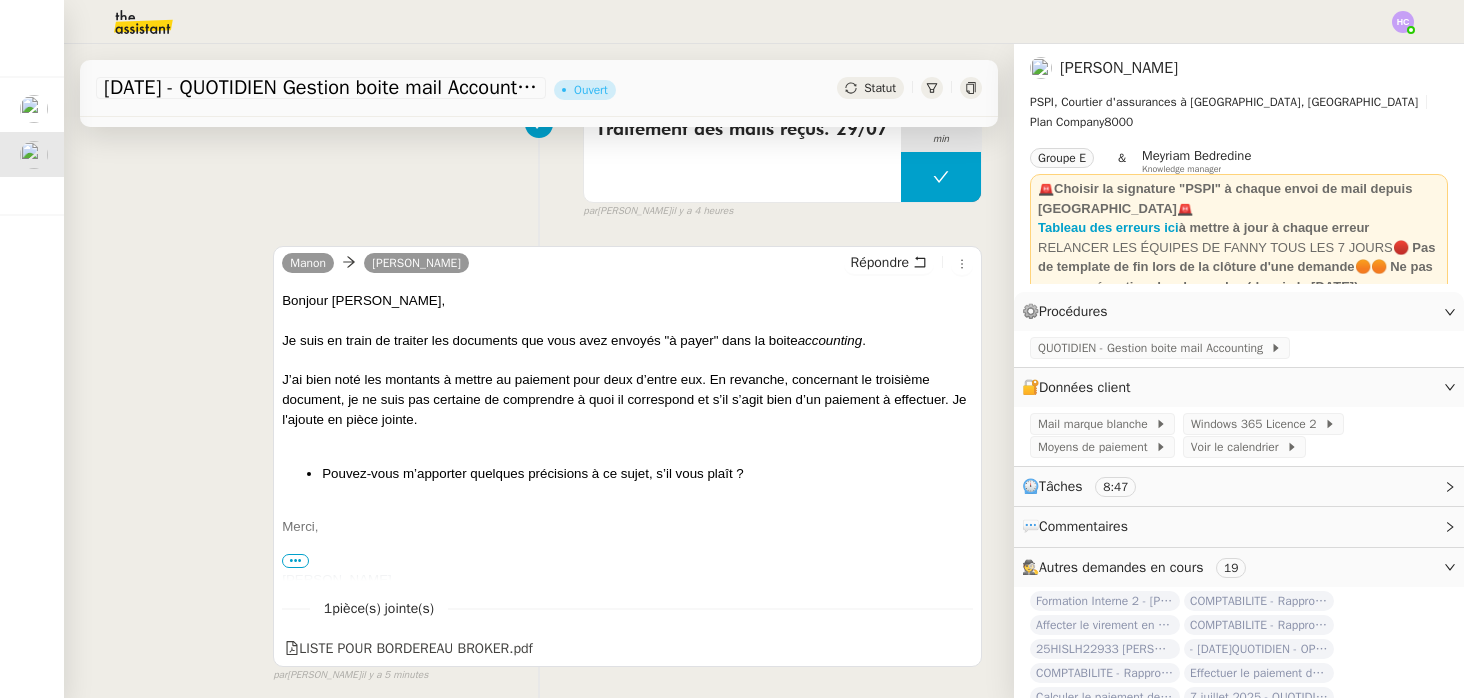 scroll, scrollTop: 188, scrollLeft: 0, axis: vertical 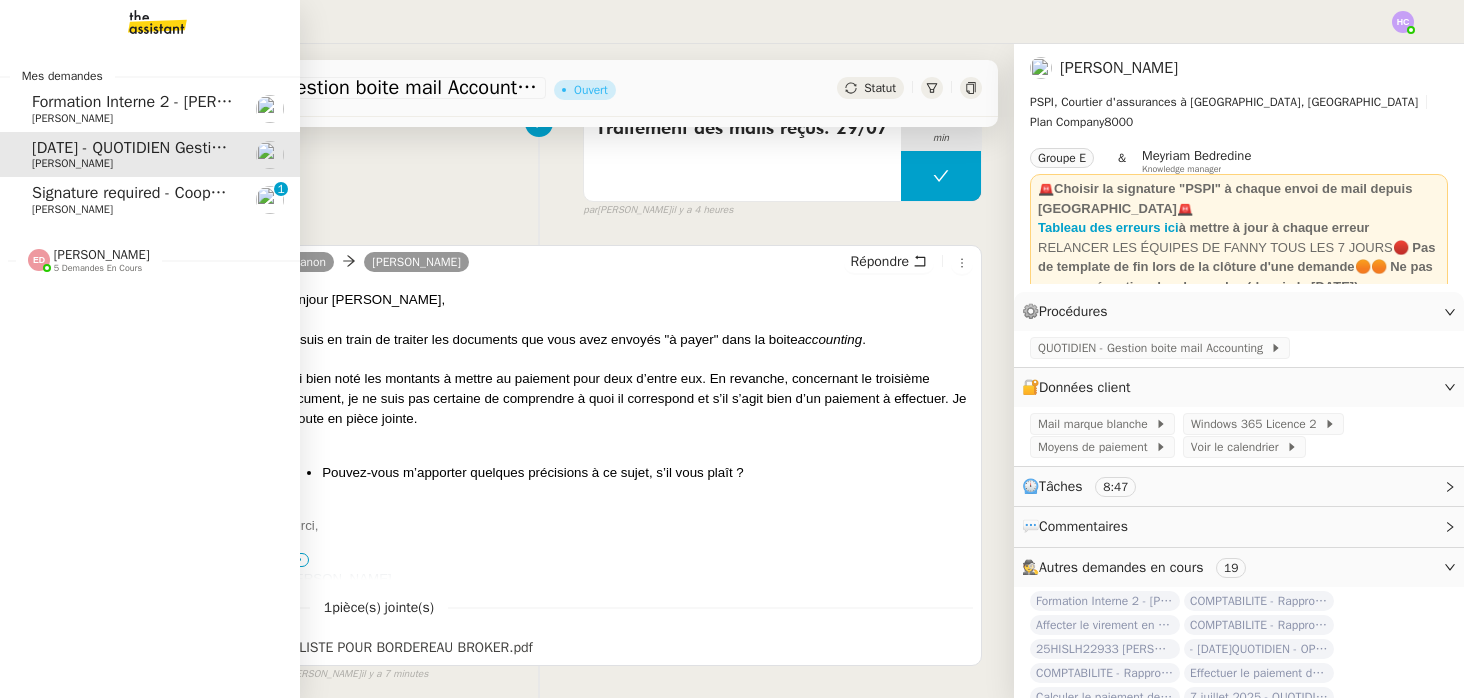 click on "[PERSON_NAME]" 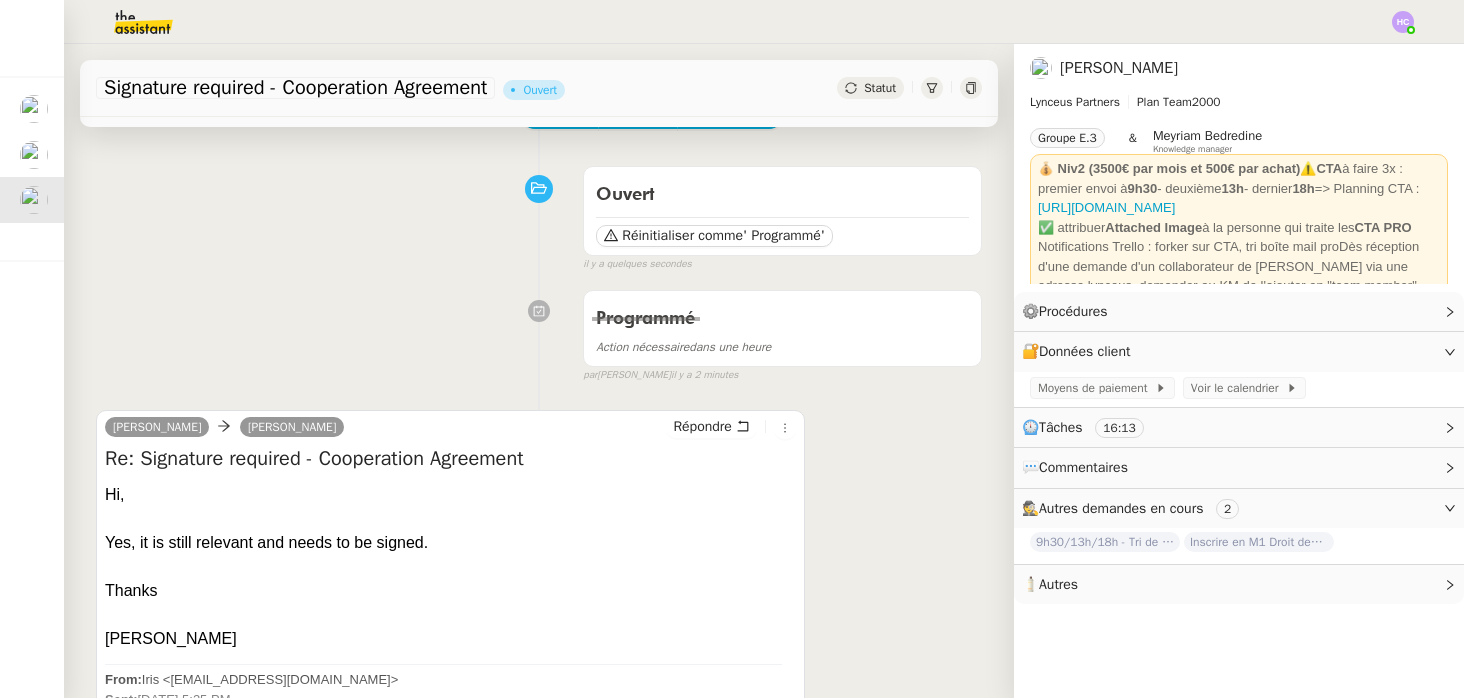 scroll, scrollTop: 0, scrollLeft: 0, axis: both 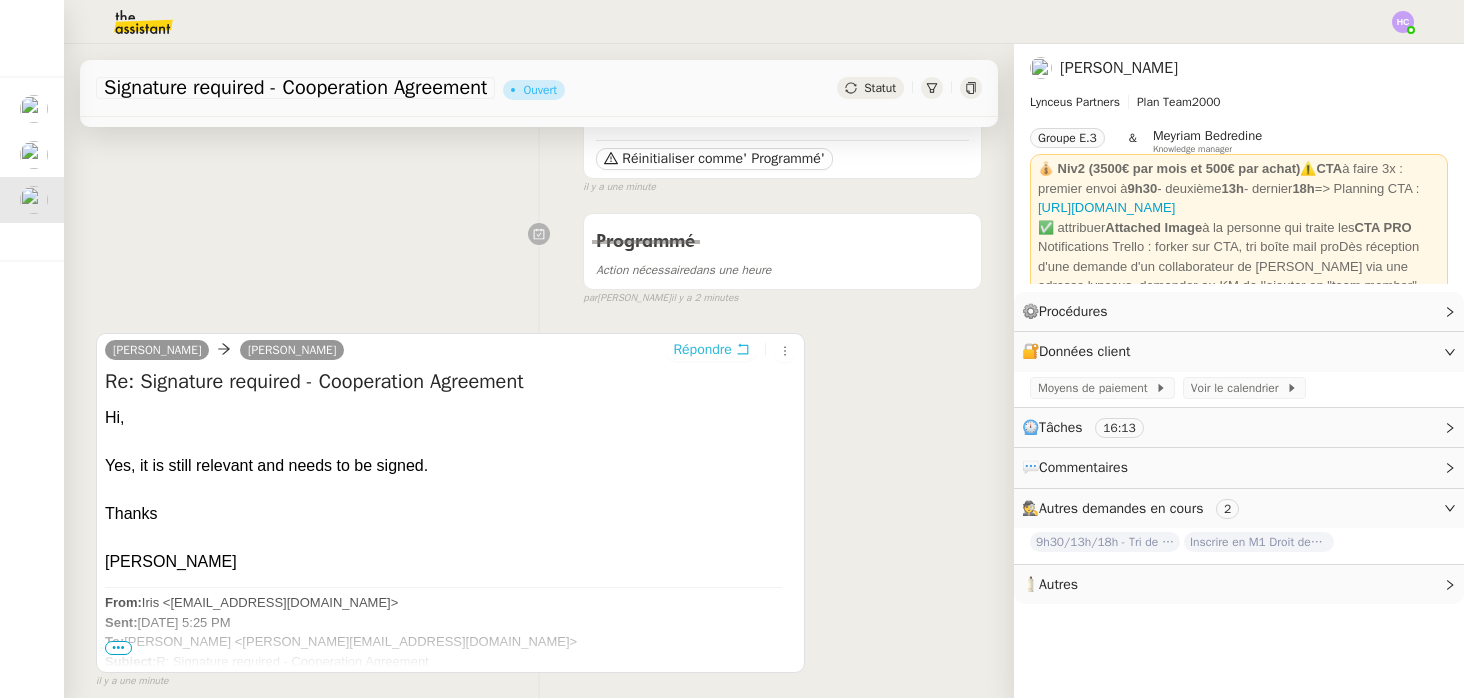 click on "Répondre" at bounding box center (702, 350) 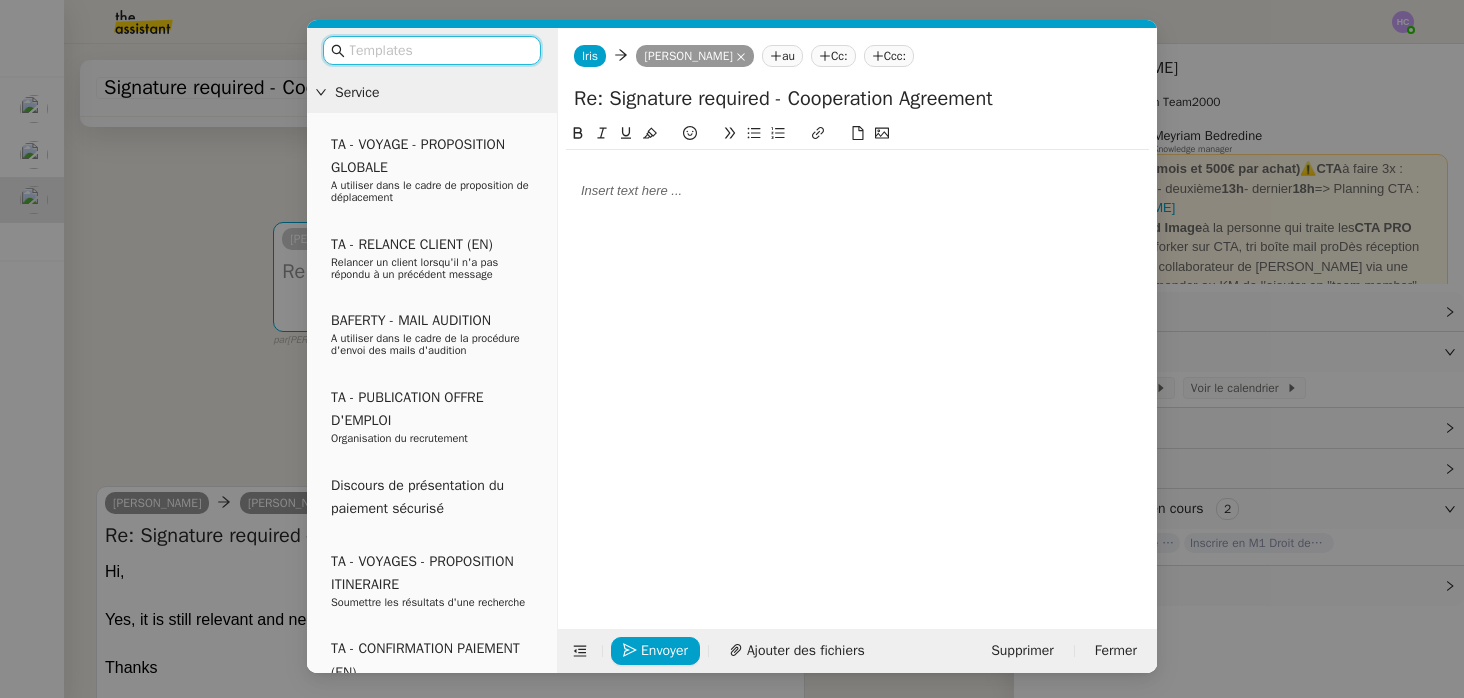 click 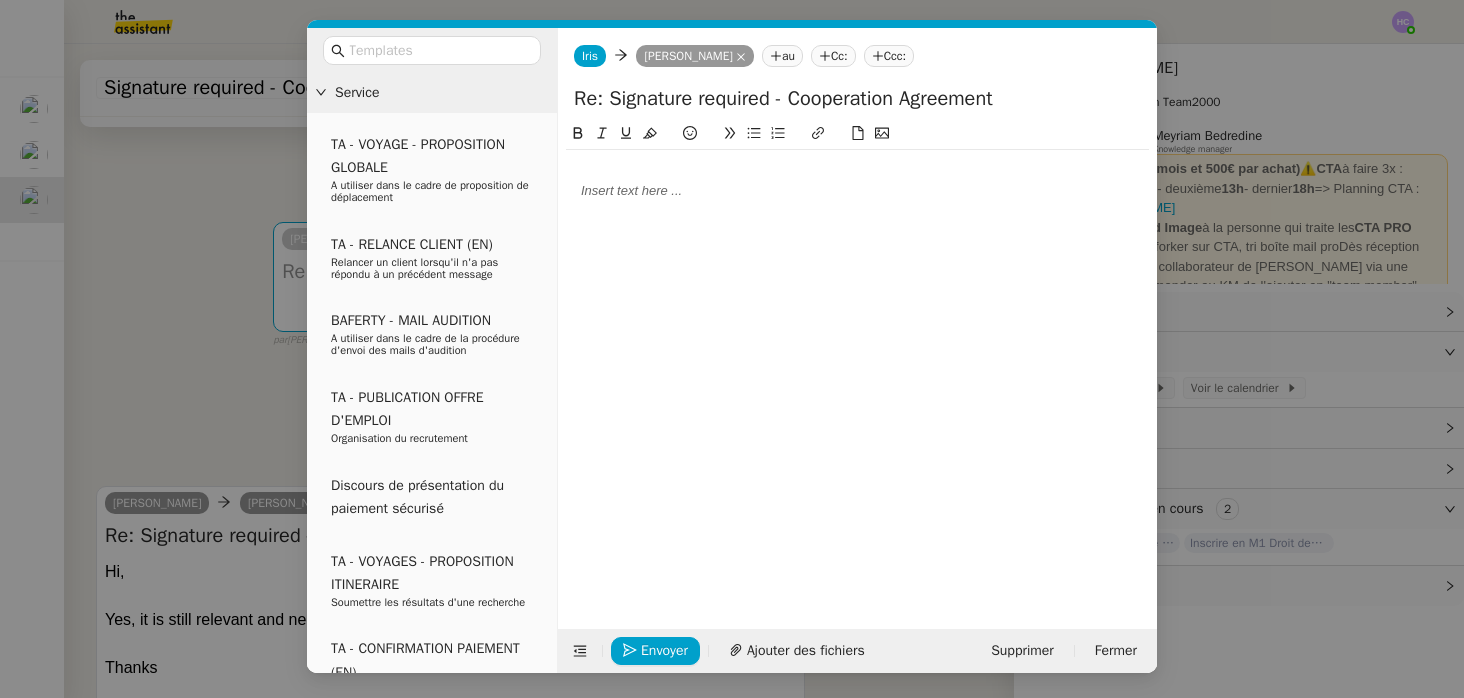 click 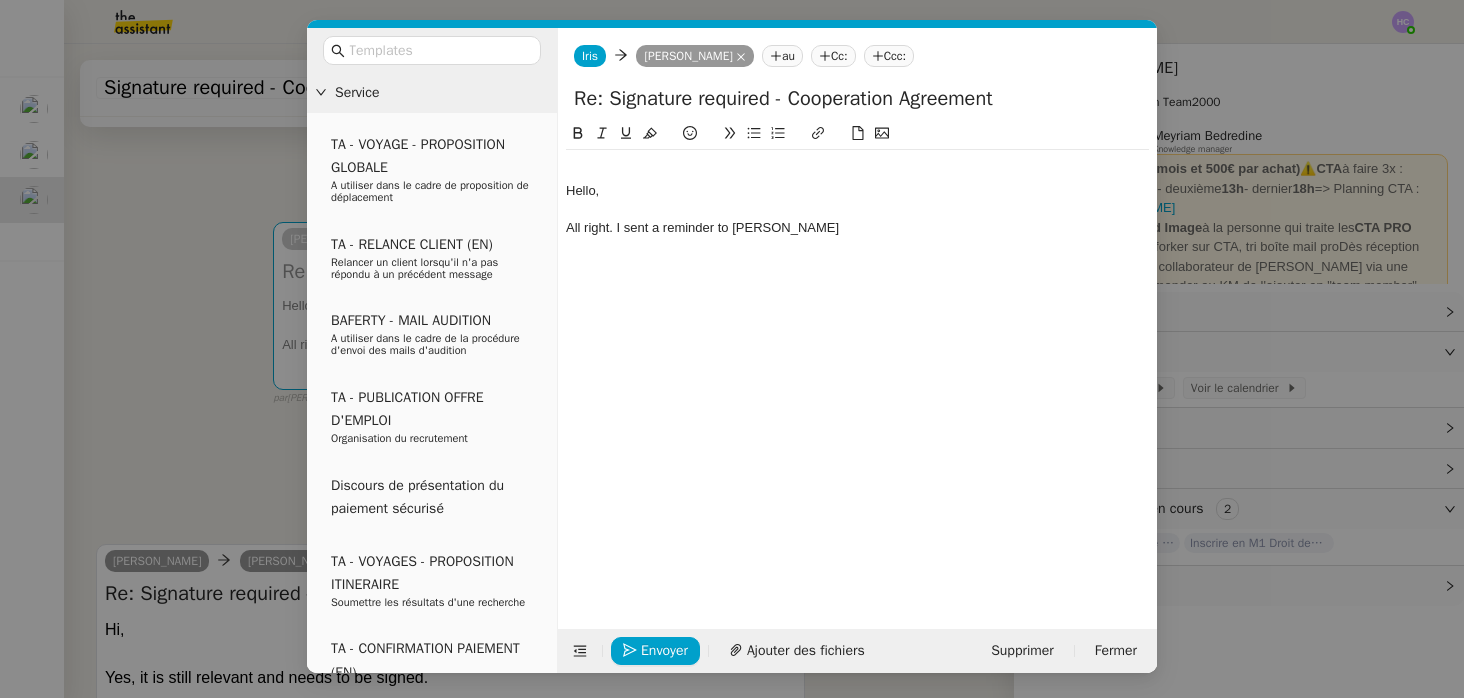 click on "All right. I sent a reminder to Patrick" 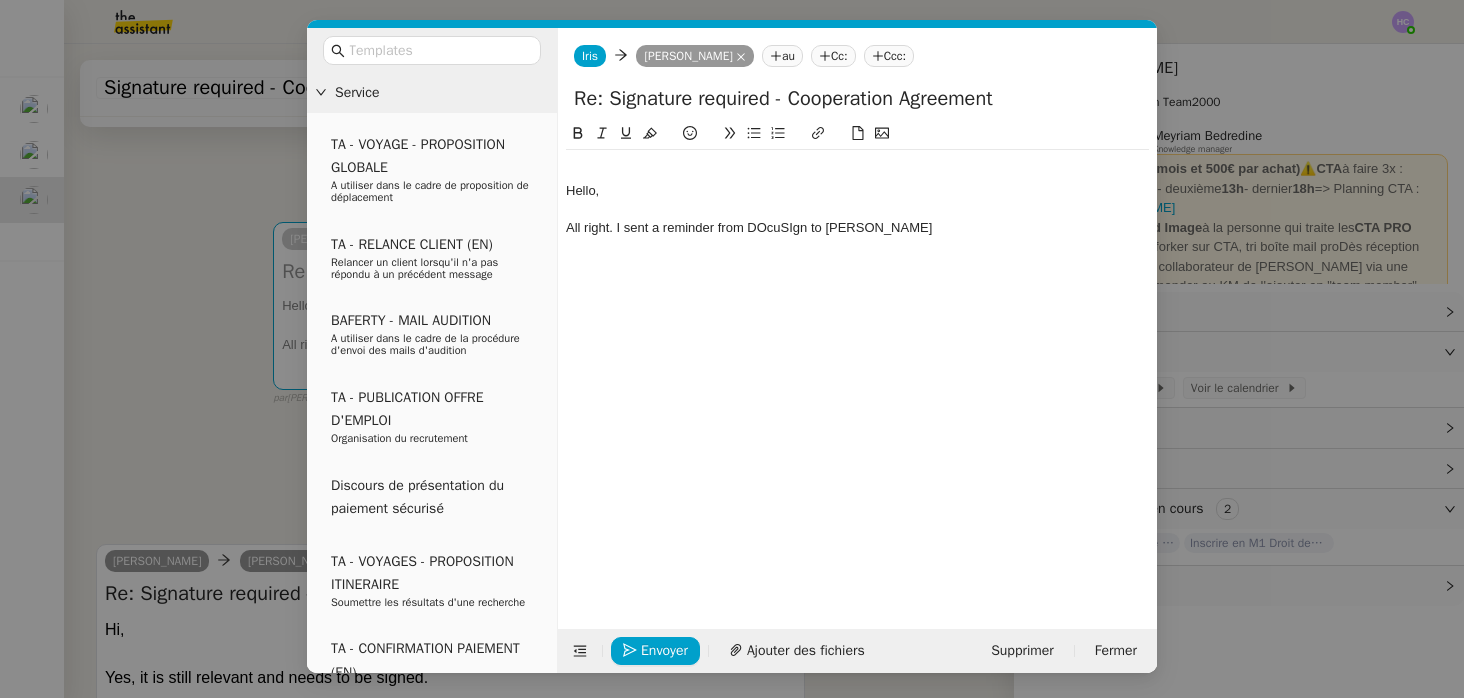 click on "All right. I sent a reminder from DOcuSIgn to Patrick" 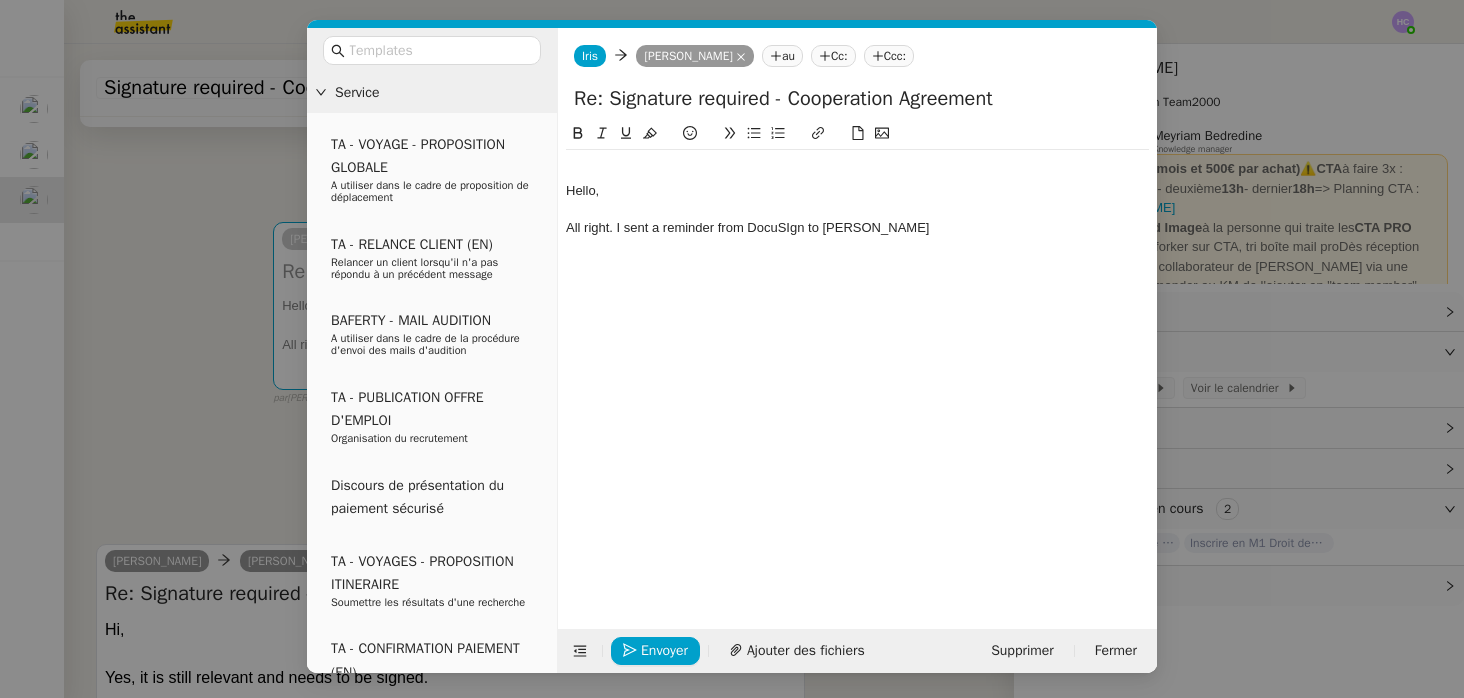 click on "All right. I sent a reminder from DocuSIgn to Patrick" 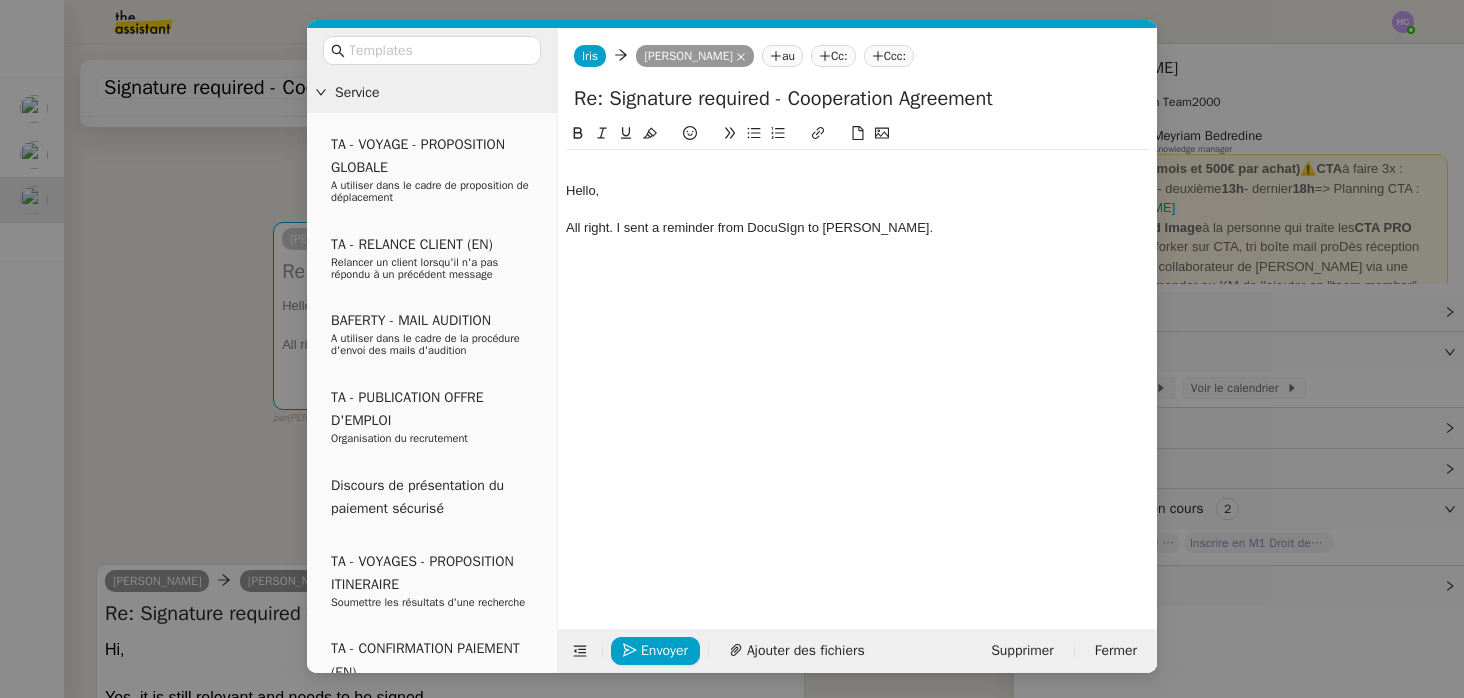 click on "All right. I sent a reminder from DocuSIgn to Patrick." 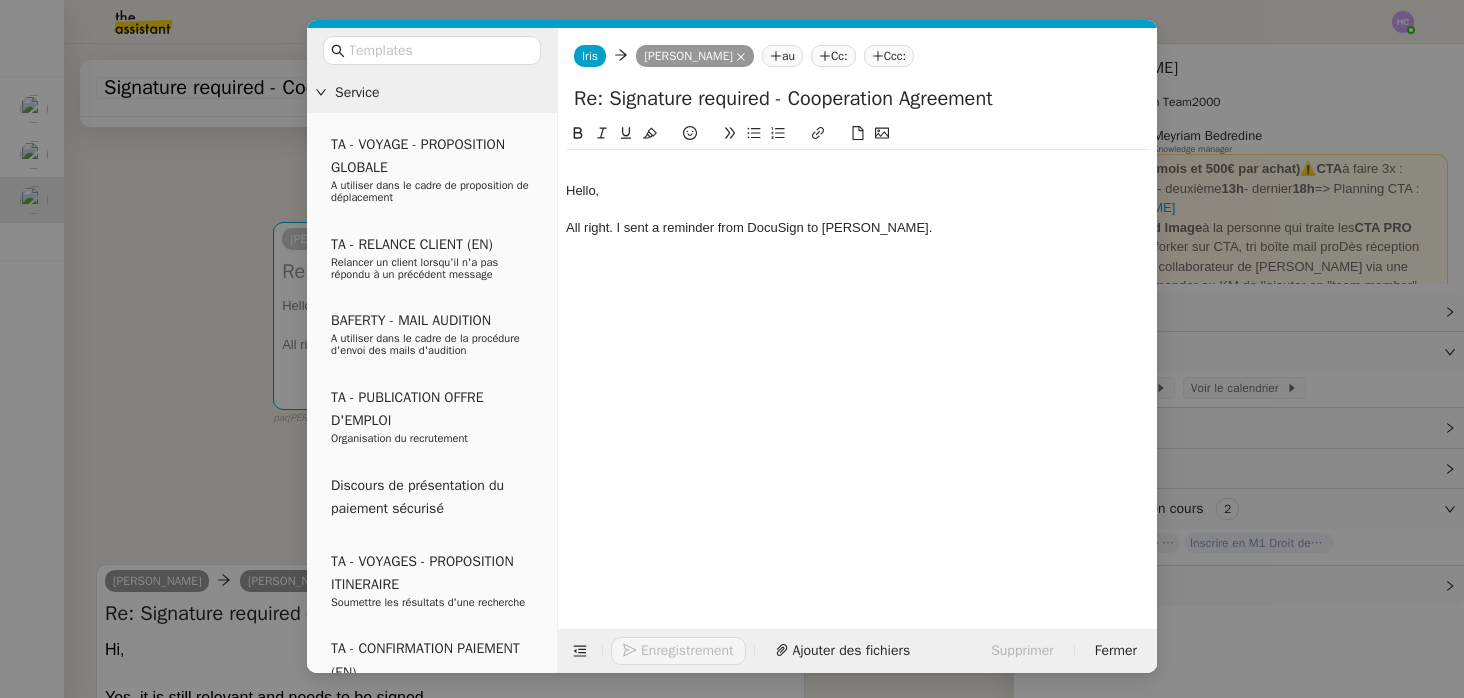 click on "All right. I sent a reminder from DocuSign to Patrick." 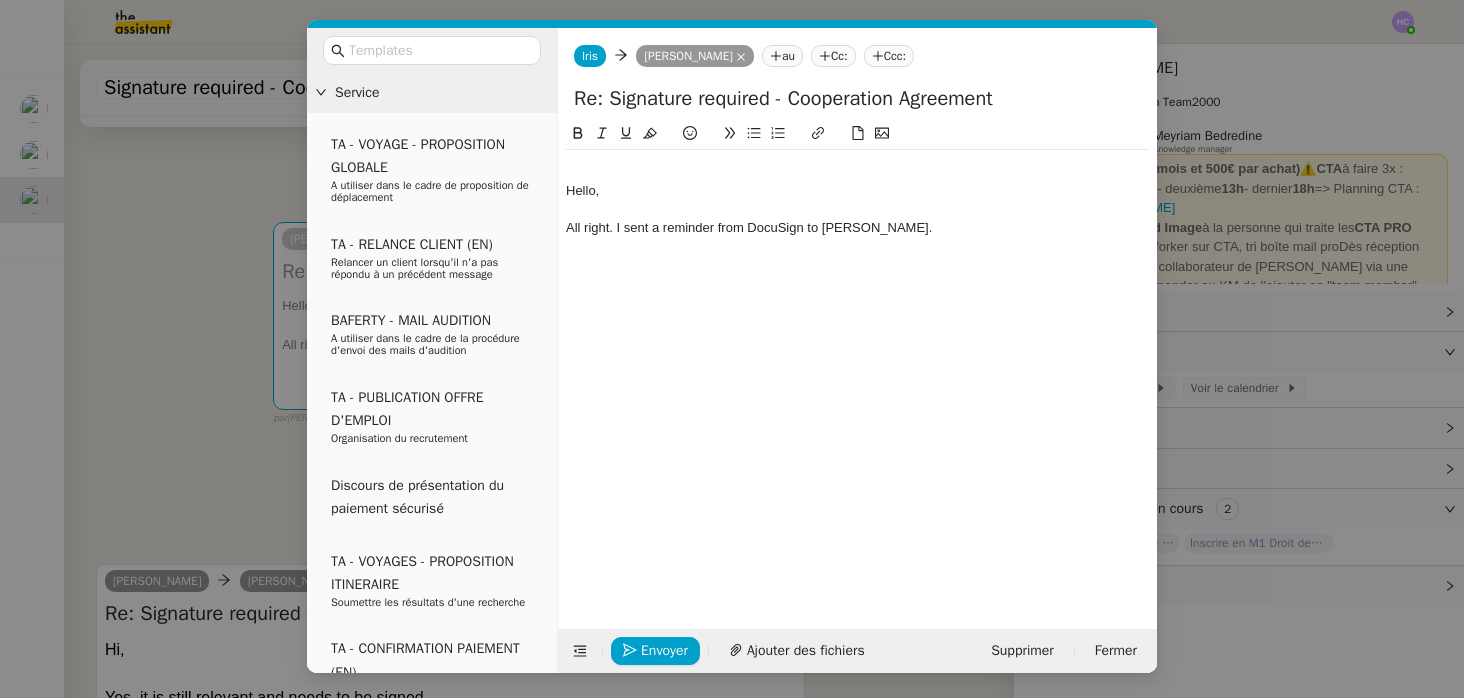 drag, startPoint x: 605, startPoint y: 190, endPoint x: 553, endPoint y: 188, distance: 52.03845 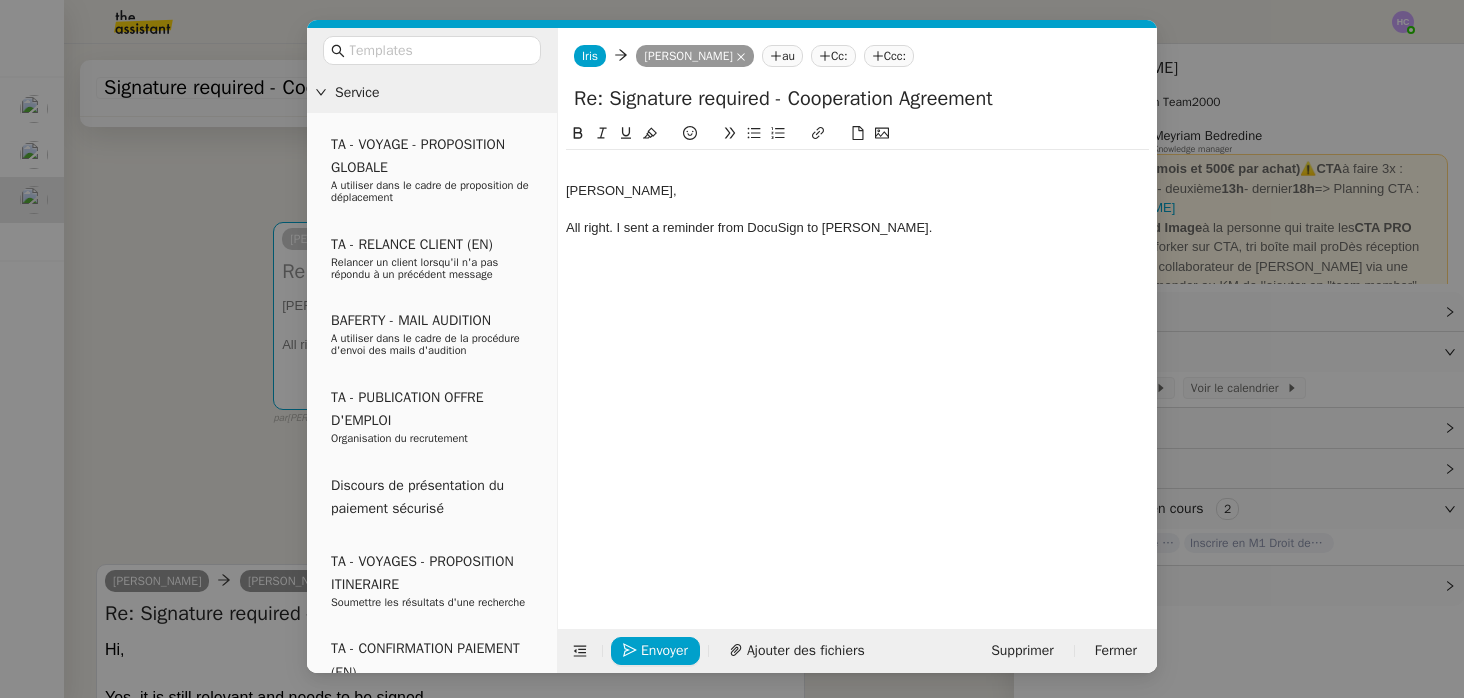 click on "All right. I sent a reminder from DocuSign to Patrick." 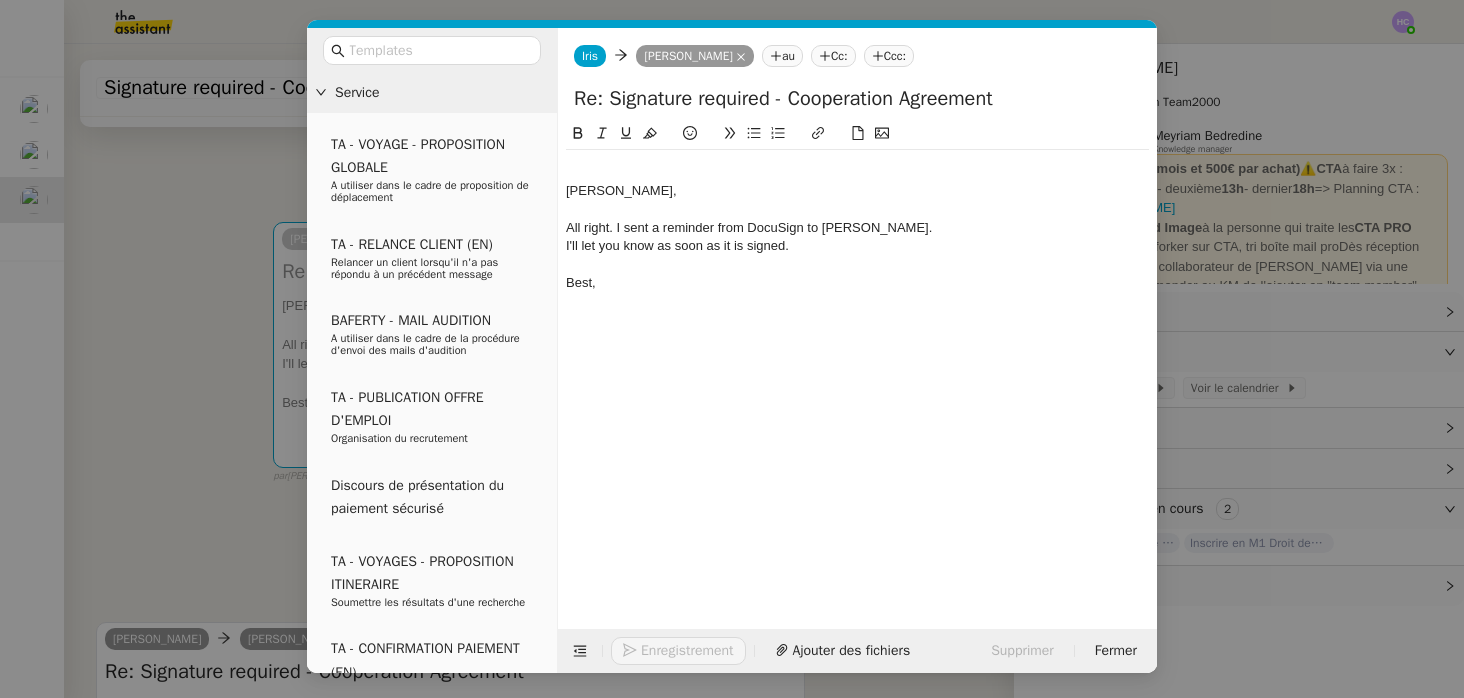 click on "Valeria," 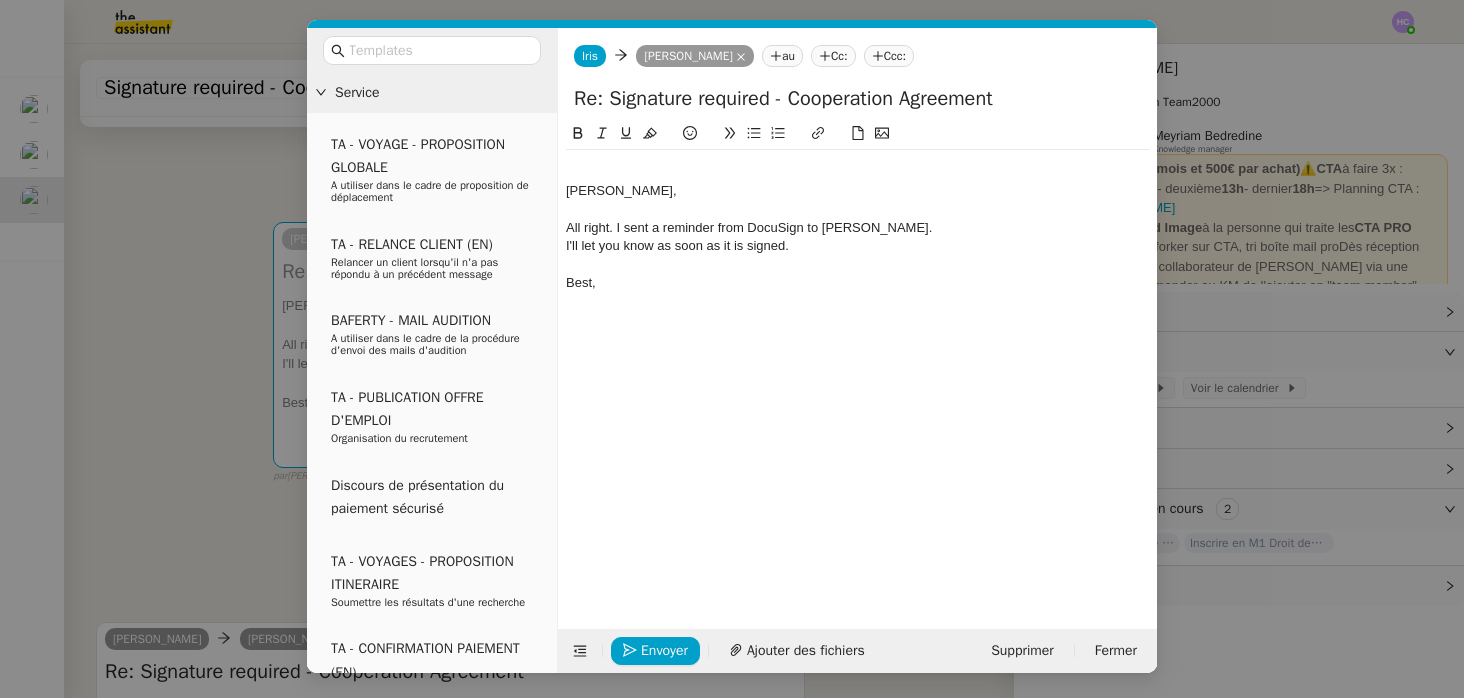 click on "All right. I sent a reminder from DocuSign to Patrick." 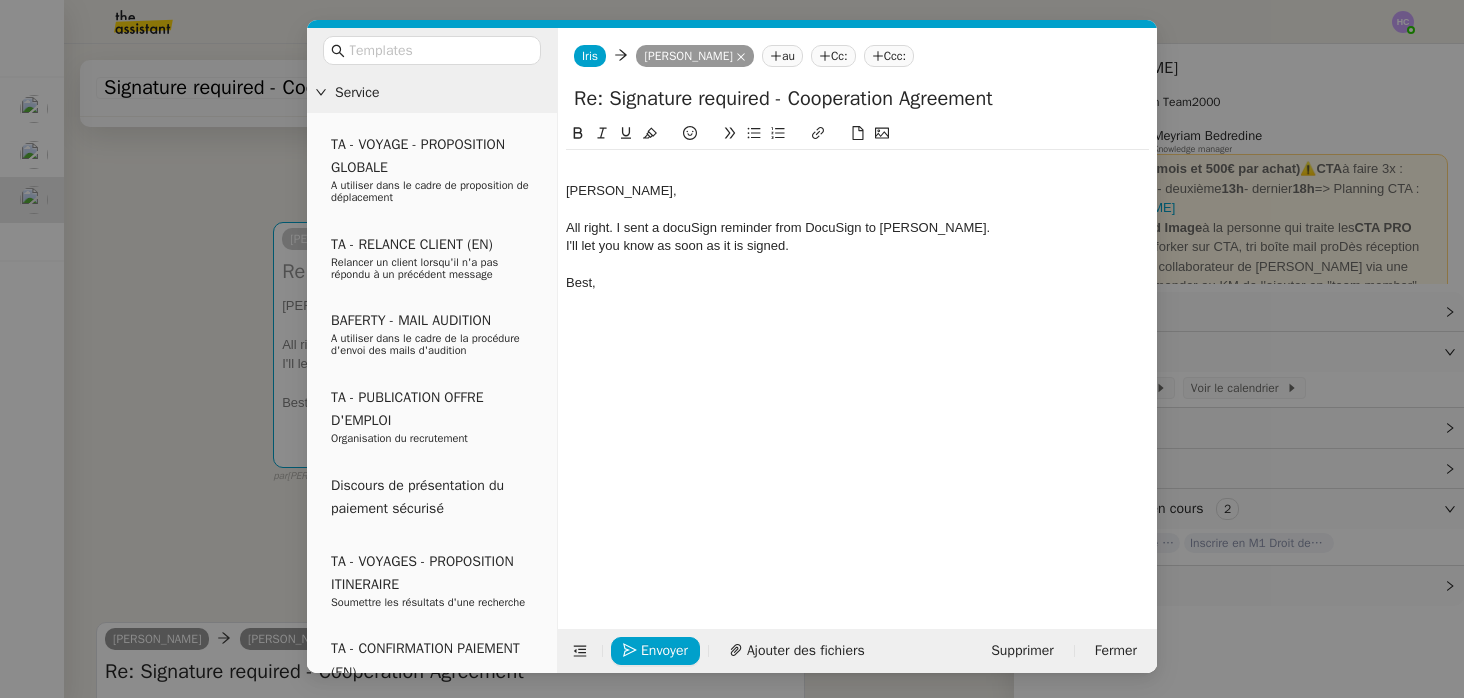 click on "All right. I sent a docuSign reminder from DocuSign to Patrick." 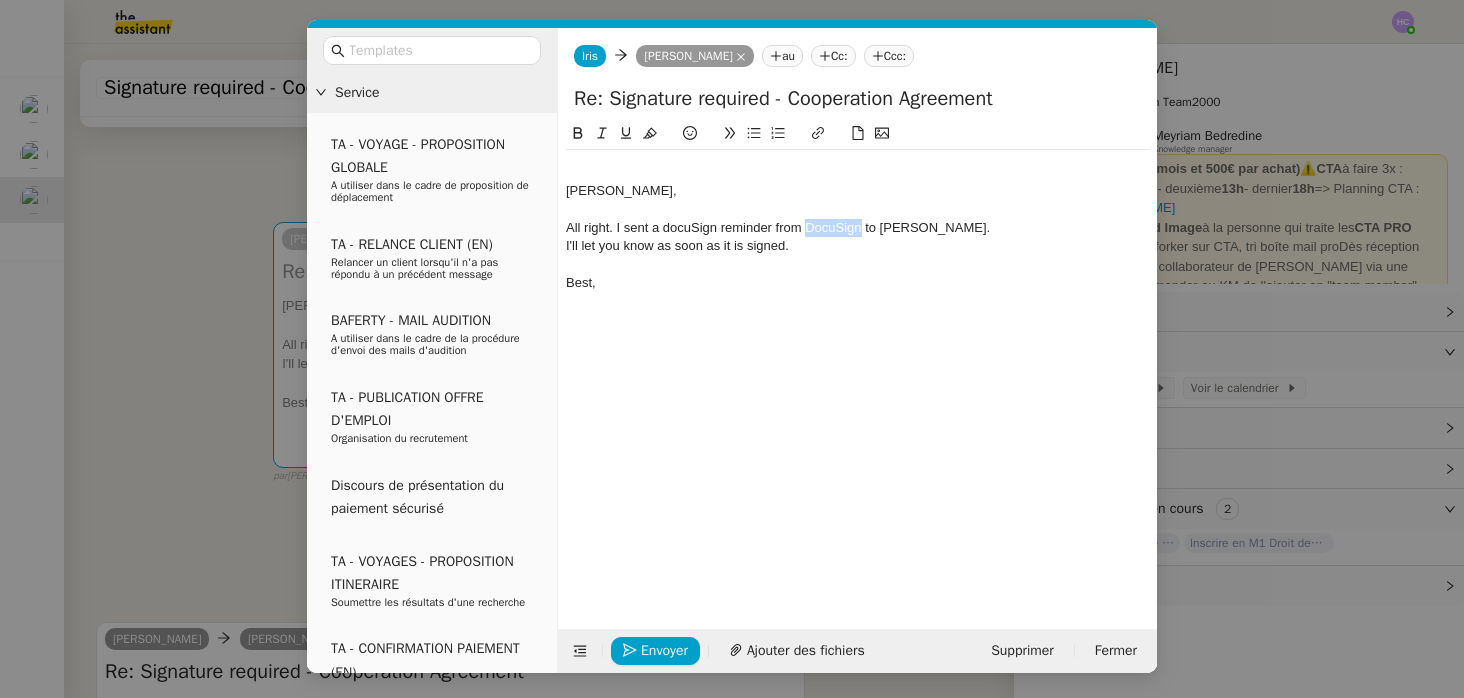 click on "All right. I sent a docuSign reminder from DocuSign to Patrick." 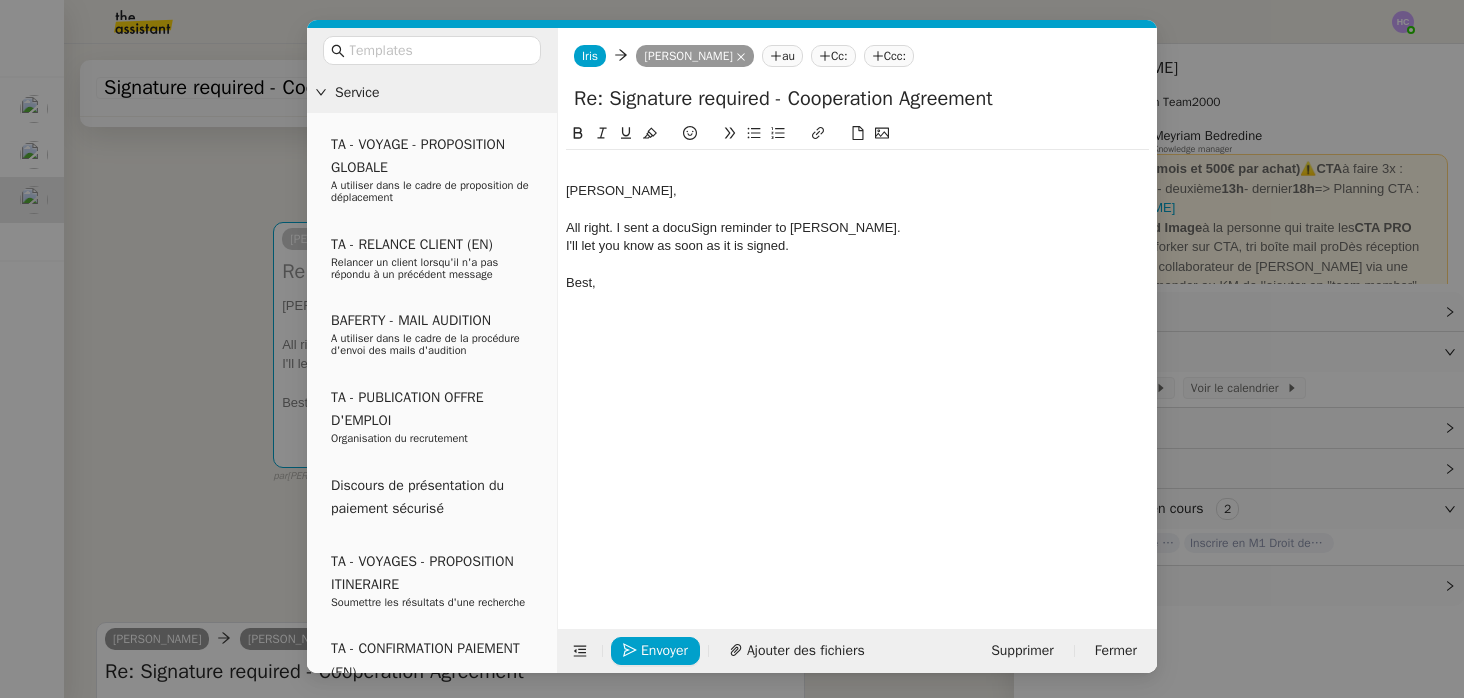 click 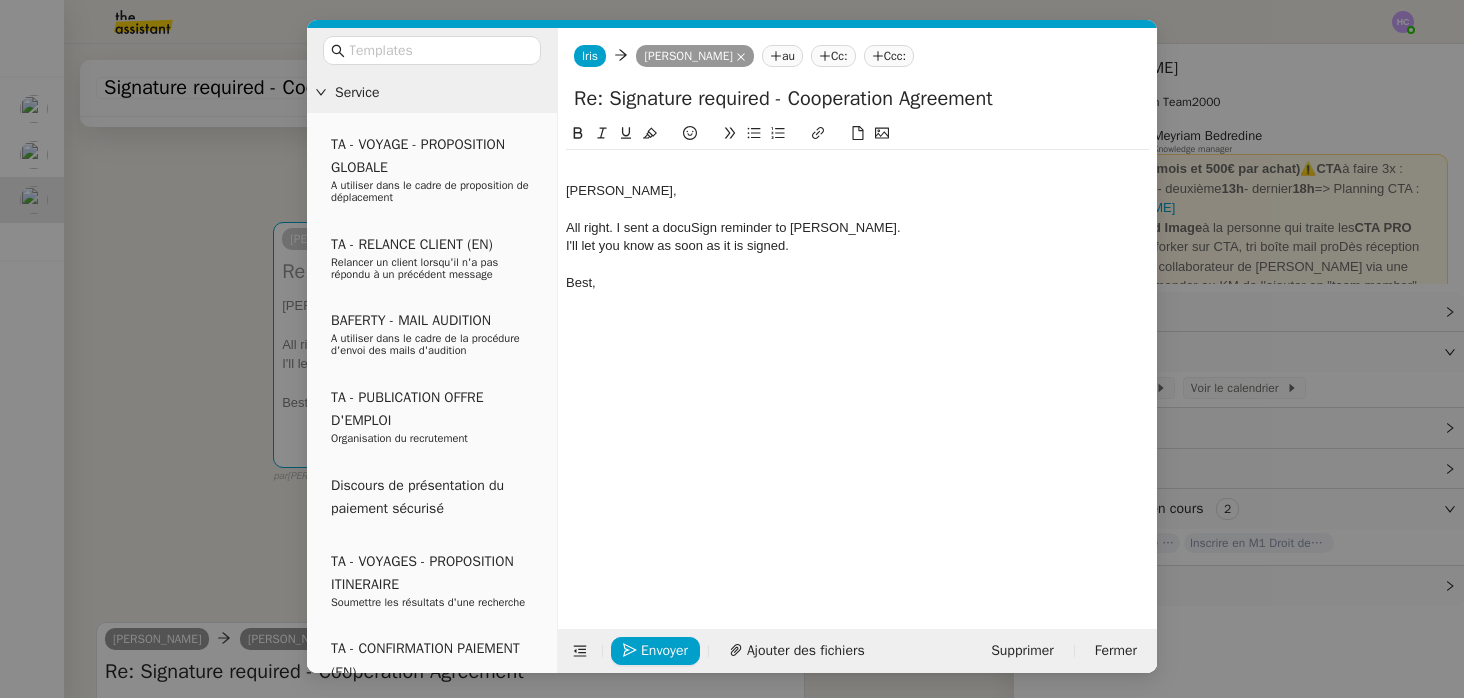 click on "All right. I sent a docuSign reminder to Patrick." 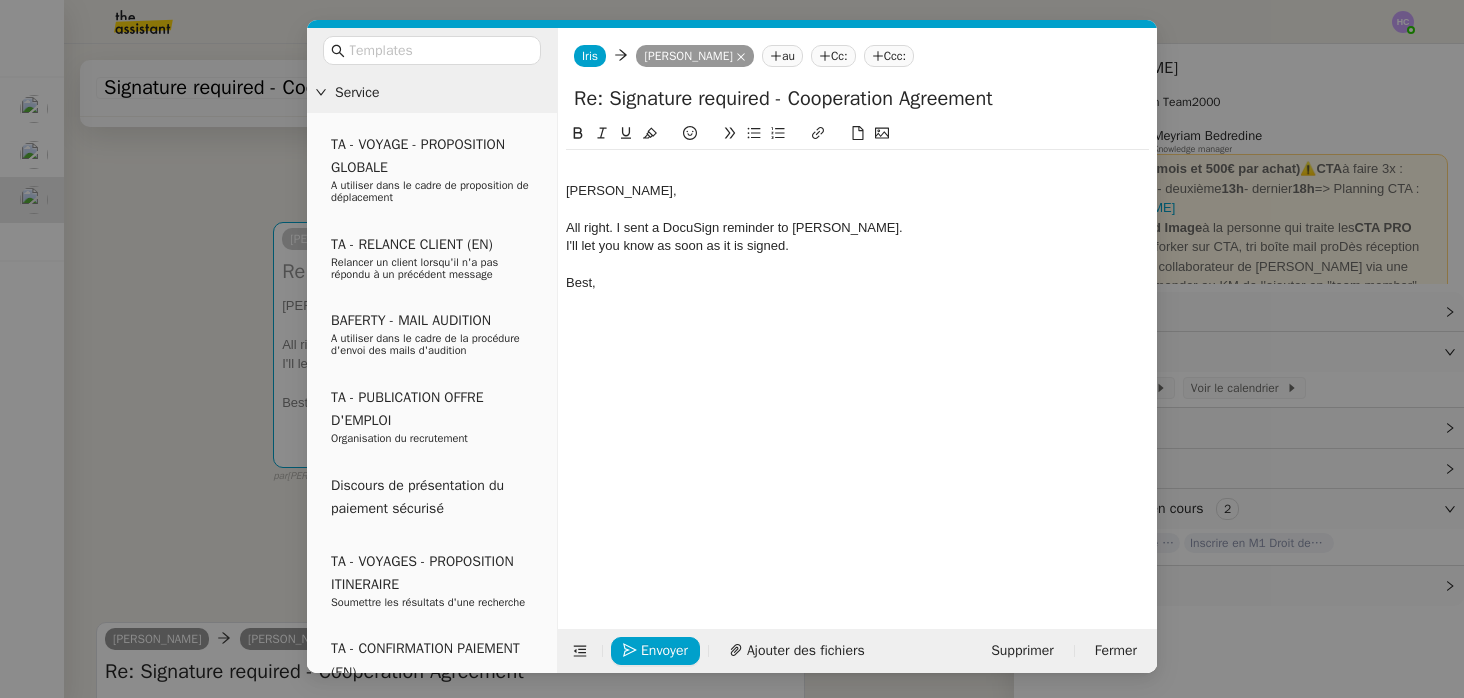 click on "I'll let you know as soon as it is signed." 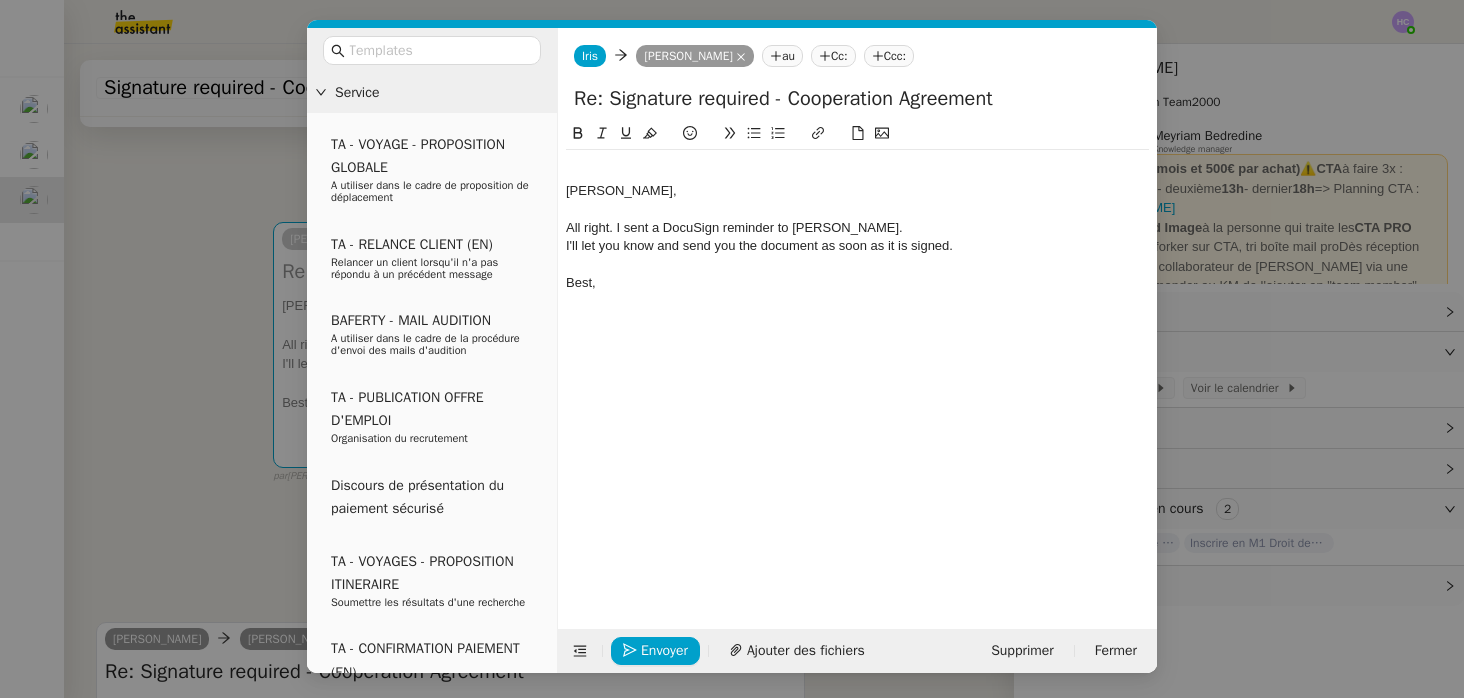 click on "Best," 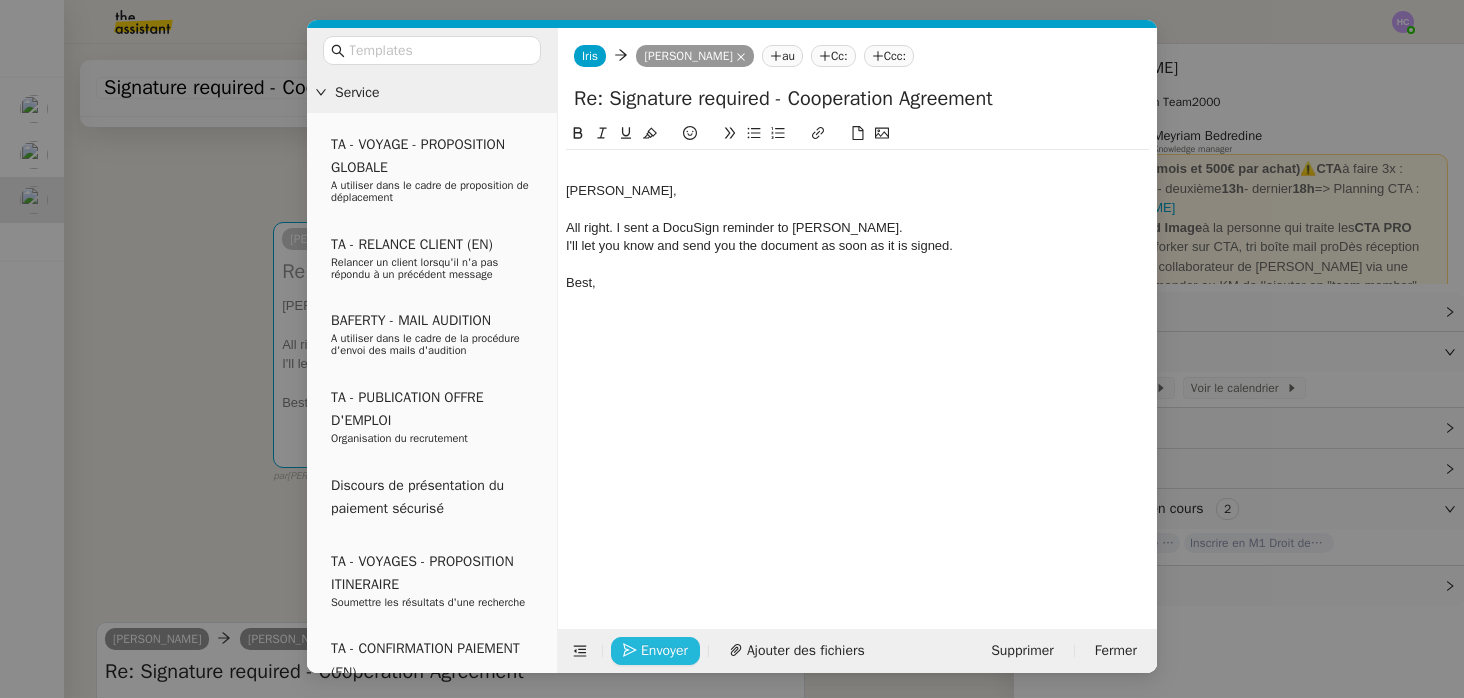 click on "Envoyer" 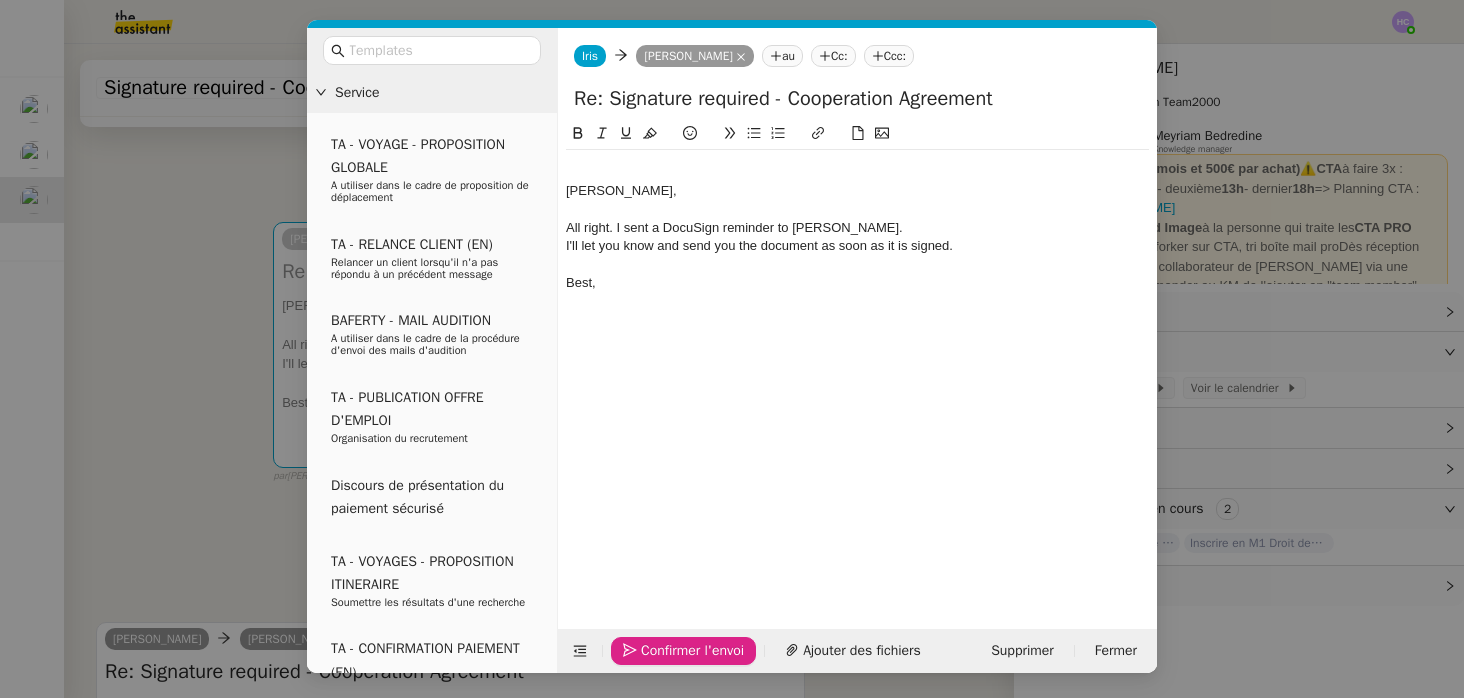 click on "Confirmer l'envoi" 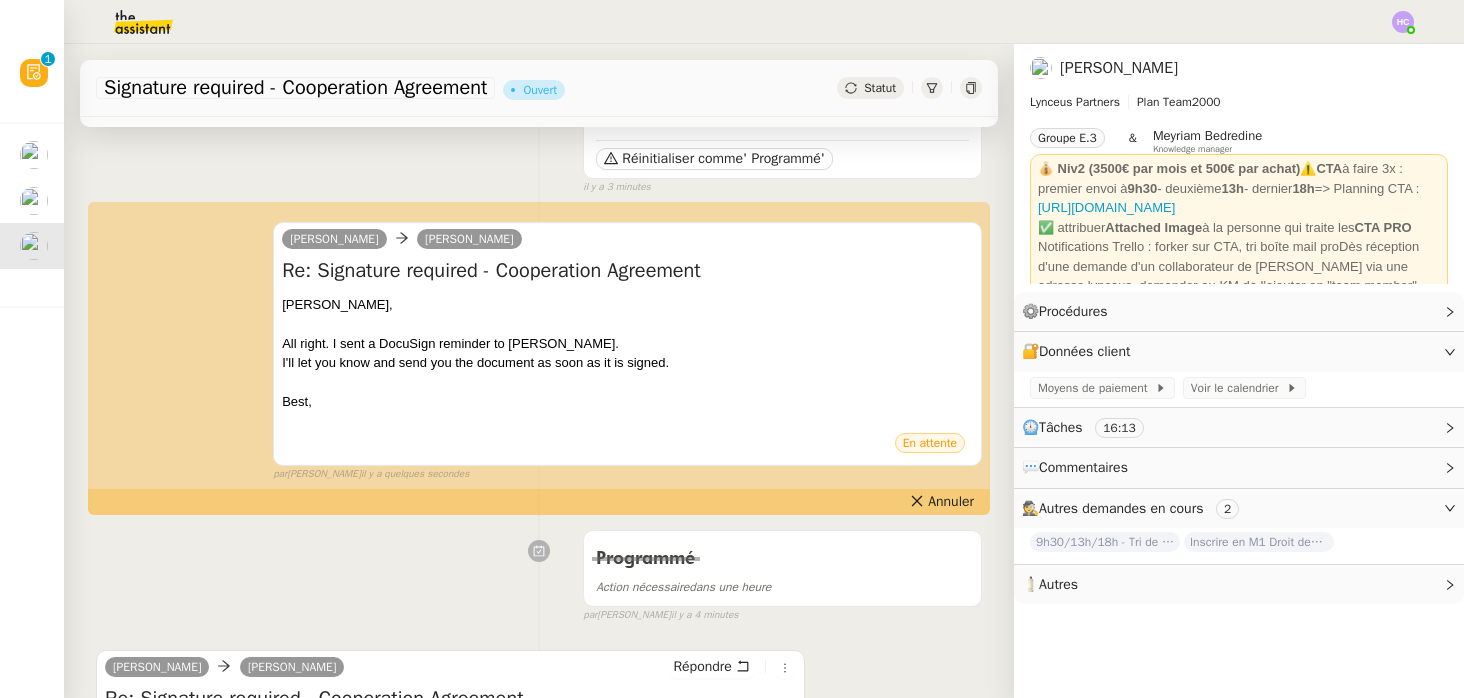 click on "Statut" 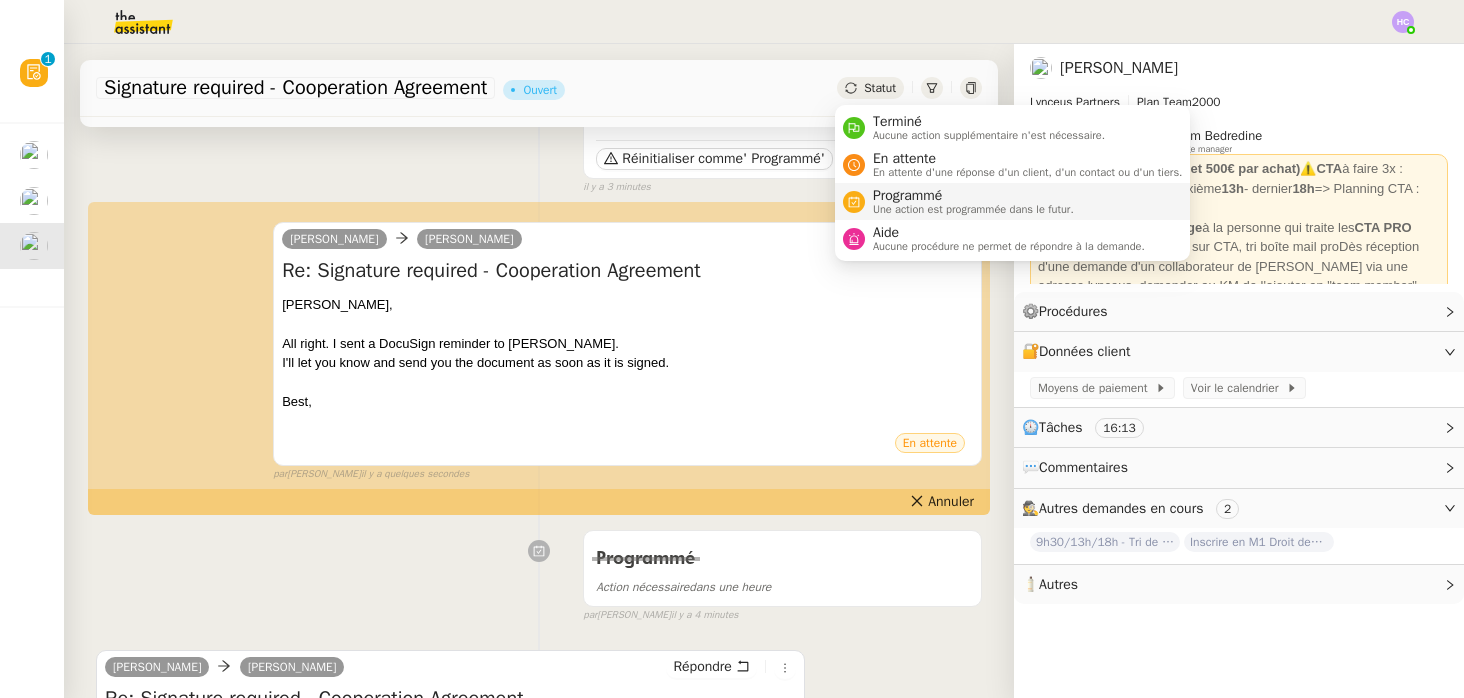 click on "Une action est programmée dans le futur." at bounding box center (973, 209) 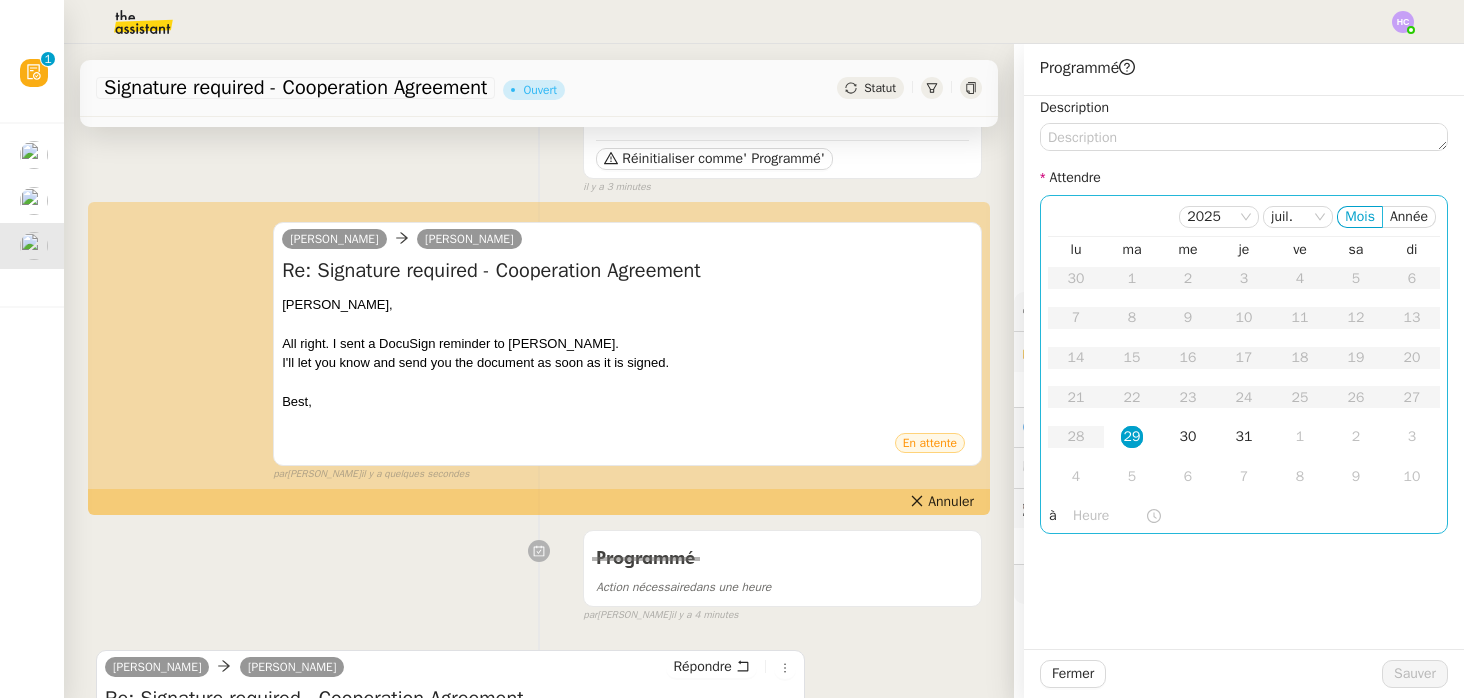 click on "29" 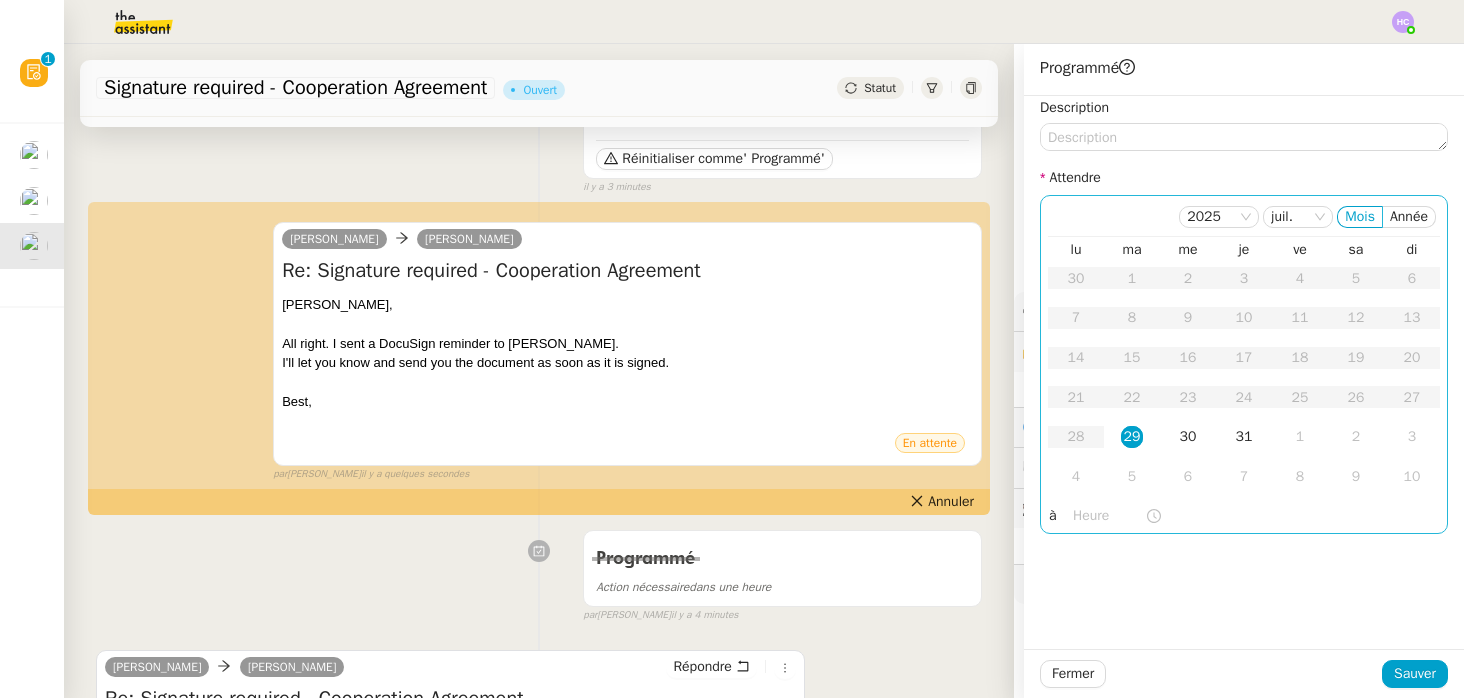 click 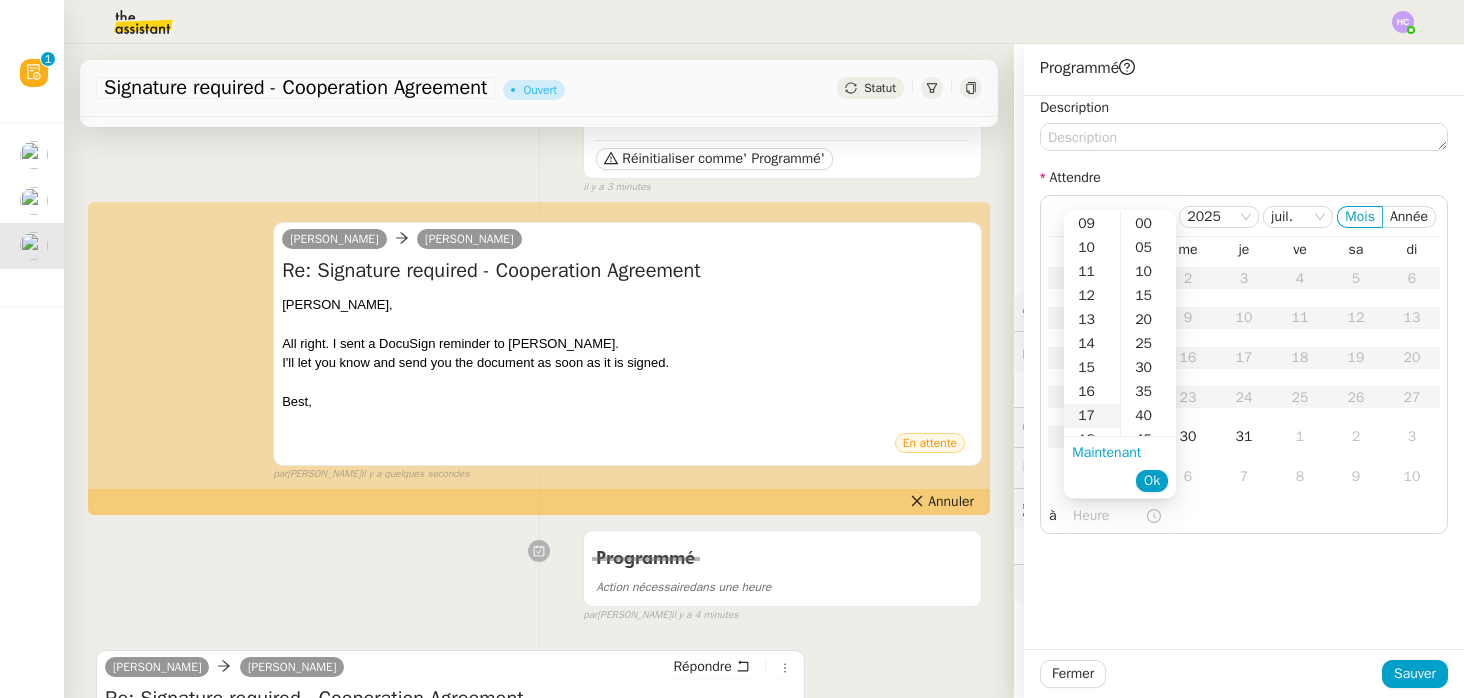 click on "17" at bounding box center (1092, 416) 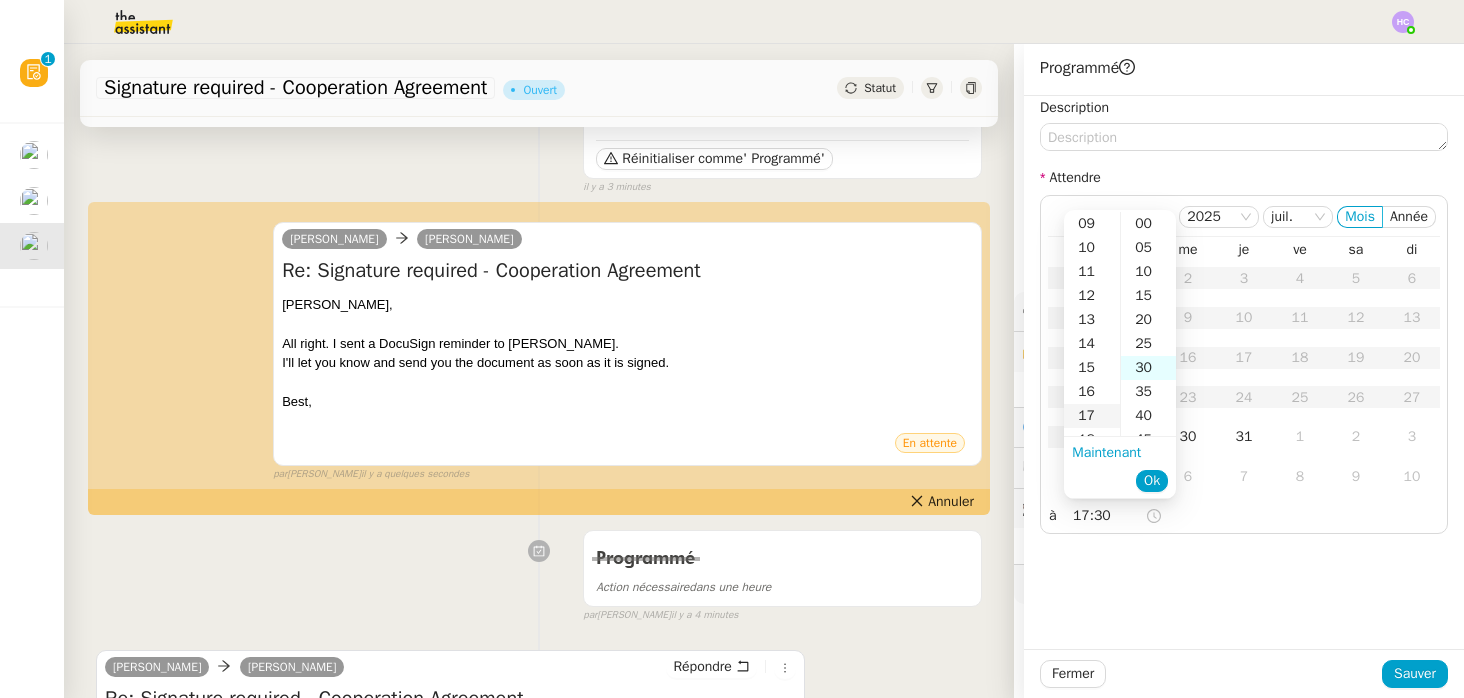 scroll, scrollTop: 408, scrollLeft: 0, axis: vertical 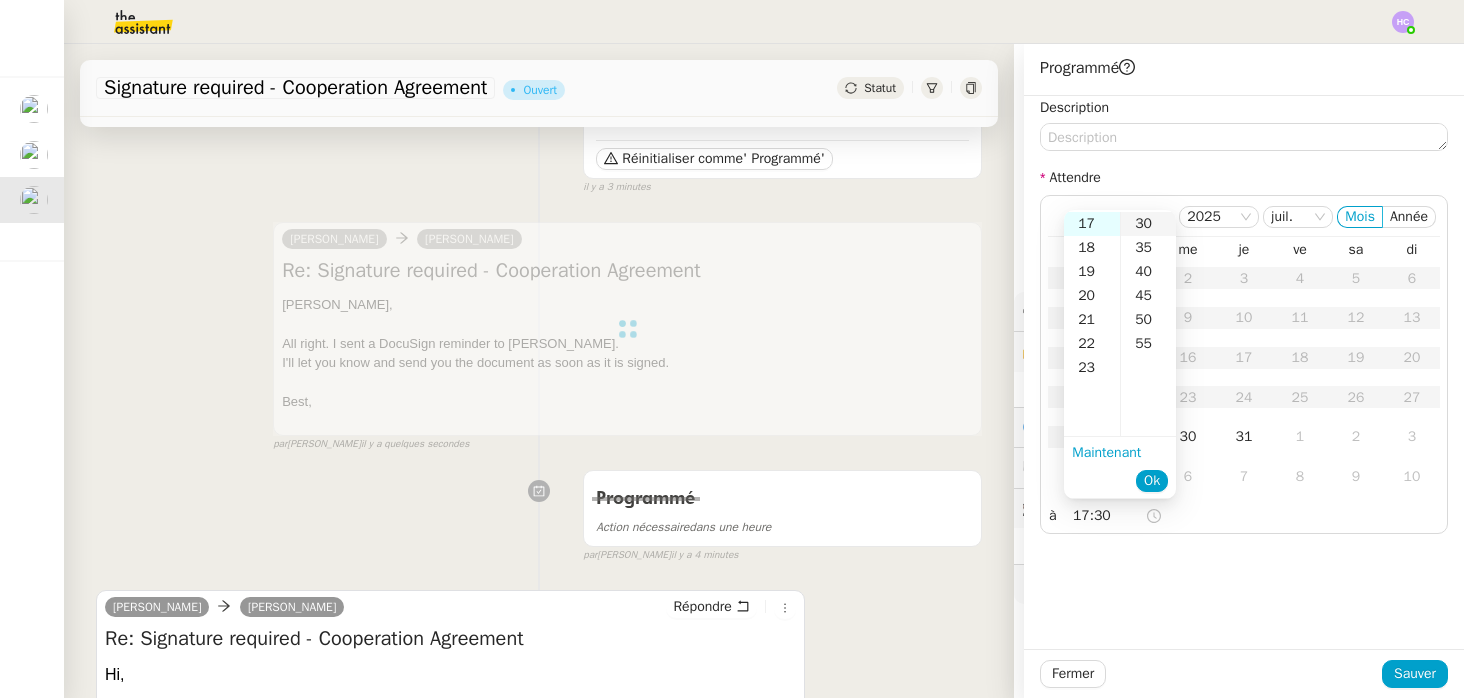 click on "30" at bounding box center (1148, 224) 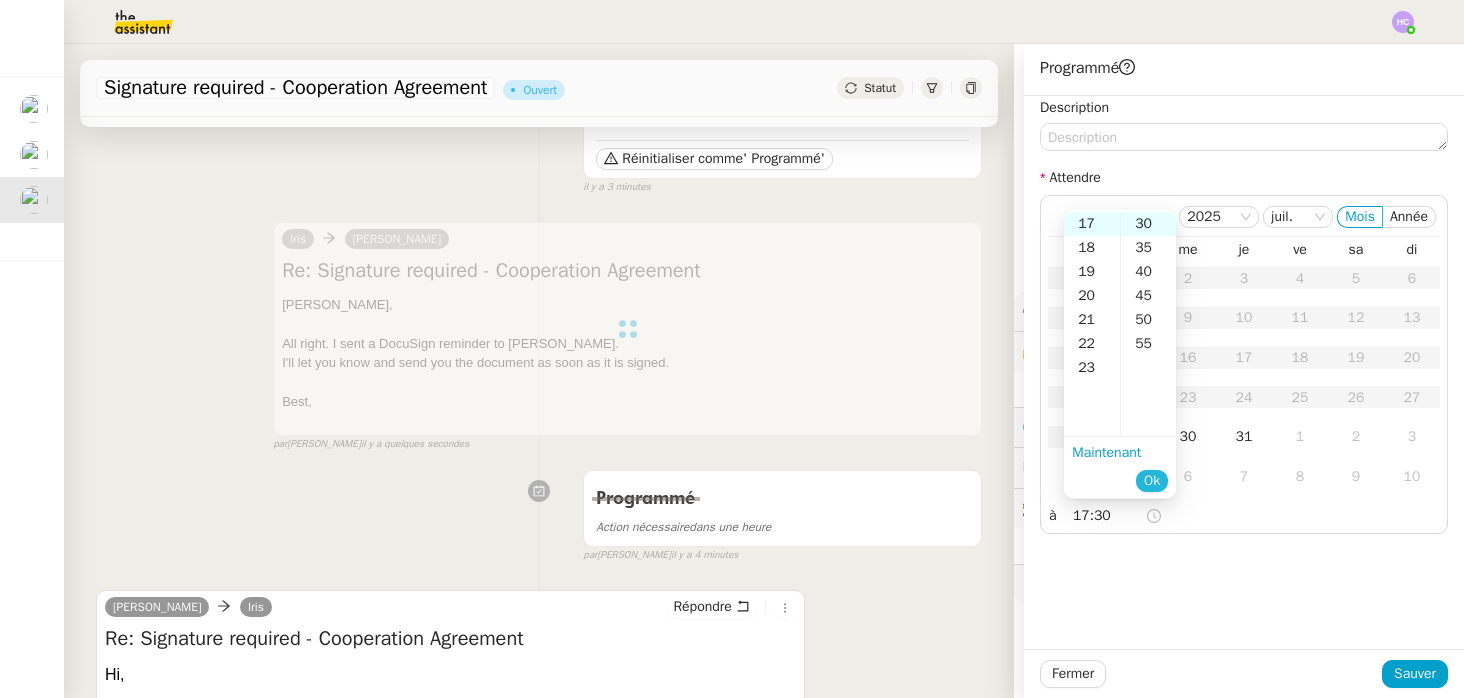 click on "Ok" at bounding box center (1152, 481) 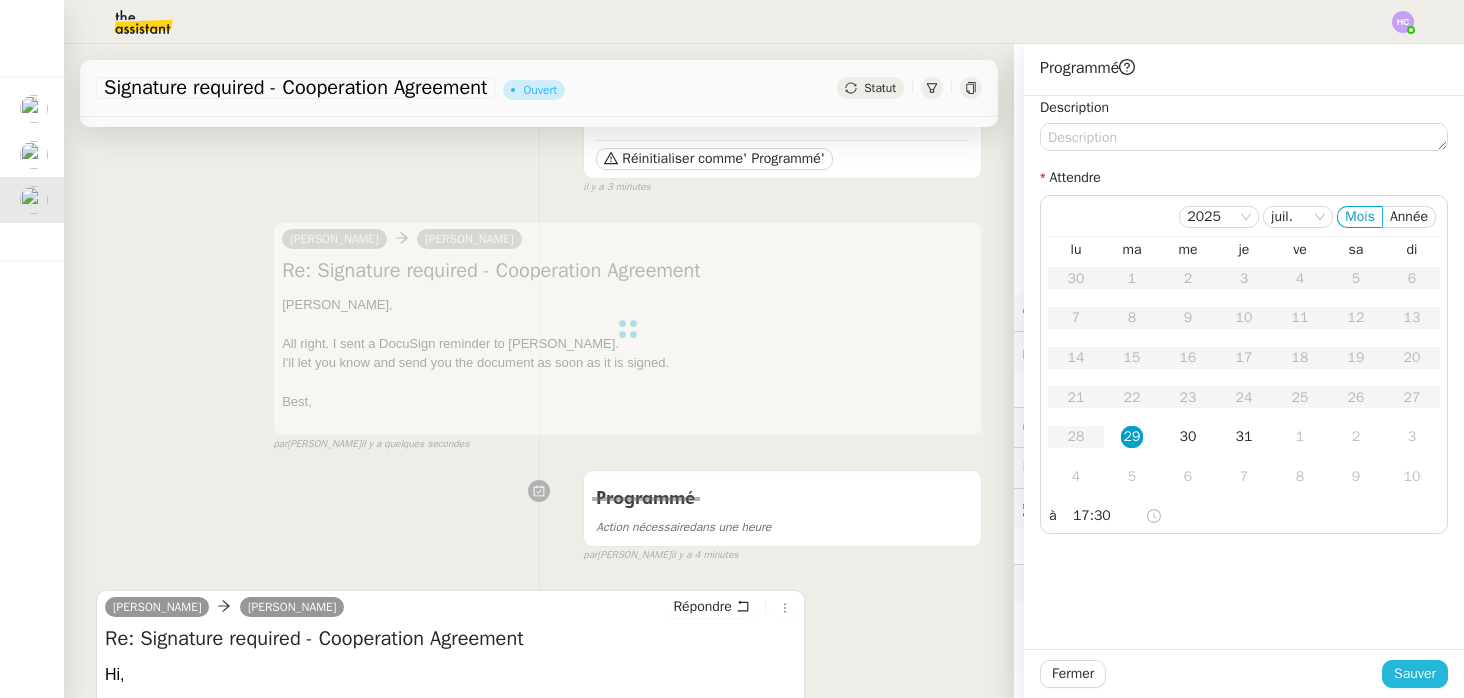click on "Sauver" 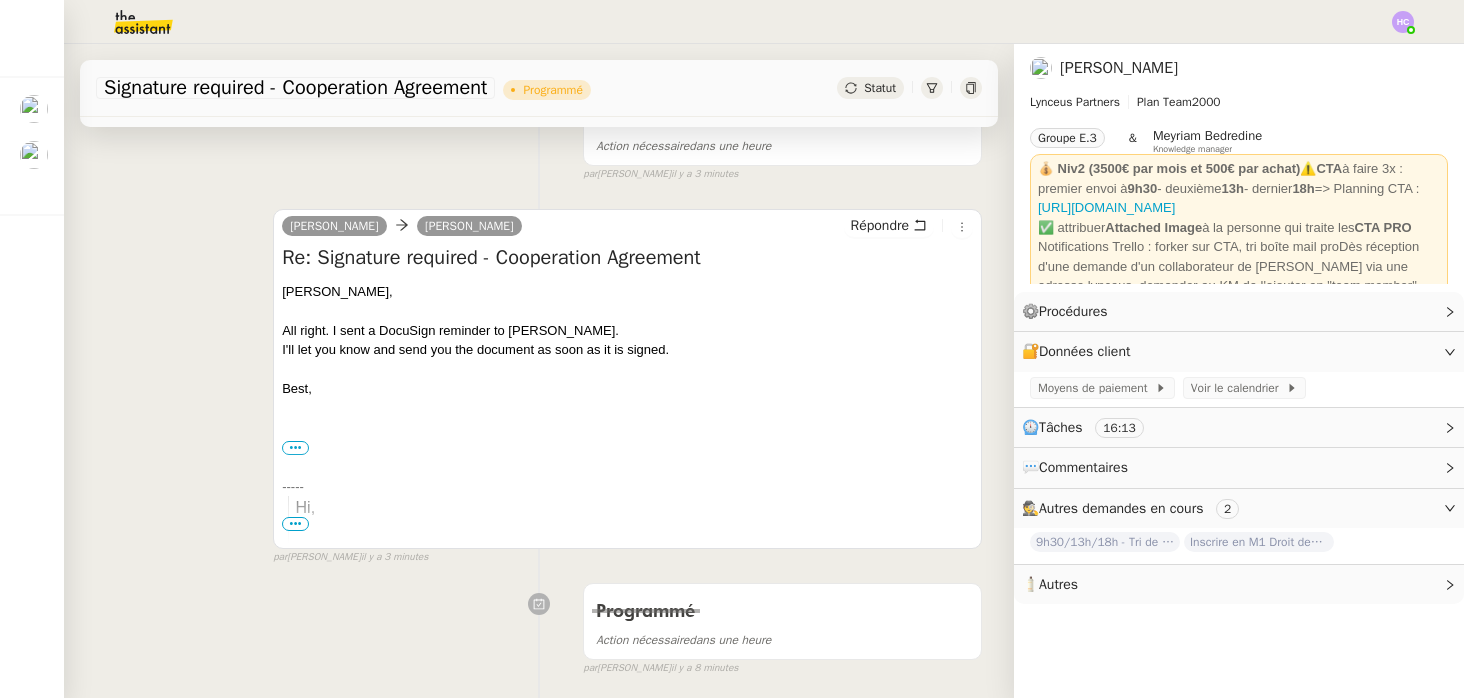 click 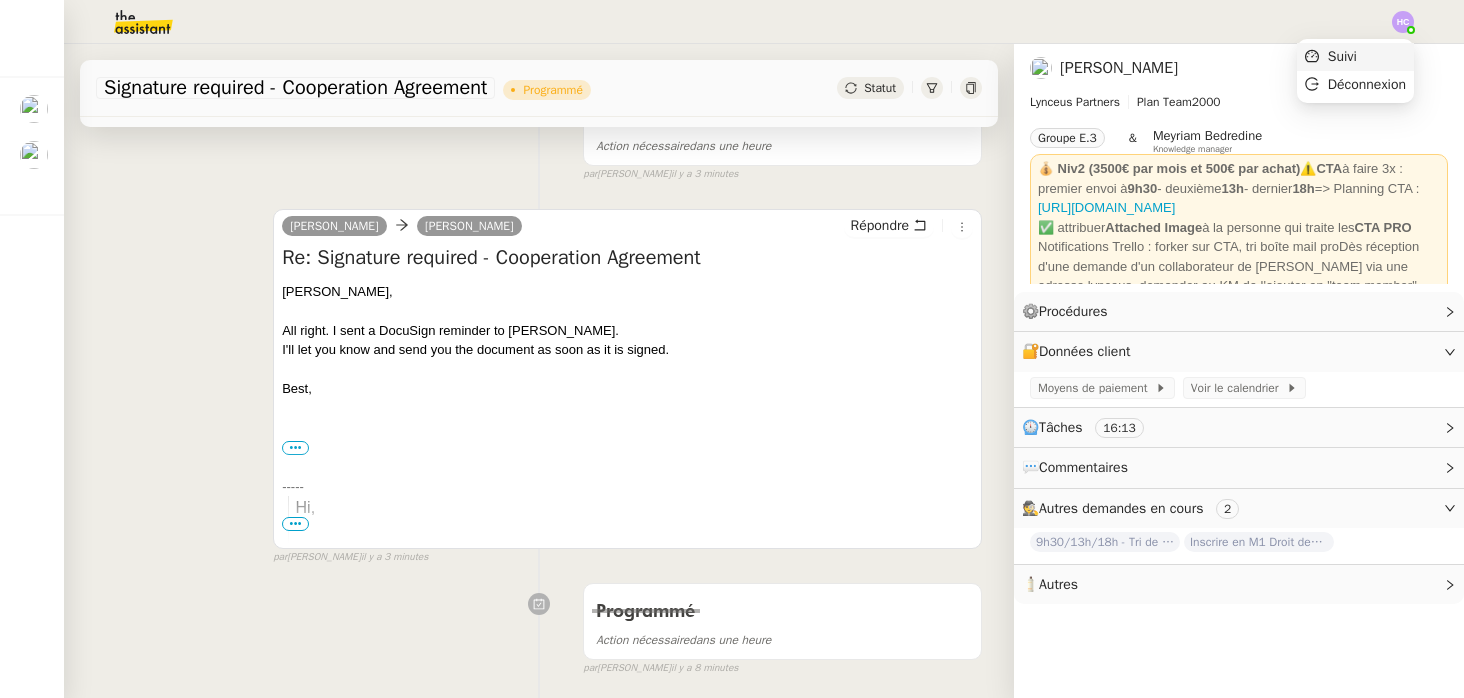click on "Suivi" at bounding box center (1342, 56) 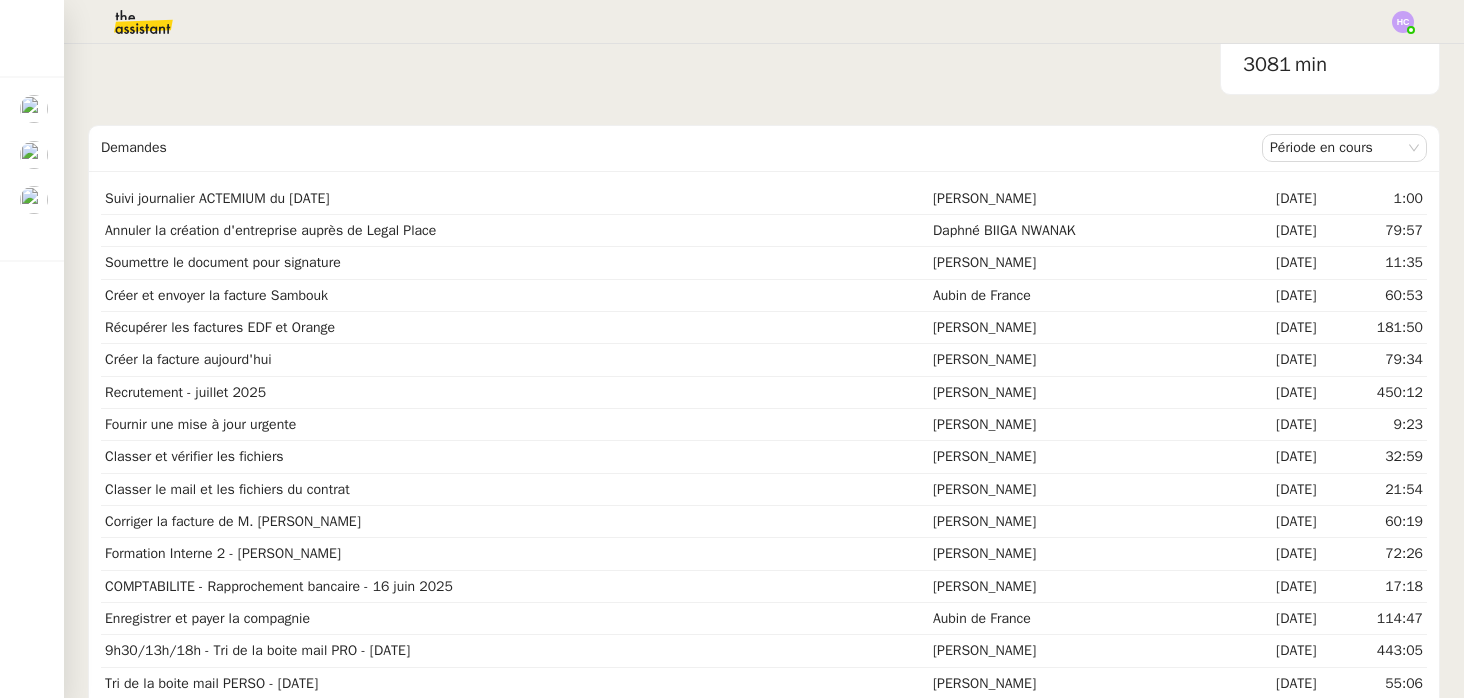 scroll, scrollTop: 129, scrollLeft: 0, axis: vertical 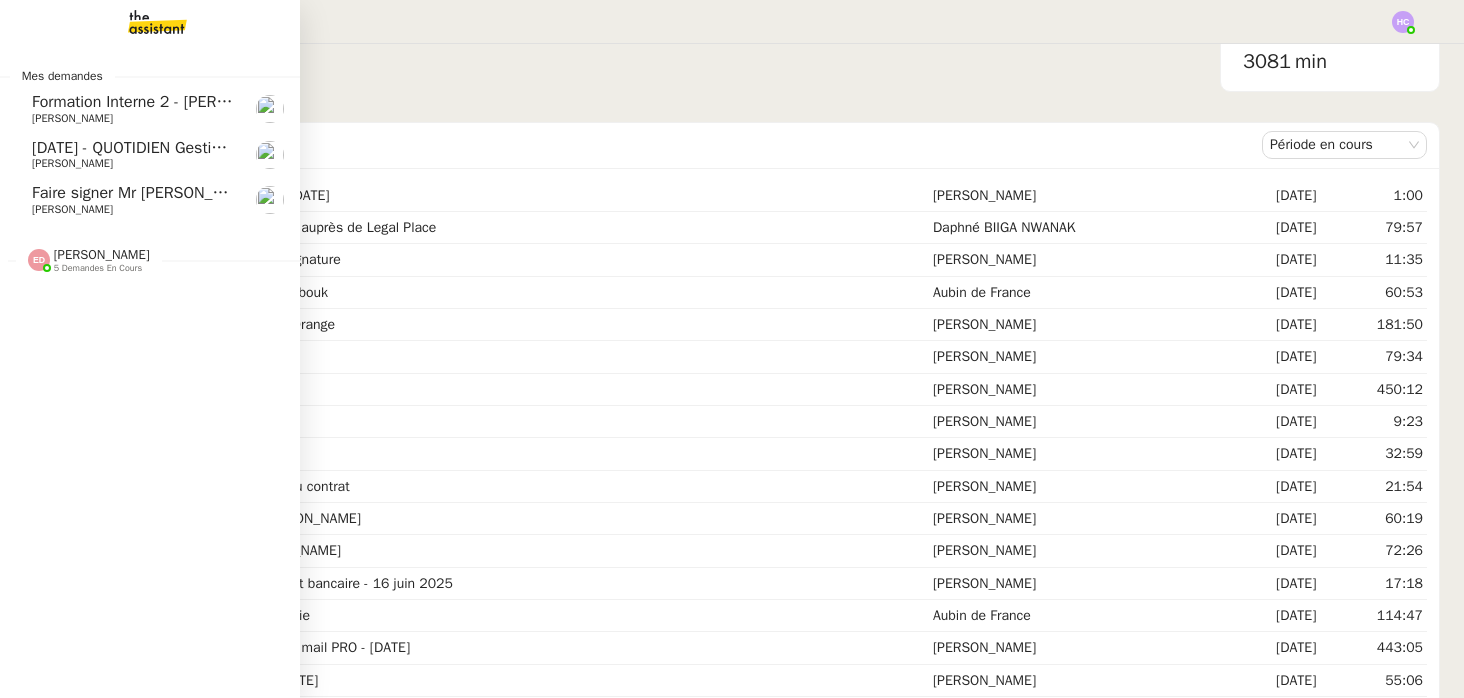 click on "Faire signer Mr Chotard et Mr Tropia" 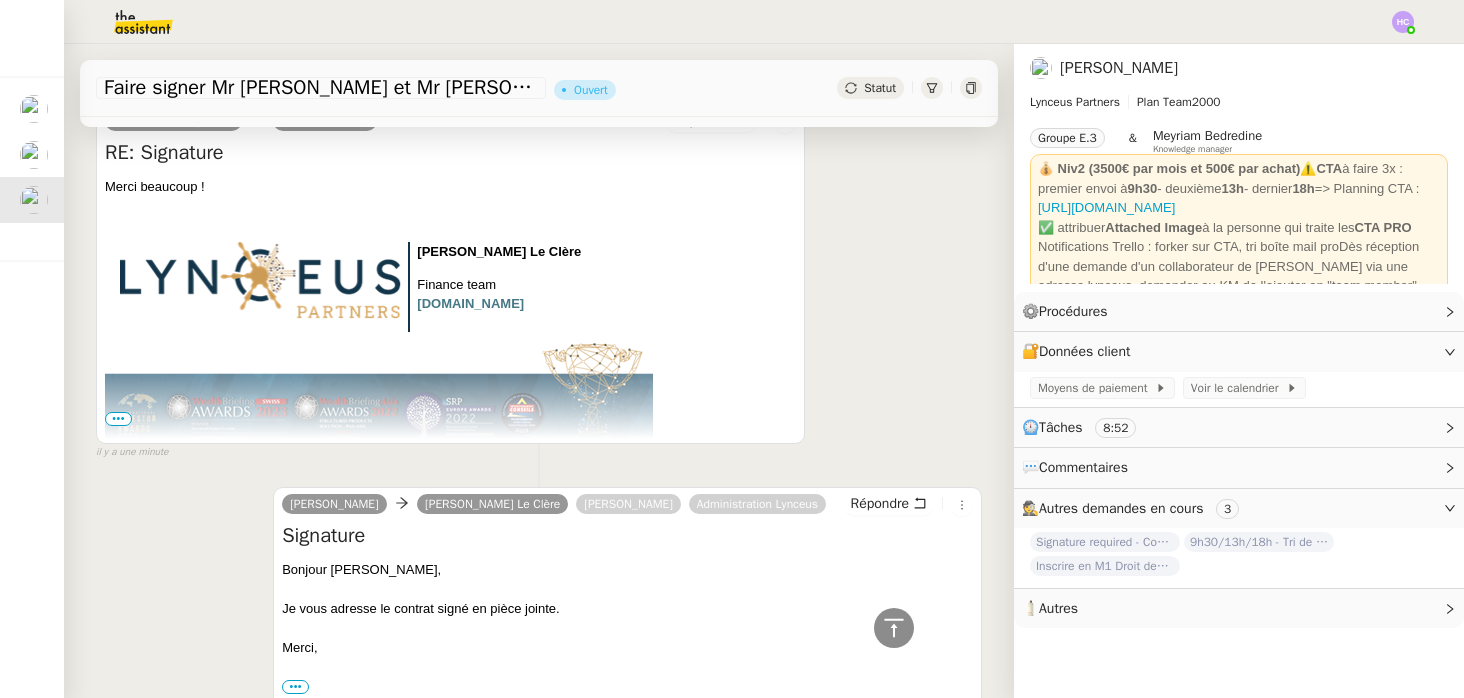 scroll, scrollTop: 0, scrollLeft: 0, axis: both 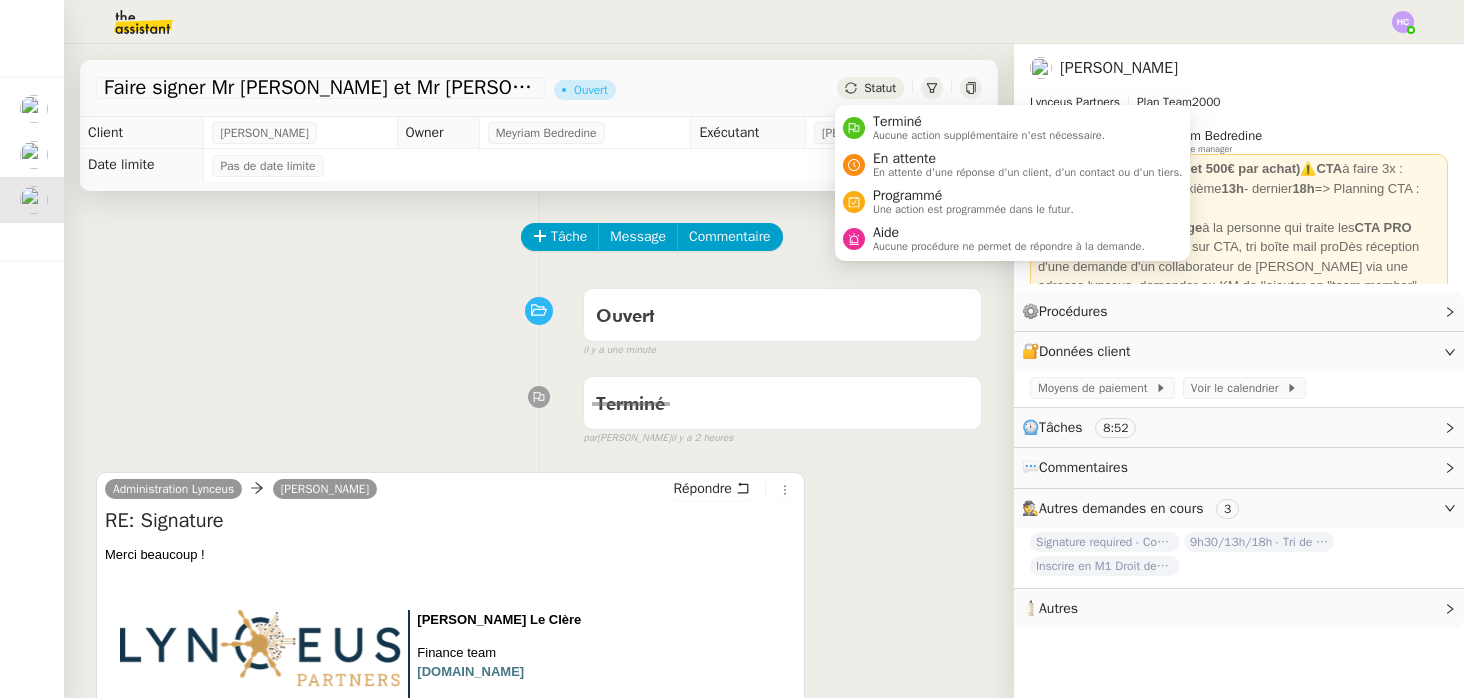 click on "Statut" 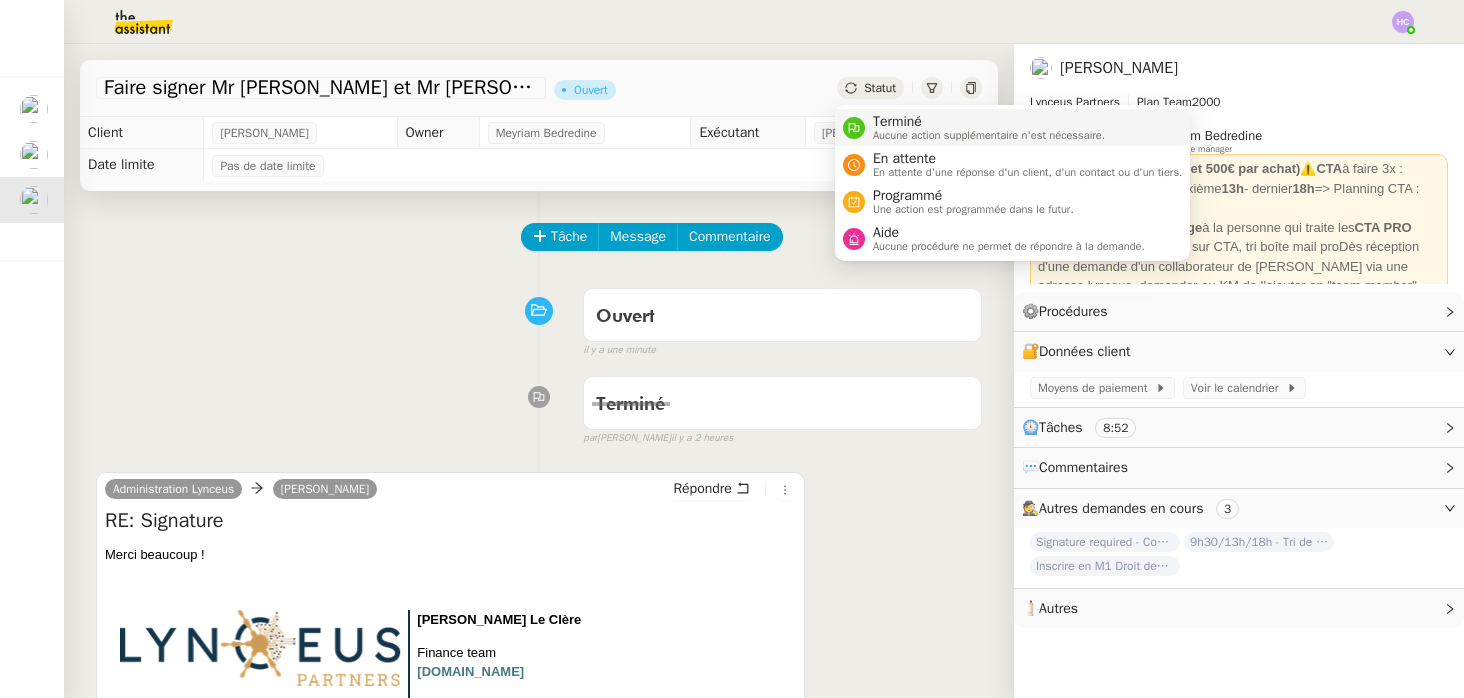 click on "Terminé" at bounding box center [989, 122] 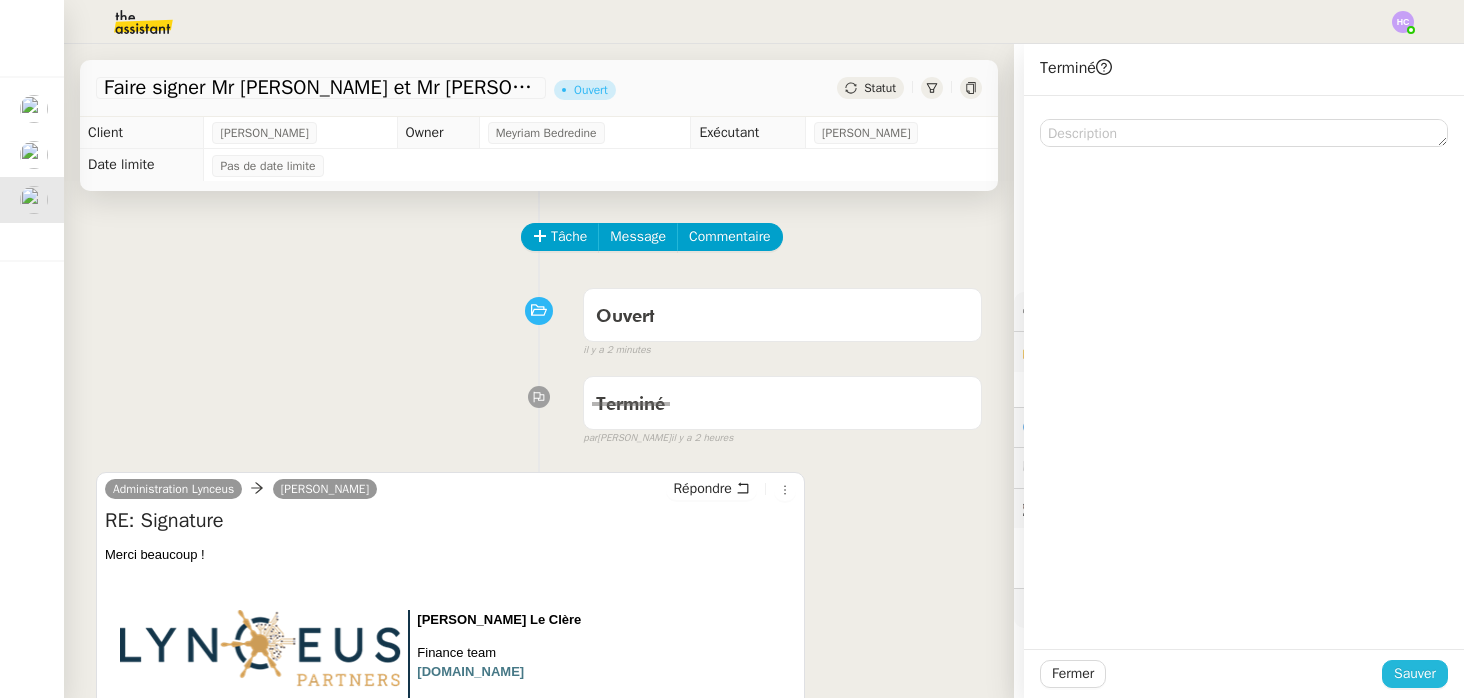 click on "Sauver" 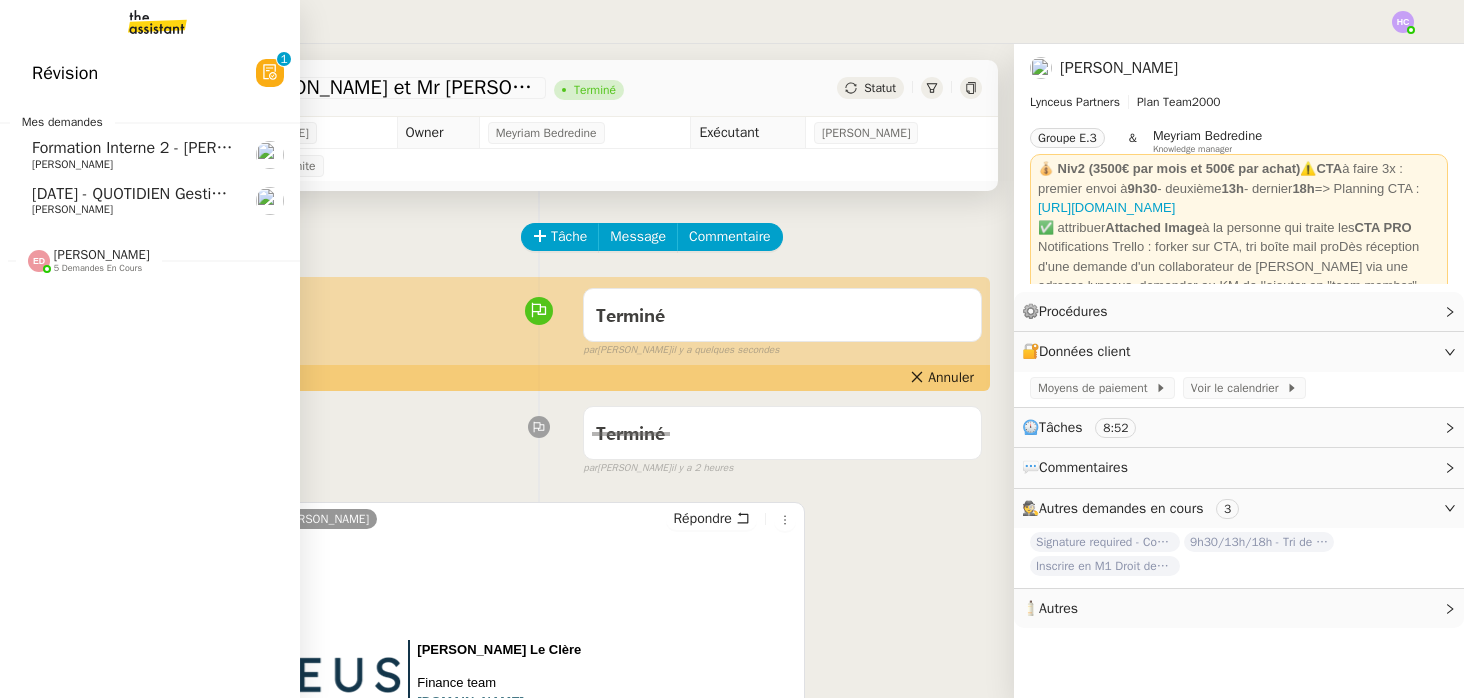click on "[PERSON_NAME]" 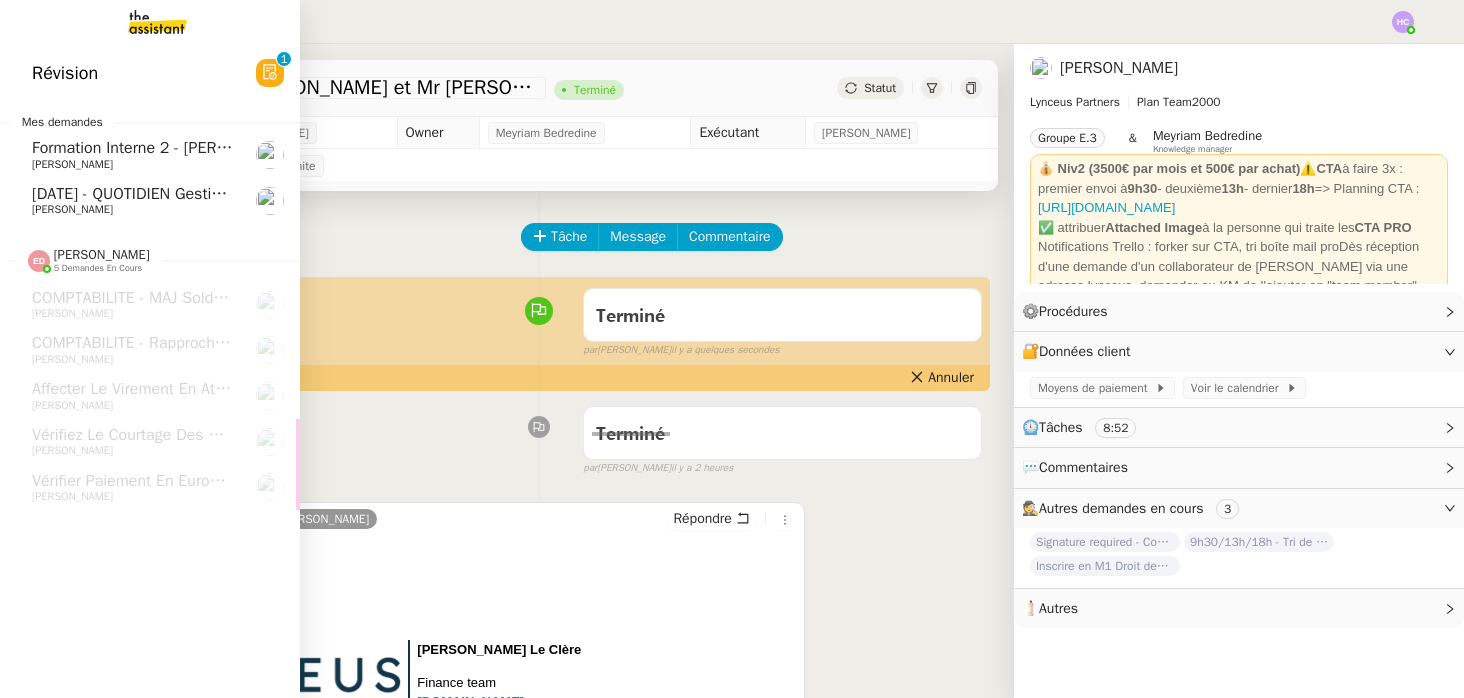 click on "[DATE] - QUOTIDIEN Gestion boite mail Accounting" 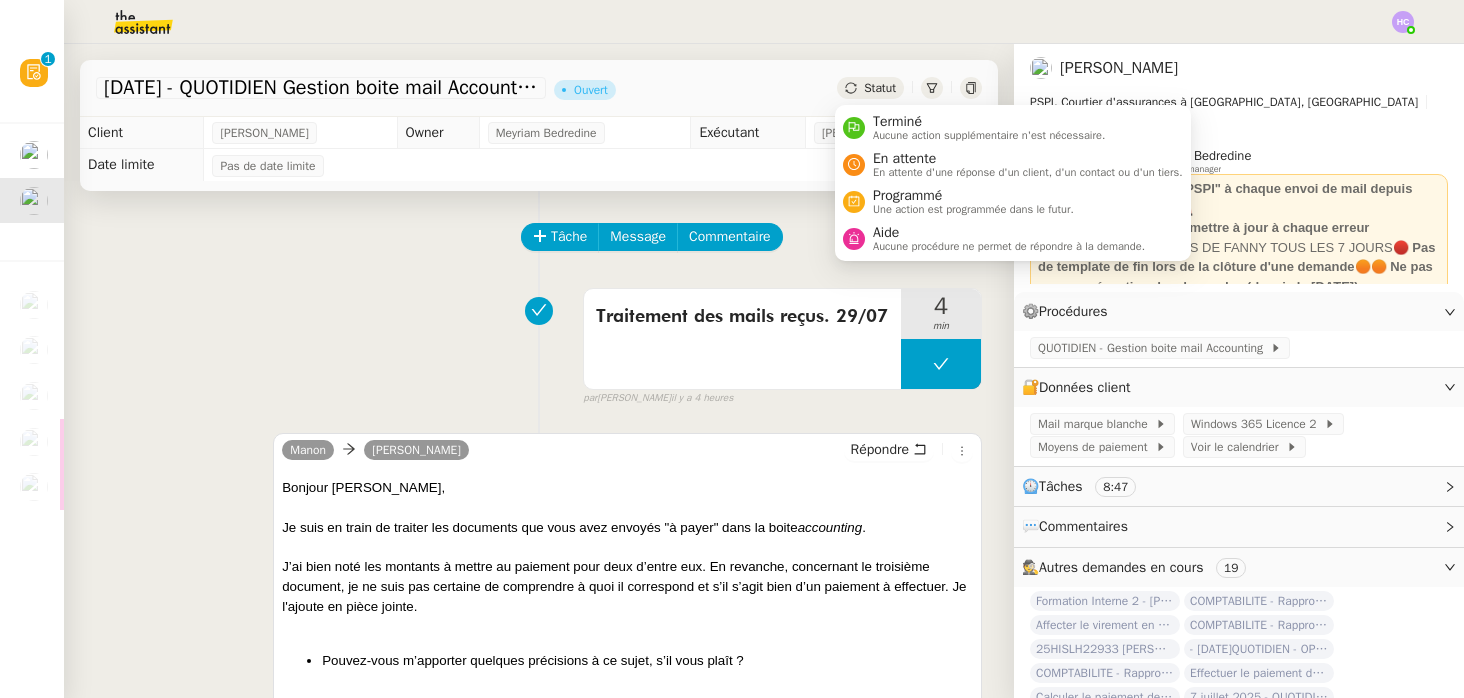 click 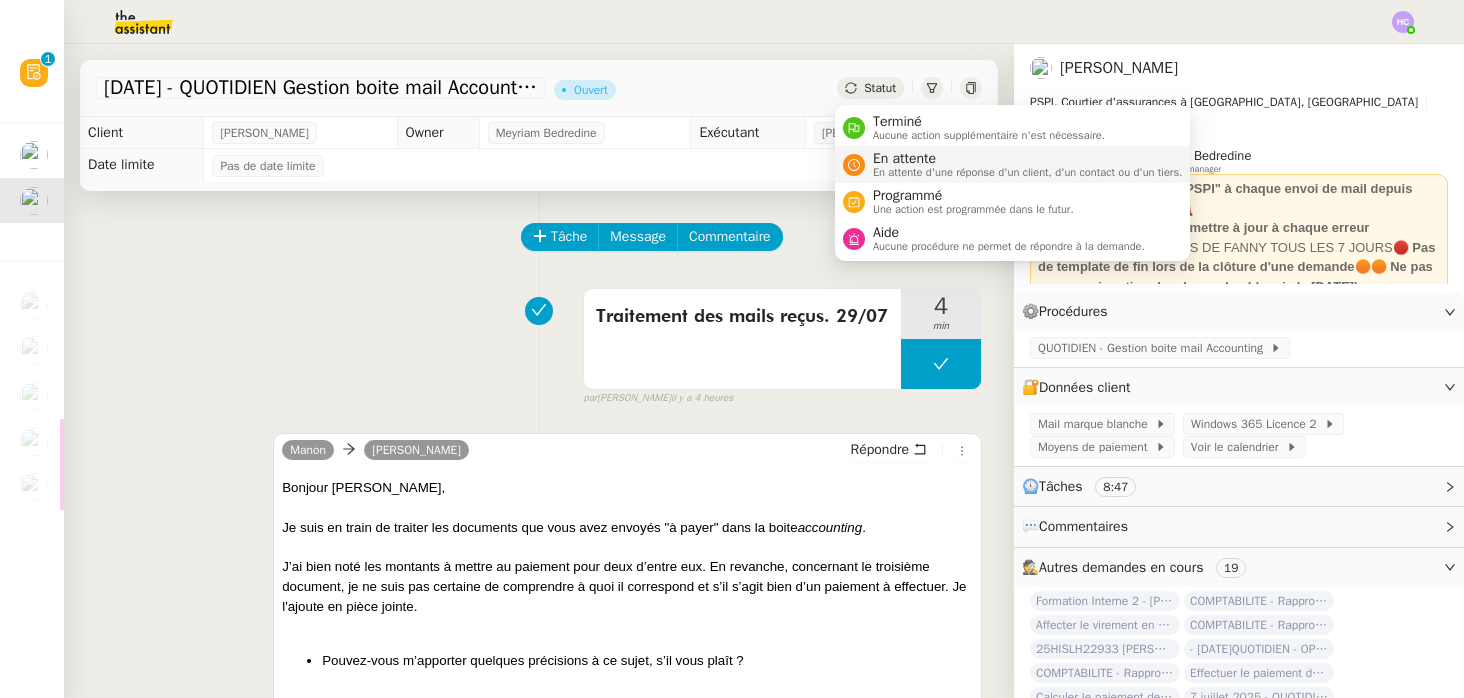 click on "En attente" at bounding box center [1028, 159] 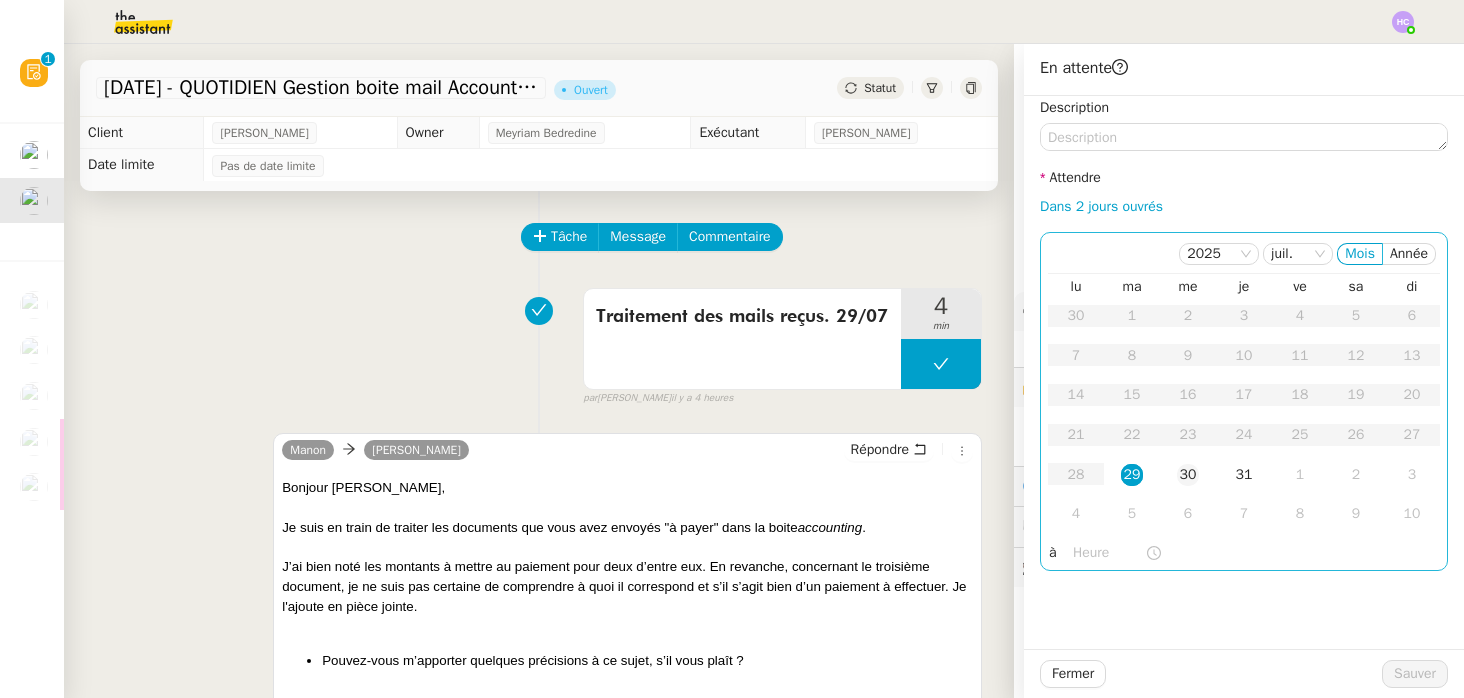 click on "30" 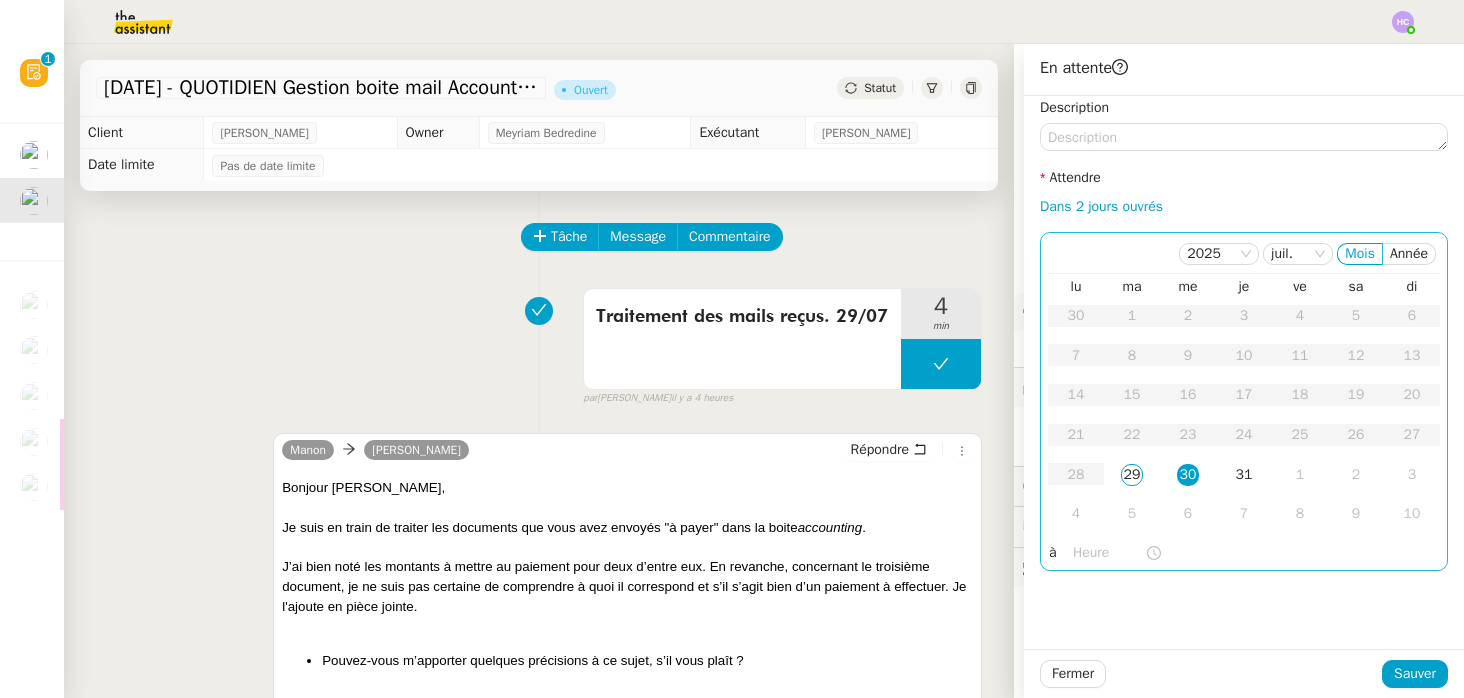 click 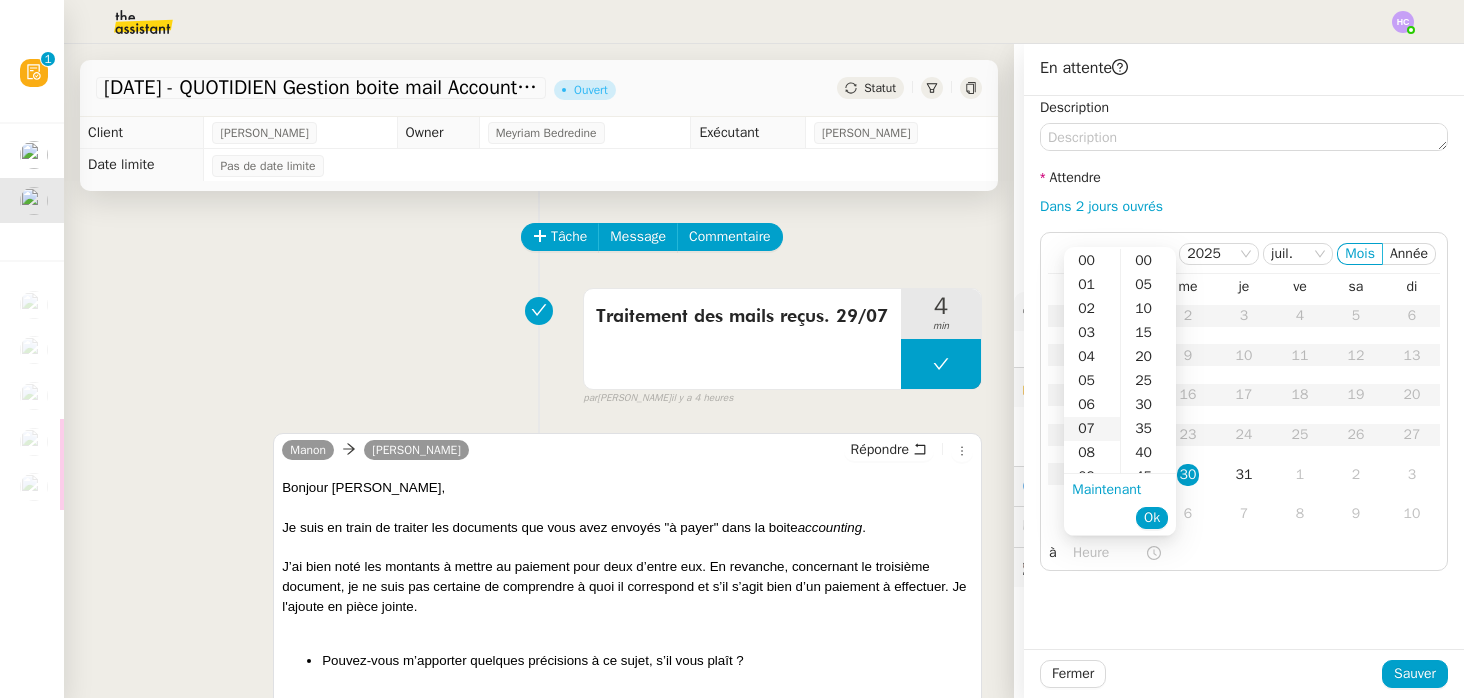 click on "07" at bounding box center (1092, 429) 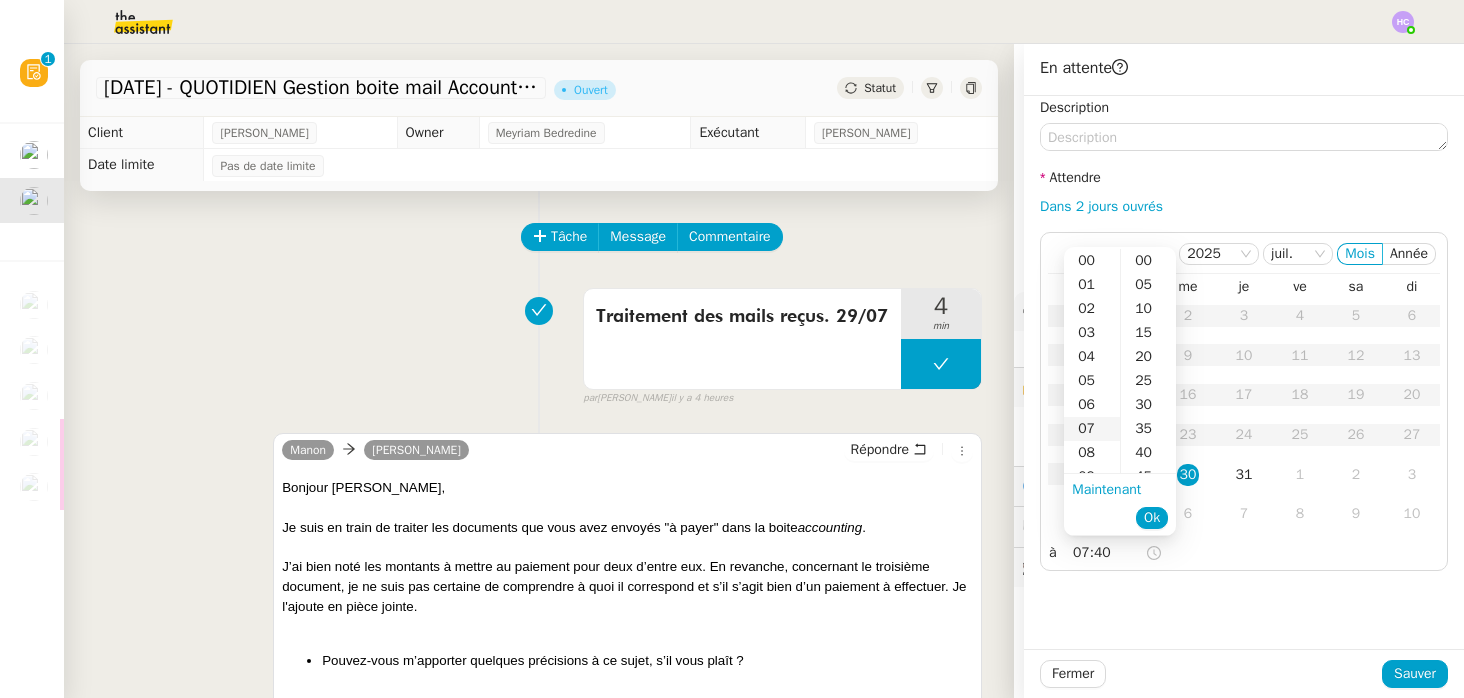 scroll, scrollTop: 156, scrollLeft: 0, axis: vertical 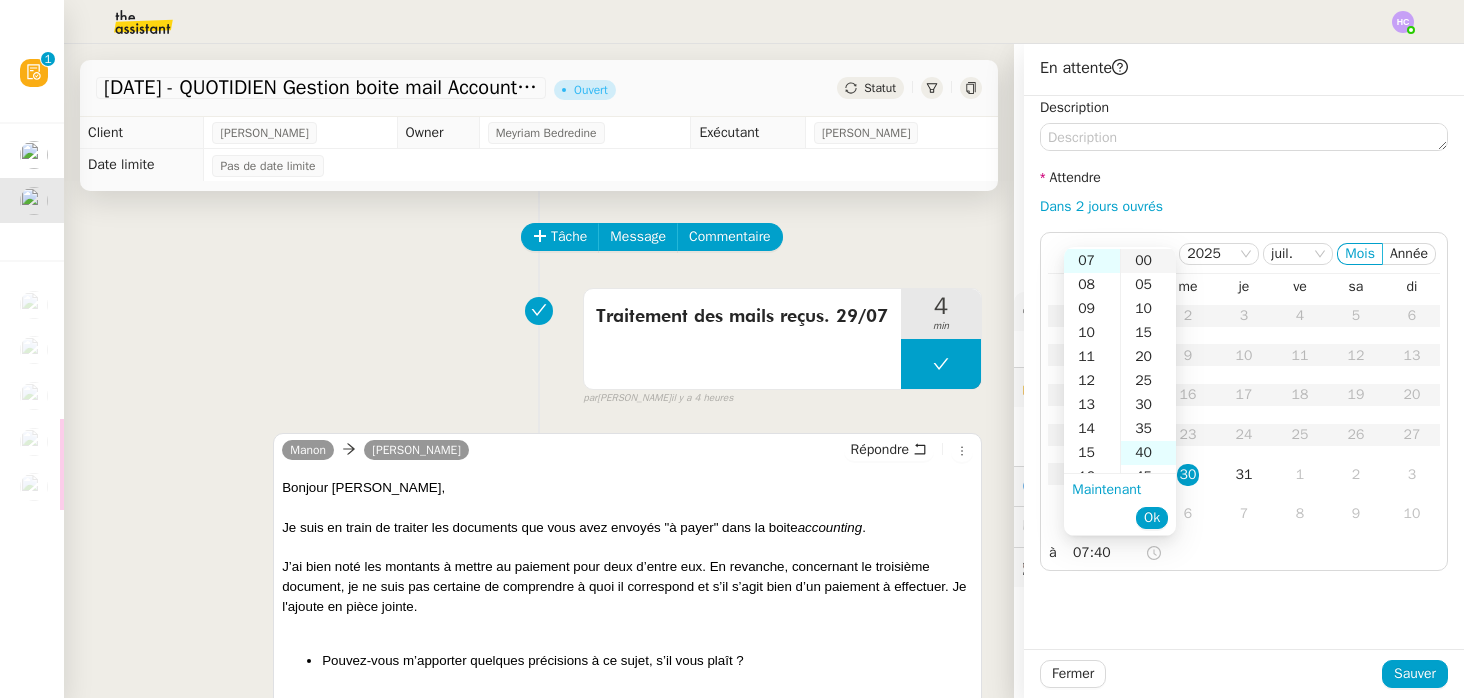 click on "00" at bounding box center (1148, 261) 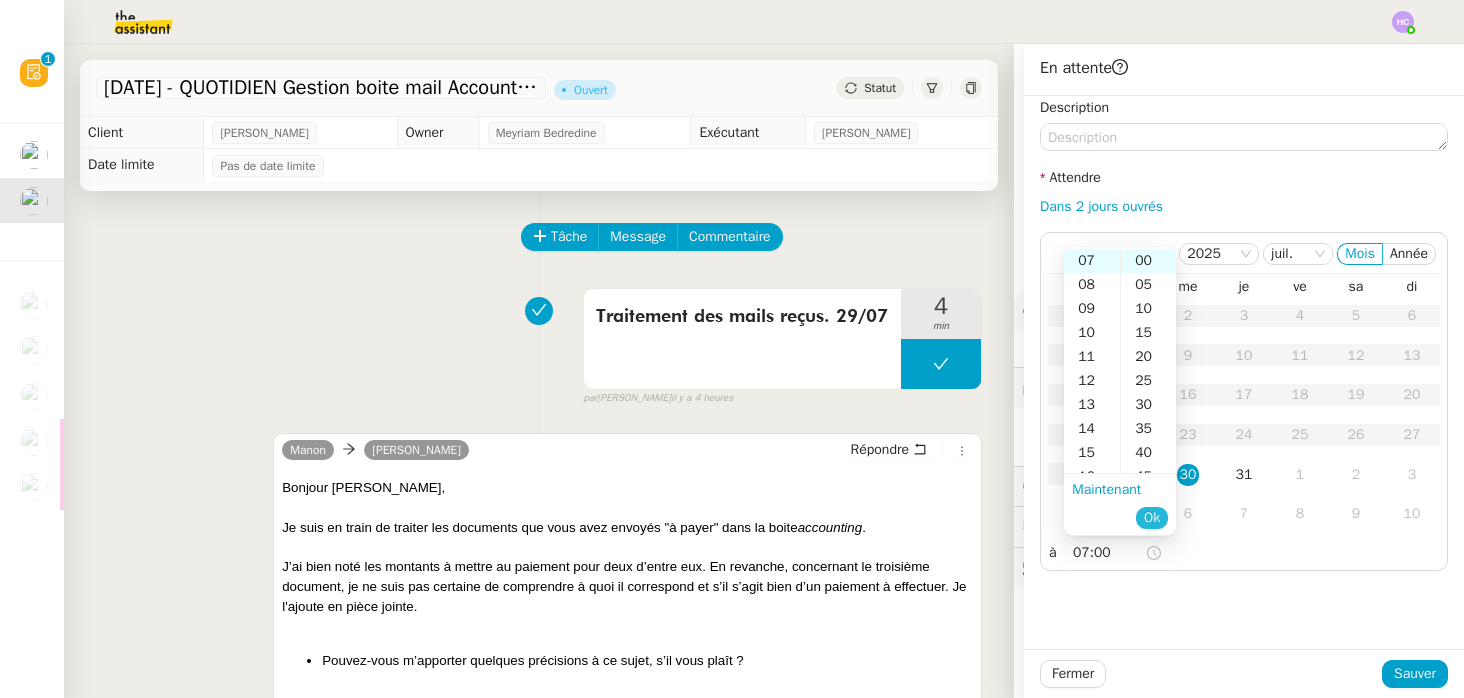 click on "Ok" at bounding box center [1152, 518] 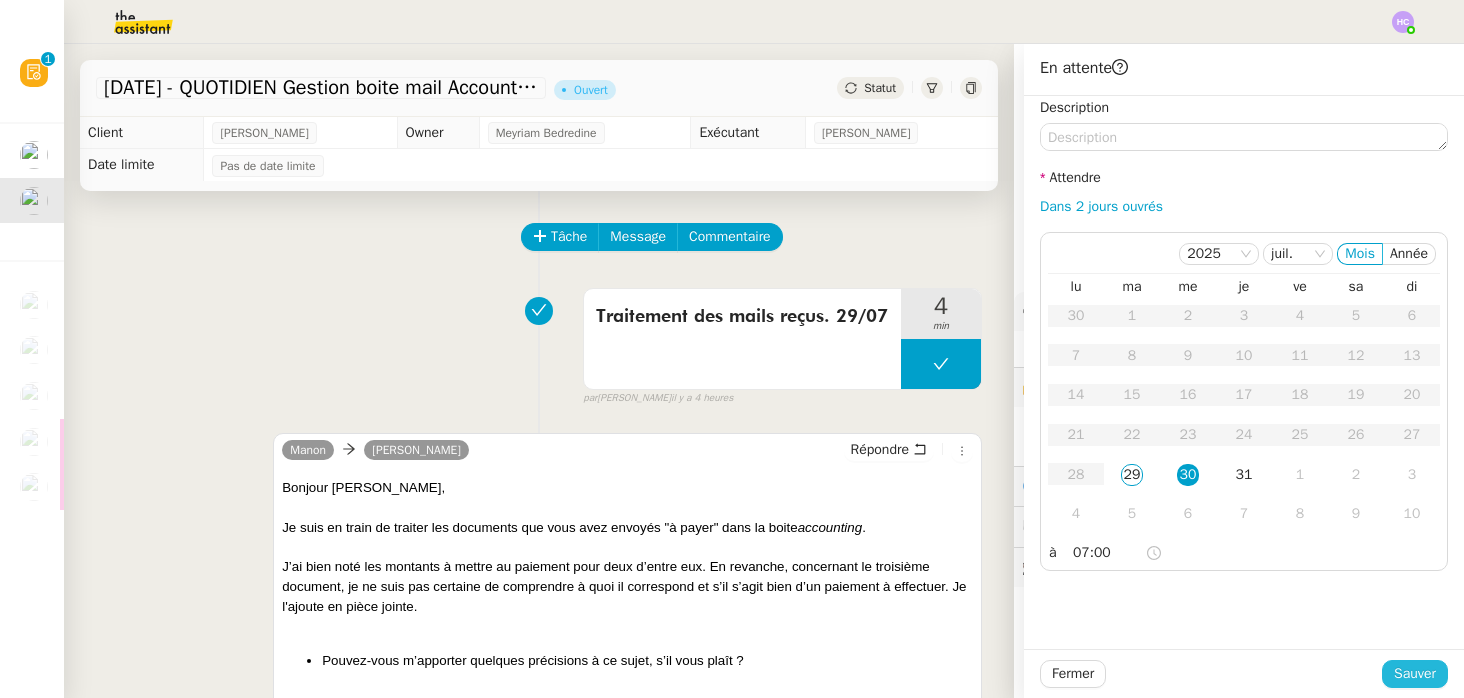 click on "Sauver" 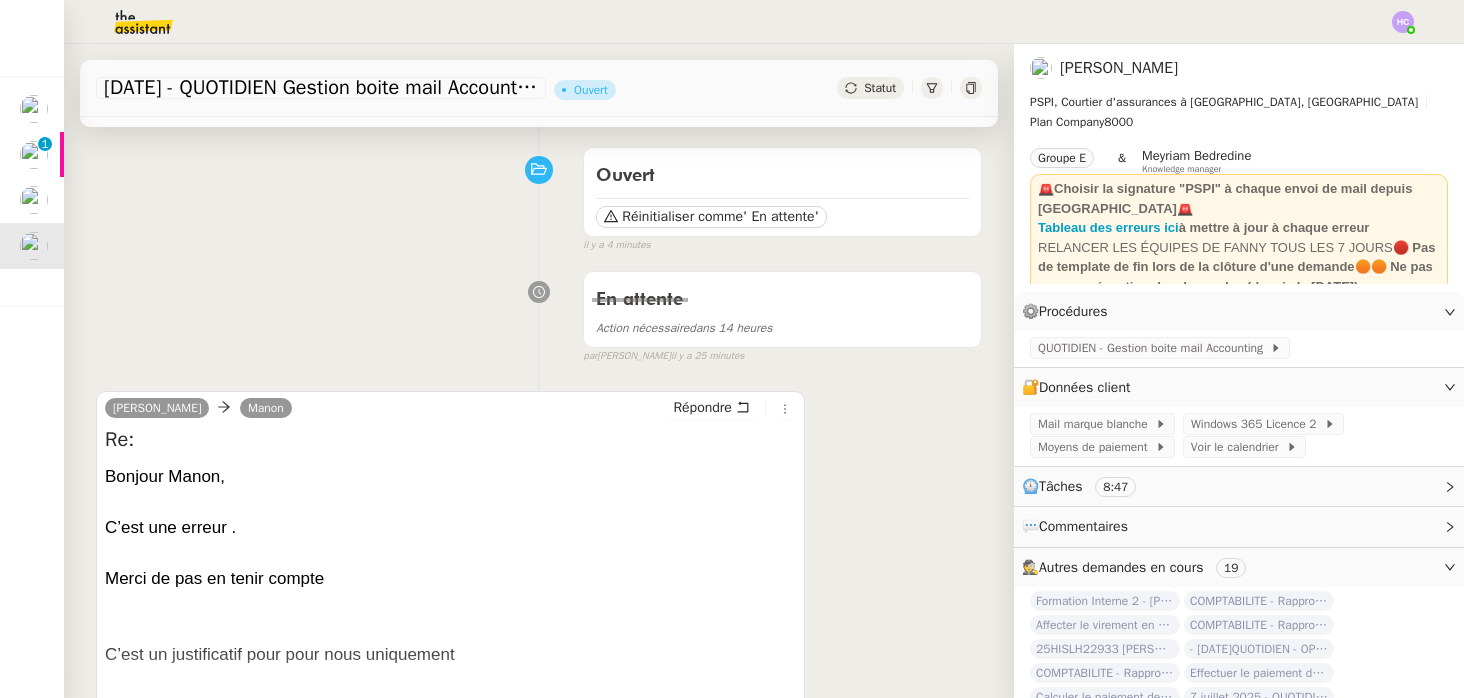 scroll, scrollTop: 0, scrollLeft: 0, axis: both 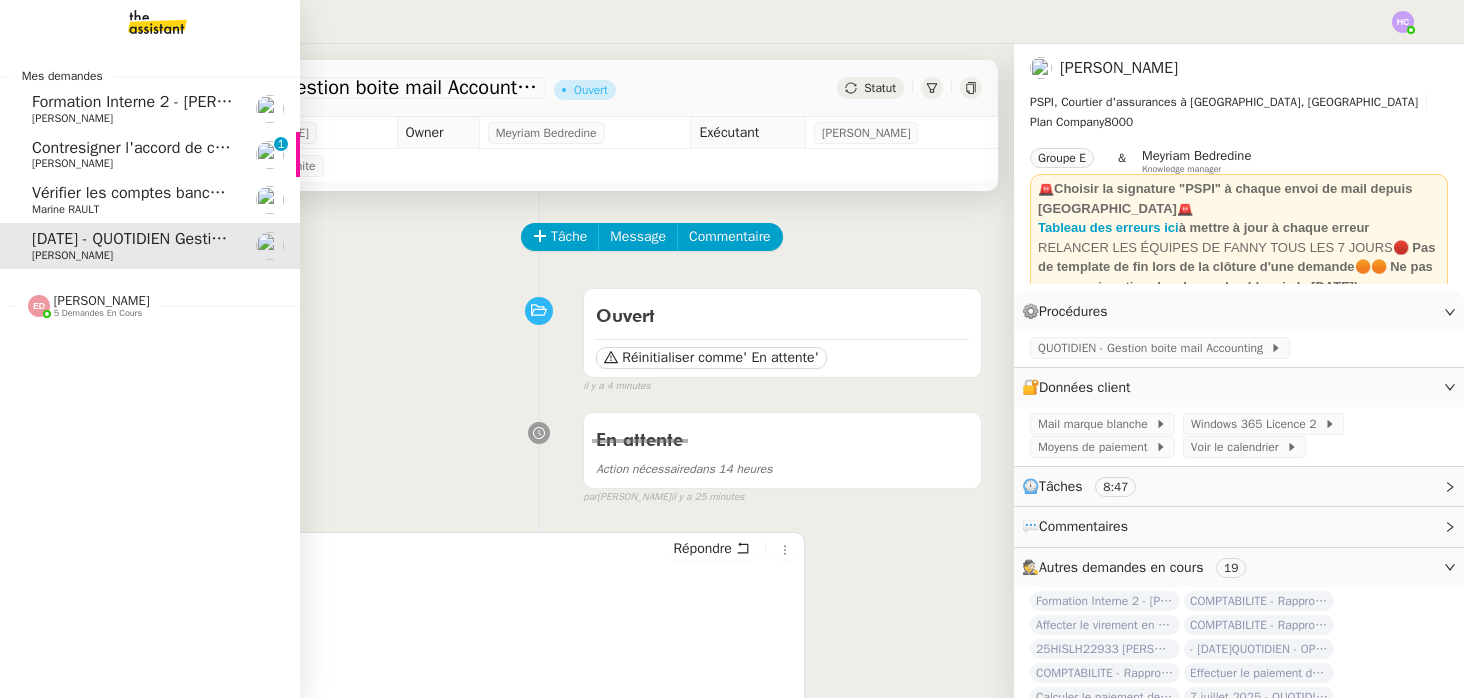click on "Vérifier les comptes bancaires et éditer la quittance   - 1 juillet 2025" 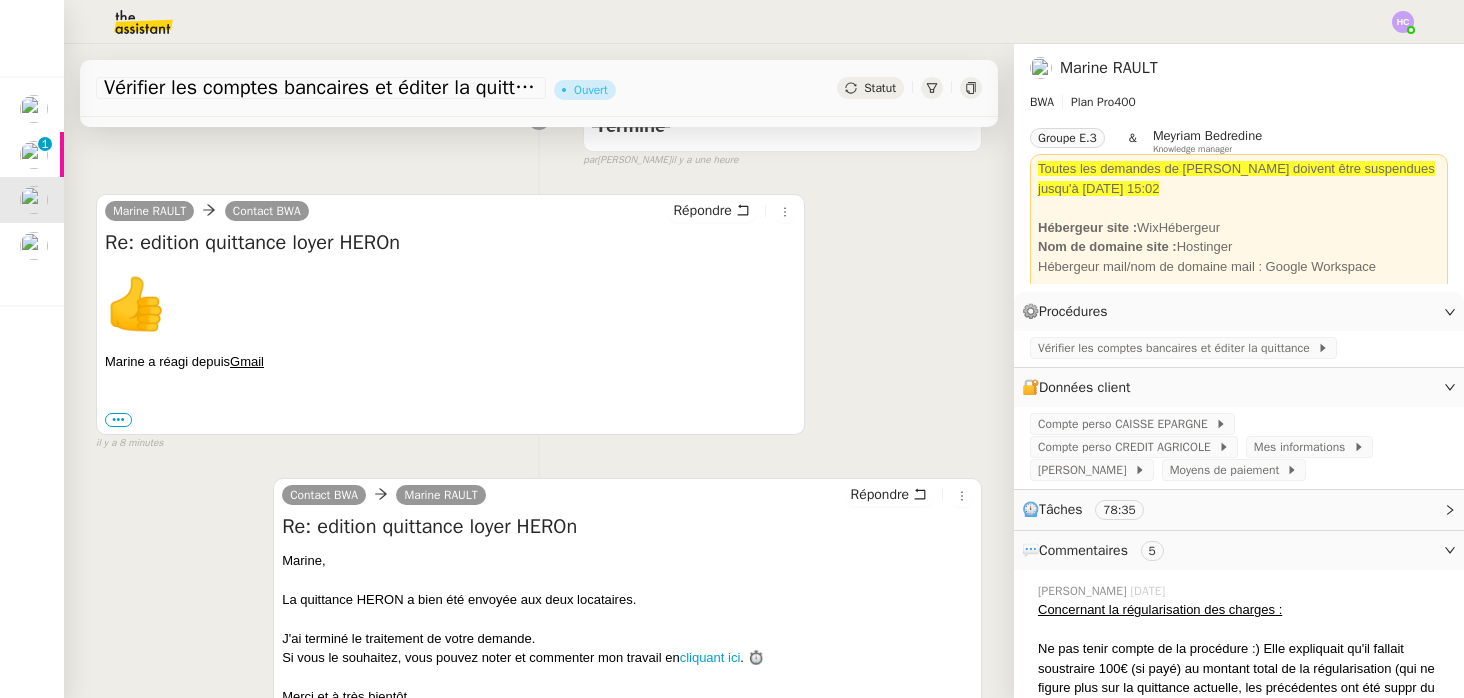 scroll, scrollTop: 282, scrollLeft: 0, axis: vertical 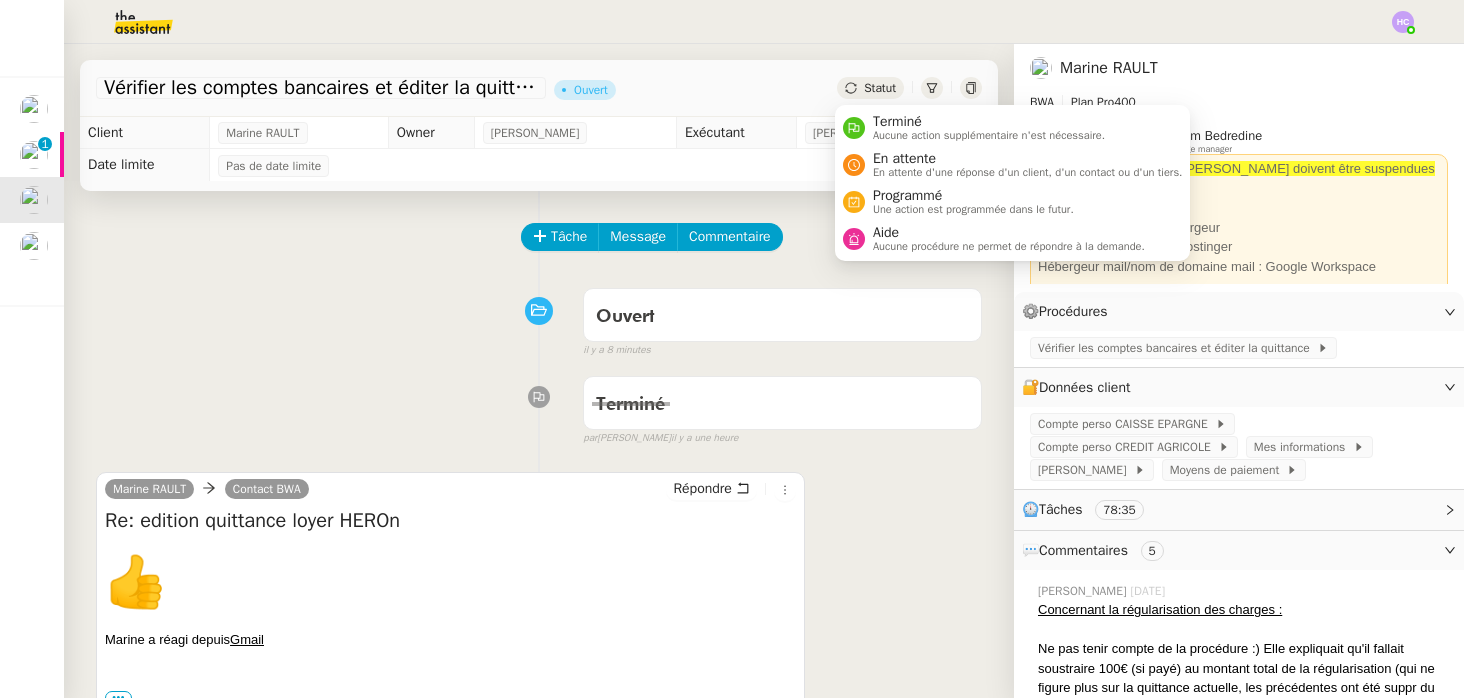 click on "Statut" 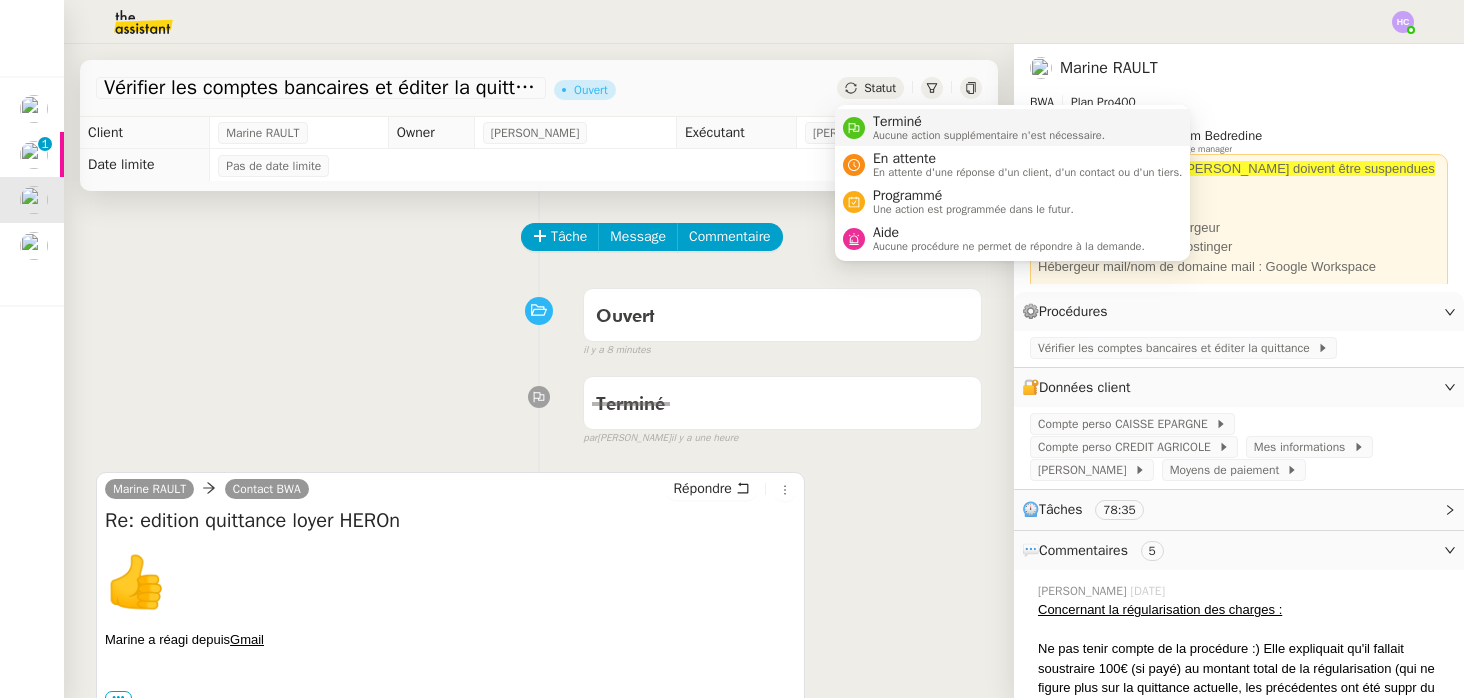 click on "Terminé Aucune action supplémentaire n'est nécessaire." at bounding box center (985, 127) 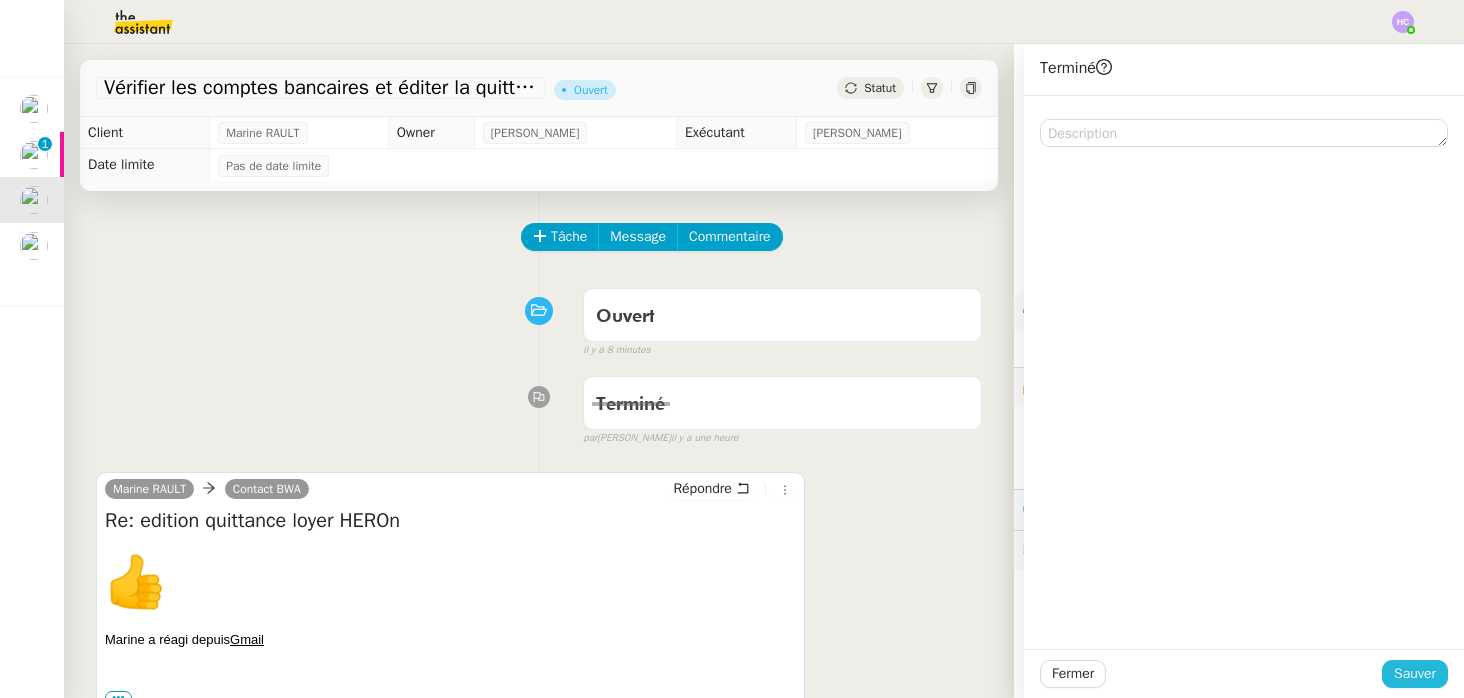 click on "Sauver" 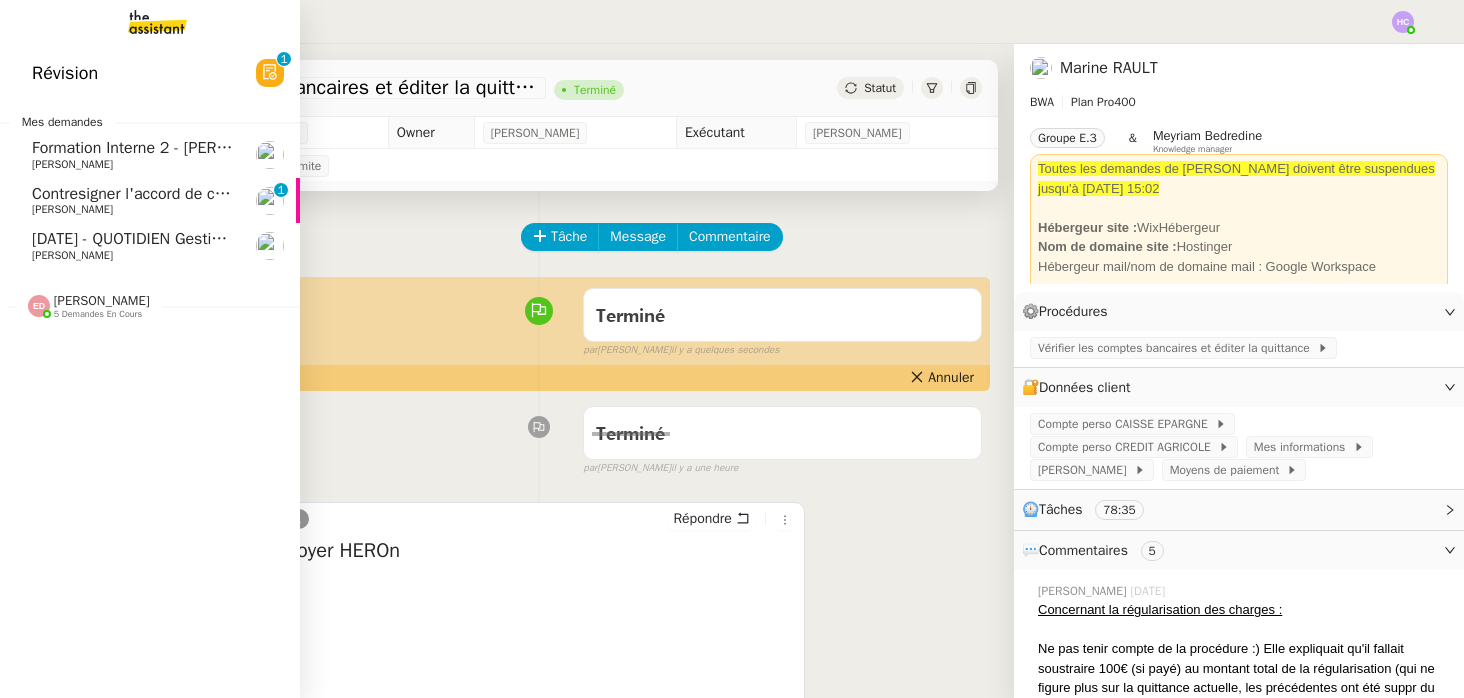 click on "Contresigner l'accord de coopération" 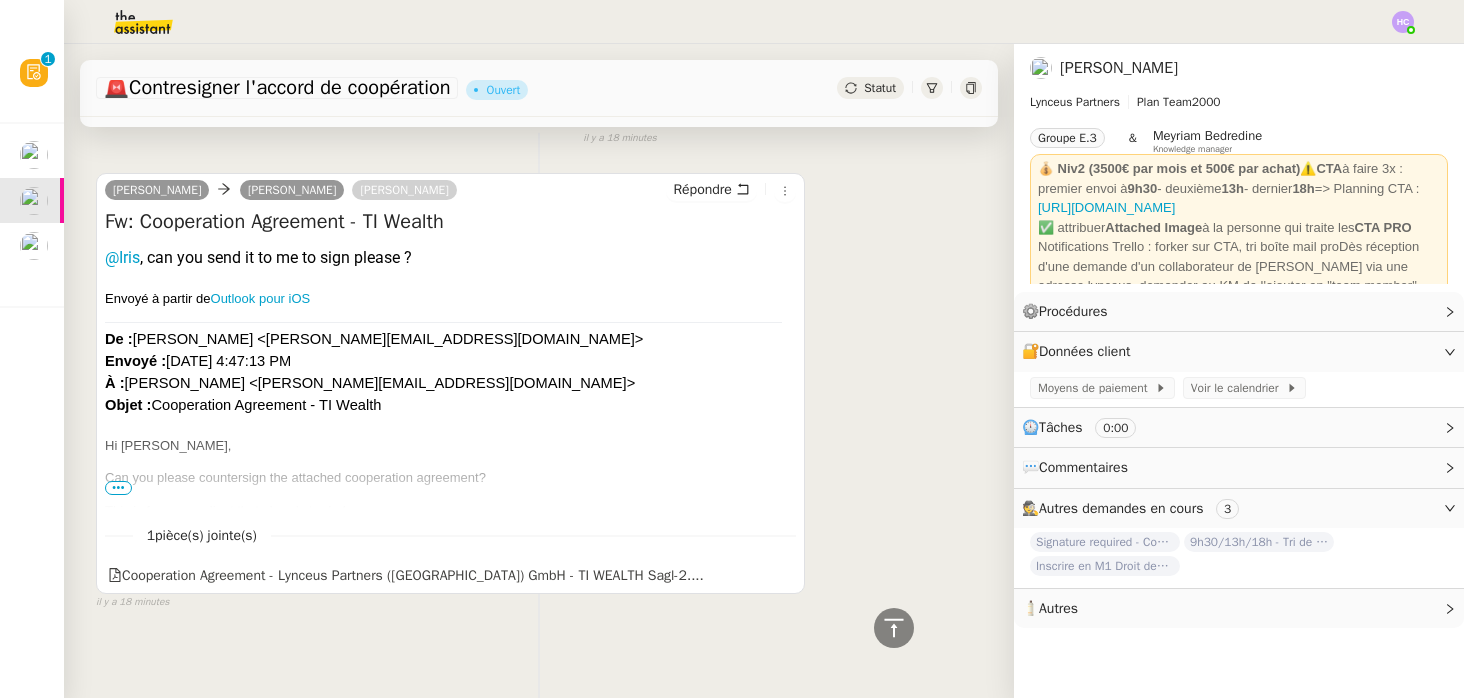 scroll, scrollTop: 648, scrollLeft: 0, axis: vertical 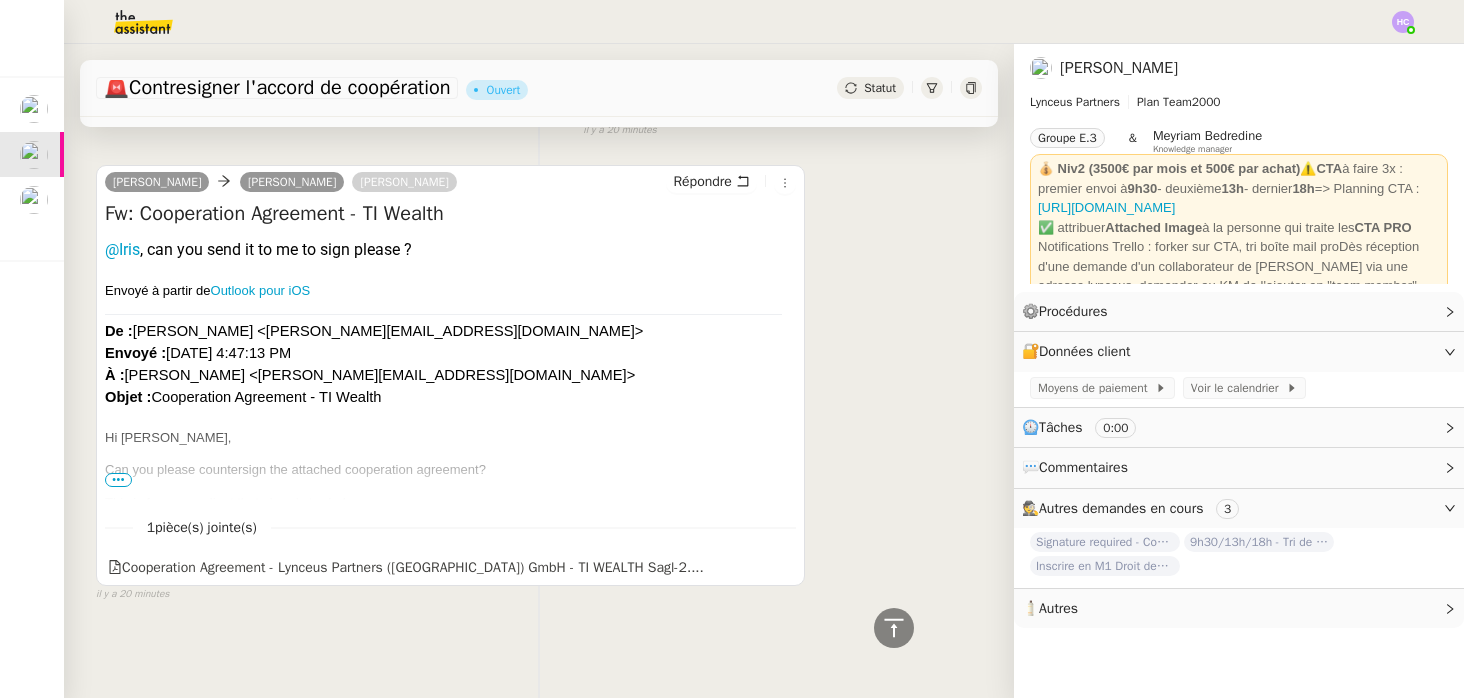 click on "•••" at bounding box center [118, 480] 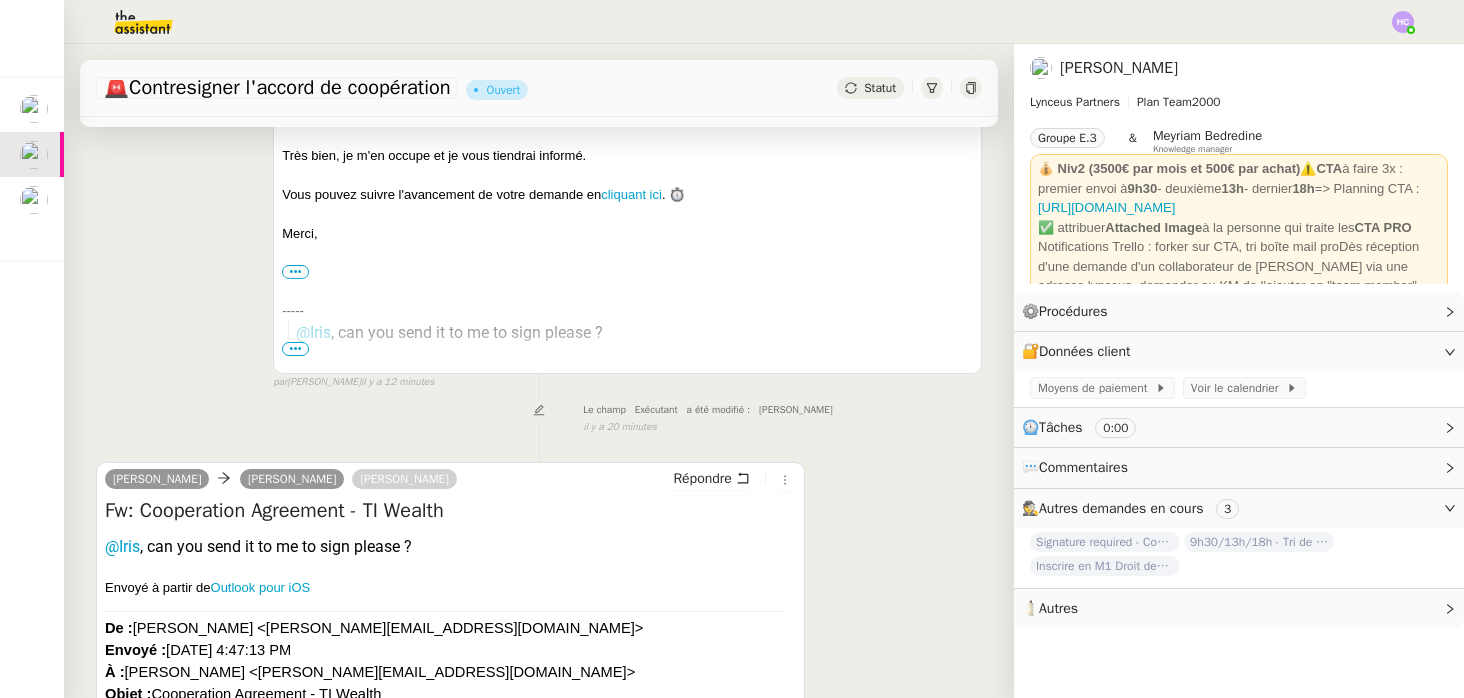 scroll, scrollTop: 0, scrollLeft: 0, axis: both 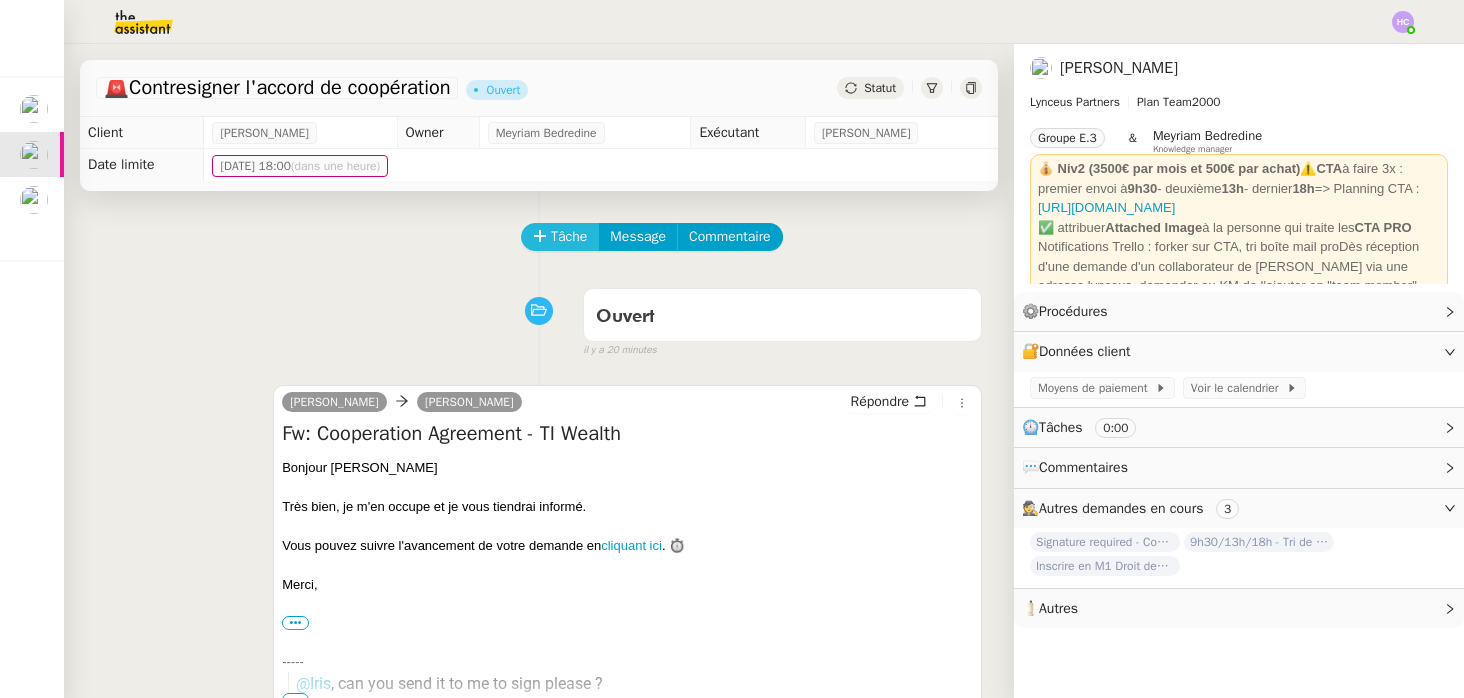 click on "Tâche" 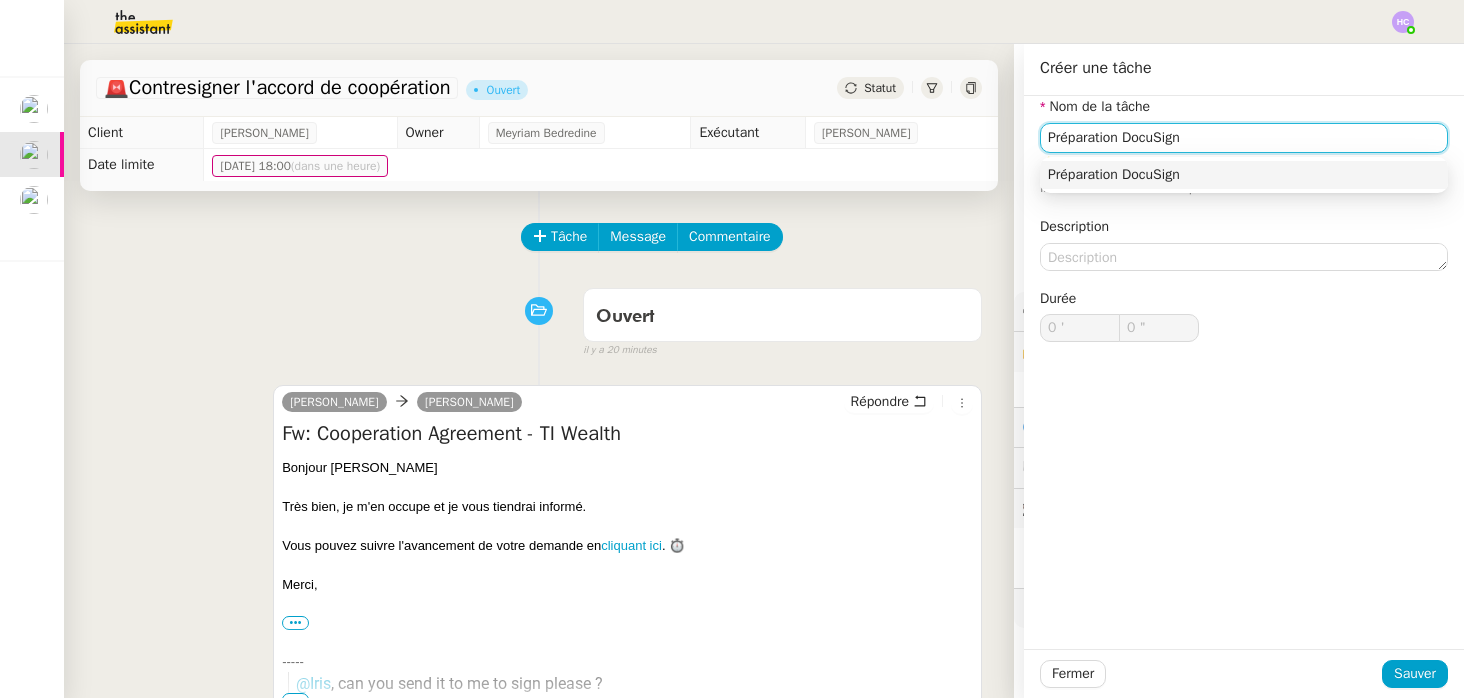 click on "Préparation DocuSign" at bounding box center (1244, 175) 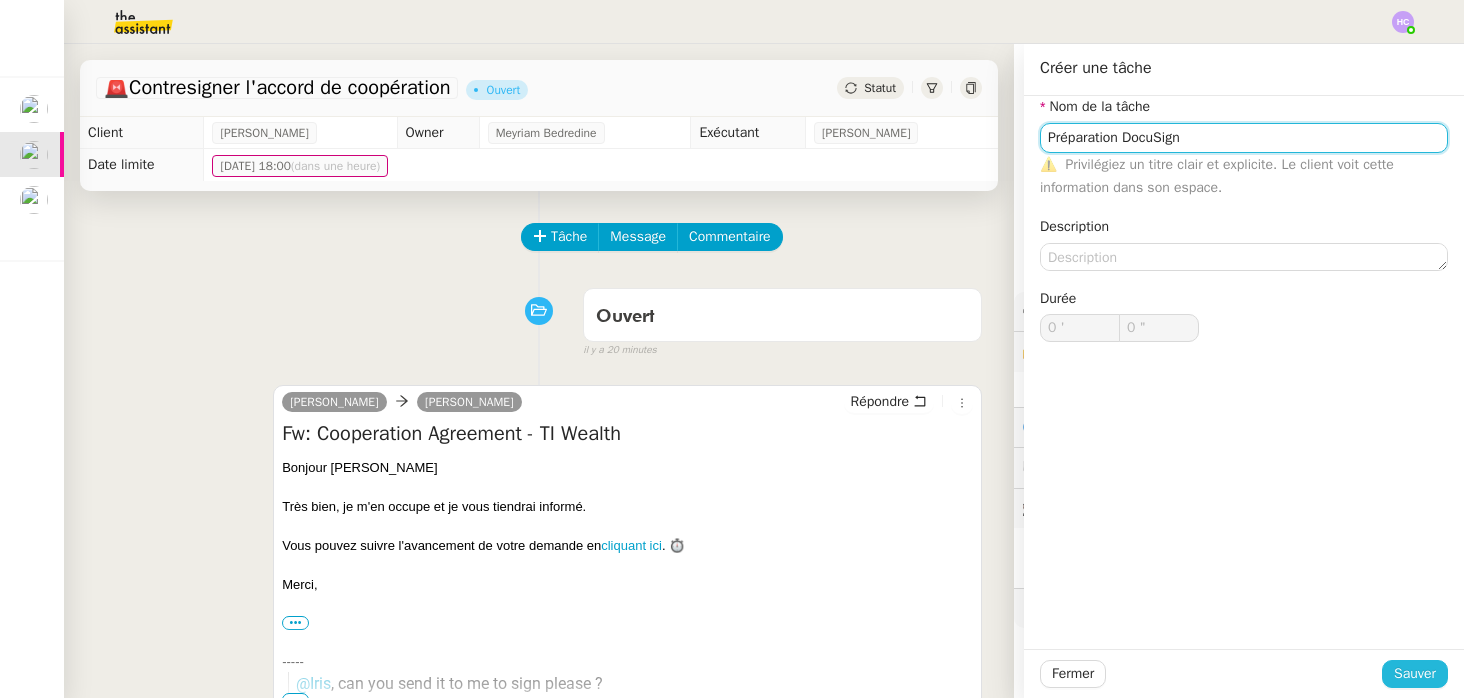 type on "Préparation DocuSign" 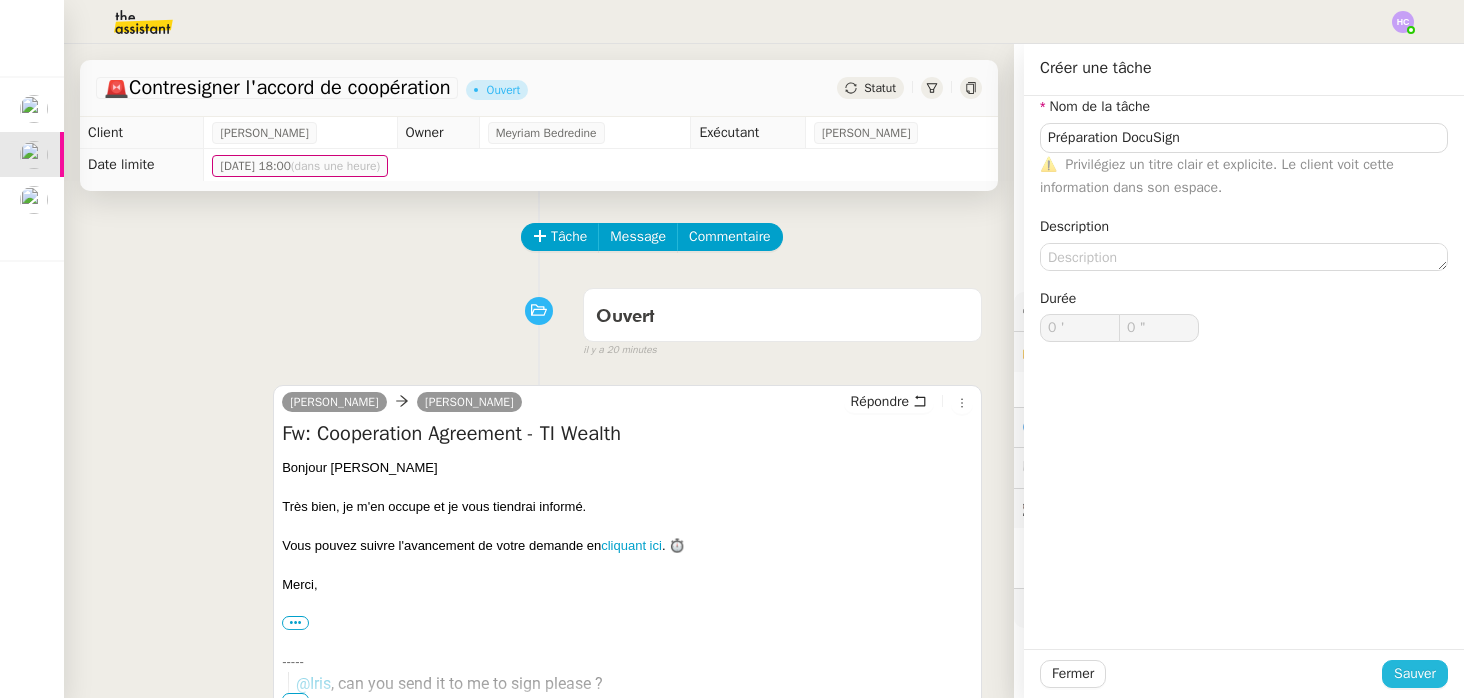 click on "Sauver" 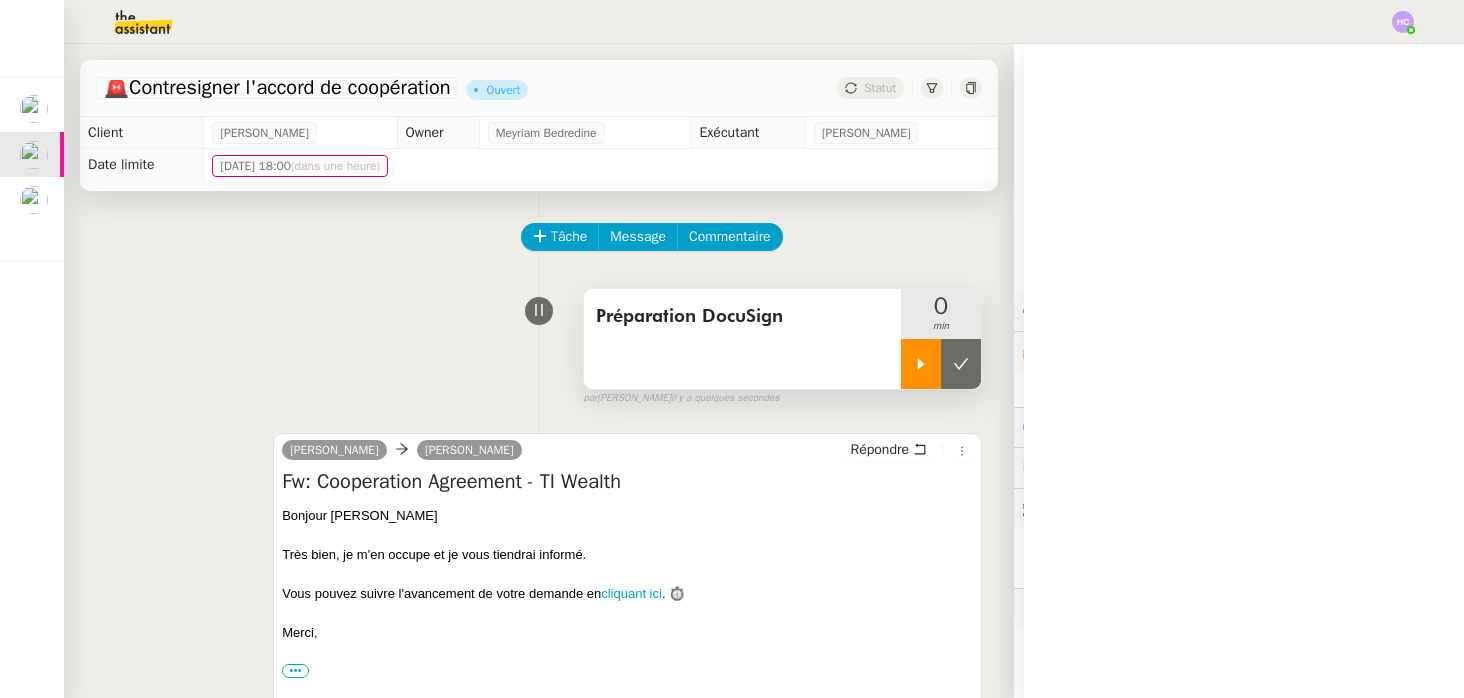 click at bounding box center [921, 364] 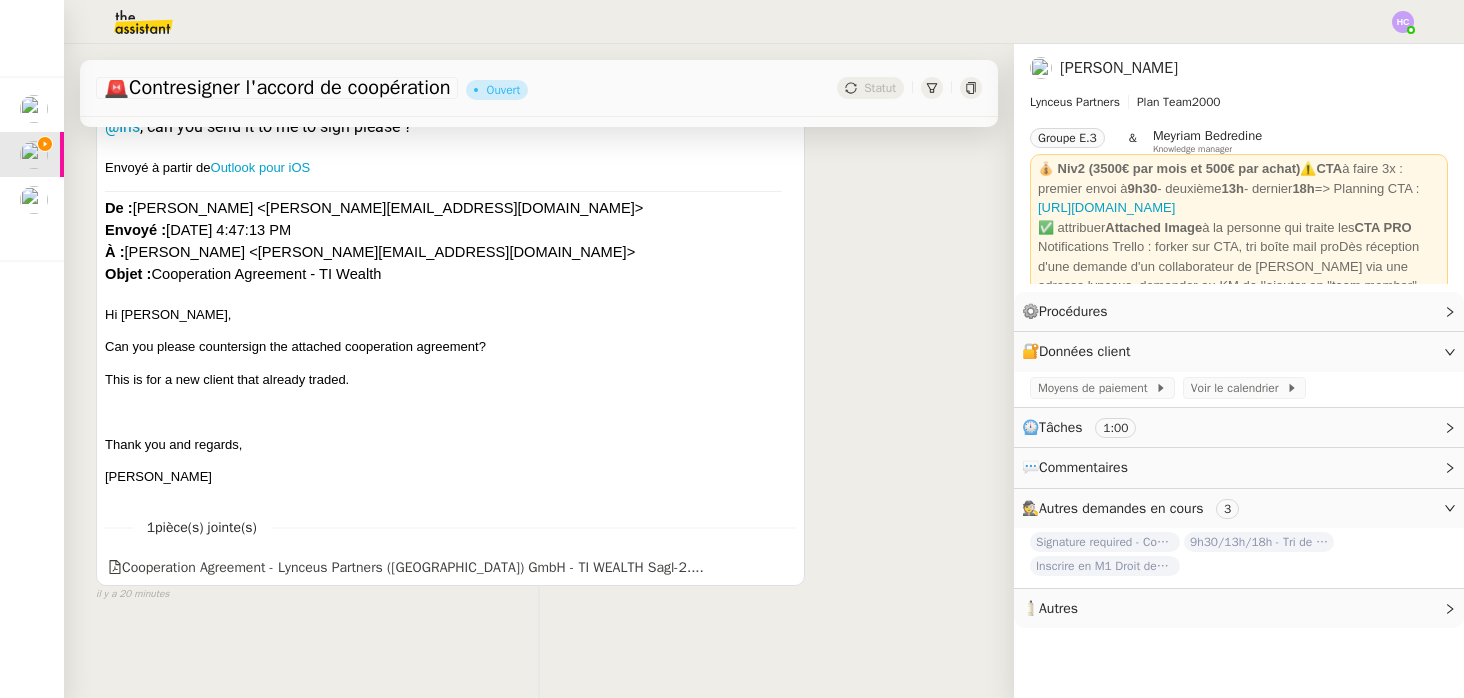 scroll, scrollTop: 819, scrollLeft: 0, axis: vertical 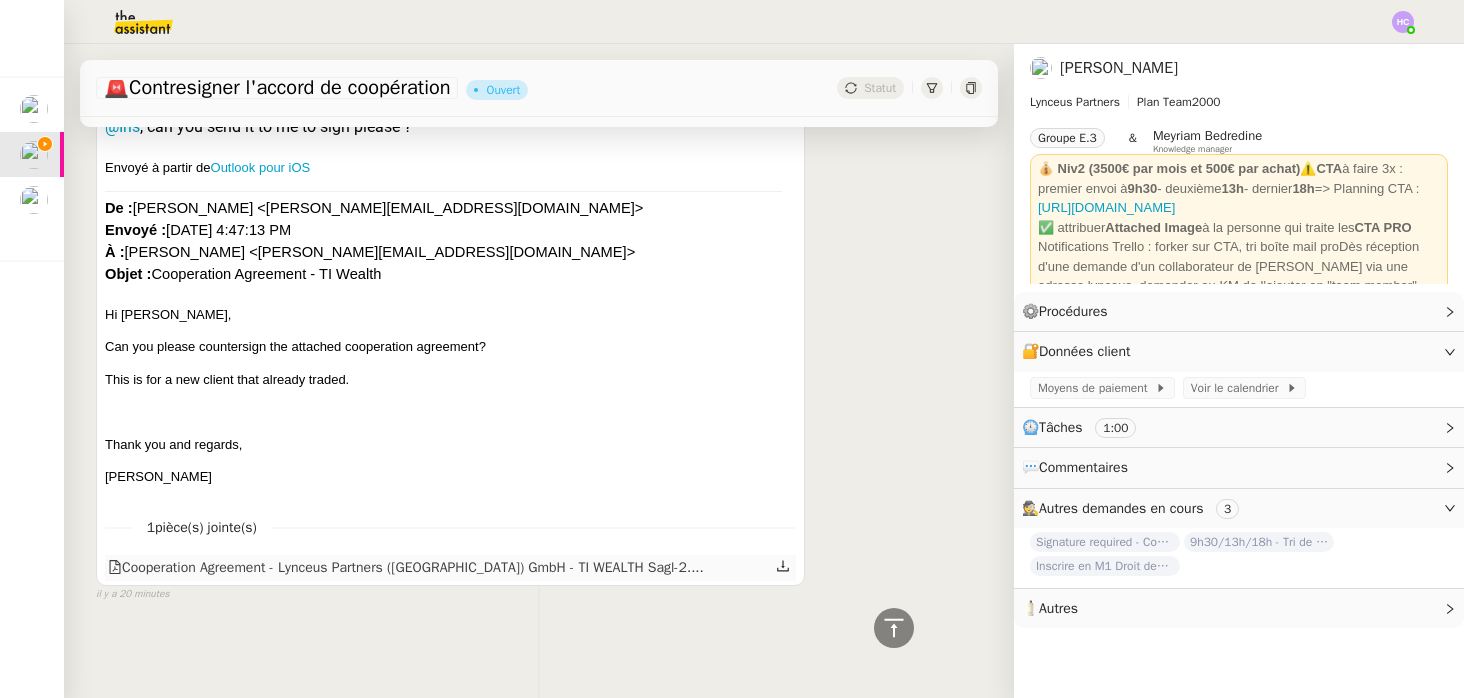 click 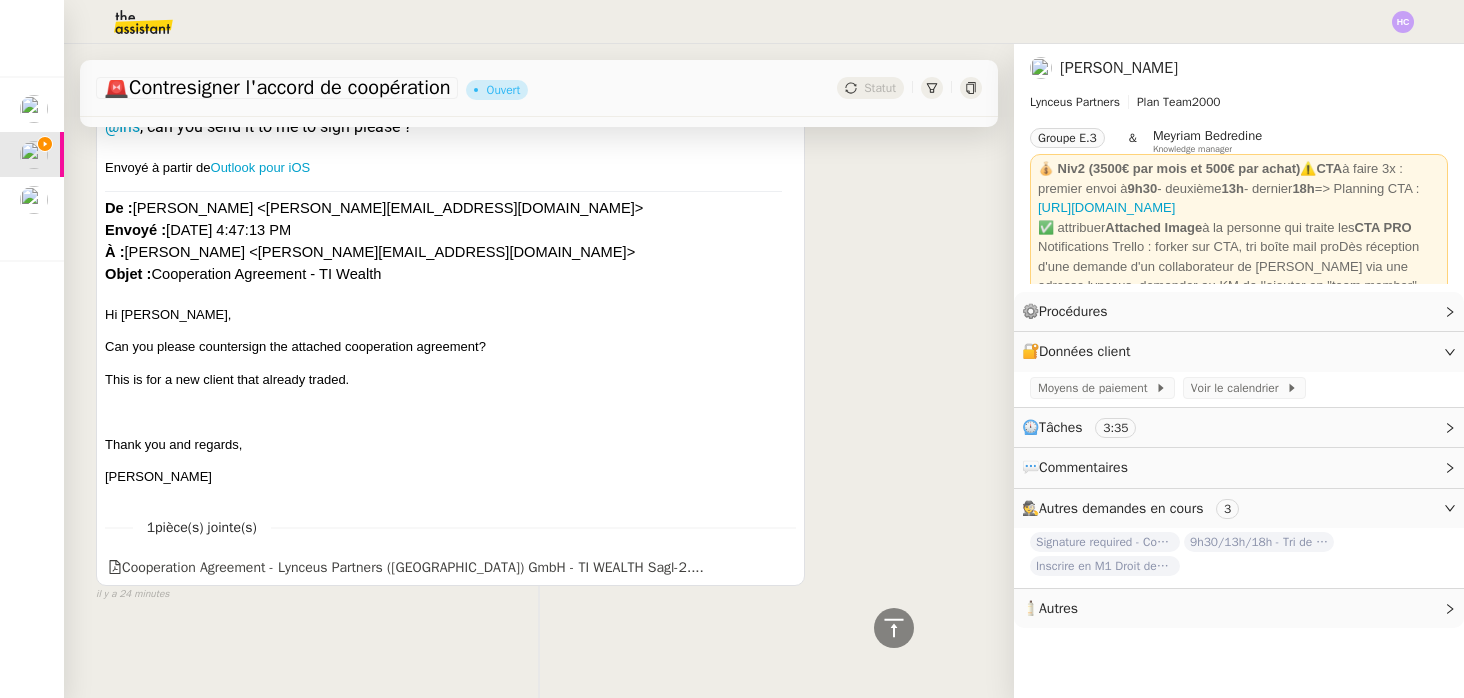 scroll, scrollTop: 0, scrollLeft: 0, axis: both 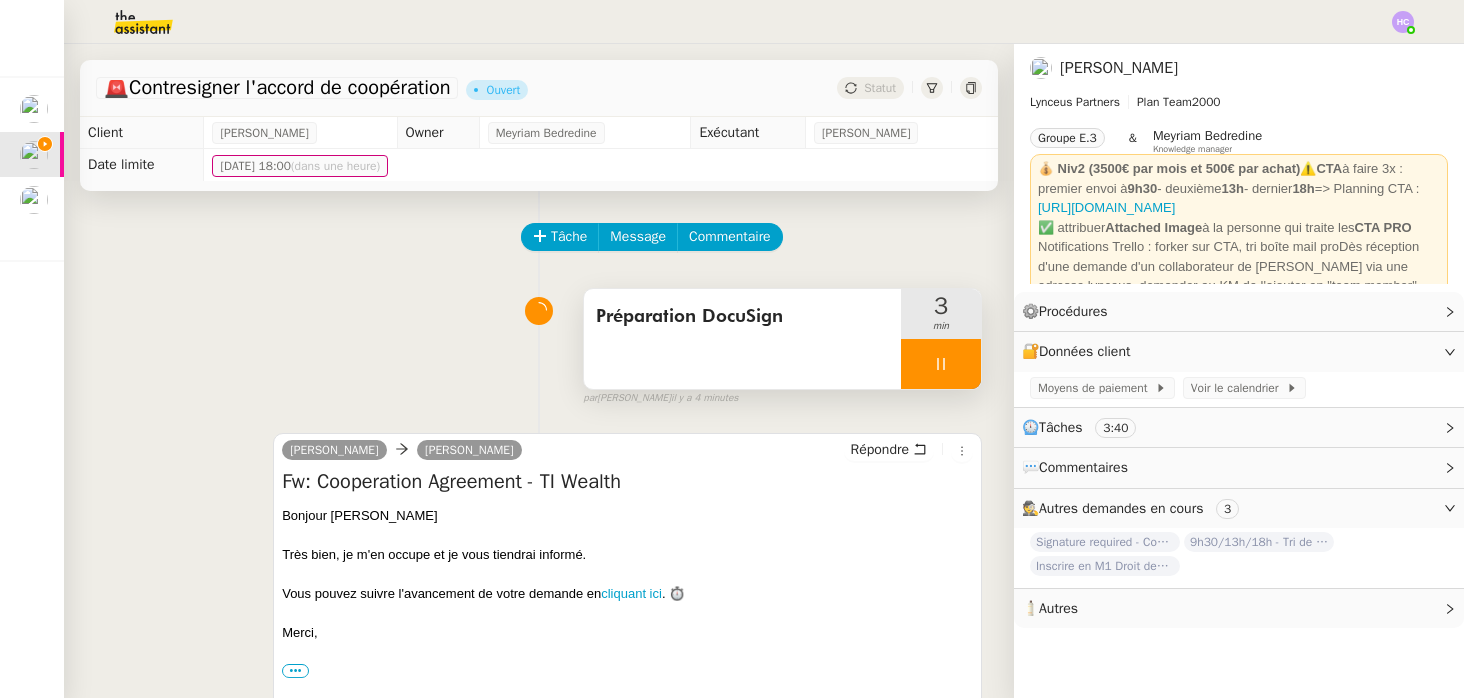 click at bounding box center (941, 364) 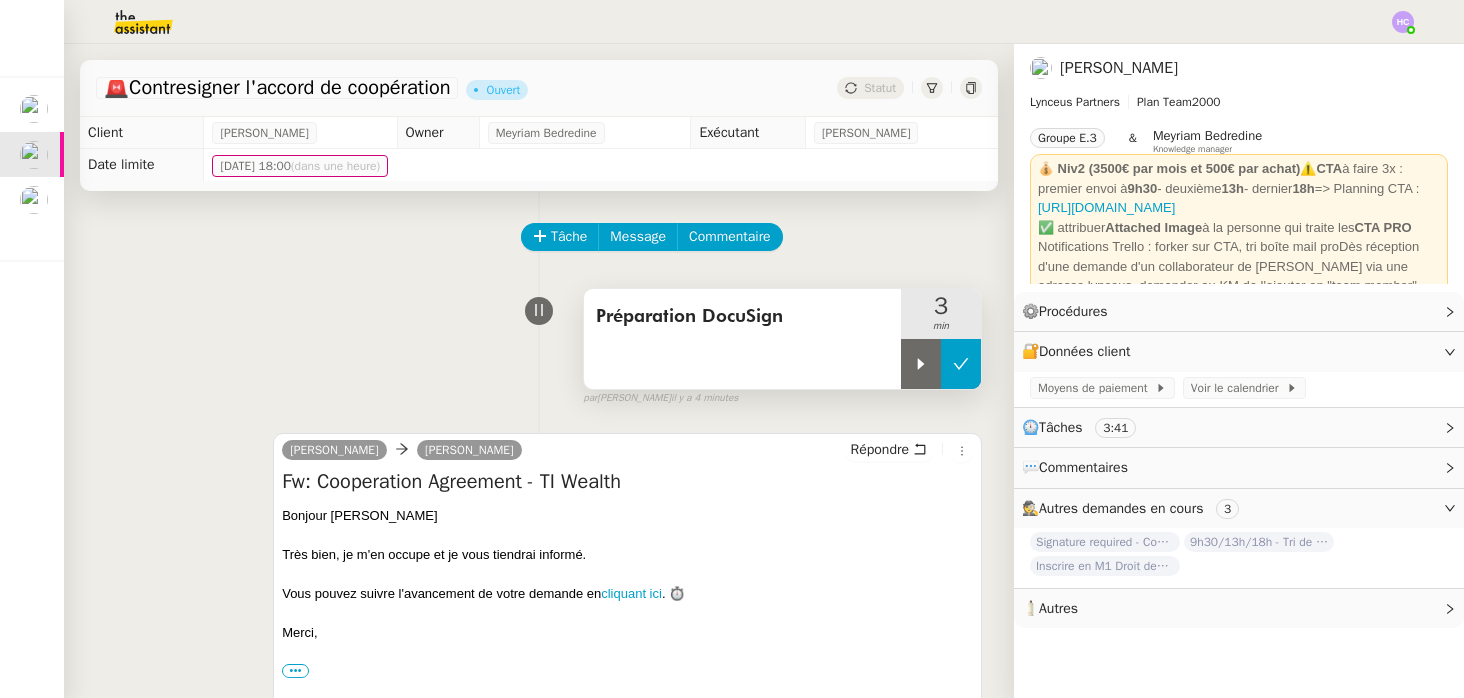 click at bounding box center [961, 364] 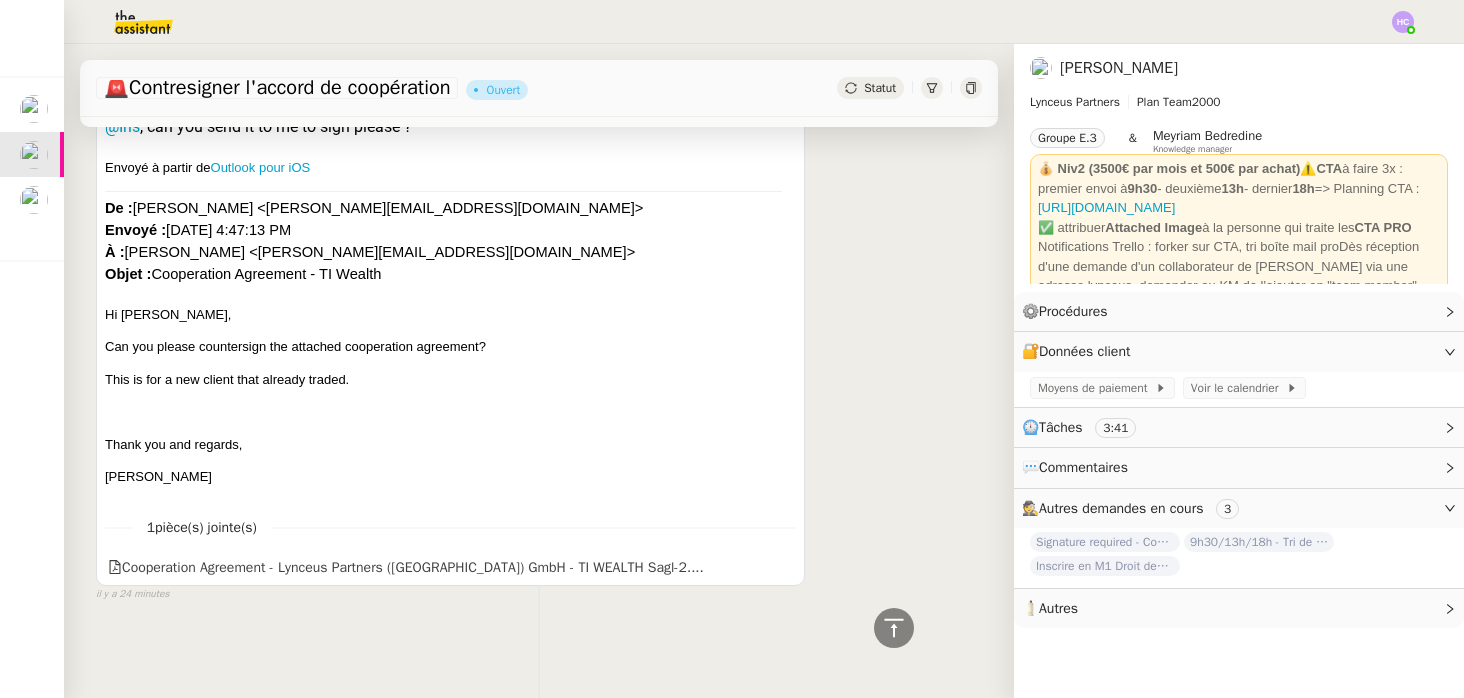 scroll, scrollTop: 0, scrollLeft: 0, axis: both 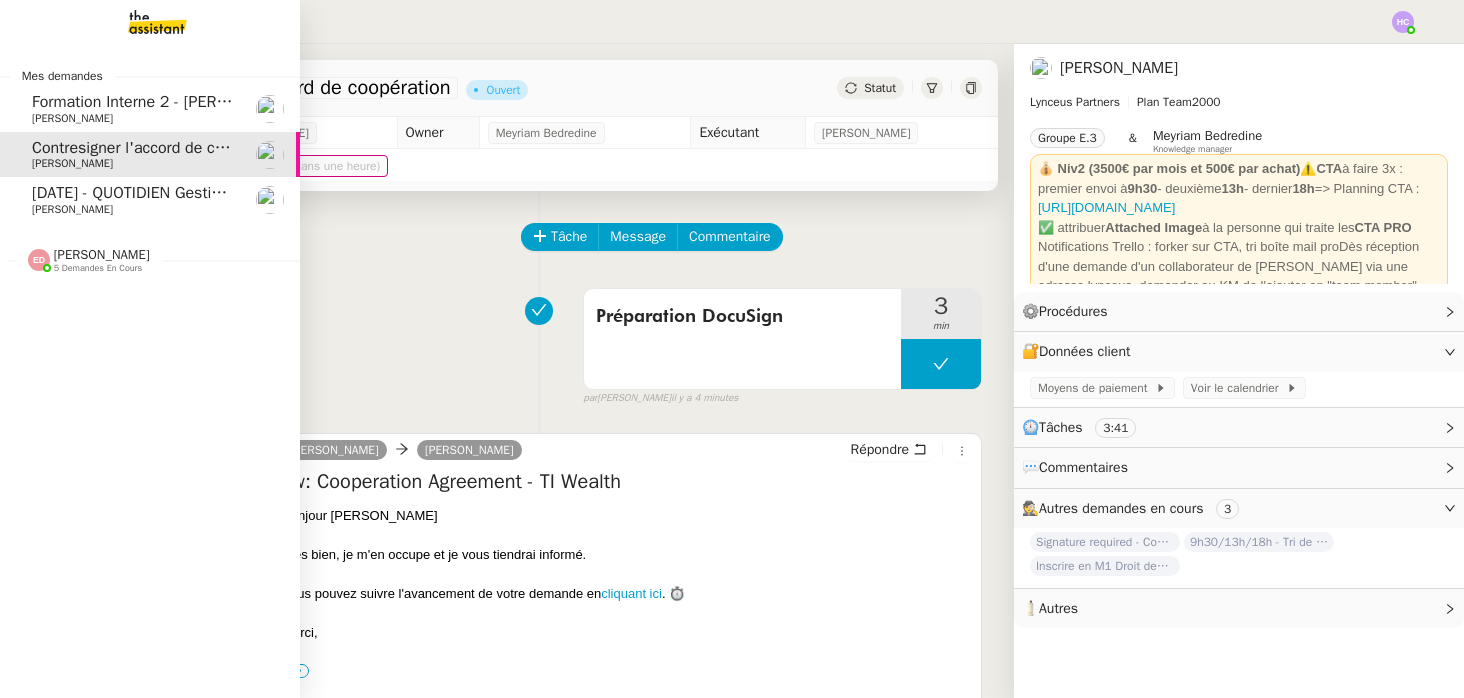 click on "[PERSON_NAME]" 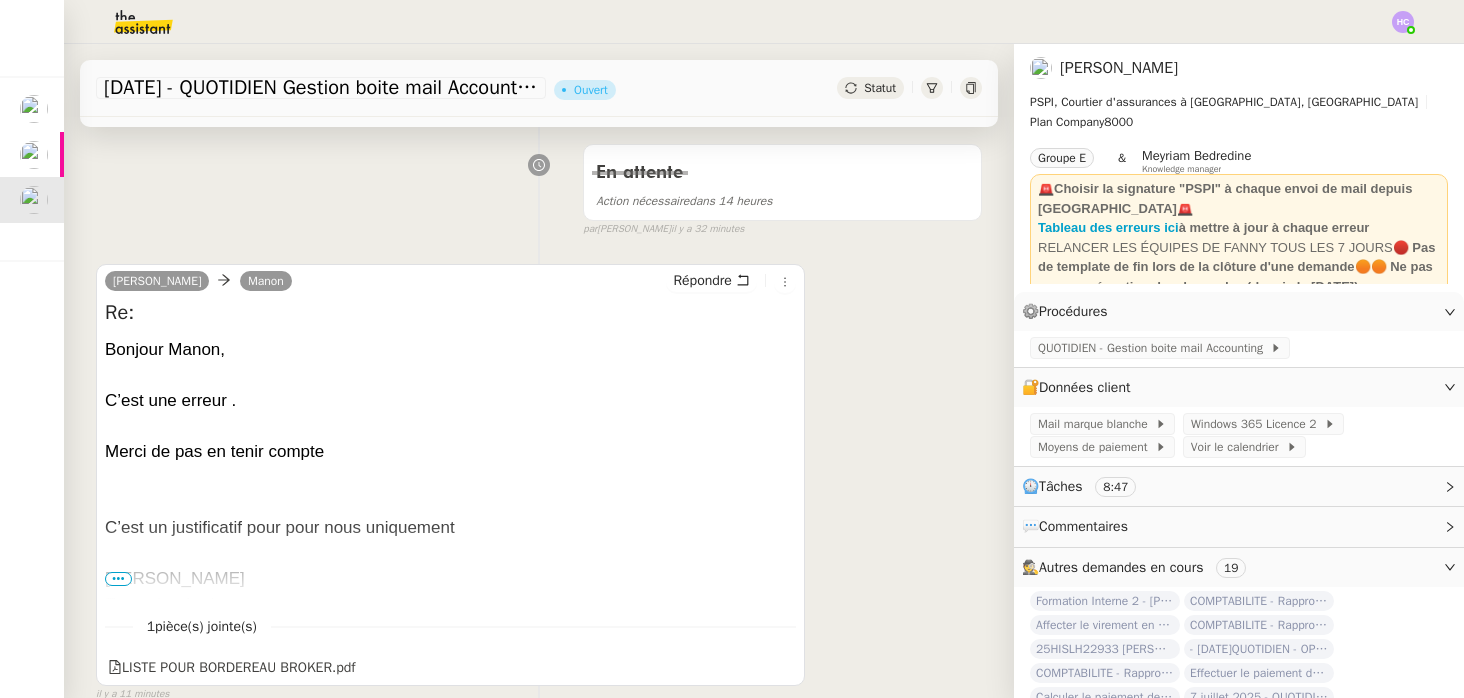 scroll, scrollTop: 361, scrollLeft: 0, axis: vertical 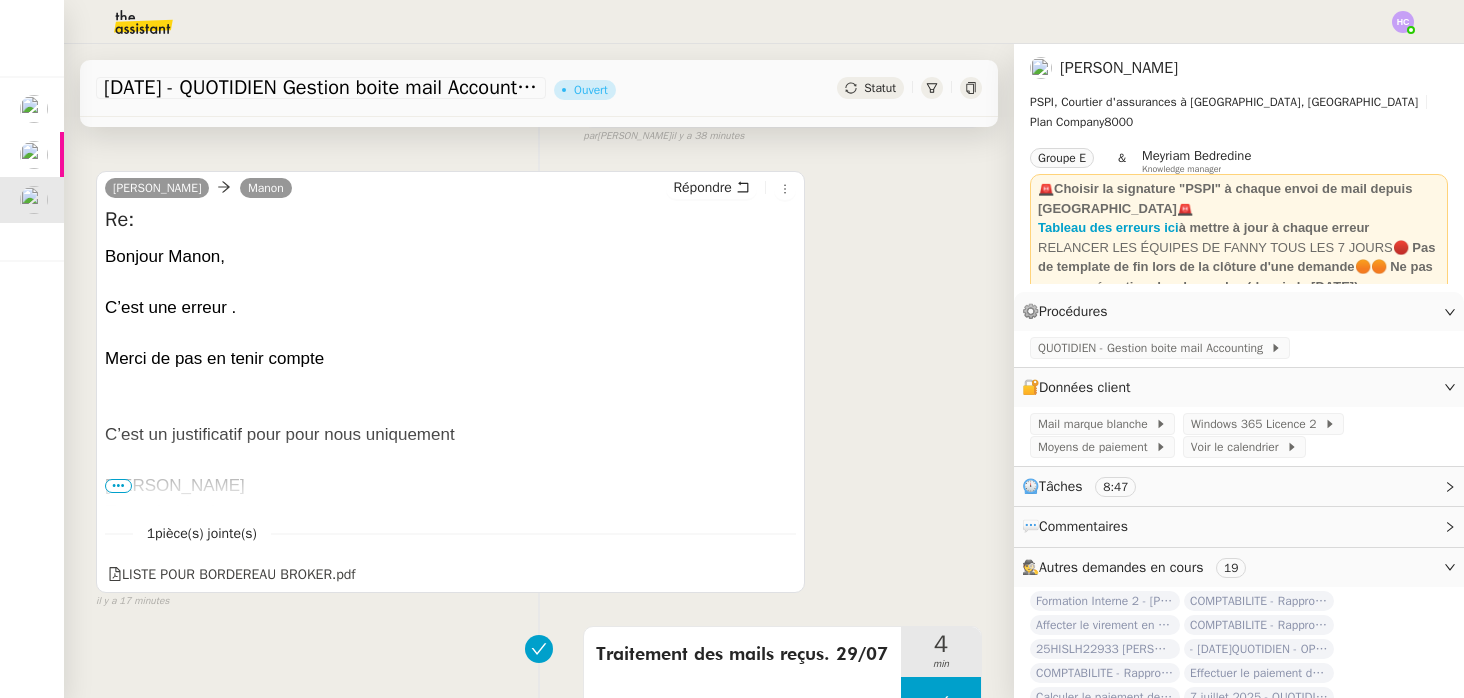 click on "•••" at bounding box center (118, 486) 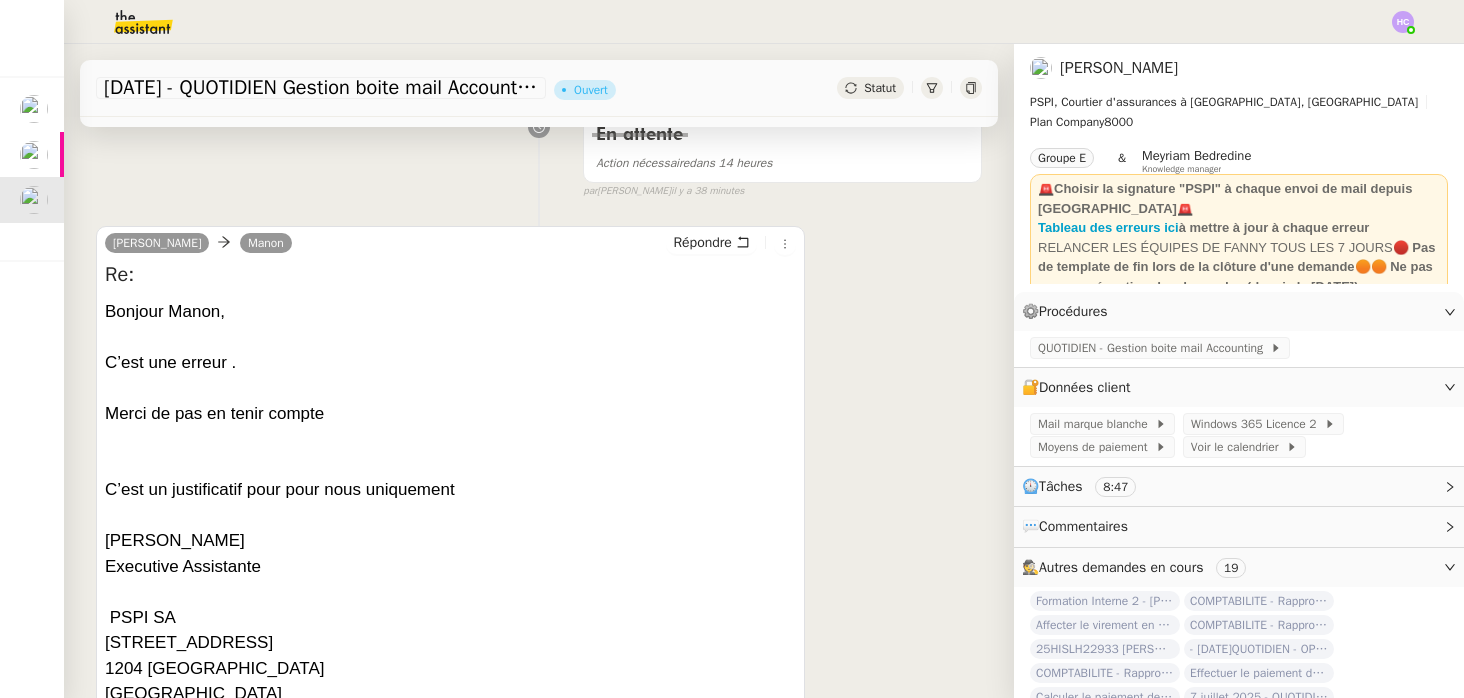 scroll, scrollTop: 288, scrollLeft: 0, axis: vertical 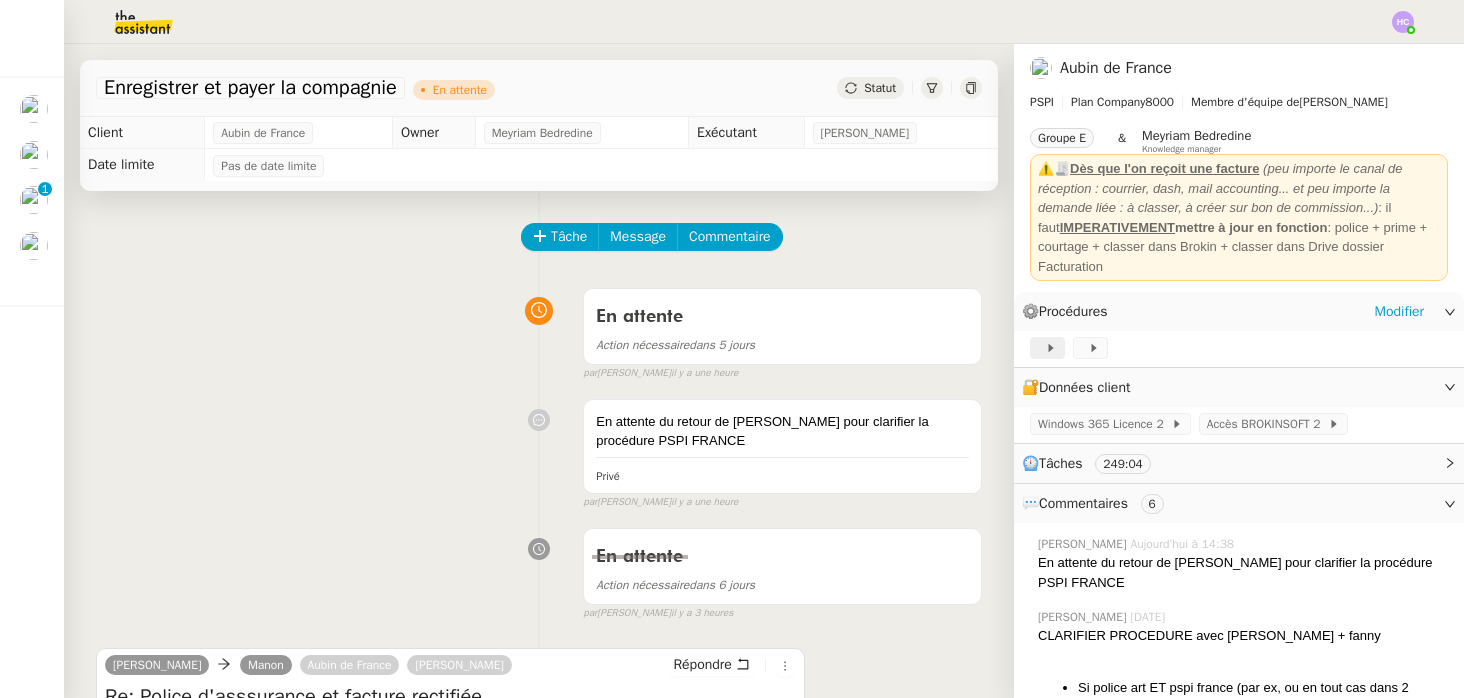 click 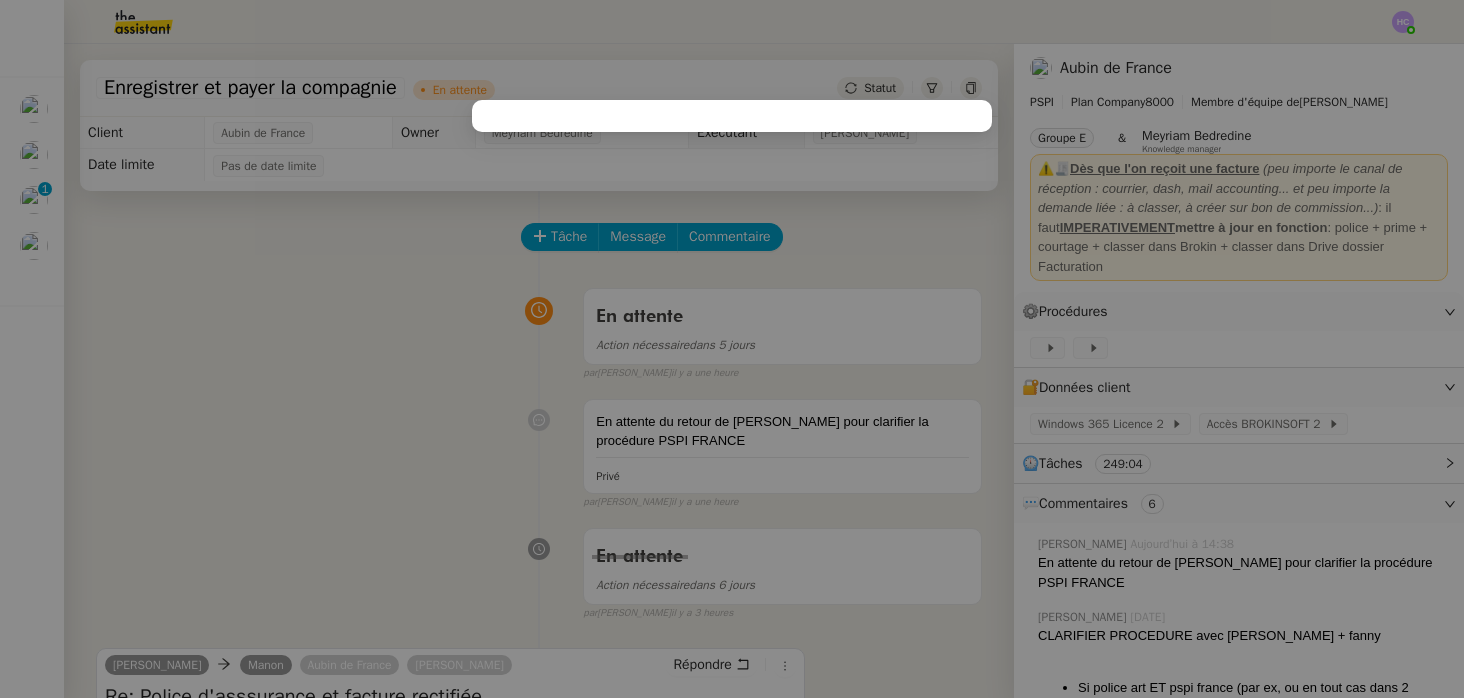 click at bounding box center (732, 349) 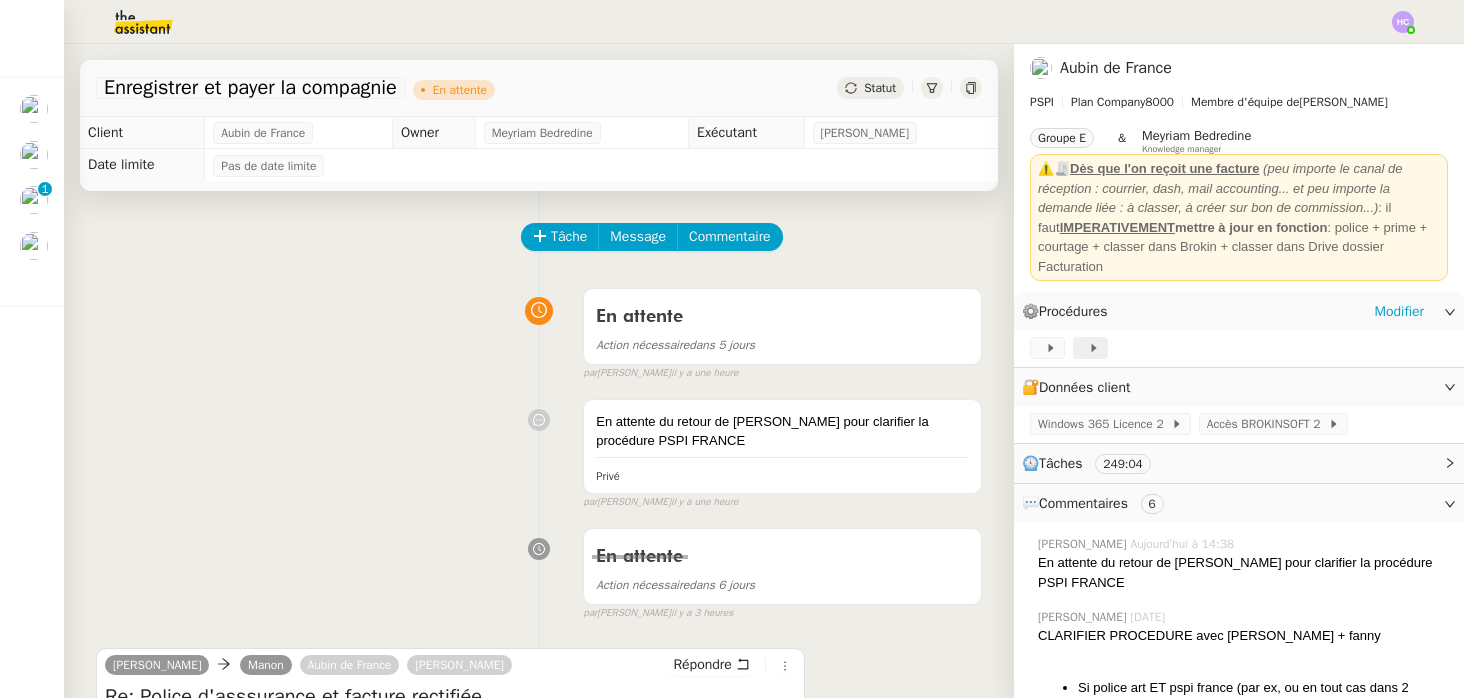 click 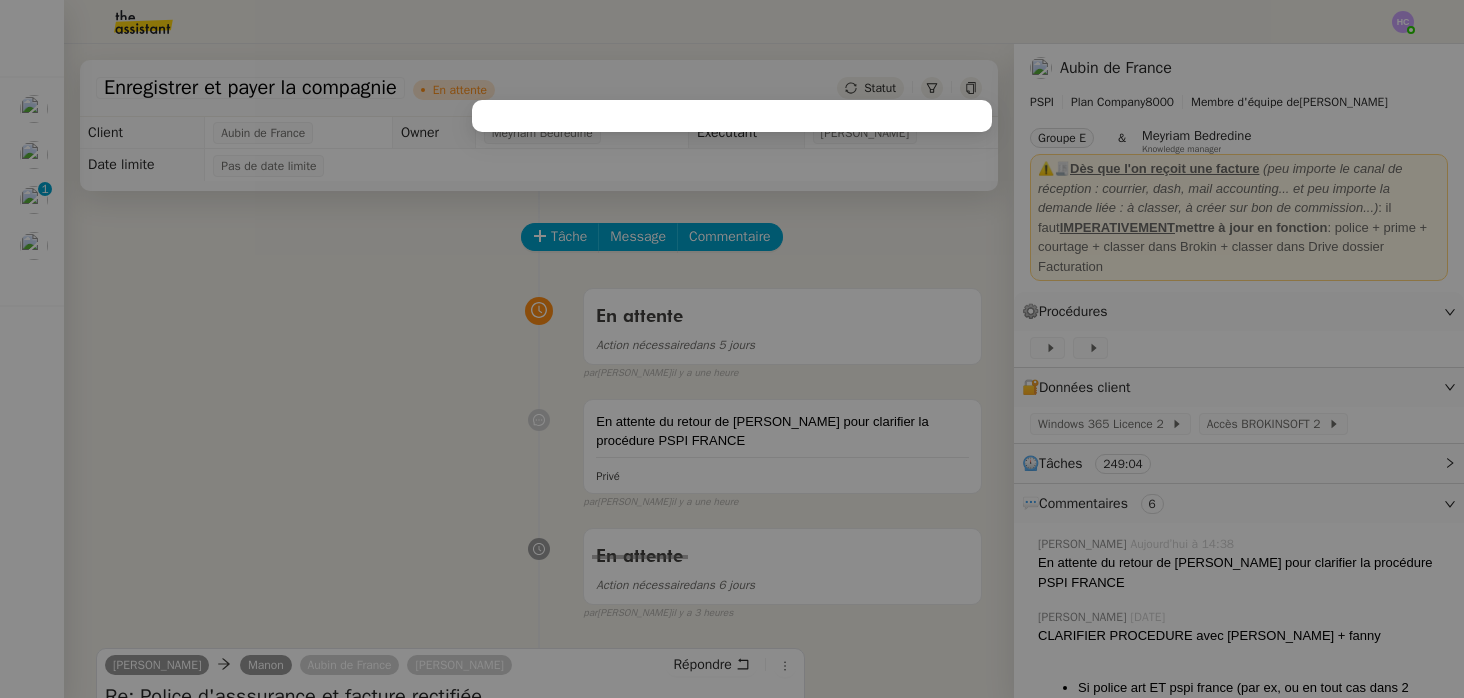 click at bounding box center (732, 349) 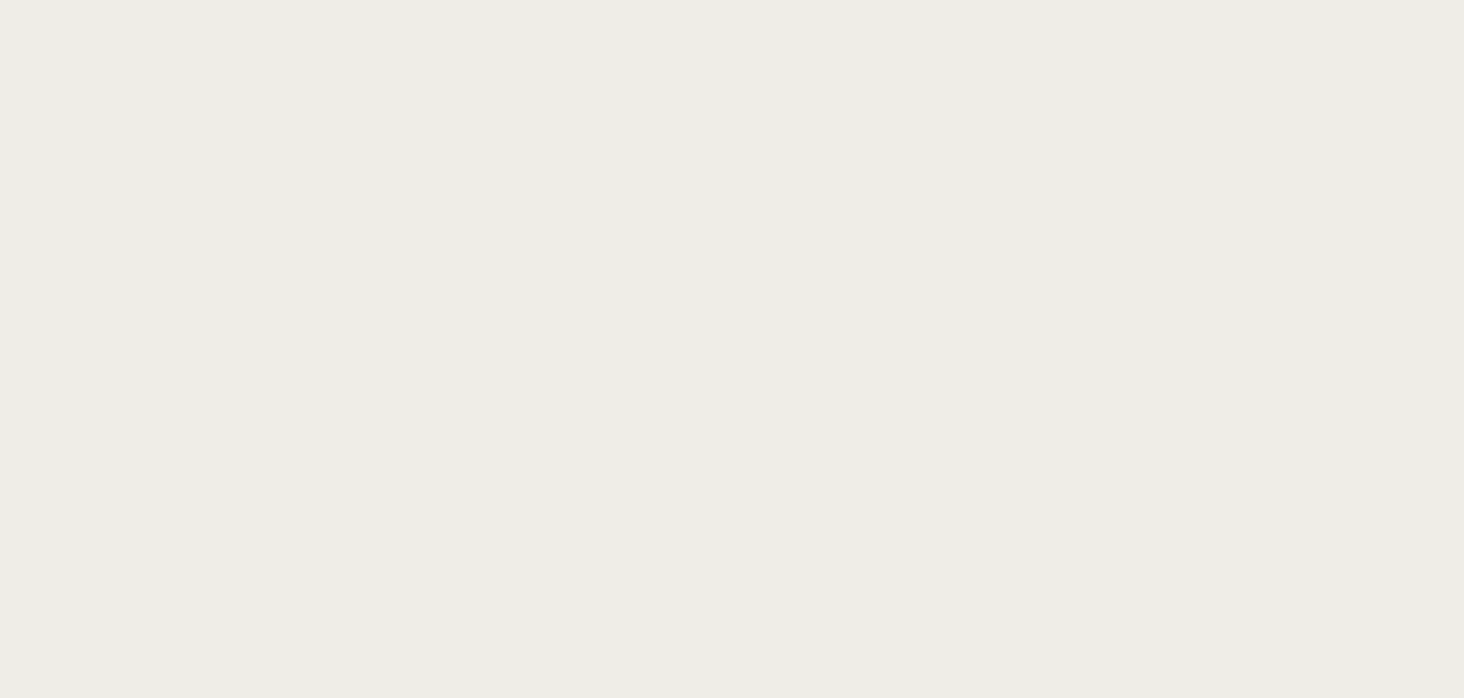 scroll, scrollTop: 0, scrollLeft: 0, axis: both 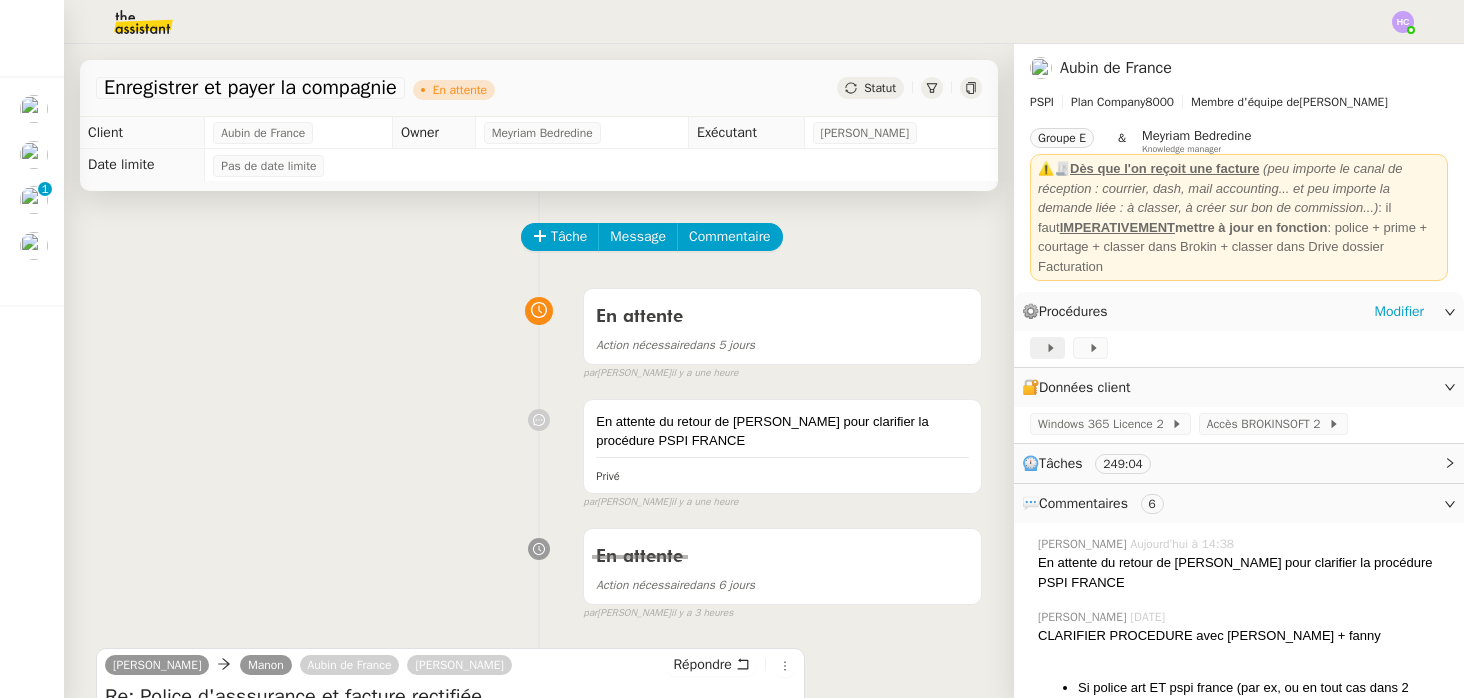 click 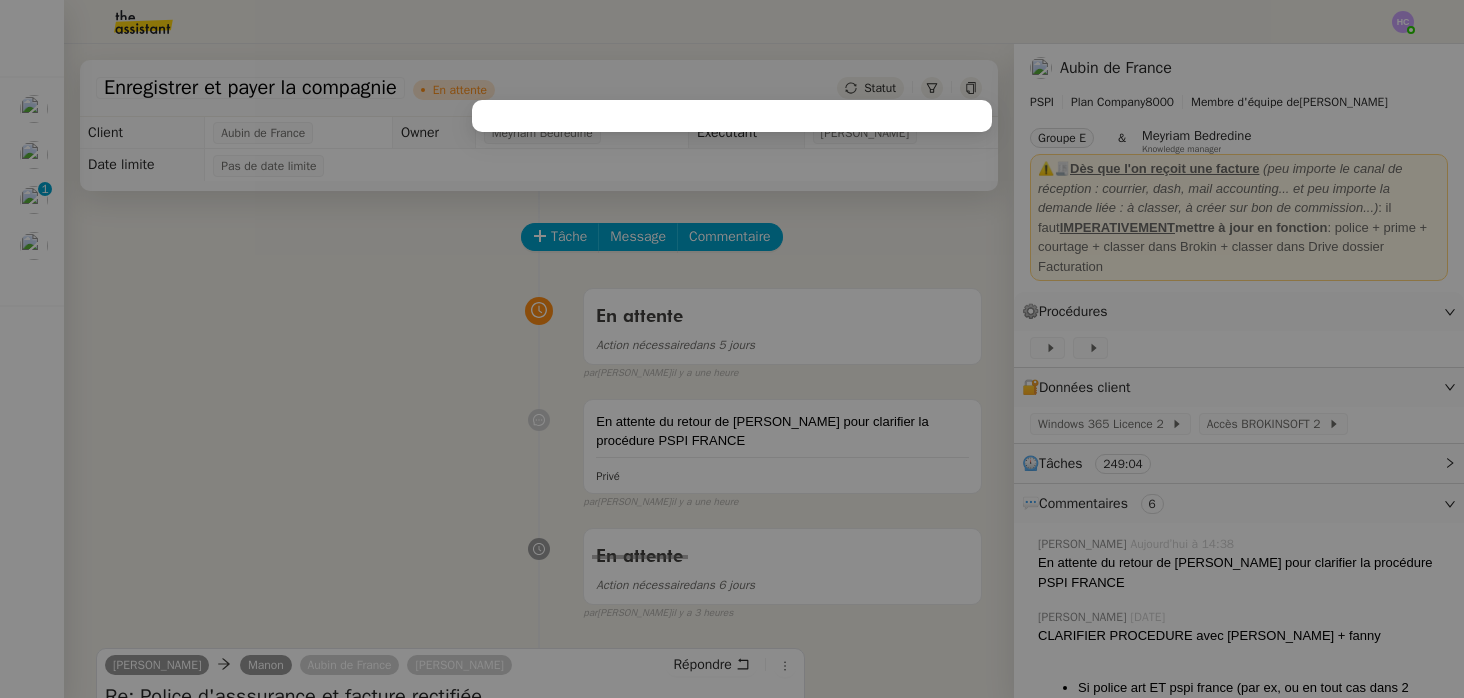 click at bounding box center (732, 349) 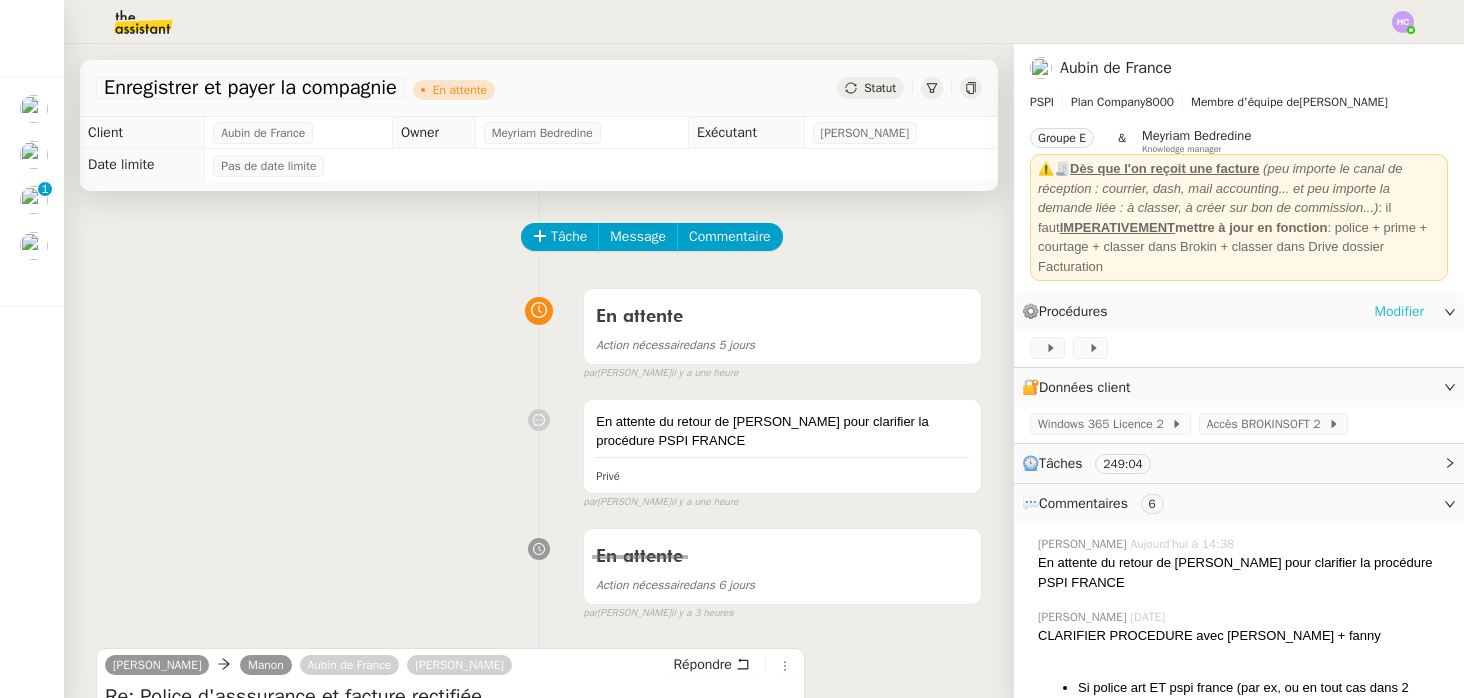click on "Modifier" 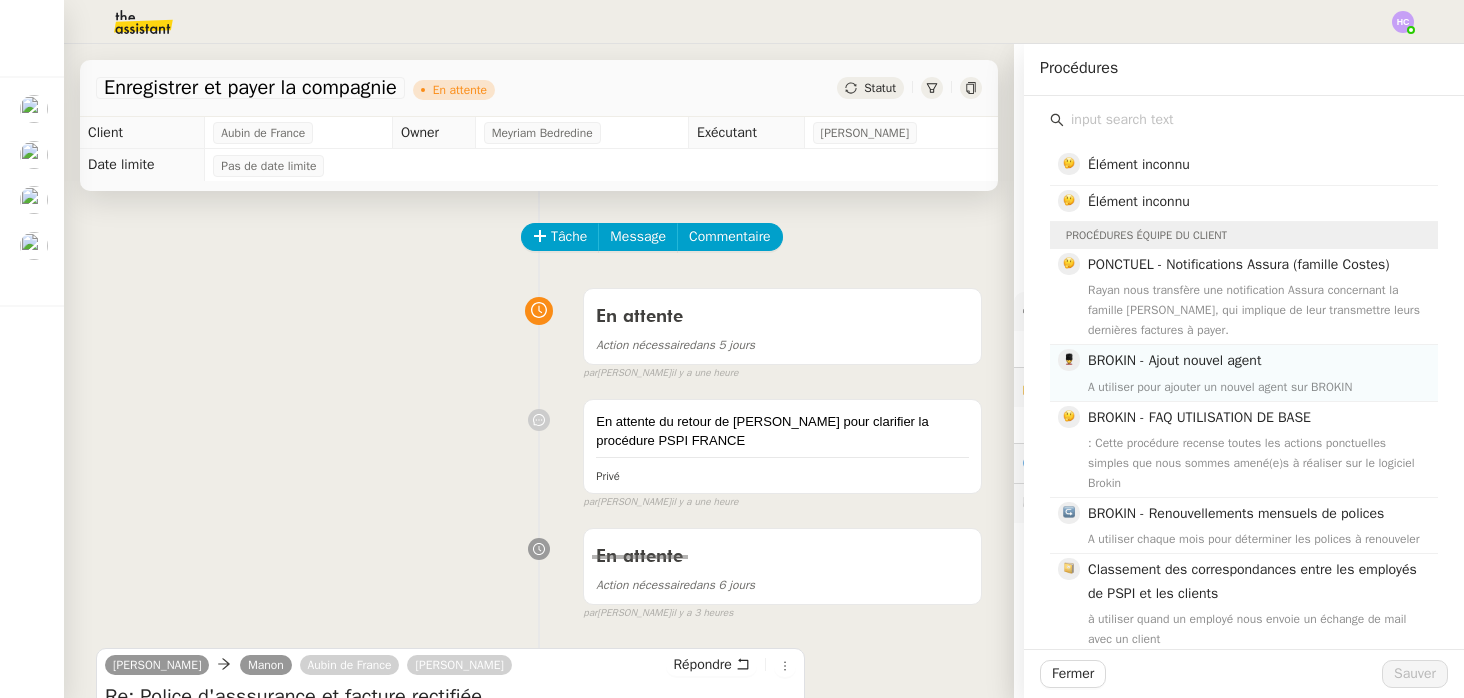 click on "A utiliser pour ajouter un nouvel agent sur BROKIN" 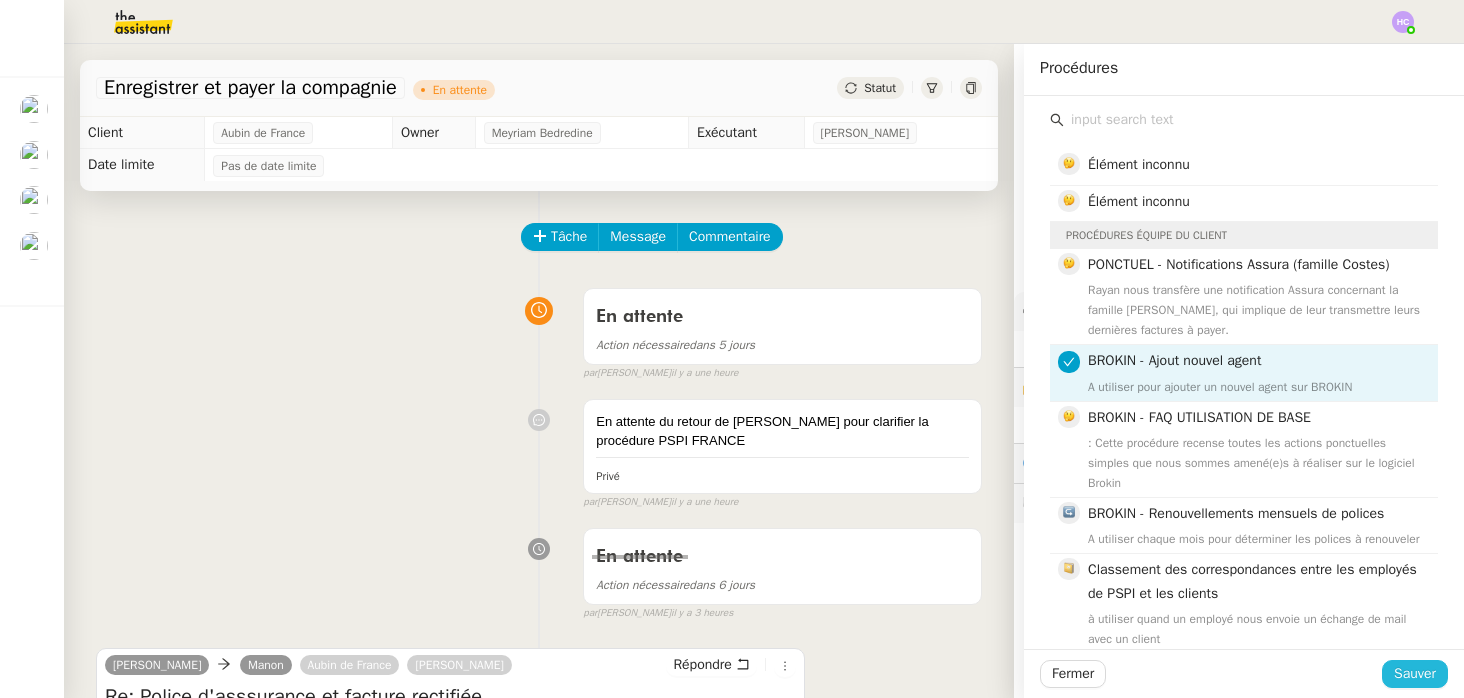 click on "Sauver" 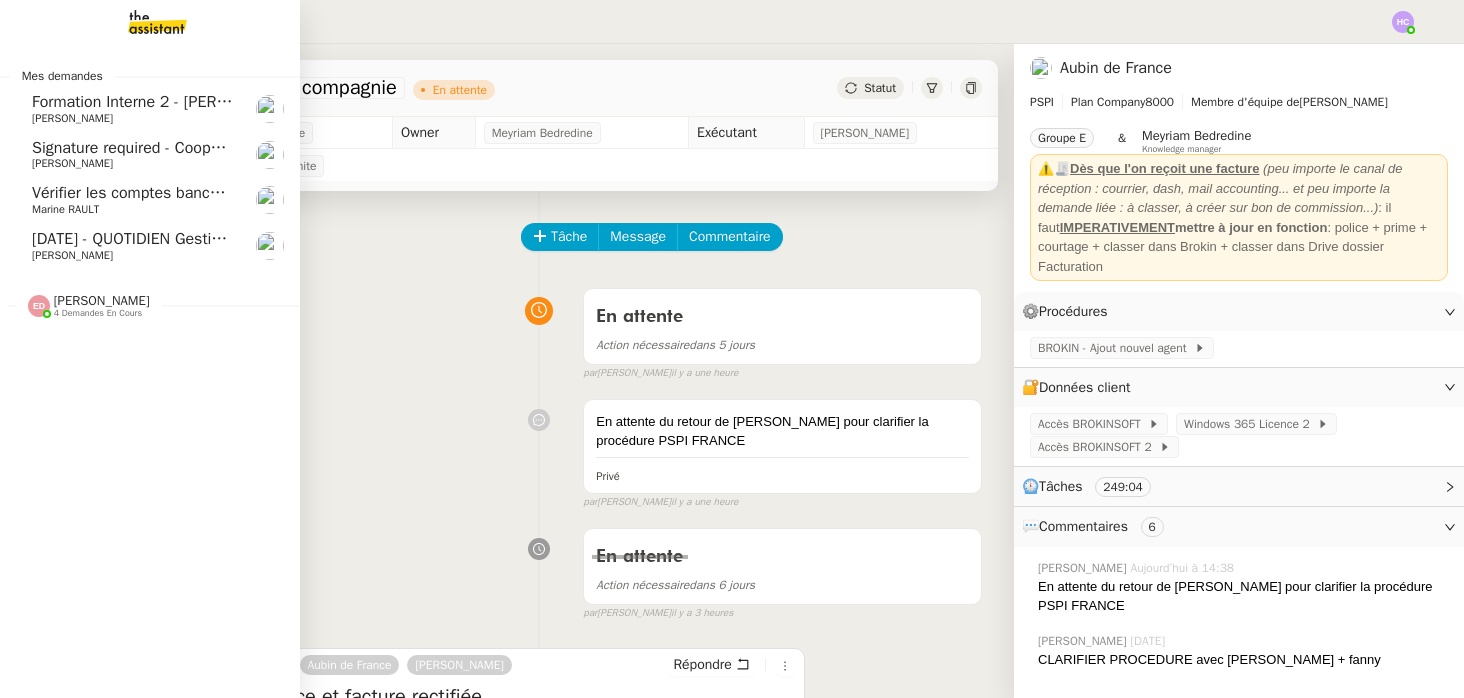 click on "4 demandes en cours" 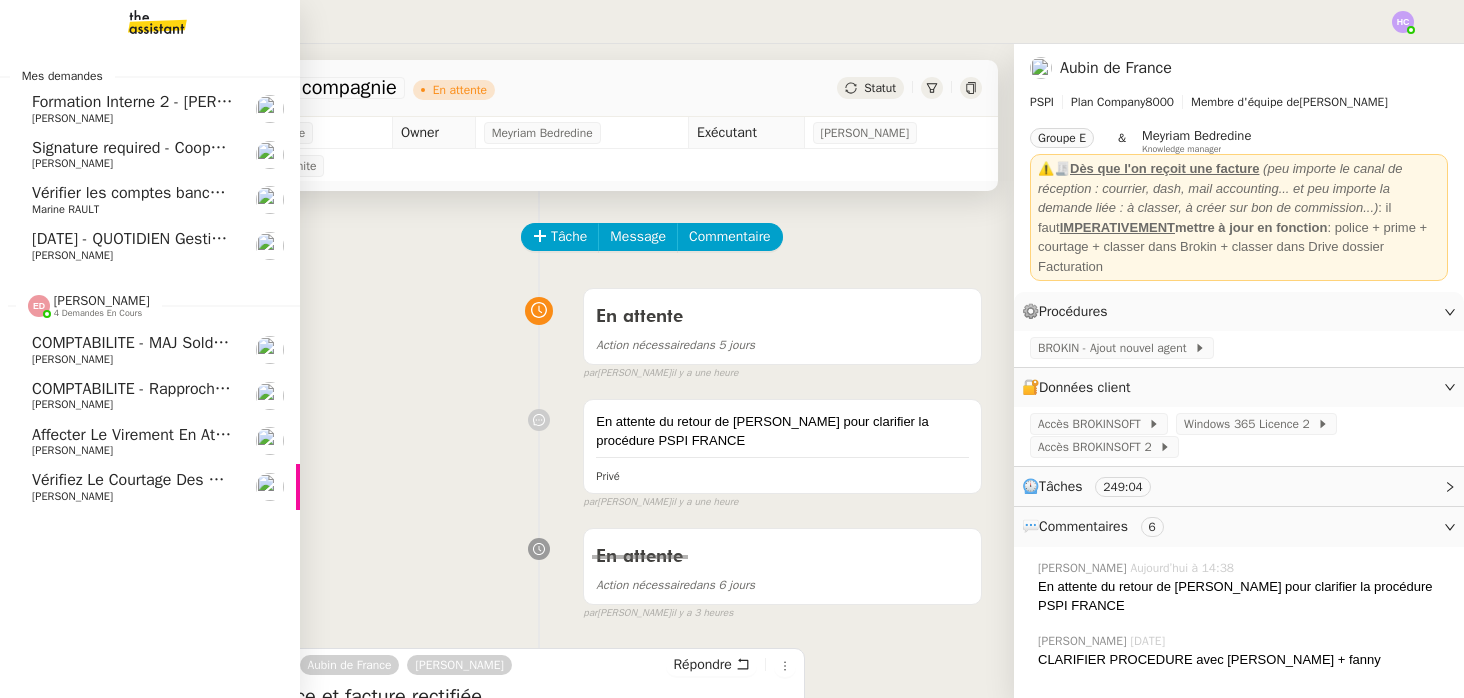 click on "[PERSON_NAME]" 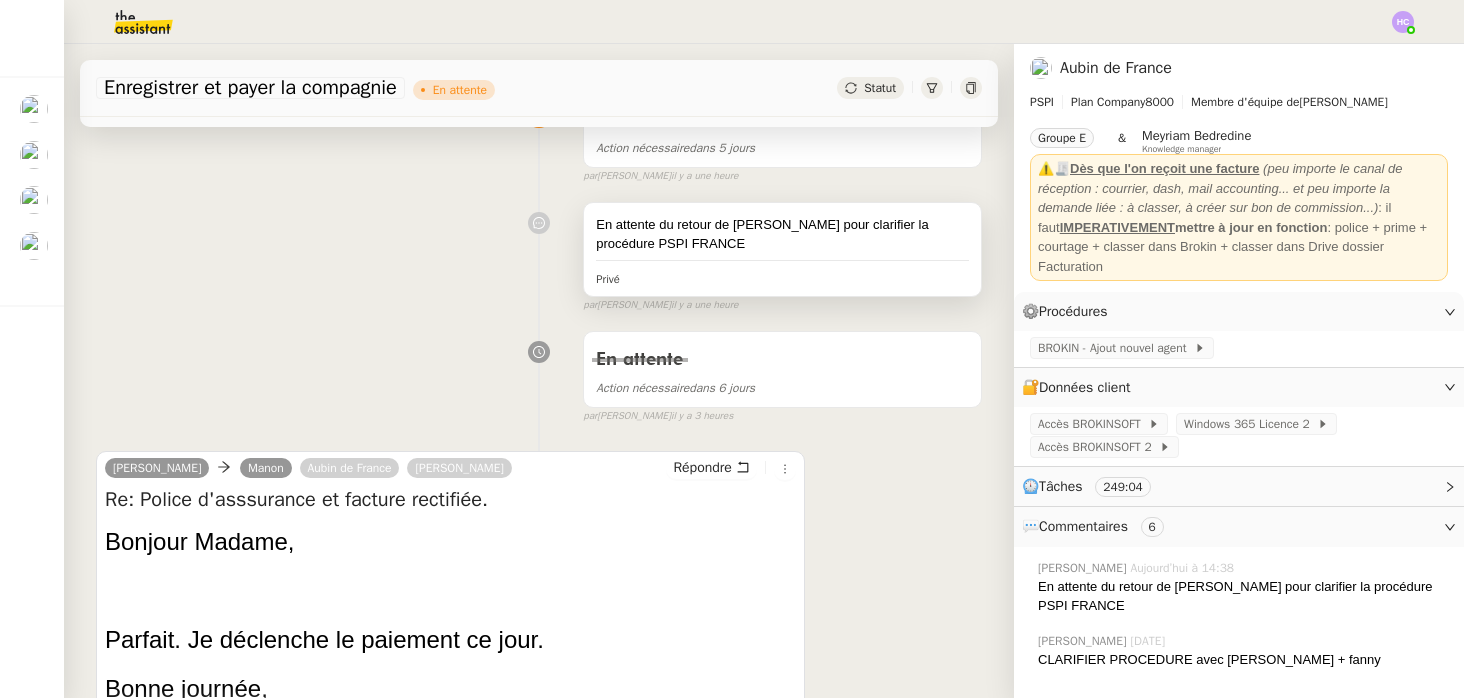 scroll, scrollTop: 0, scrollLeft: 0, axis: both 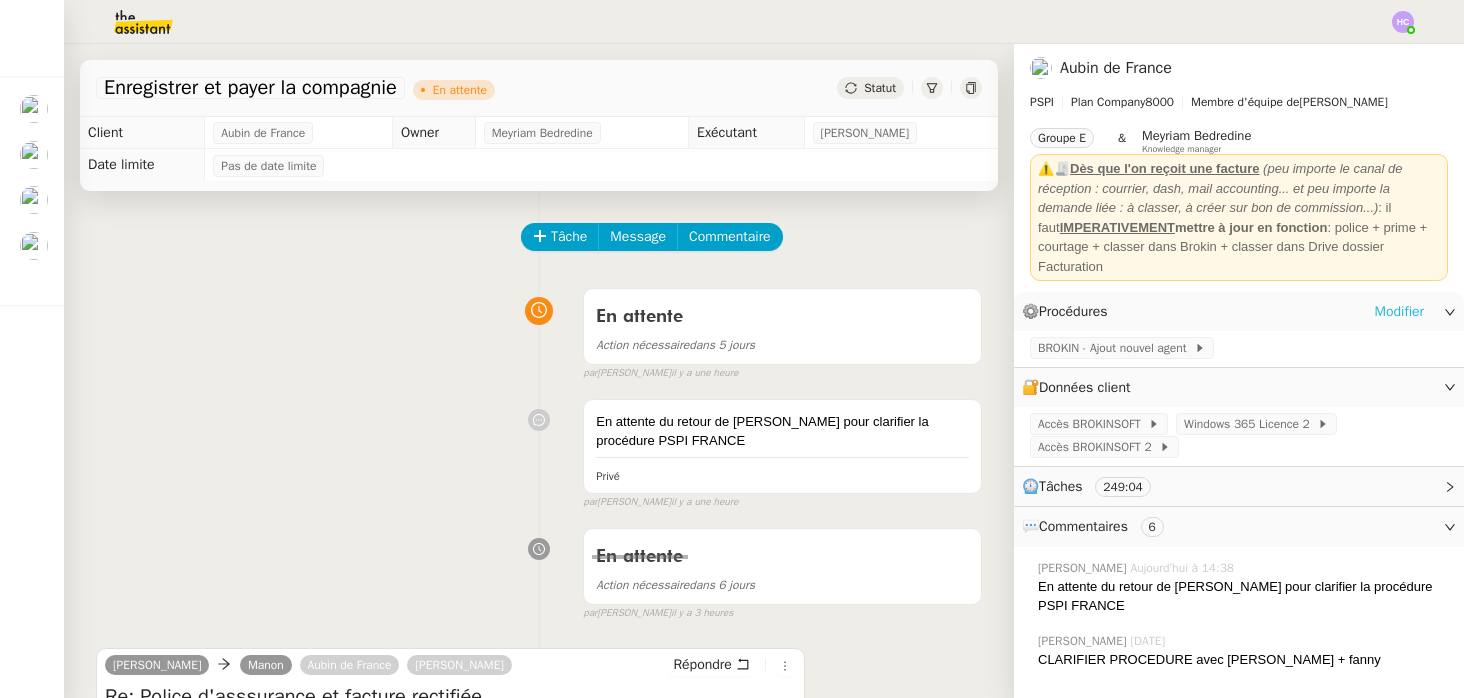 click on "Modifier" 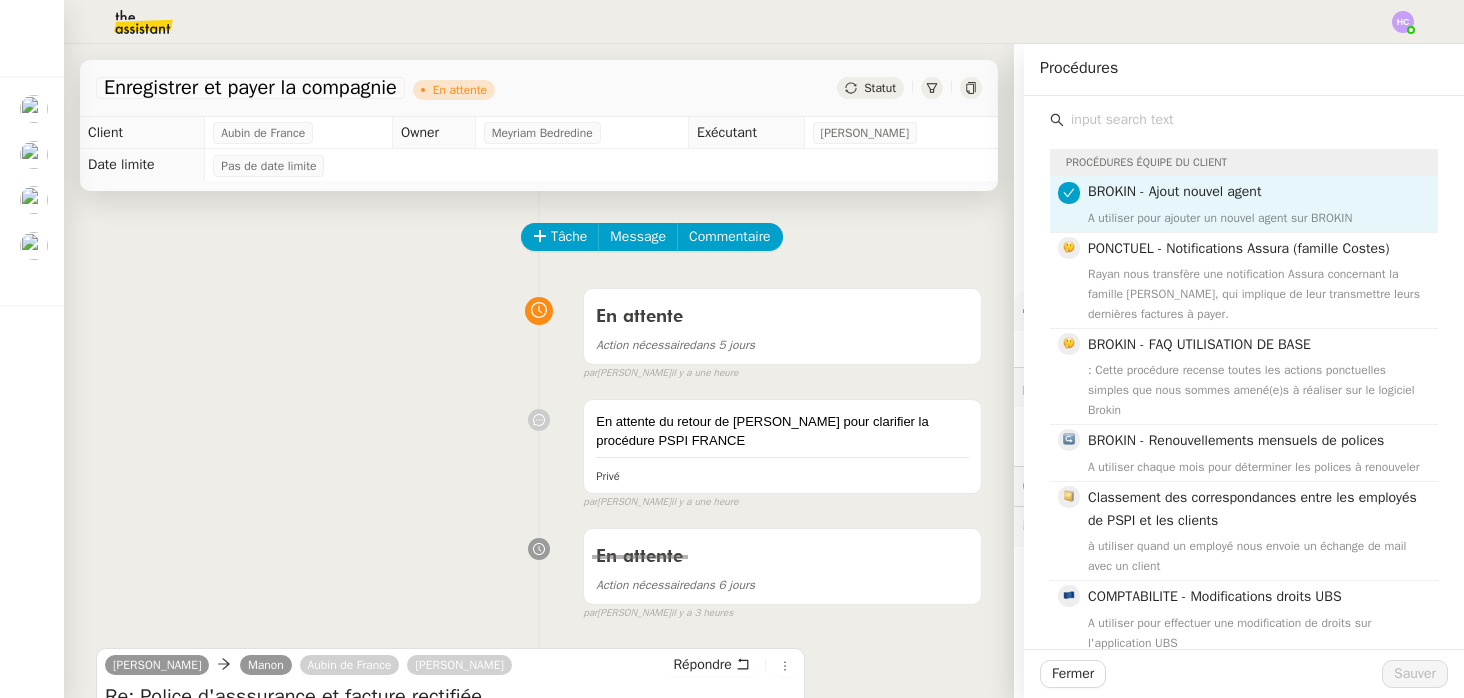 click 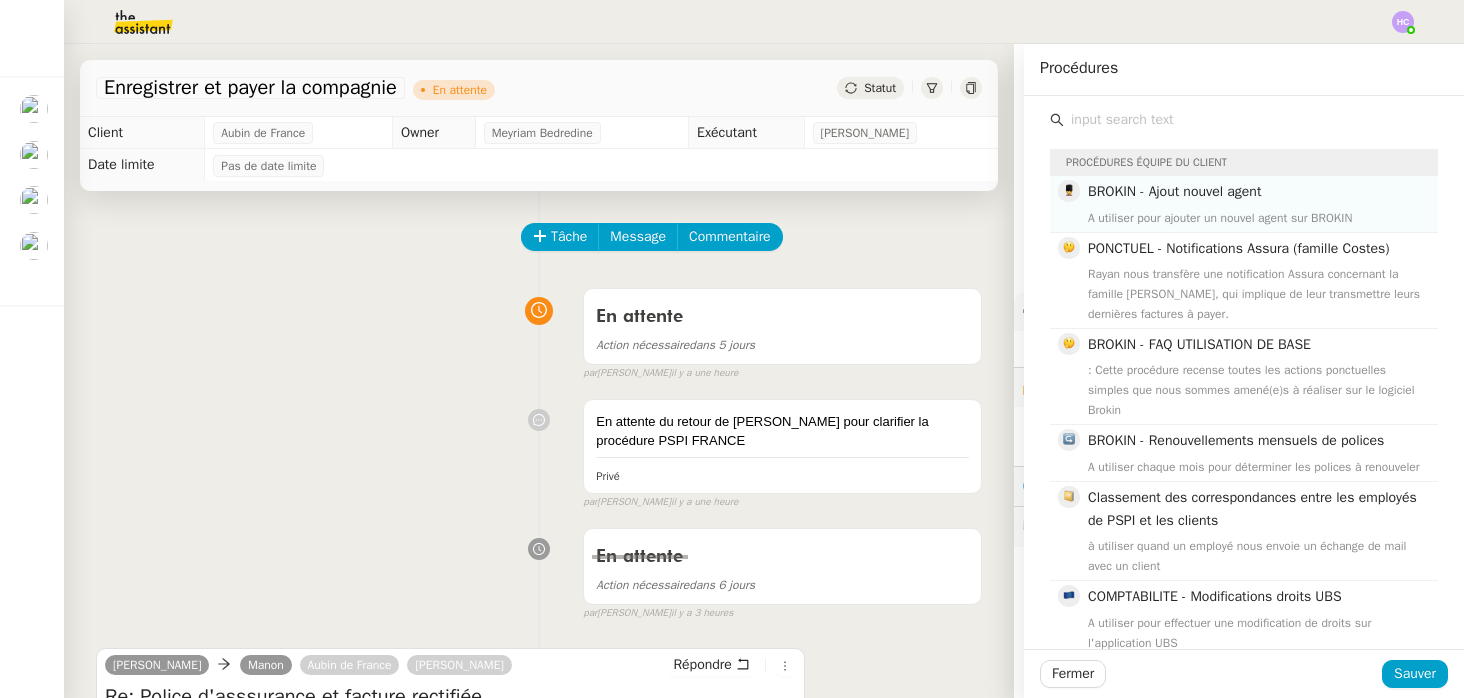click 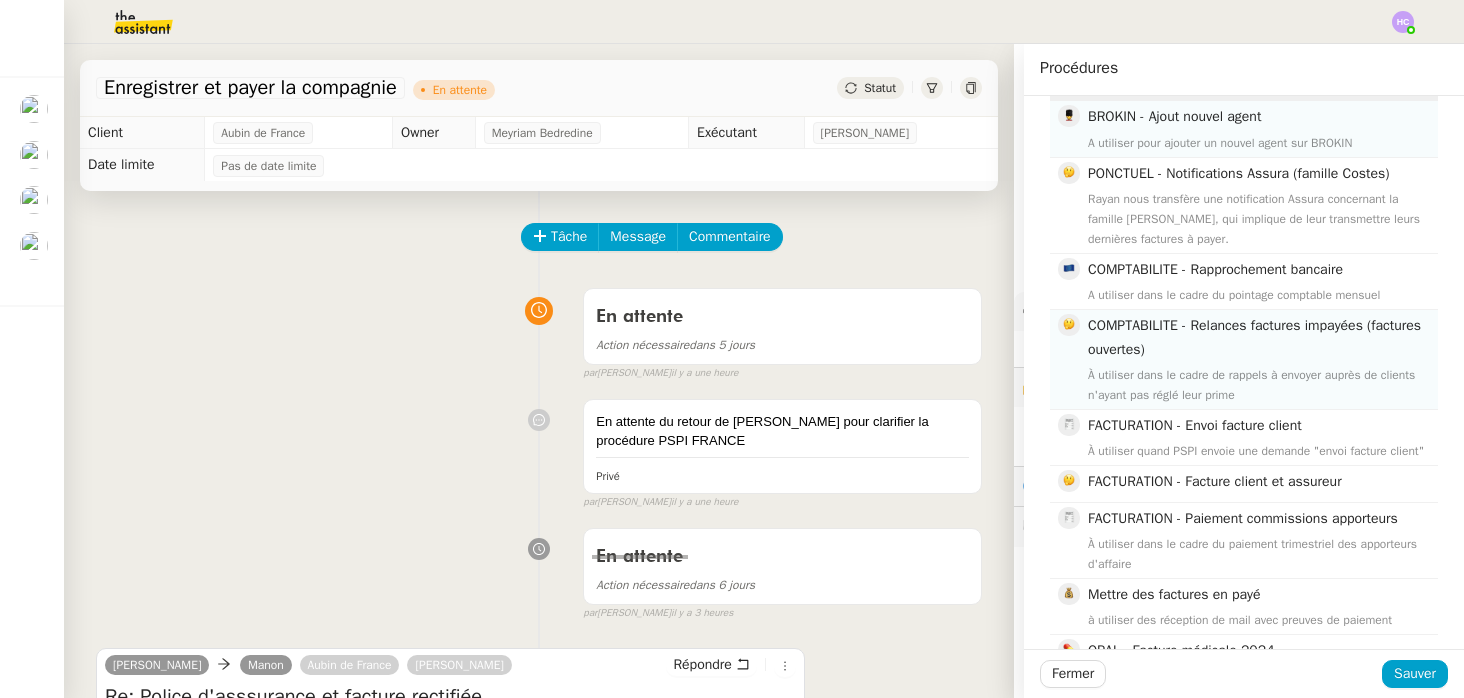 scroll, scrollTop: 87, scrollLeft: 0, axis: vertical 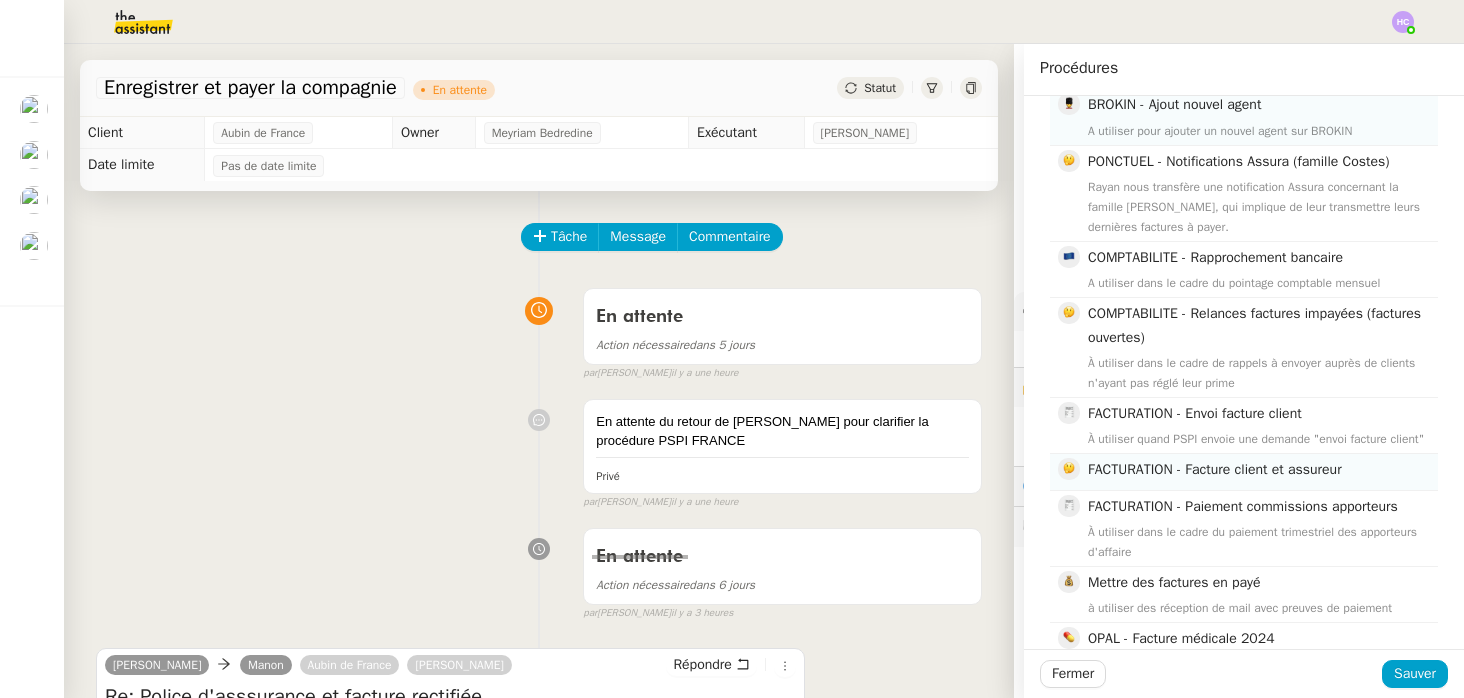 type on "facture" 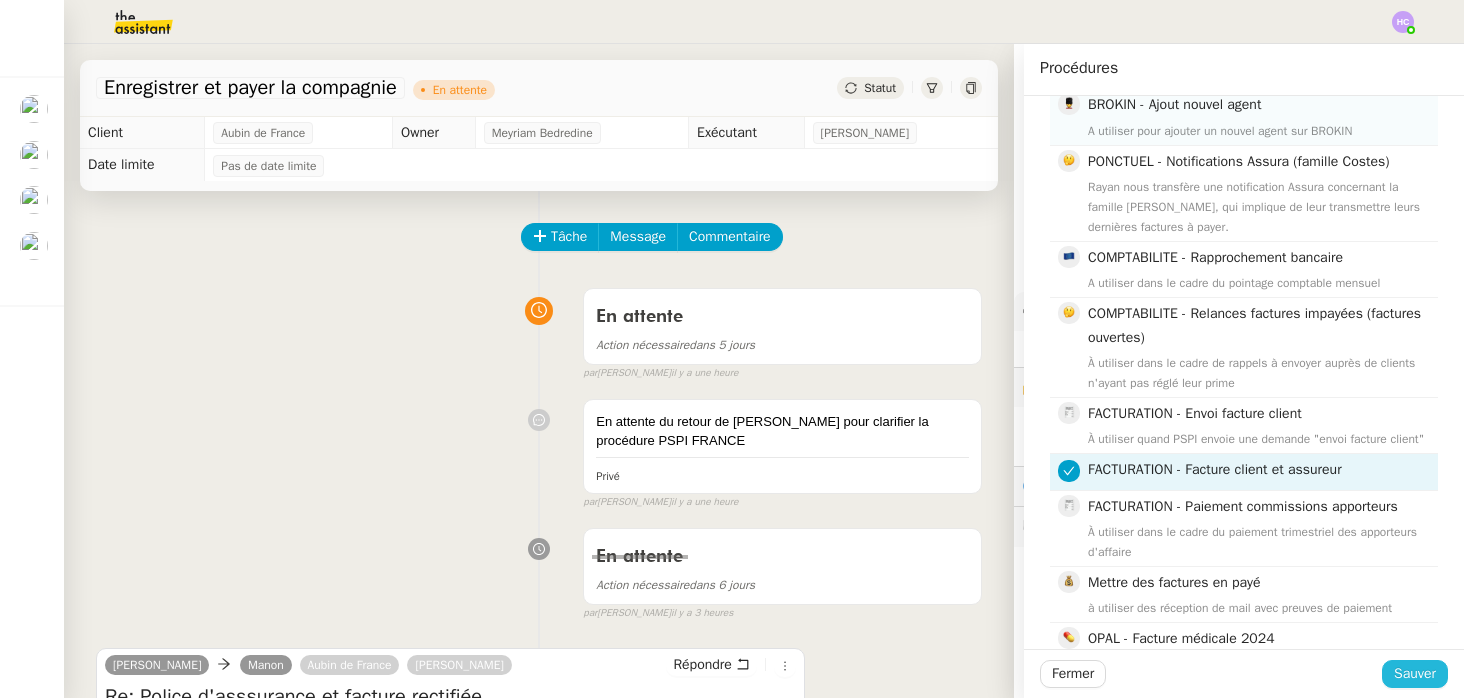 click on "Sauver" 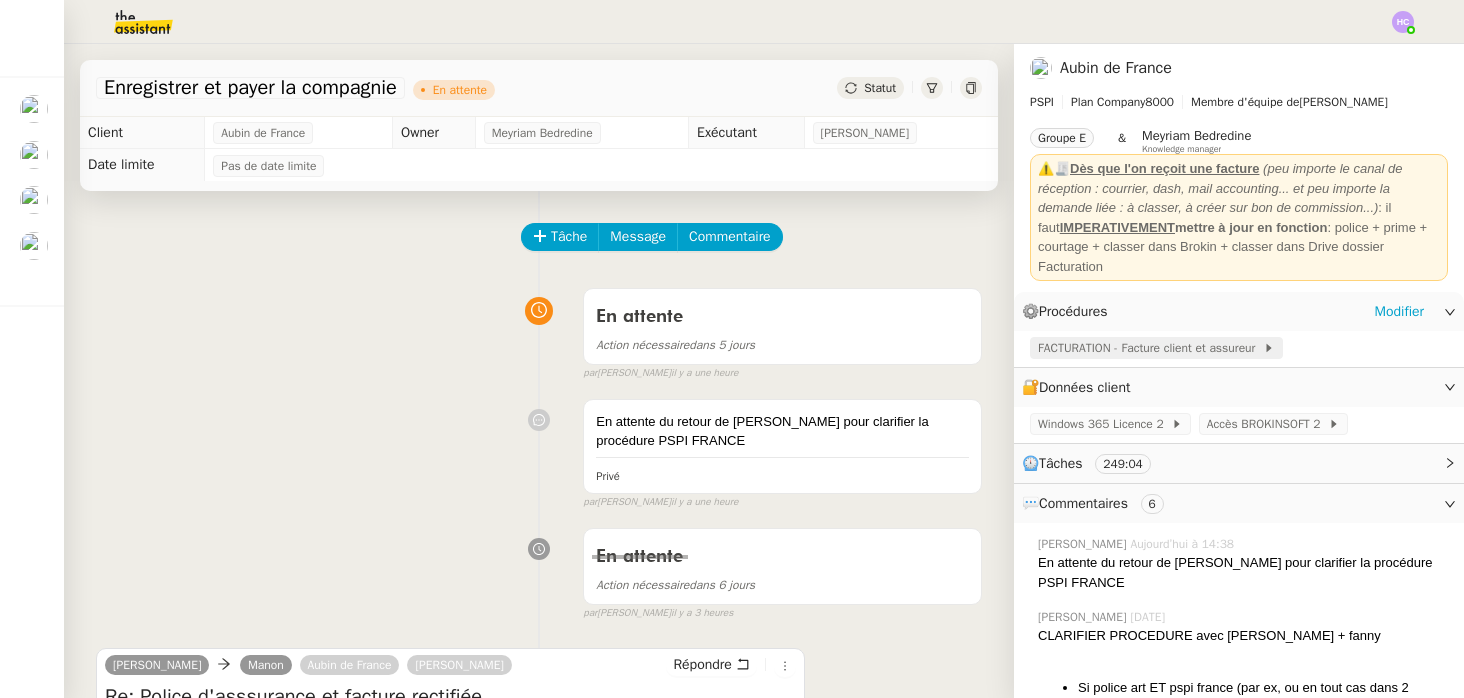 click on "FACTURATION - Facture client et assureur" 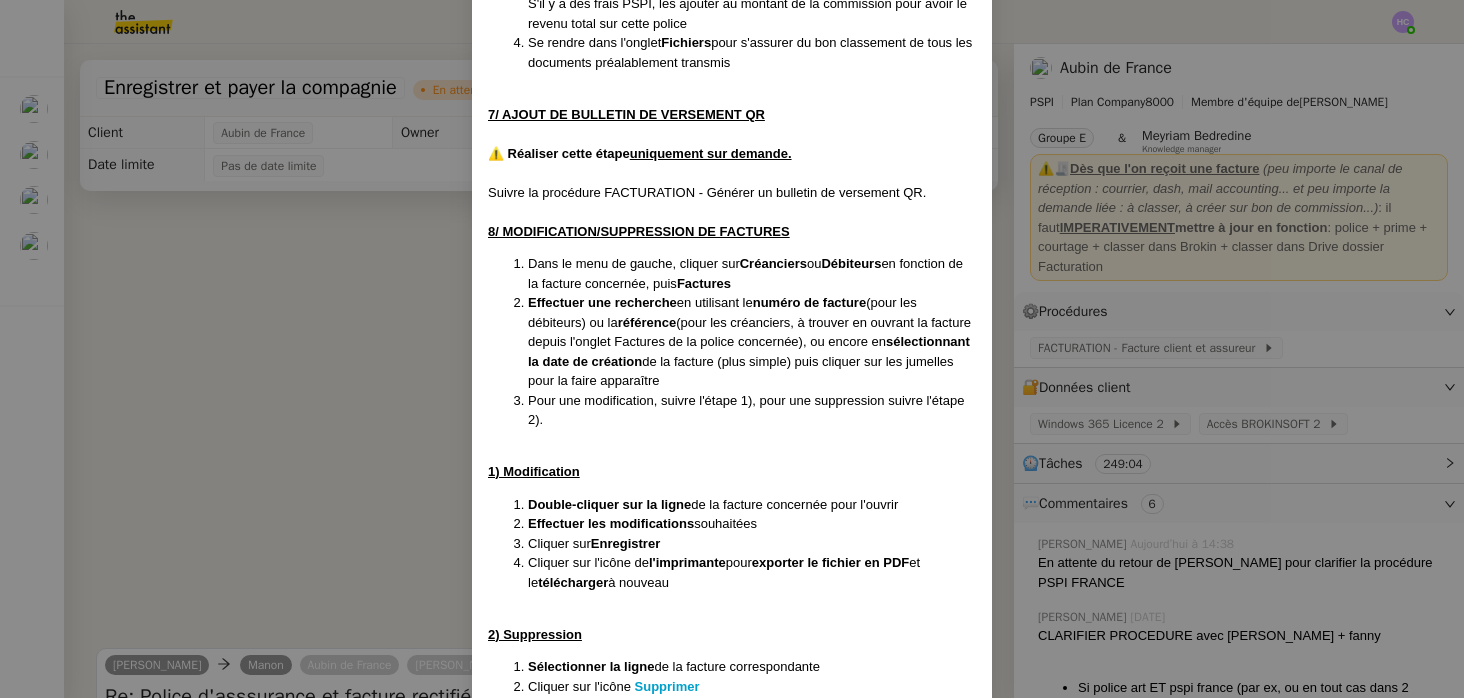 scroll, scrollTop: 3832, scrollLeft: 0, axis: vertical 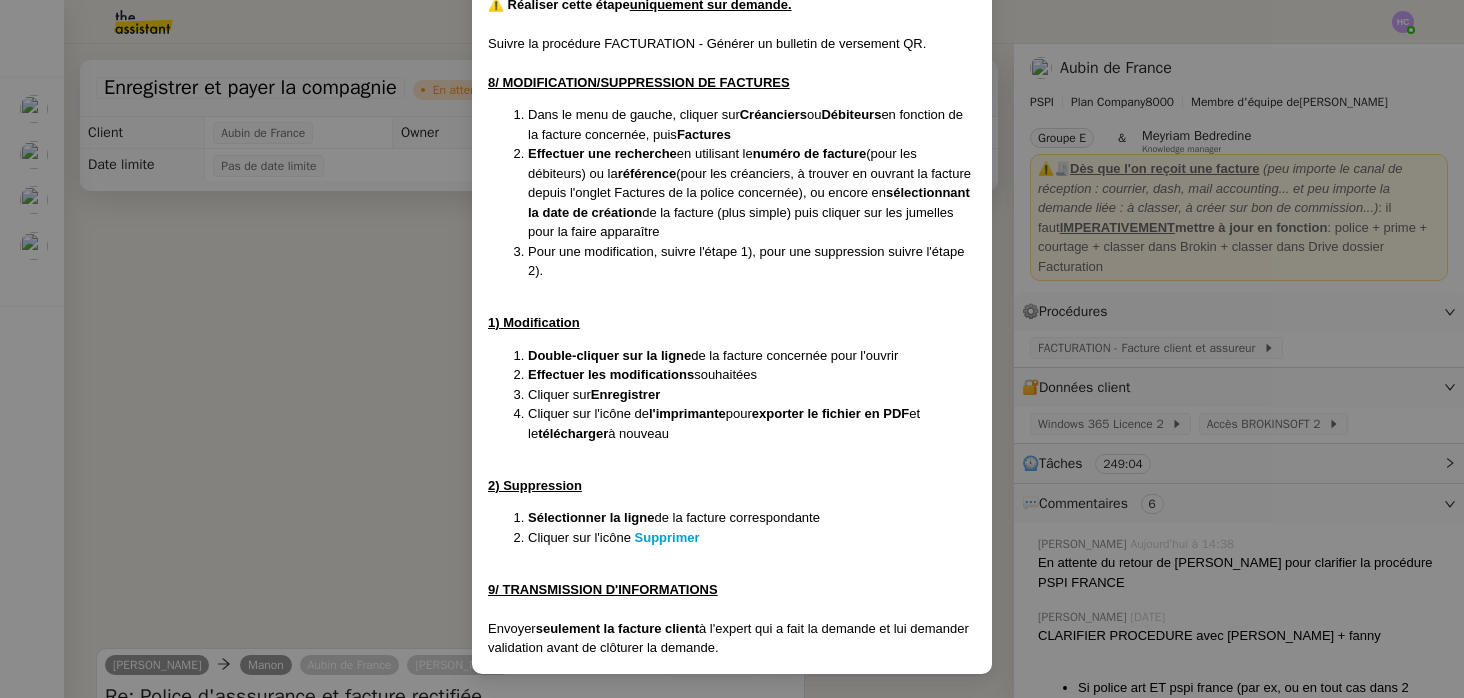 drag, startPoint x: 666, startPoint y: 430, endPoint x: 524, endPoint y: 360, distance: 158.31615 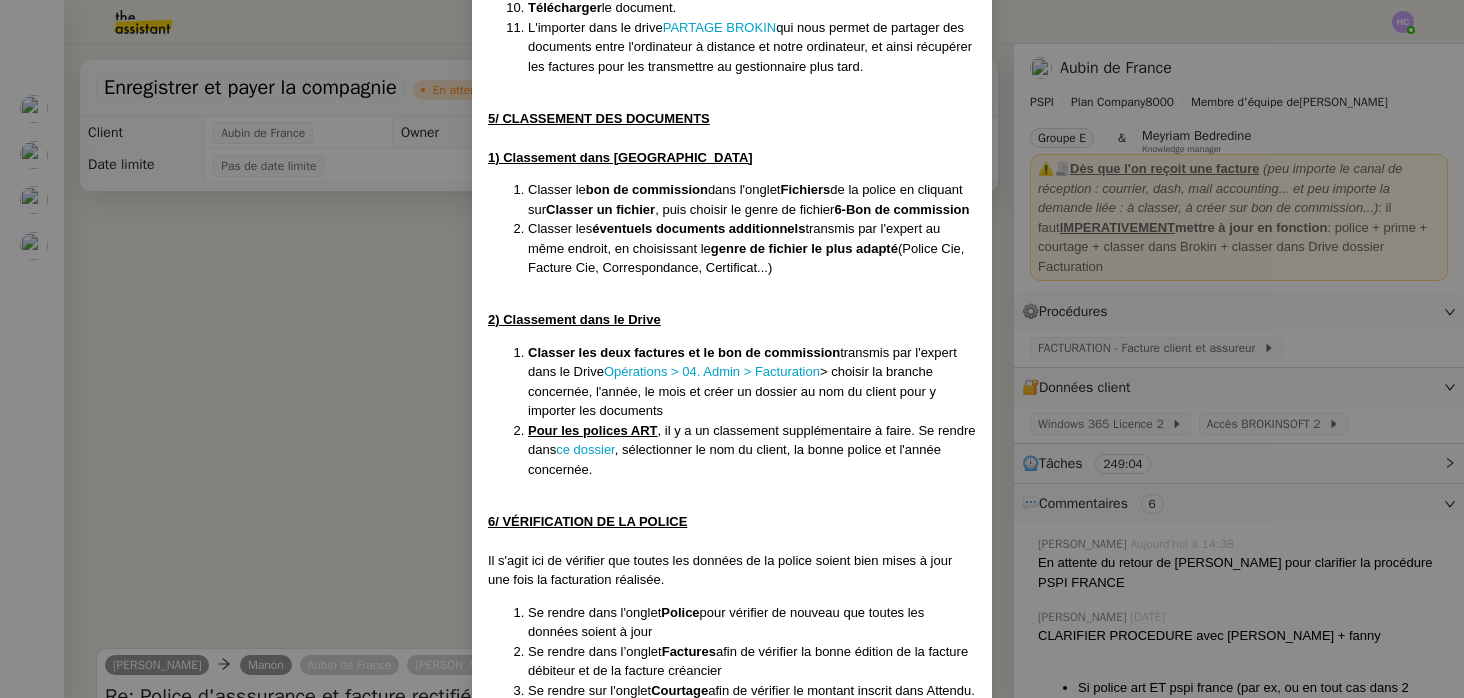 scroll, scrollTop: 2941, scrollLeft: 0, axis: vertical 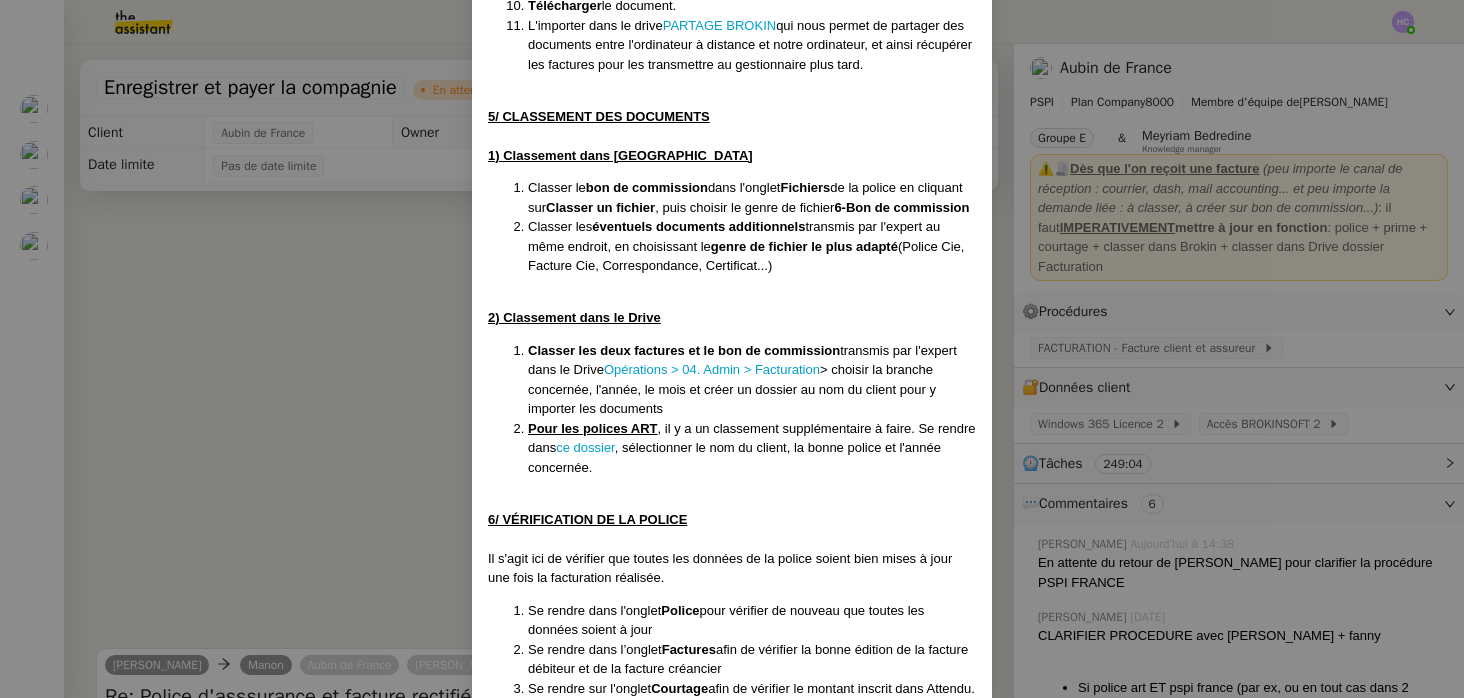 click on "Créée [DATE] -après suppression de :  FACTURATION - Export des factures et bons de commission   FACTURATION - Création facture fournisseur (assureur)   FACTURATION - Création facture client ( prime)    FACTURATION - Généralités   FACTURATION - Suppression facture    Contexte  : Il s'agit ici de procéder à la facturation d'une prime (création de la facture client et de la facture assureur), afin d'envoyer la facture au client pour demander son paiement, et afin de se référer à la facture assureur pour verser l'argent à l'assureur ensuite. ⚠️A titre informatif uniquement, la facturation concerne seulement les contrats confiés (= pour lesquels nous sommes l'intermédiaire entre l'assureur et le client en terme de facturation). Les contrats non-confiés sont facturés directement depuis l'assureur au client (par exemple pour les contrats Goldencare qui par conséquent n'ont aucune facture enregistrée dans Brokin bien que les contrats soient actifs). Déclenchement  : Sur demande" at bounding box center [732, 349] 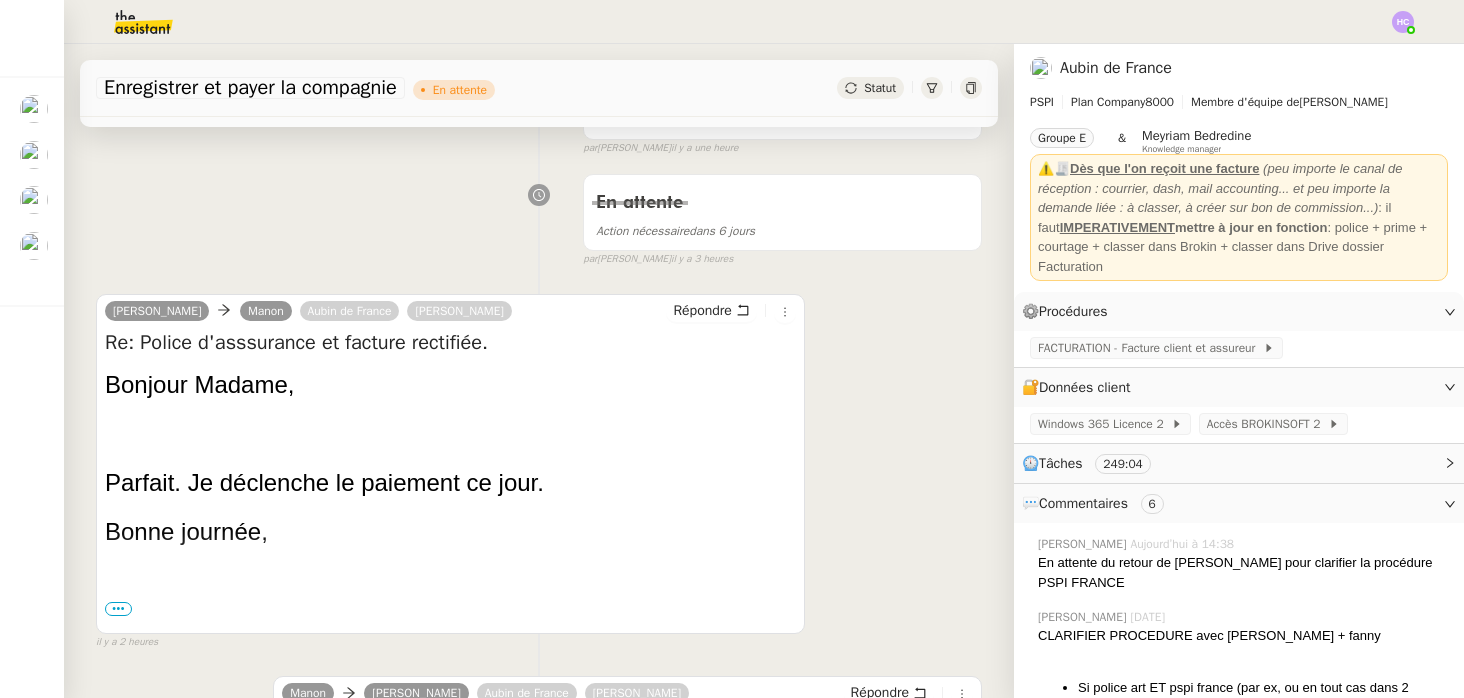 scroll, scrollTop: 0, scrollLeft: 0, axis: both 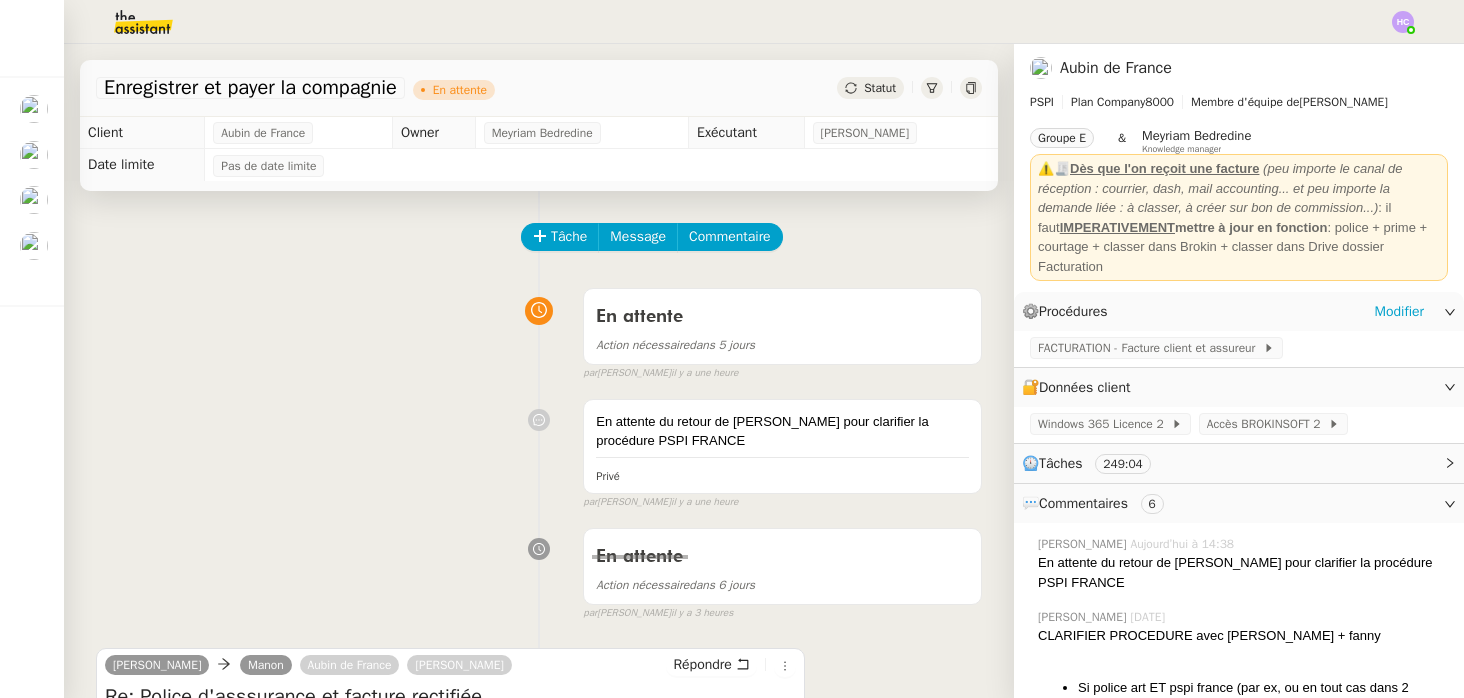 click on "FACTURATION - Facture client et assureur" 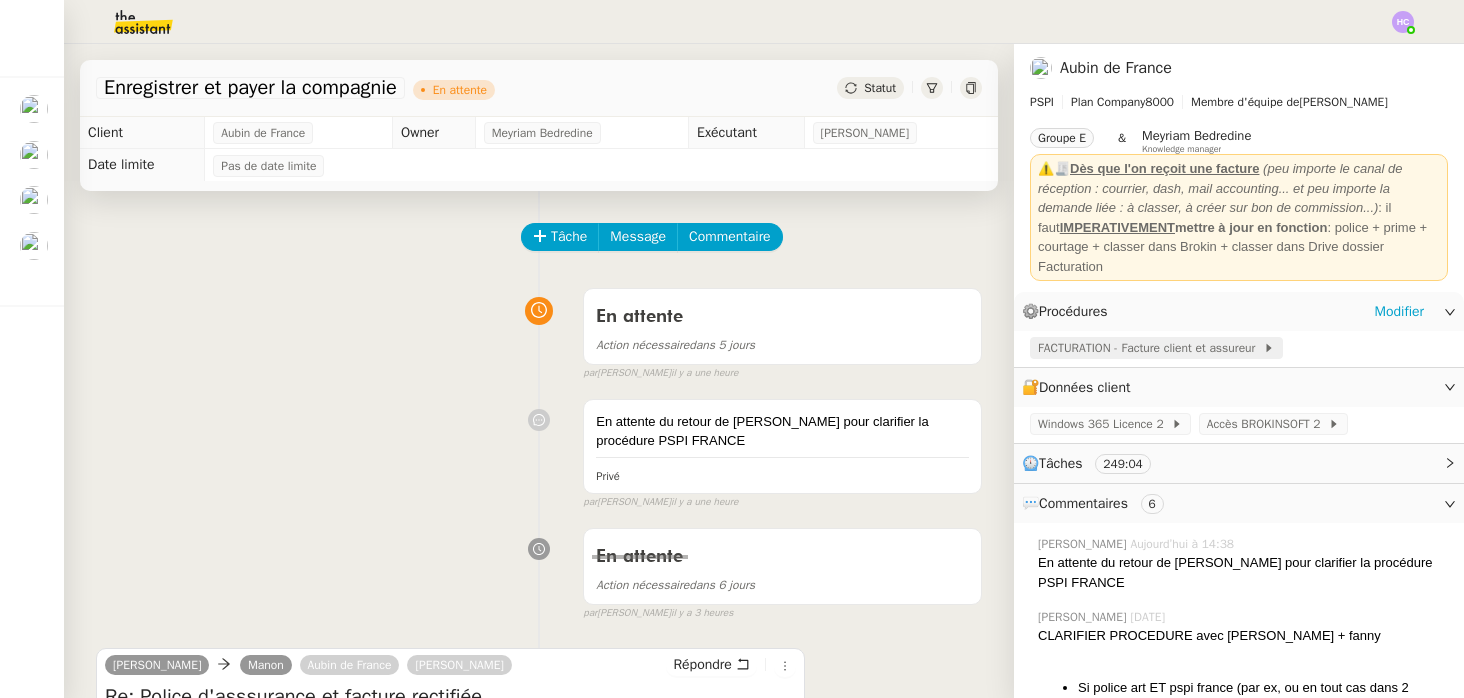 click on "FACTURATION - Facture client et assureur" 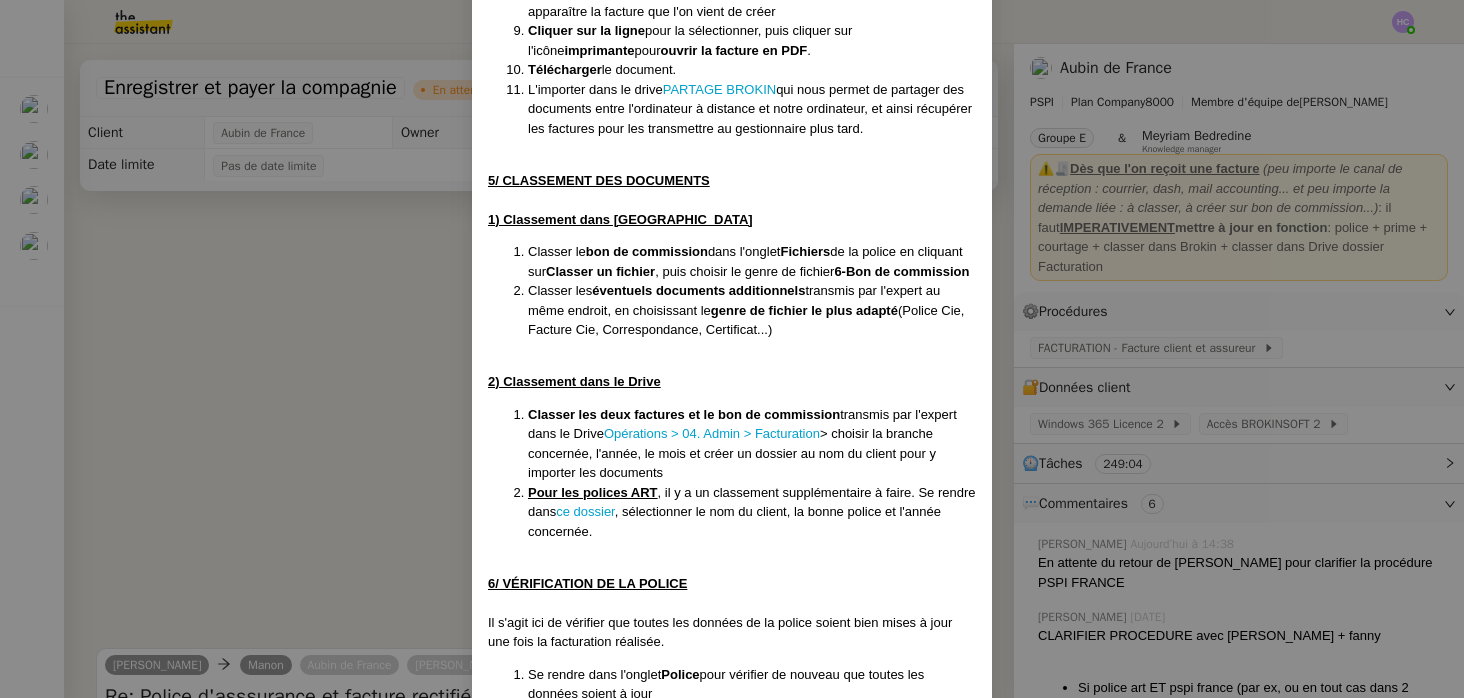 scroll, scrollTop: 2982, scrollLeft: 0, axis: vertical 